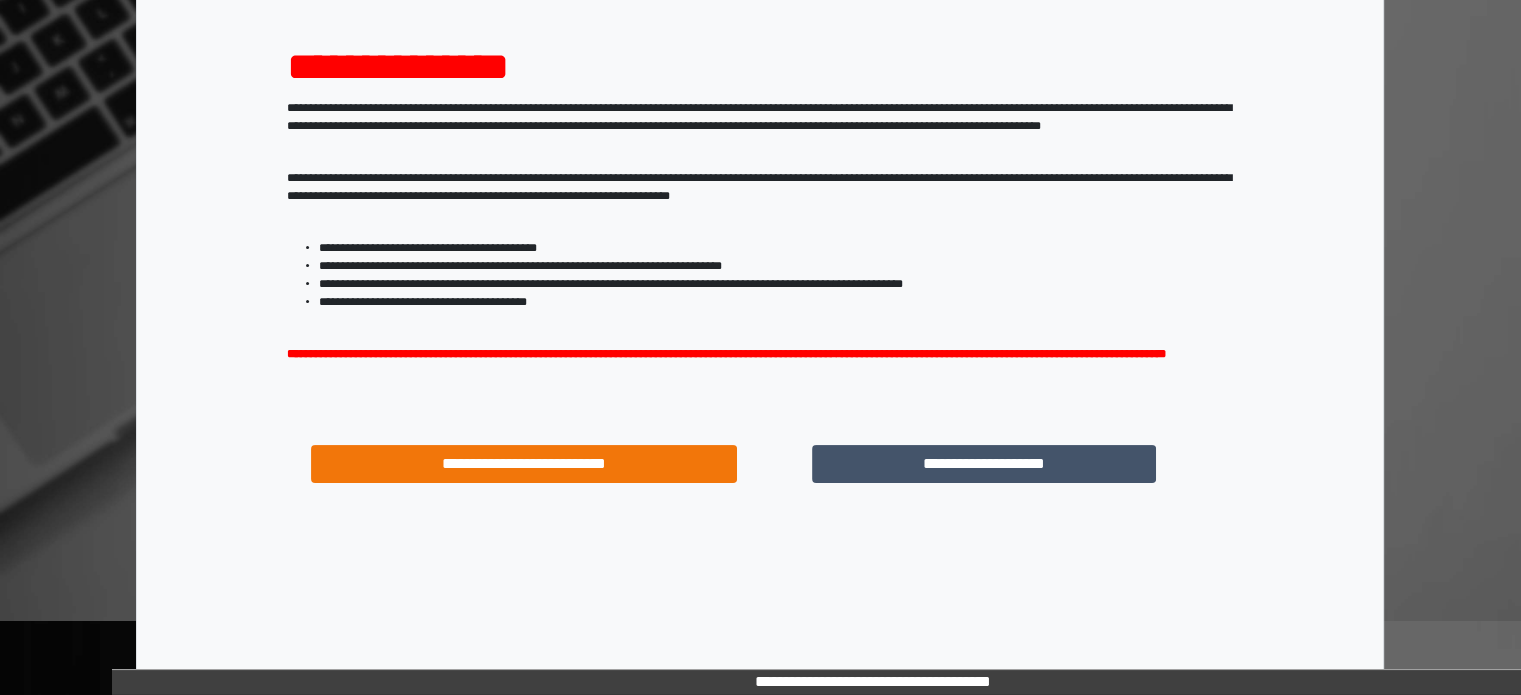 scroll, scrollTop: 214, scrollLeft: 0, axis: vertical 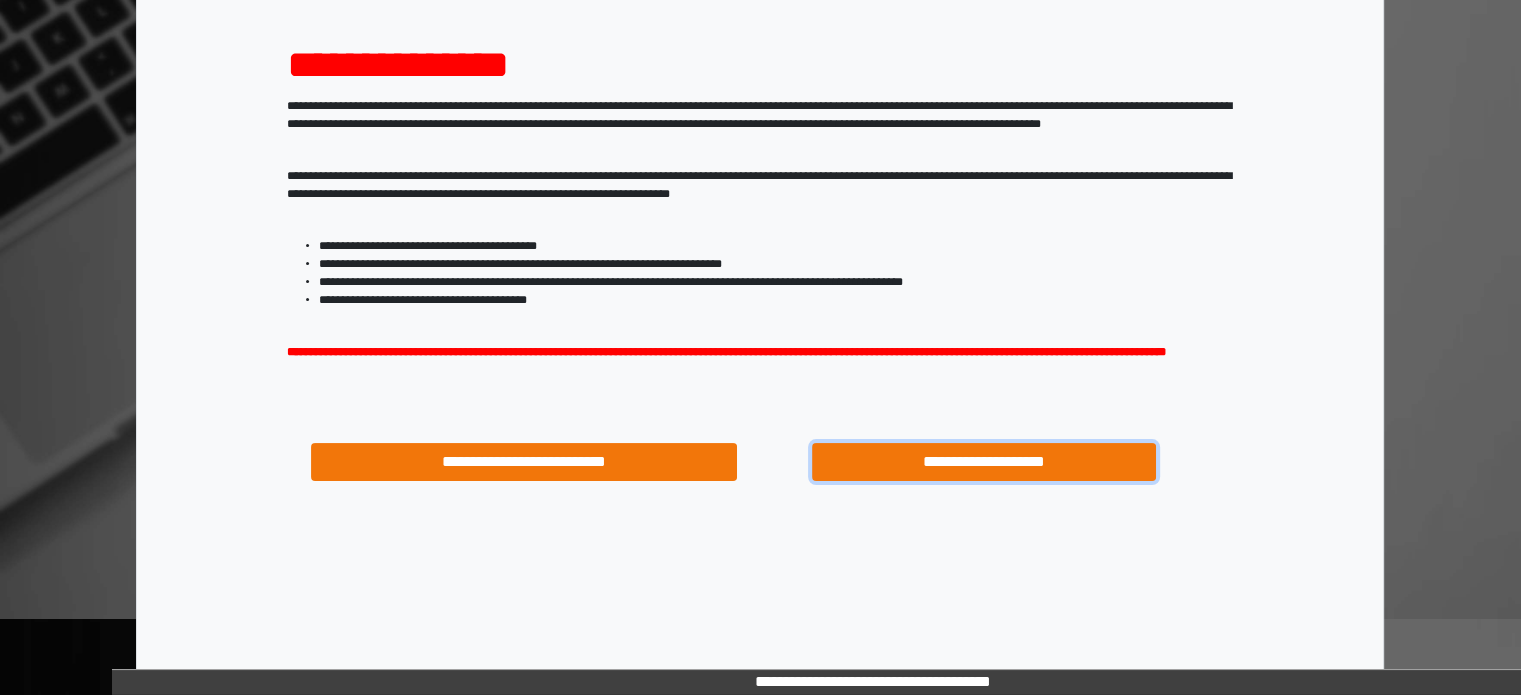 click on "**********" at bounding box center [984, 462] 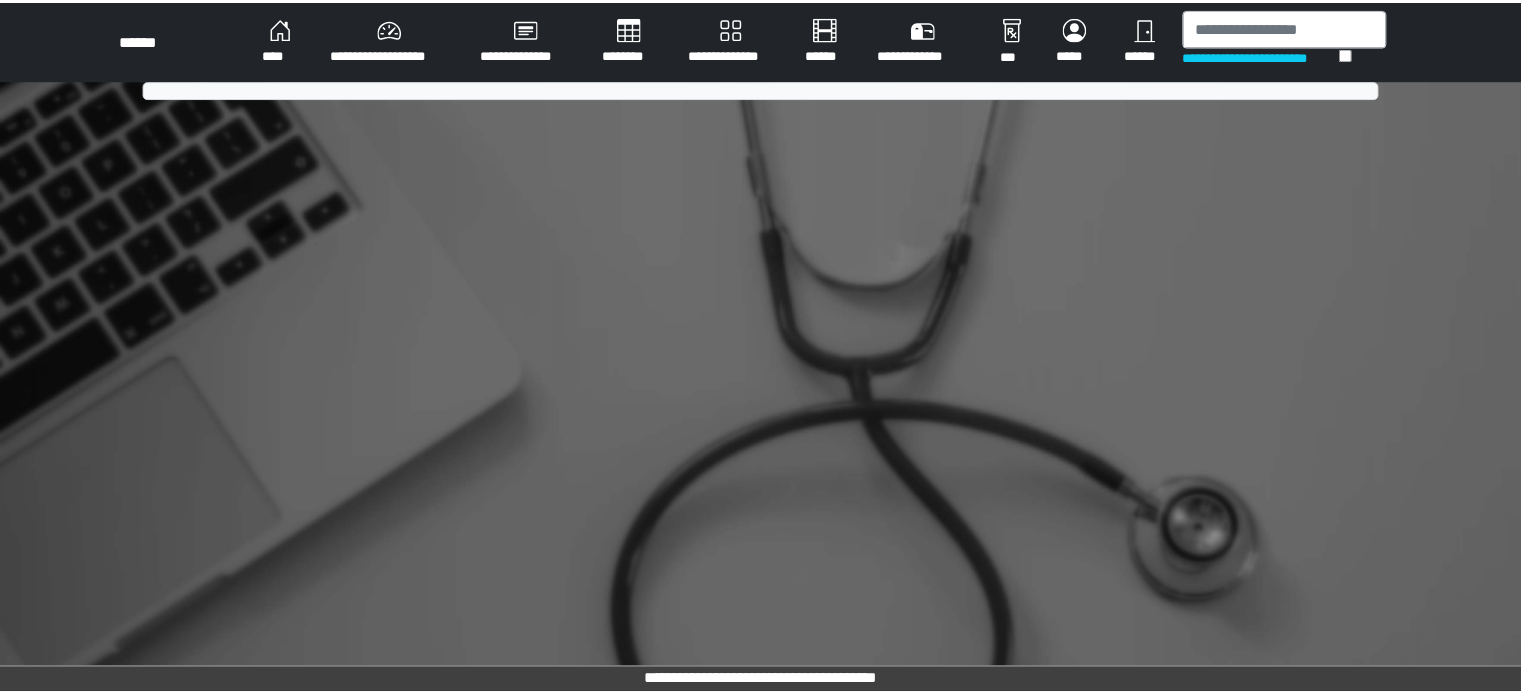 scroll, scrollTop: 0, scrollLeft: 0, axis: both 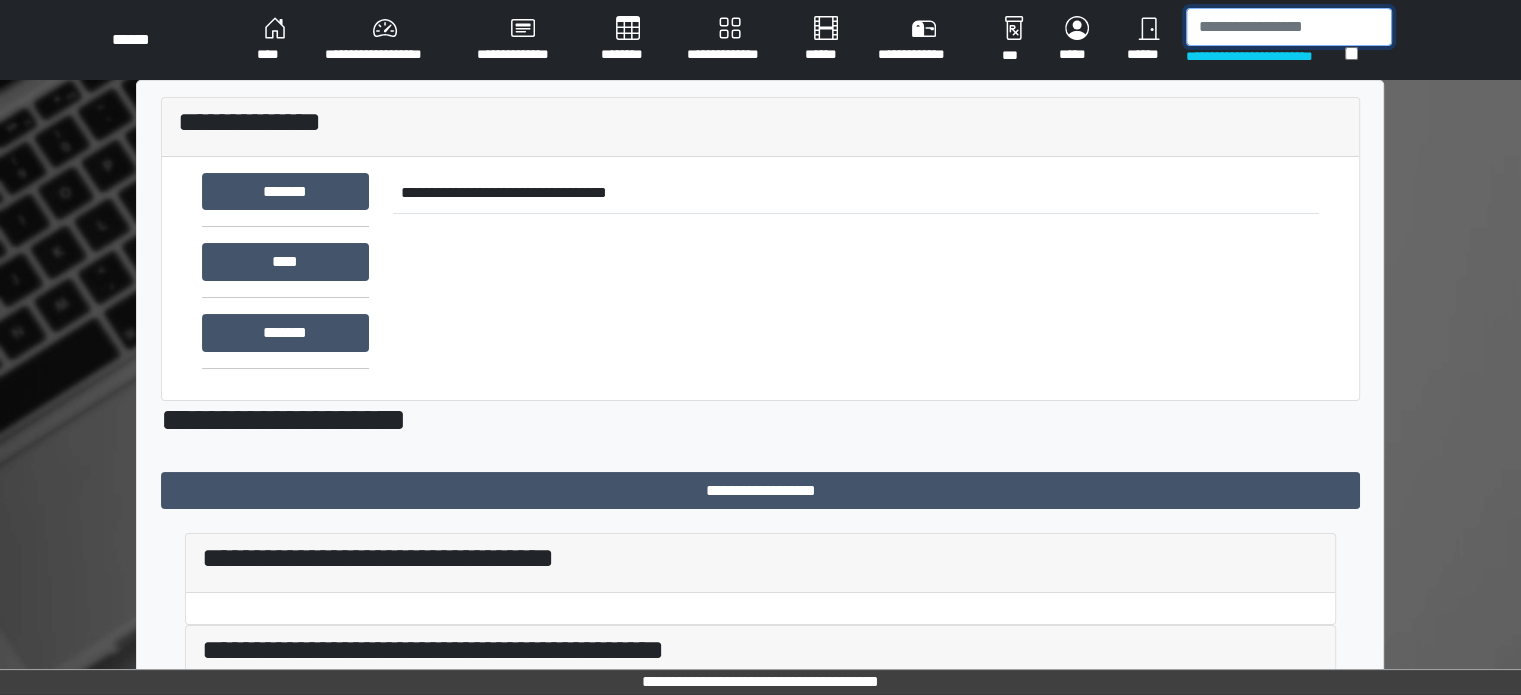 click at bounding box center (1289, 27) 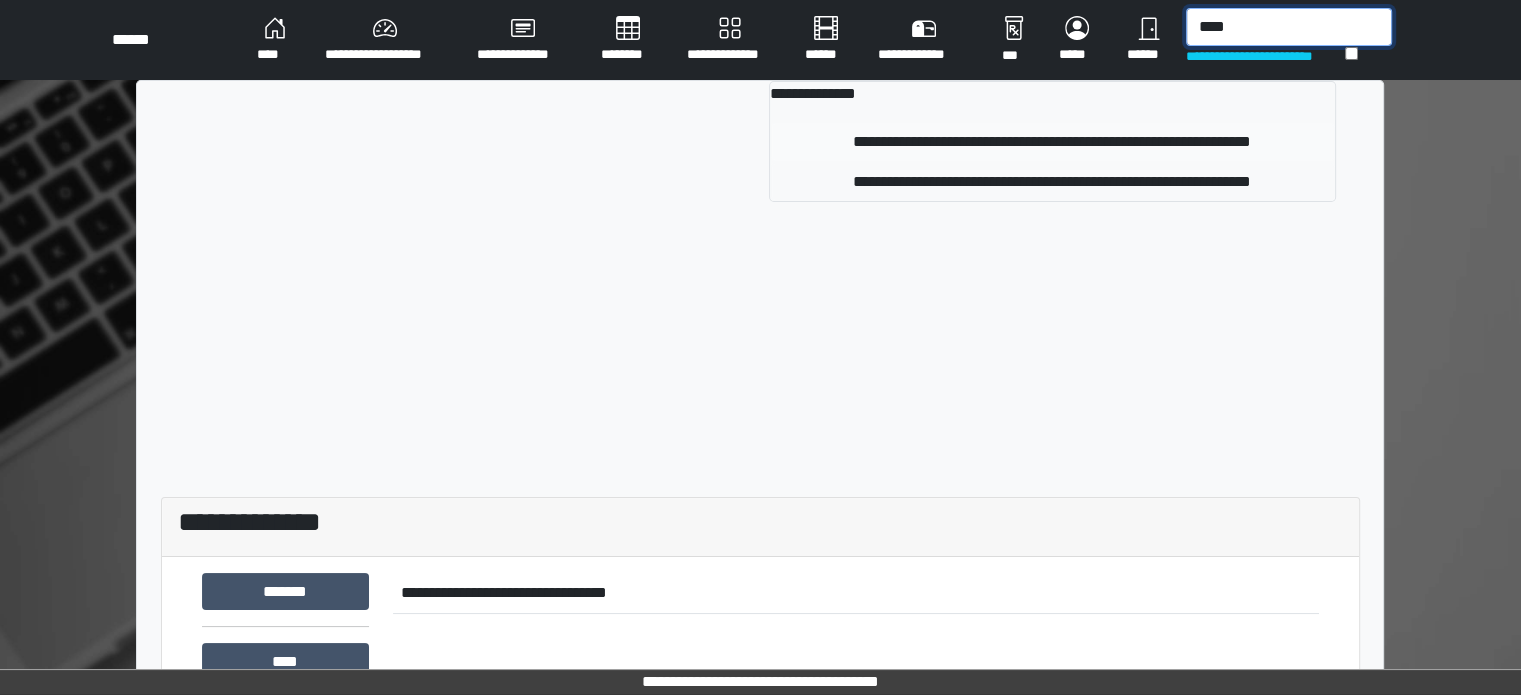 type on "****" 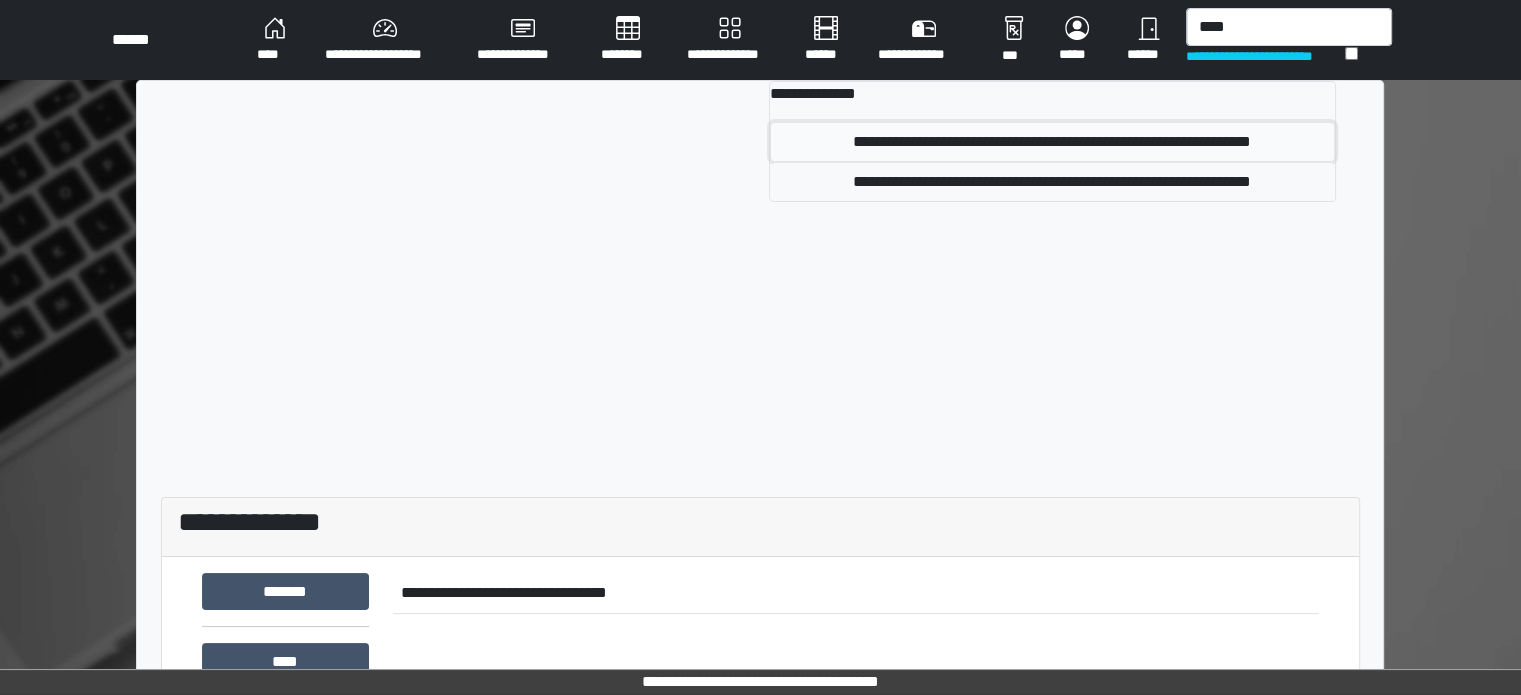click on "**********" at bounding box center [1052, 142] 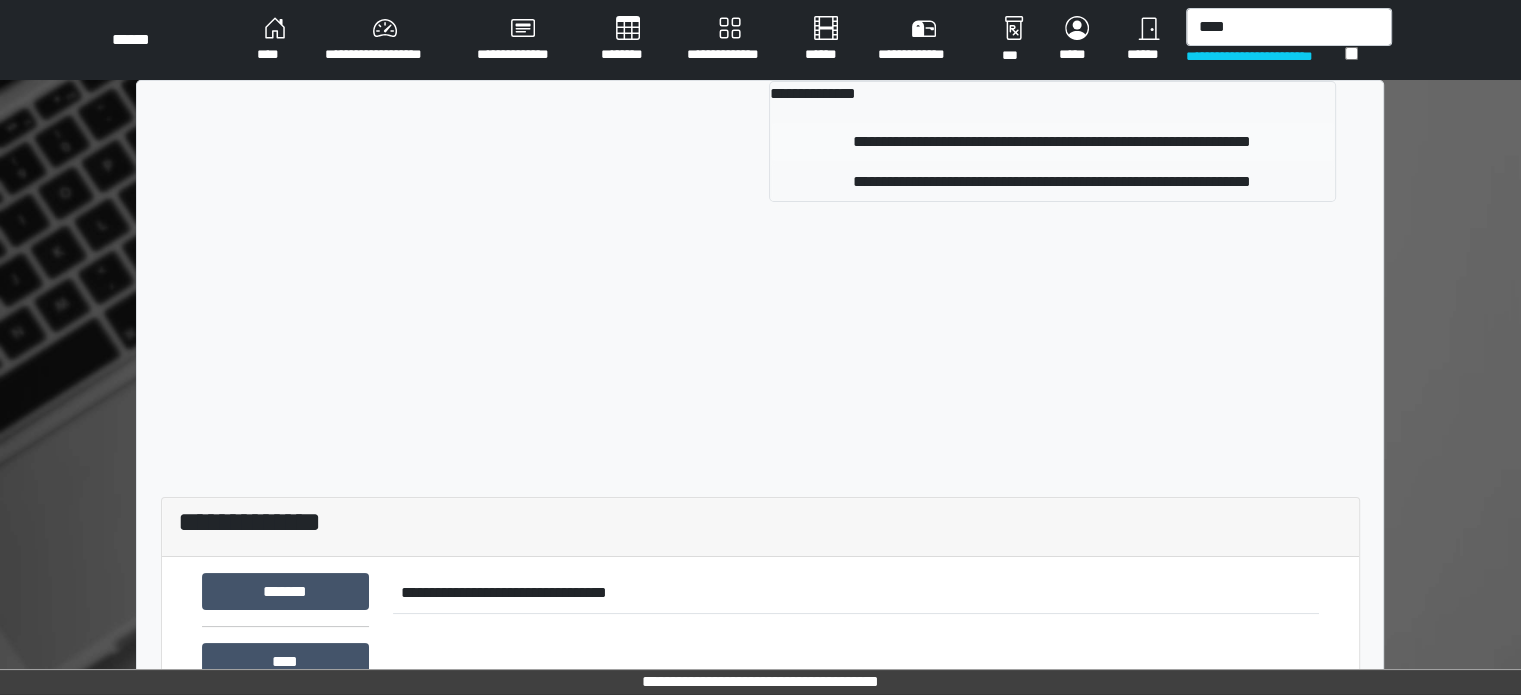 type 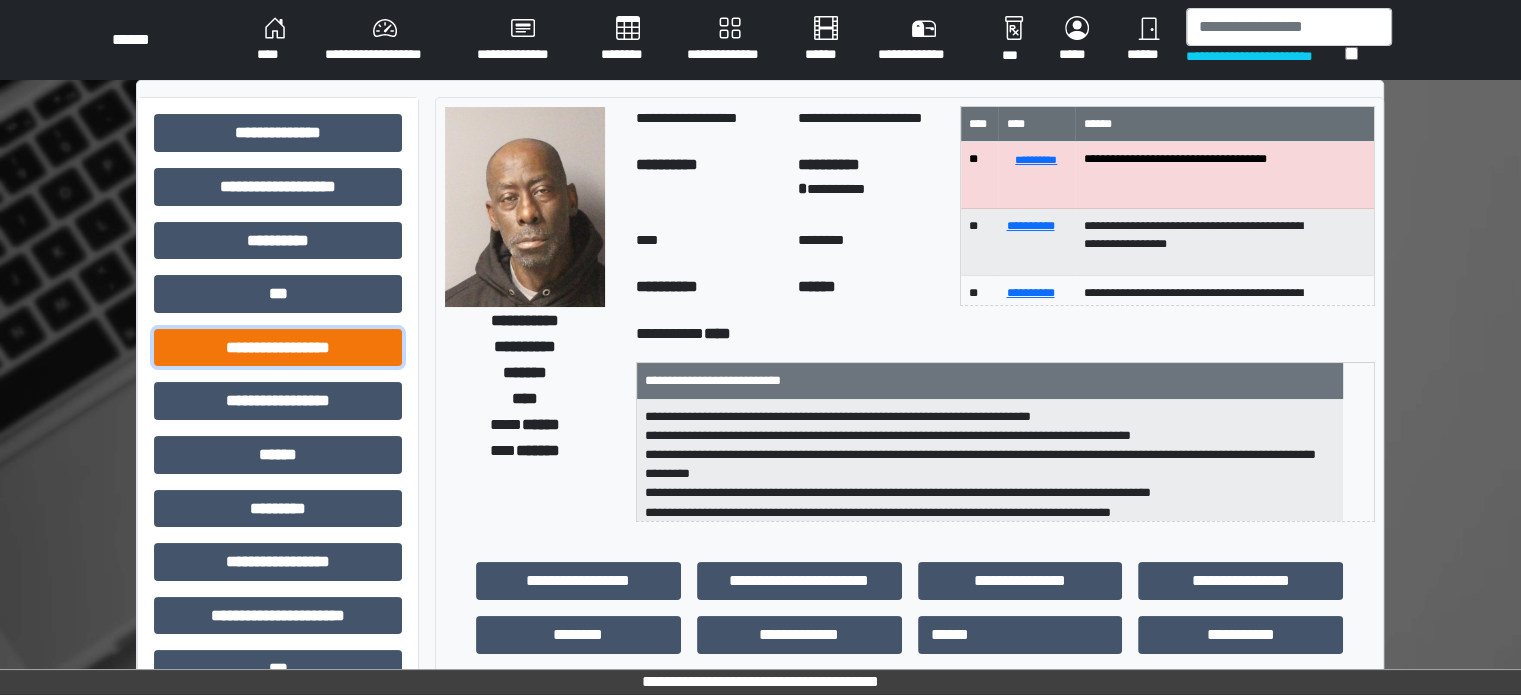 click on "**********" at bounding box center (278, 348) 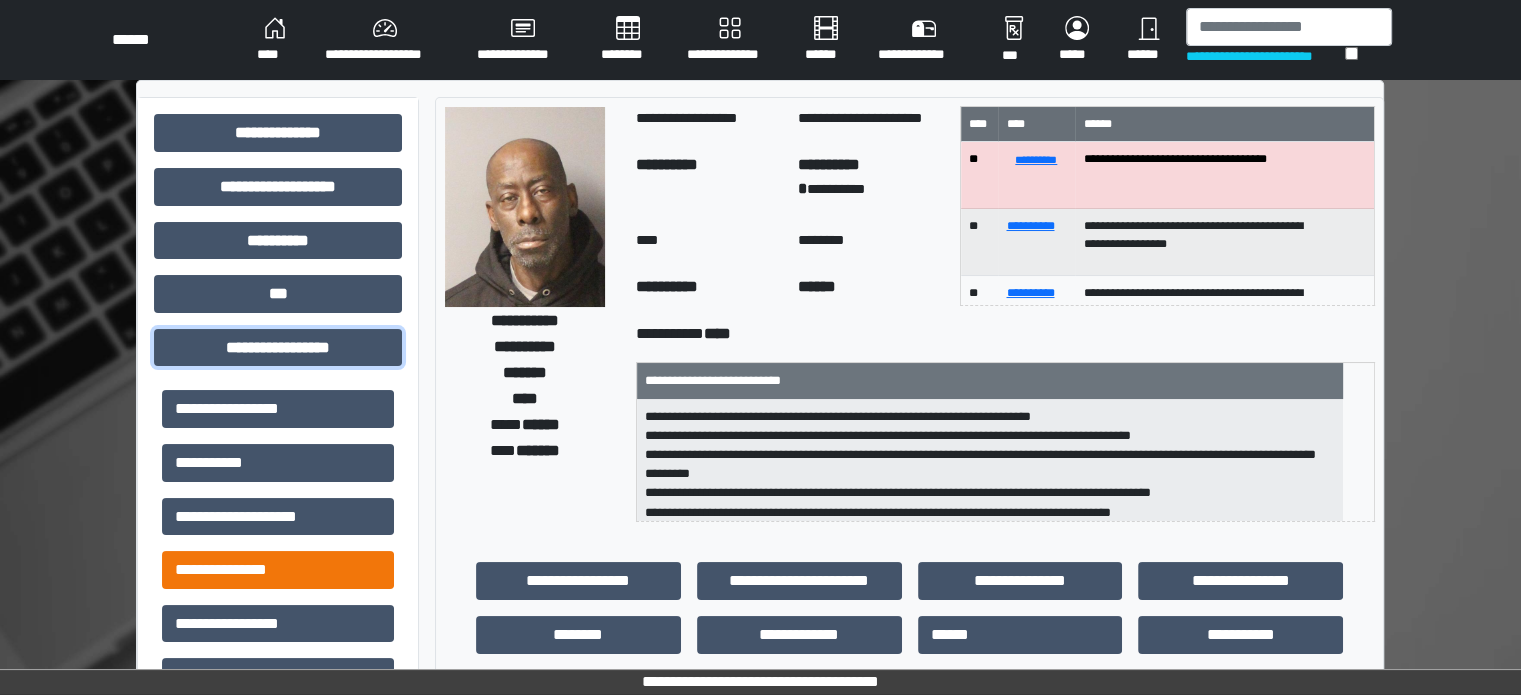 scroll, scrollTop: 100, scrollLeft: 0, axis: vertical 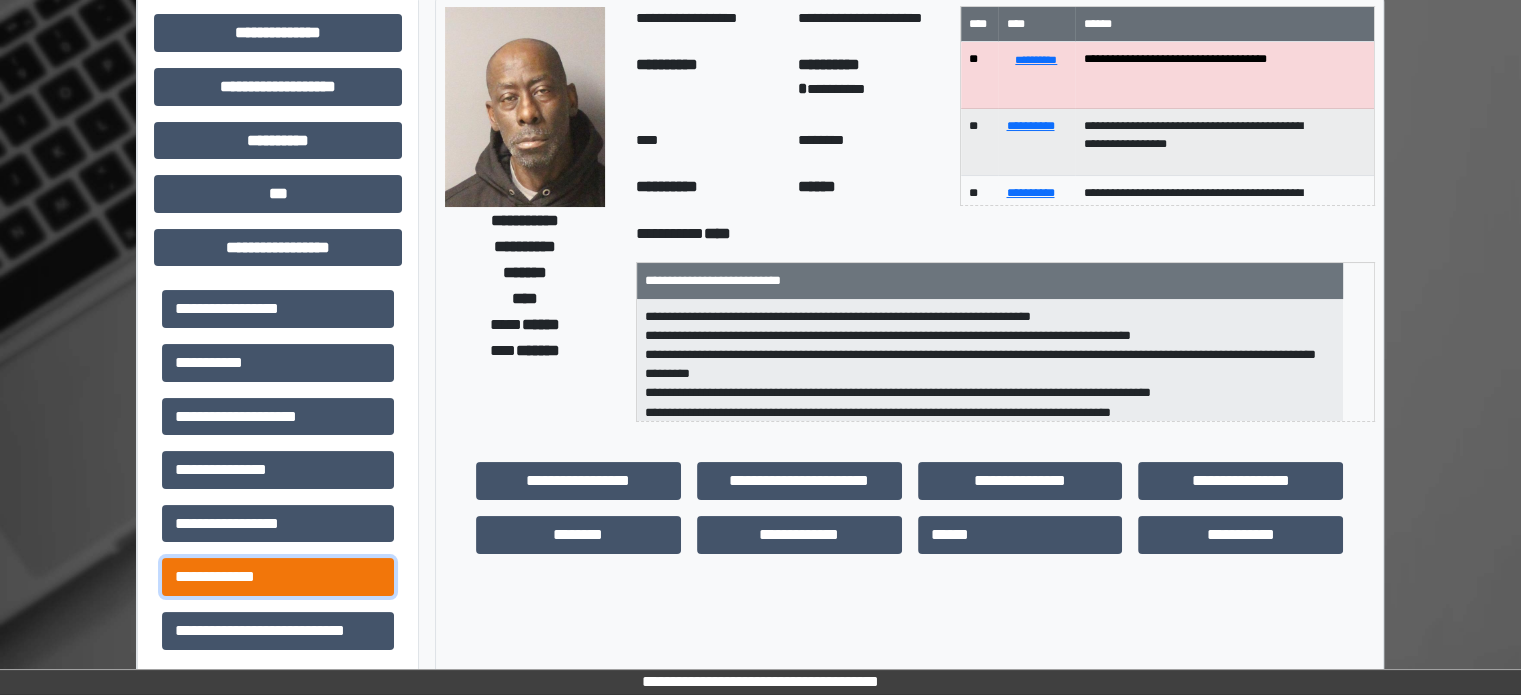 click on "**********" at bounding box center (278, 577) 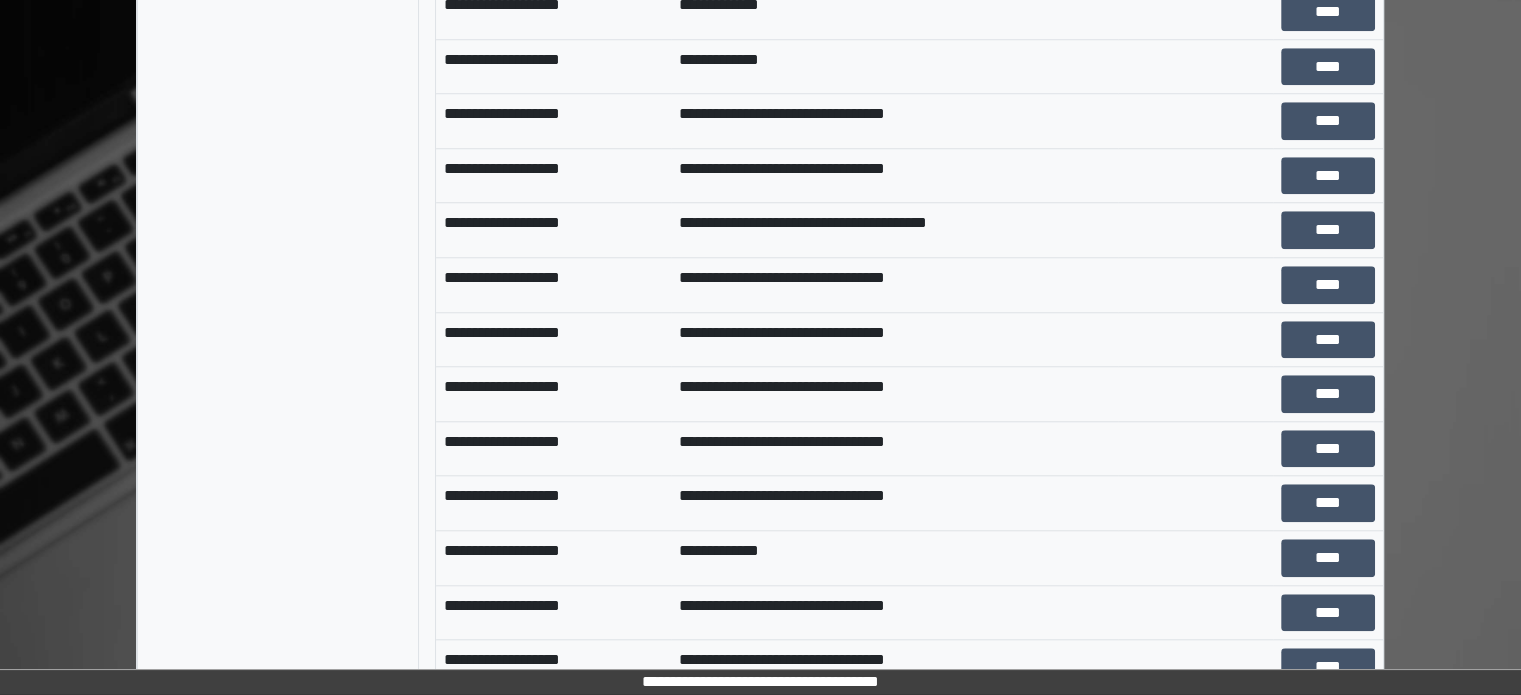 scroll, scrollTop: 1856, scrollLeft: 0, axis: vertical 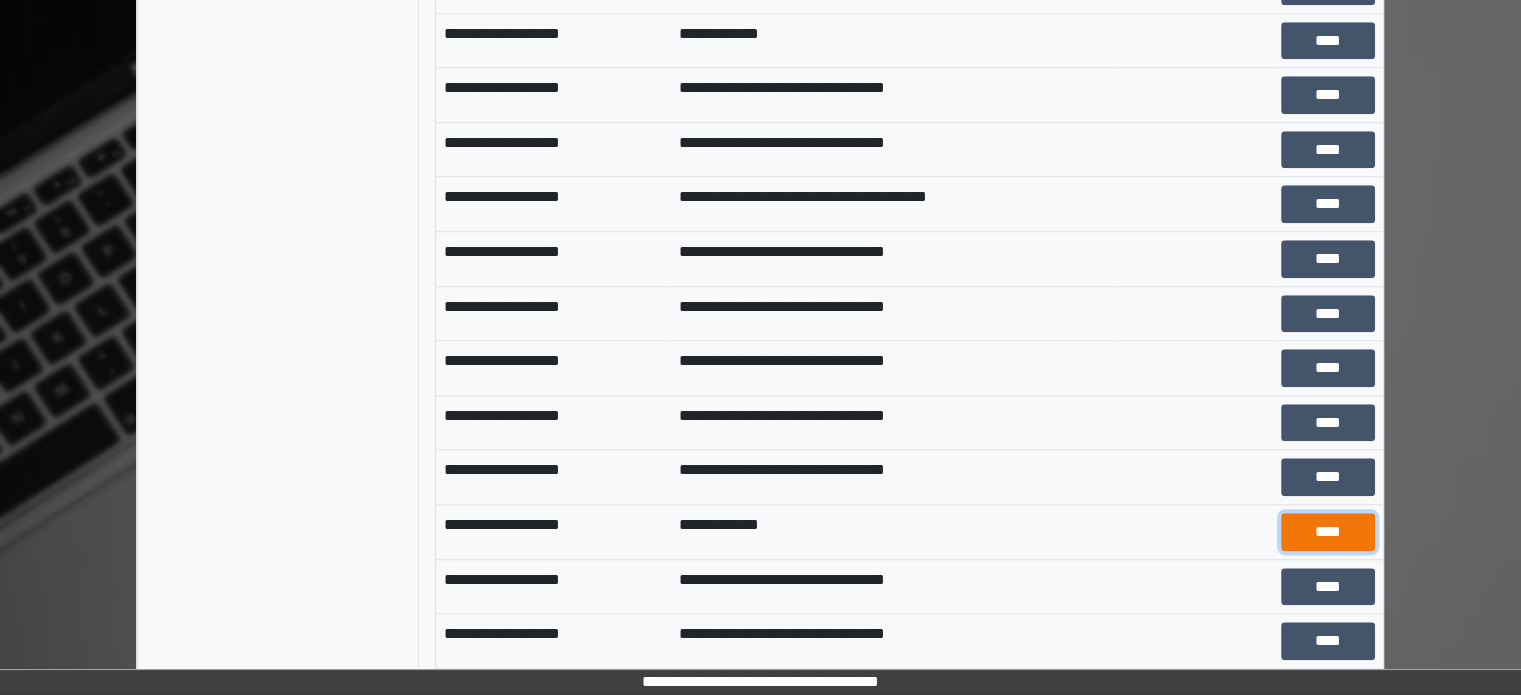 click on "****" at bounding box center [1328, 532] 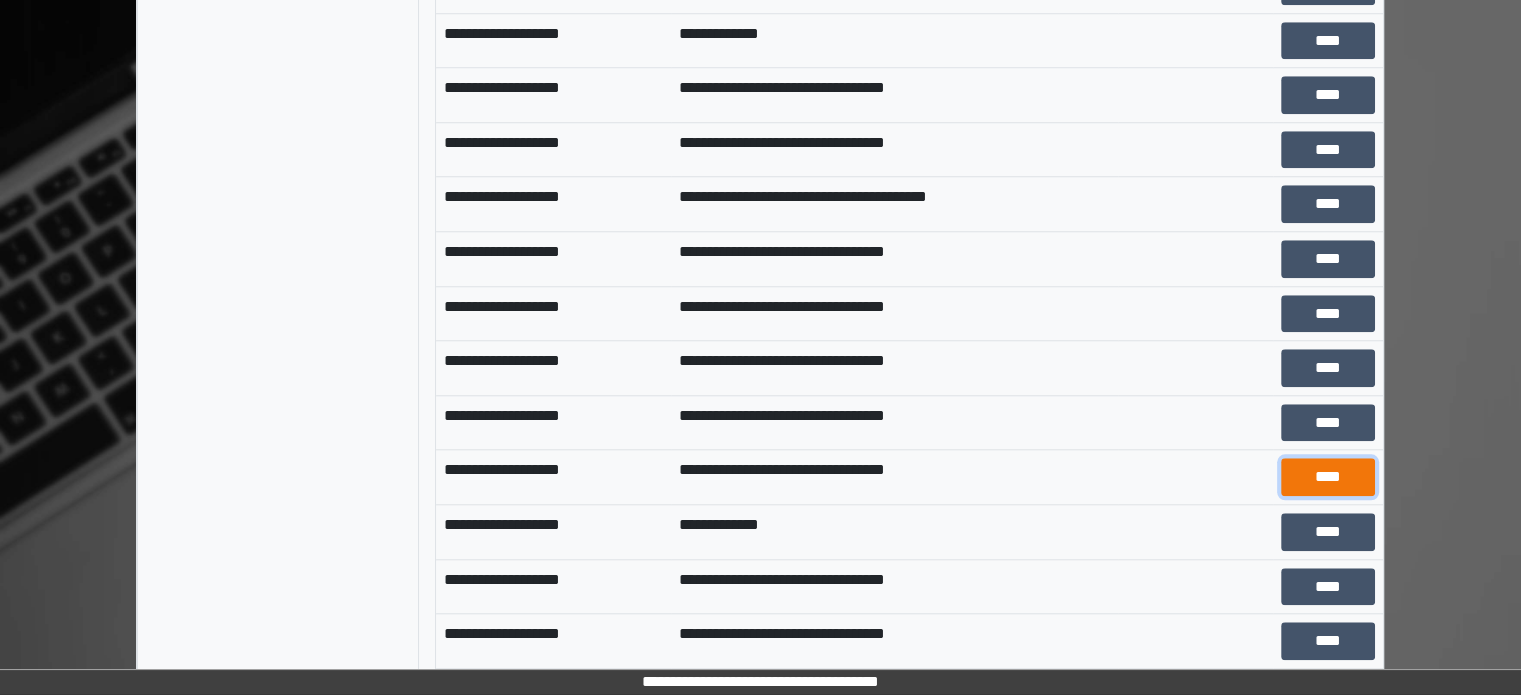 click on "****" at bounding box center (1328, 477) 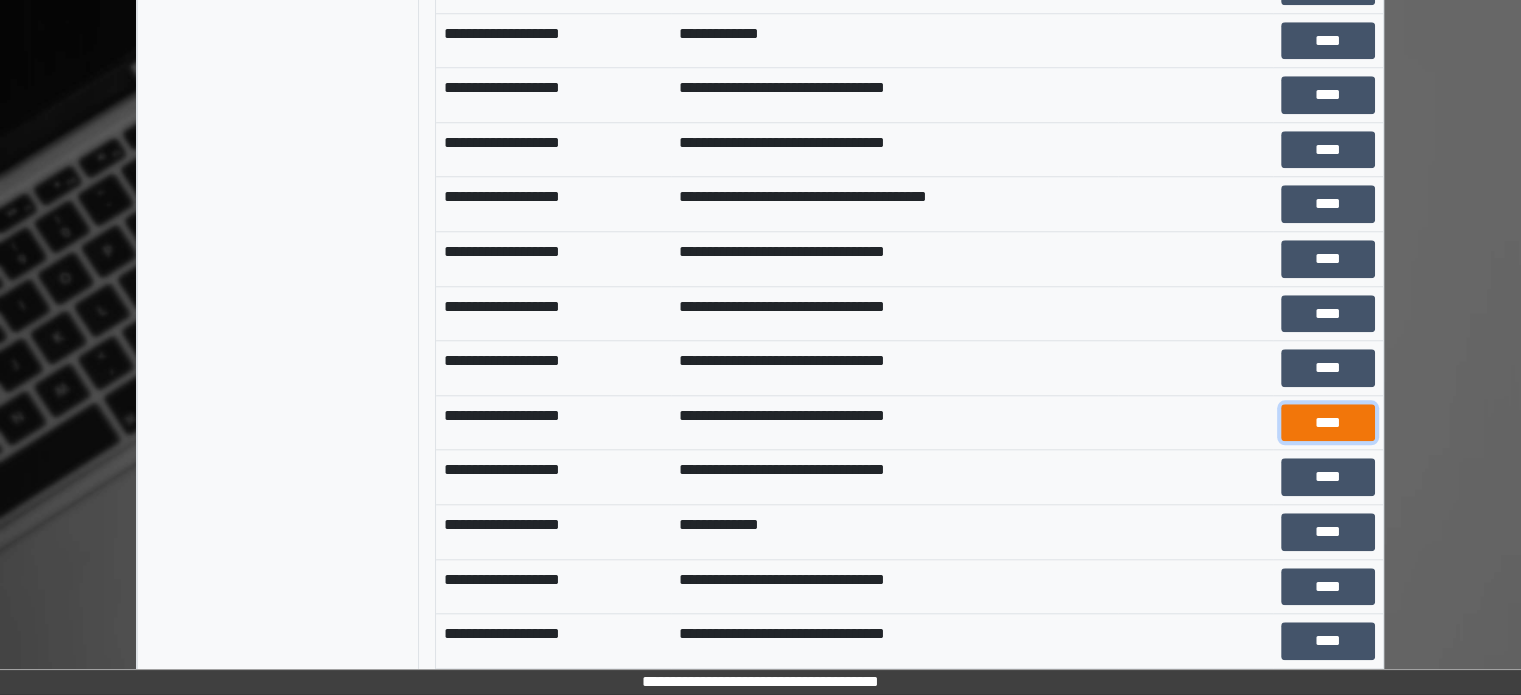 click on "****" at bounding box center (1328, 423) 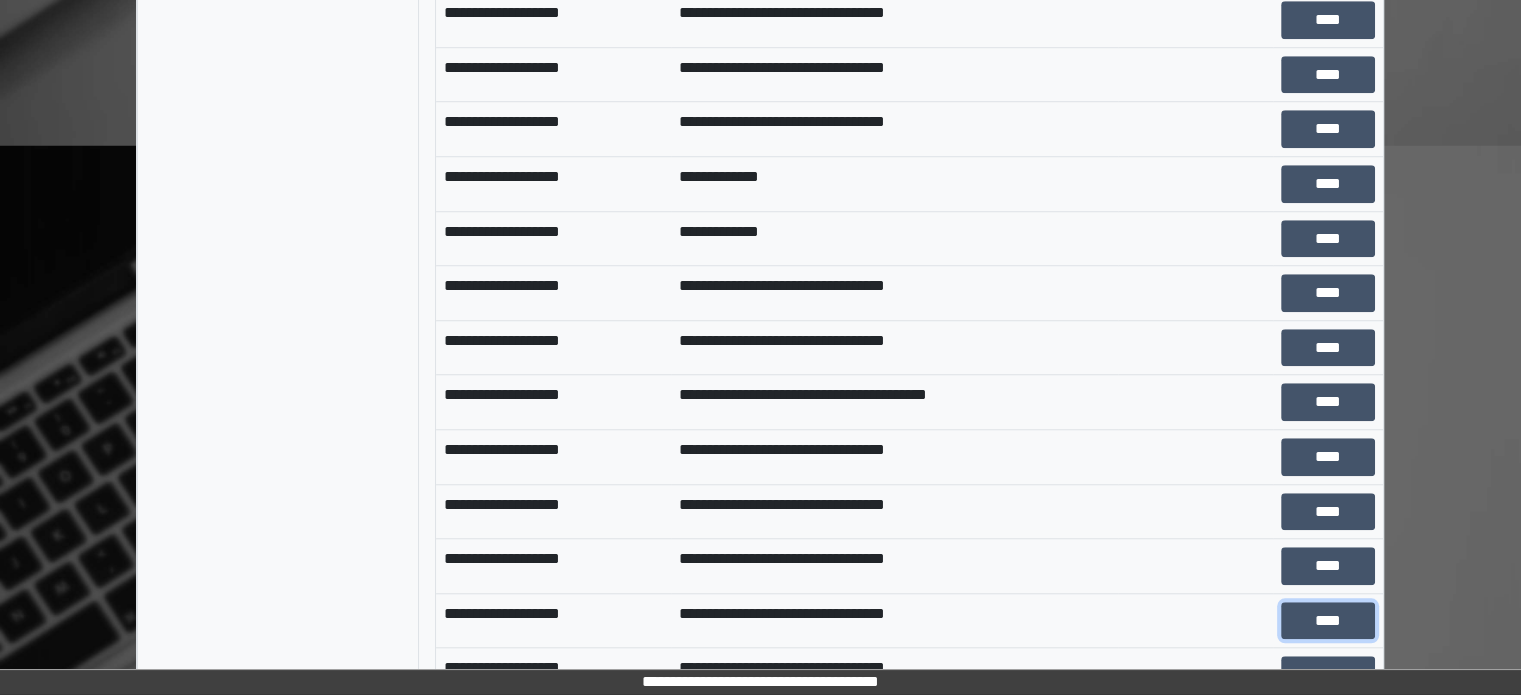scroll, scrollTop: 1656, scrollLeft: 0, axis: vertical 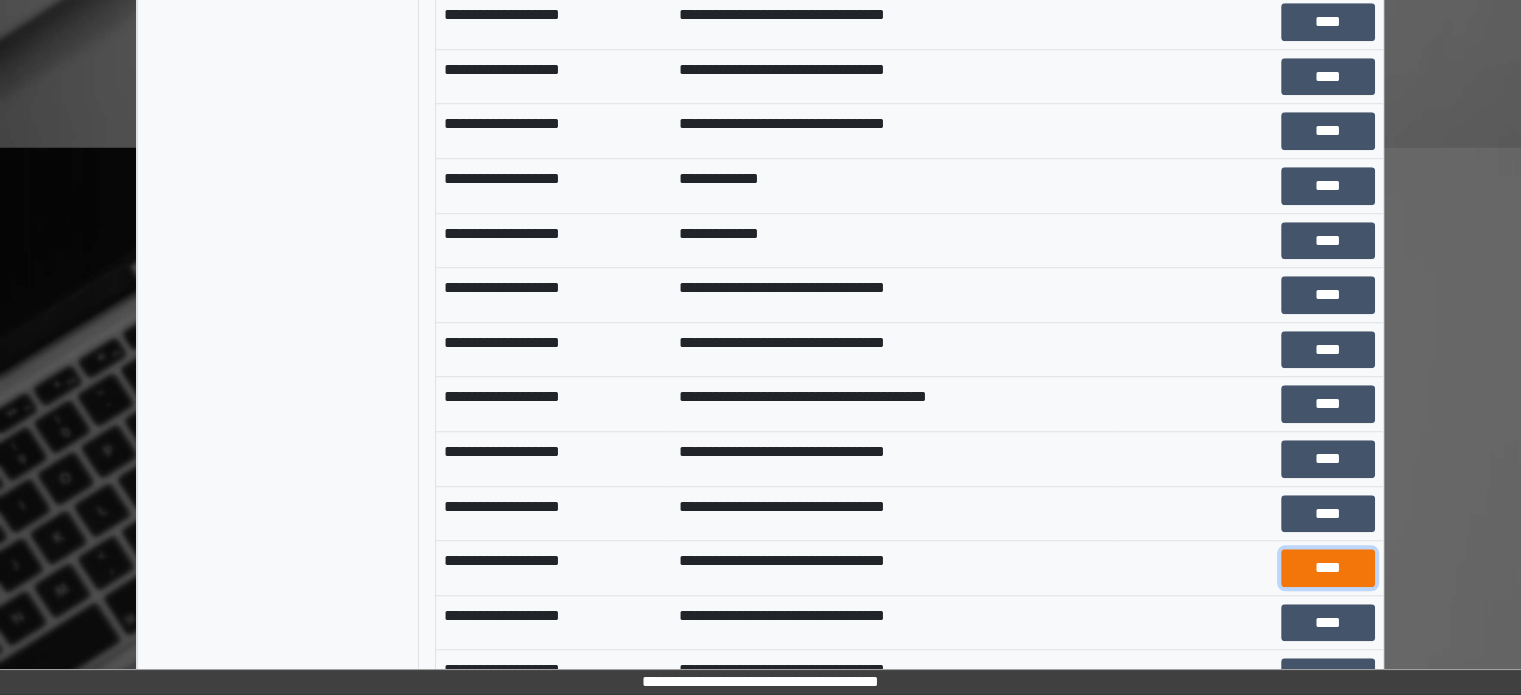 click on "****" at bounding box center (1328, 568) 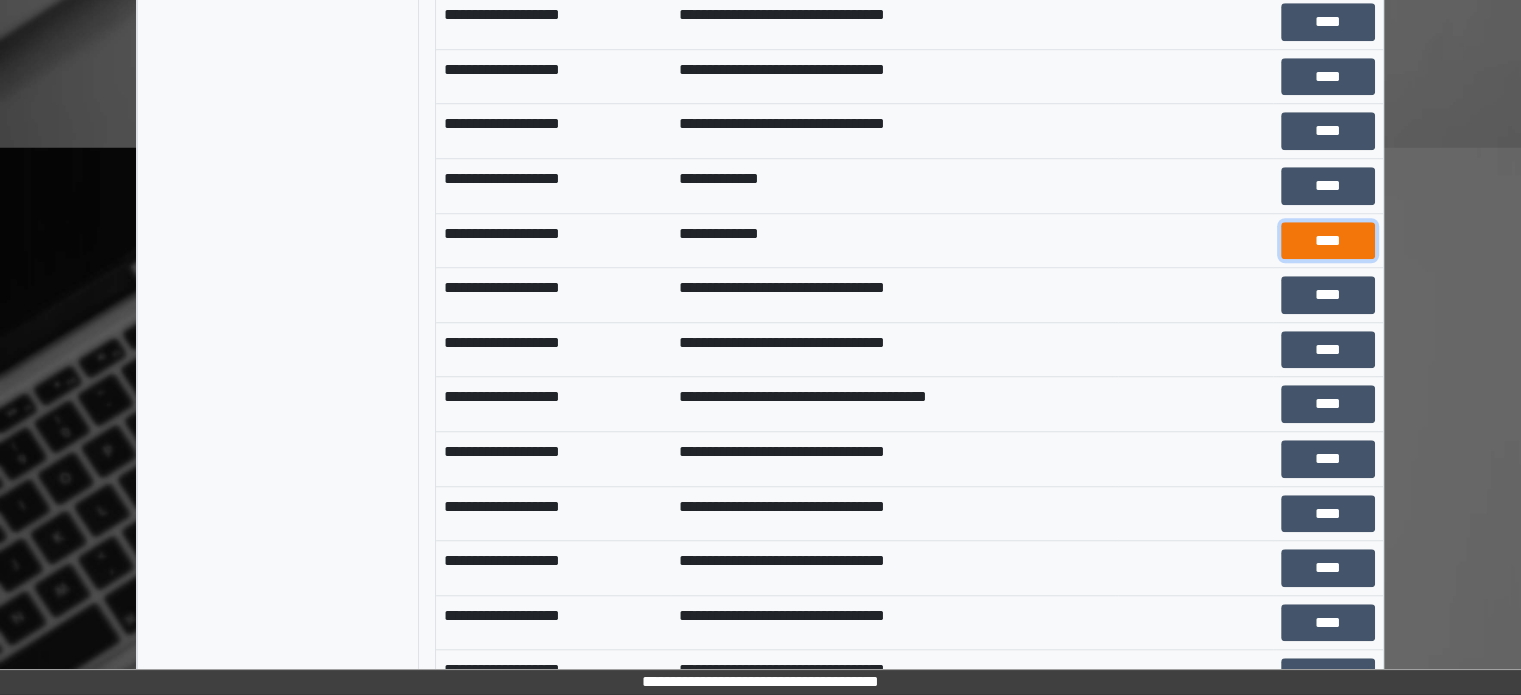 click on "****" at bounding box center [1328, 241] 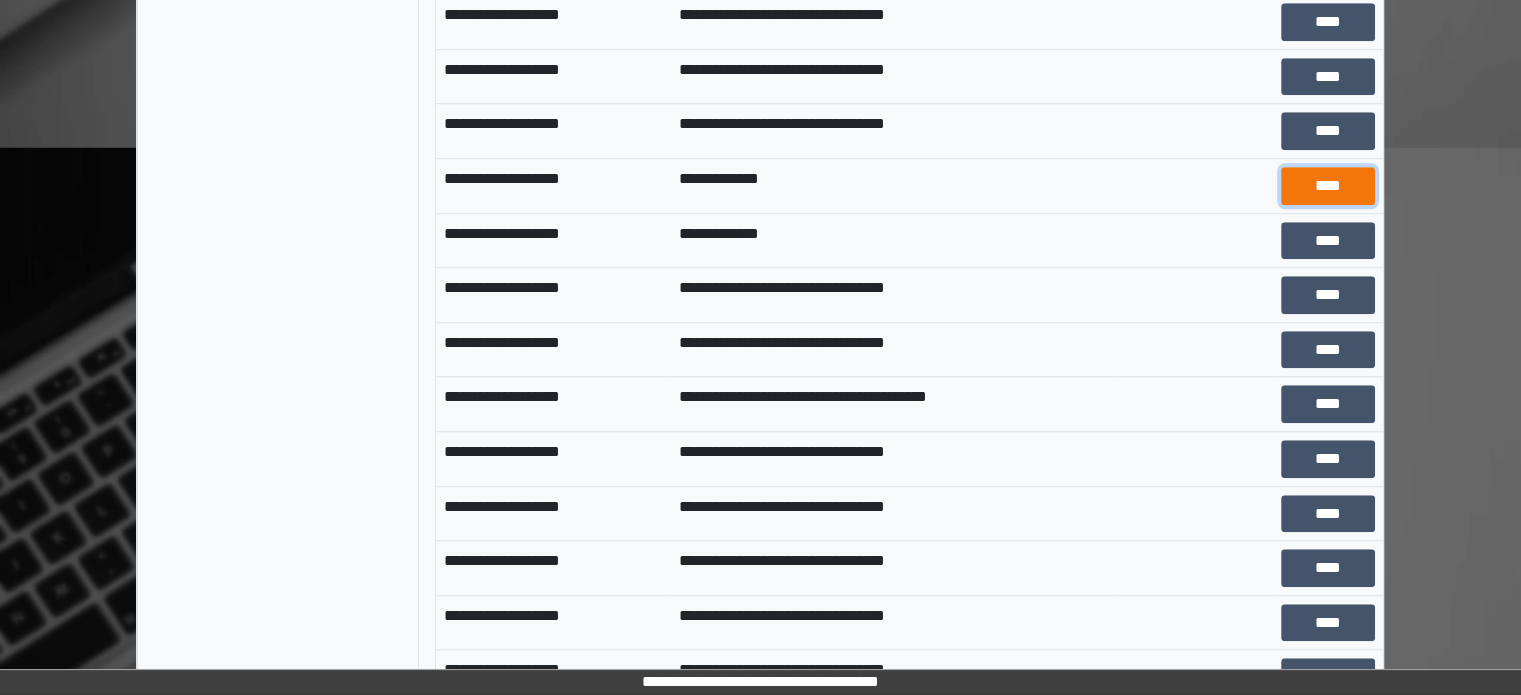 click on "****" at bounding box center [1328, 186] 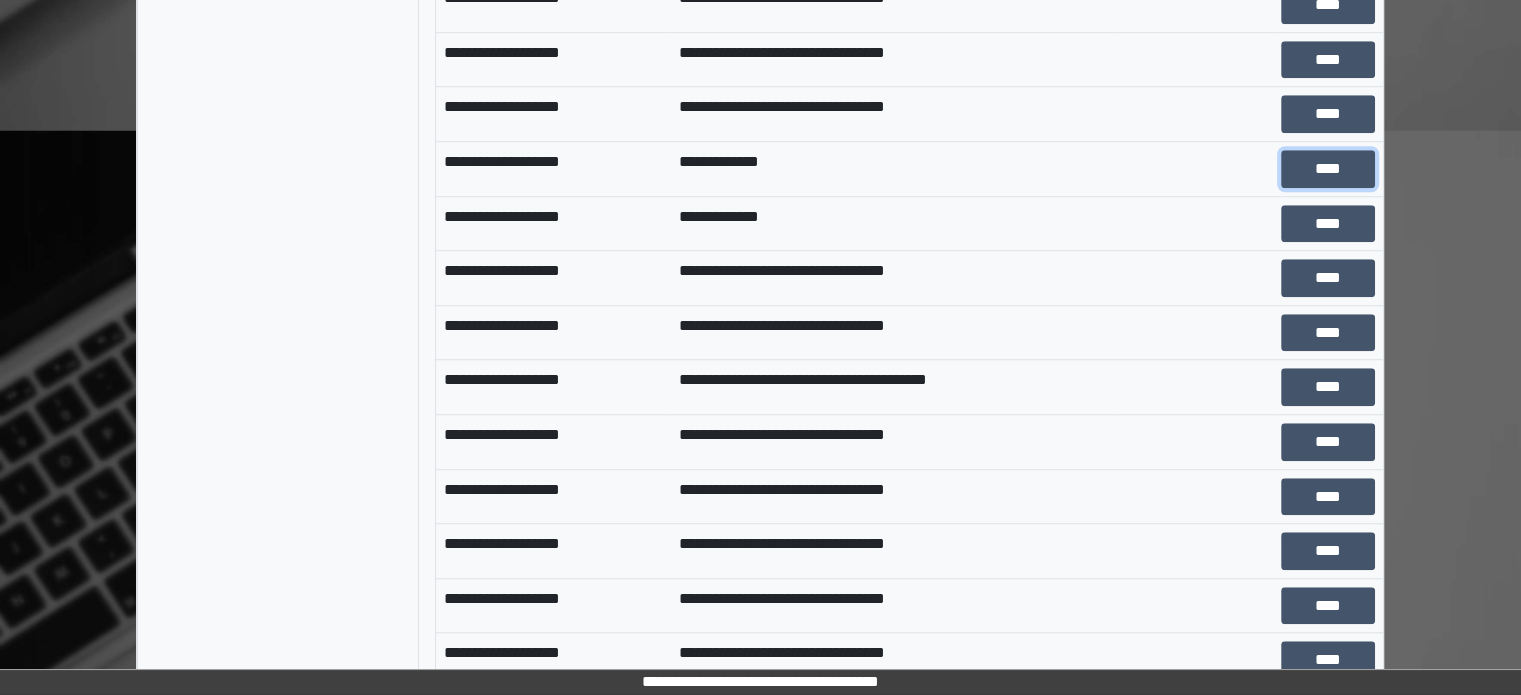 scroll, scrollTop: 1656, scrollLeft: 0, axis: vertical 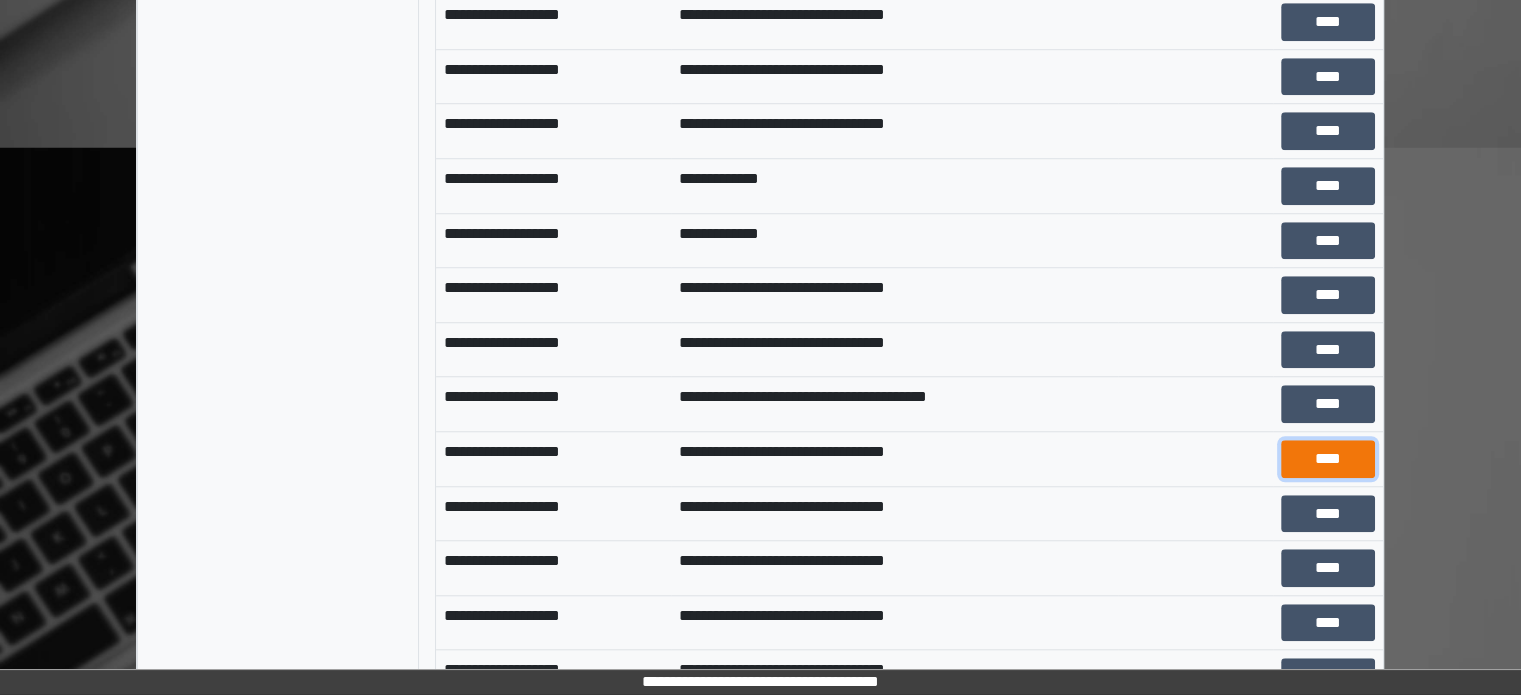 click on "****" at bounding box center [1328, 459] 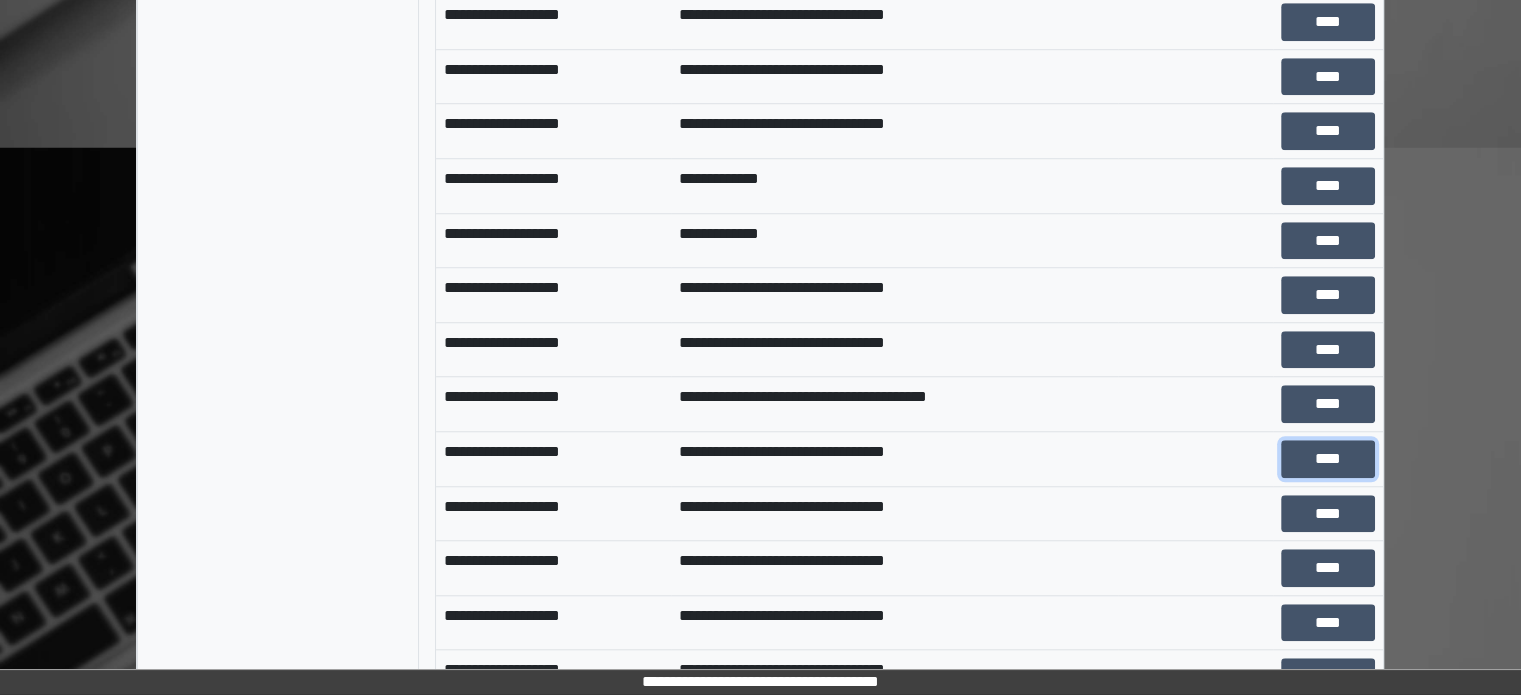 scroll, scrollTop: 1756, scrollLeft: 0, axis: vertical 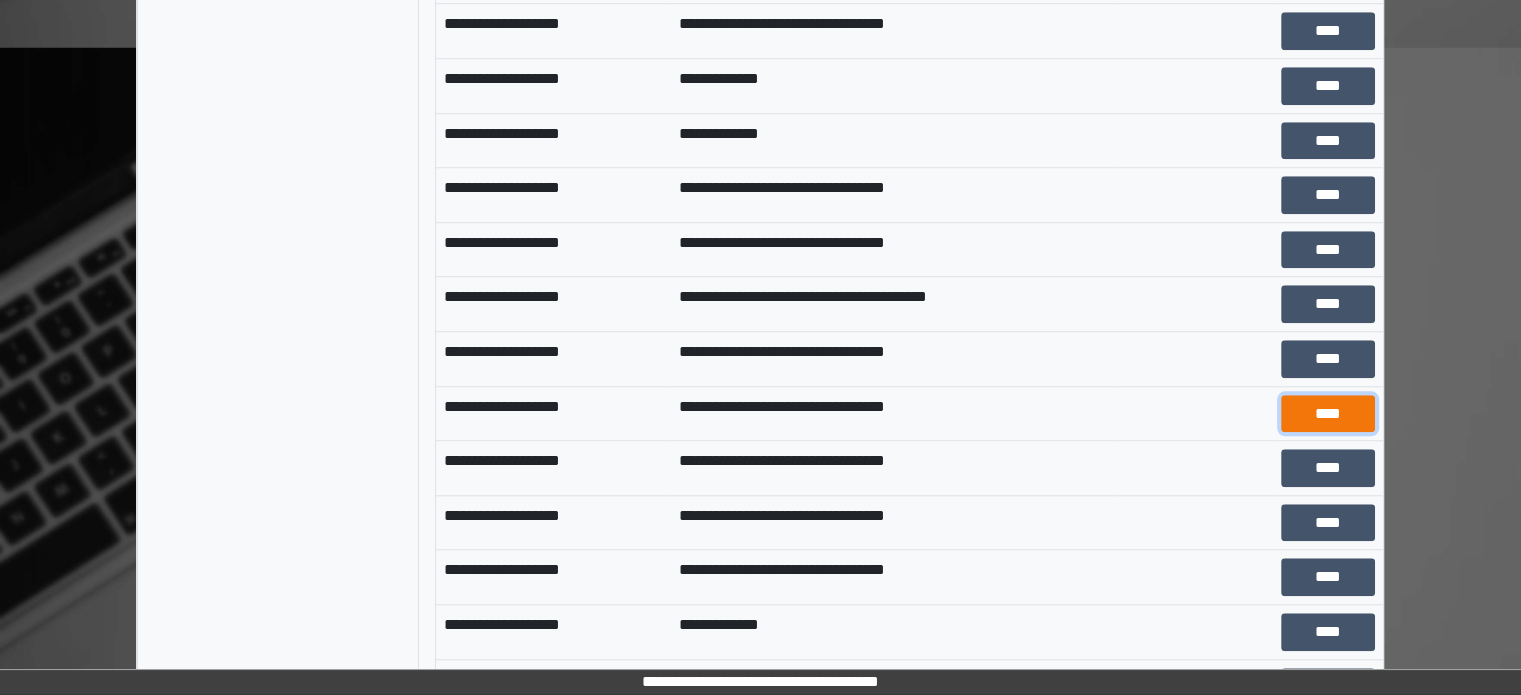 click on "****" at bounding box center (1328, 414) 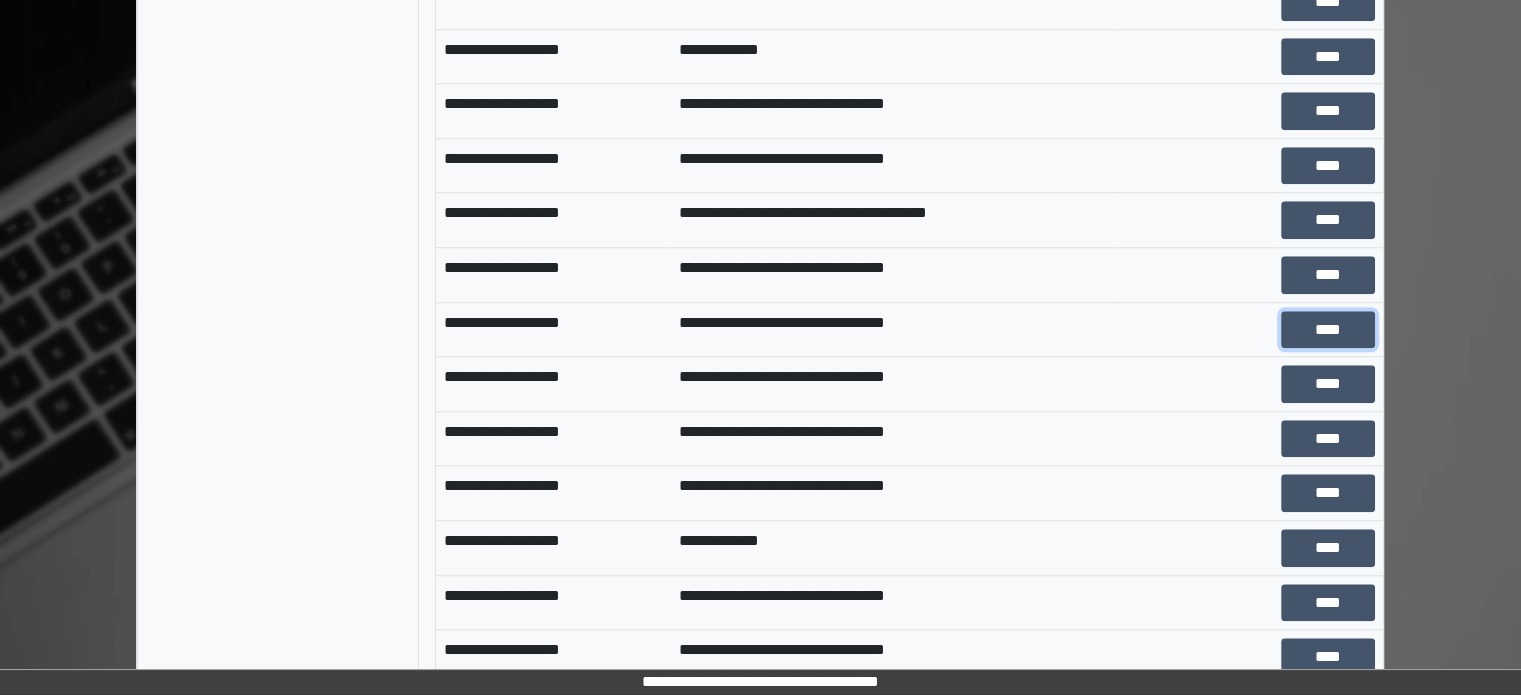 scroll, scrollTop: 1856, scrollLeft: 0, axis: vertical 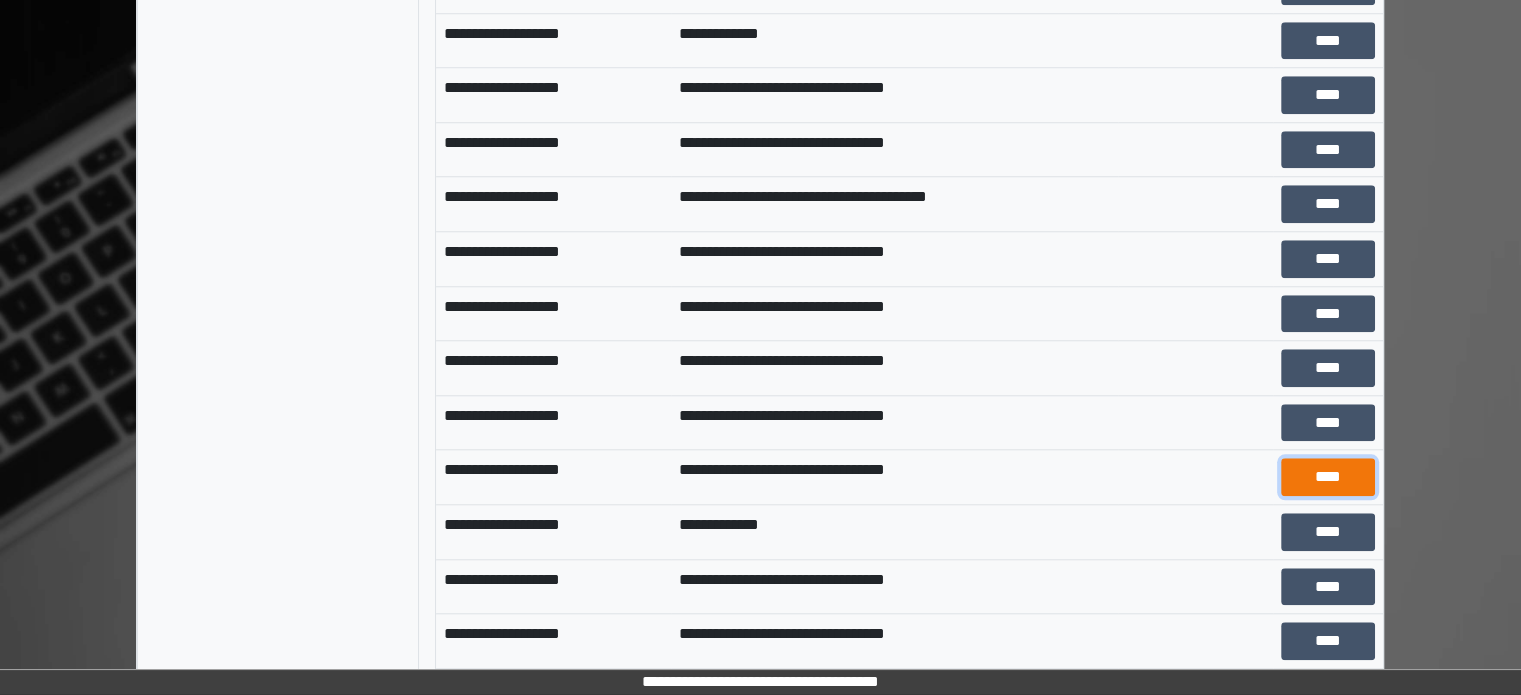 click on "****" at bounding box center (1328, 477) 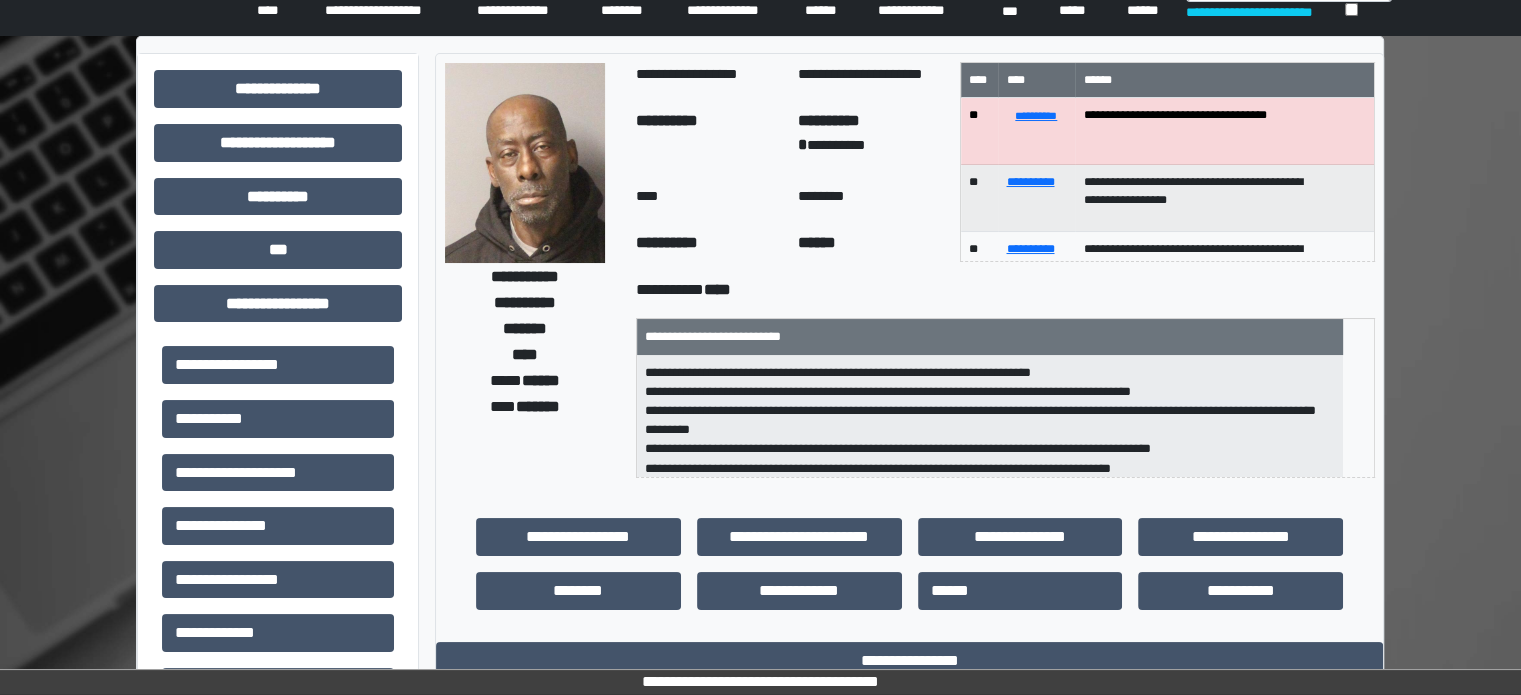 scroll, scrollTop: 0, scrollLeft: 0, axis: both 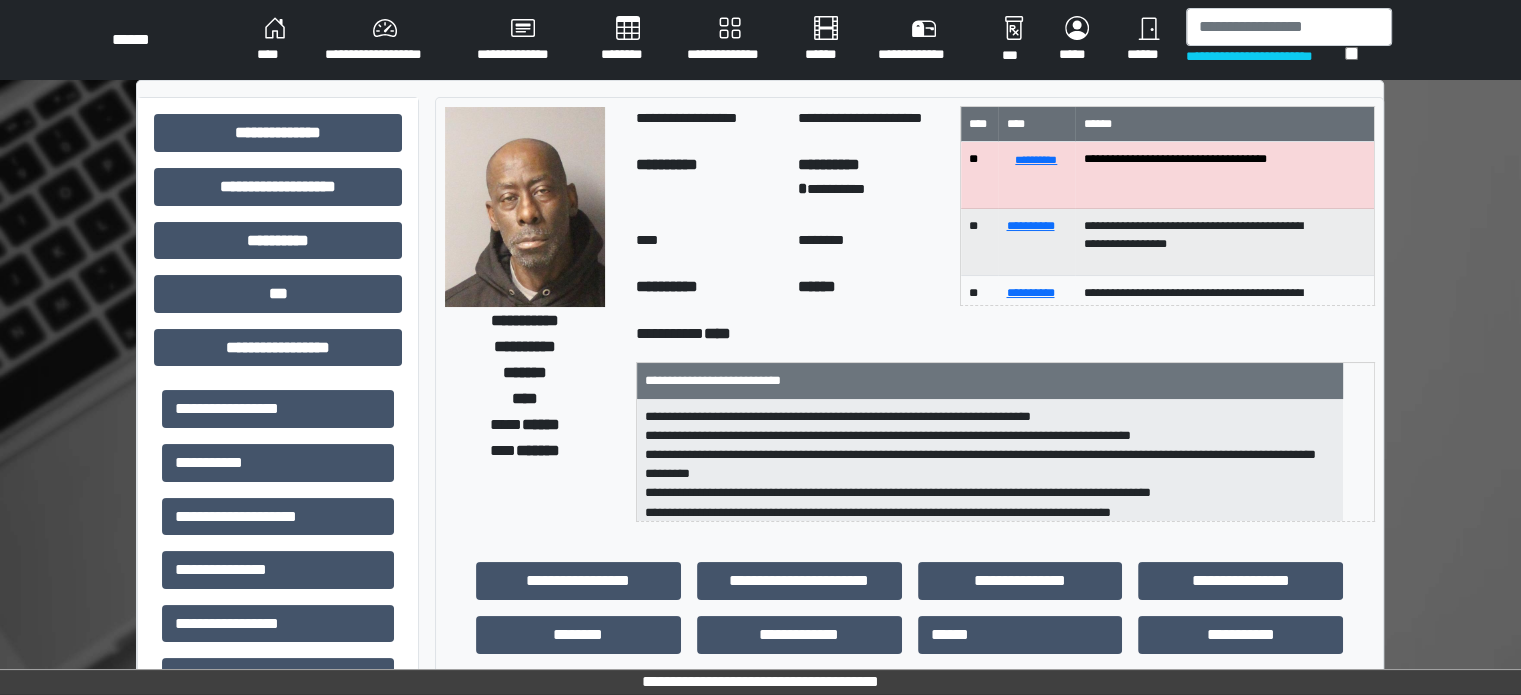 click on "**********" at bounding box center (385, 40) 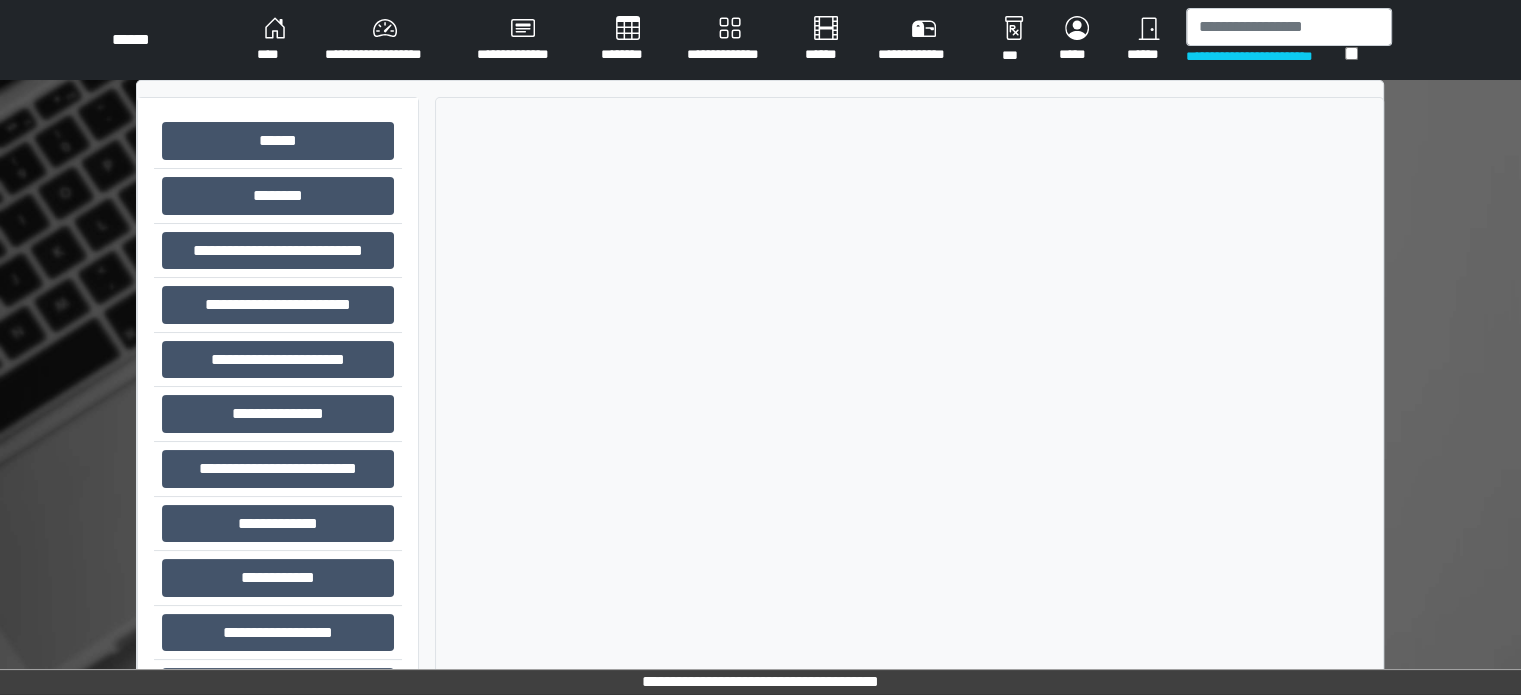 click on "**********" at bounding box center (385, 40) 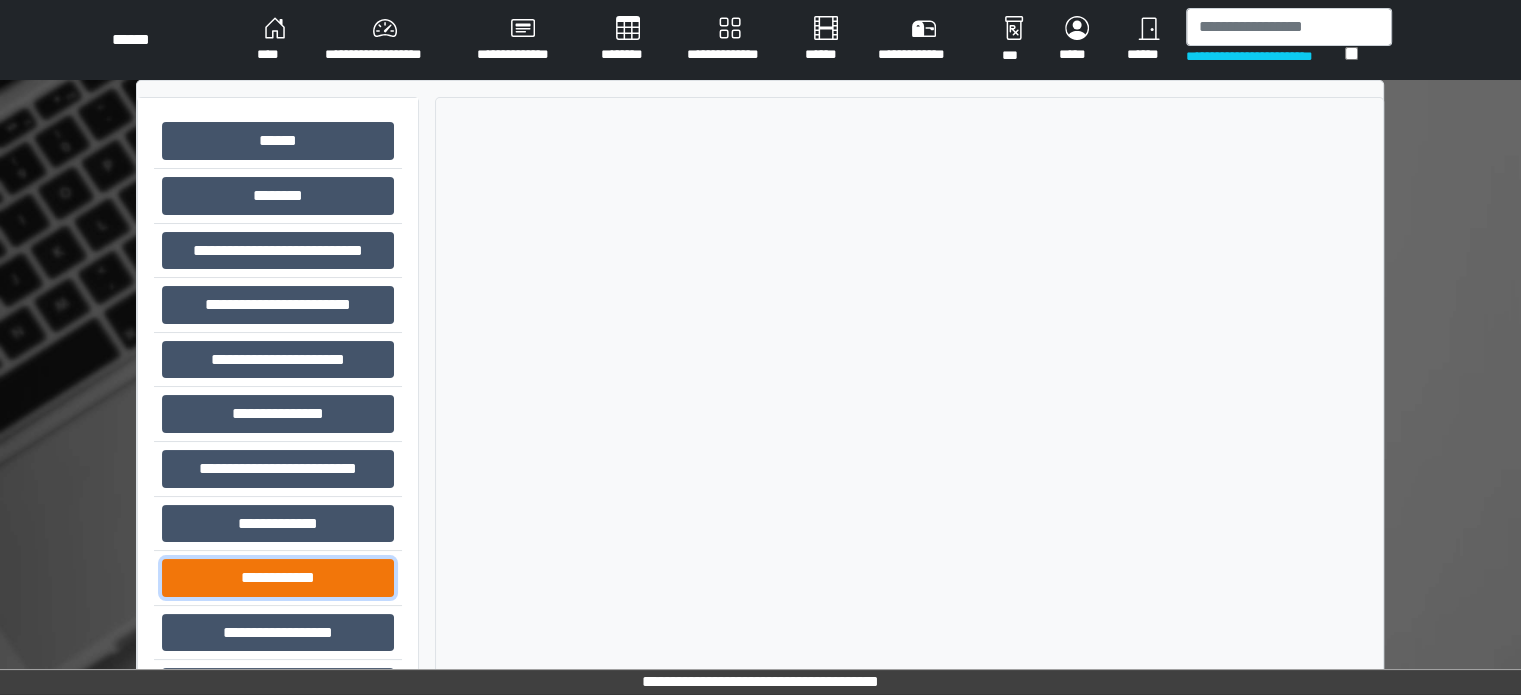 click on "**********" at bounding box center (278, 578) 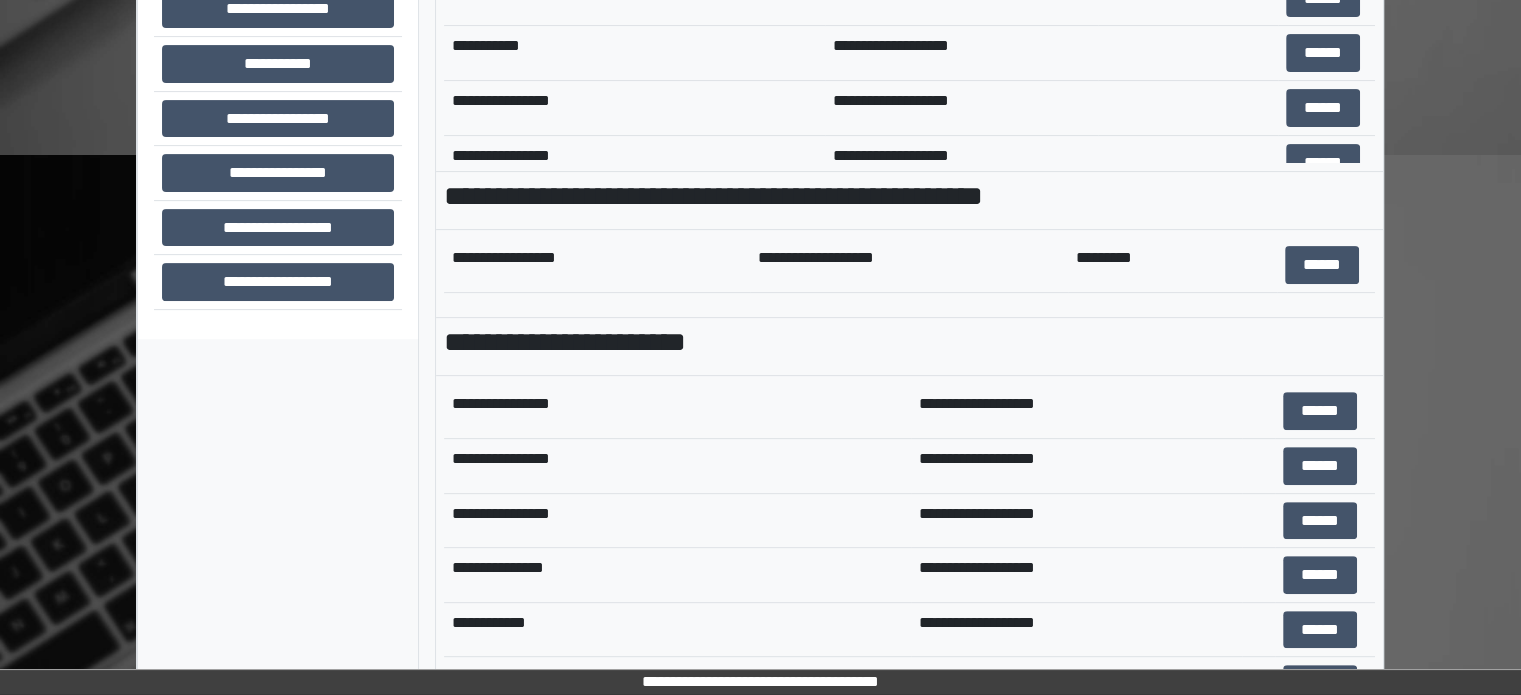 scroll, scrollTop: 708, scrollLeft: 0, axis: vertical 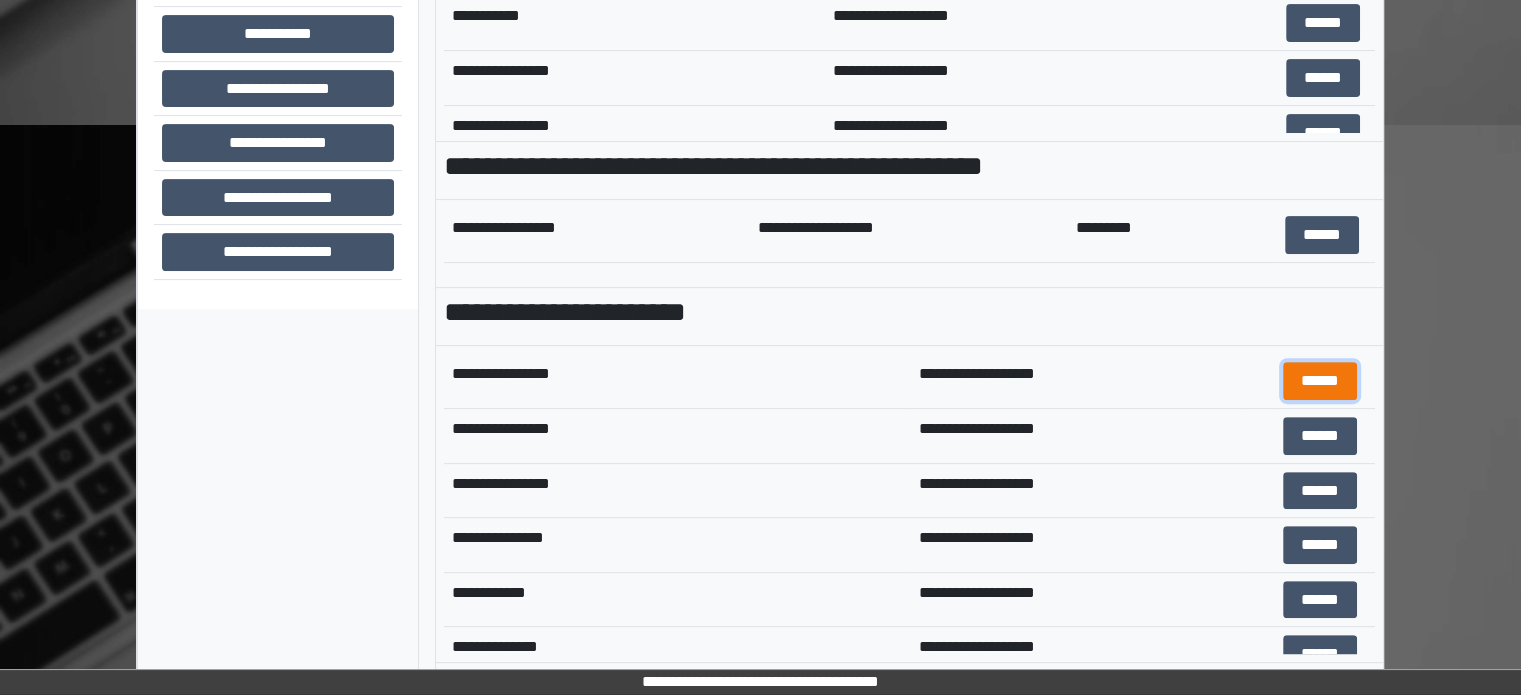 click on "******" at bounding box center [1320, 381] 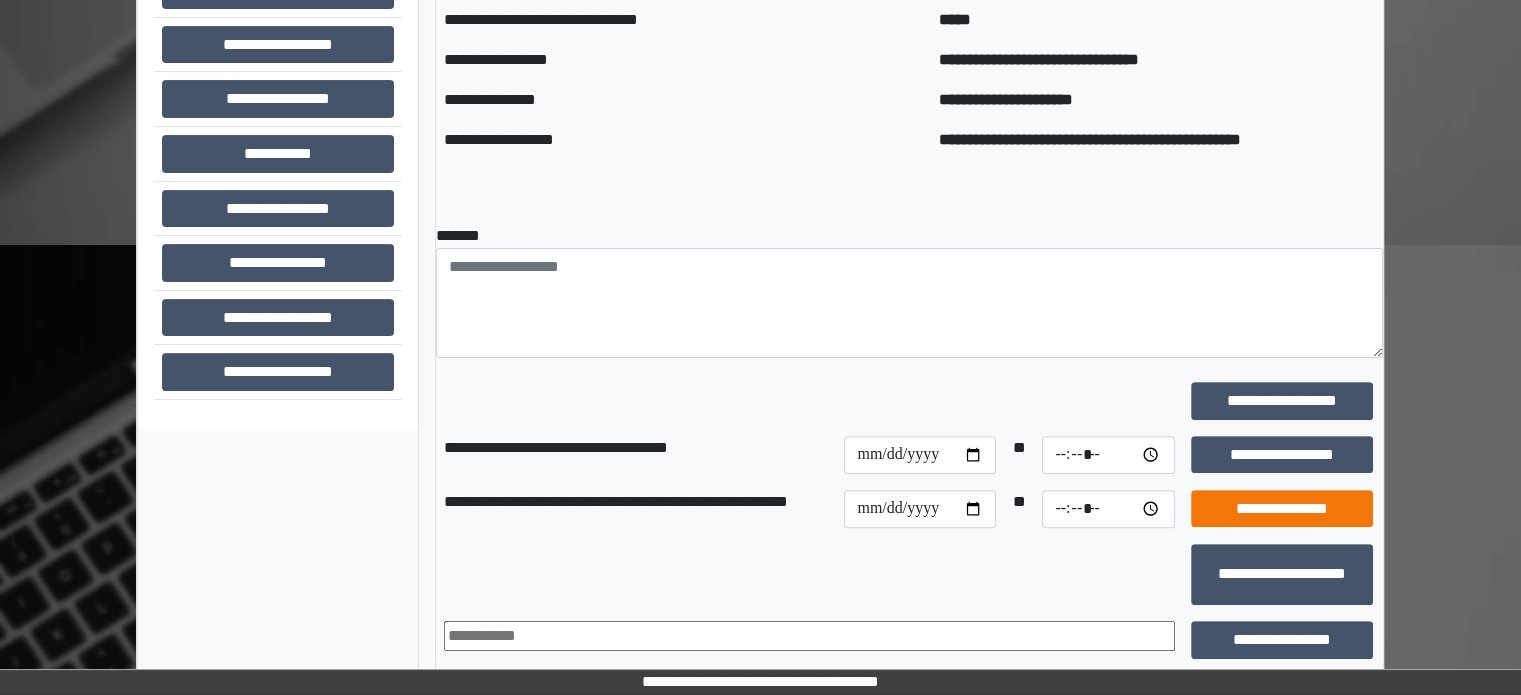 scroll, scrollTop: 600, scrollLeft: 0, axis: vertical 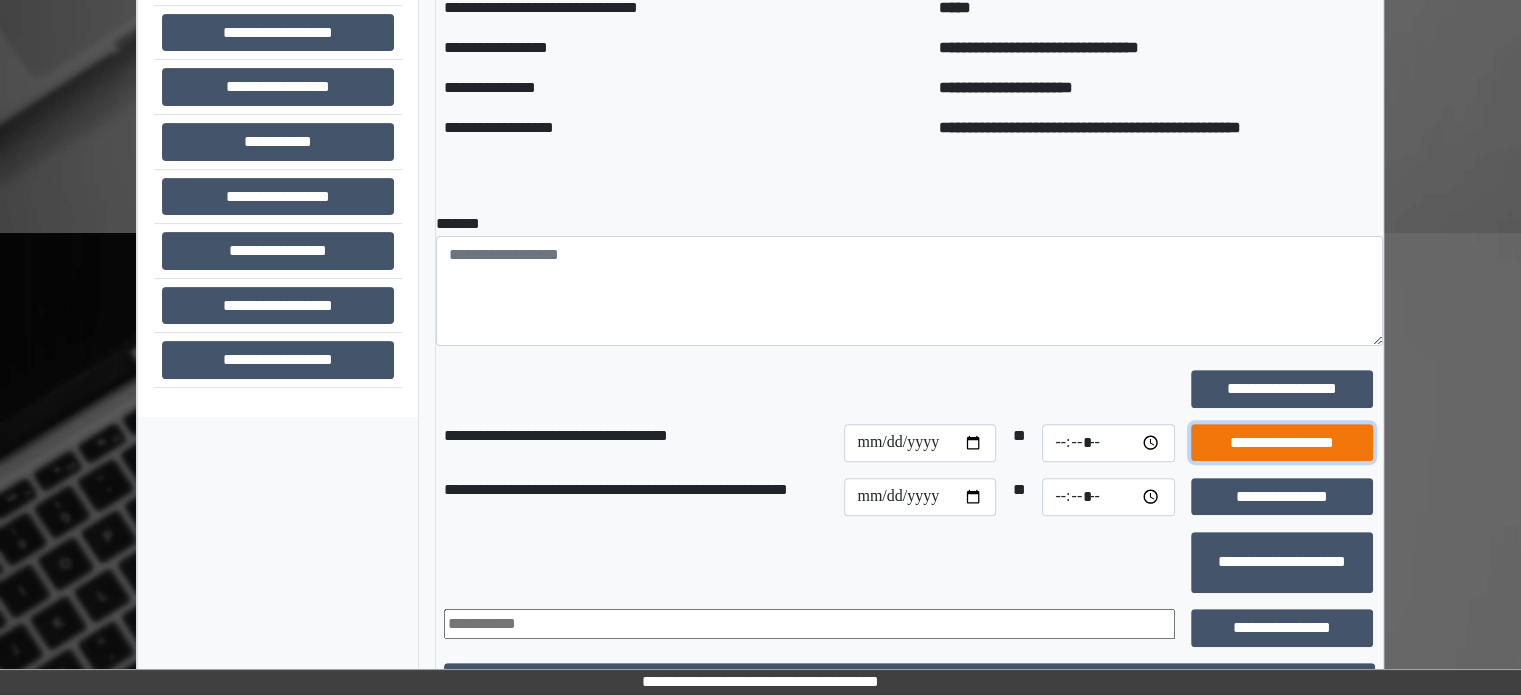 click on "**********" at bounding box center (1282, 443) 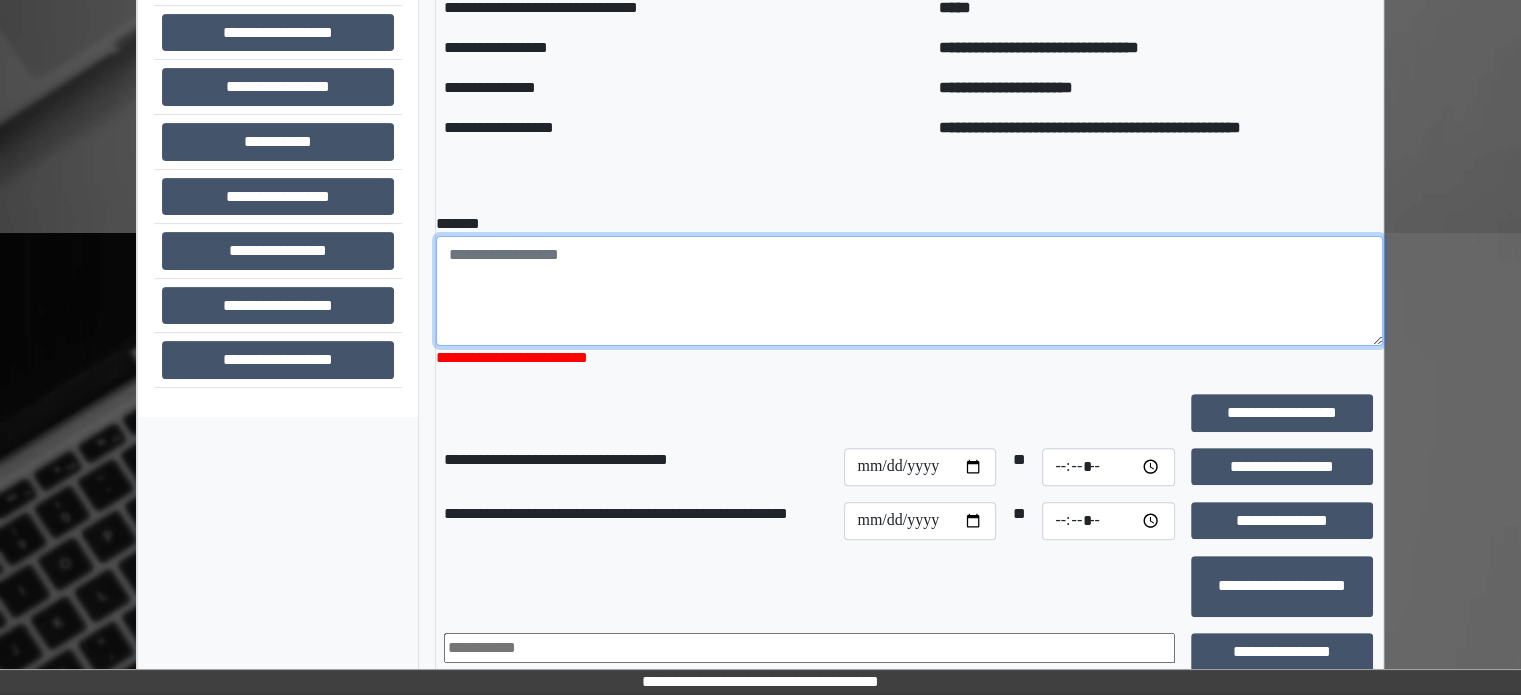 drag, startPoint x: 886, startPoint y: 271, endPoint x: 875, endPoint y: 257, distance: 17.804493 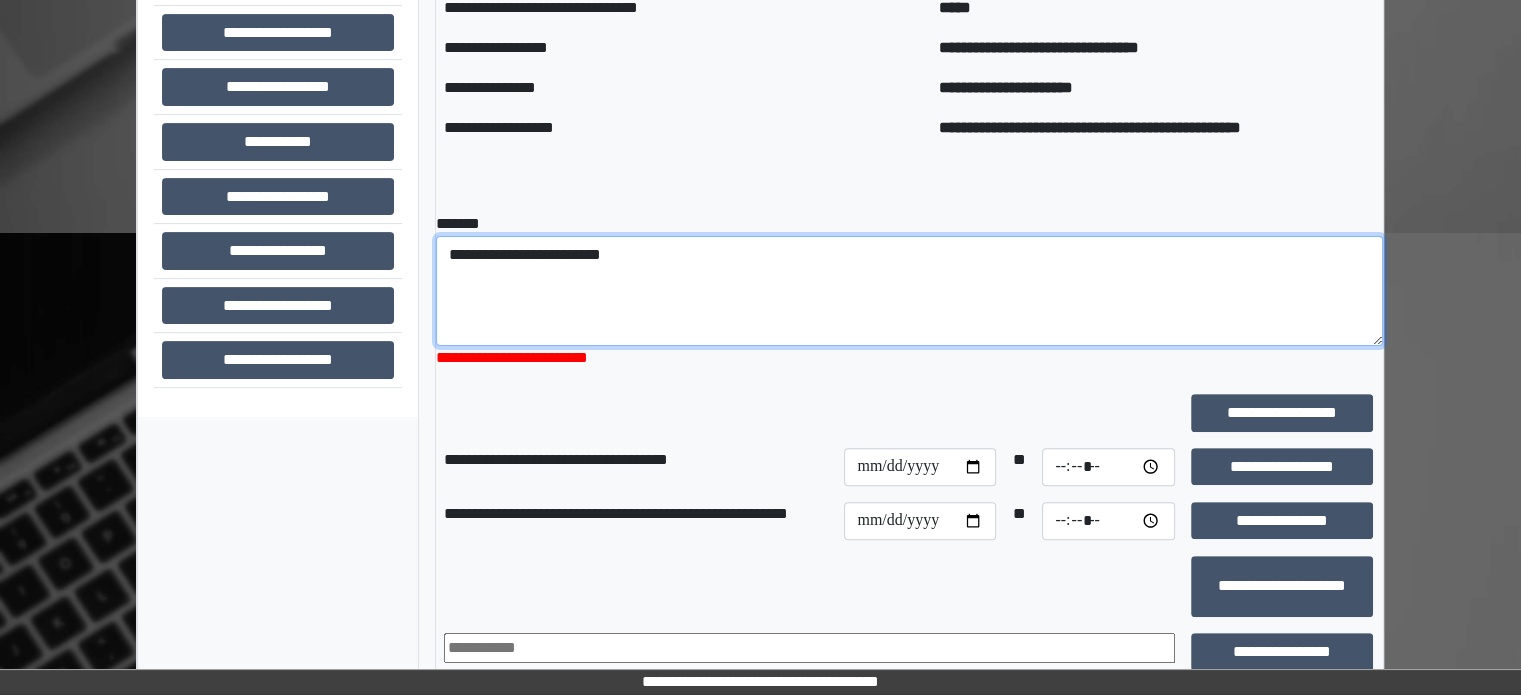 drag, startPoint x: 689, startPoint y: 260, endPoint x: 482, endPoint y: 261, distance: 207.00241 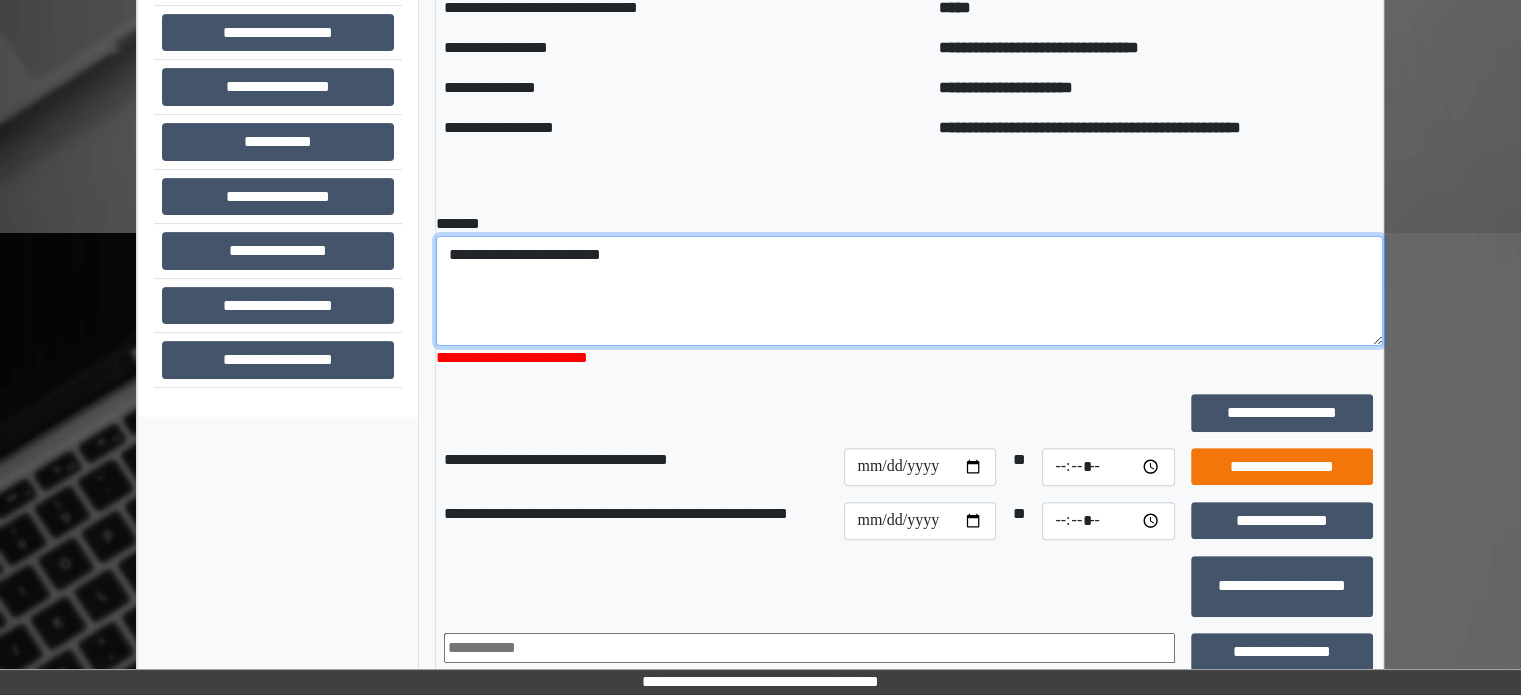 type on "**********" 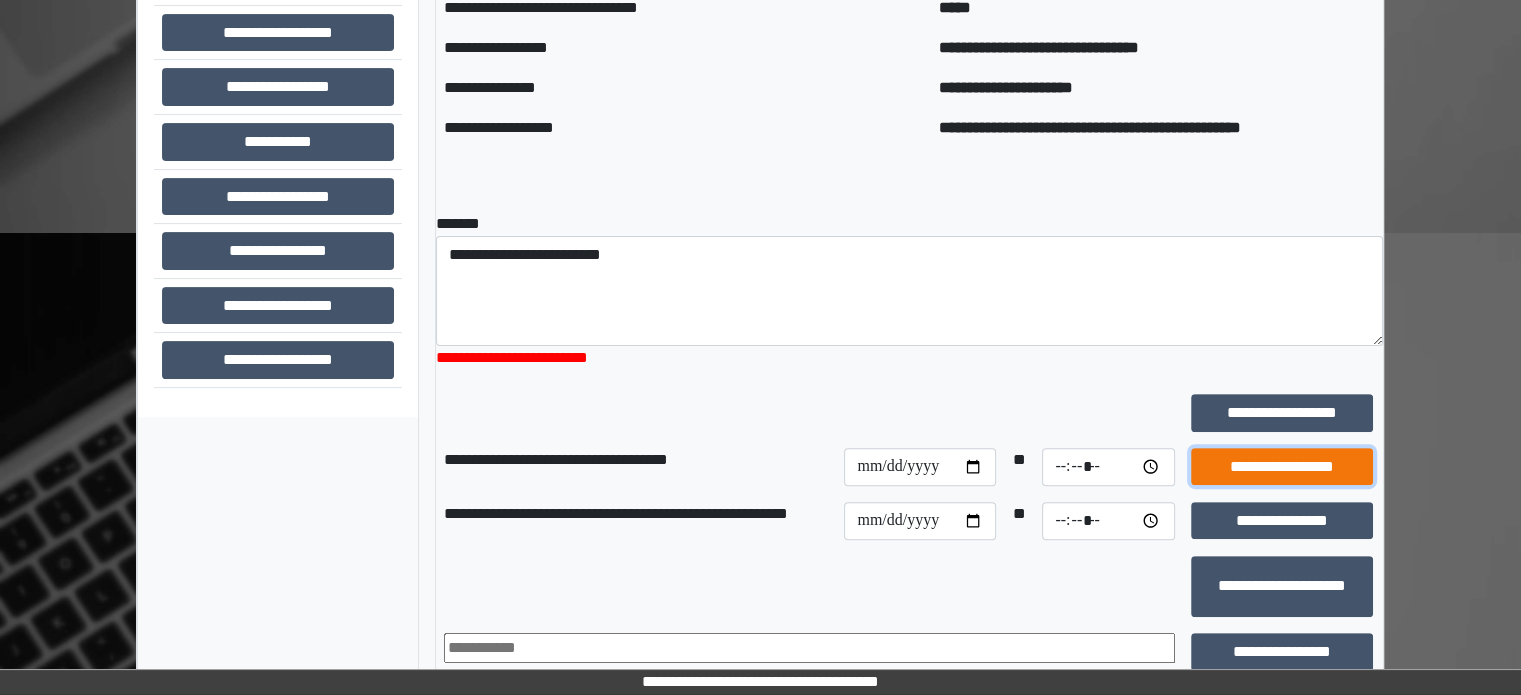 click on "**********" at bounding box center (1282, 467) 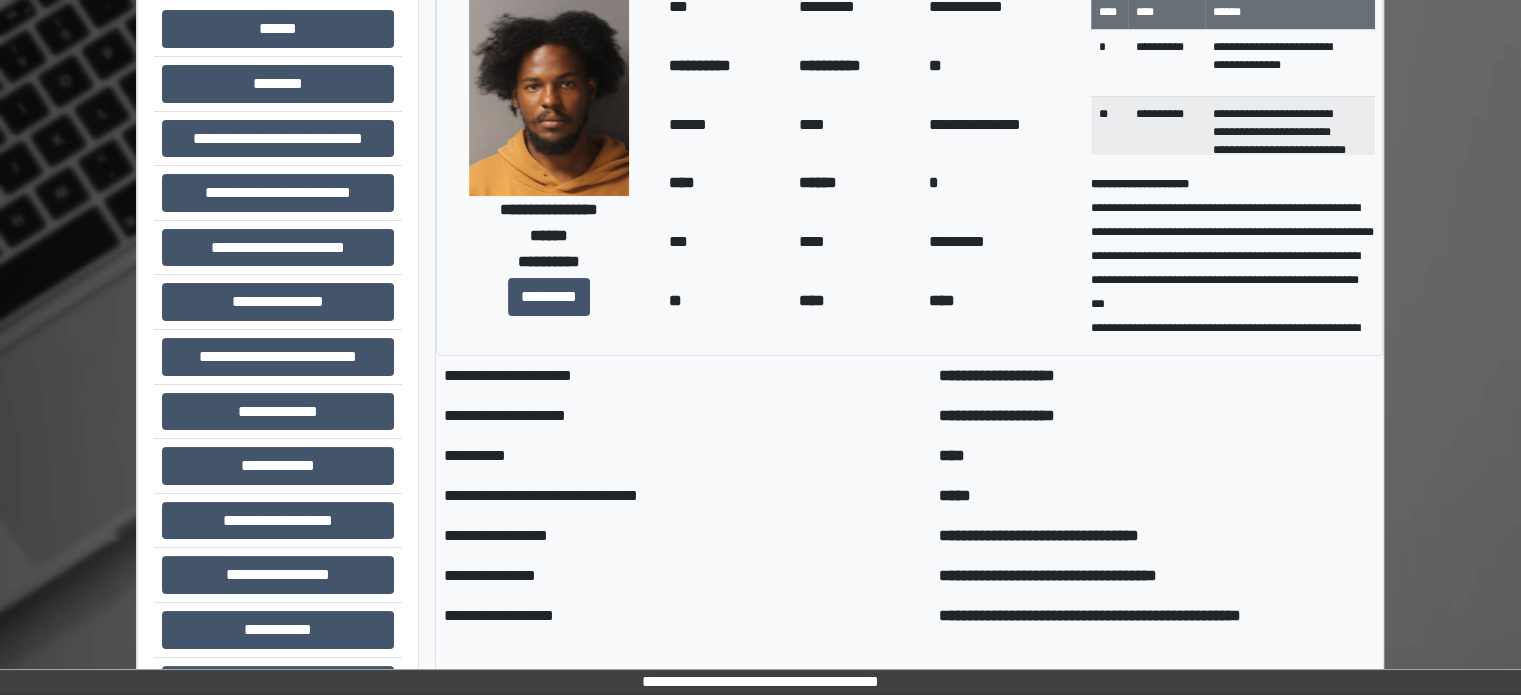 scroll, scrollTop: 100, scrollLeft: 0, axis: vertical 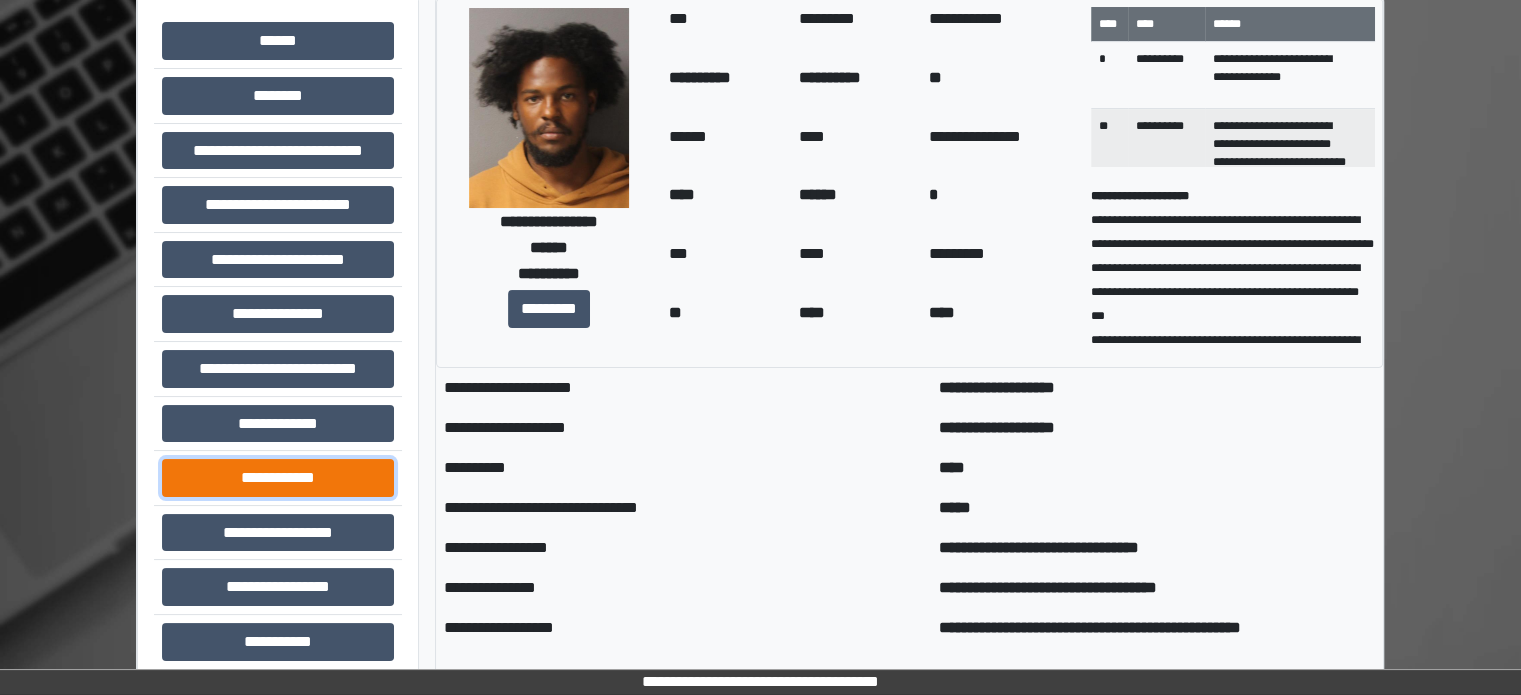 click on "**********" at bounding box center [278, 478] 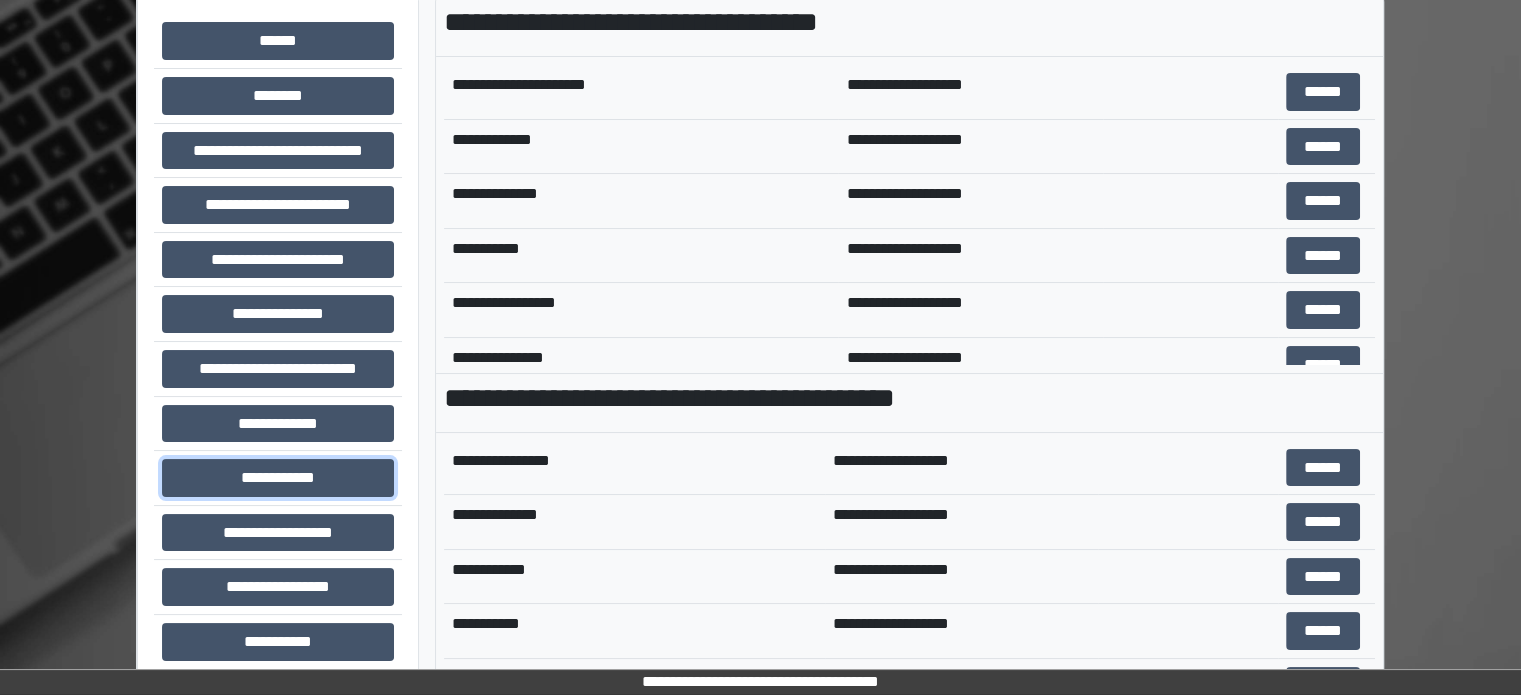 scroll, scrollTop: 200, scrollLeft: 0, axis: vertical 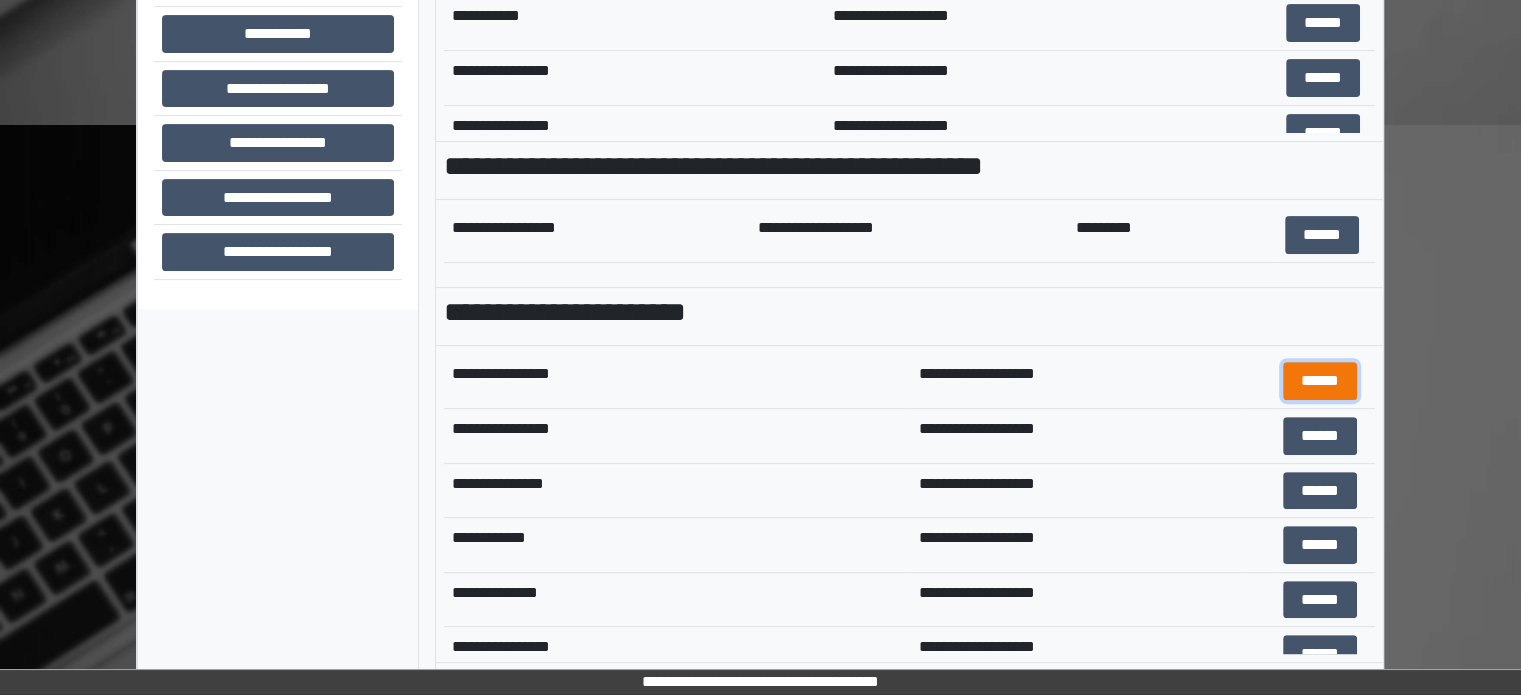 click on "******" at bounding box center (1320, 381) 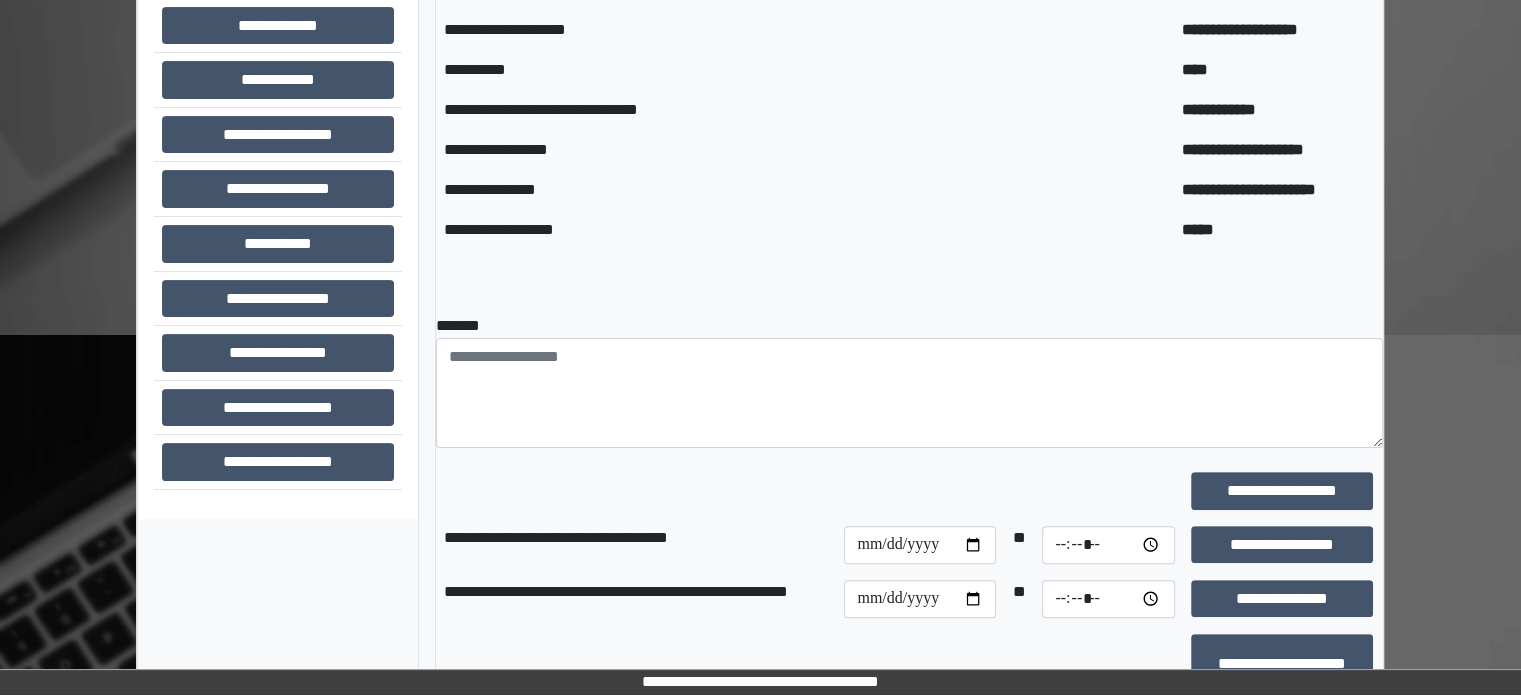 scroll, scrollTop: 500, scrollLeft: 0, axis: vertical 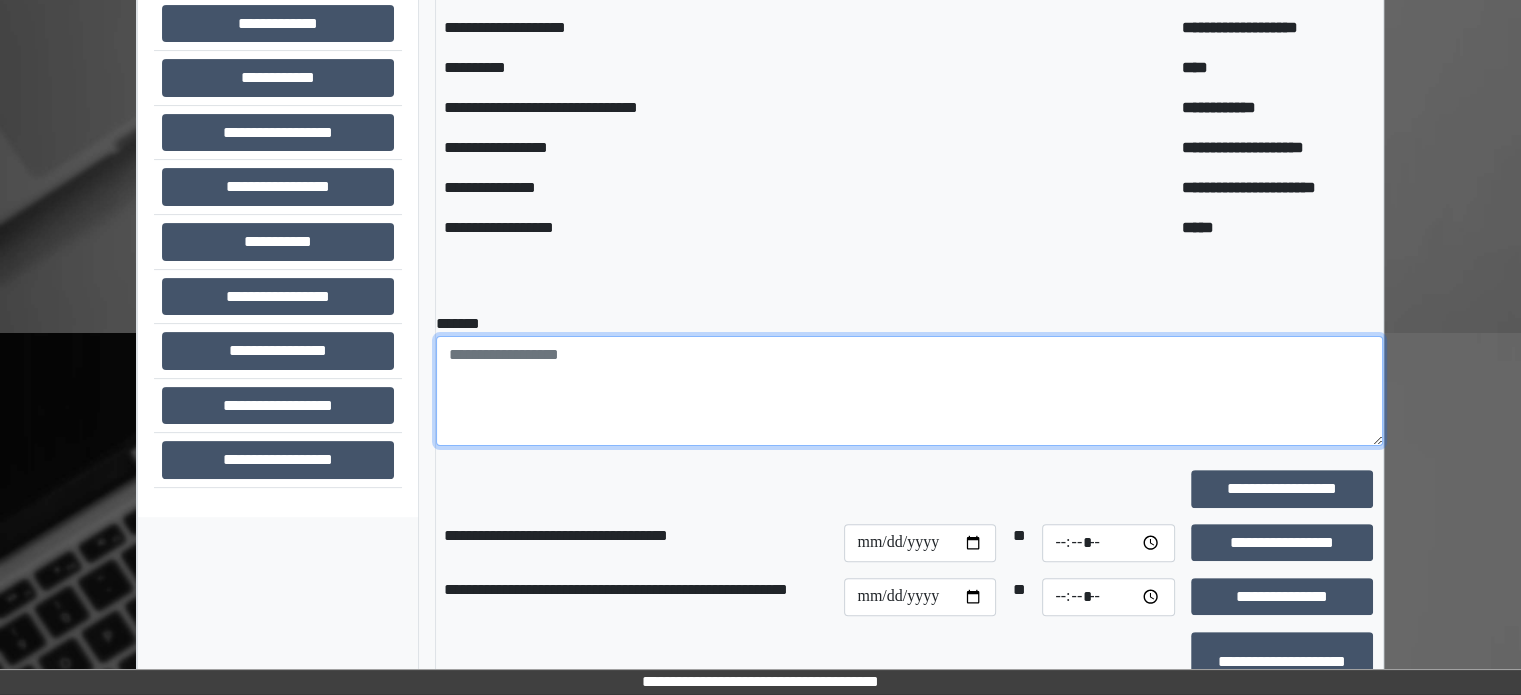 paste on "**********" 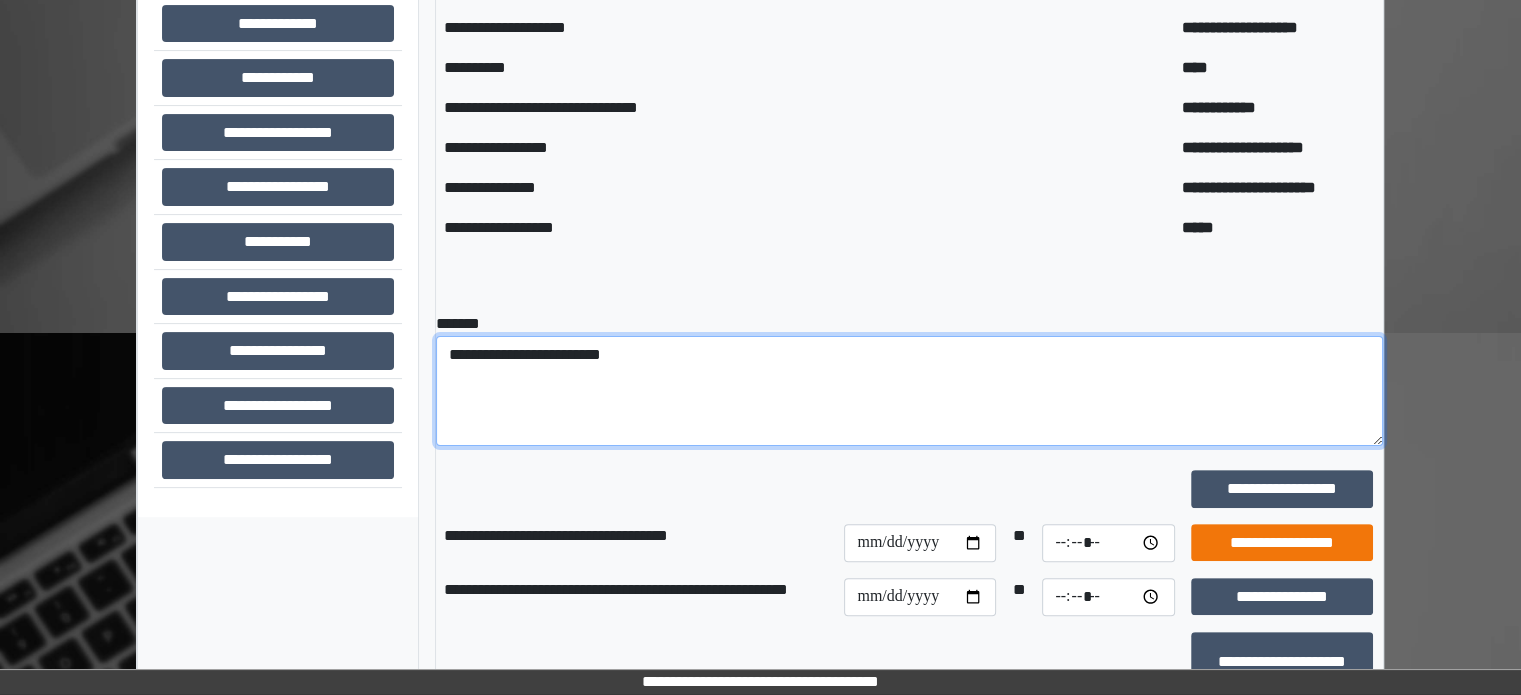 type on "**********" 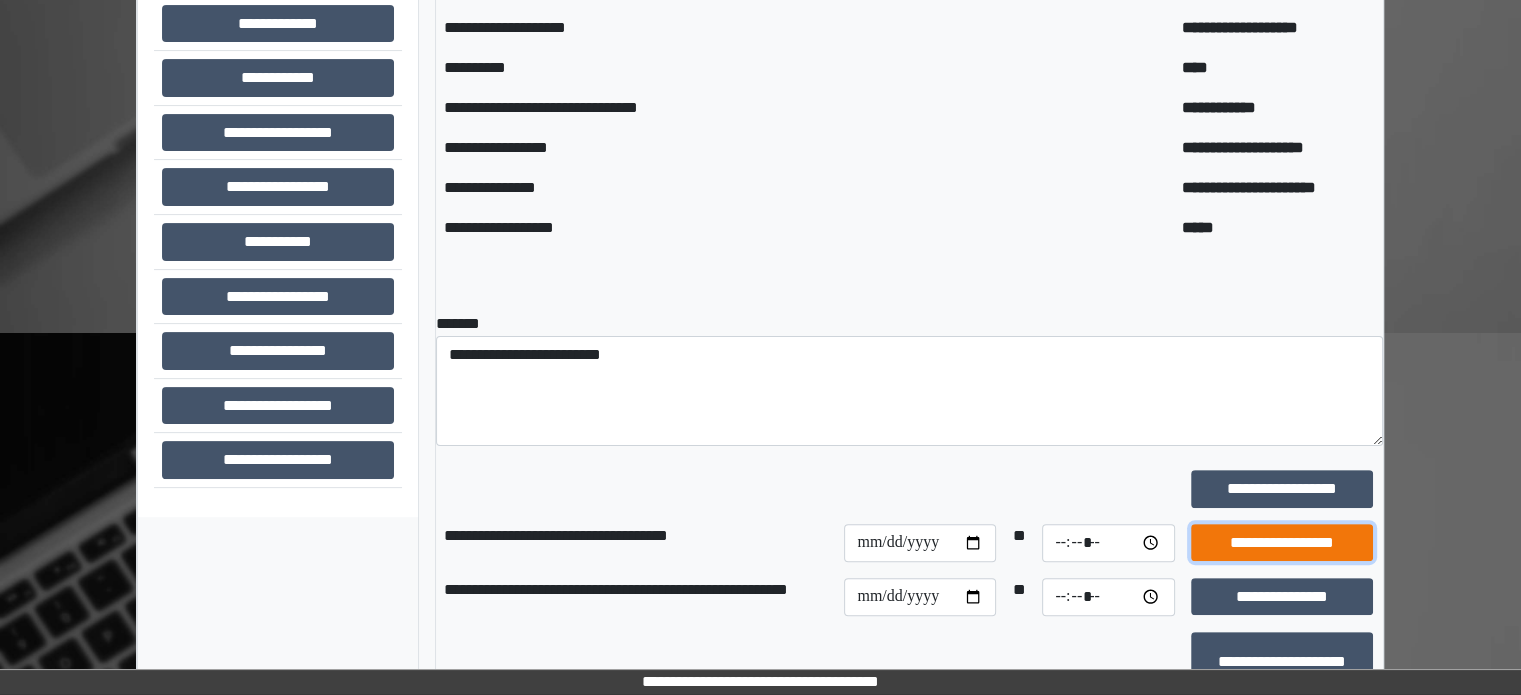 click on "**********" at bounding box center [1282, 543] 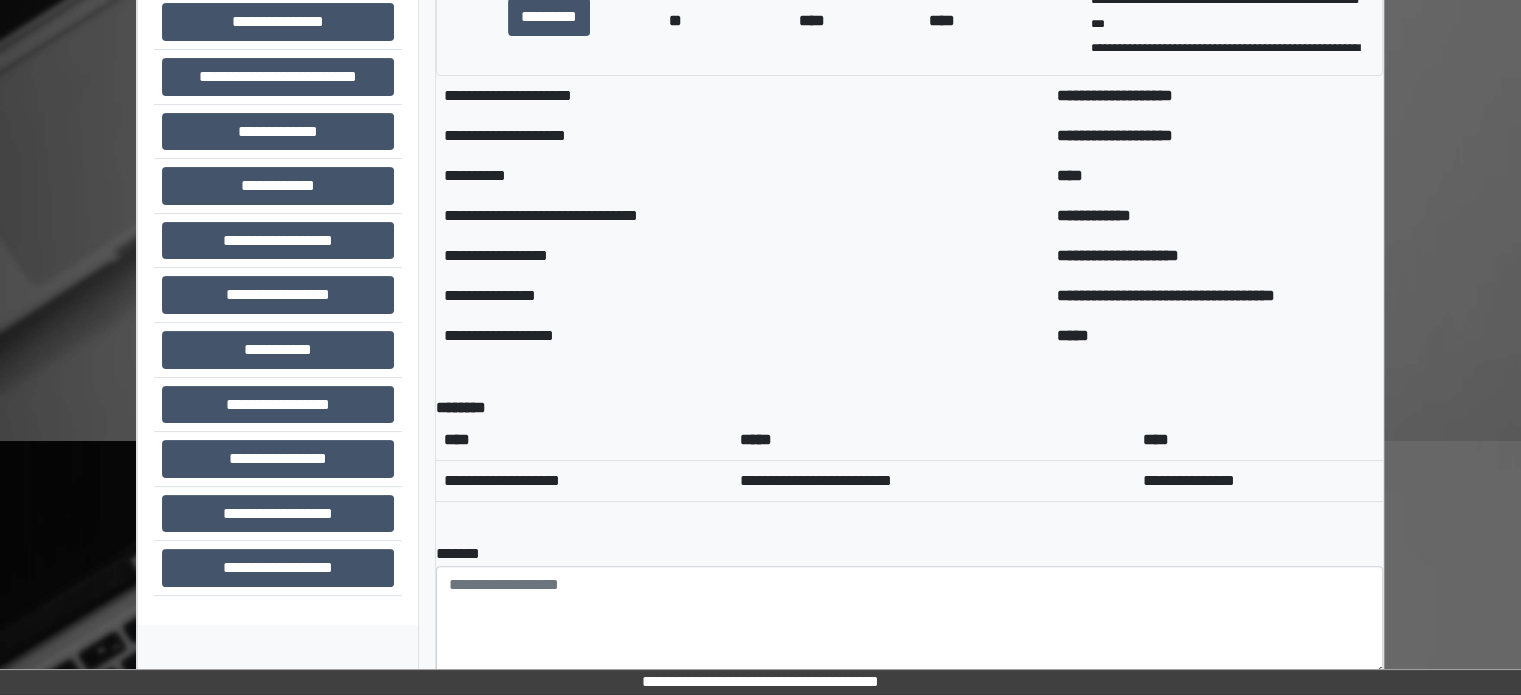 scroll, scrollTop: 300, scrollLeft: 0, axis: vertical 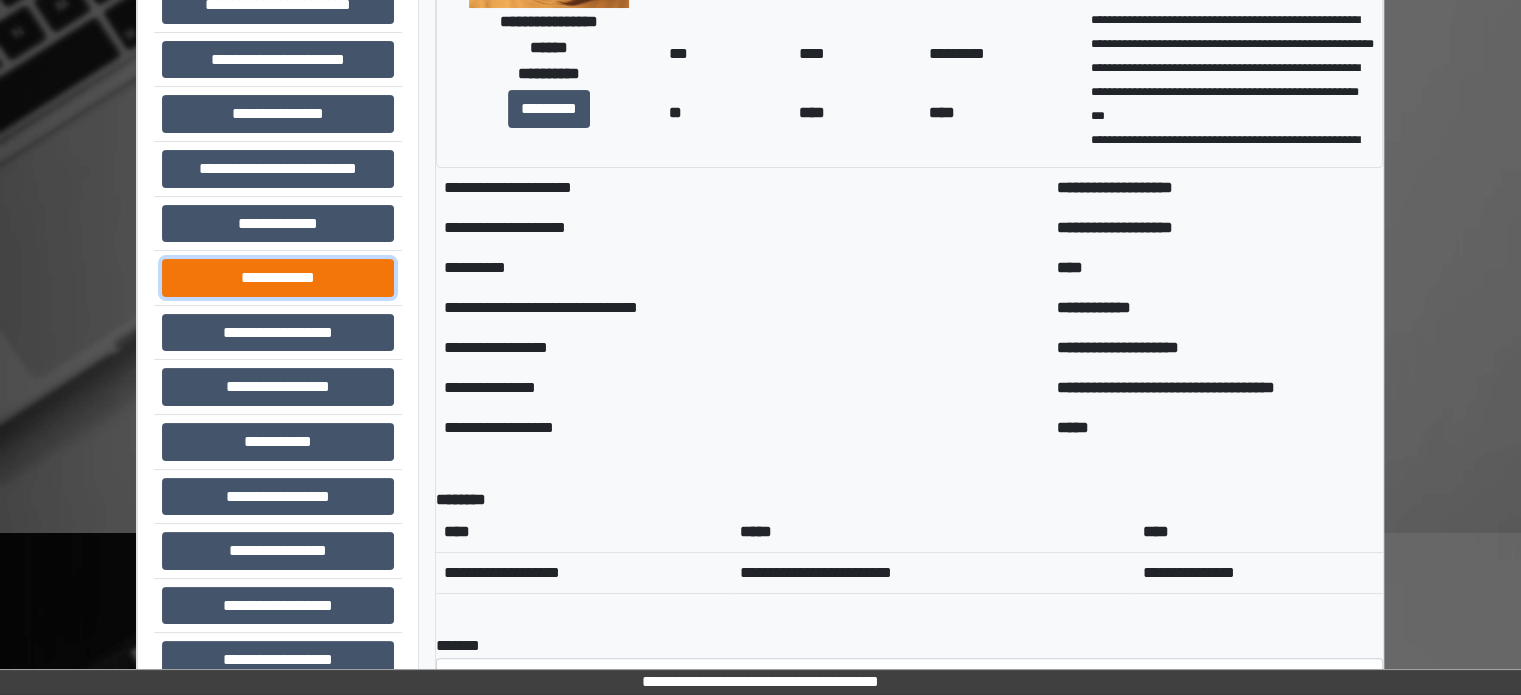 click on "**********" at bounding box center [278, 278] 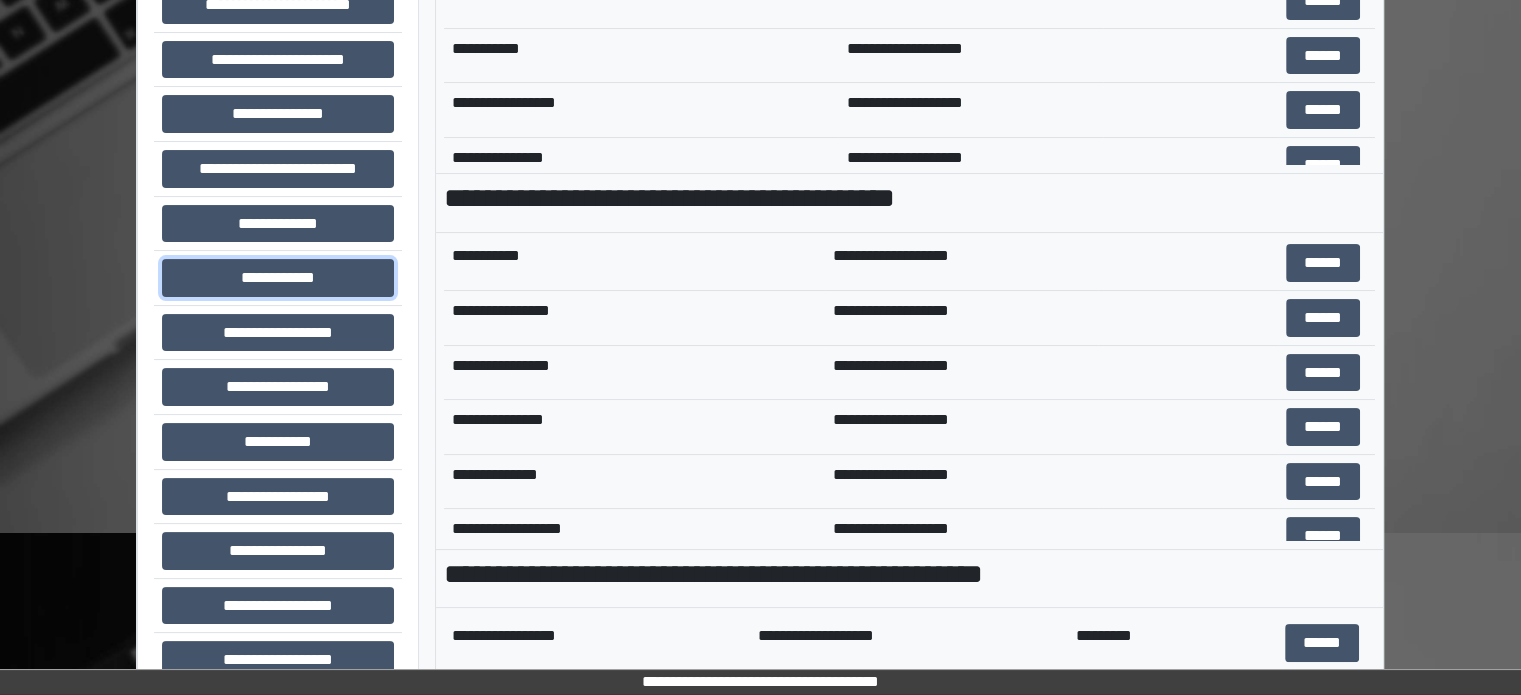 scroll, scrollTop: 300, scrollLeft: 0, axis: vertical 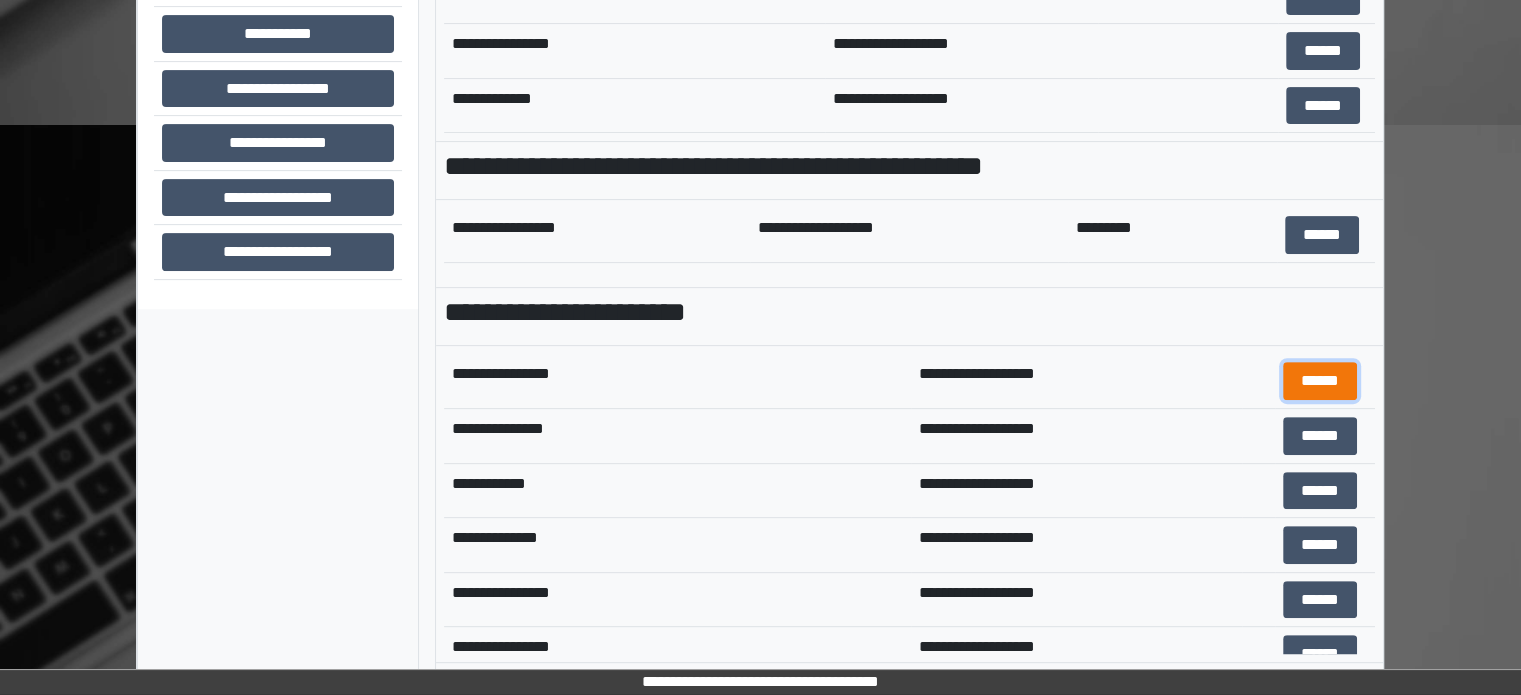 click on "******" at bounding box center (1320, 381) 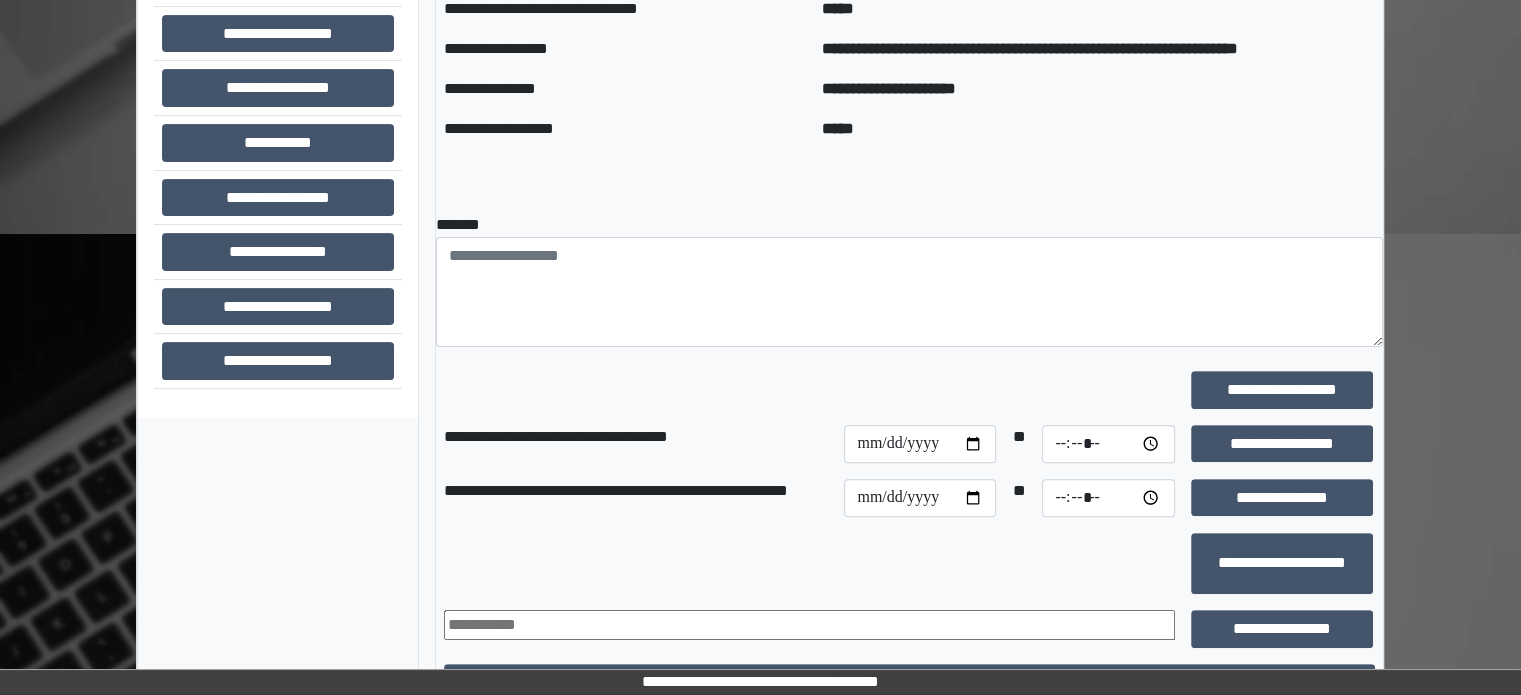 scroll, scrollTop: 600, scrollLeft: 0, axis: vertical 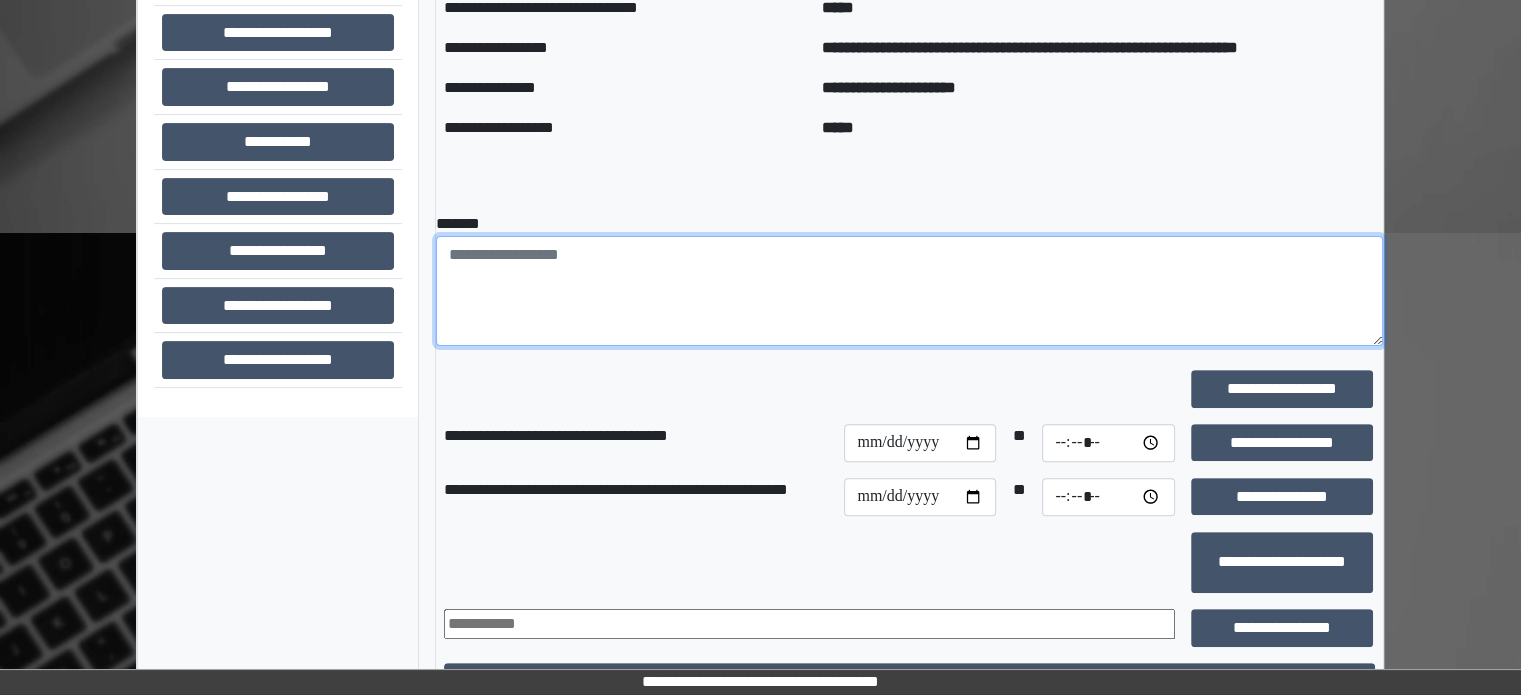 paste on "**********" 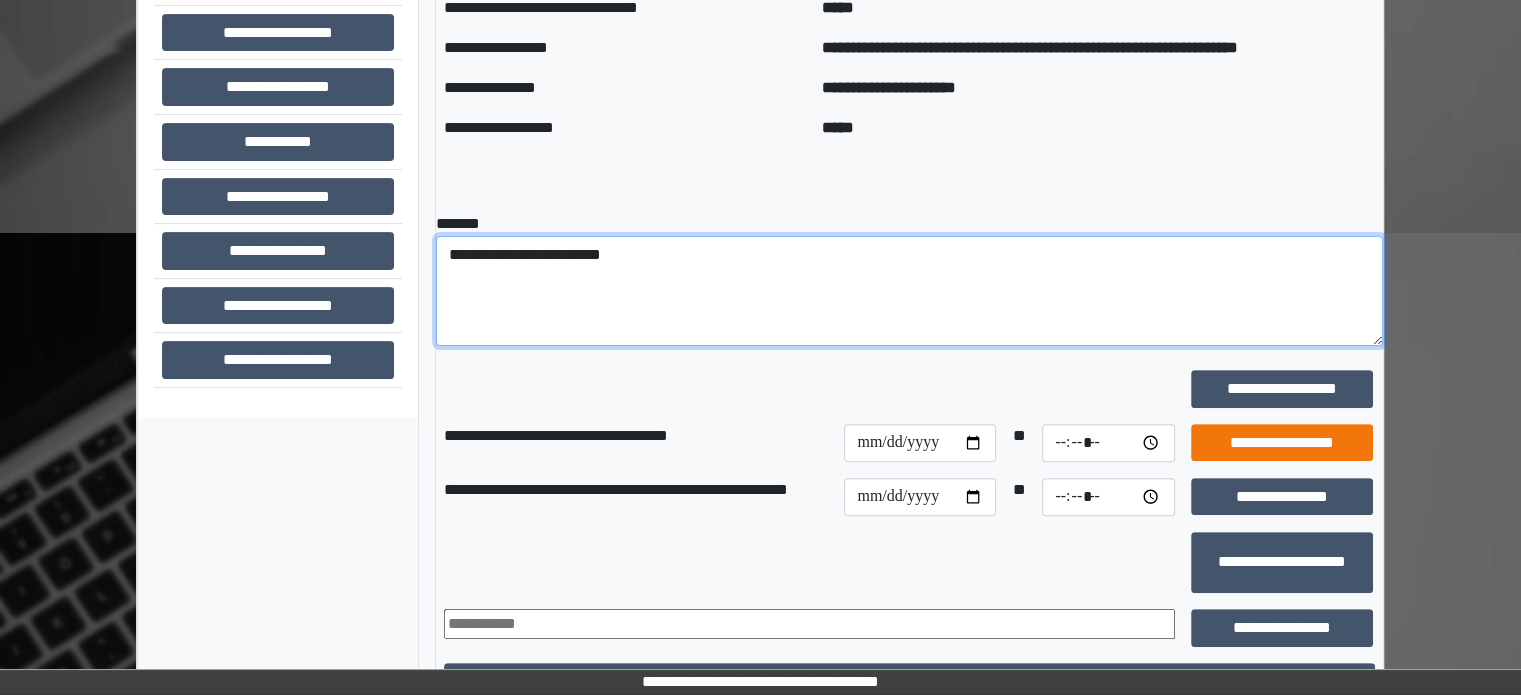 type on "**********" 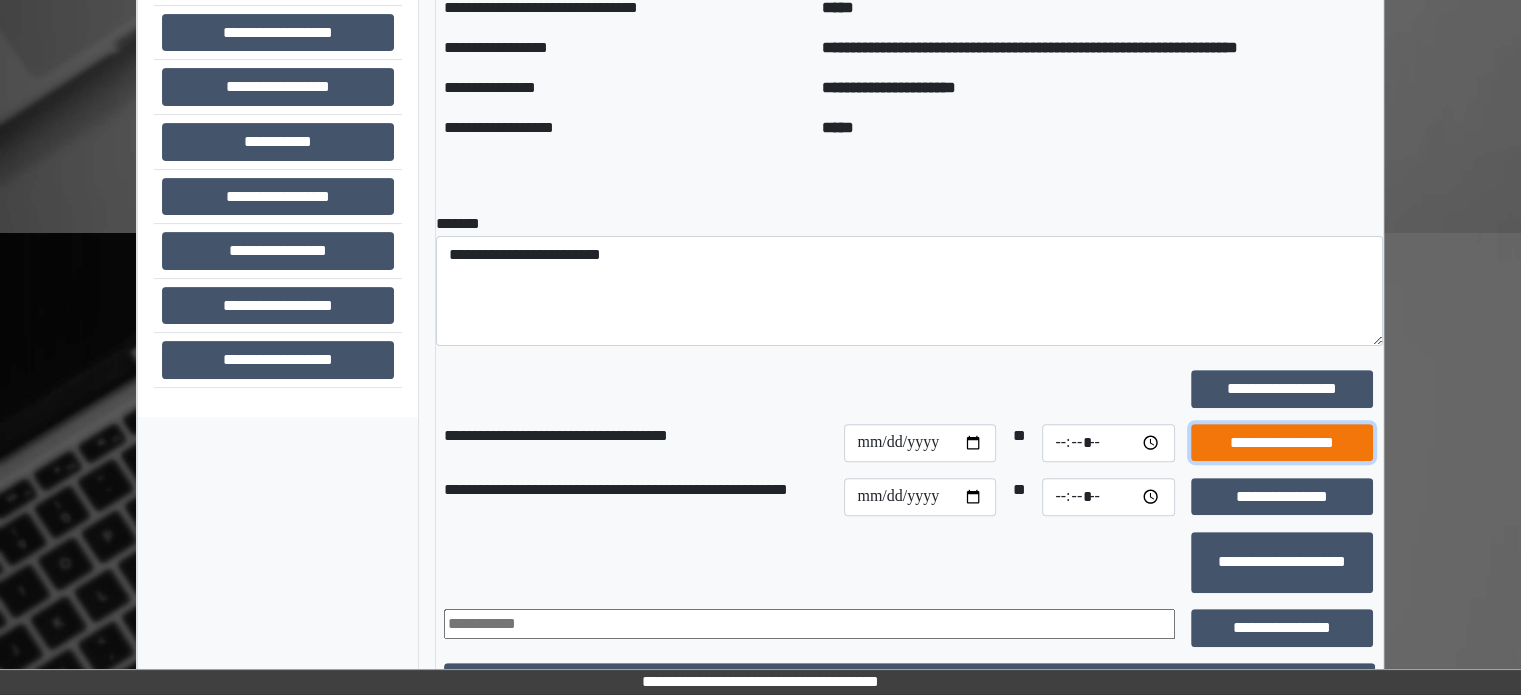 click on "**********" at bounding box center (1282, 443) 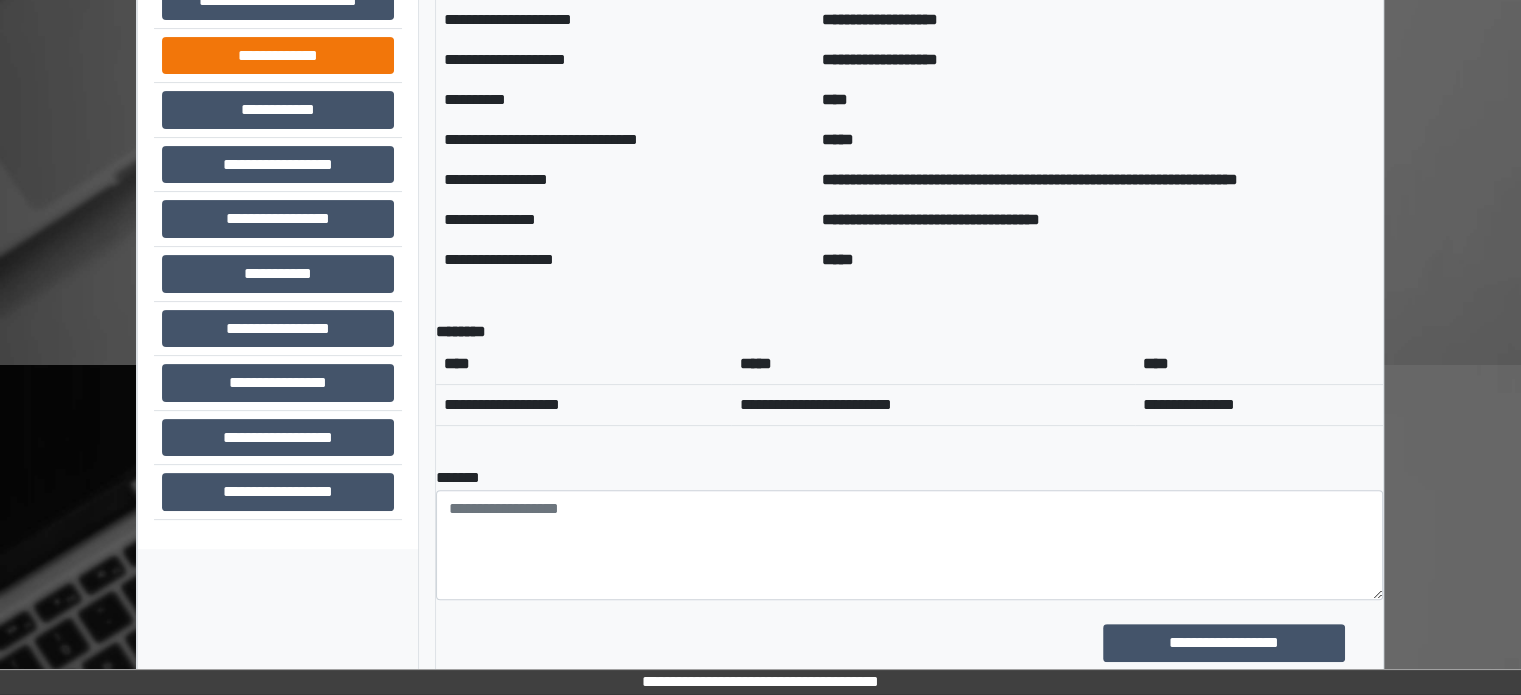 scroll, scrollTop: 300, scrollLeft: 0, axis: vertical 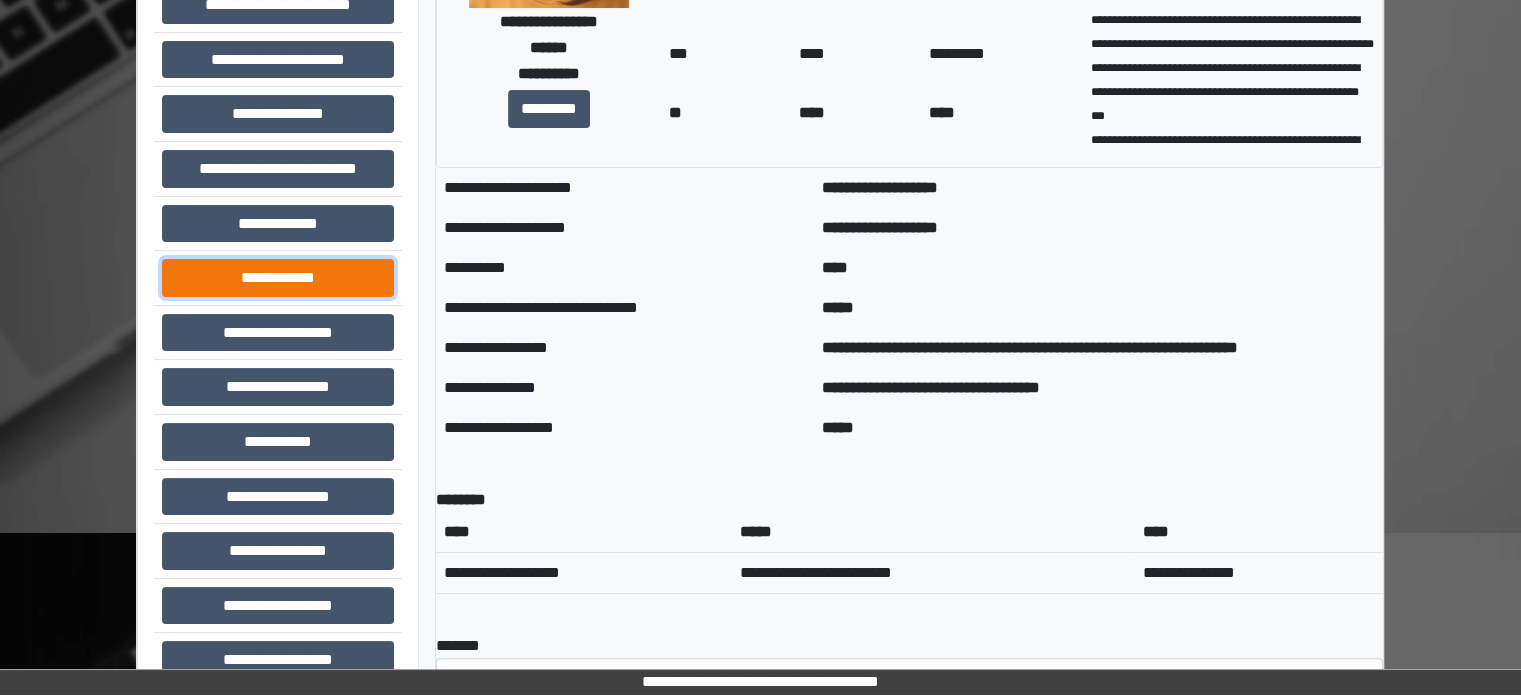 click on "**********" at bounding box center (278, 278) 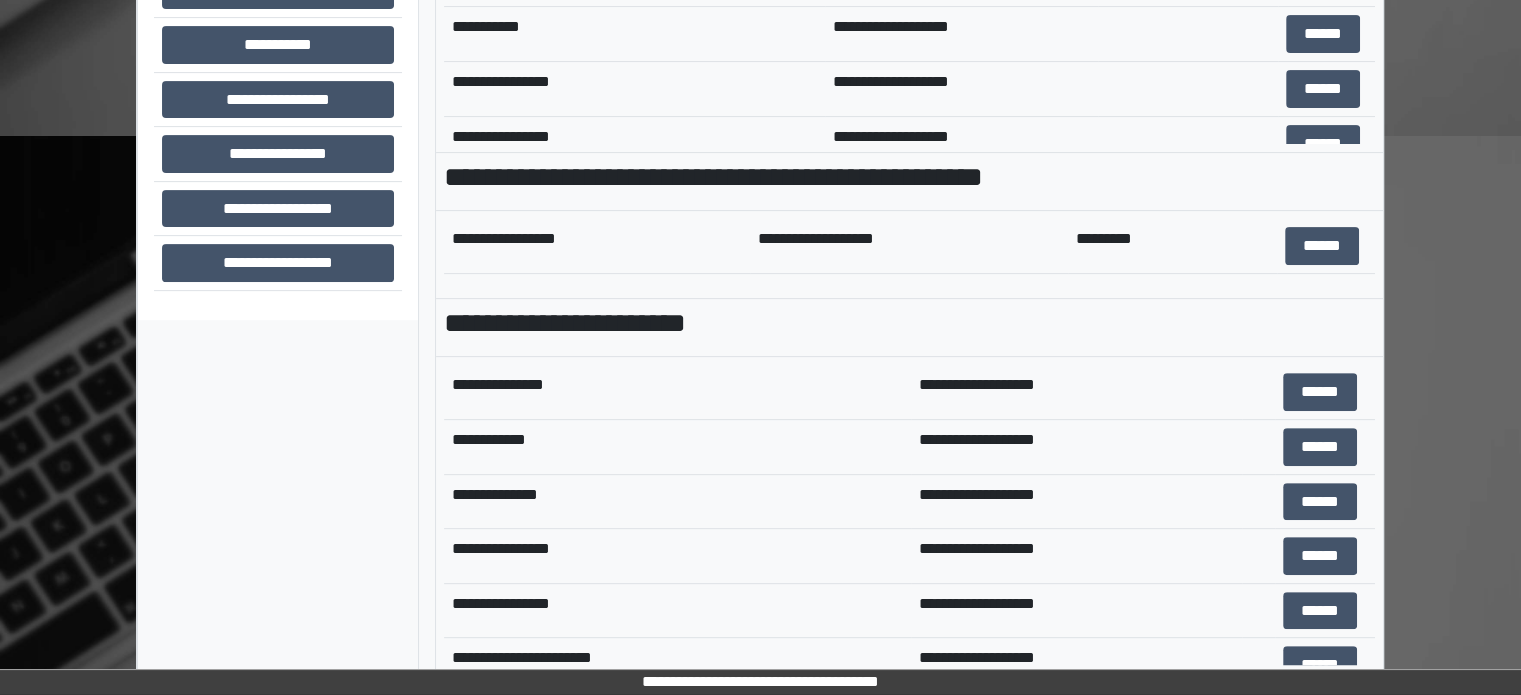 scroll, scrollTop: 708, scrollLeft: 0, axis: vertical 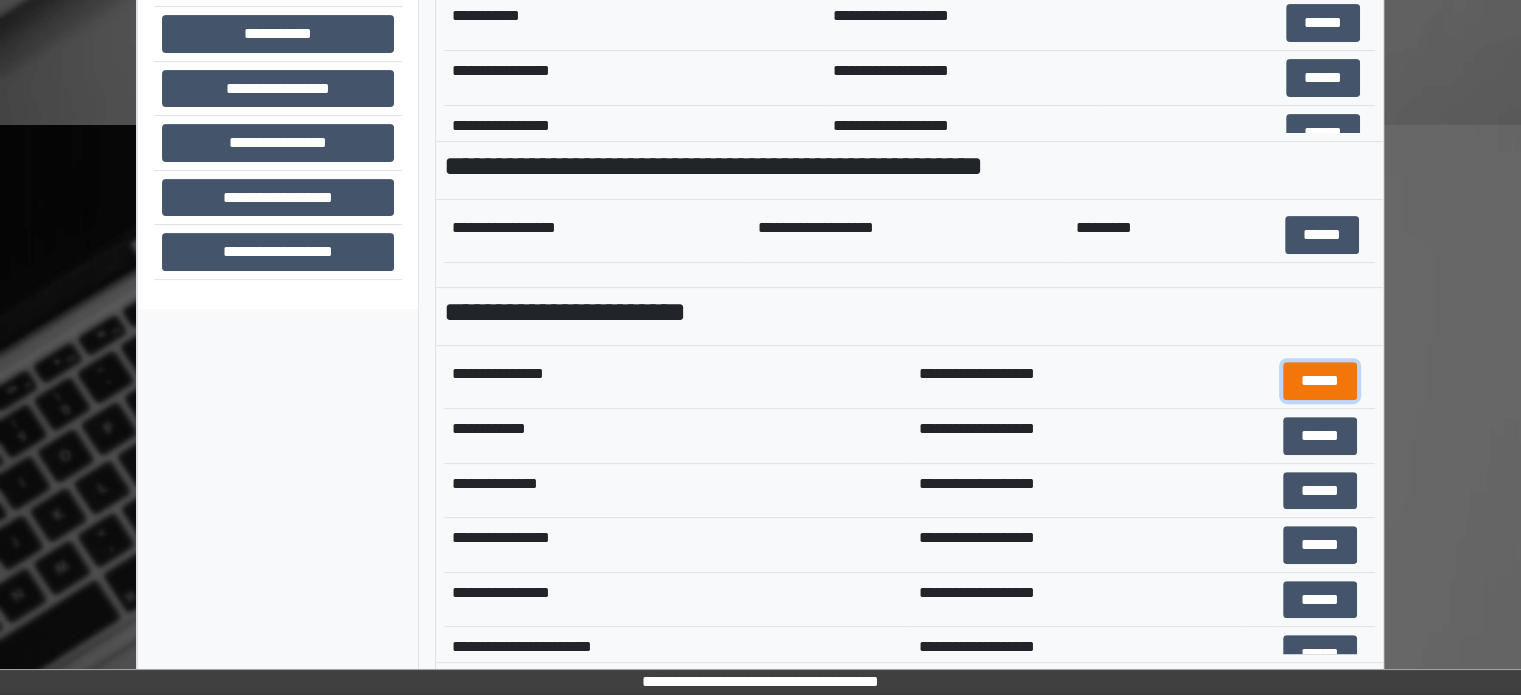 click on "******" at bounding box center (1320, 381) 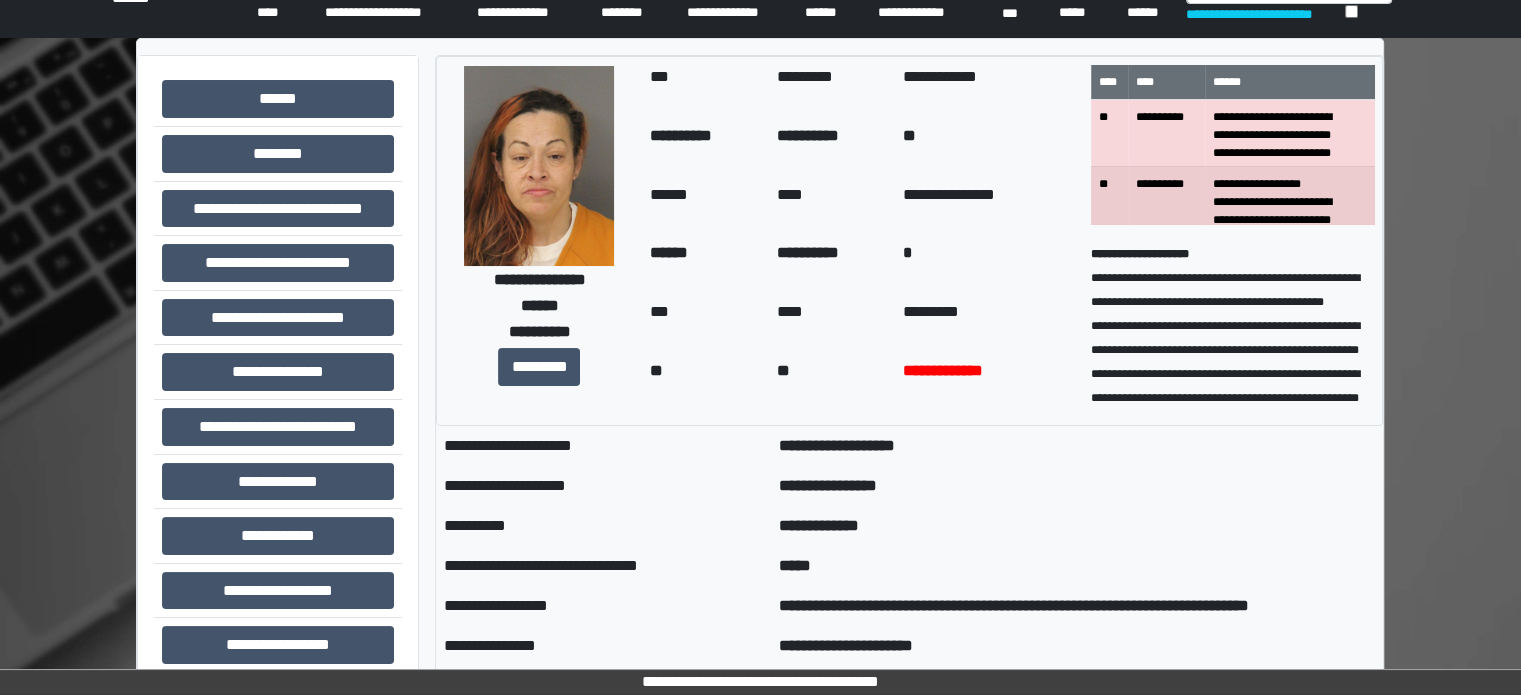 scroll, scrollTop: 8, scrollLeft: 0, axis: vertical 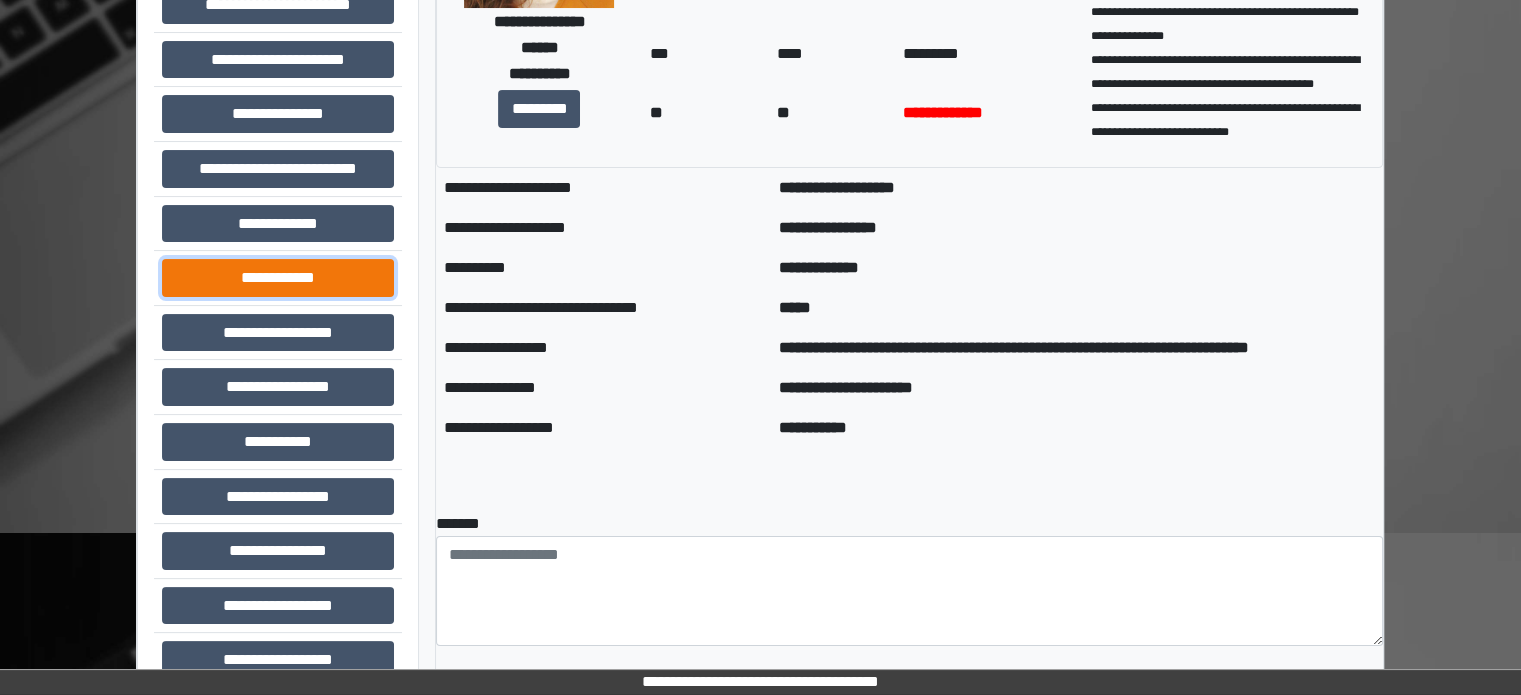 click on "**********" at bounding box center [278, 278] 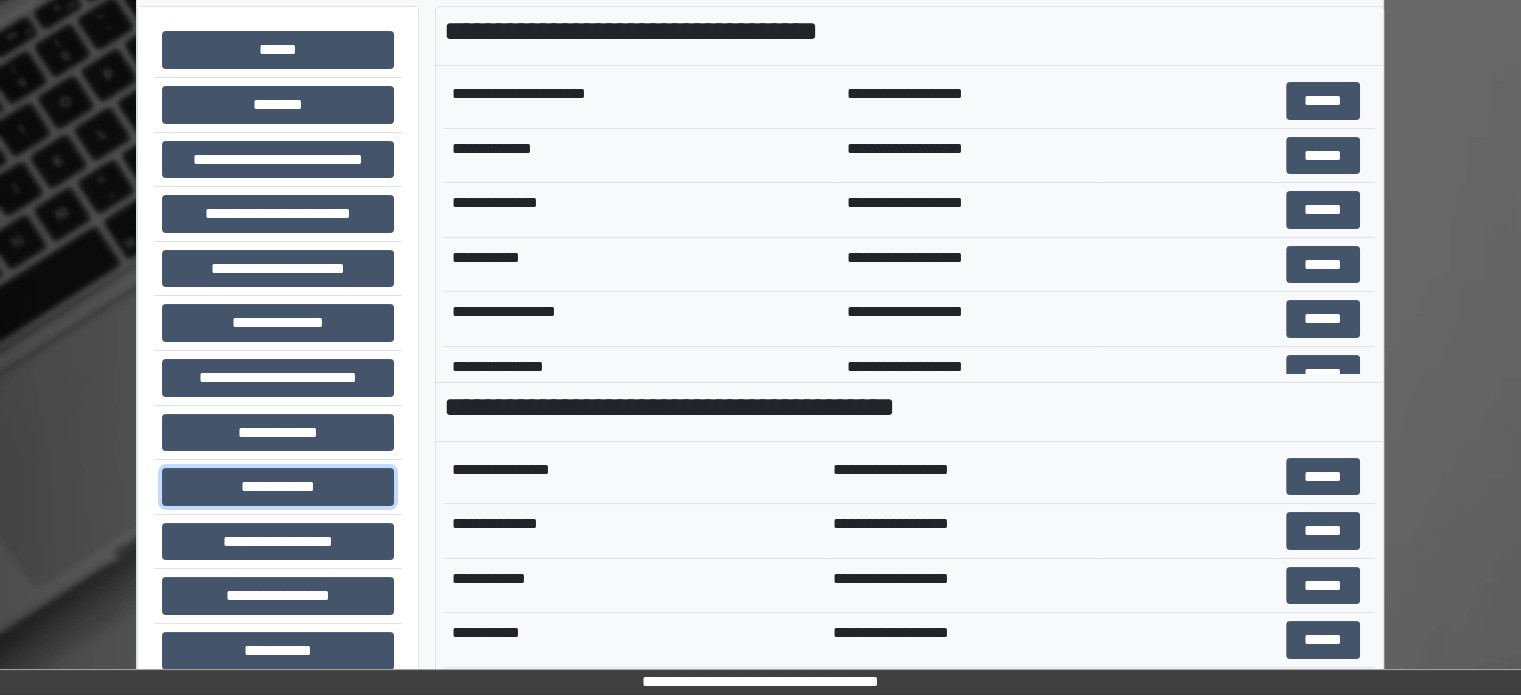 scroll, scrollTop: 0, scrollLeft: 0, axis: both 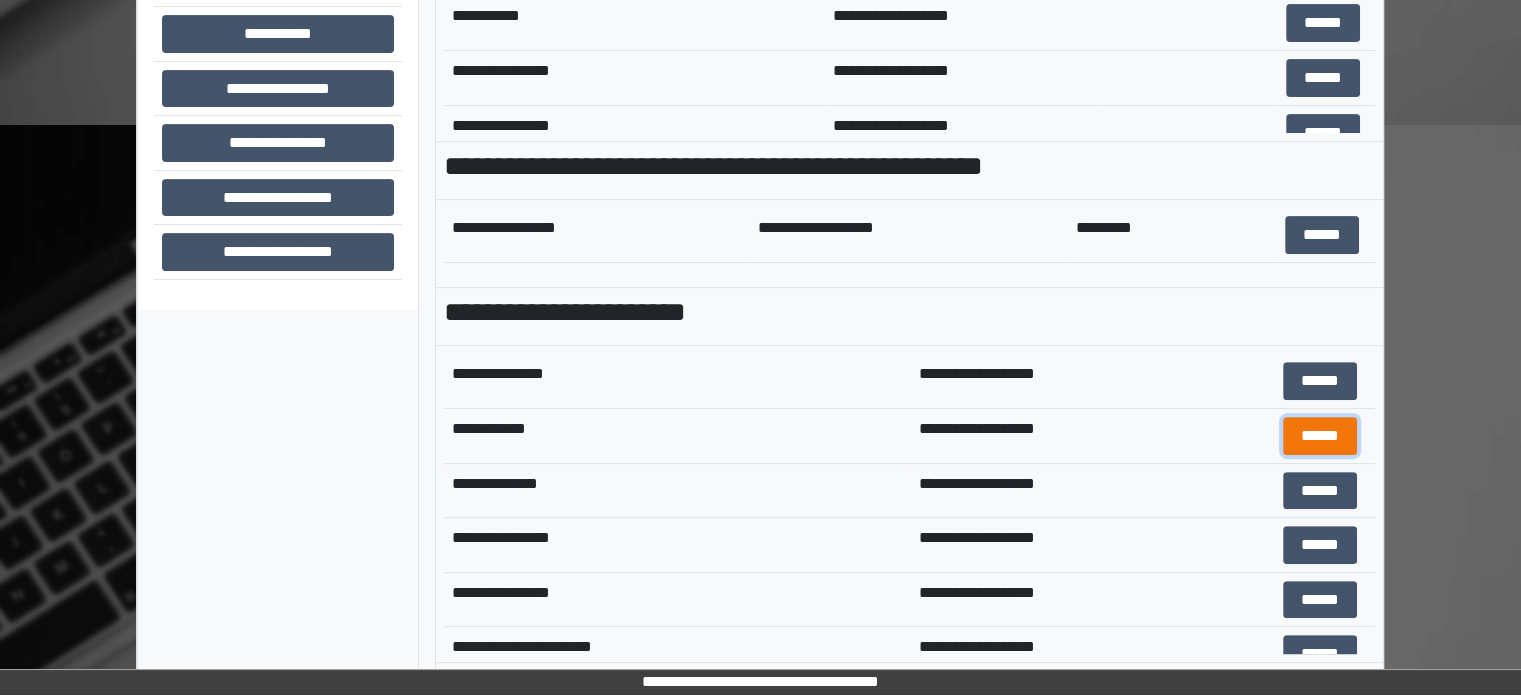 click on "******" at bounding box center (1320, 436) 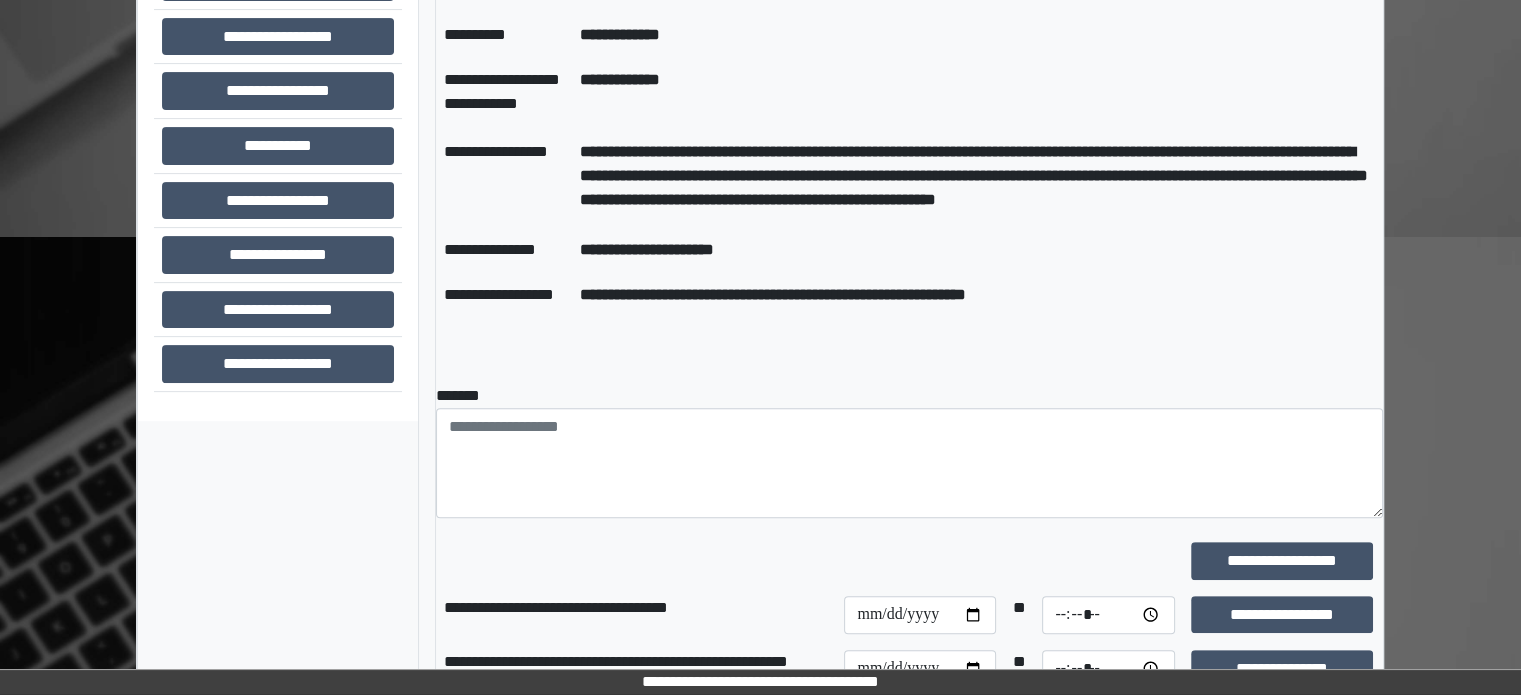 scroll, scrollTop: 700, scrollLeft: 0, axis: vertical 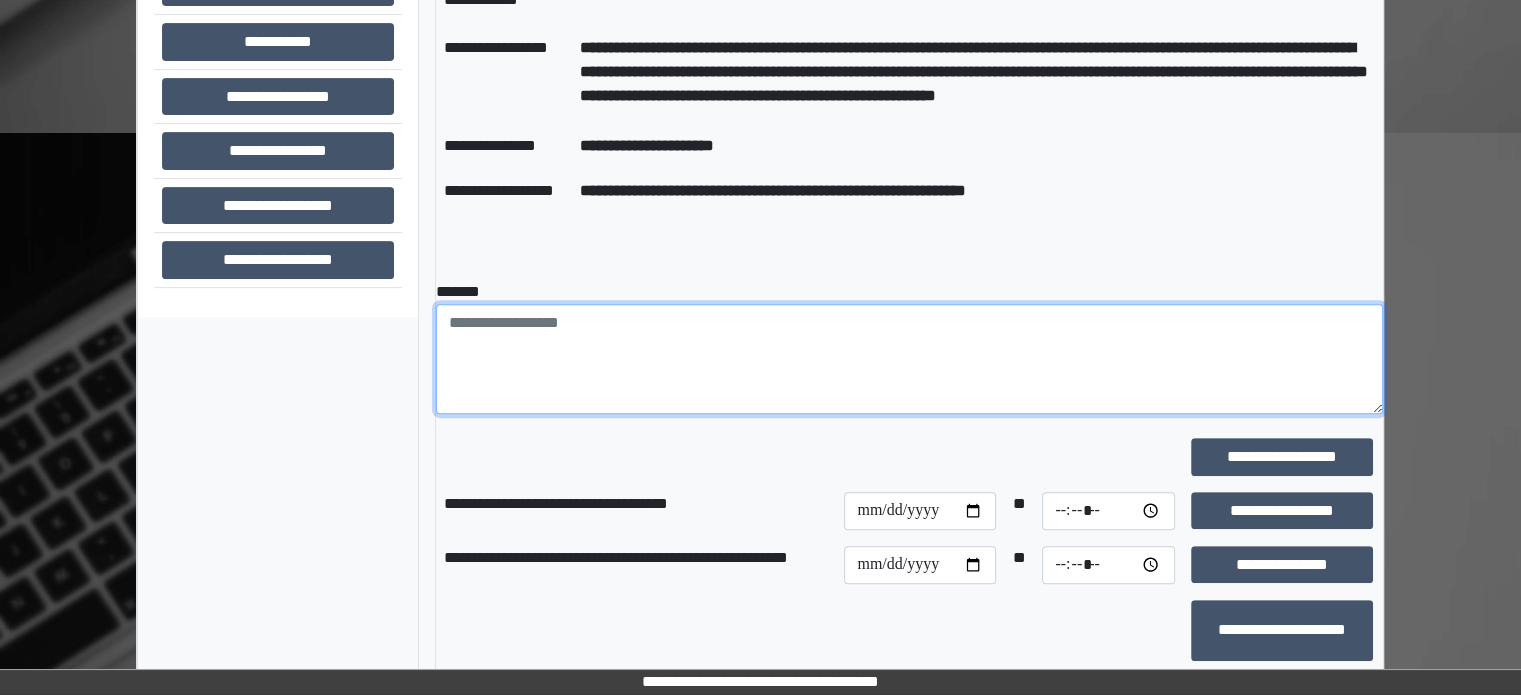paste on "**********" 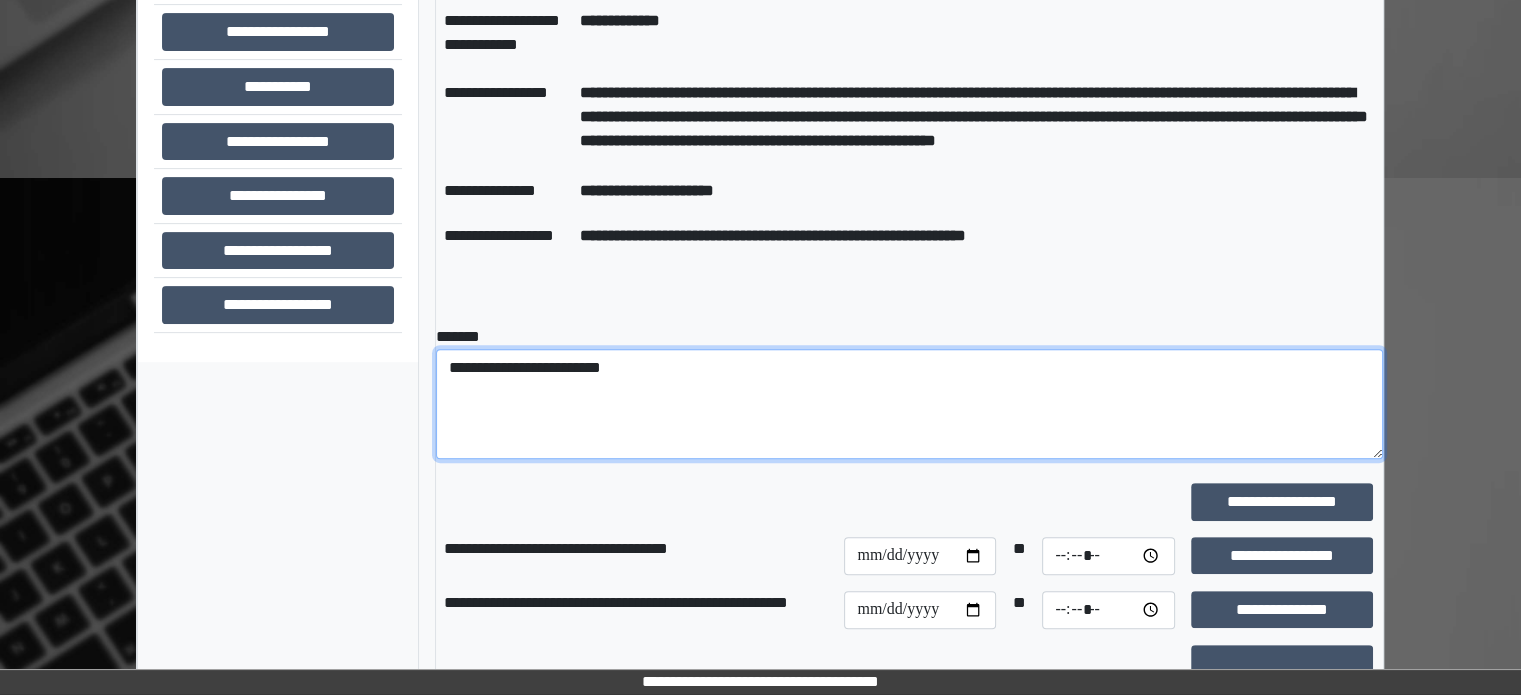 scroll, scrollTop: 700, scrollLeft: 0, axis: vertical 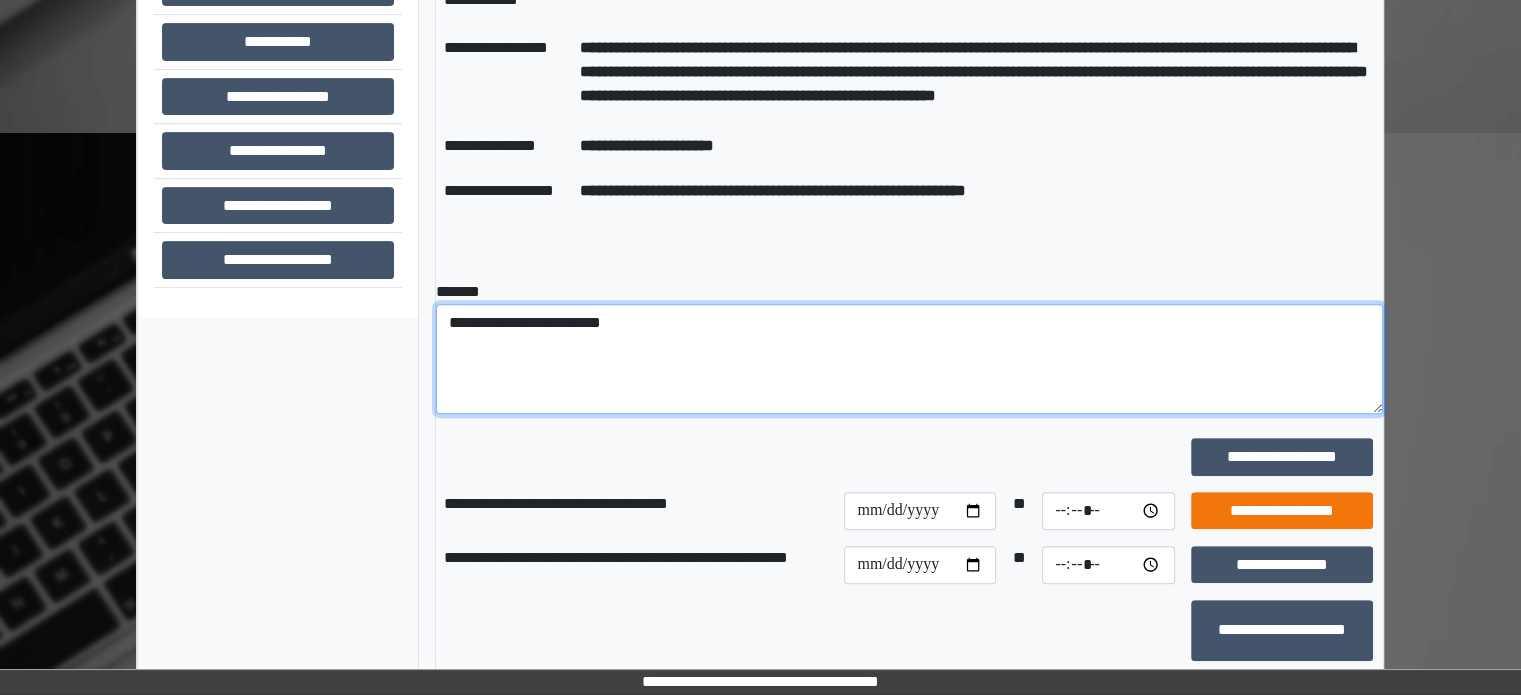 type on "**********" 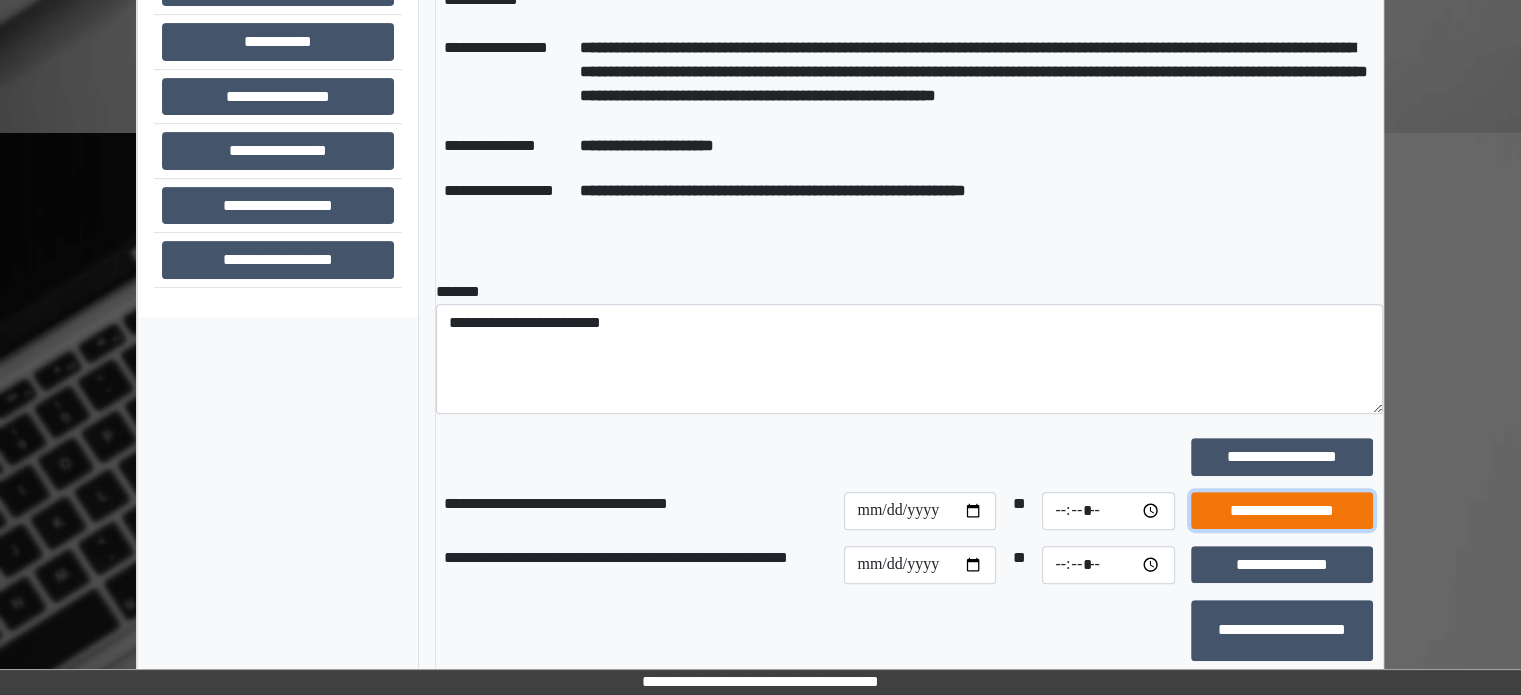 click on "**********" at bounding box center (1282, 511) 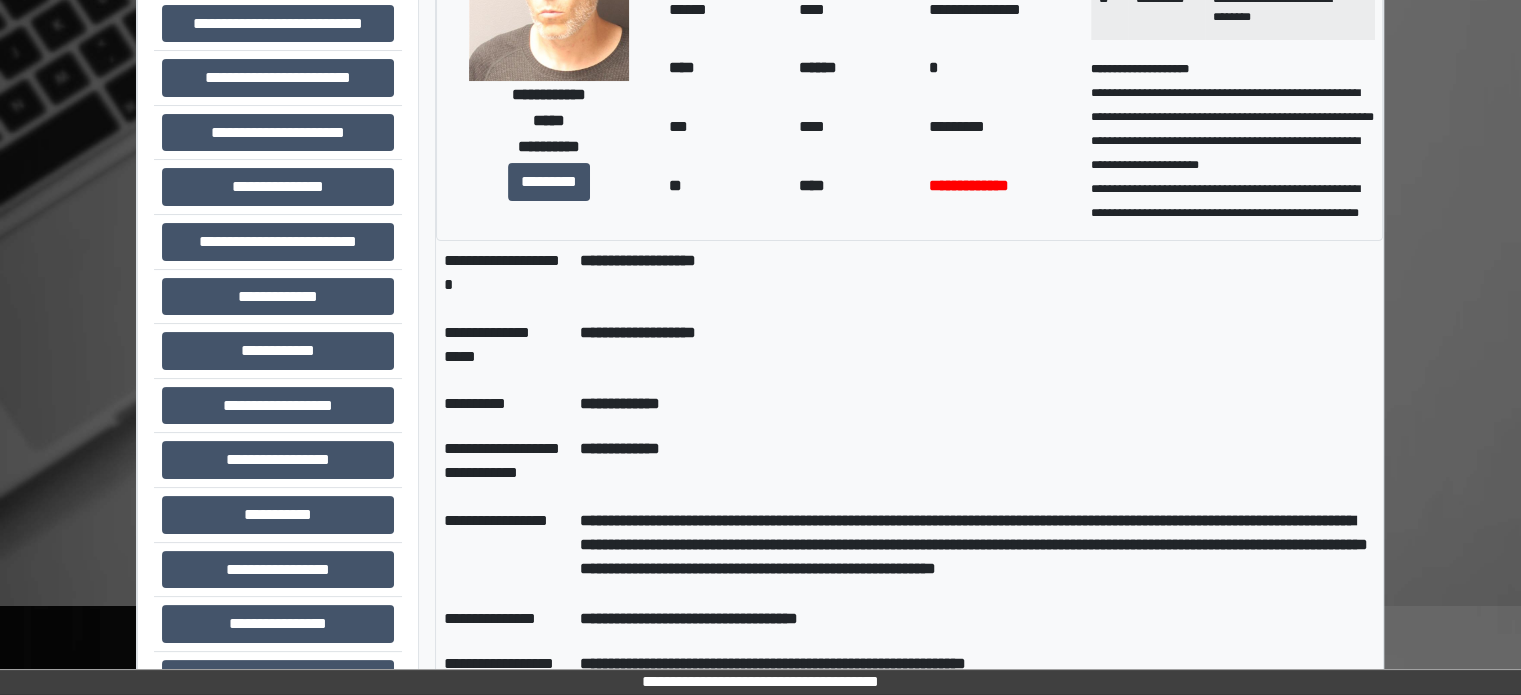 scroll, scrollTop: 200, scrollLeft: 0, axis: vertical 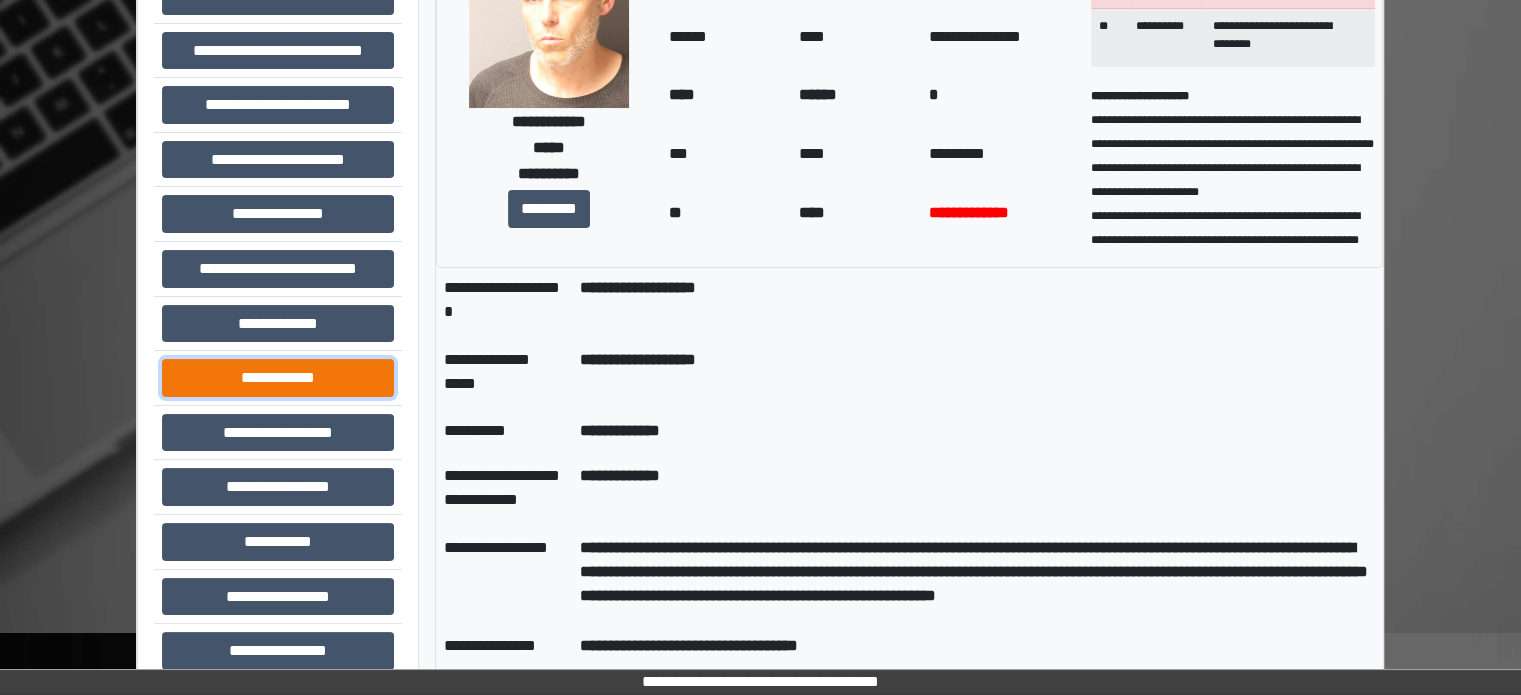 click on "**********" at bounding box center [278, 378] 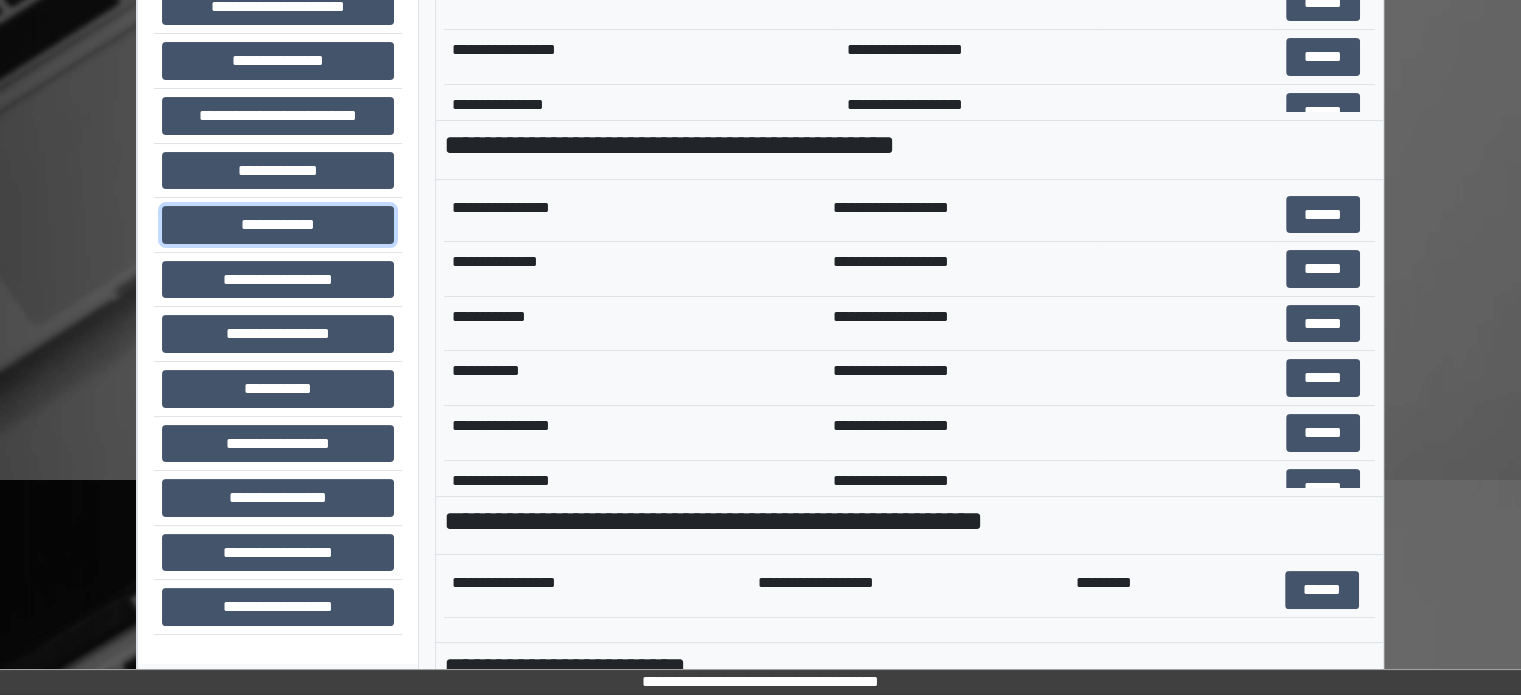 scroll, scrollTop: 700, scrollLeft: 0, axis: vertical 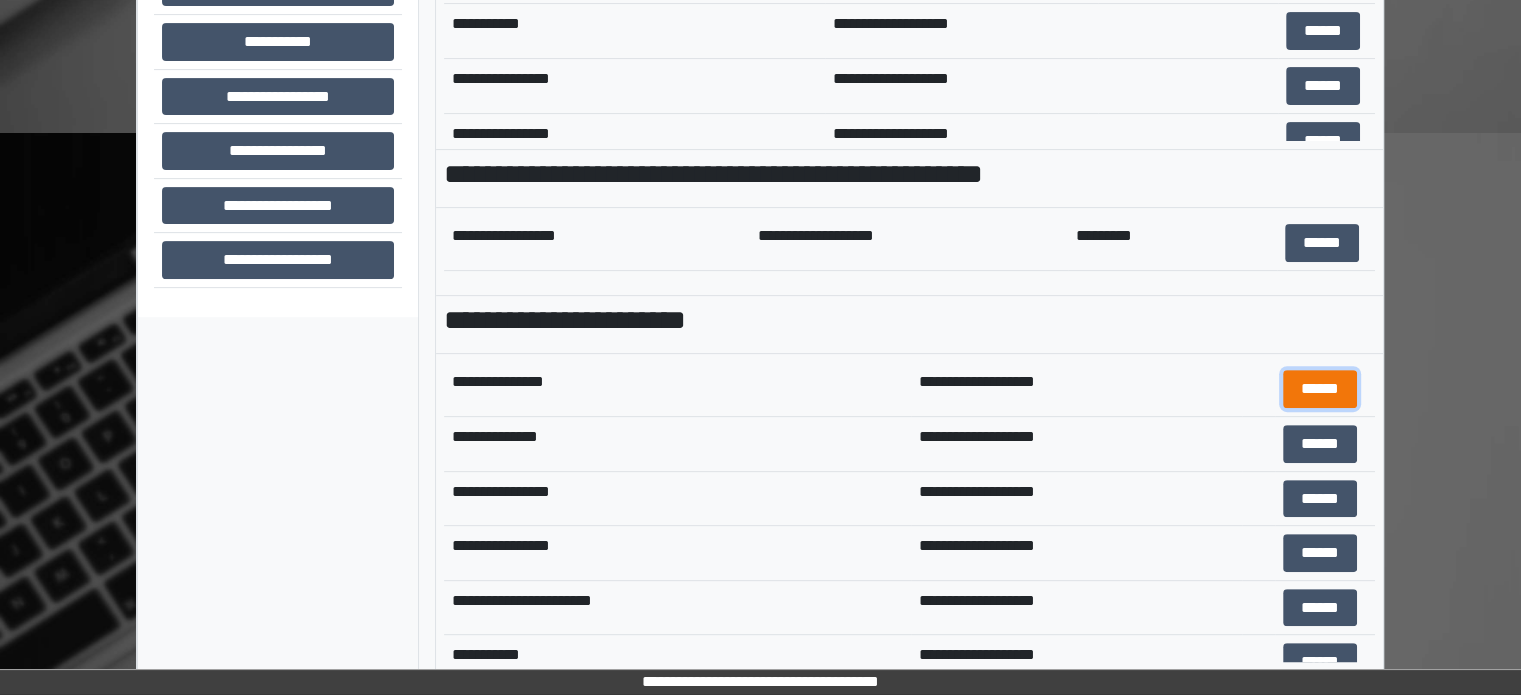 click on "******" at bounding box center [1320, 389] 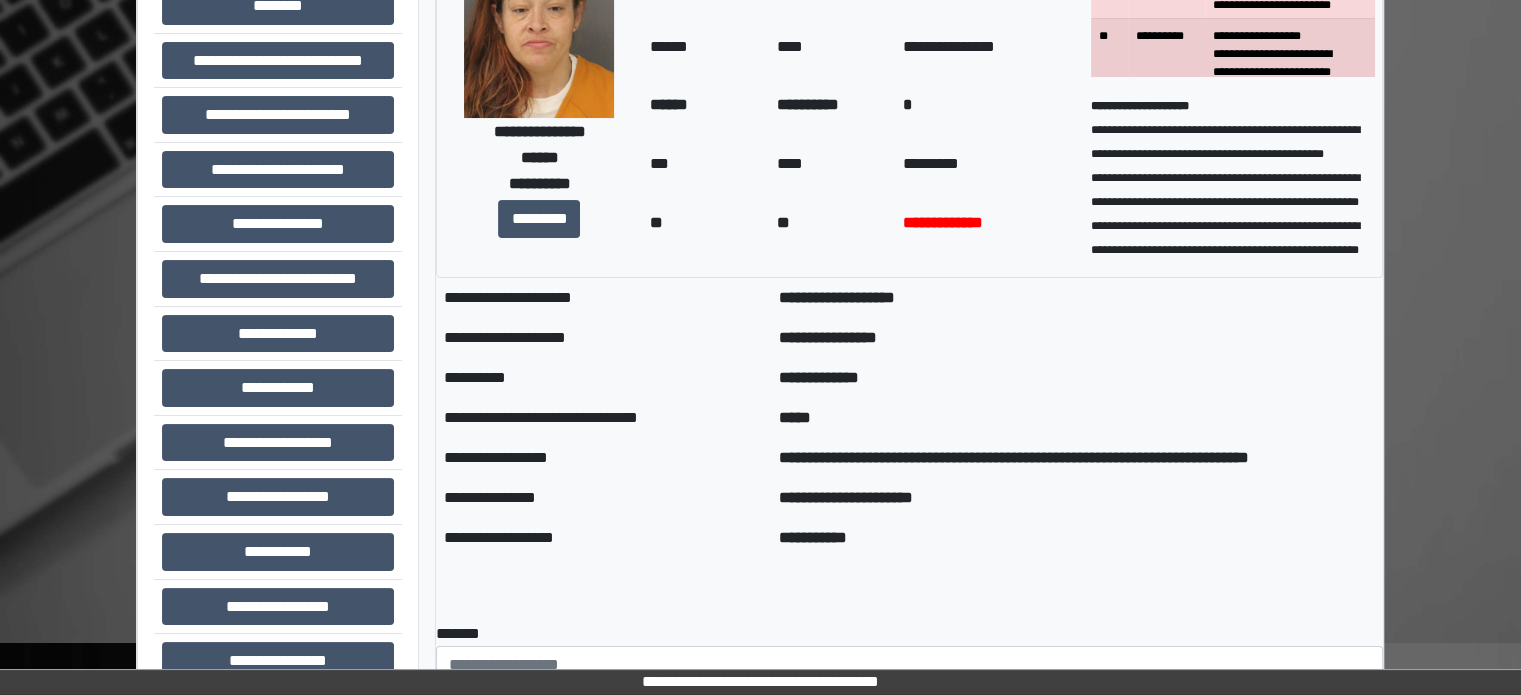 scroll, scrollTop: 200, scrollLeft: 0, axis: vertical 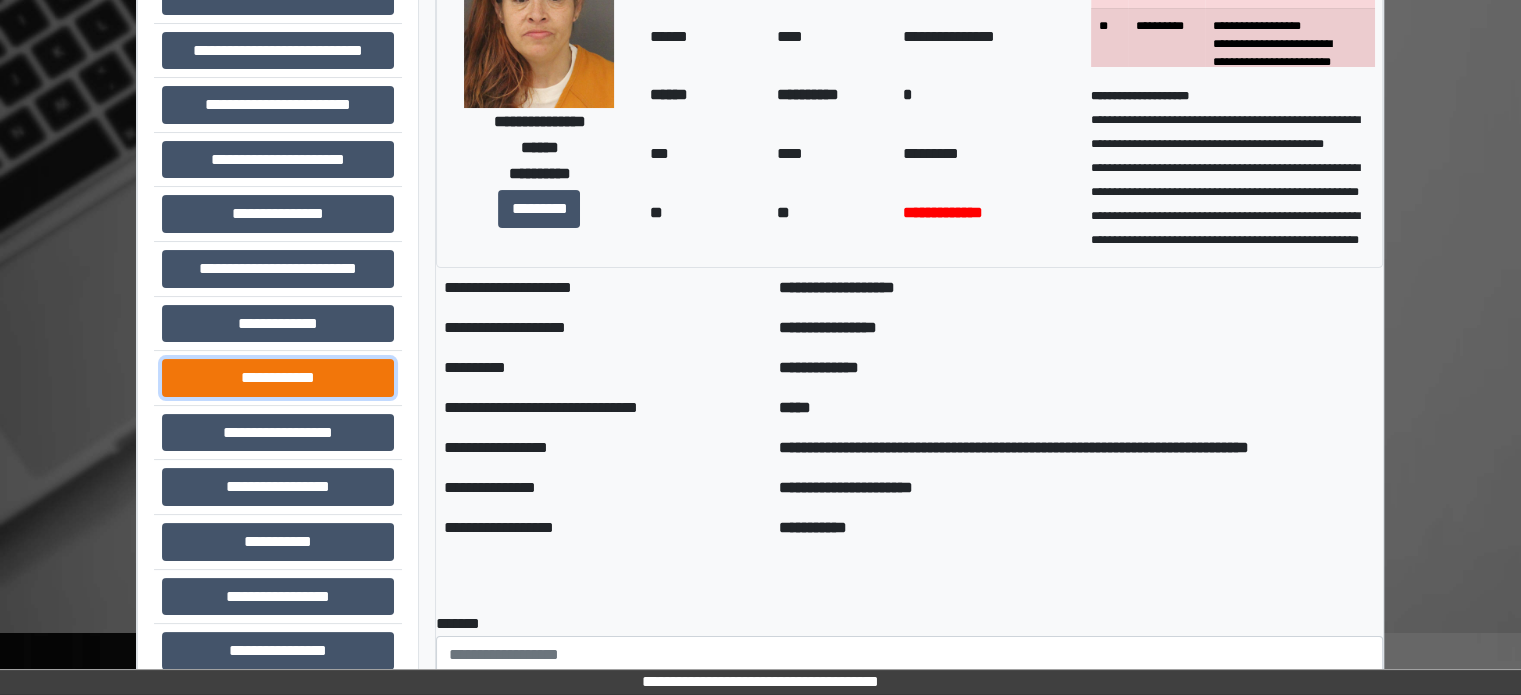 click on "**********" at bounding box center (278, 378) 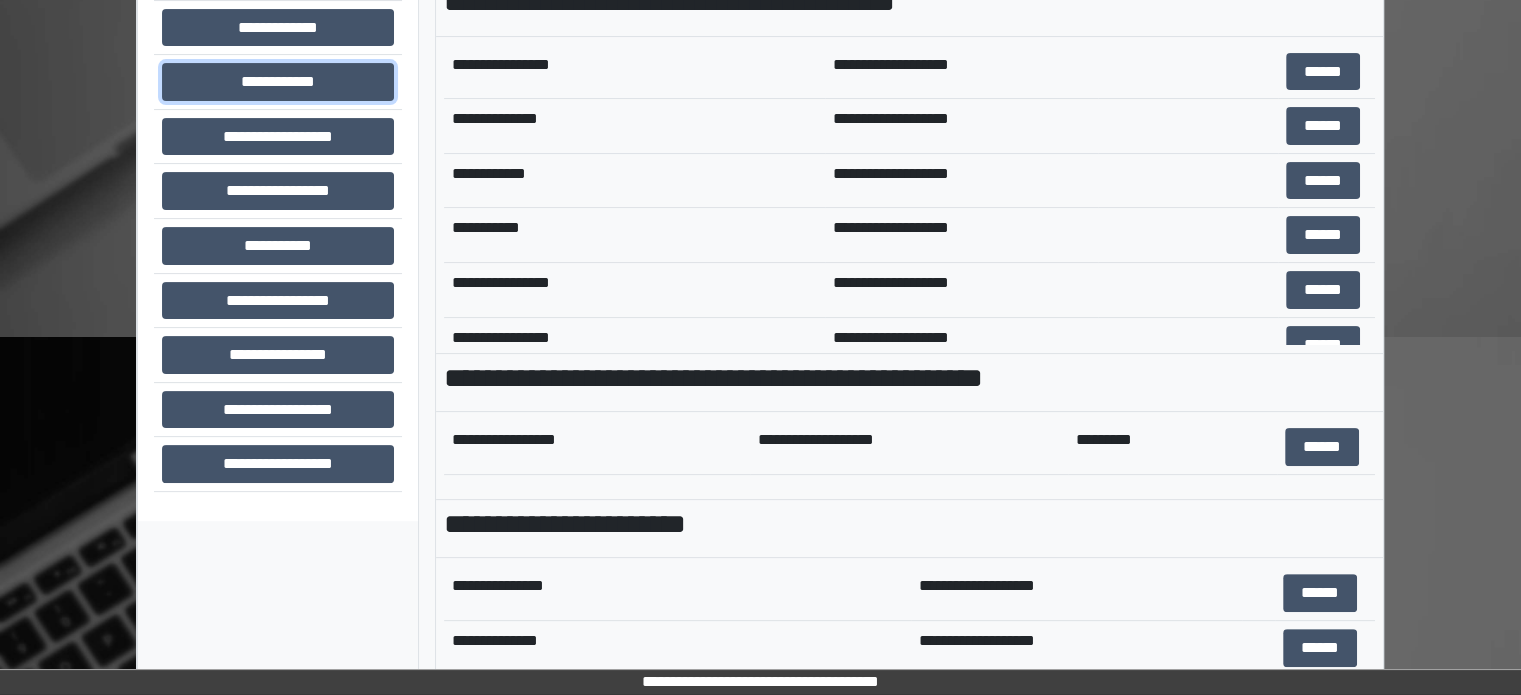 scroll, scrollTop: 708, scrollLeft: 0, axis: vertical 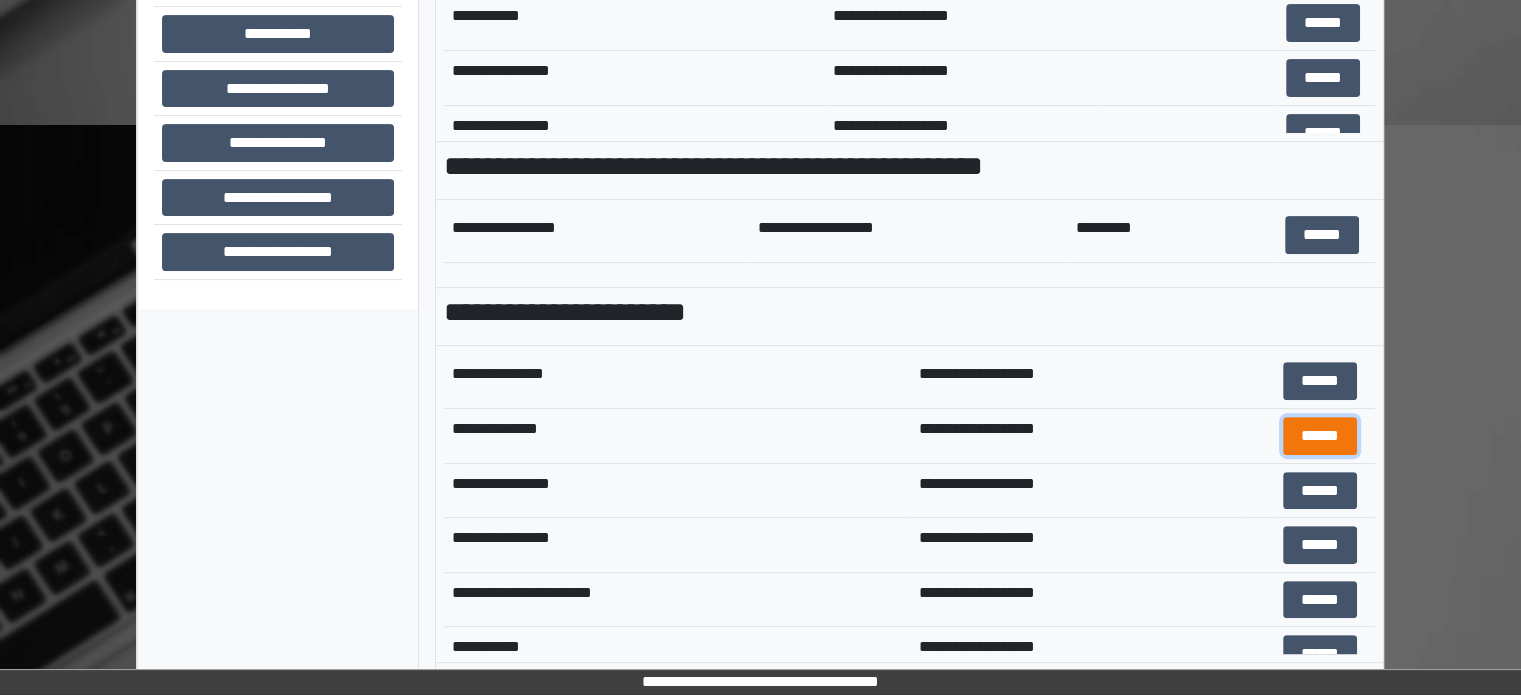 click on "******" at bounding box center [1320, 436] 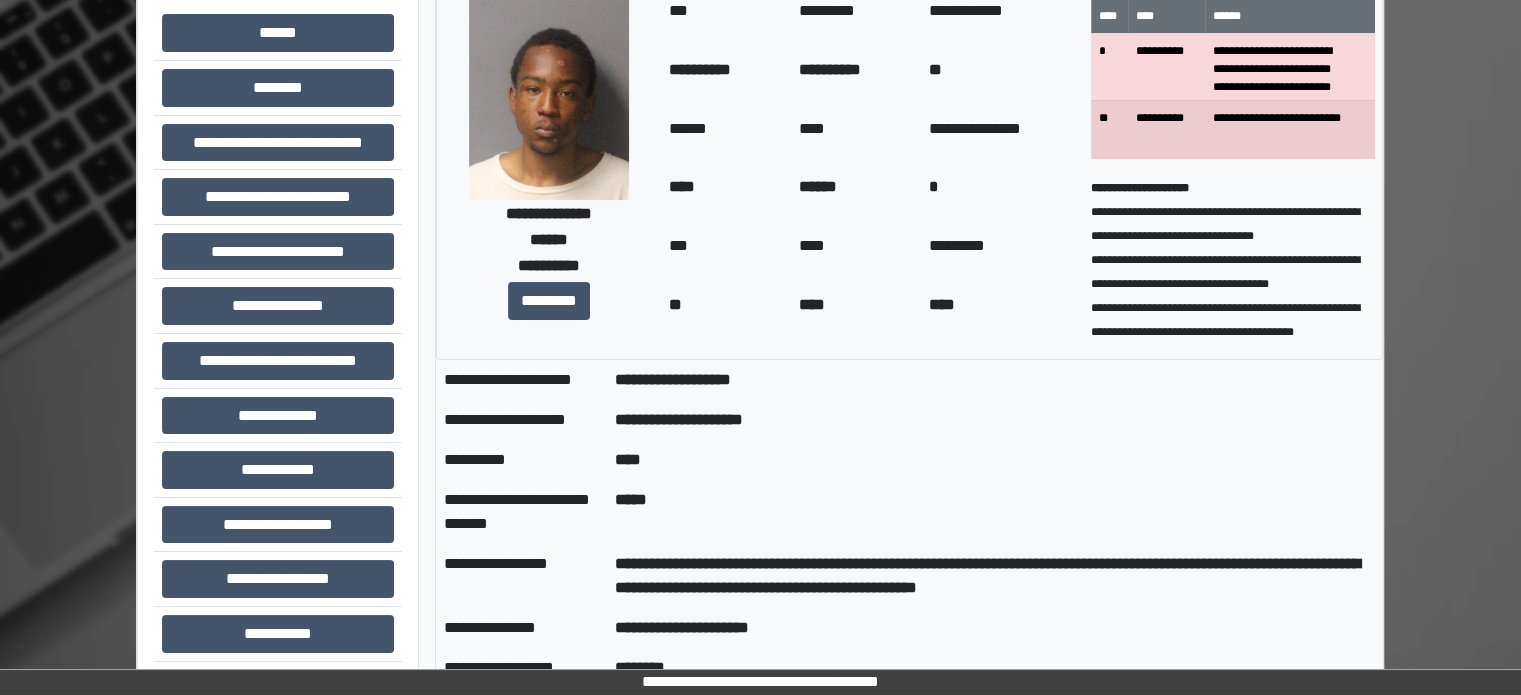scroll, scrollTop: 508, scrollLeft: 0, axis: vertical 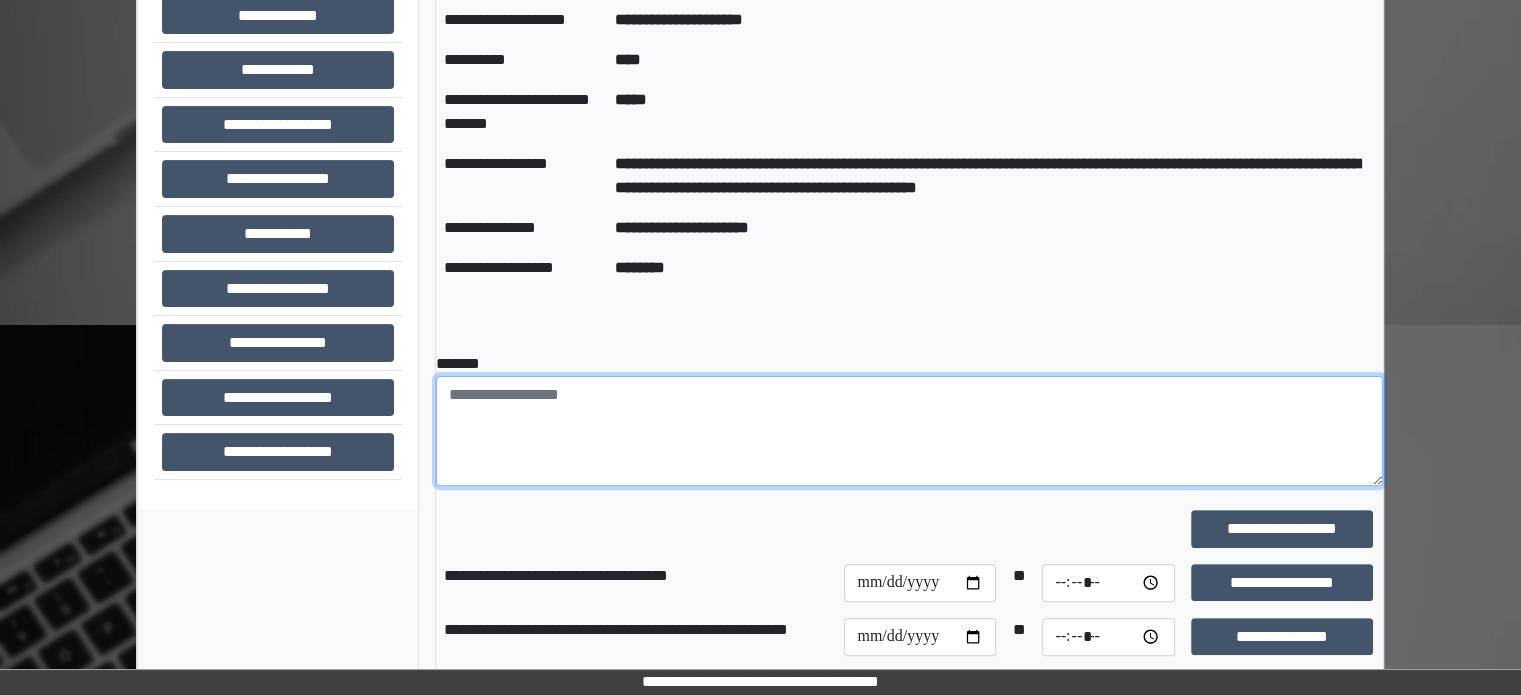 click at bounding box center (909, 431) 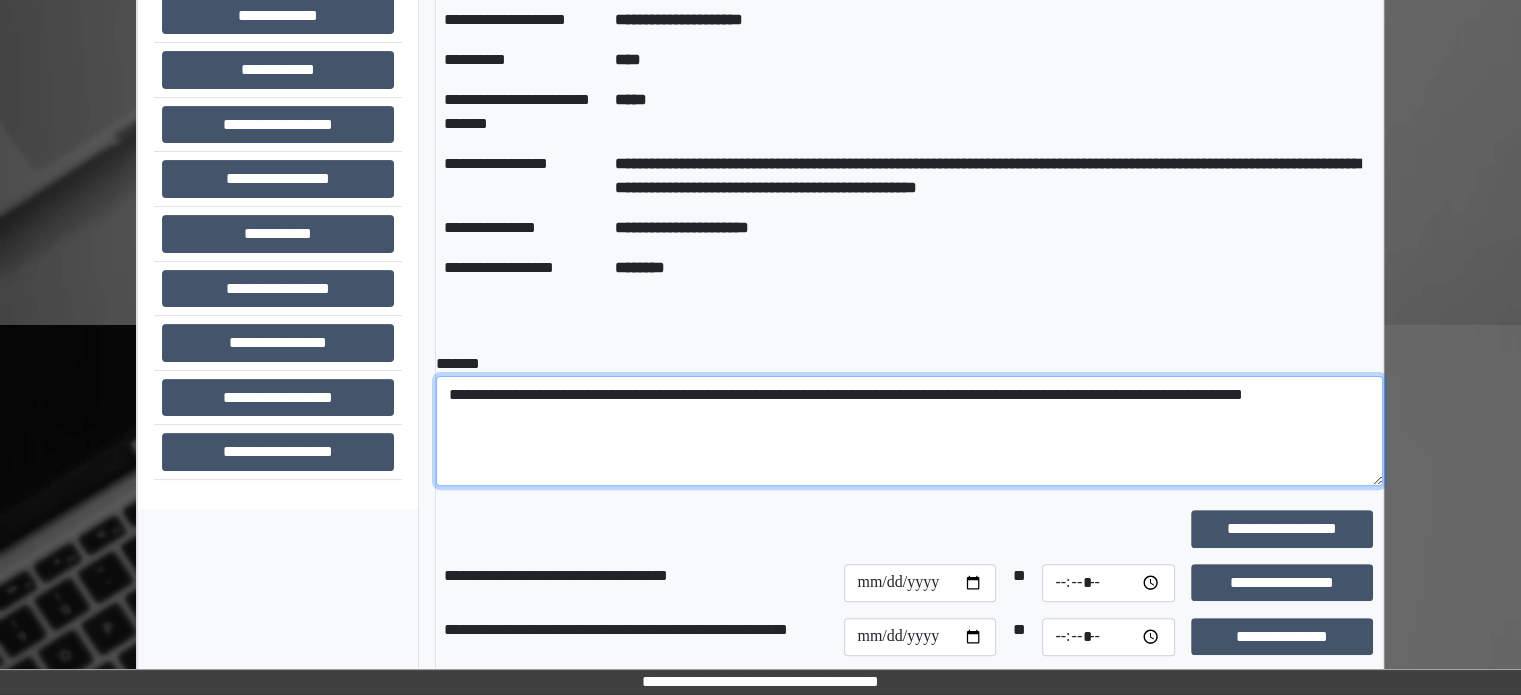 click on "**********" at bounding box center (909, 431) 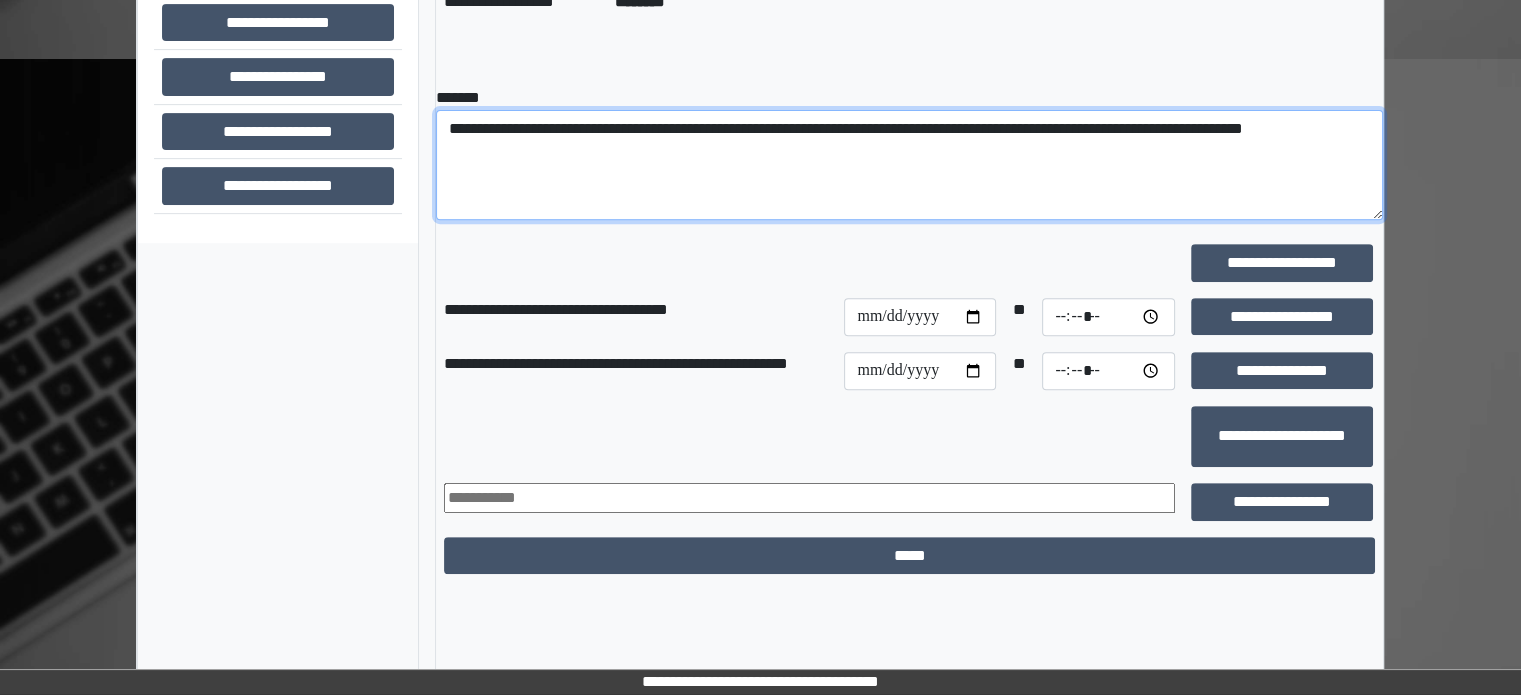 scroll, scrollTop: 776, scrollLeft: 0, axis: vertical 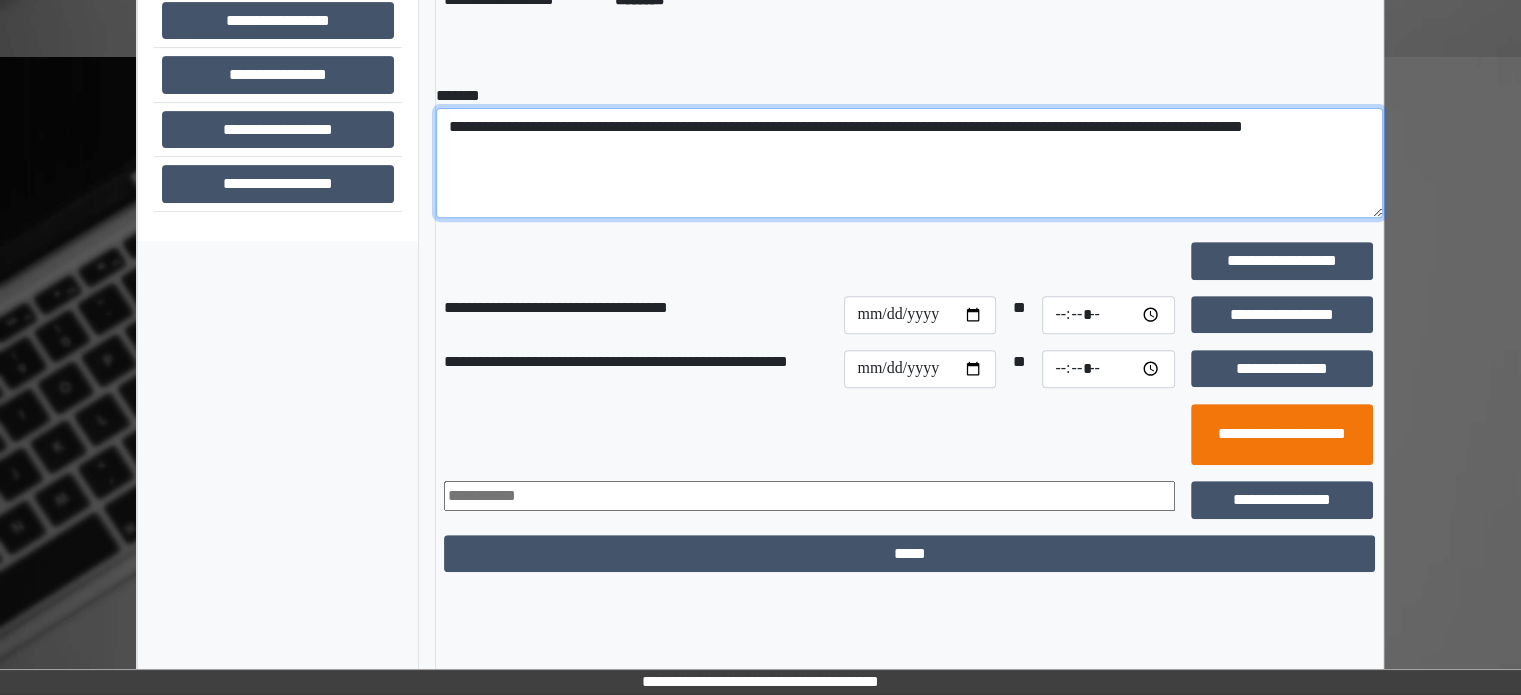 type on "**********" 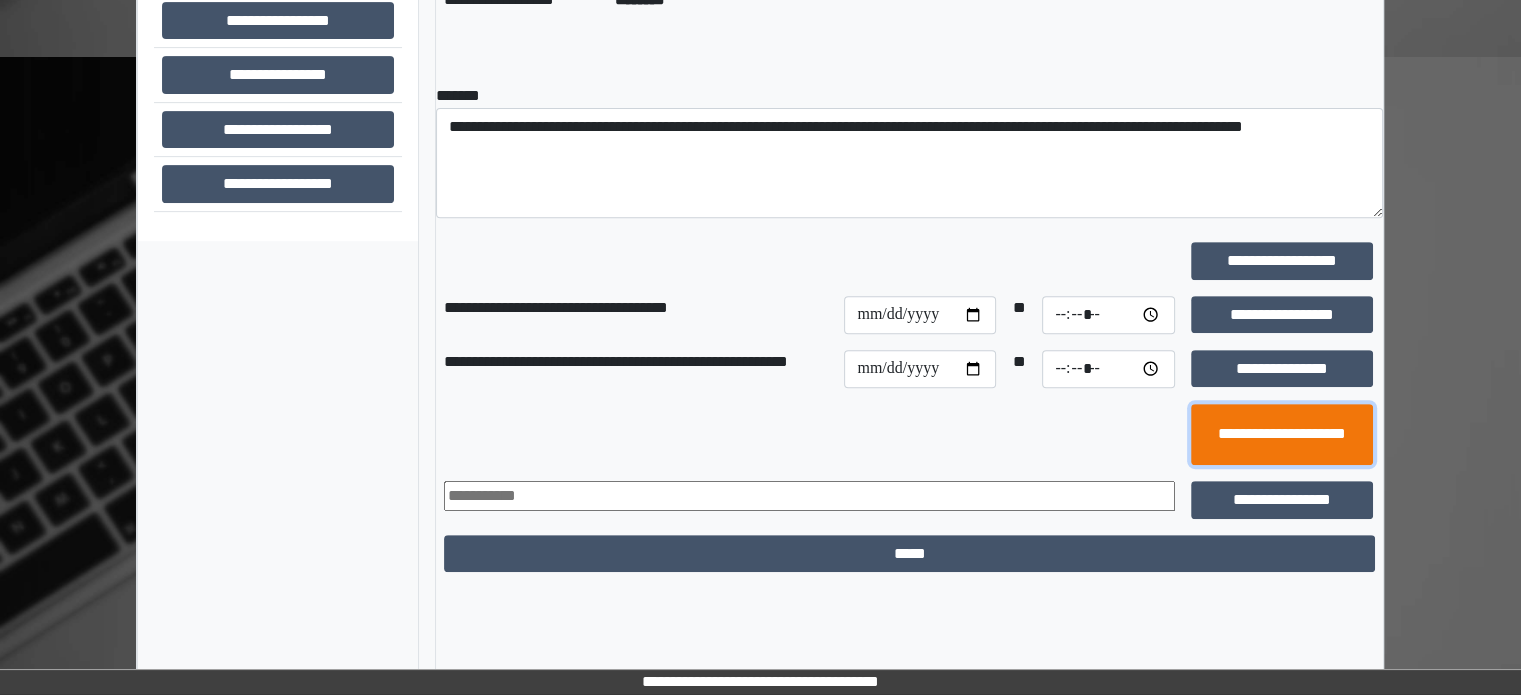 click on "**********" at bounding box center [1282, 435] 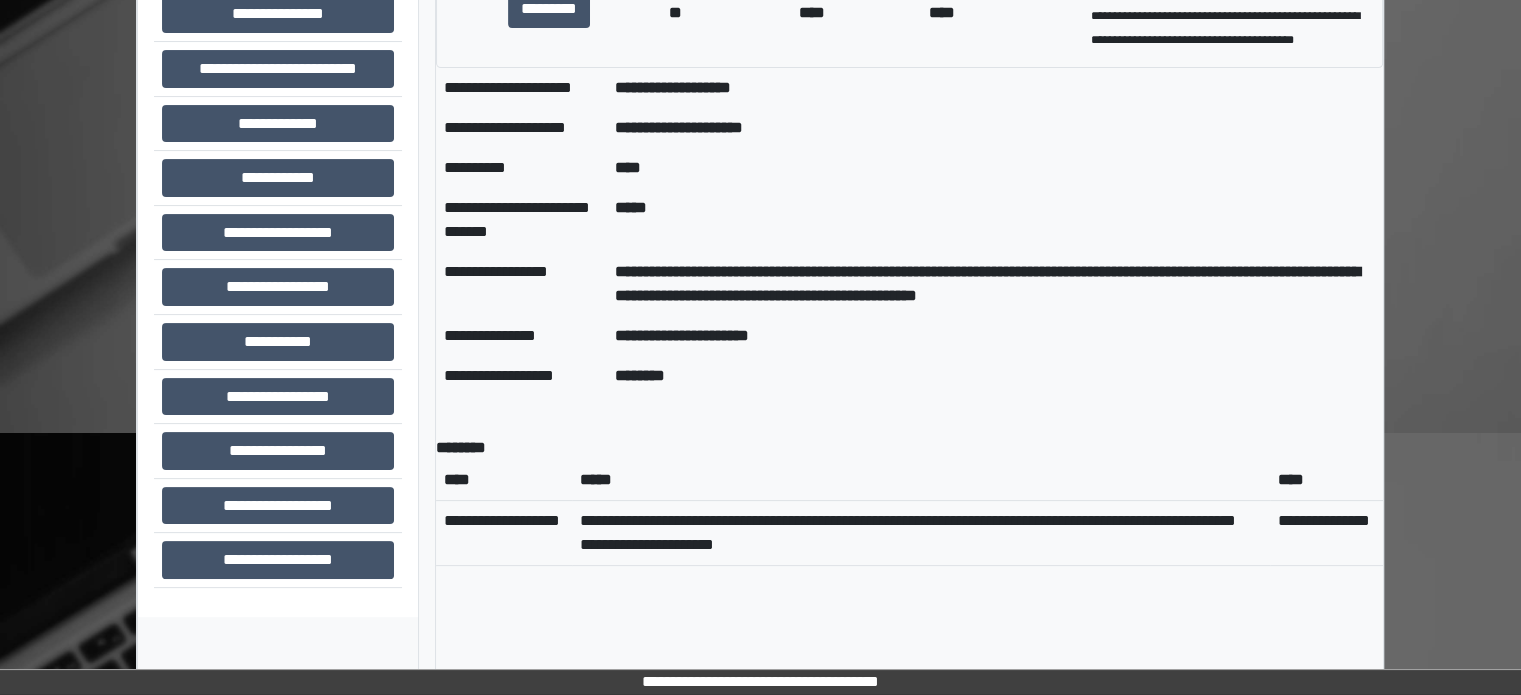 scroll, scrollTop: 400, scrollLeft: 0, axis: vertical 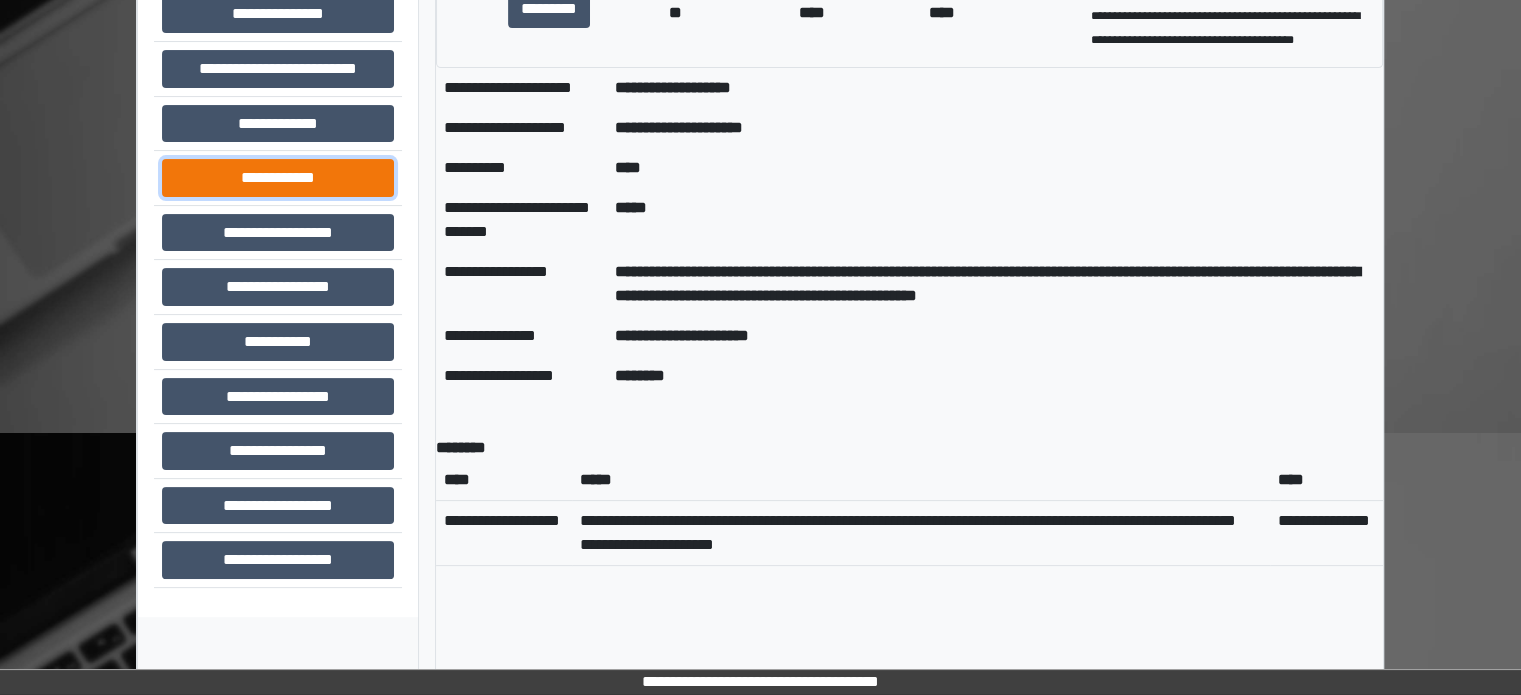 click on "**********" at bounding box center [278, 178] 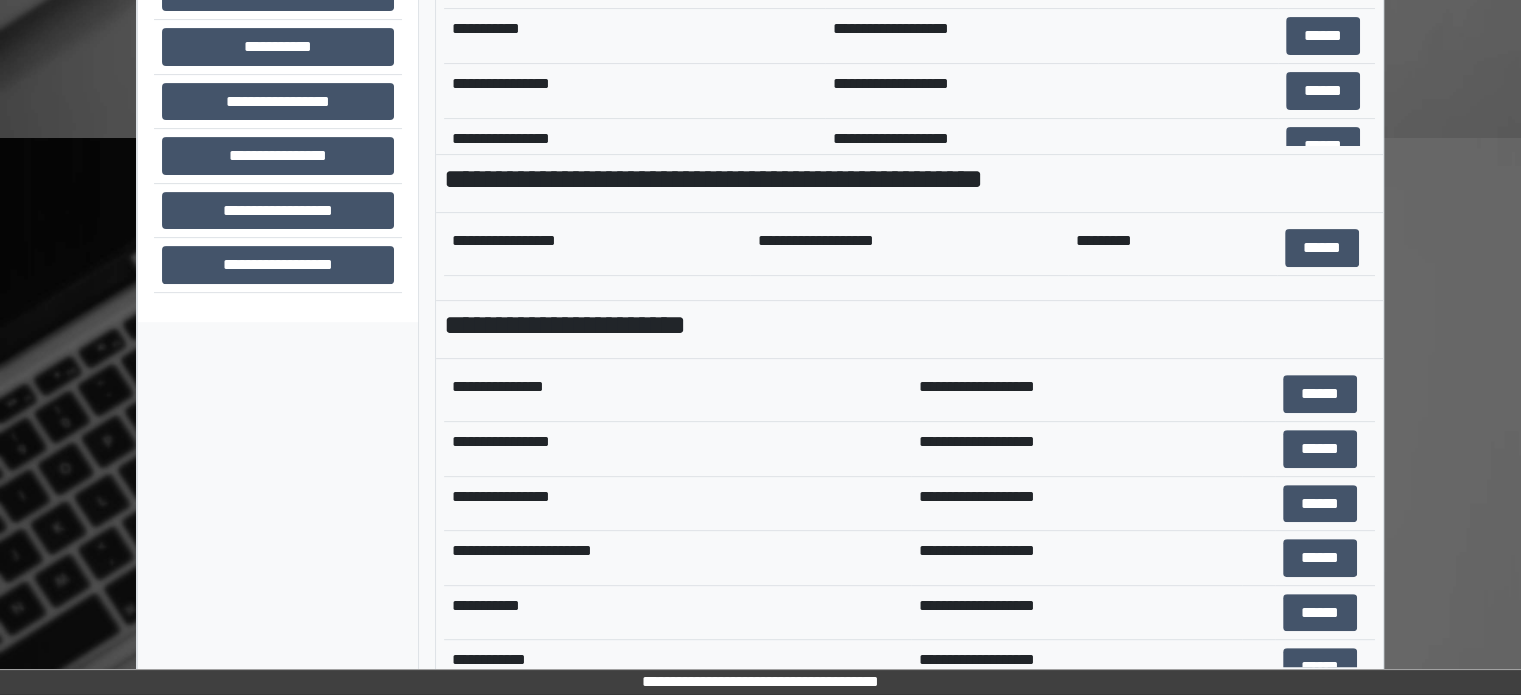 scroll, scrollTop: 708, scrollLeft: 0, axis: vertical 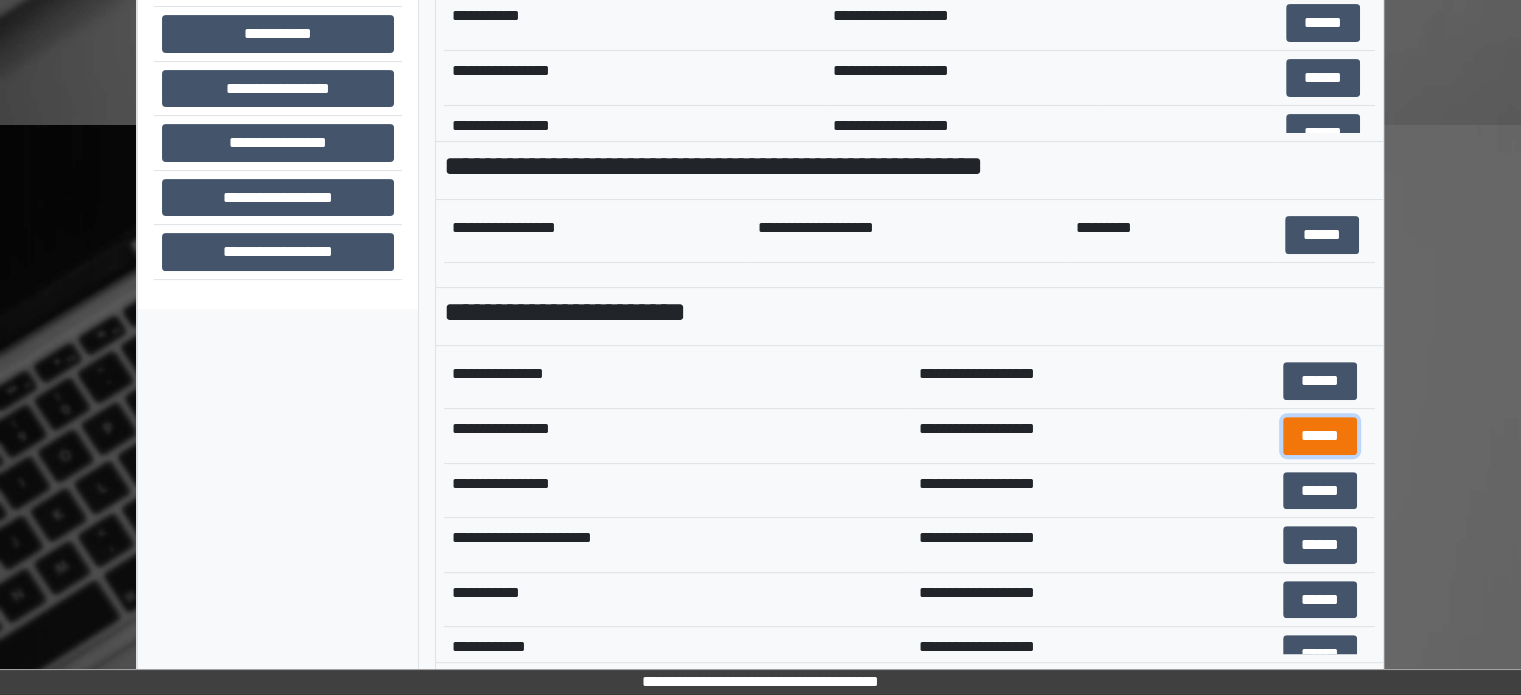 click on "******" at bounding box center [1320, 436] 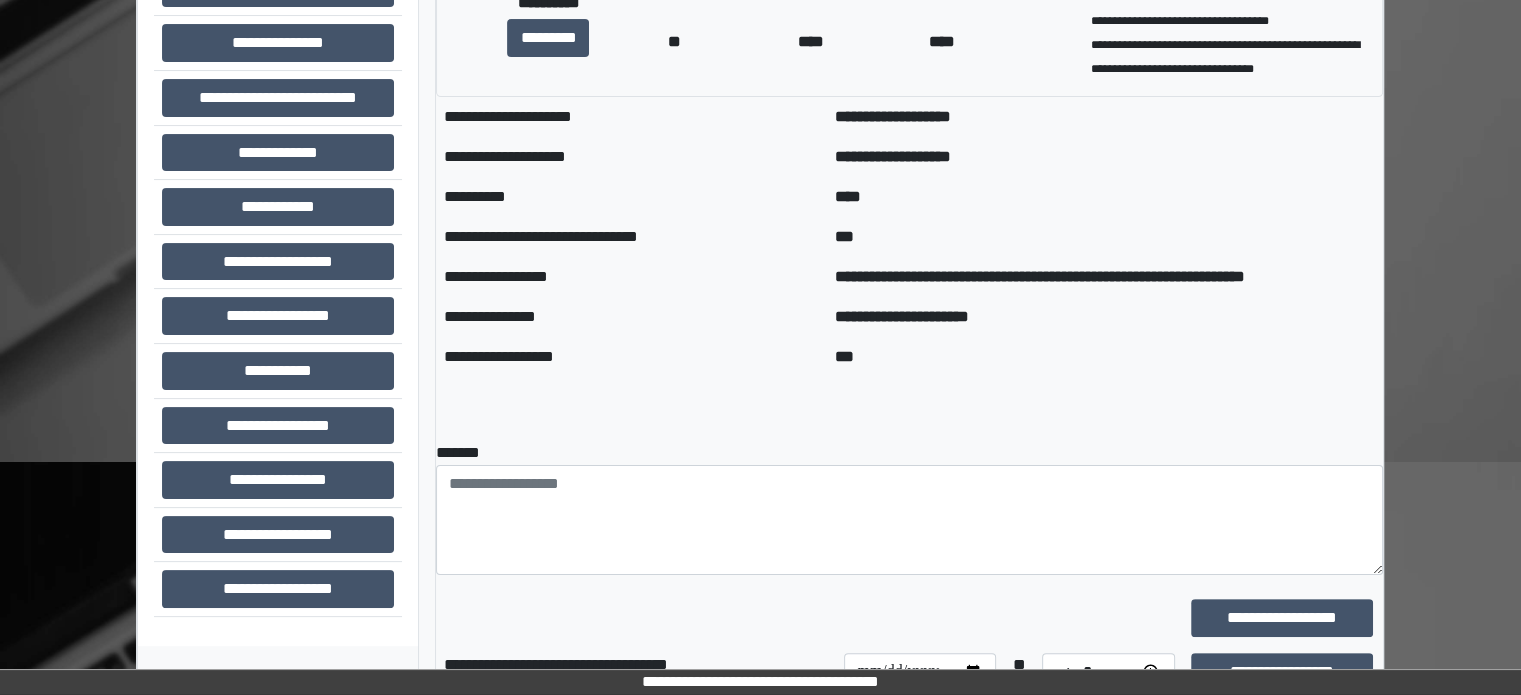scroll, scrollTop: 400, scrollLeft: 0, axis: vertical 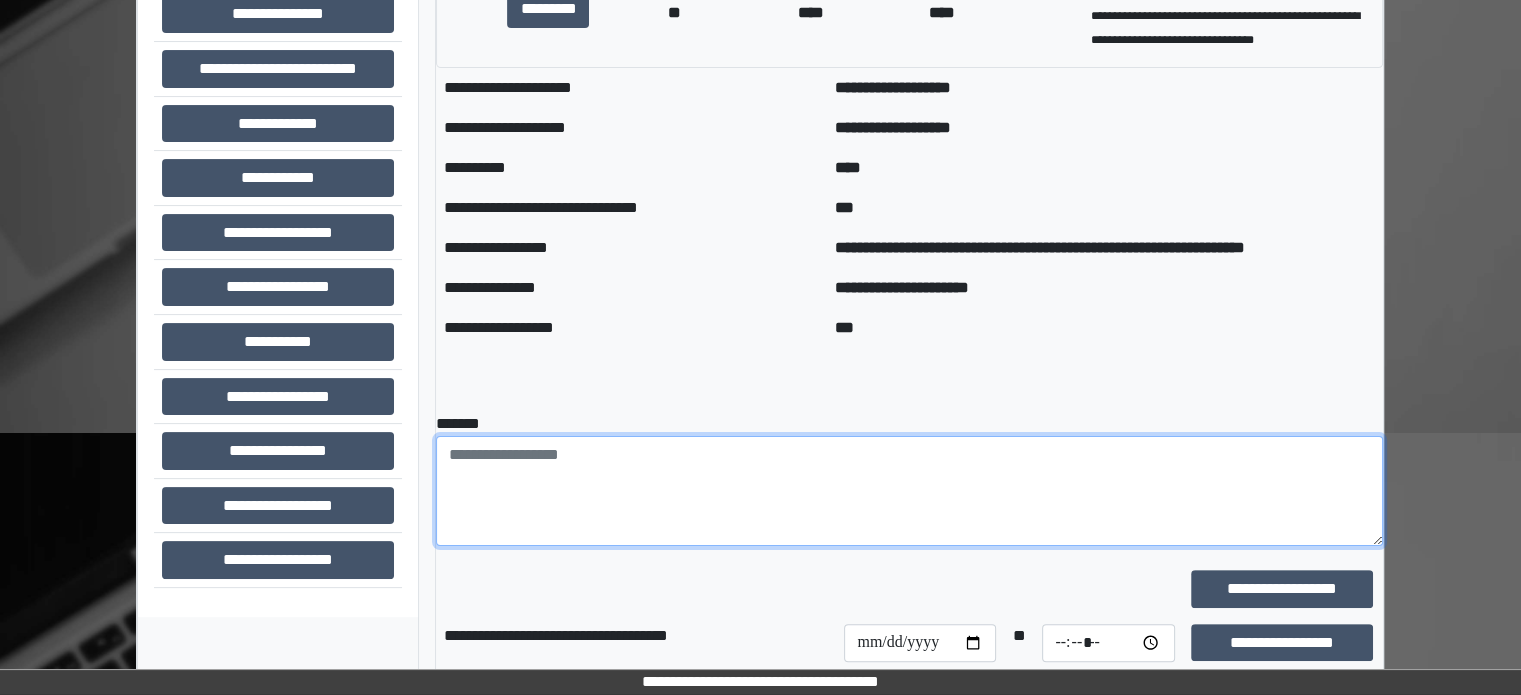 click at bounding box center (909, 491) 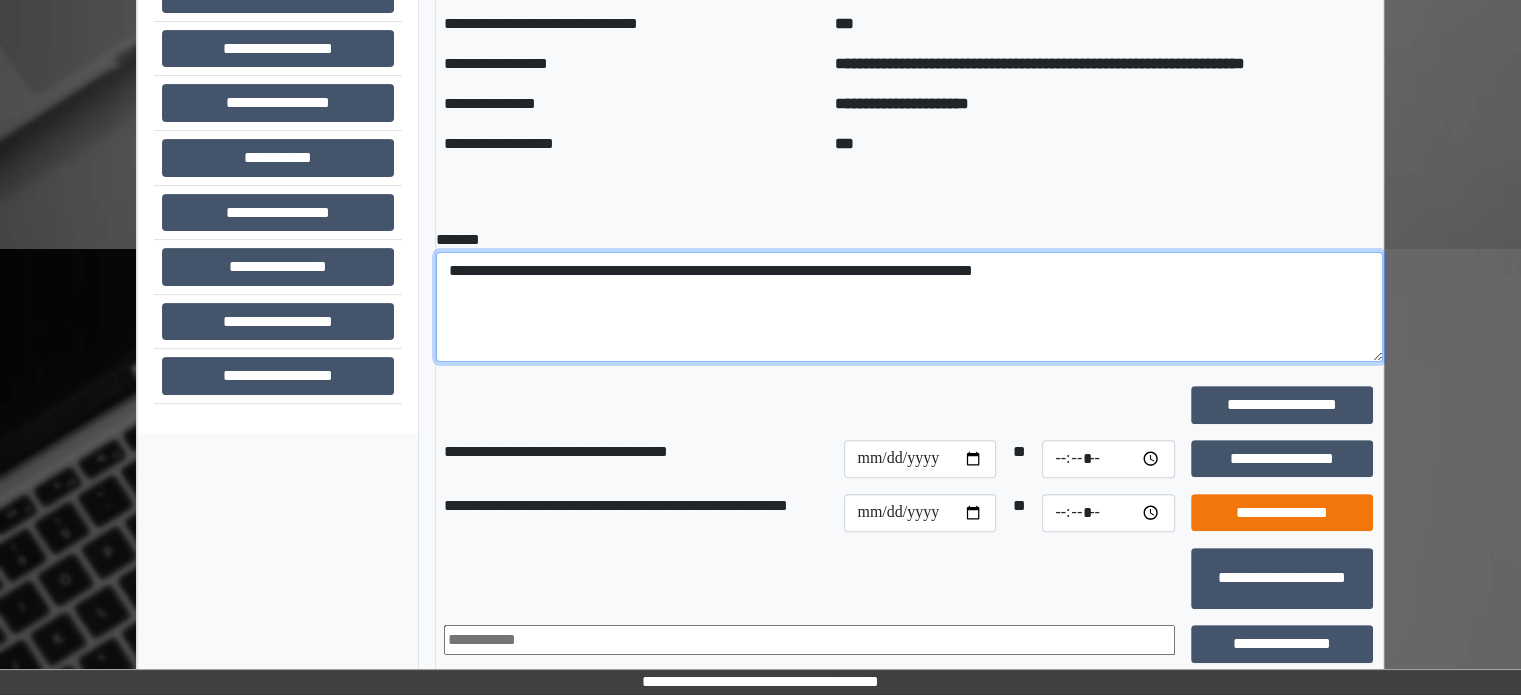scroll, scrollTop: 700, scrollLeft: 0, axis: vertical 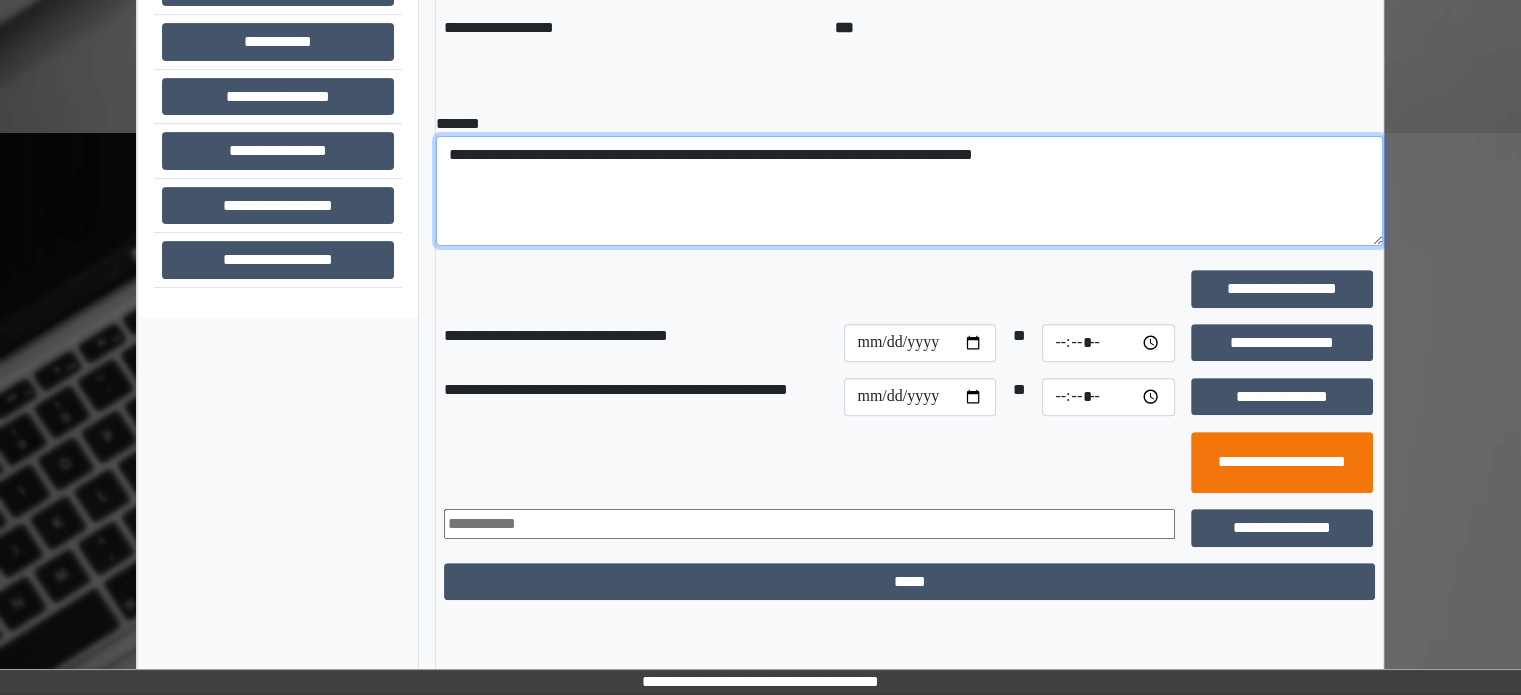 type on "**********" 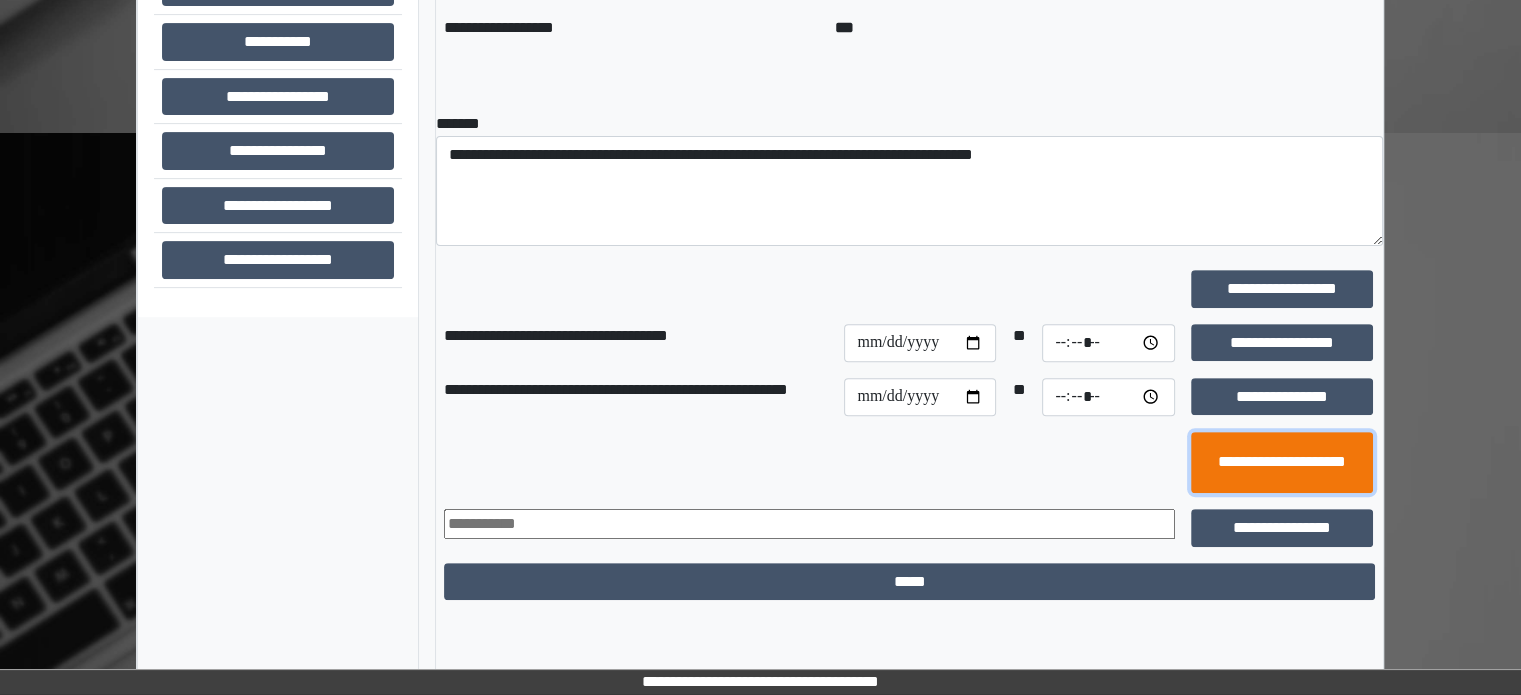 click on "**********" at bounding box center (1282, 463) 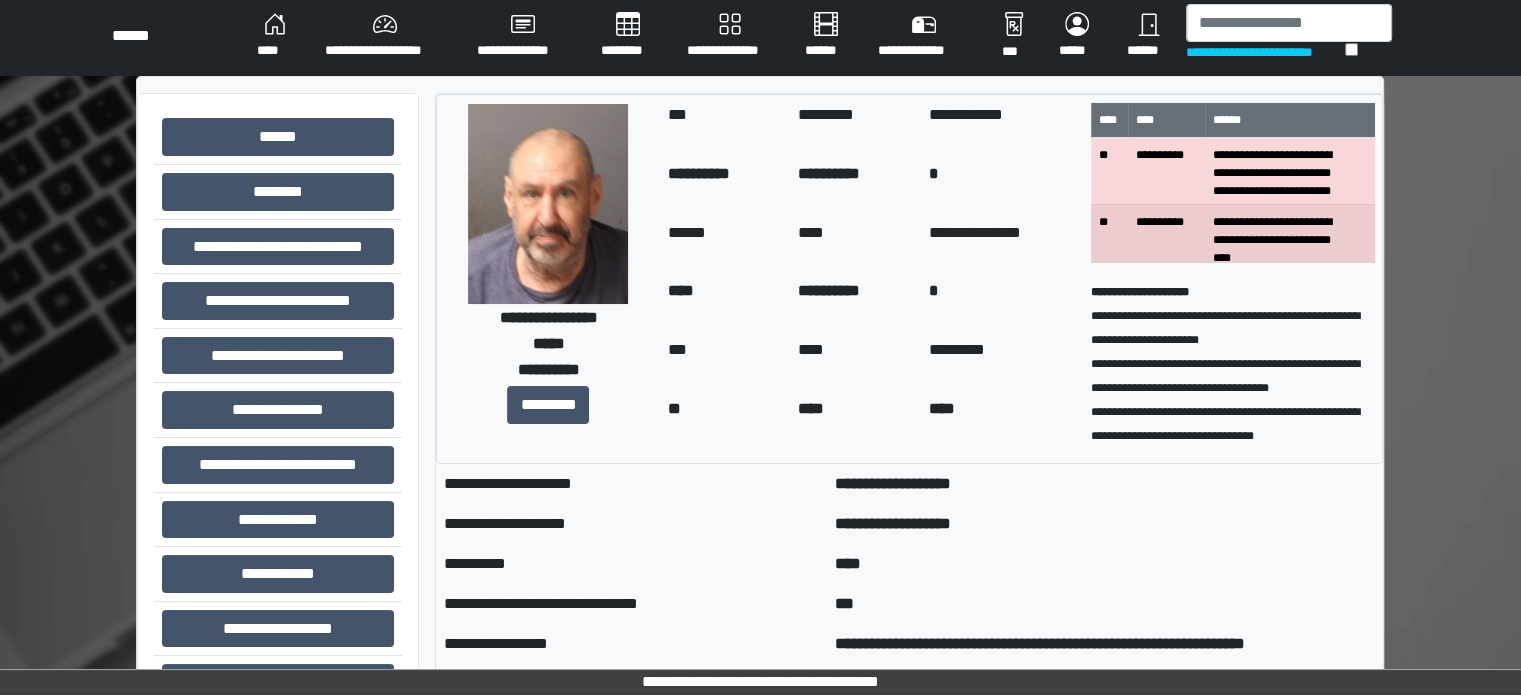 scroll, scrollTop: 0, scrollLeft: 0, axis: both 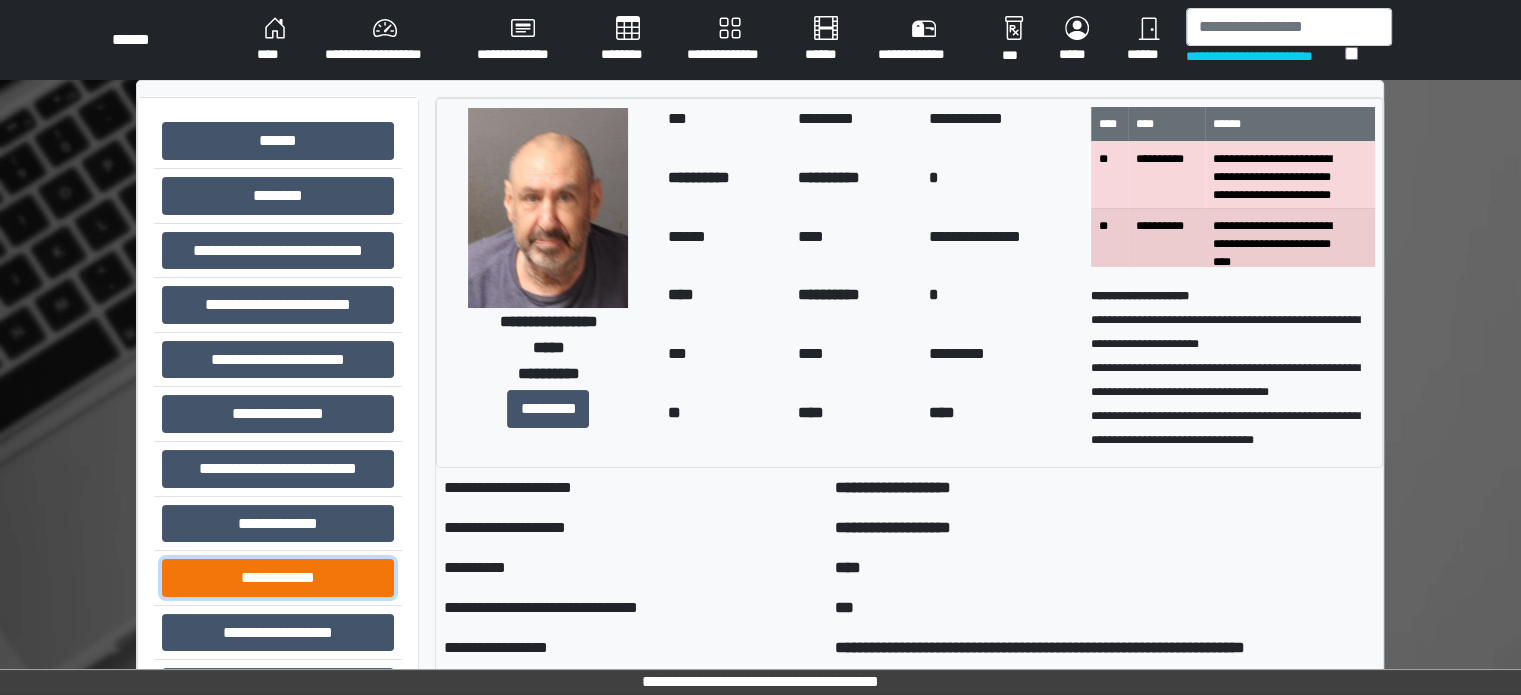 click on "**********" at bounding box center (278, 578) 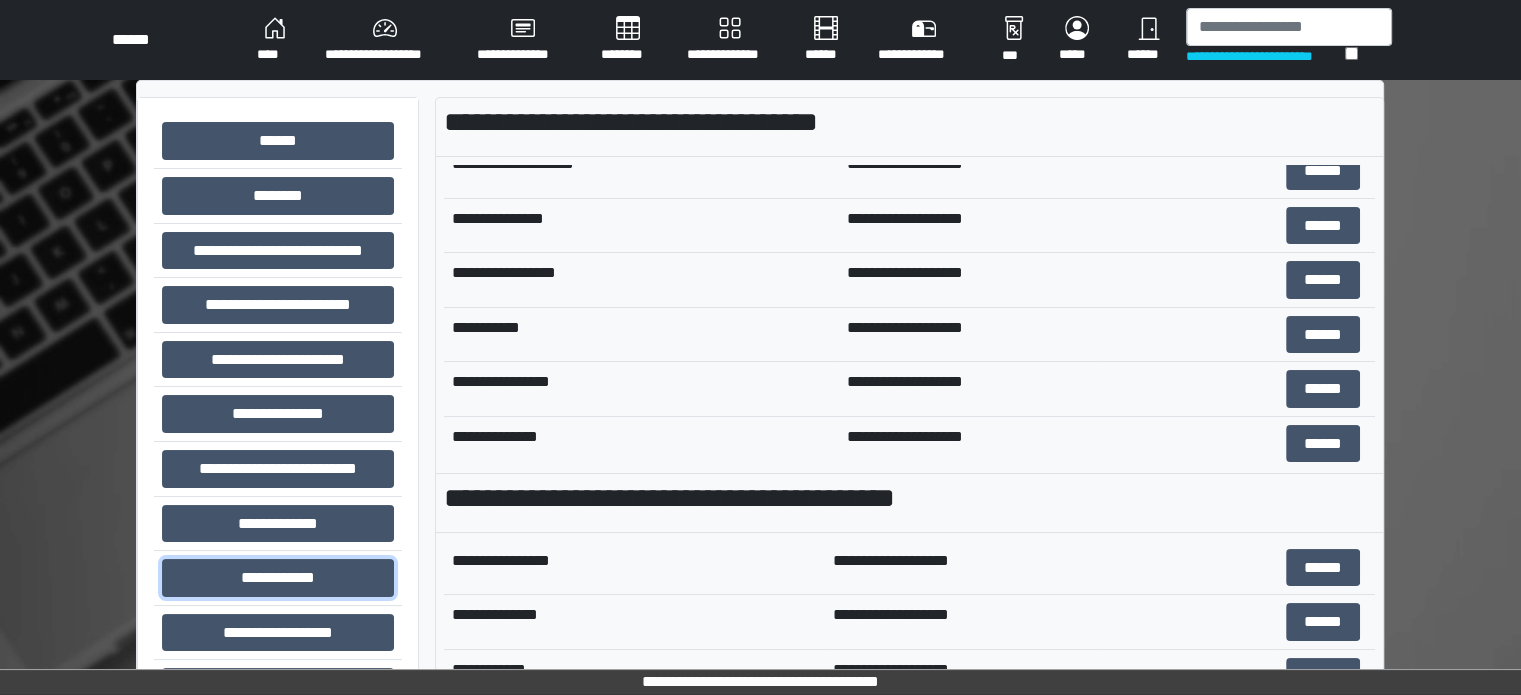 scroll, scrollTop: 600, scrollLeft: 0, axis: vertical 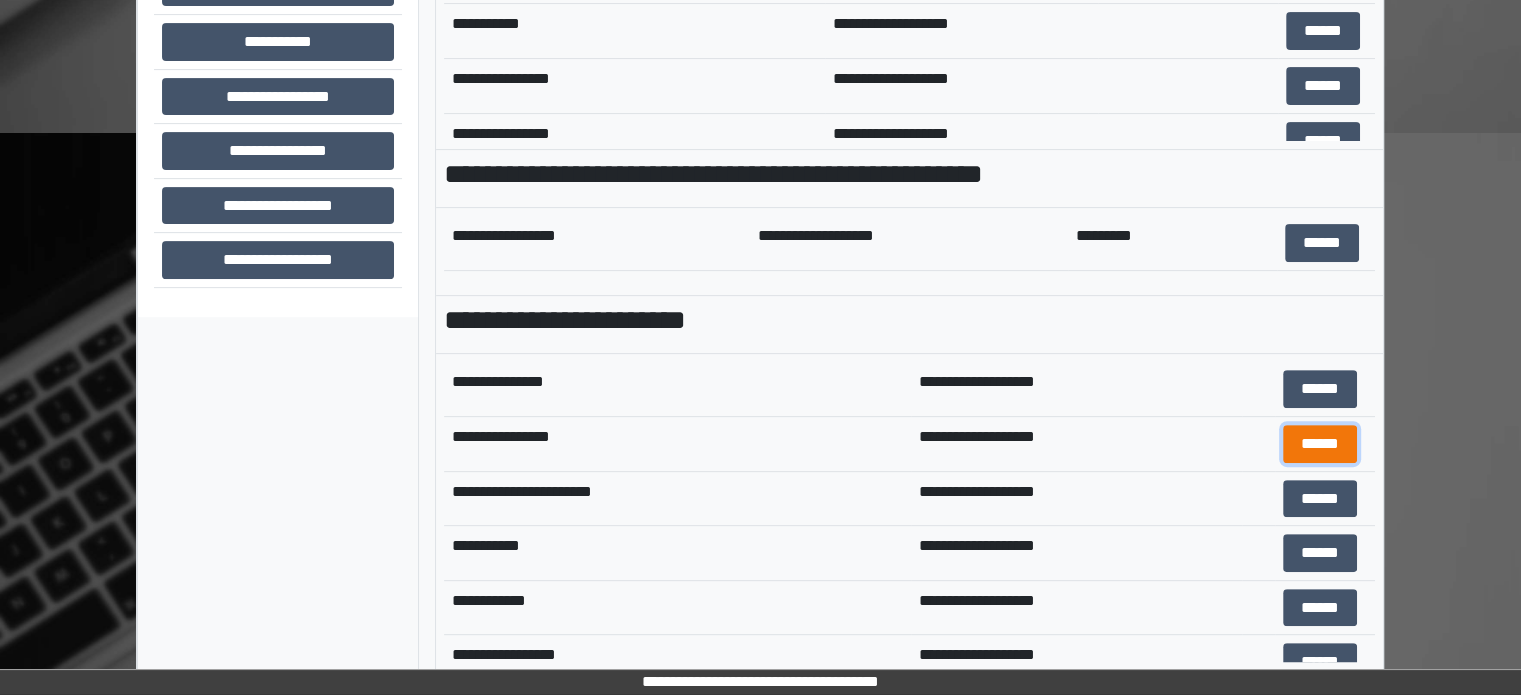 click on "******" at bounding box center [1320, 444] 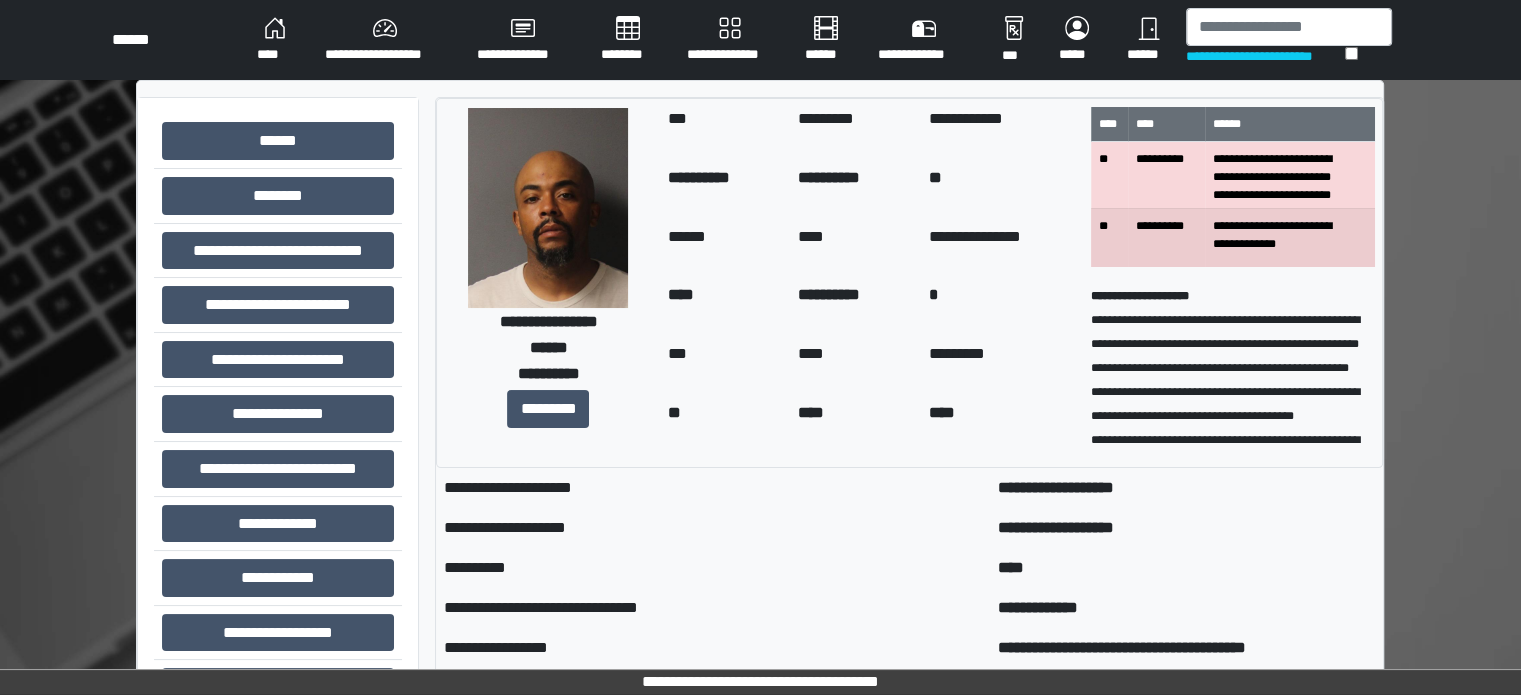 scroll, scrollTop: 0, scrollLeft: 0, axis: both 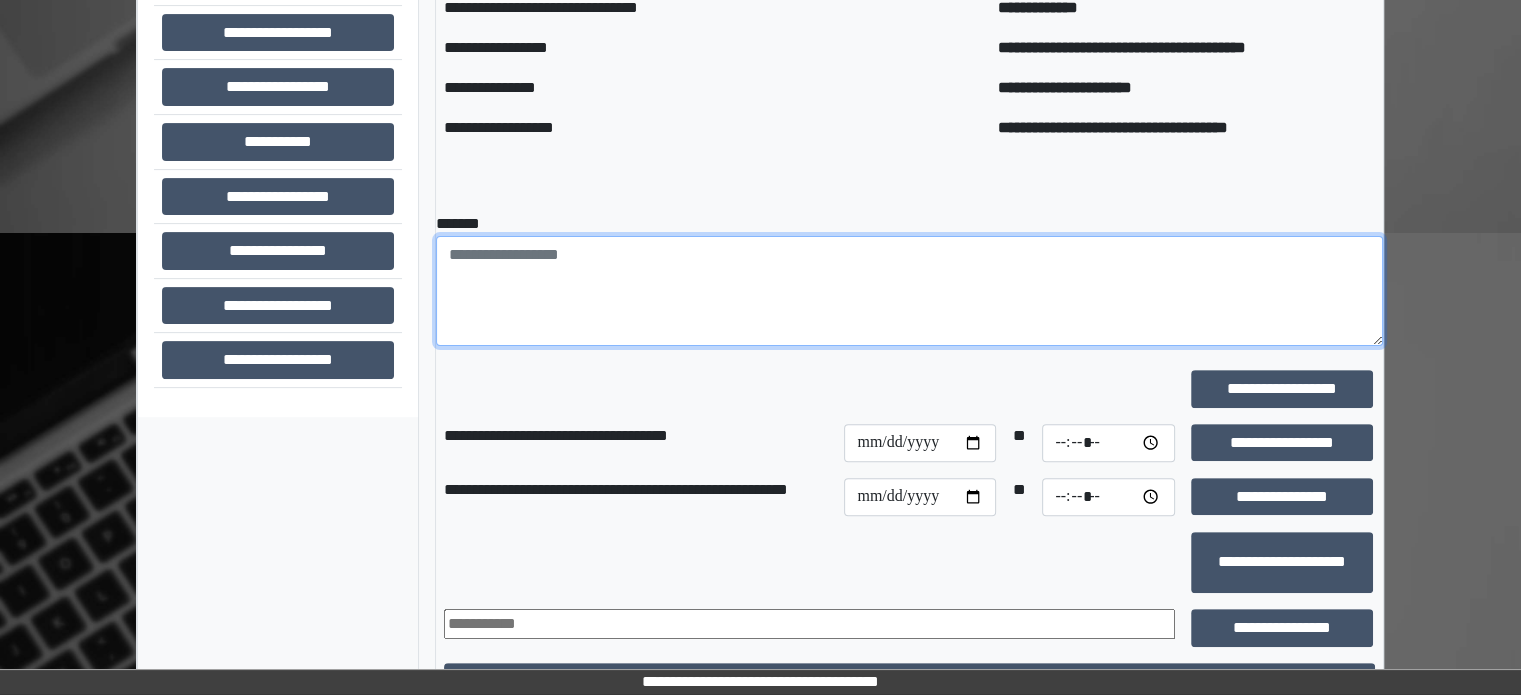 click at bounding box center [909, 291] 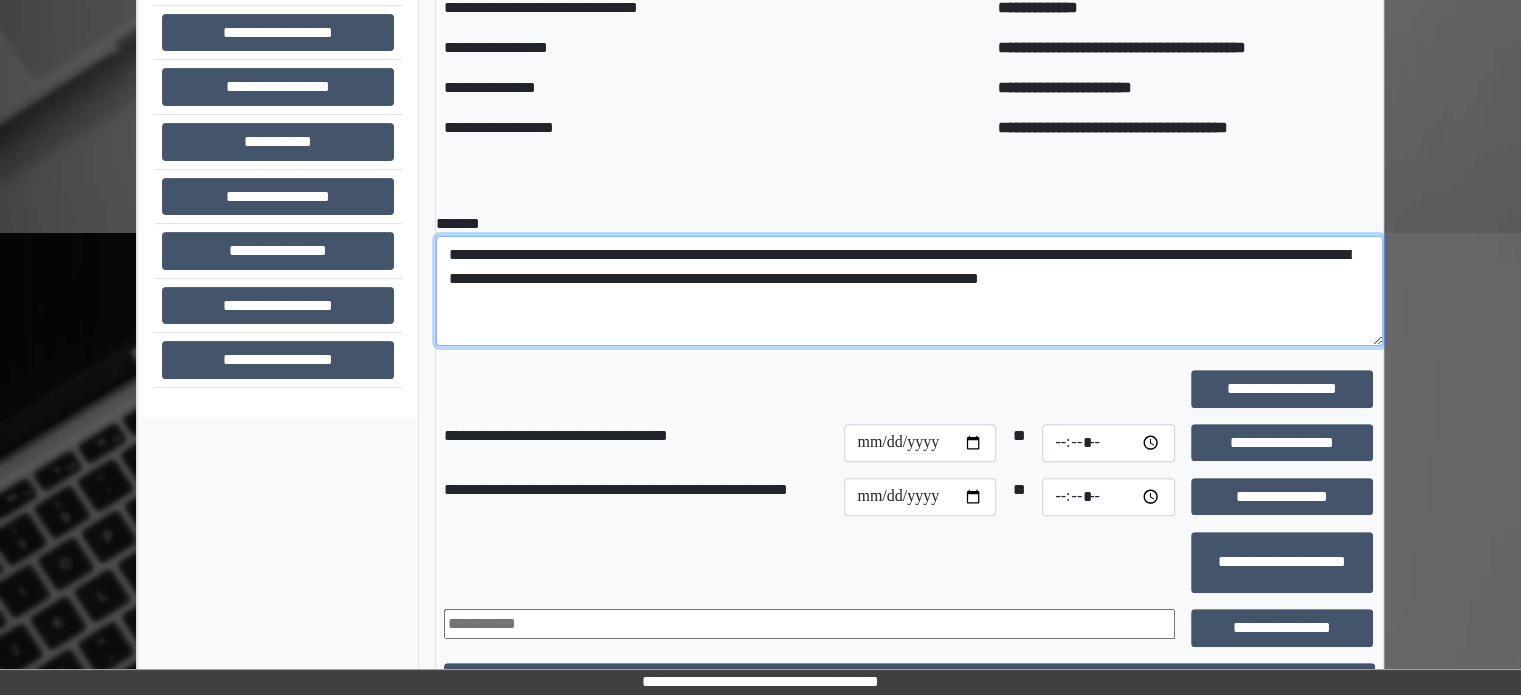 click on "**********" at bounding box center [909, 291] 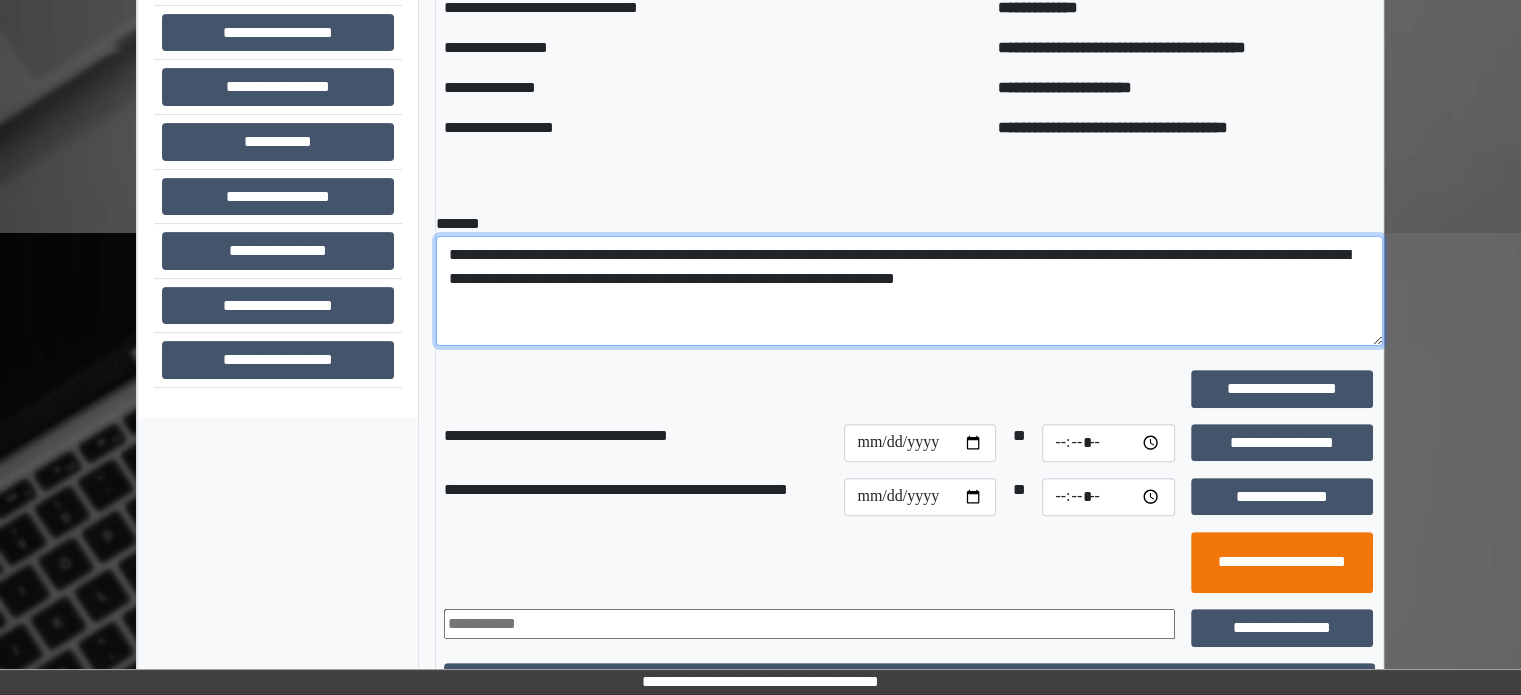 type on "**********" 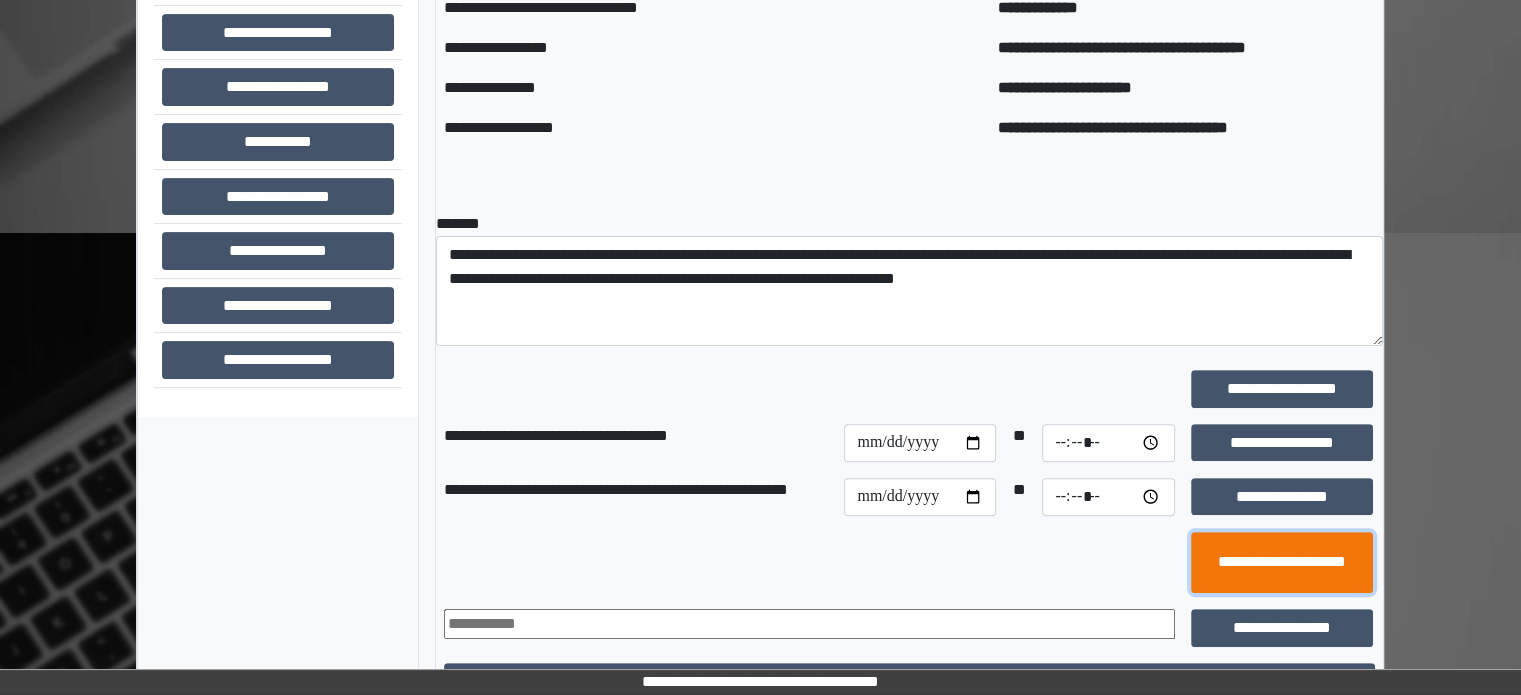 click on "**********" at bounding box center (1282, 563) 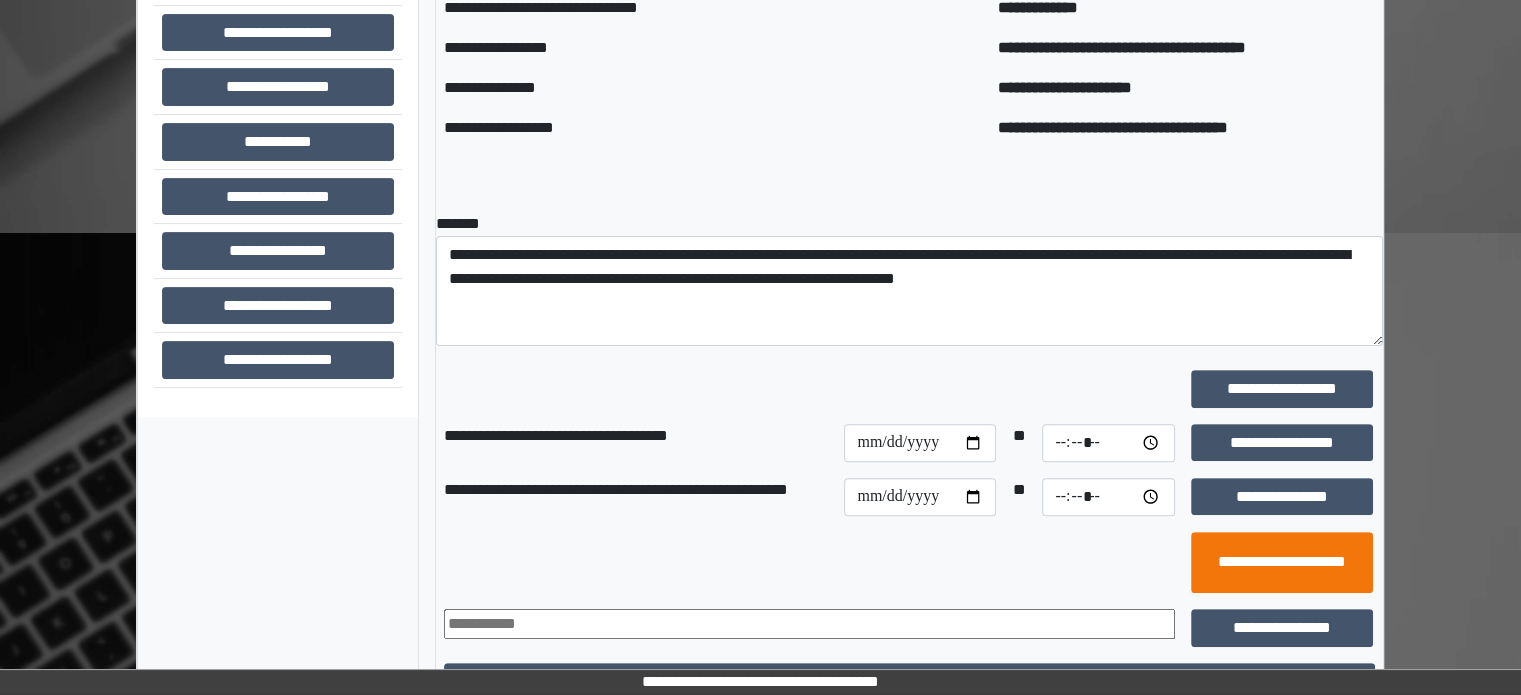 scroll, scrollTop: 376, scrollLeft: 0, axis: vertical 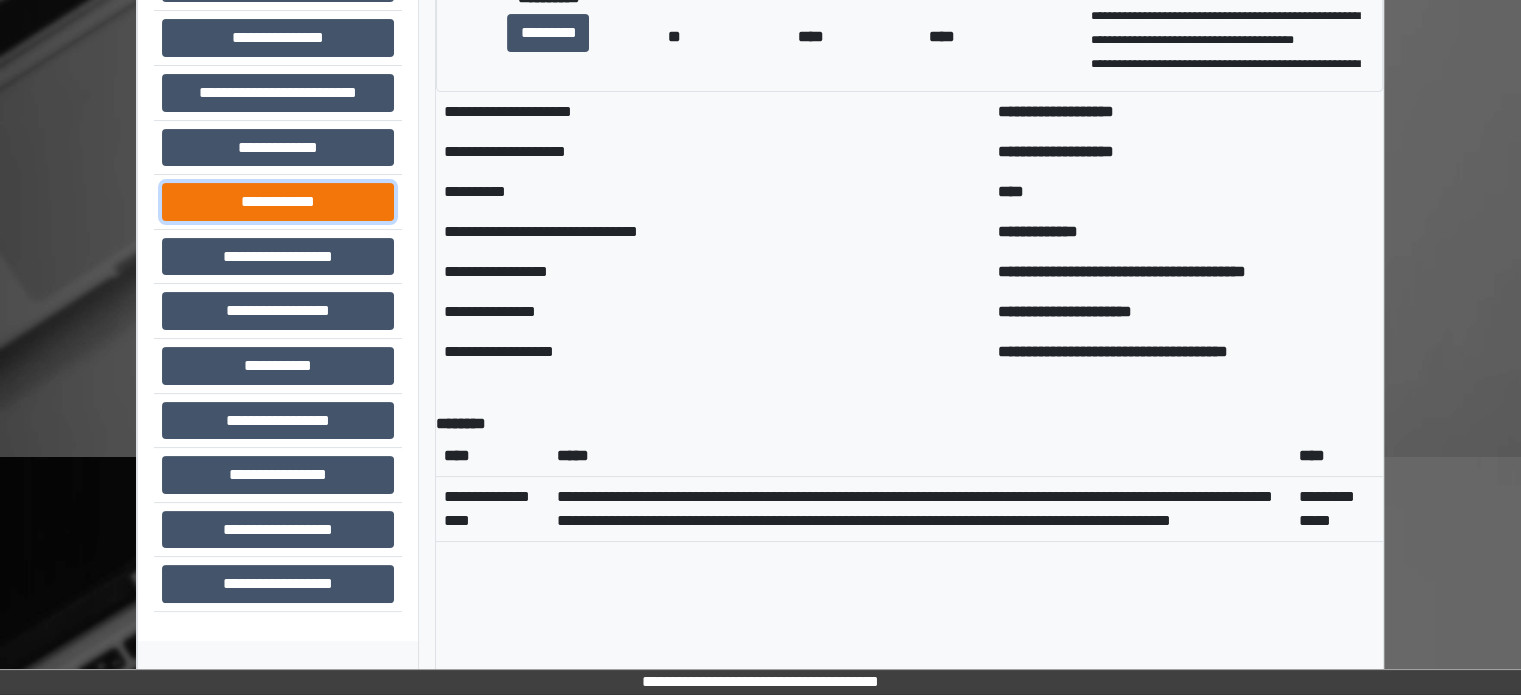 click on "**********" at bounding box center [278, 202] 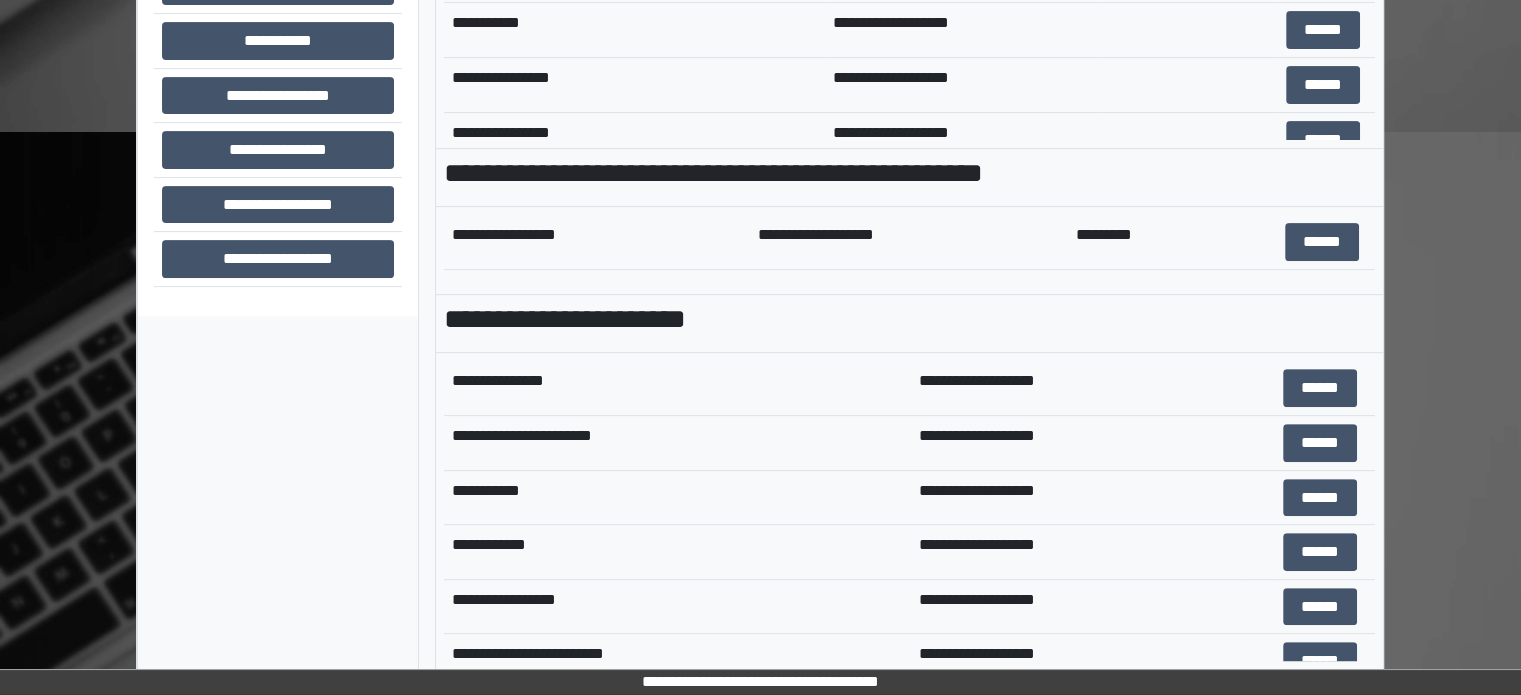 scroll, scrollTop: 708, scrollLeft: 0, axis: vertical 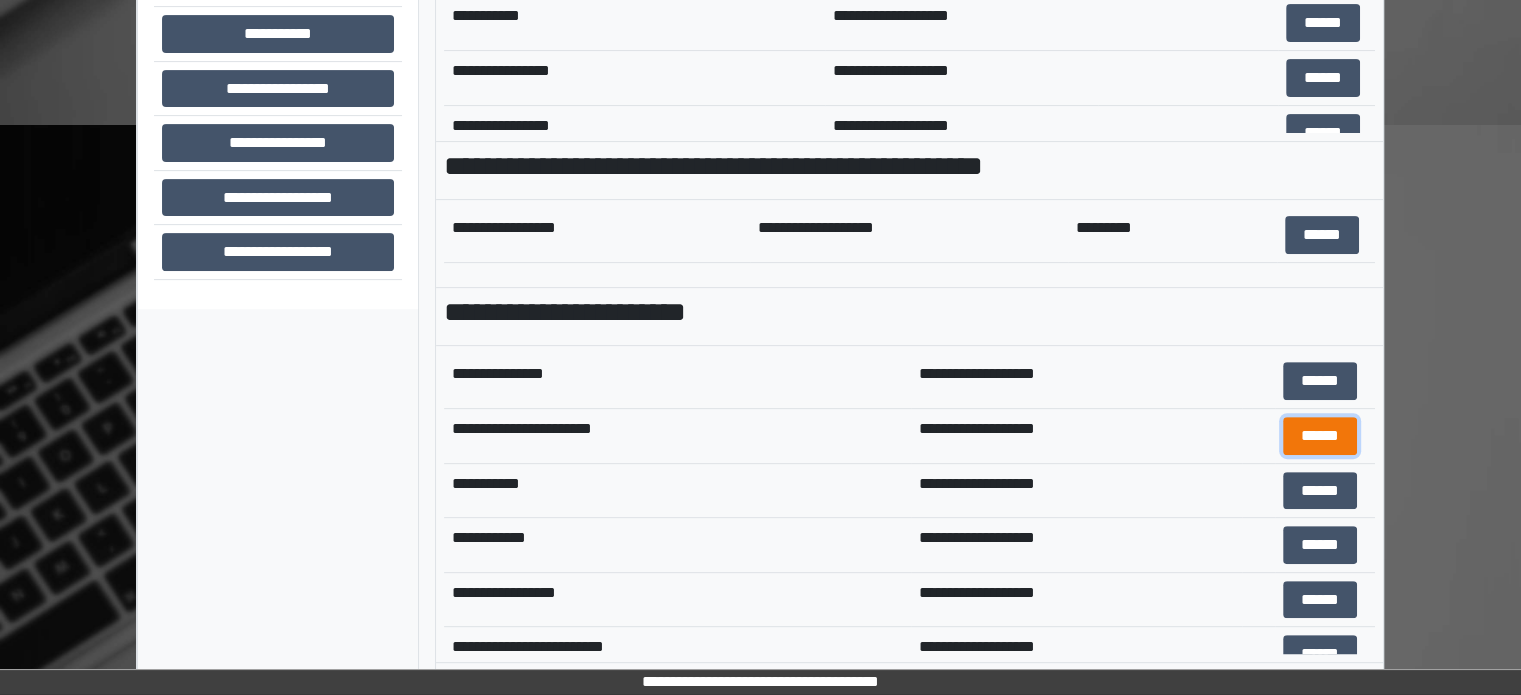 click on "******" at bounding box center (1320, 436) 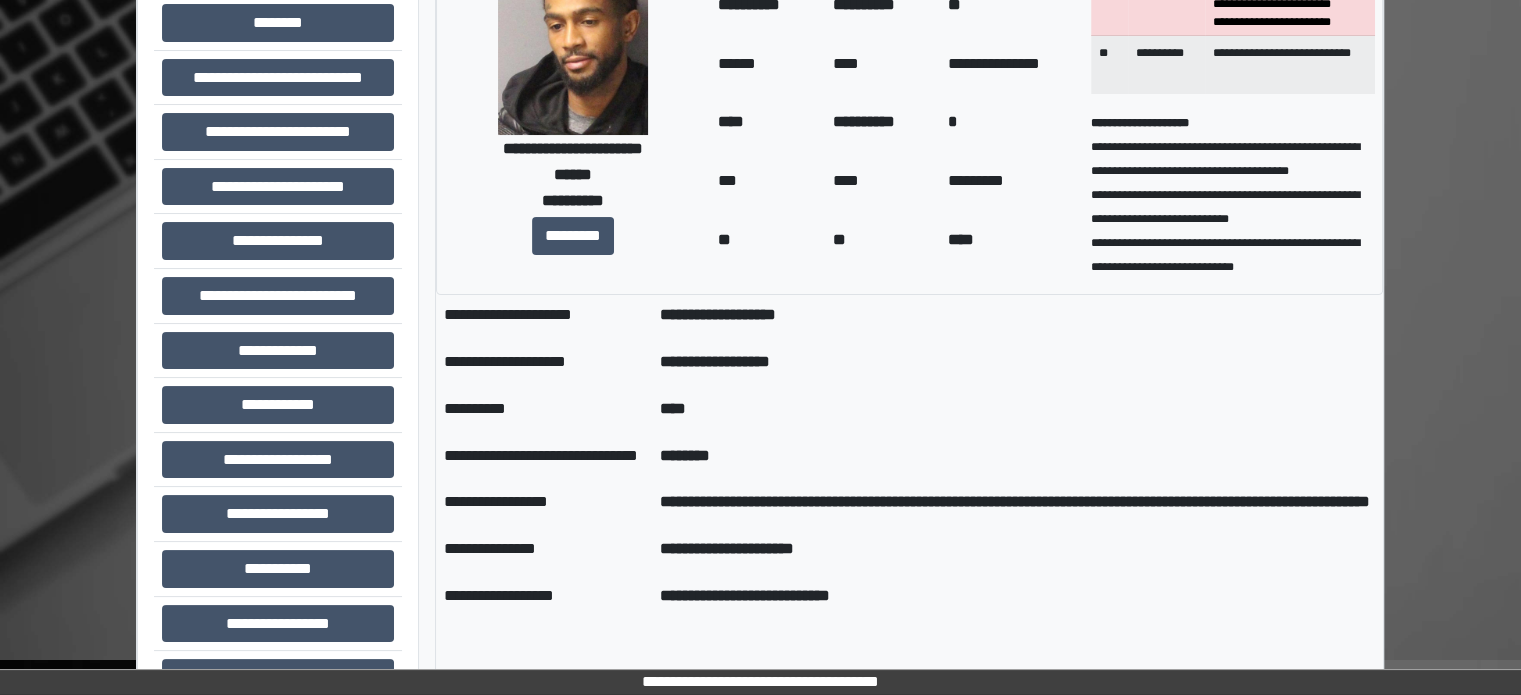 scroll, scrollTop: 100, scrollLeft: 0, axis: vertical 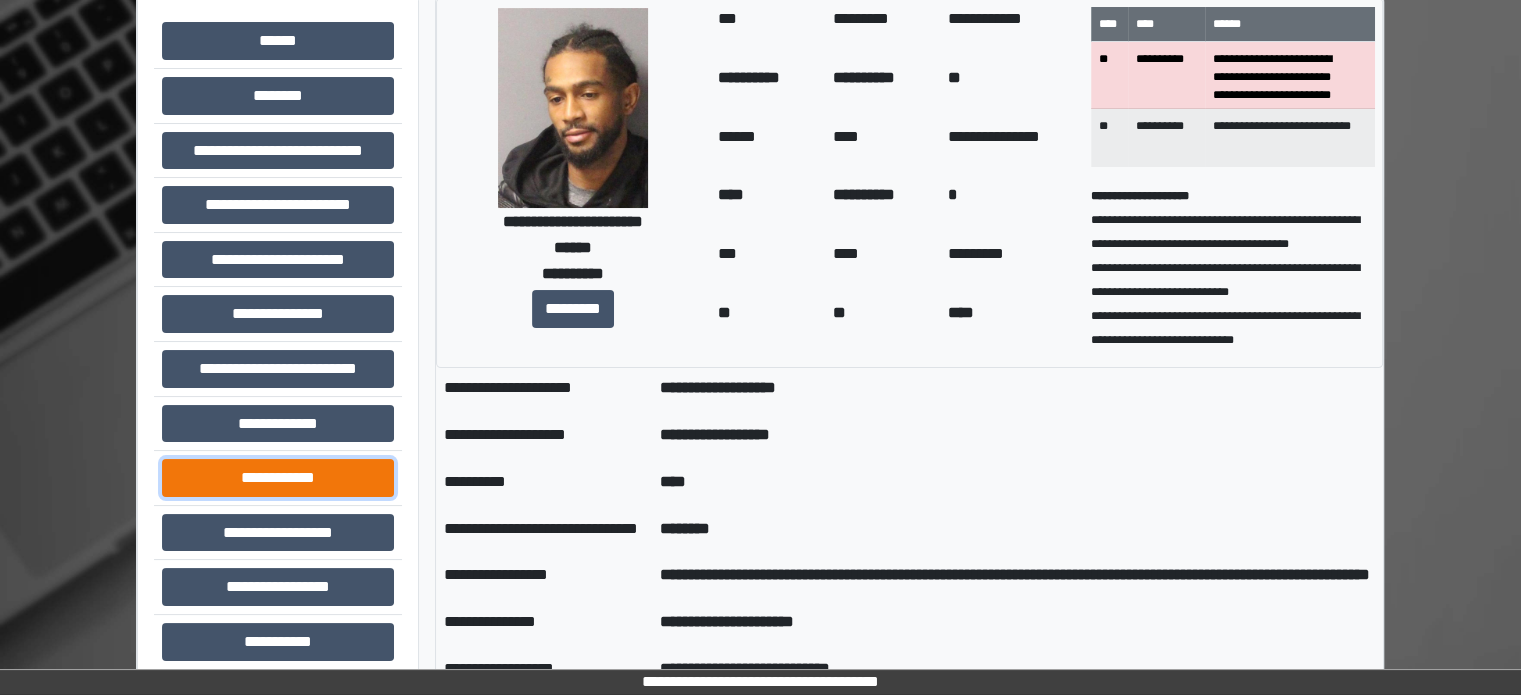 click on "**********" at bounding box center [278, 478] 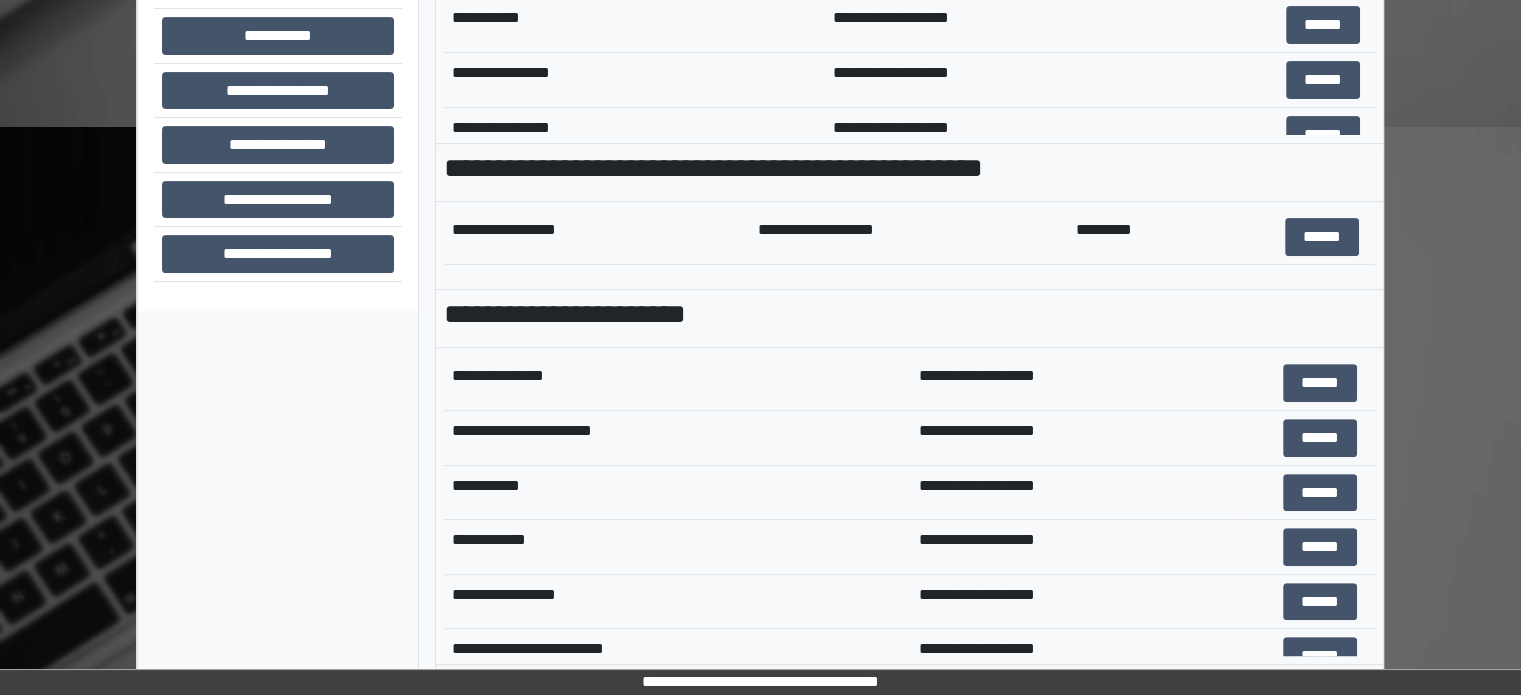 scroll, scrollTop: 708, scrollLeft: 0, axis: vertical 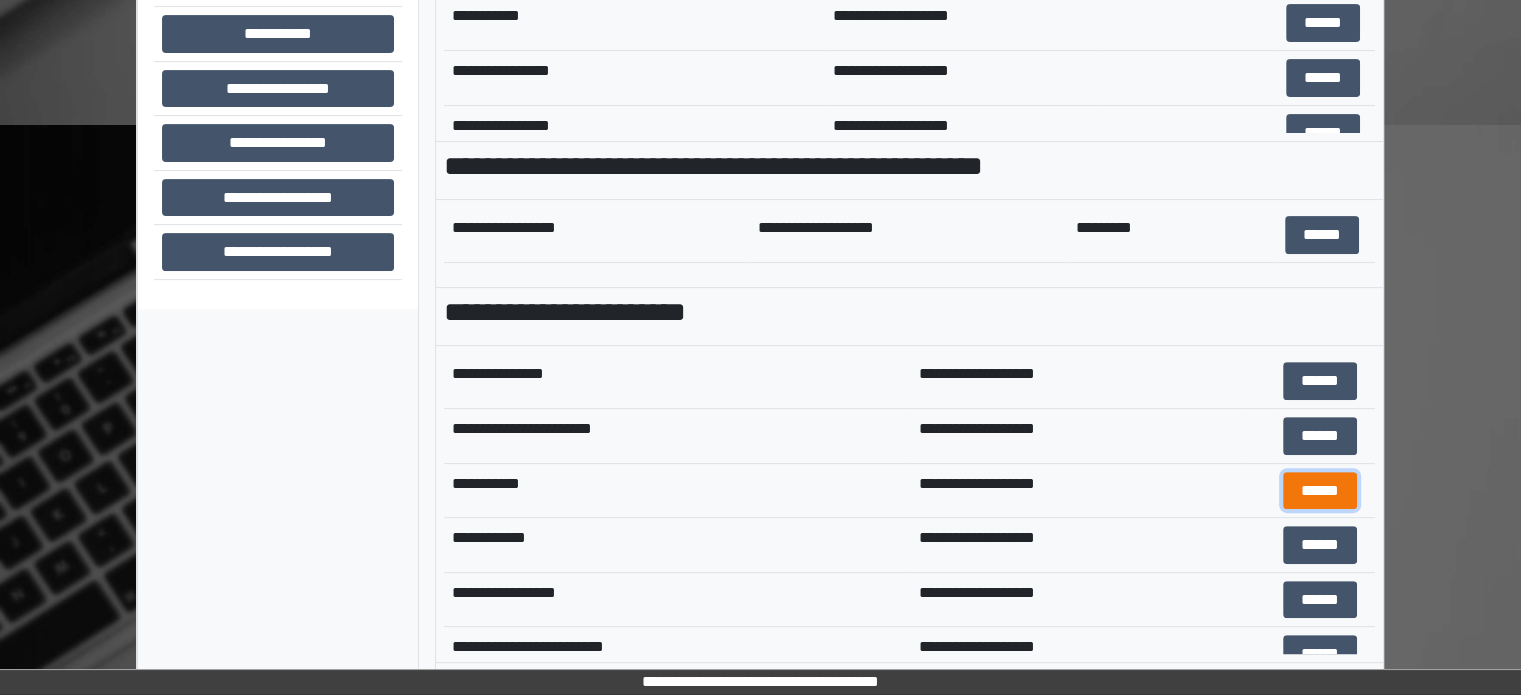 click on "******" at bounding box center (1320, 491) 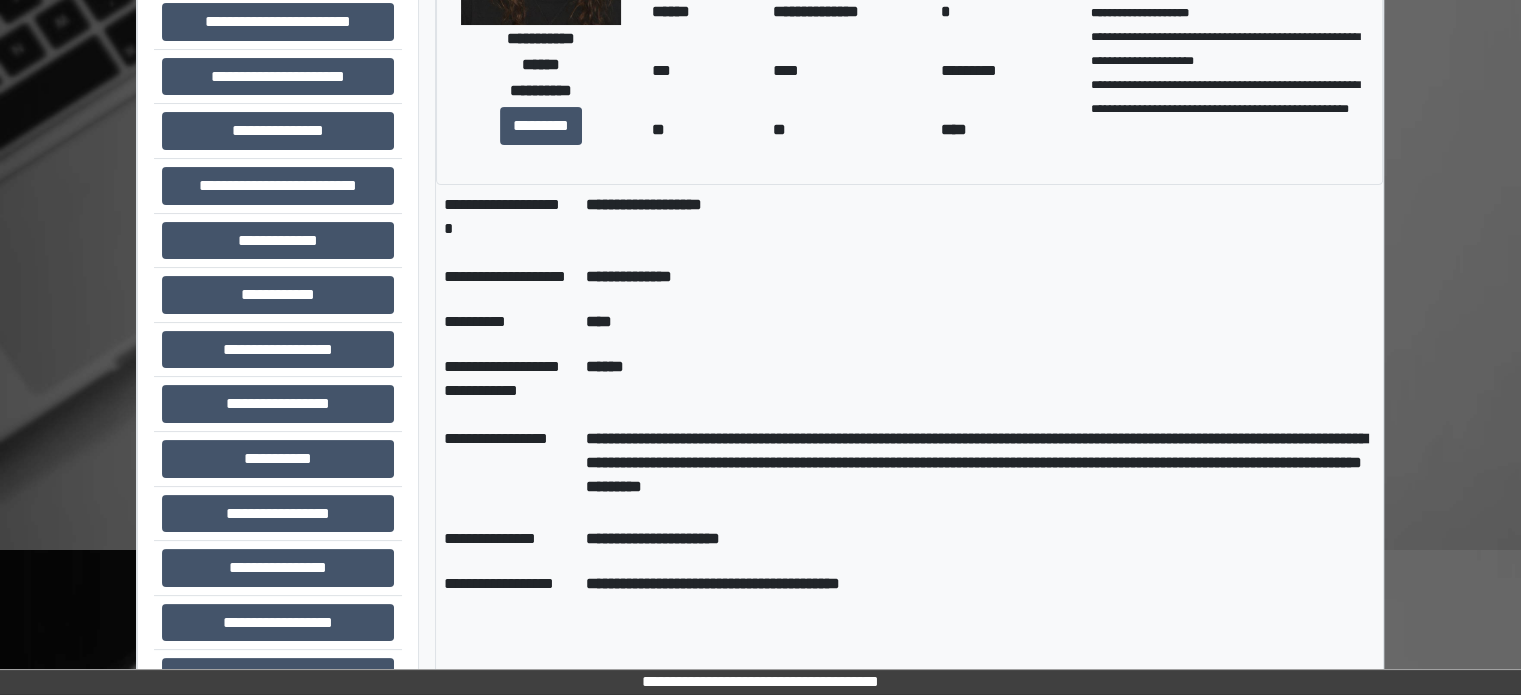 scroll, scrollTop: 408, scrollLeft: 0, axis: vertical 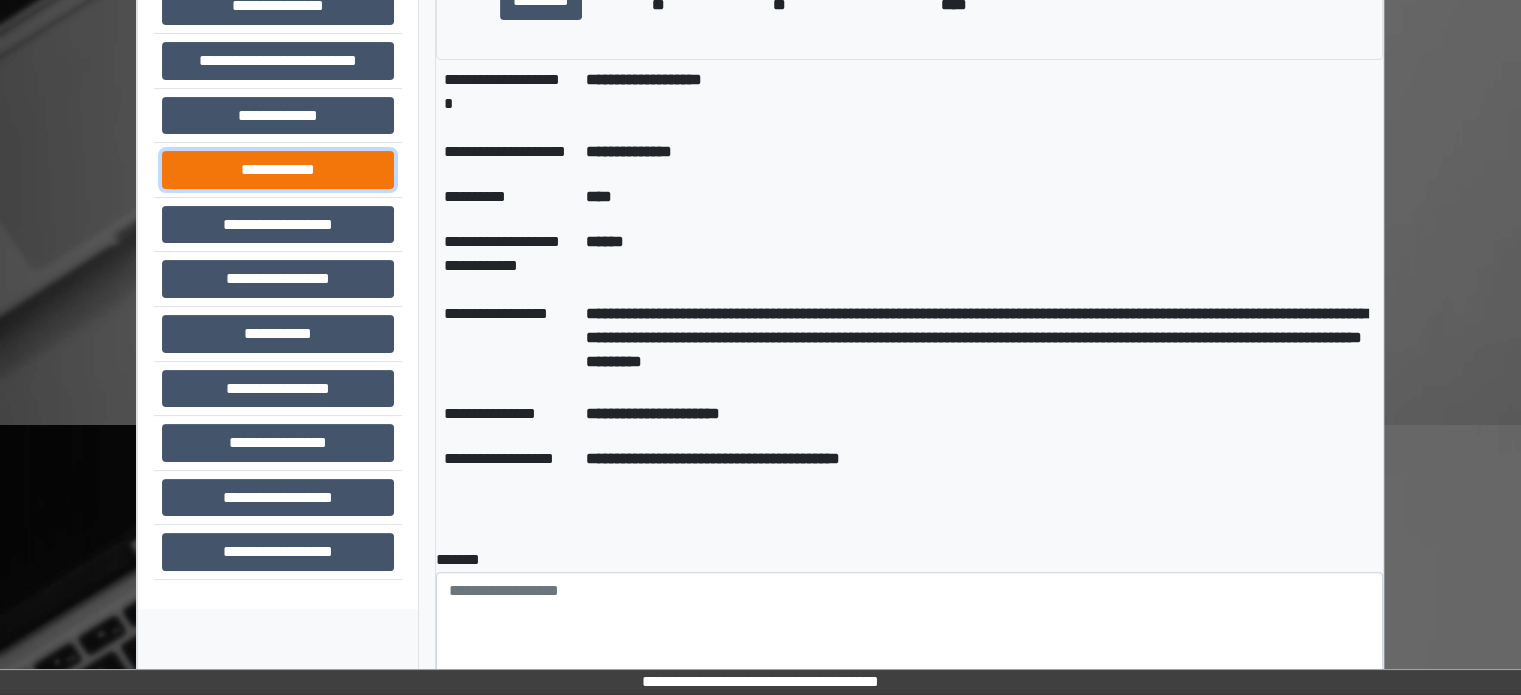 click on "**********" at bounding box center (278, 170) 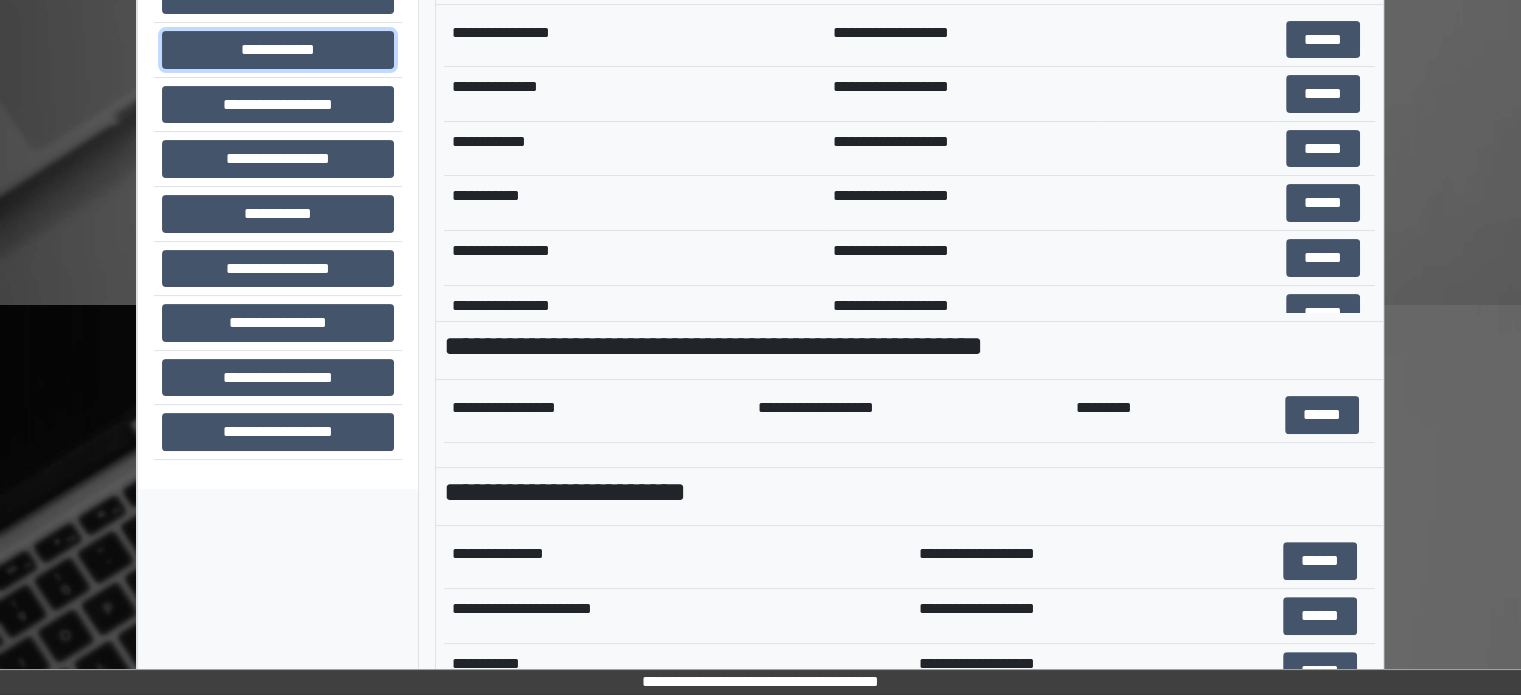 scroll, scrollTop: 708, scrollLeft: 0, axis: vertical 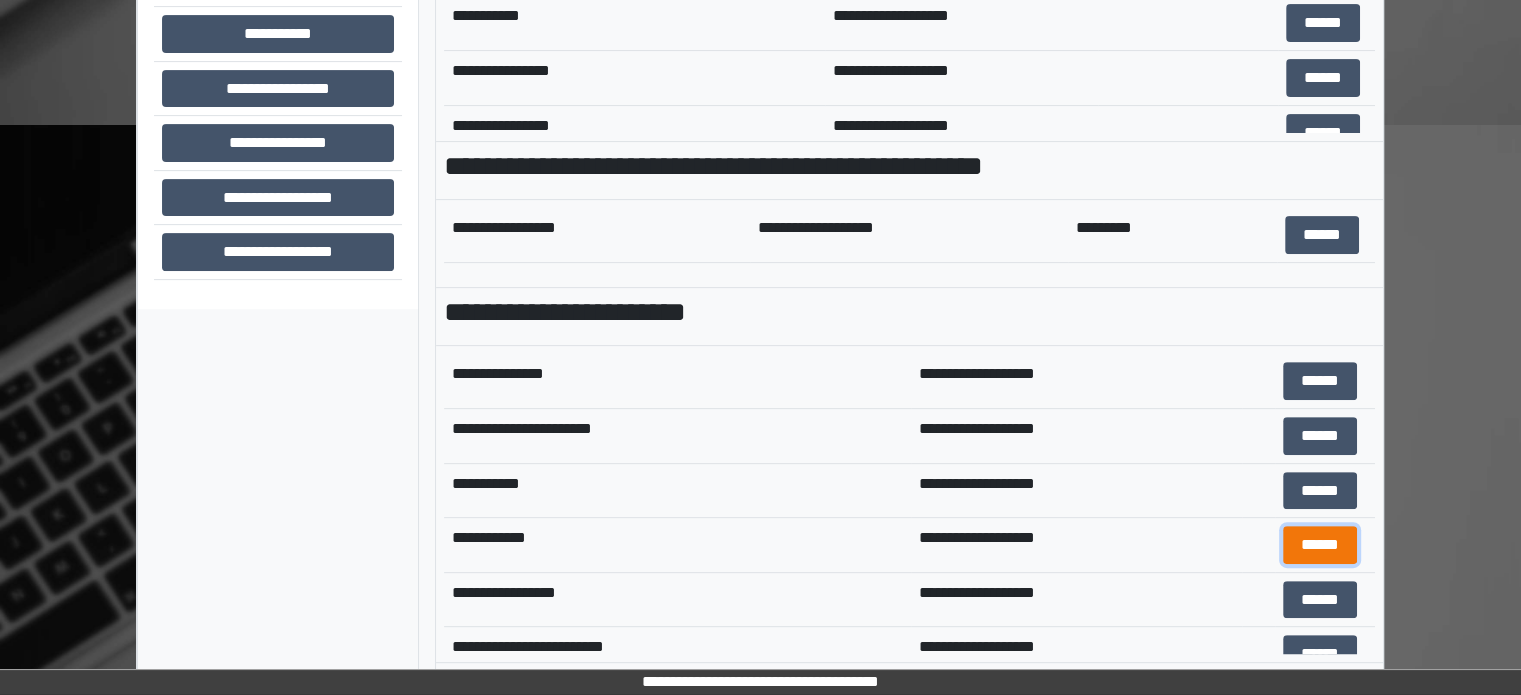 click on "******" at bounding box center (1320, 545) 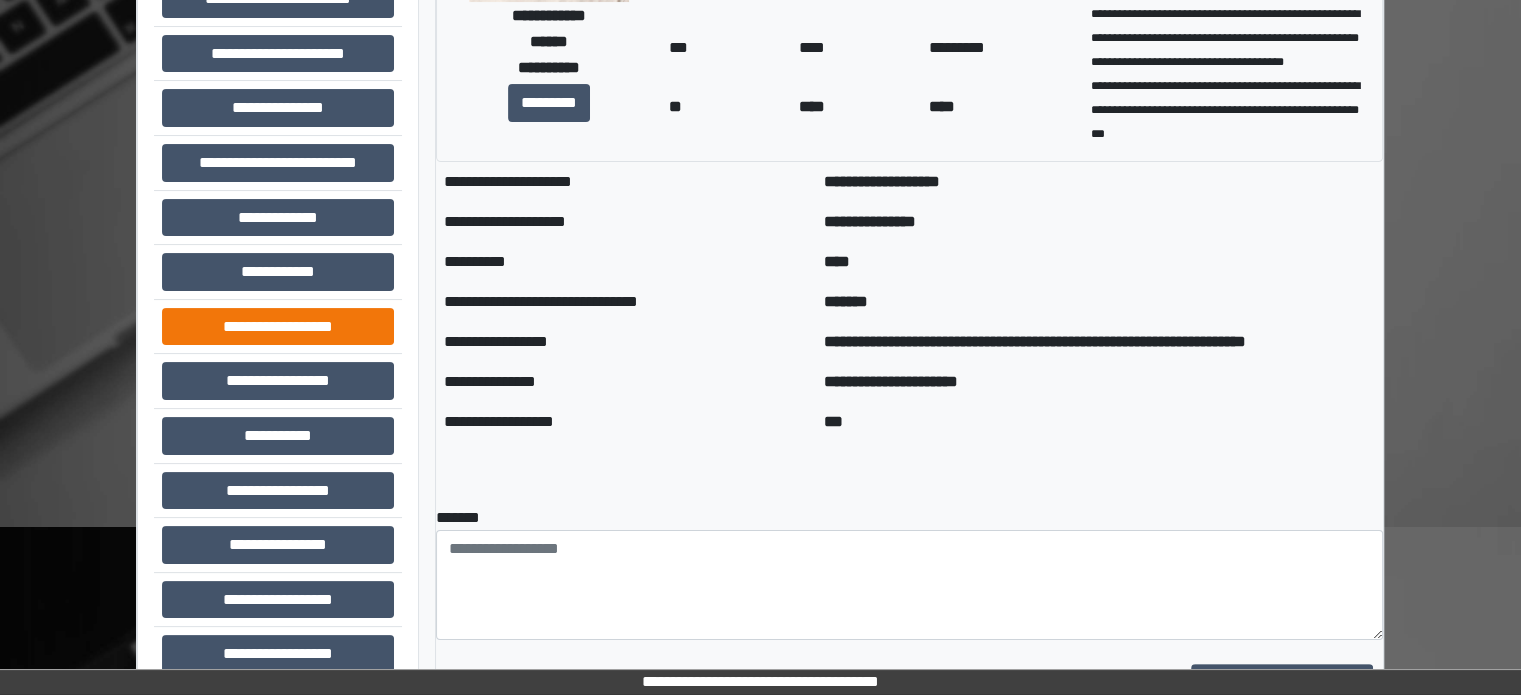 scroll, scrollTop: 308, scrollLeft: 0, axis: vertical 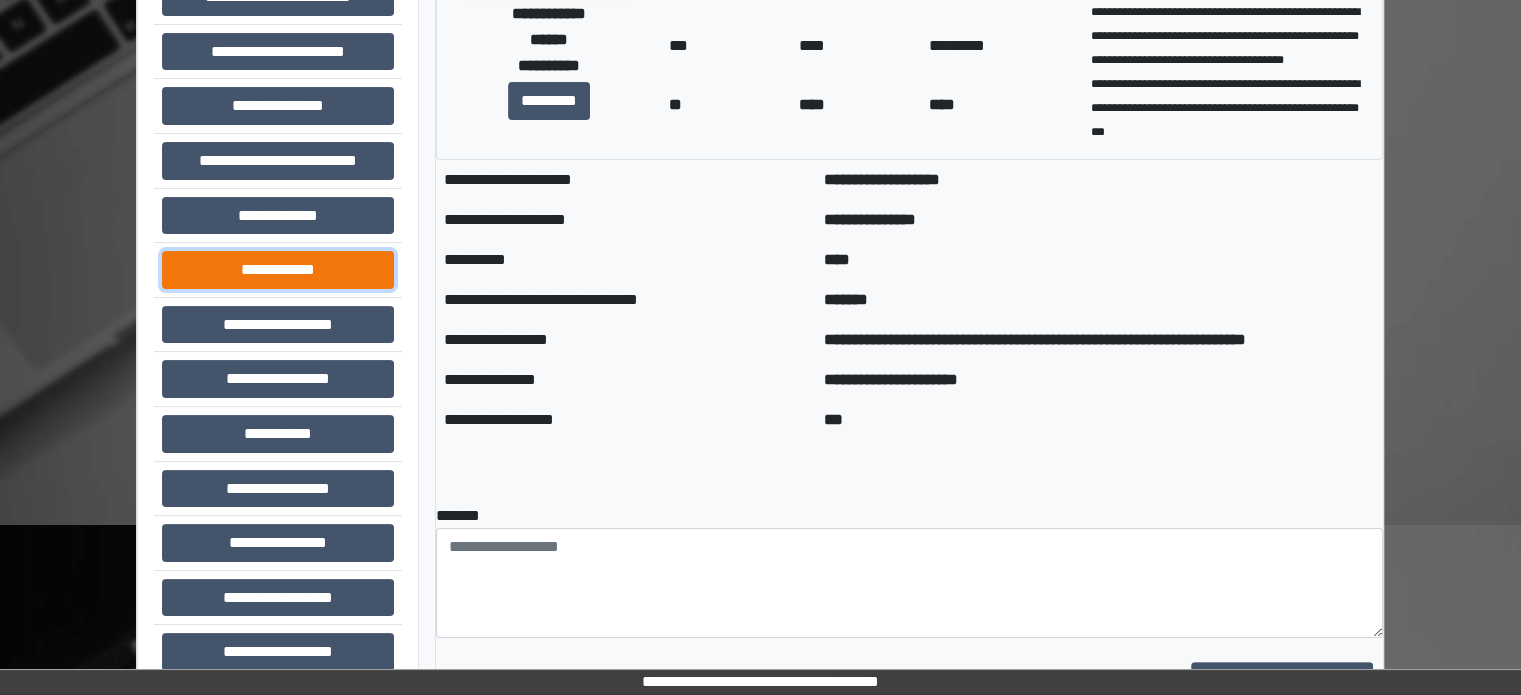 click on "**********" at bounding box center [278, 270] 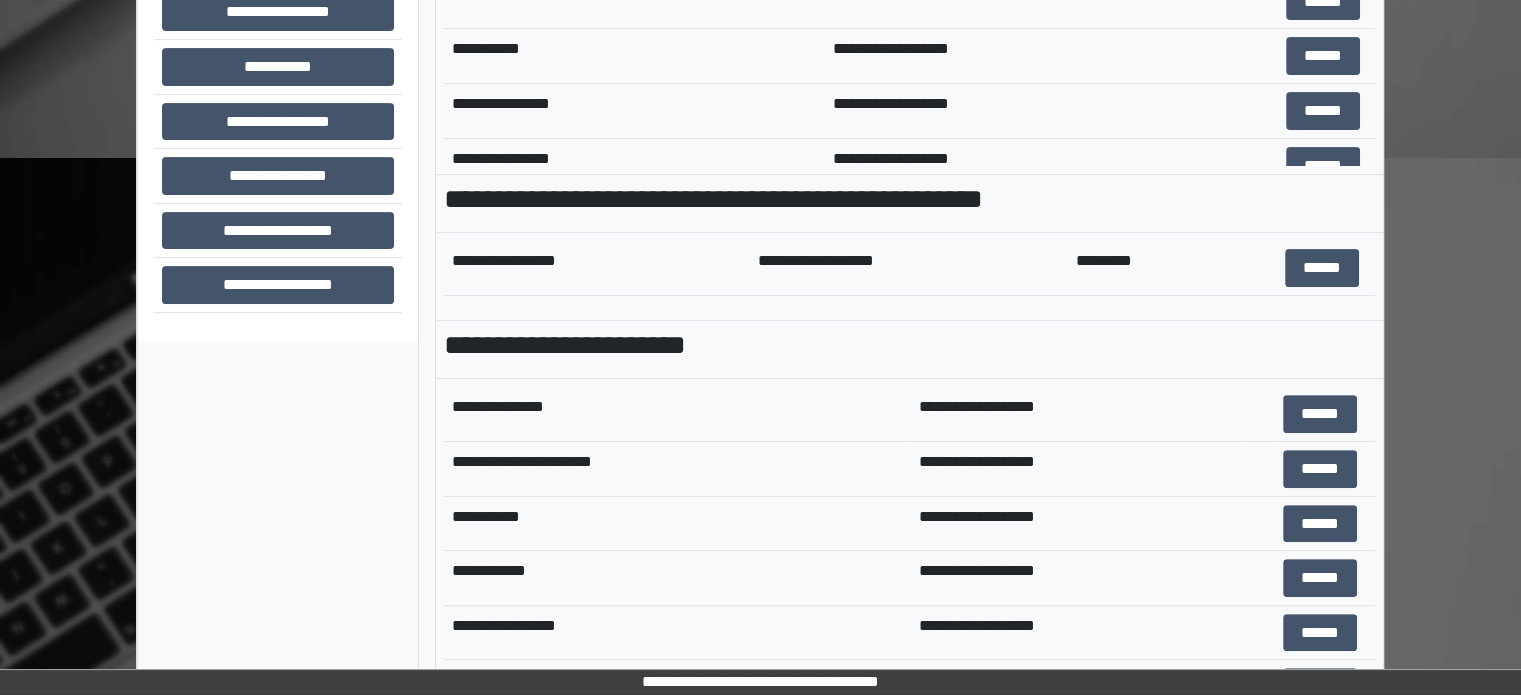 scroll, scrollTop: 708, scrollLeft: 0, axis: vertical 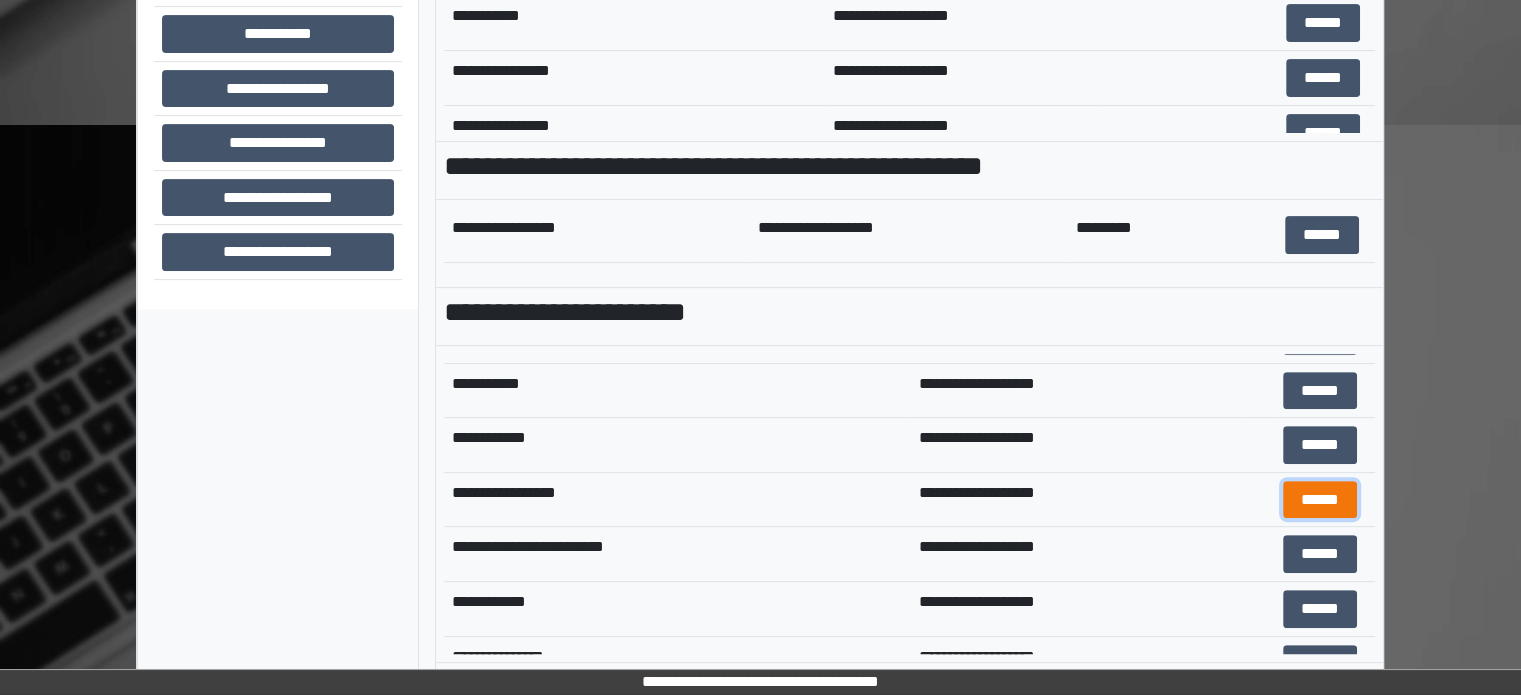 click on "******" at bounding box center [1320, 500] 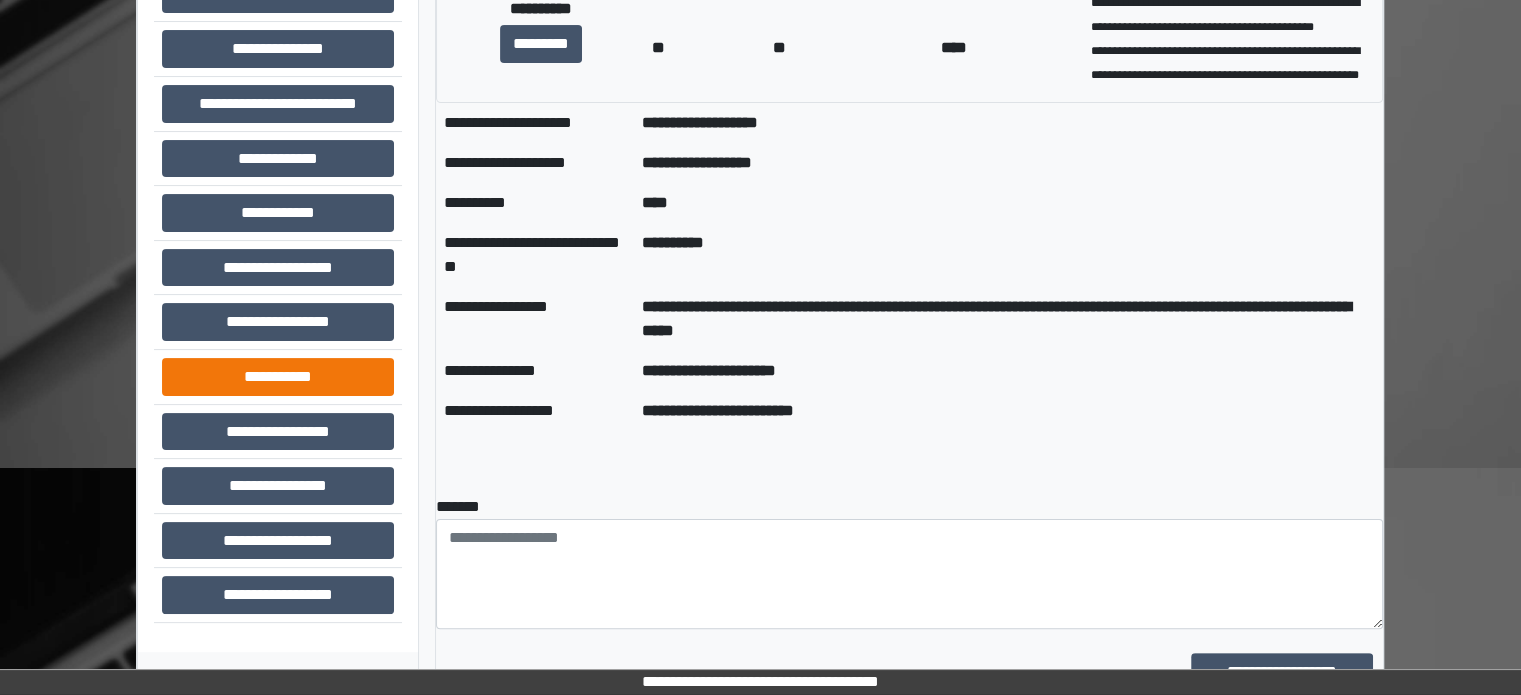 scroll, scrollTop: 400, scrollLeft: 0, axis: vertical 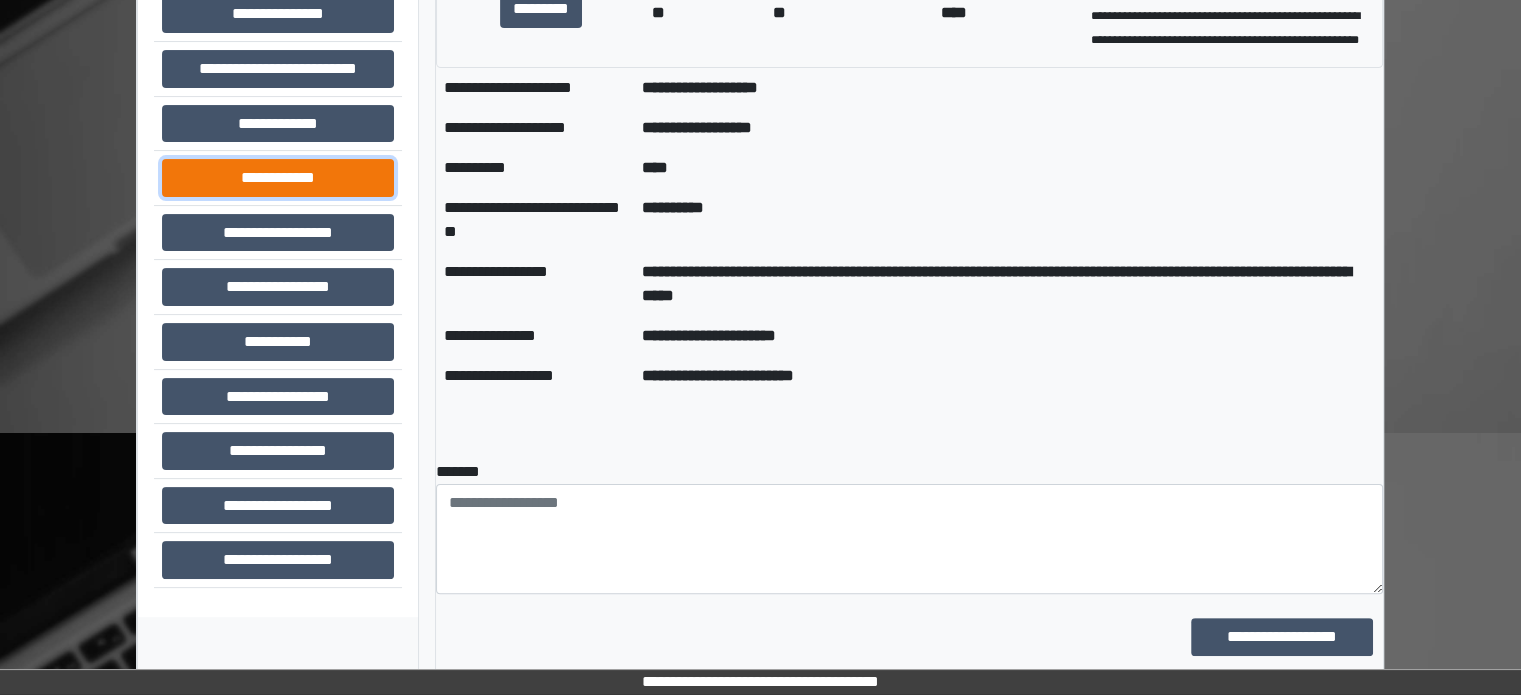click on "**********" at bounding box center (278, 178) 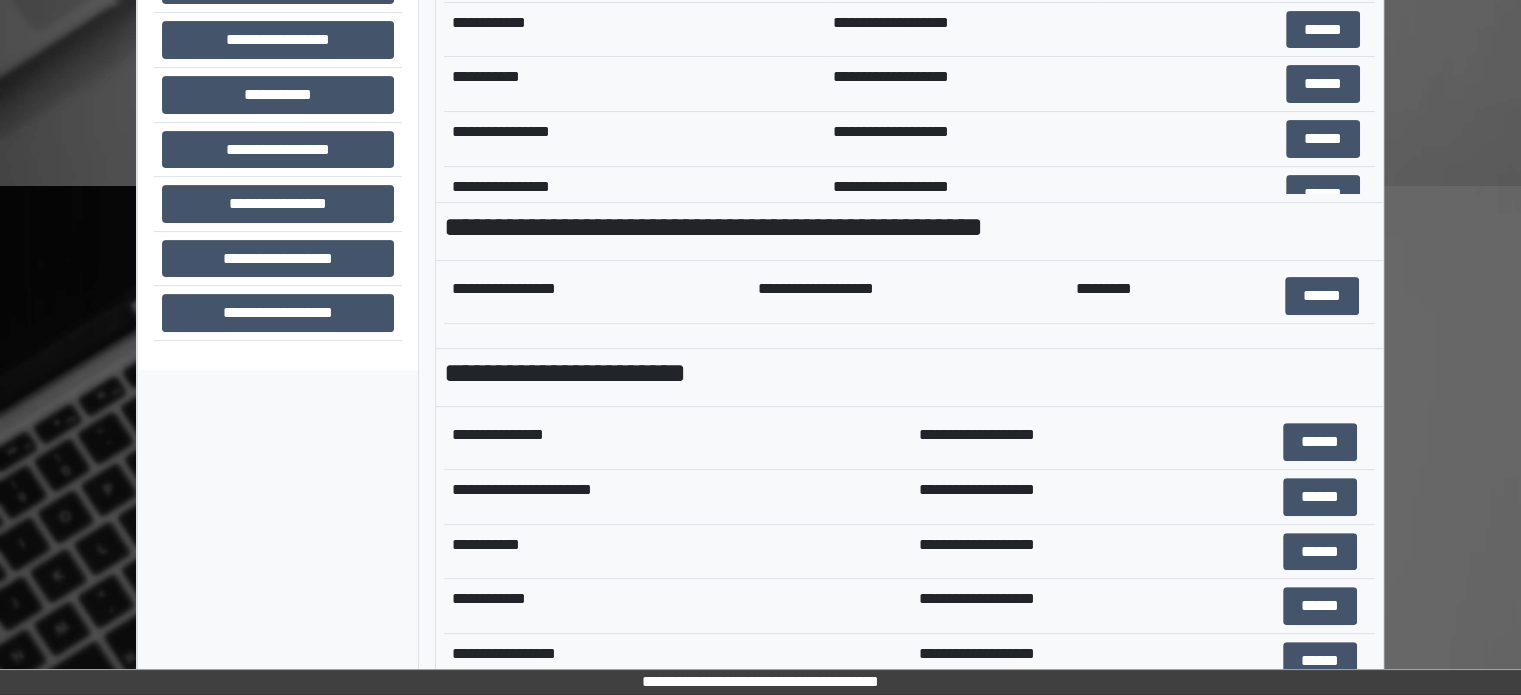 scroll, scrollTop: 700, scrollLeft: 0, axis: vertical 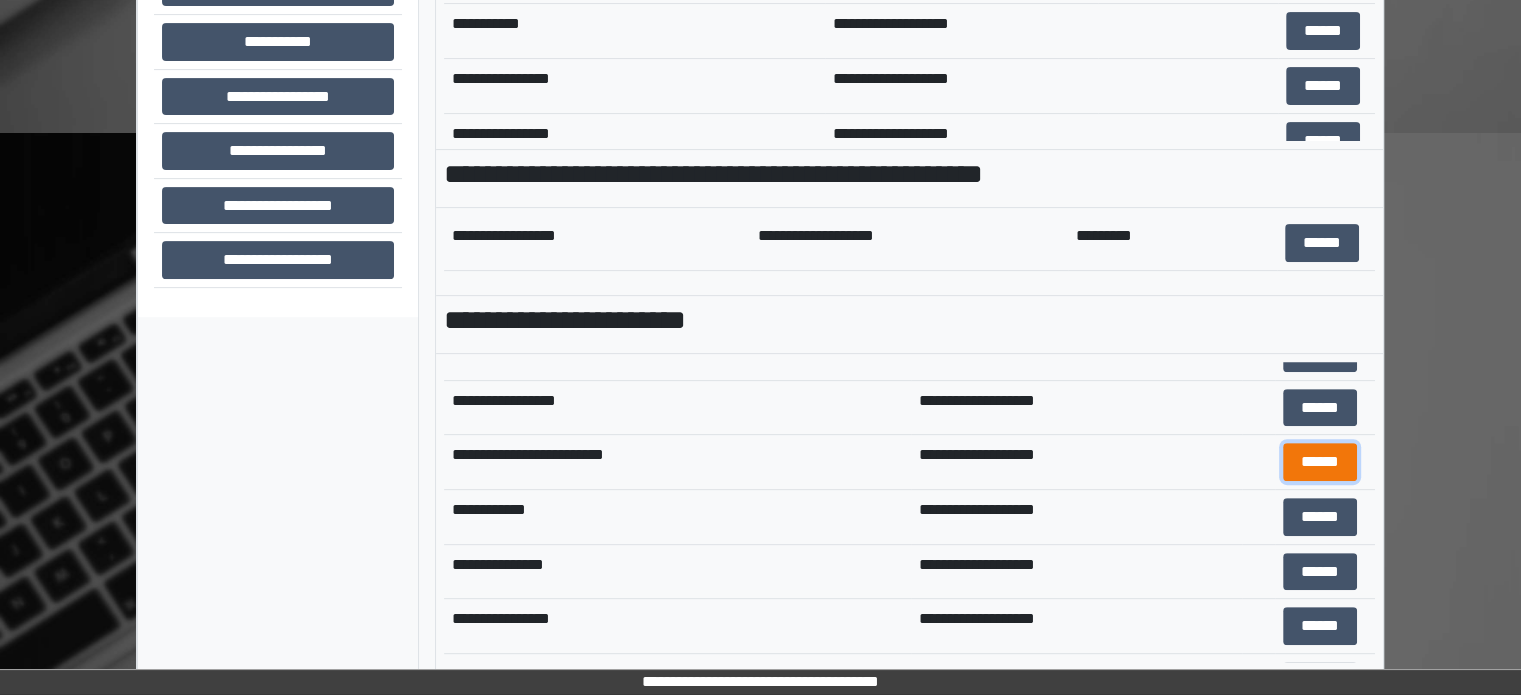 click on "******" at bounding box center [1320, 462] 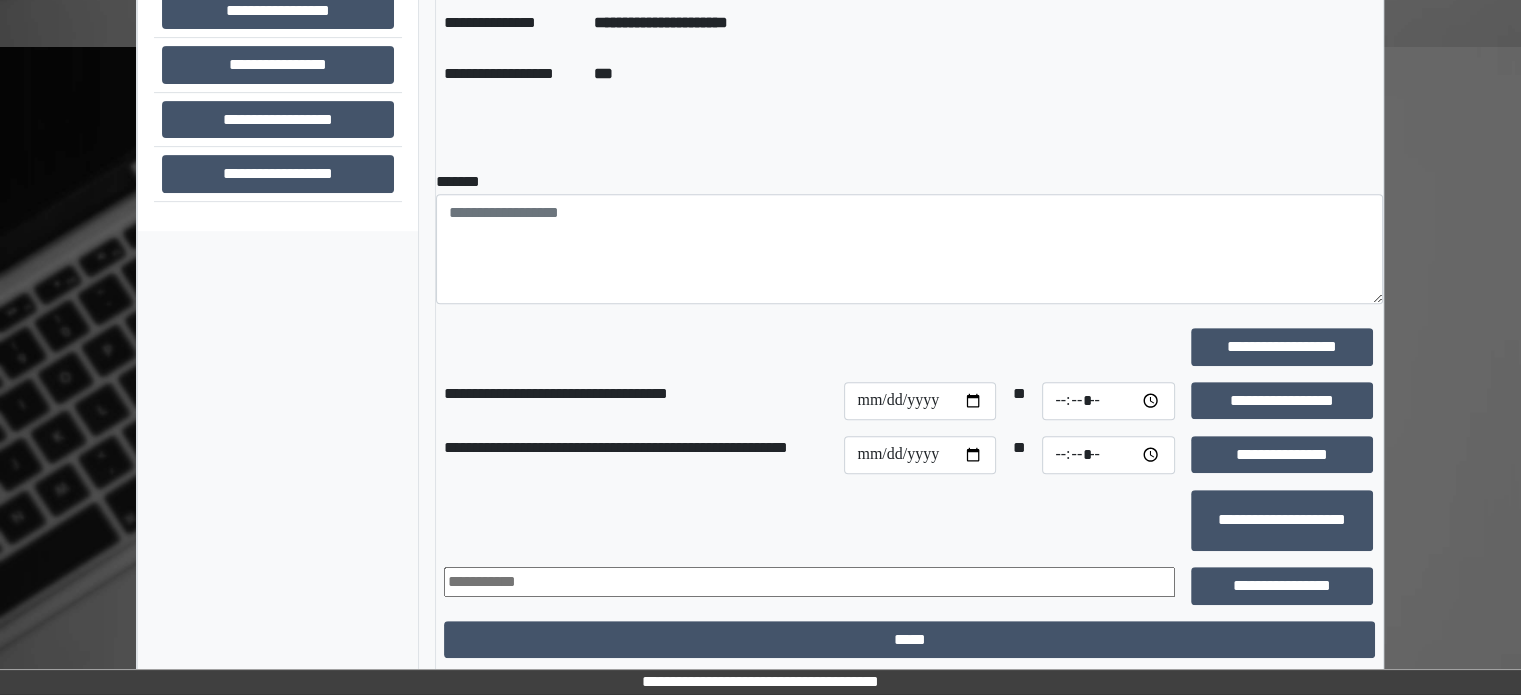scroll, scrollTop: 800, scrollLeft: 0, axis: vertical 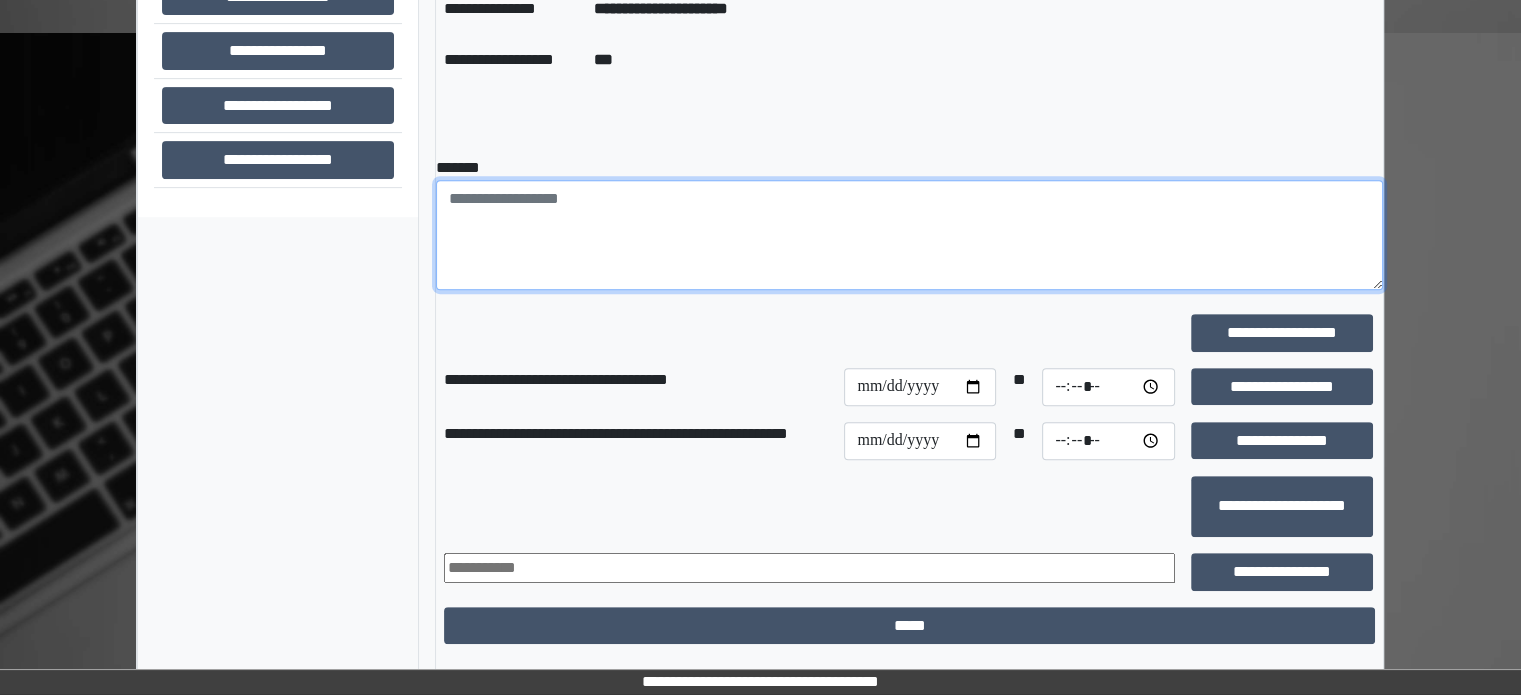 paste on "**********" 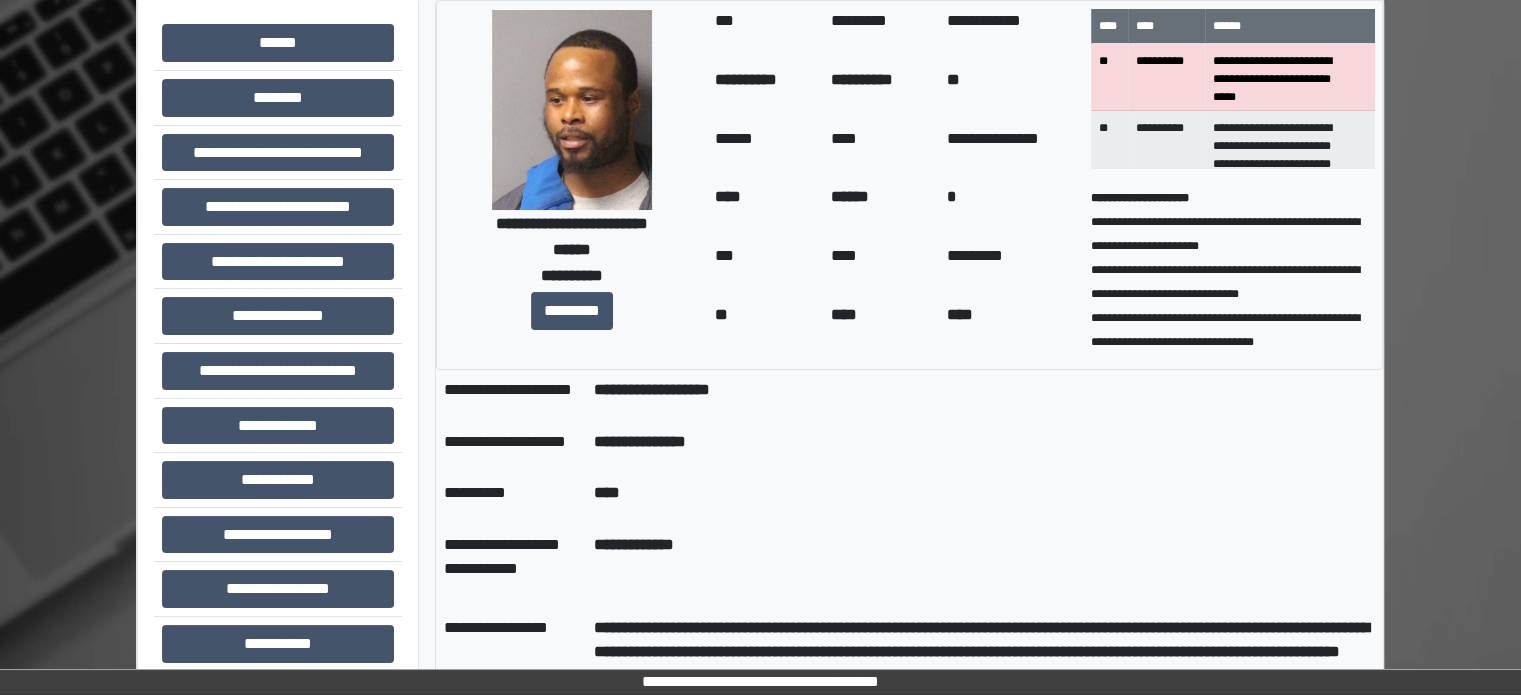 scroll, scrollTop: 0, scrollLeft: 0, axis: both 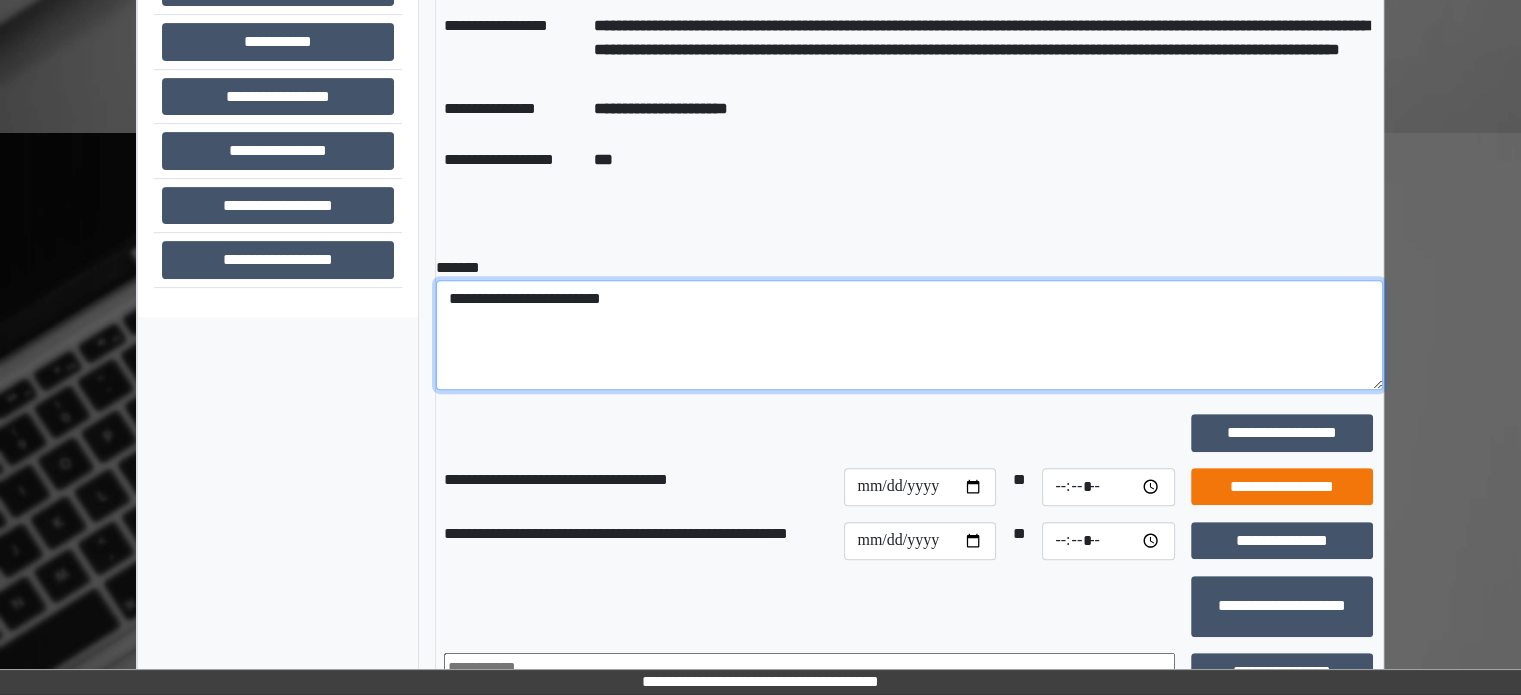 type on "**********" 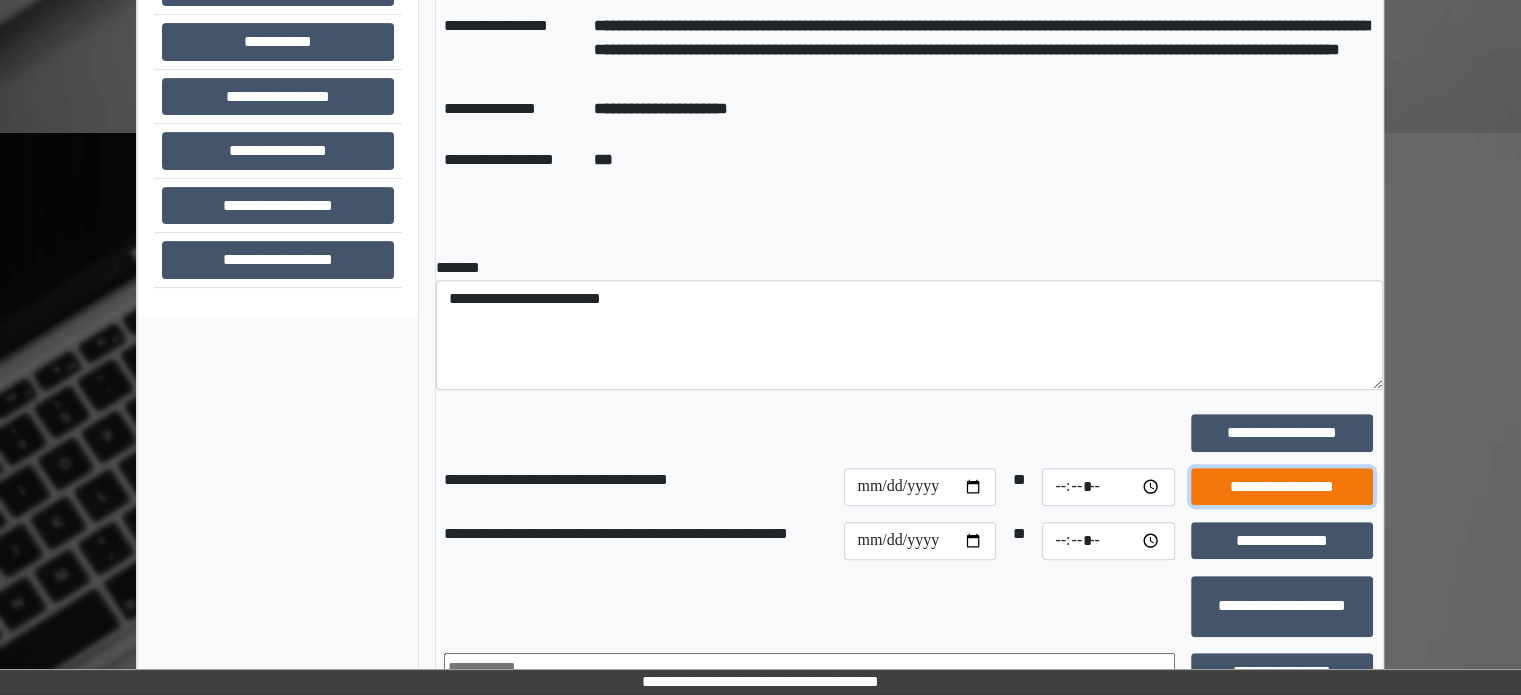 click on "**********" at bounding box center (1282, 487) 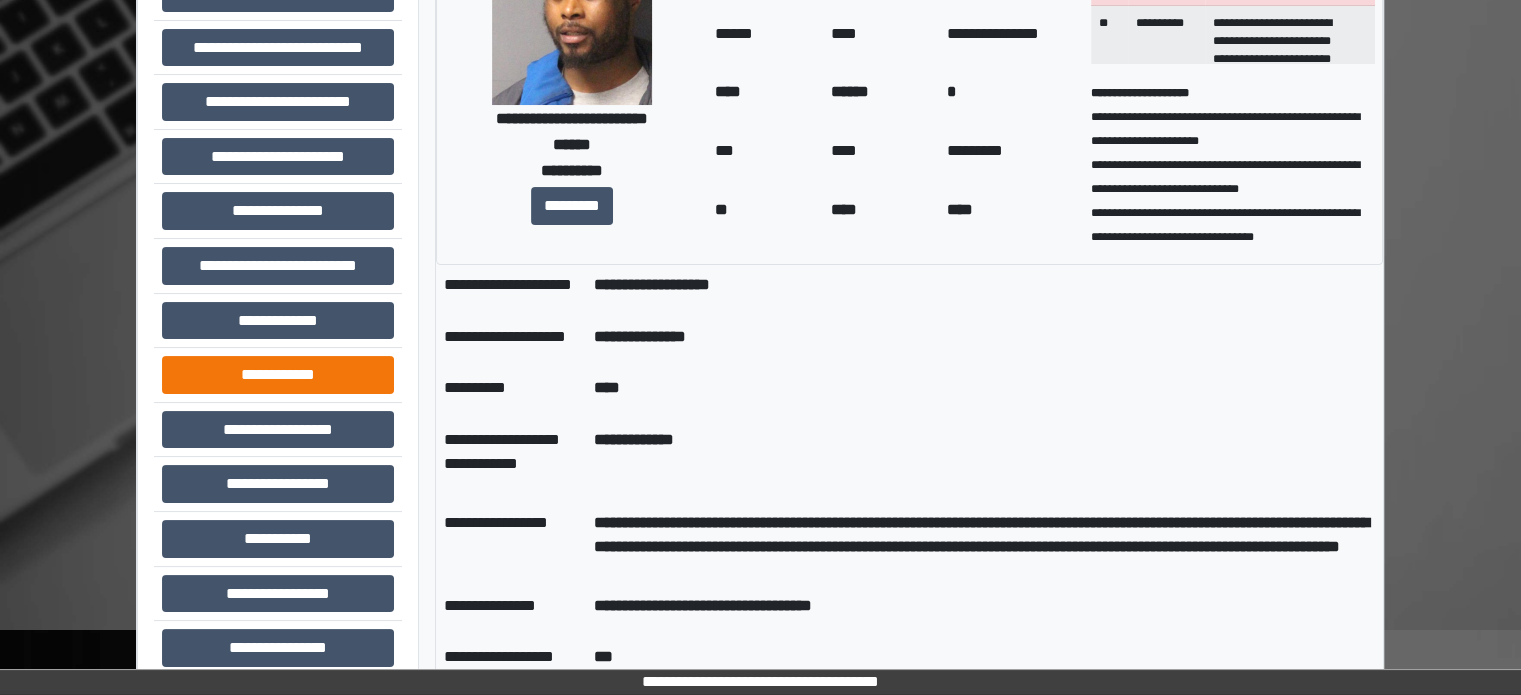 scroll, scrollTop: 200, scrollLeft: 0, axis: vertical 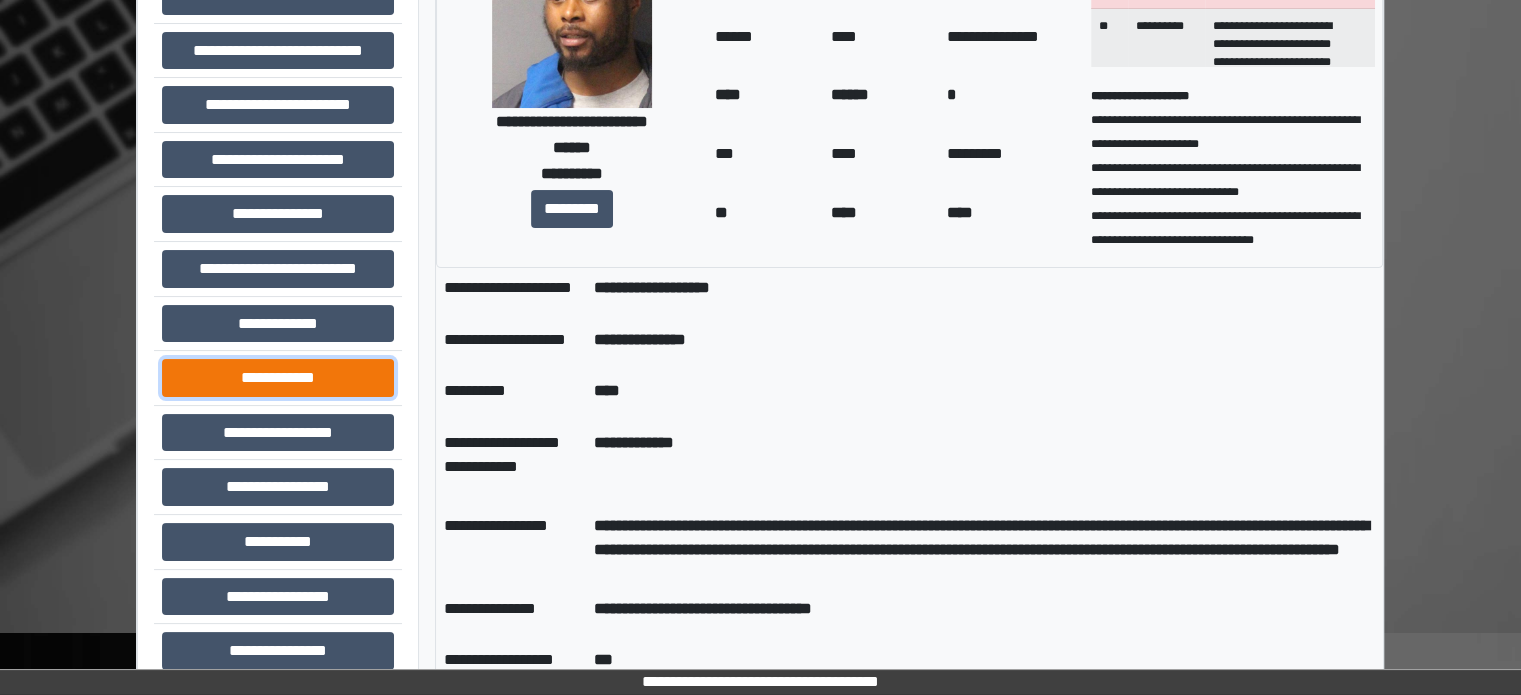click on "**********" at bounding box center [278, 378] 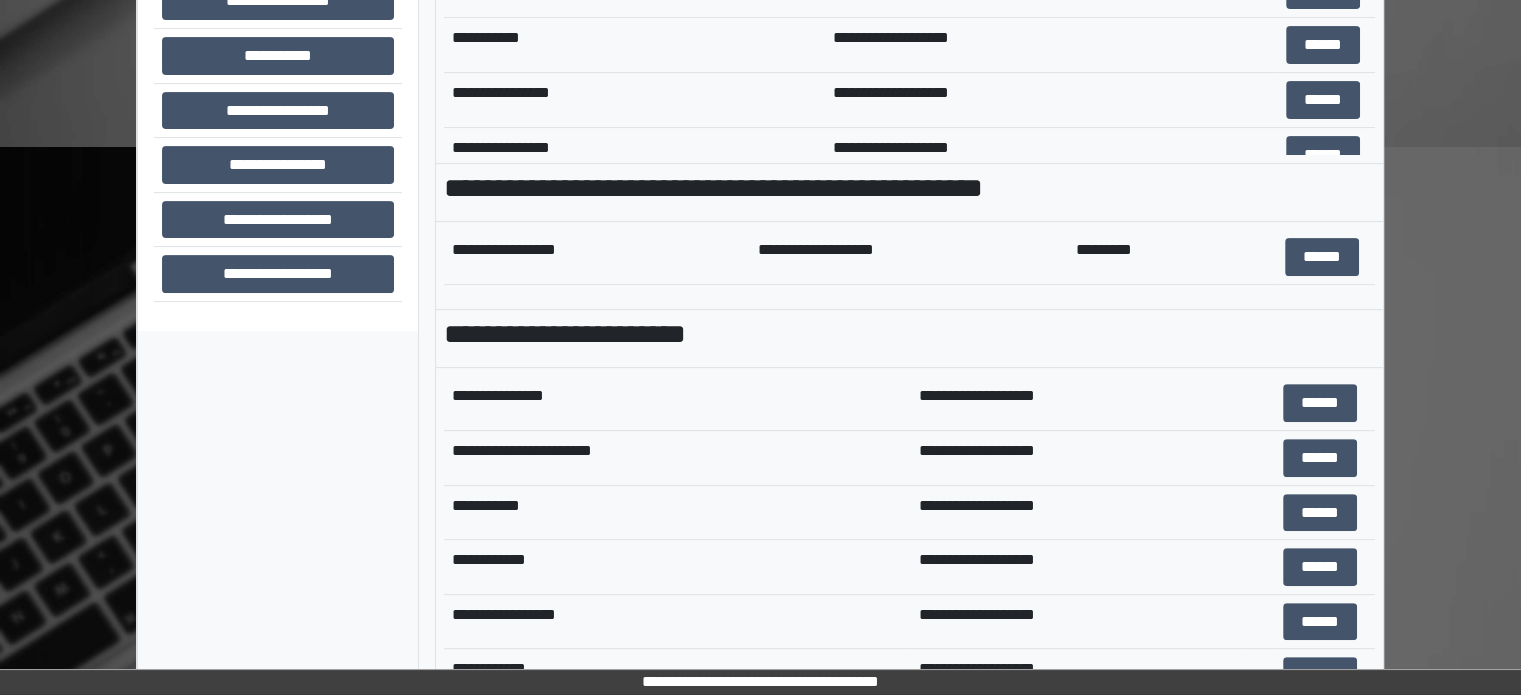scroll, scrollTop: 700, scrollLeft: 0, axis: vertical 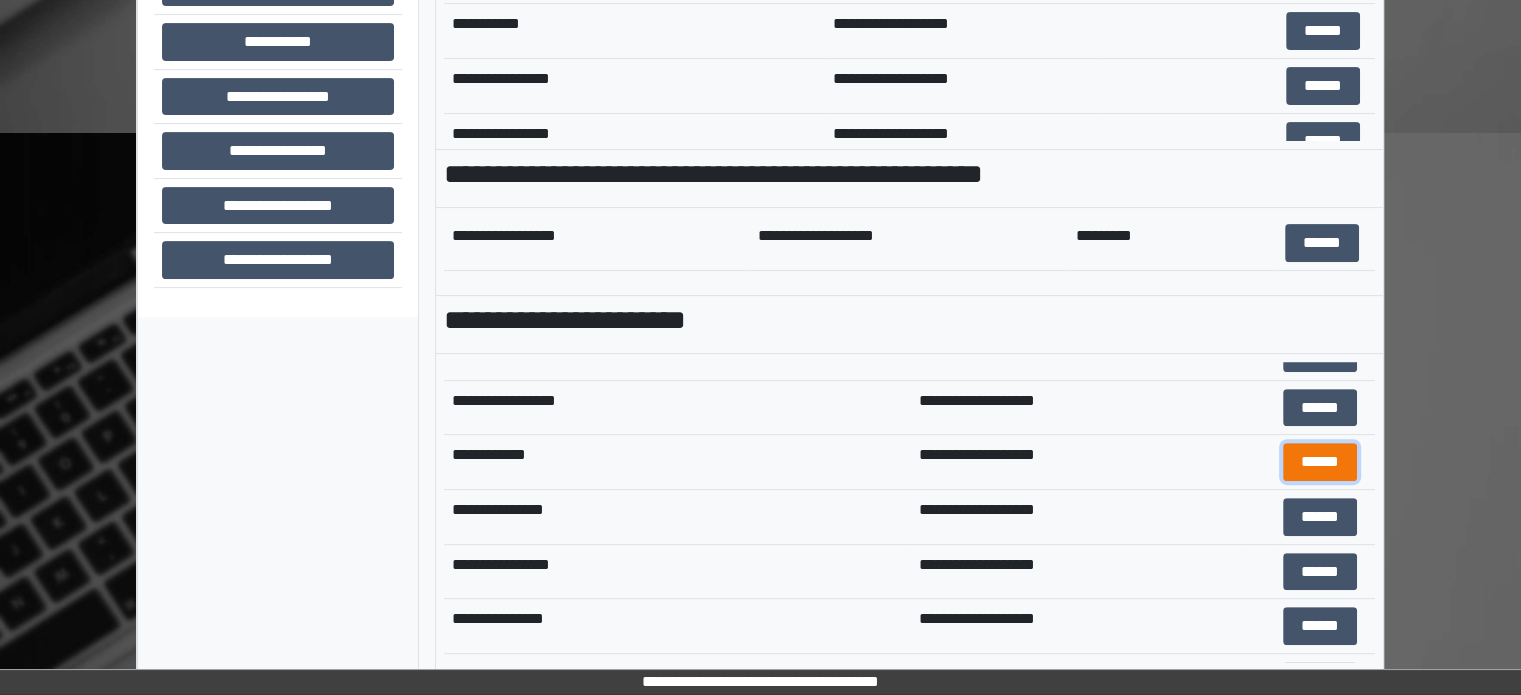 click on "******" at bounding box center [1320, 462] 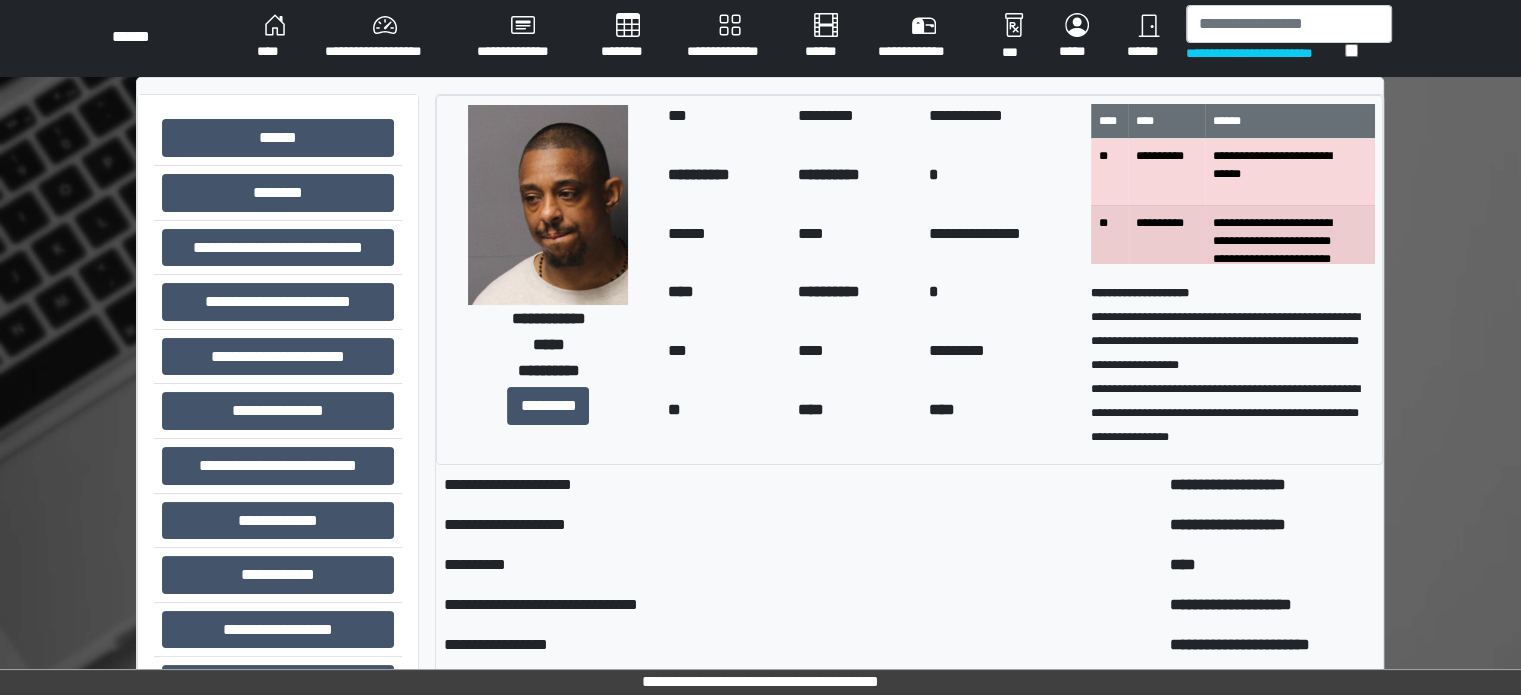 scroll, scrollTop: 0, scrollLeft: 0, axis: both 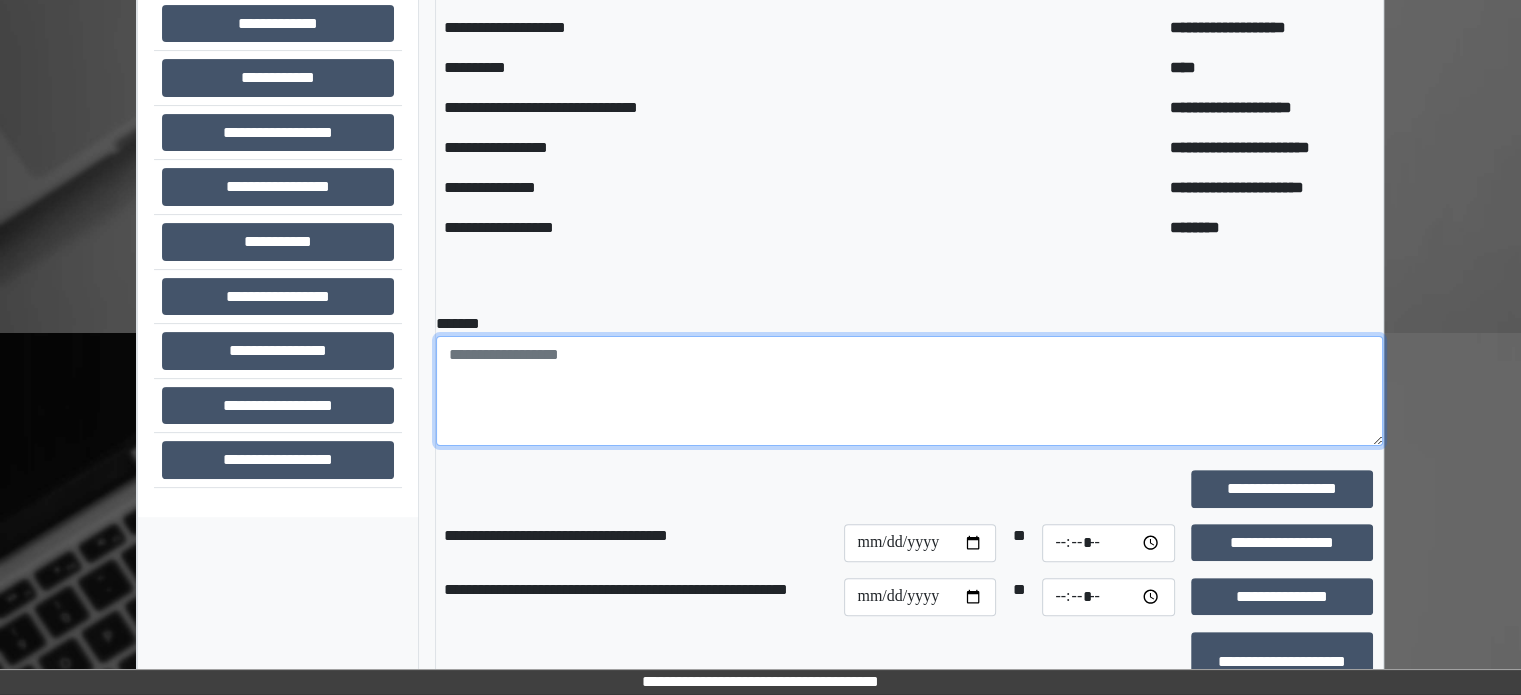 paste on "**********" 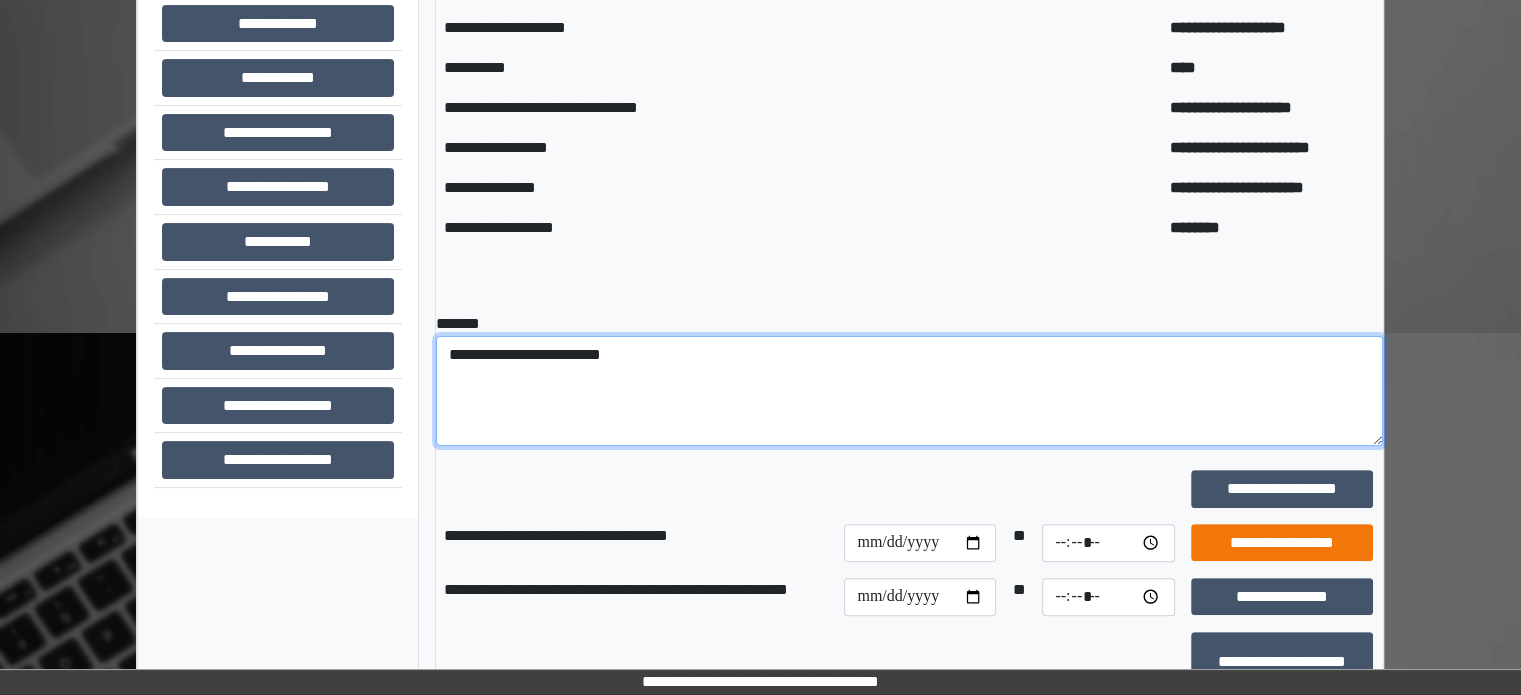 type on "**********" 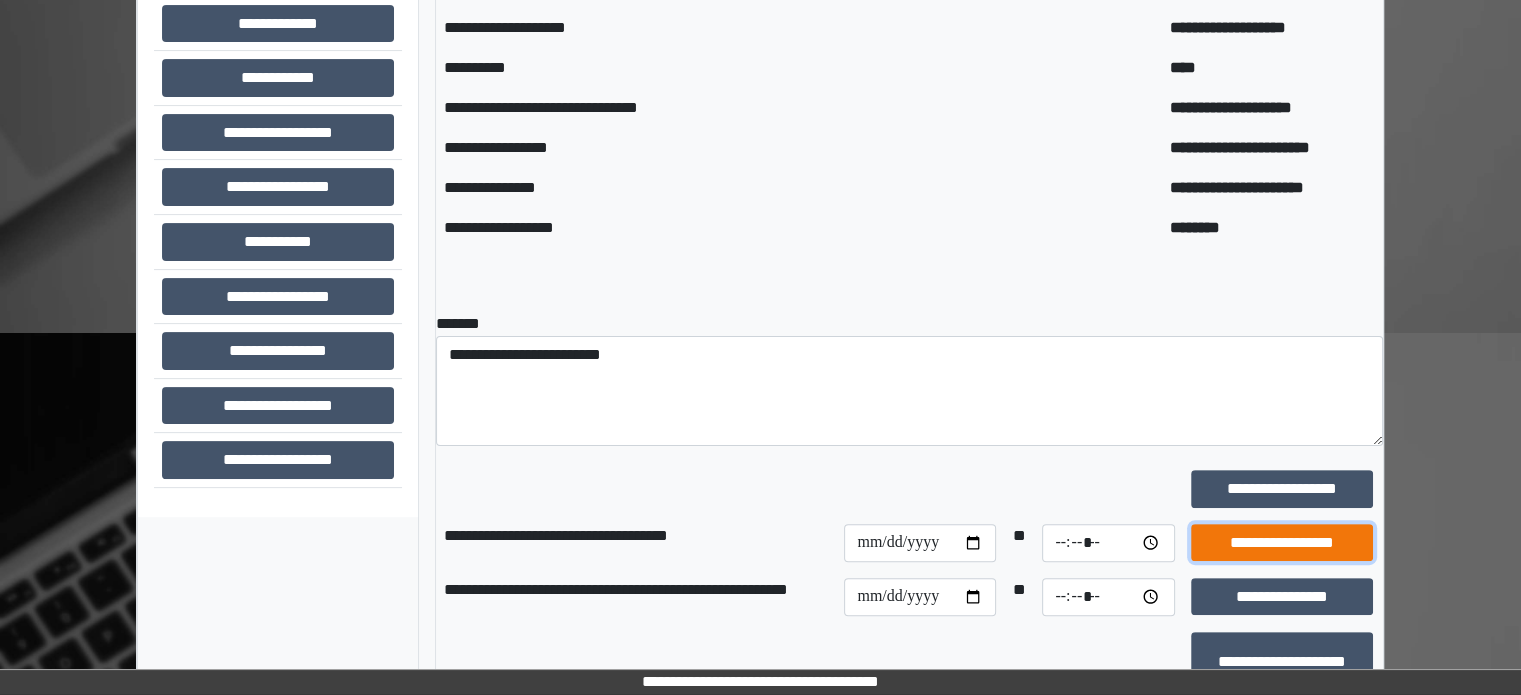 click on "**********" at bounding box center [1282, 543] 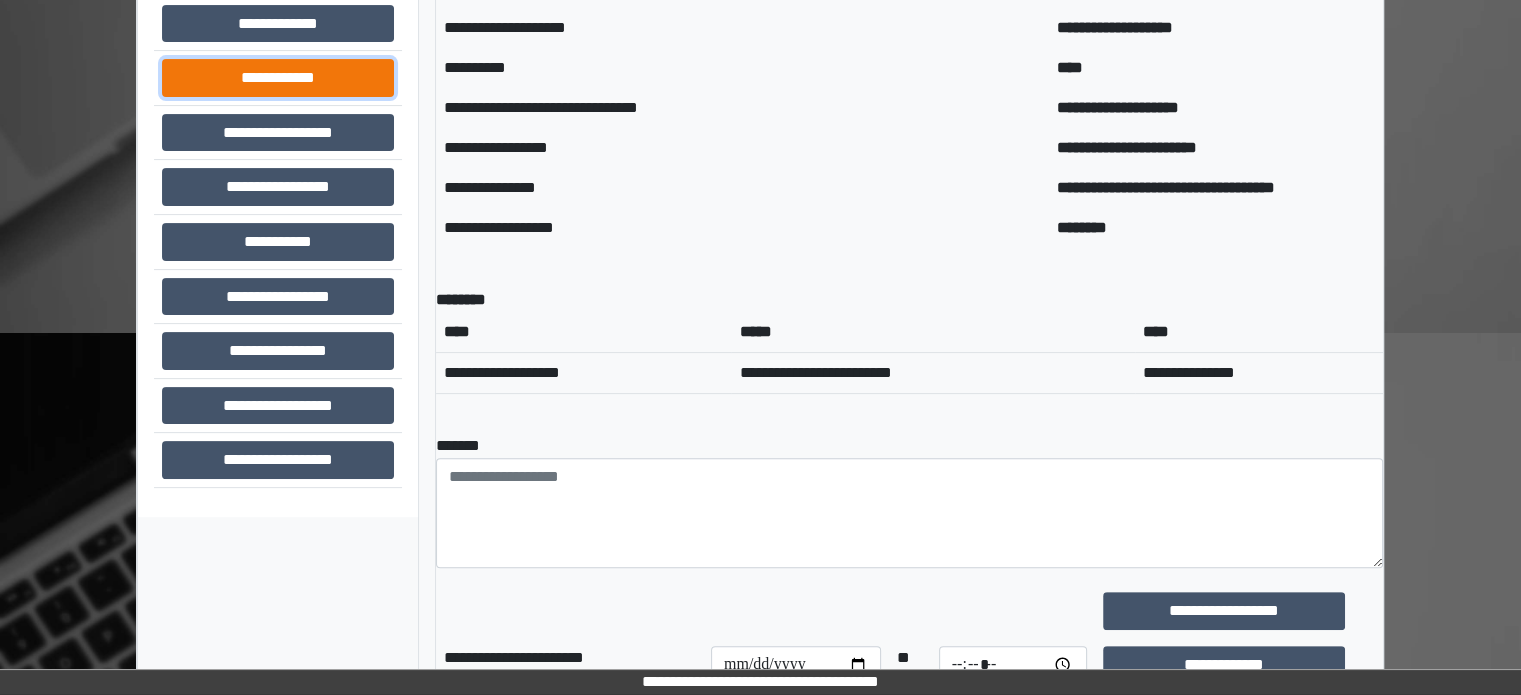click on "**********" at bounding box center [278, 78] 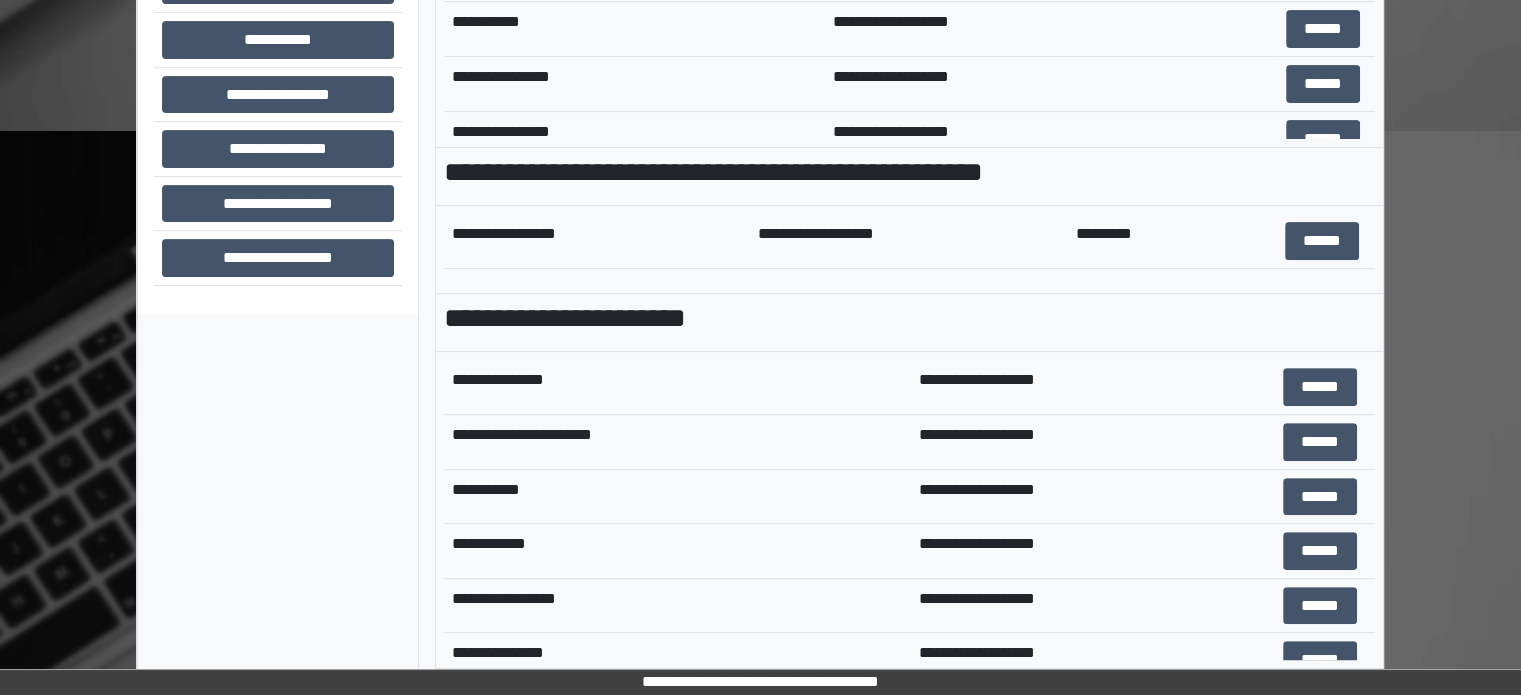 scroll, scrollTop: 708, scrollLeft: 0, axis: vertical 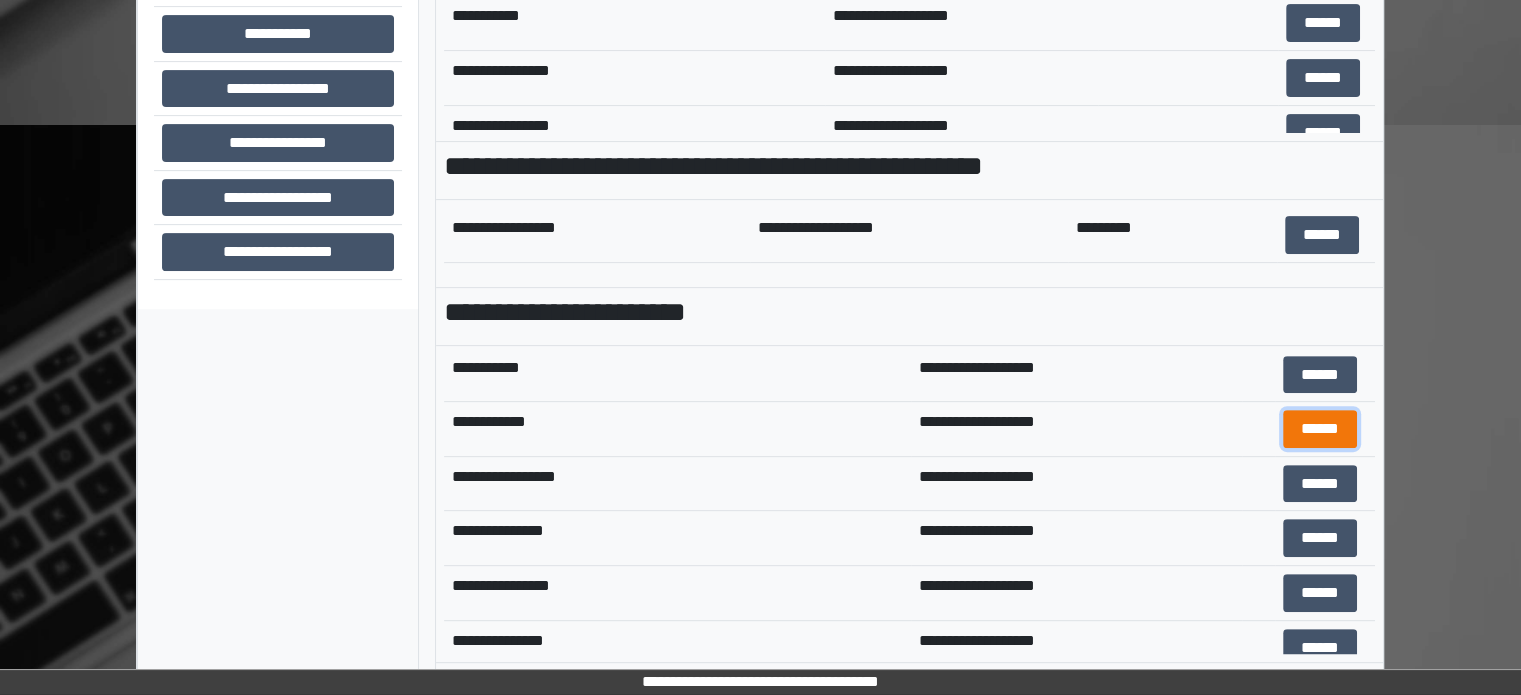 click on "******" at bounding box center (1320, 429) 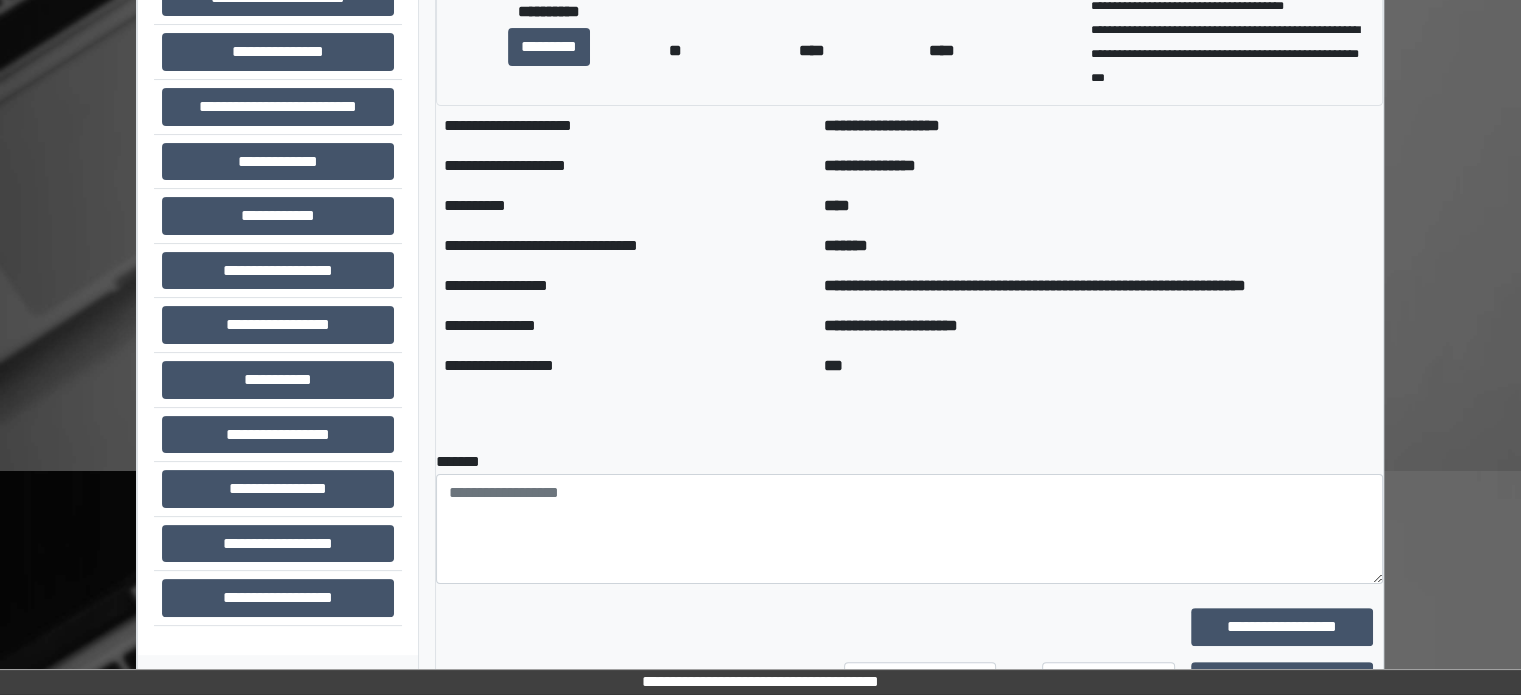 scroll, scrollTop: 400, scrollLeft: 0, axis: vertical 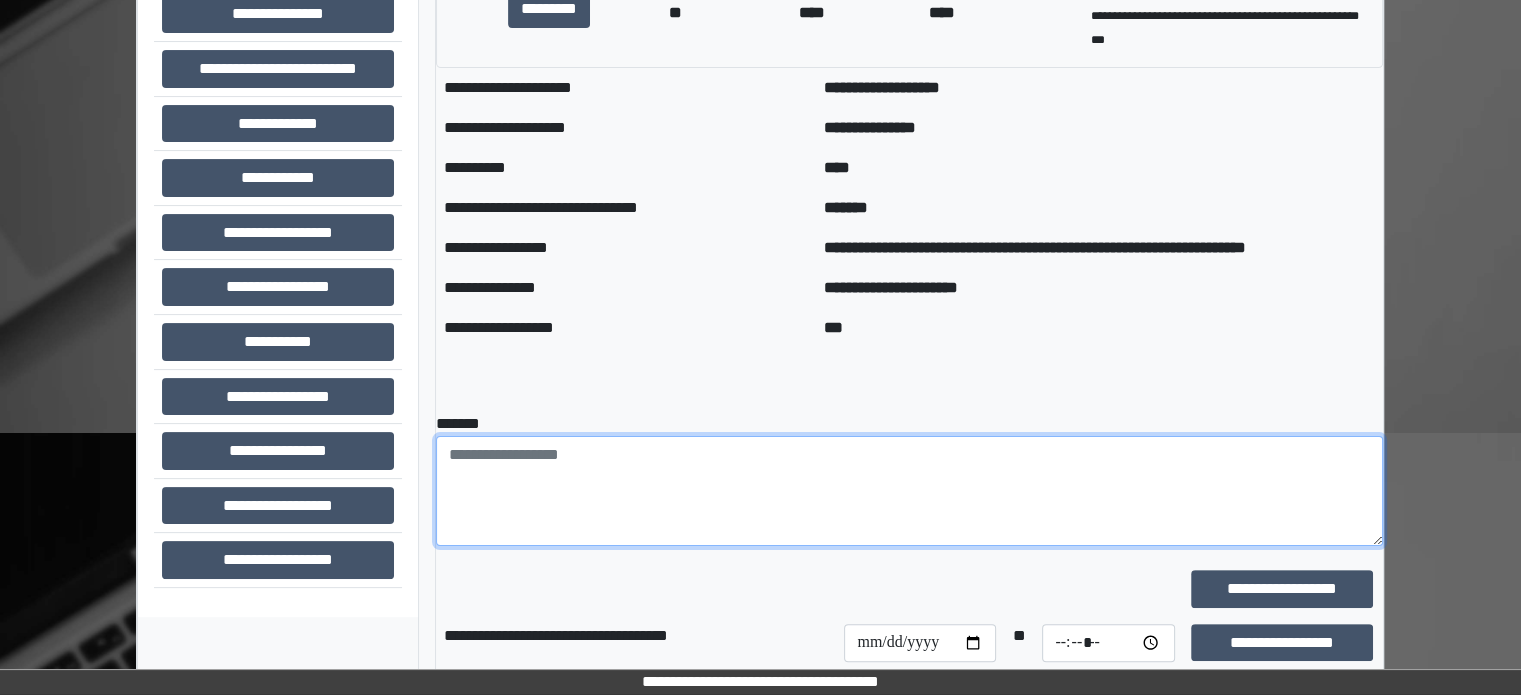 paste on "**********" 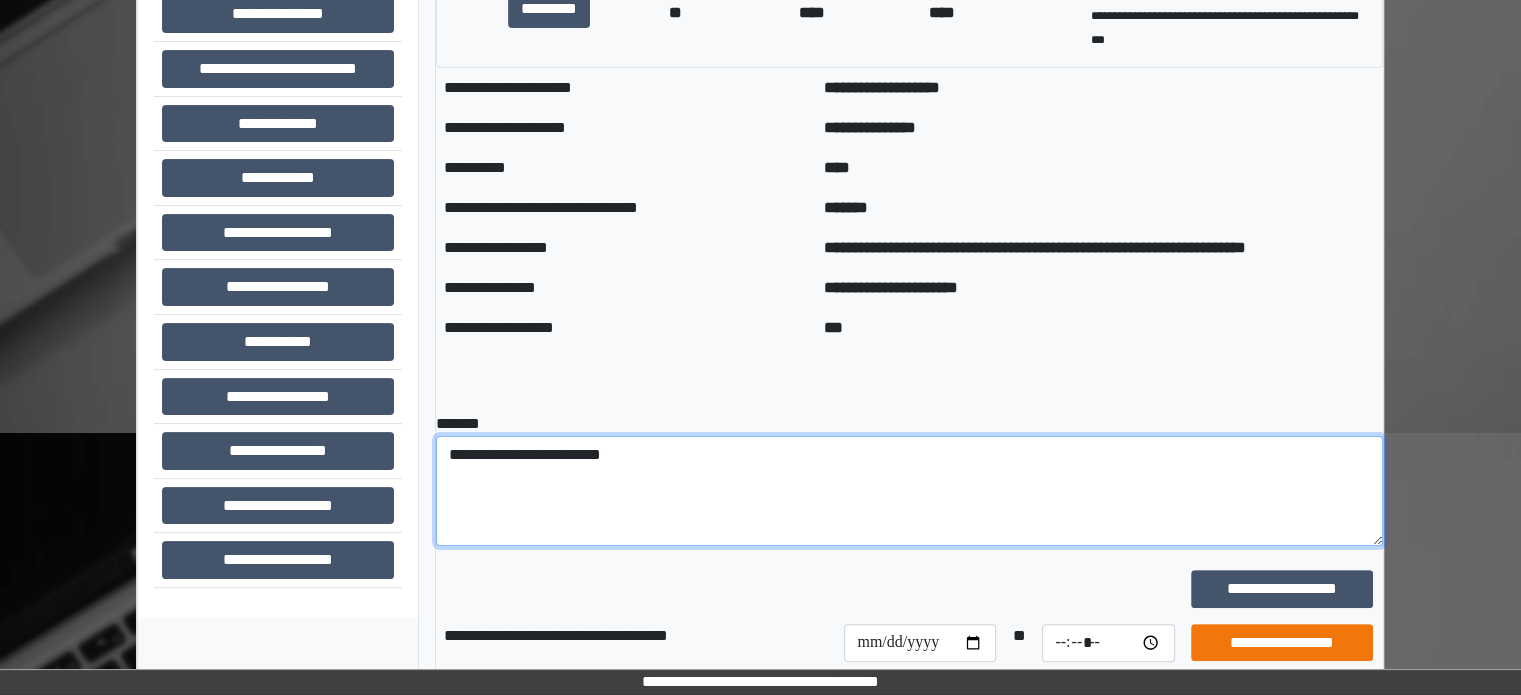 type on "**********" 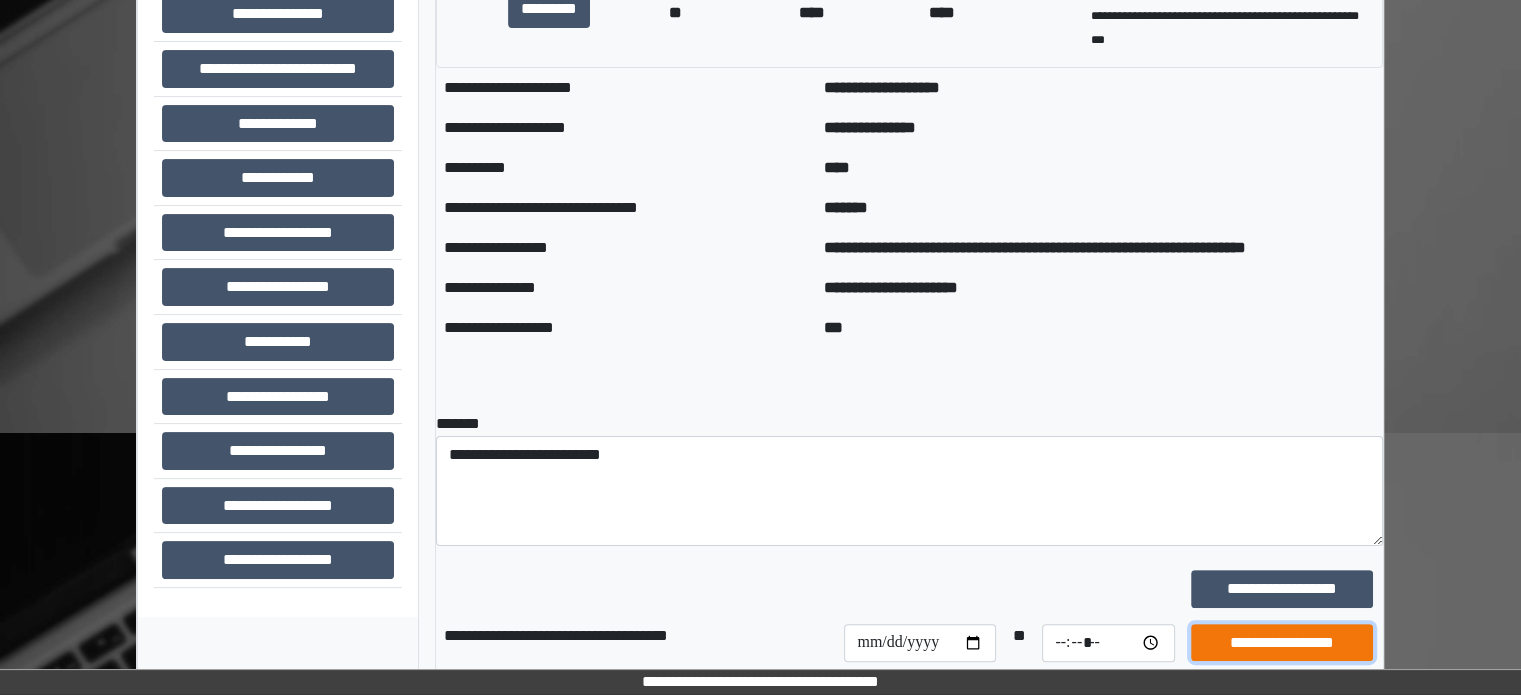 click on "**********" at bounding box center [1282, 643] 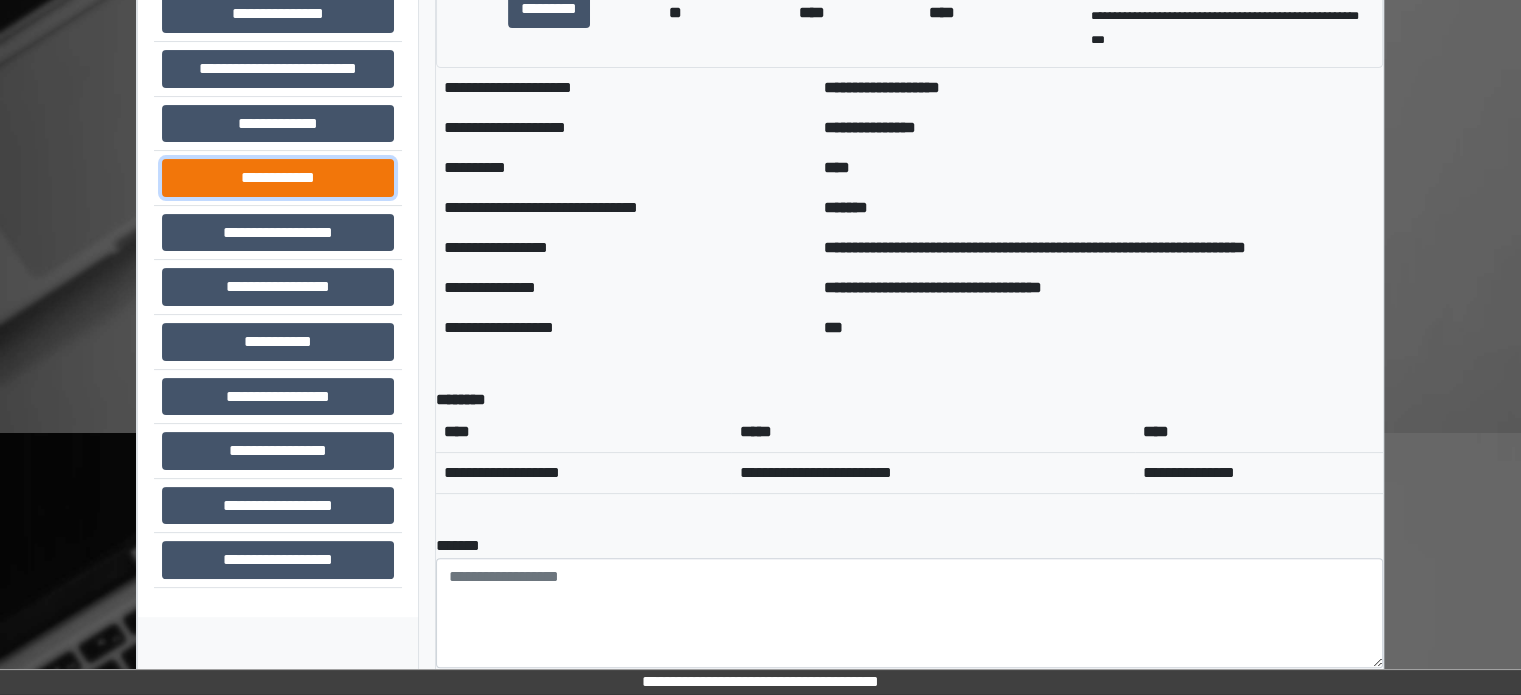 drag, startPoint x: 284, startPoint y: 179, endPoint x: 298, endPoint y: 183, distance: 14.56022 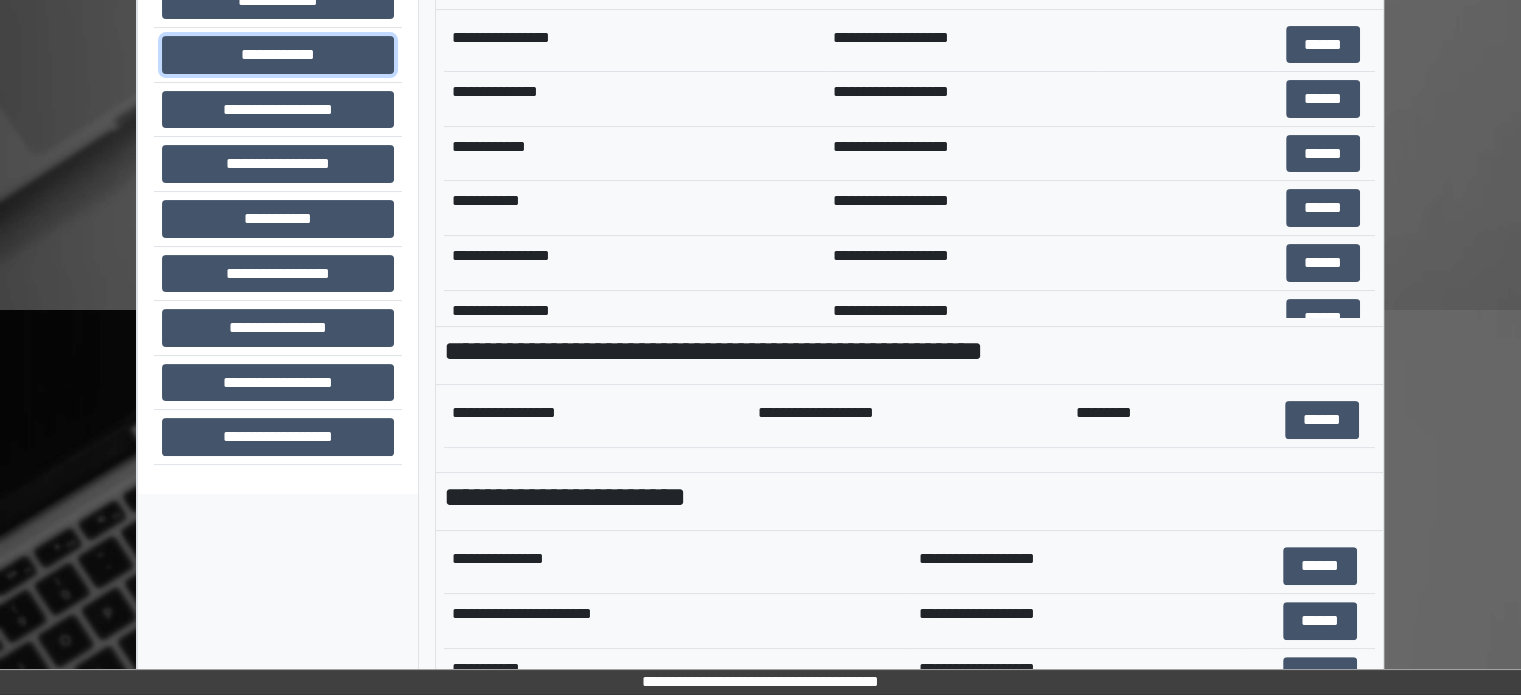 scroll, scrollTop: 708, scrollLeft: 0, axis: vertical 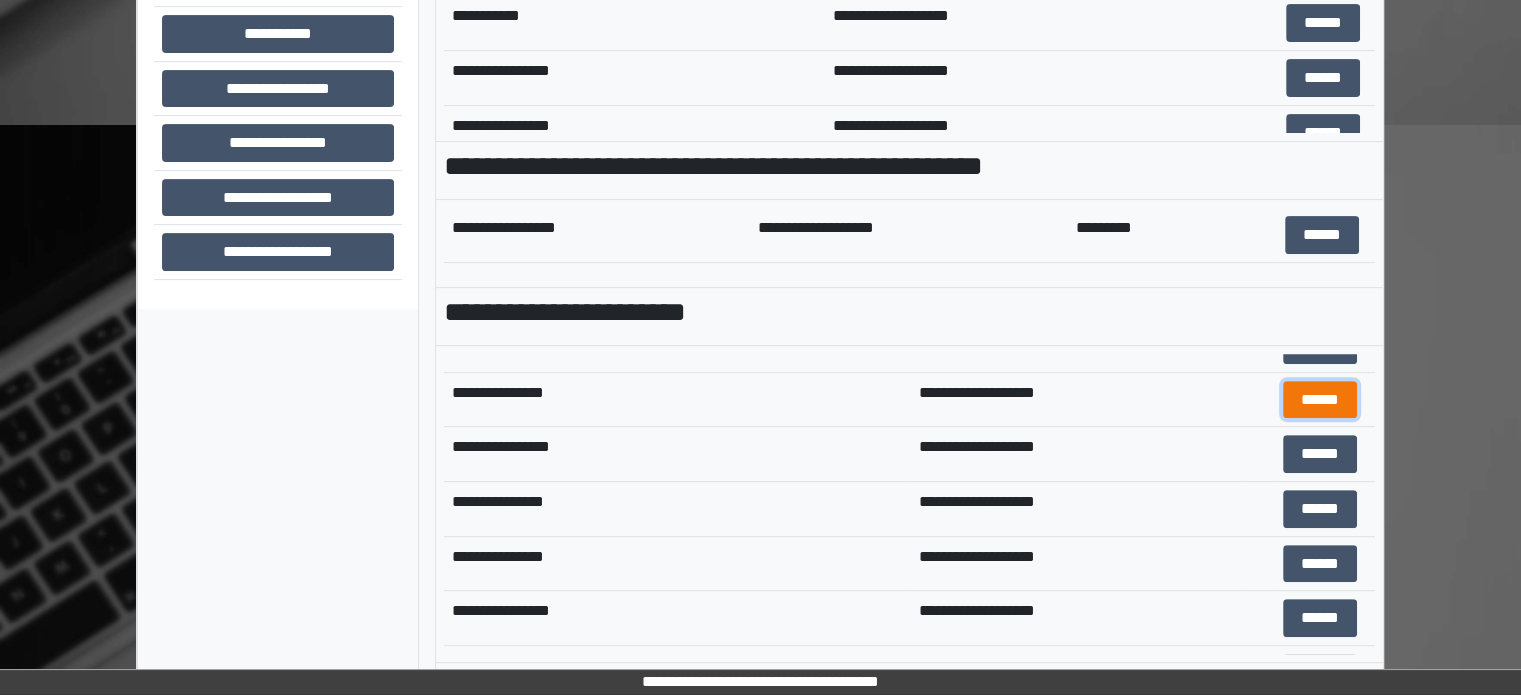 click on "******" at bounding box center [1320, 400] 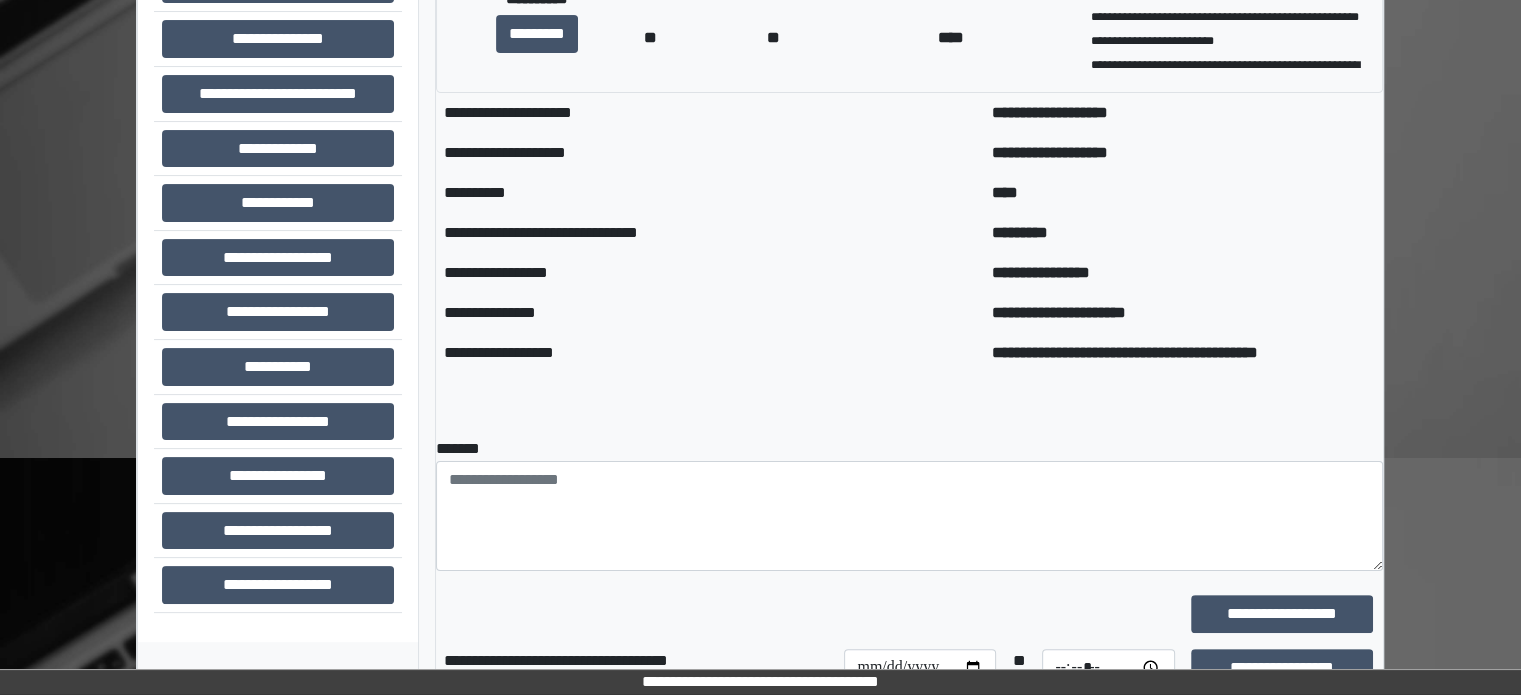 scroll, scrollTop: 408, scrollLeft: 0, axis: vertical 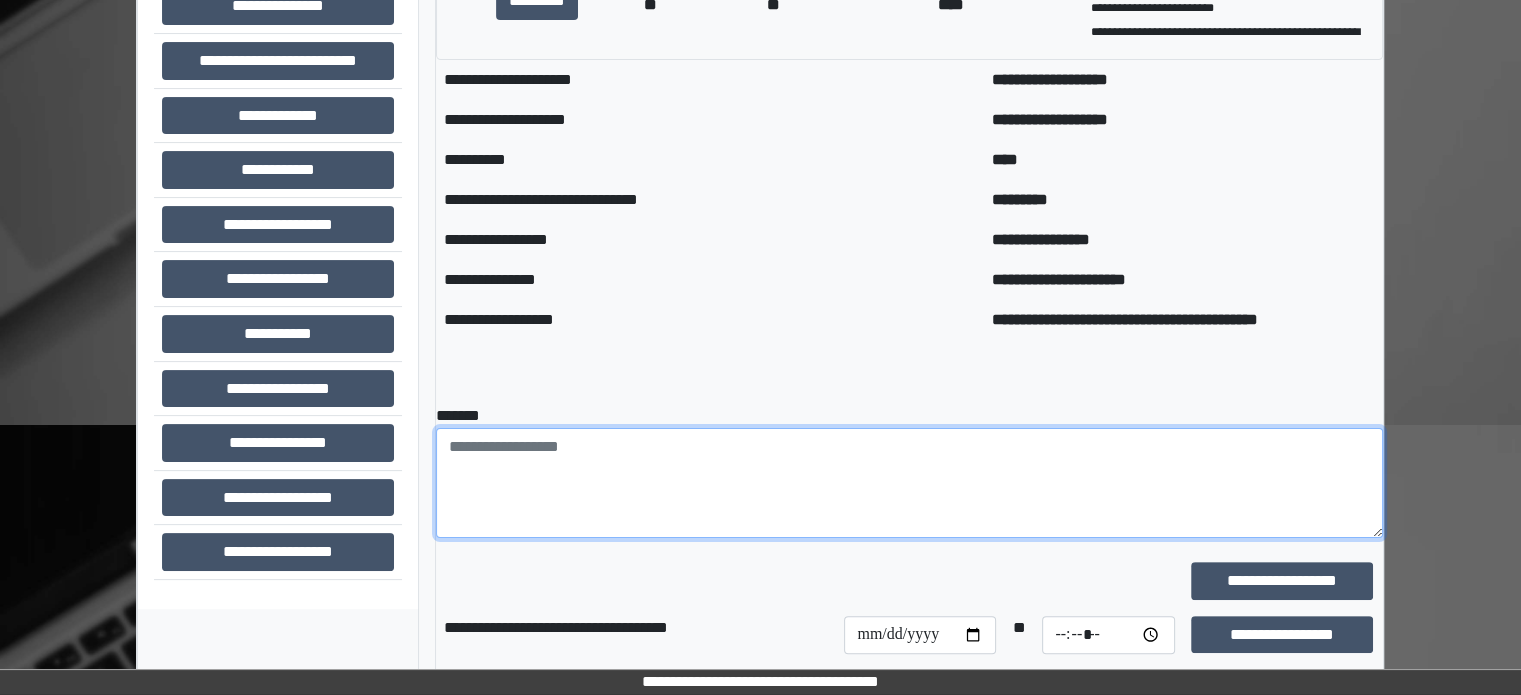 click at bounding box center (909, 483) 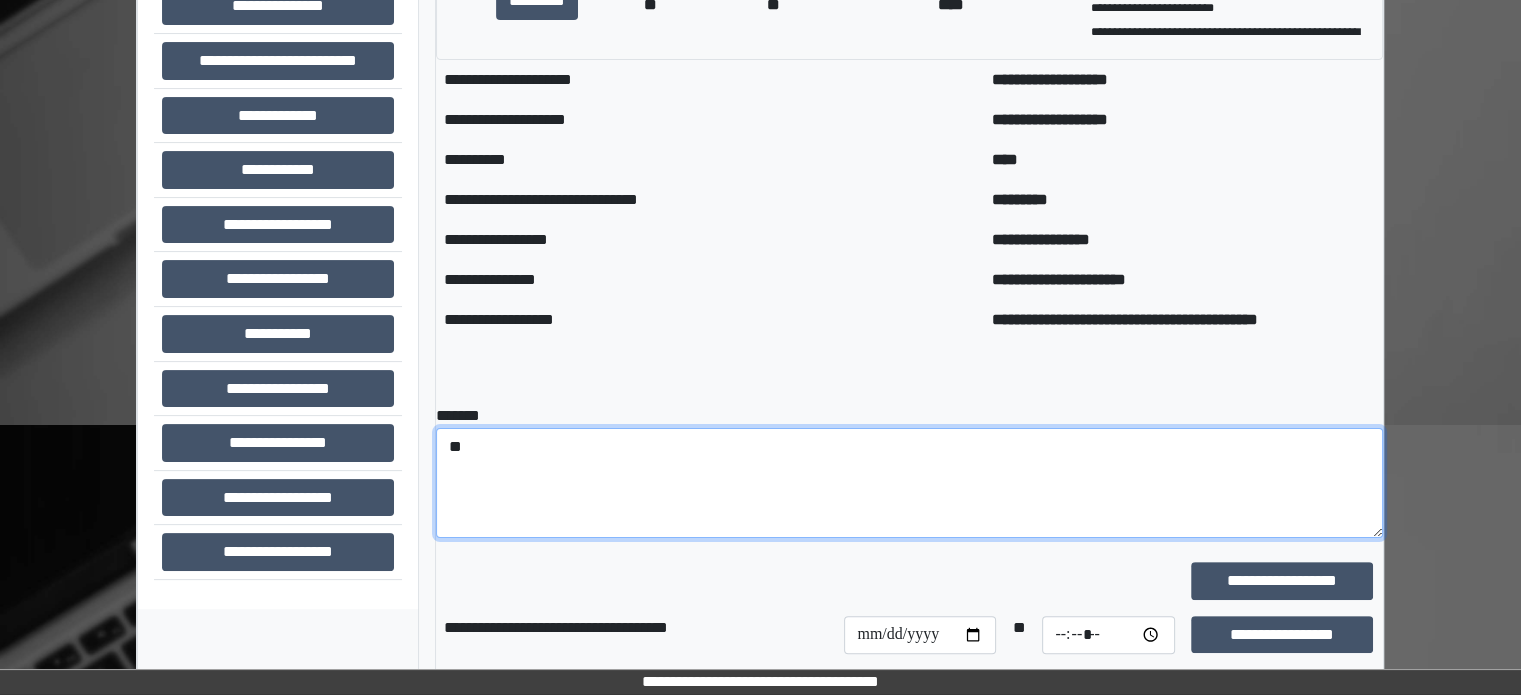 type on "*" 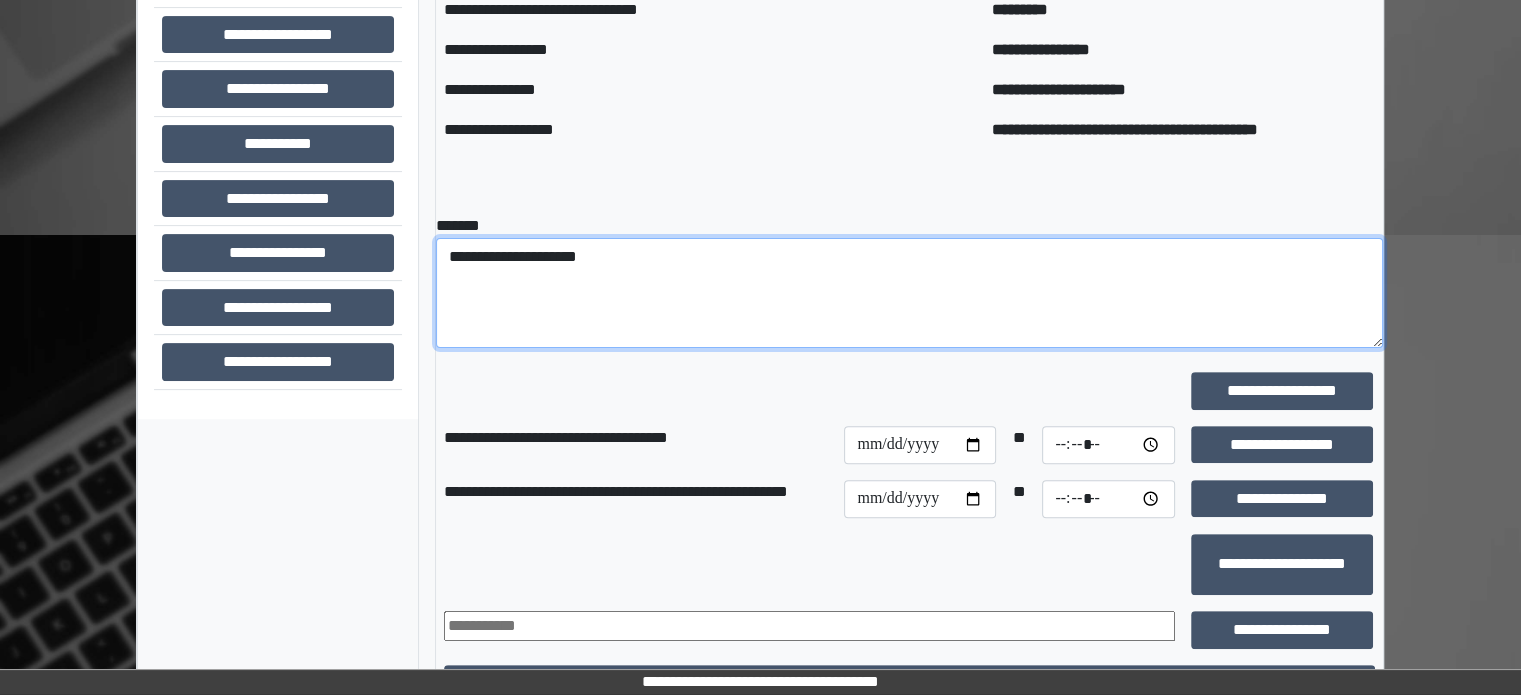 scroll, scrollTop: 608, scrollLeft: 0, axis: vertical 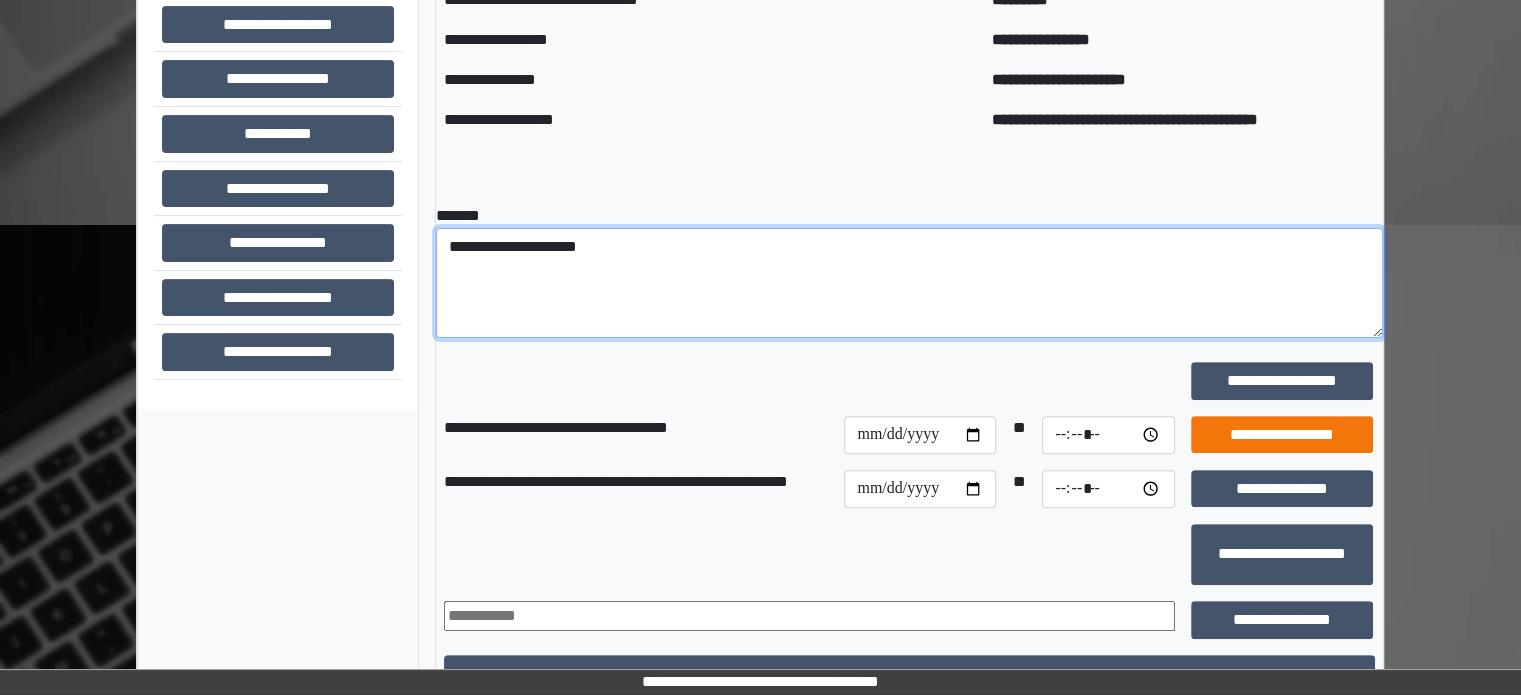type on "**********" 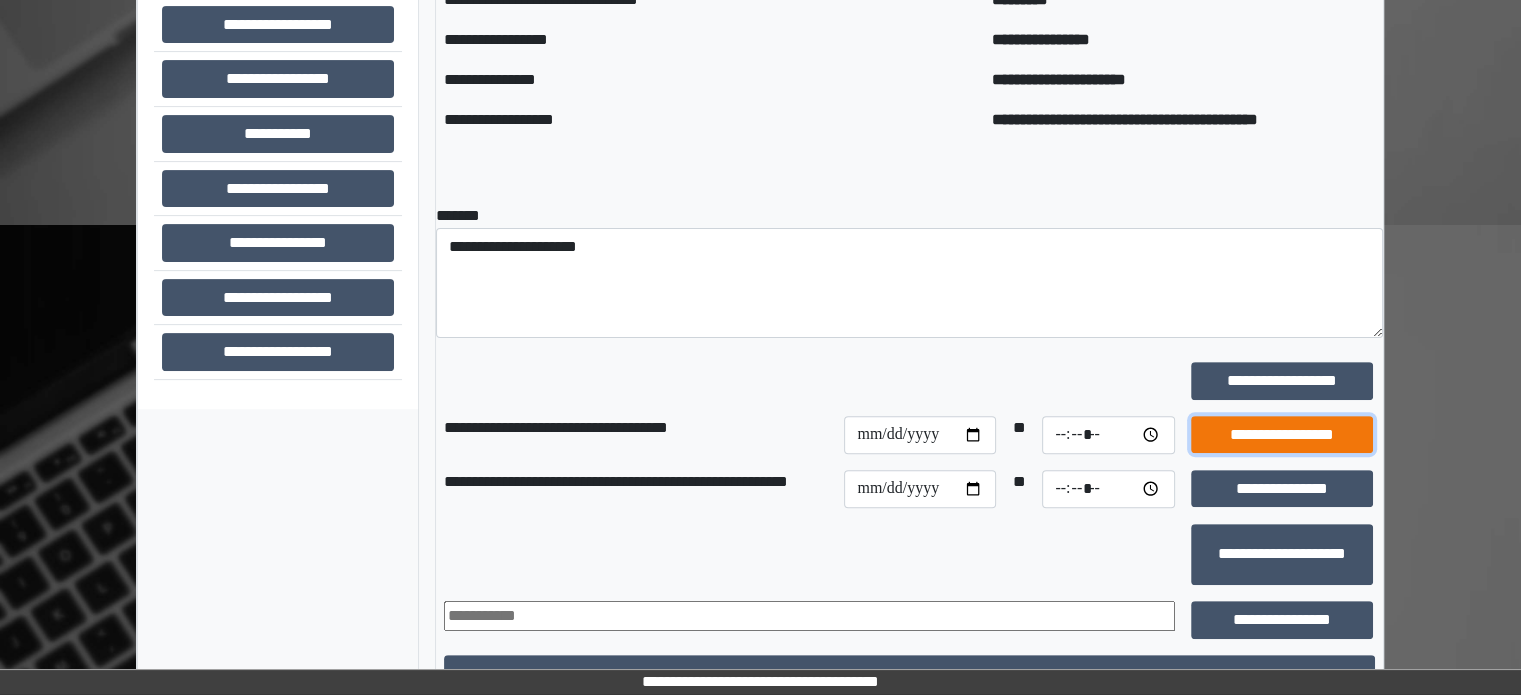 click on "**********" at bounding box center [1282, 435] 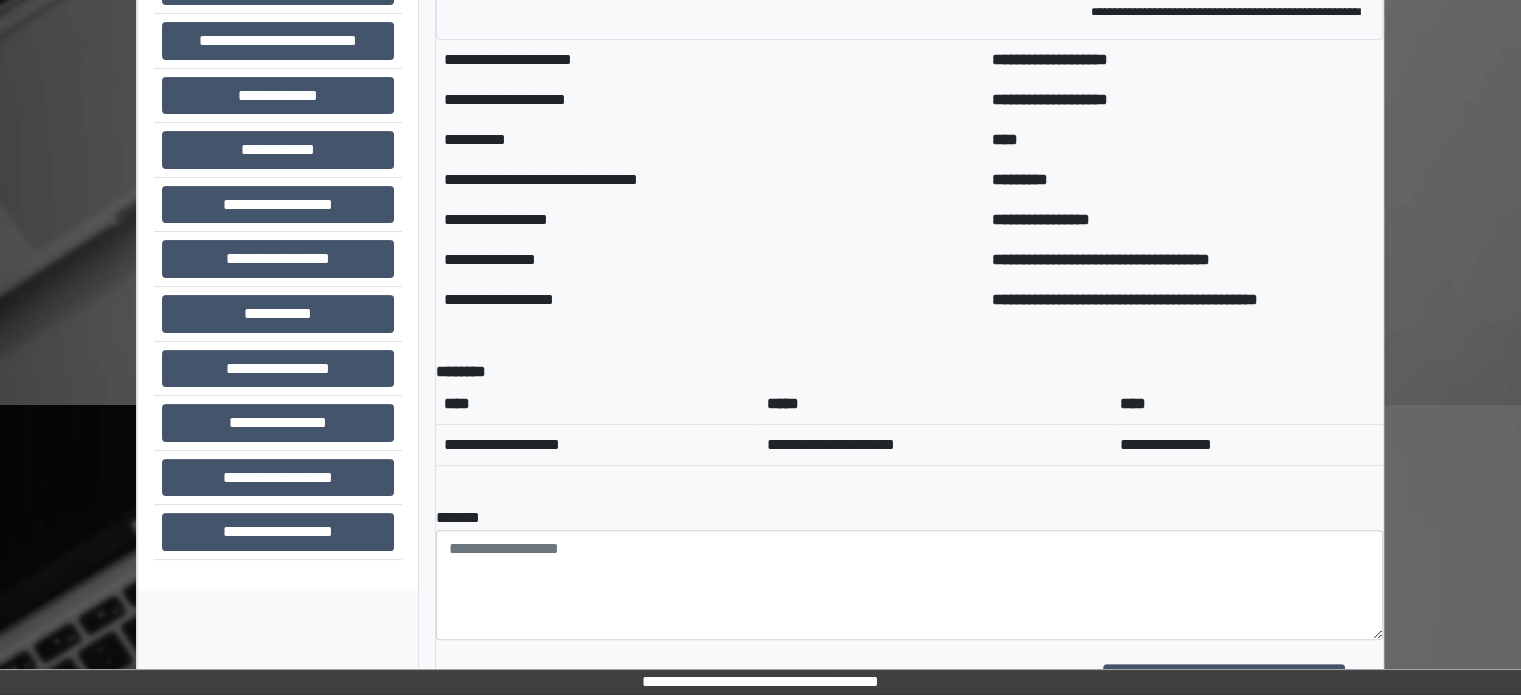scroll, scrollTop: 108, scrollLeft: 0, axis: vertical 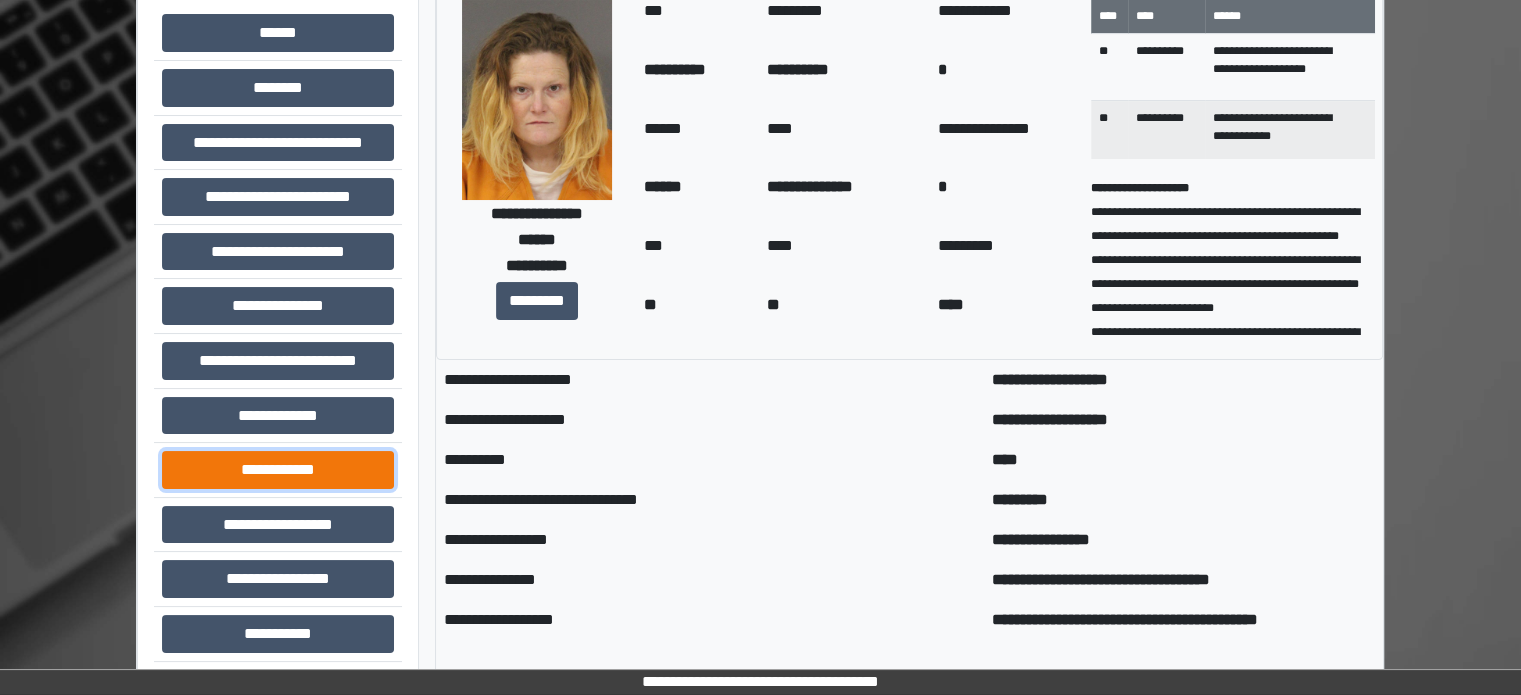 click on "**********" at bounding box center (278, 470) 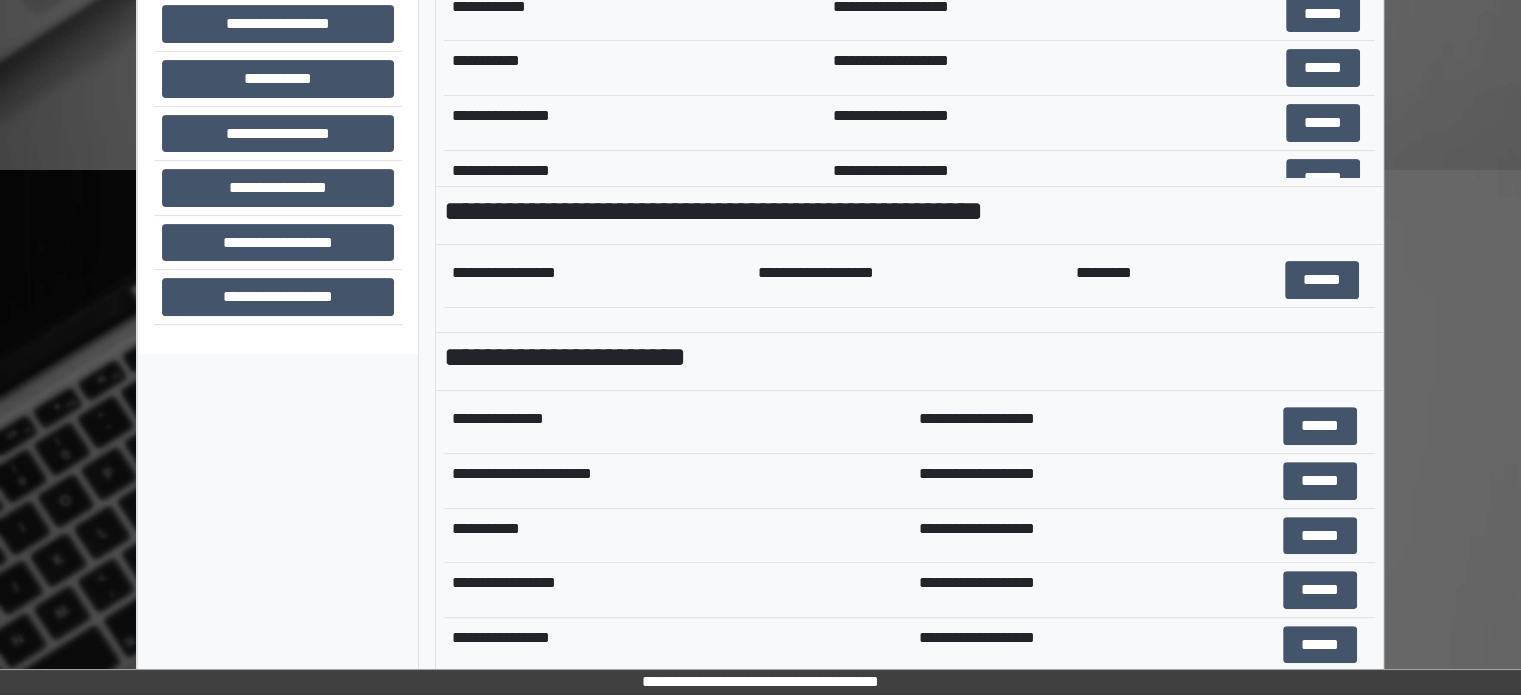 scroll, scrollTop: 708, scrollLeft: 0, axis: vertical 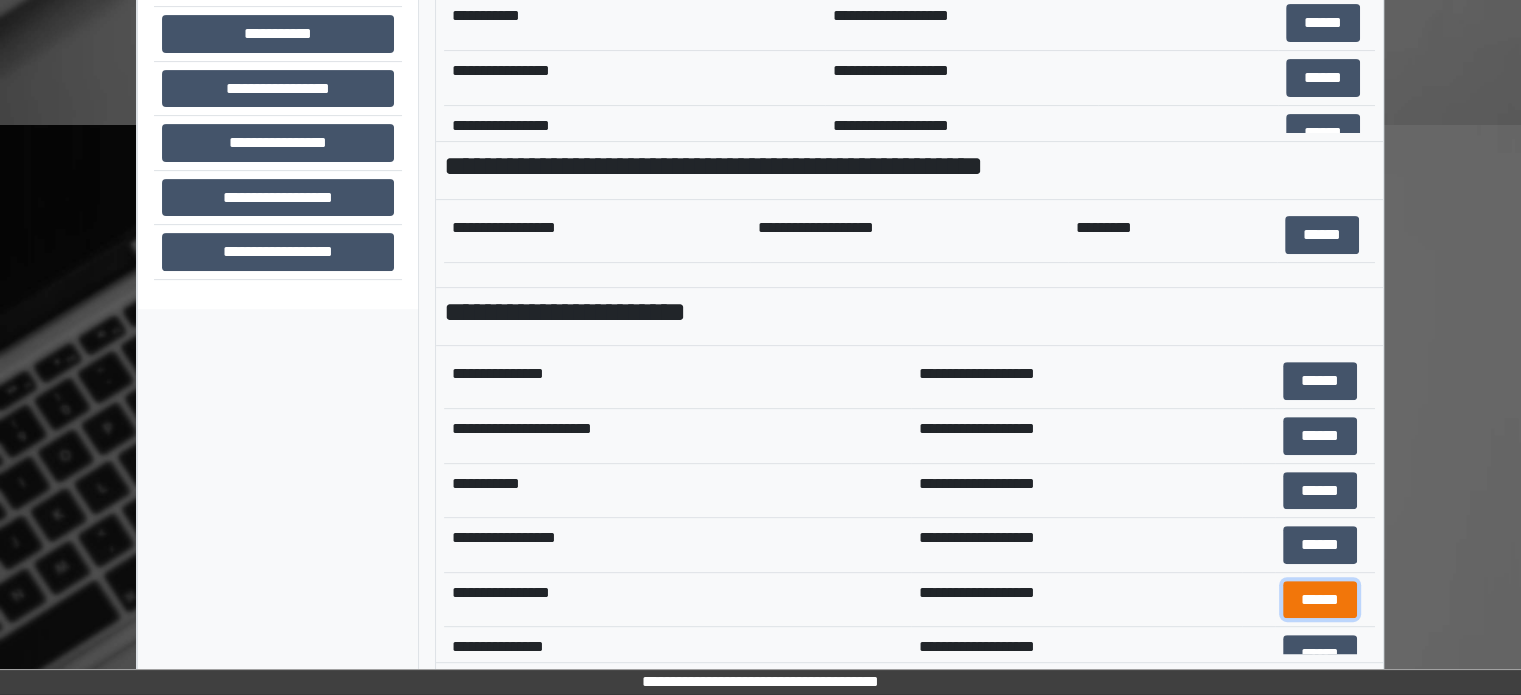 click on "******" at bounding box center (1320, 600) 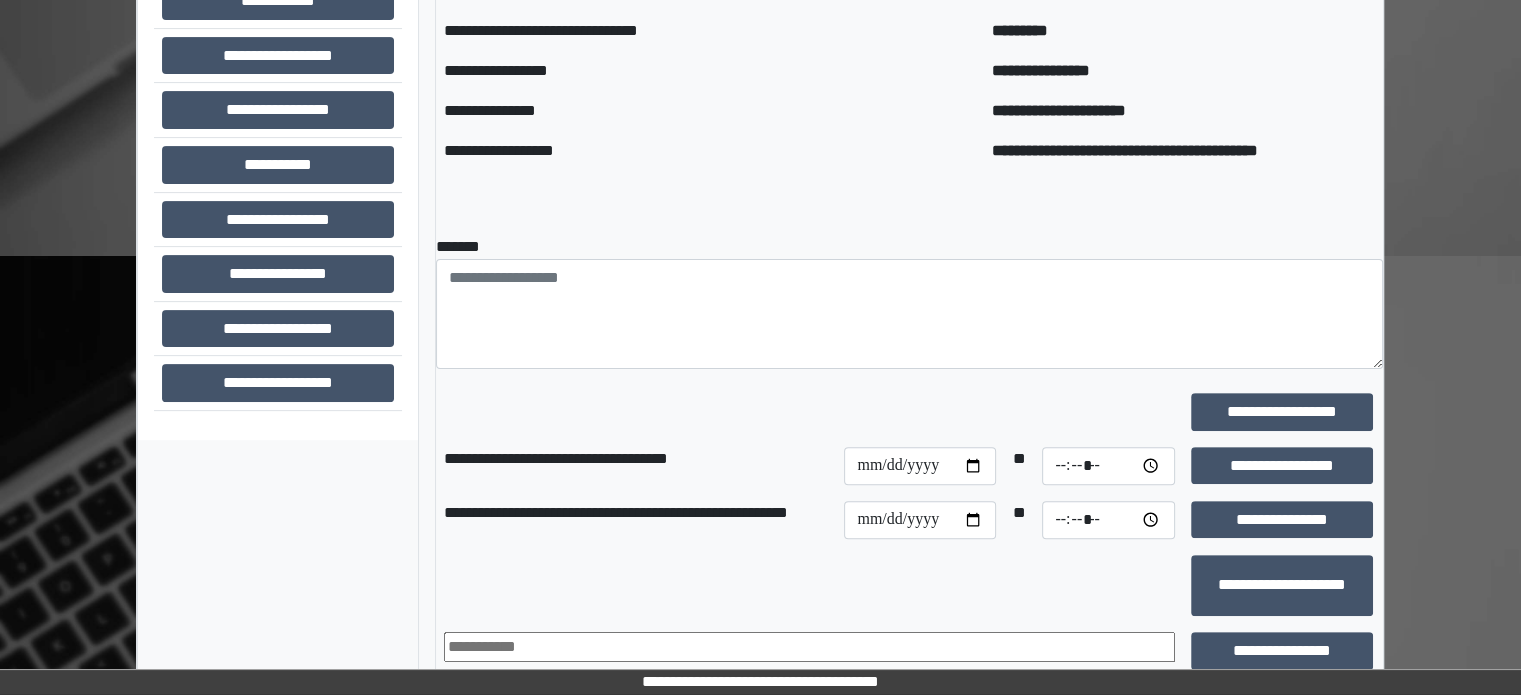 scroll, scrollTop: 708, scrollLeft: 0, axis: vertical 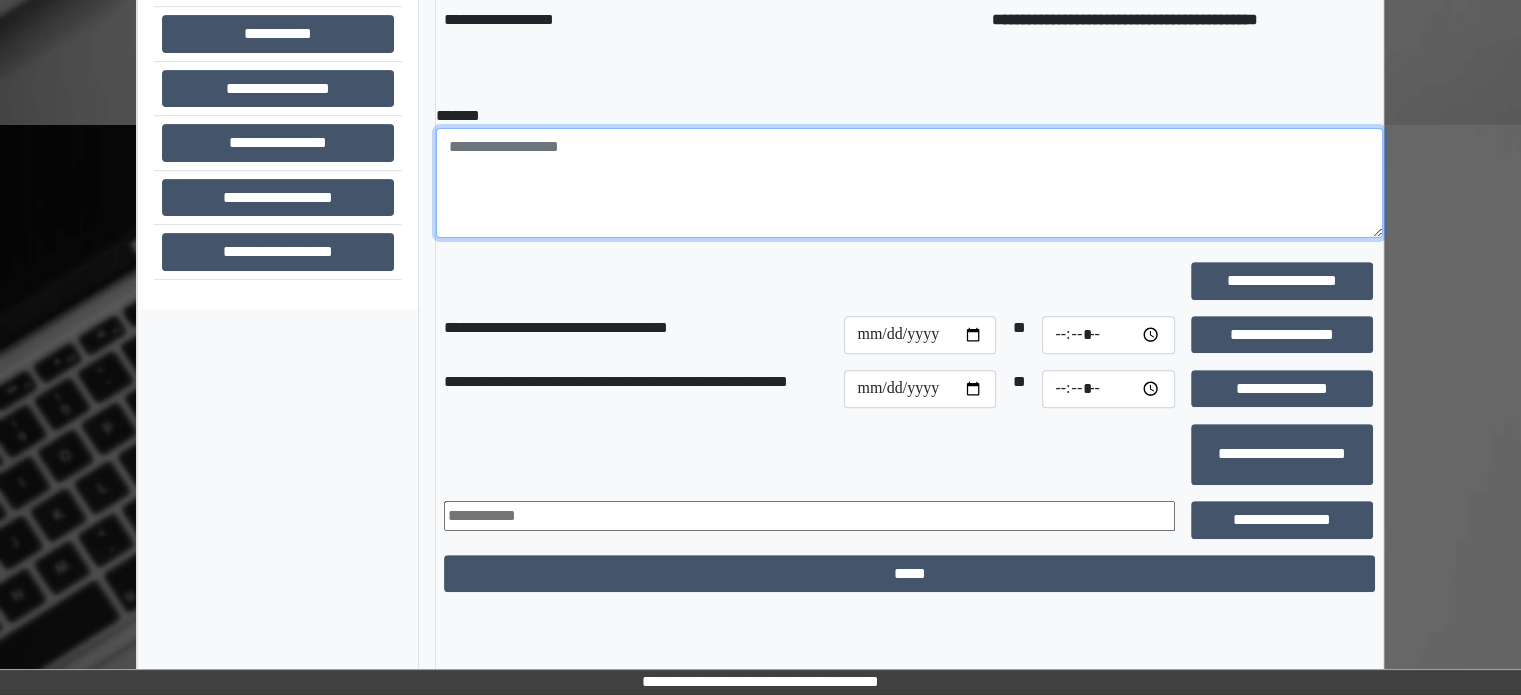click at bounding box center (909, 183) 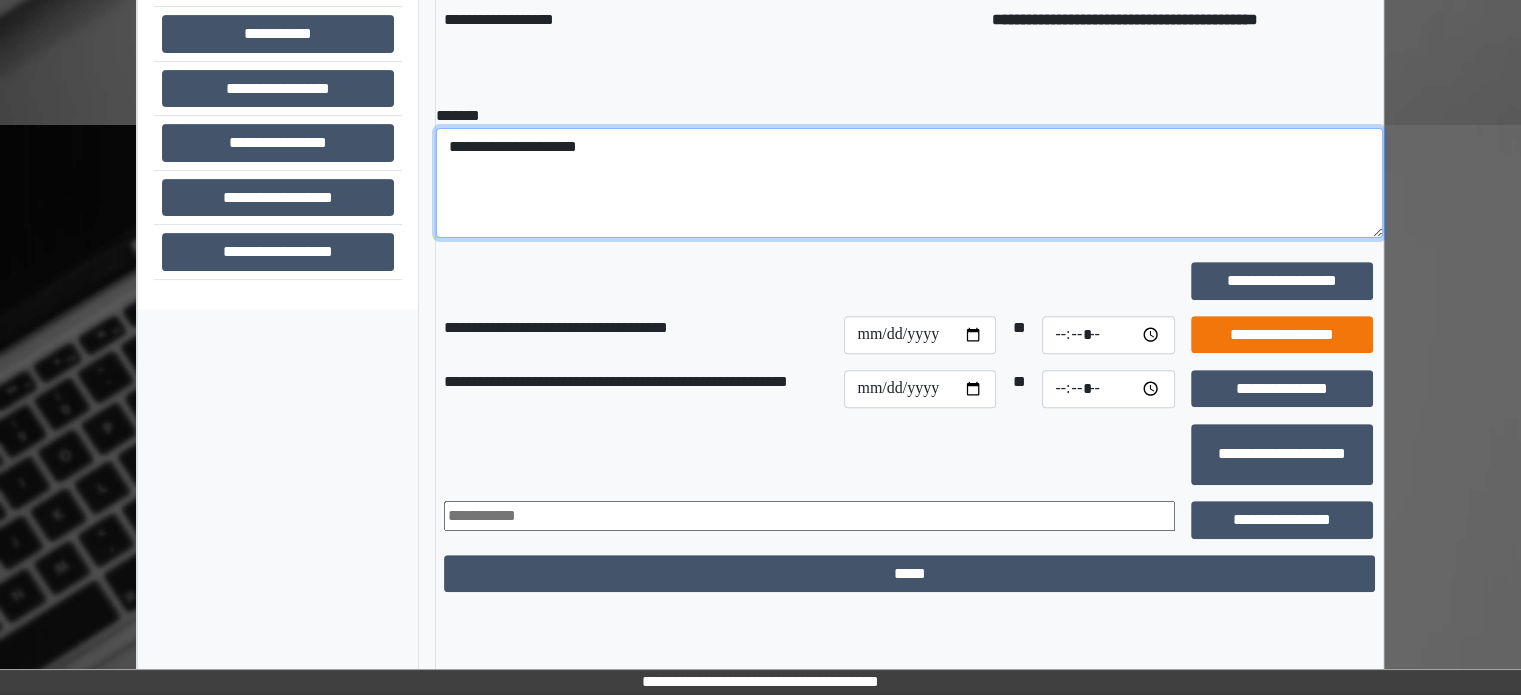 type on "**********" 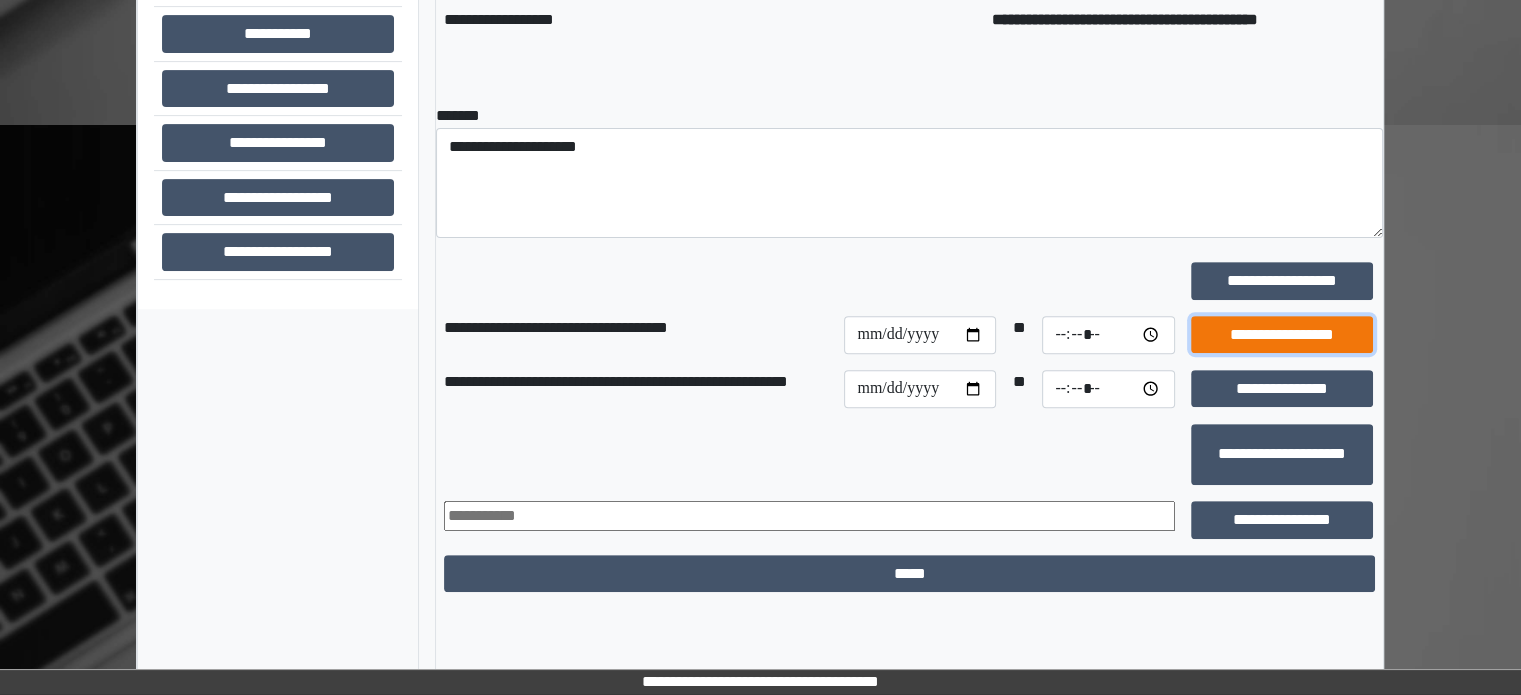 click on "**********" at bounding box center (1282, 335) 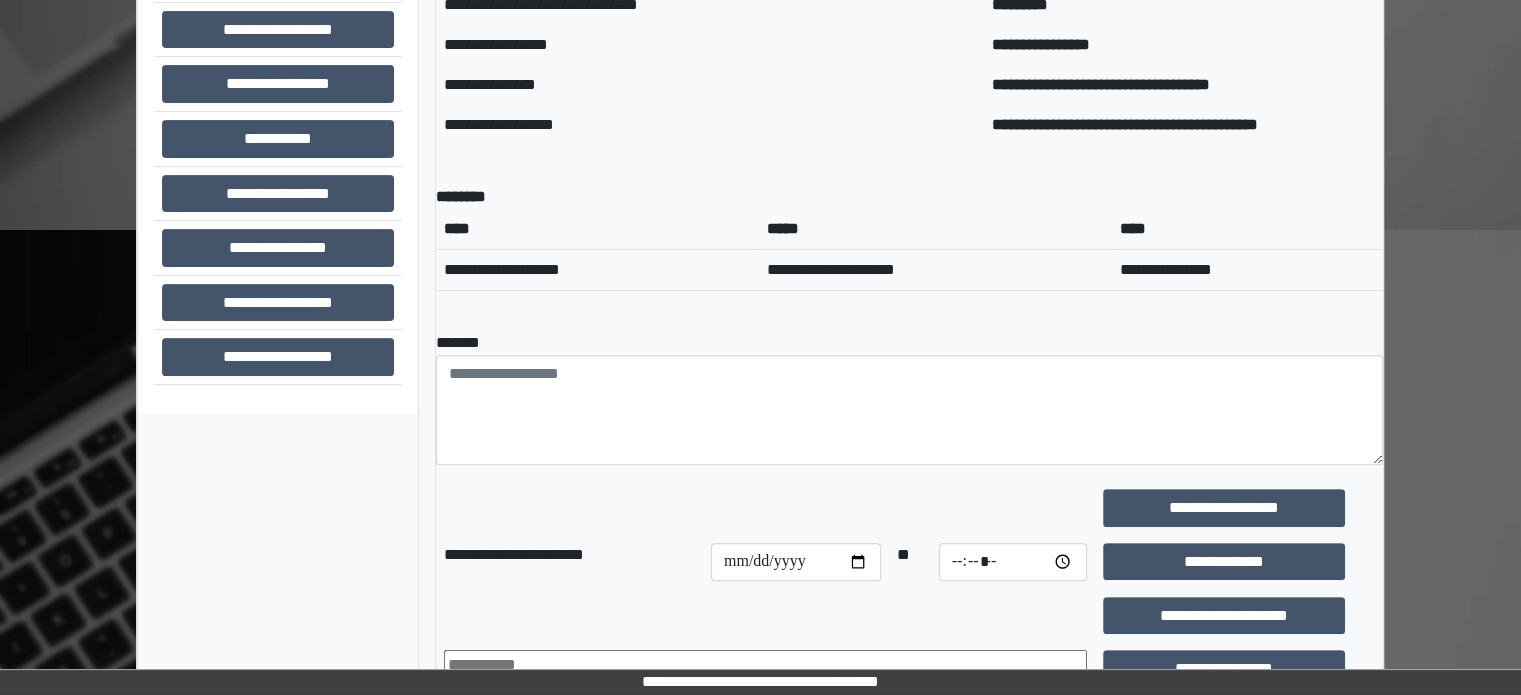 scroll, scrollTop: 508, scrollLeft: 0, axis: vertical 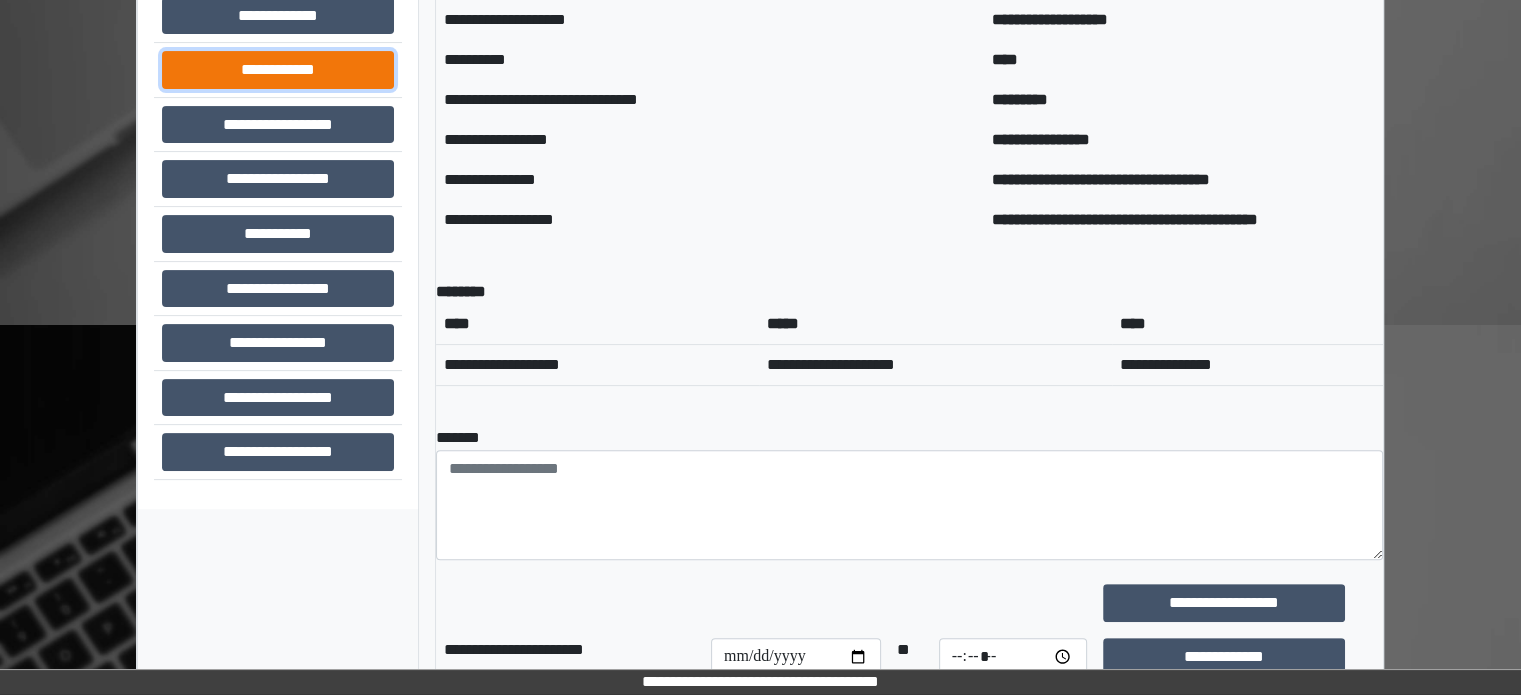 click on "**********" at bounding box center (278, 70) 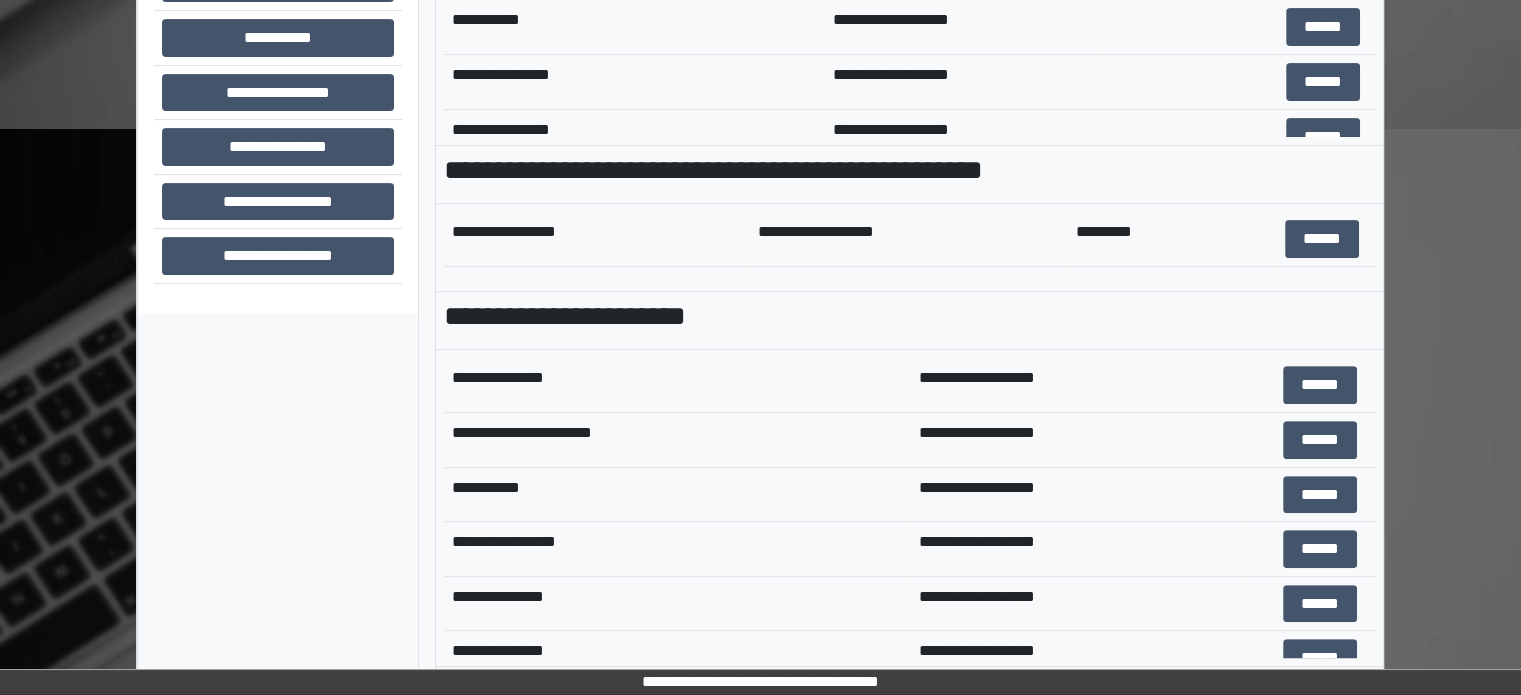 scroll, scrollTop: 708, scrollLeft: 0, axis: vertical 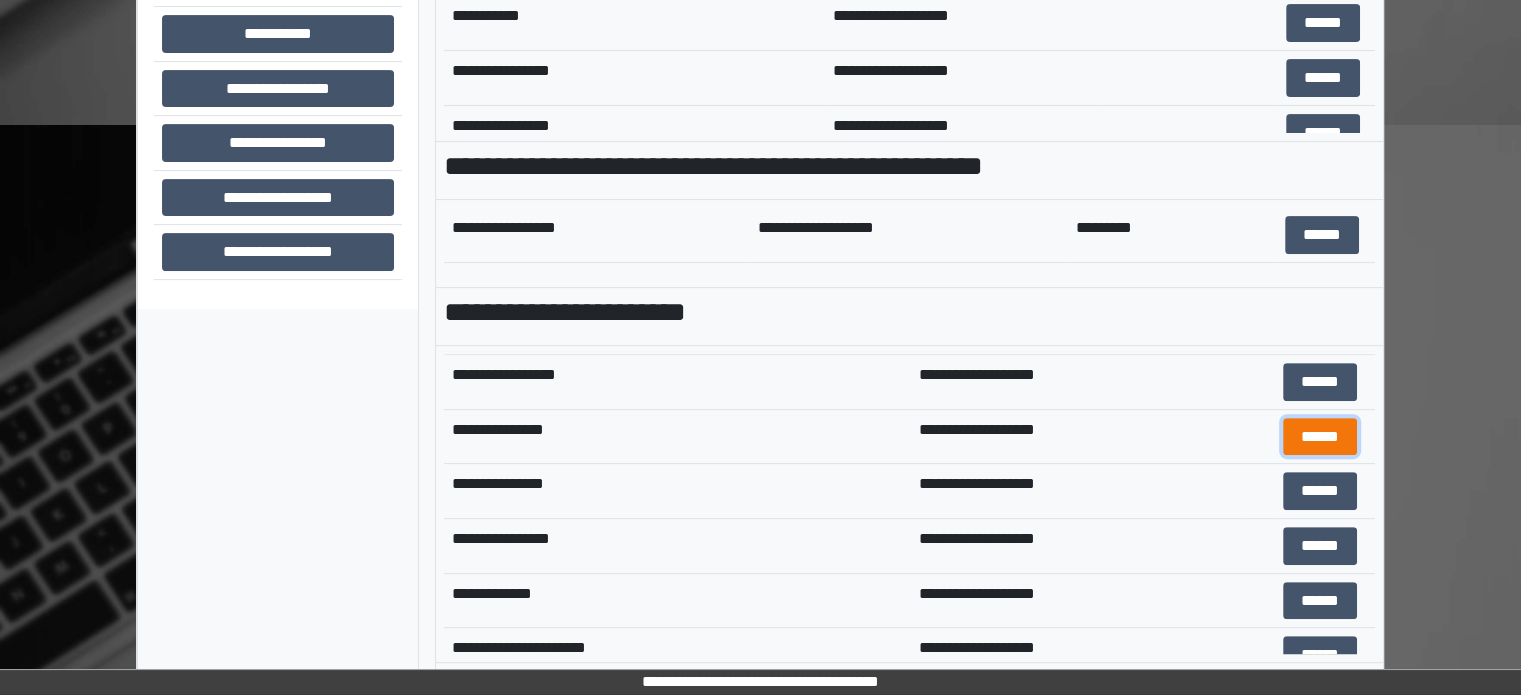 click on "******" at bounding box center [1320, 437] 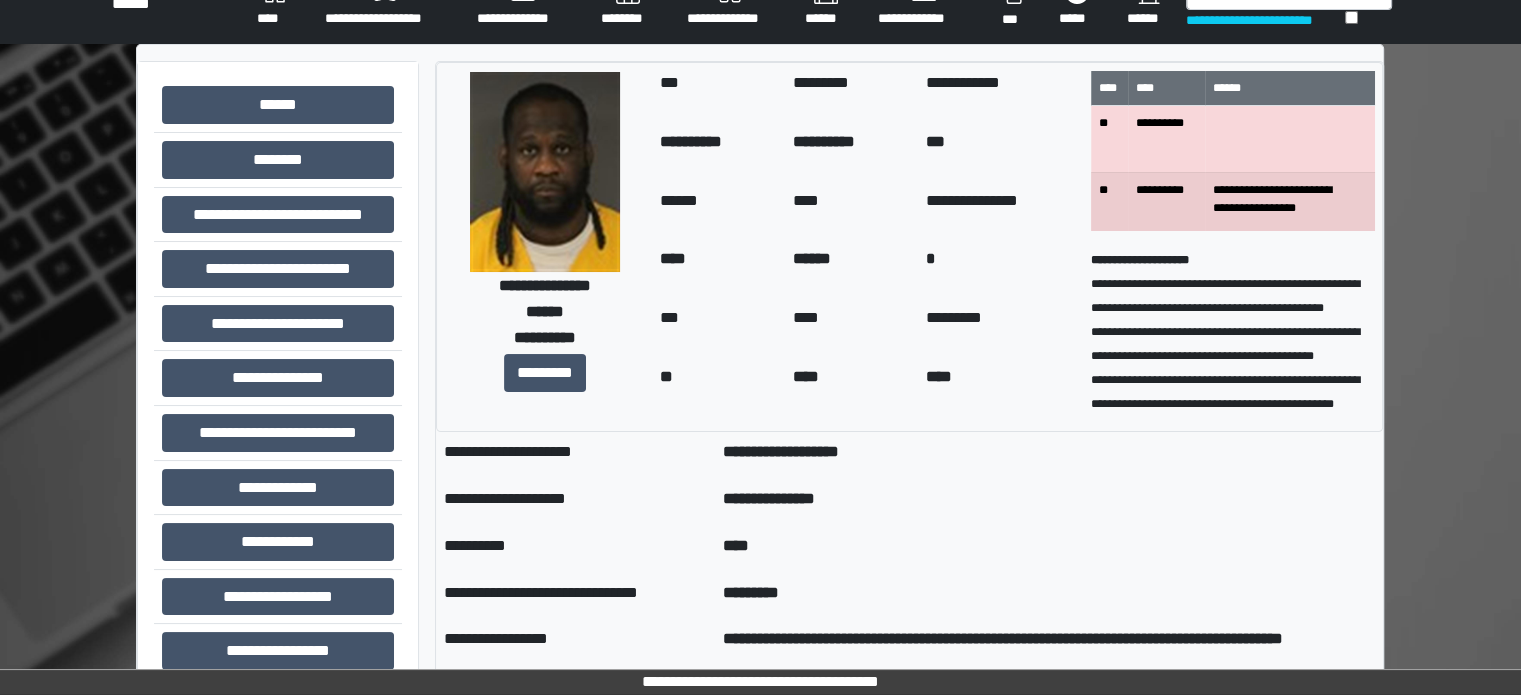 scroll, scrollTop: 8, scrollLeft: 0, axis: vertical 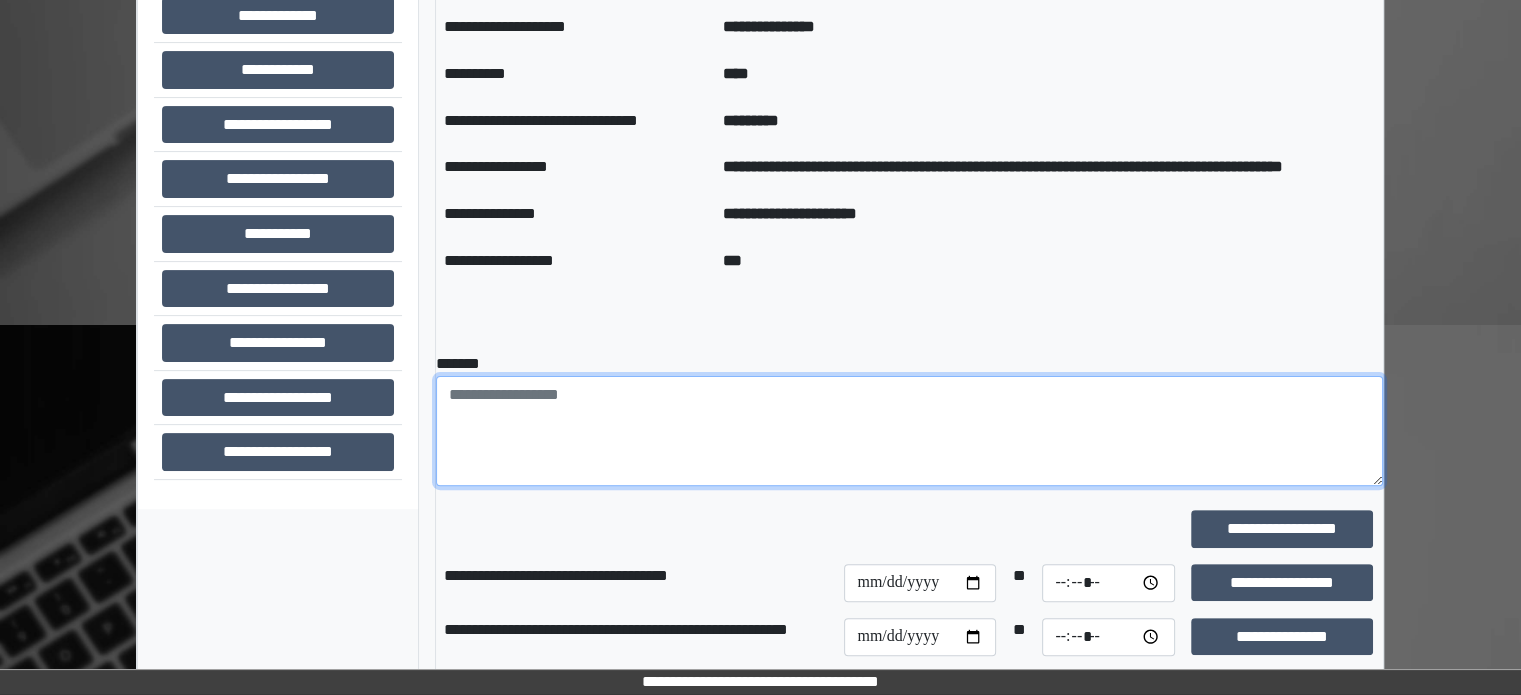 click at bounding box center (909, 431) 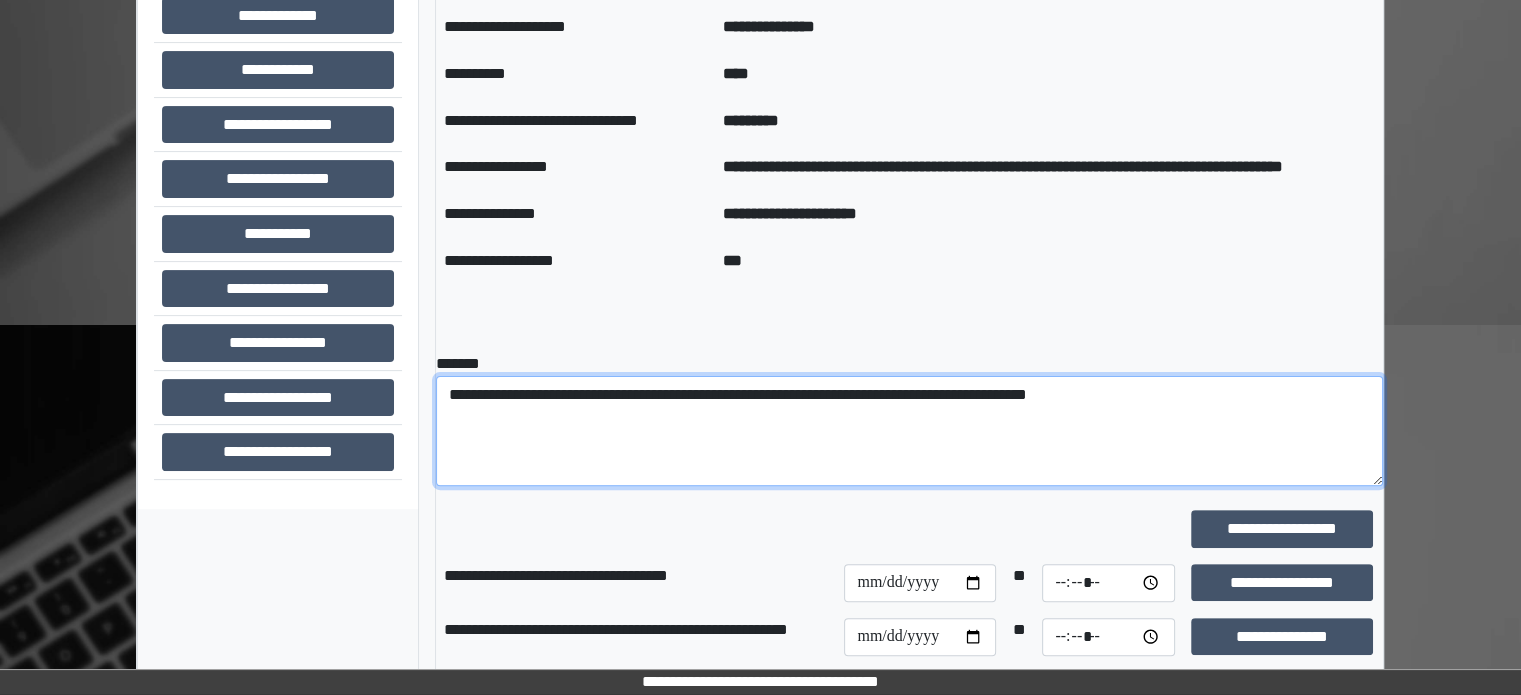 click on "**********" at bounding box center (909, 431) 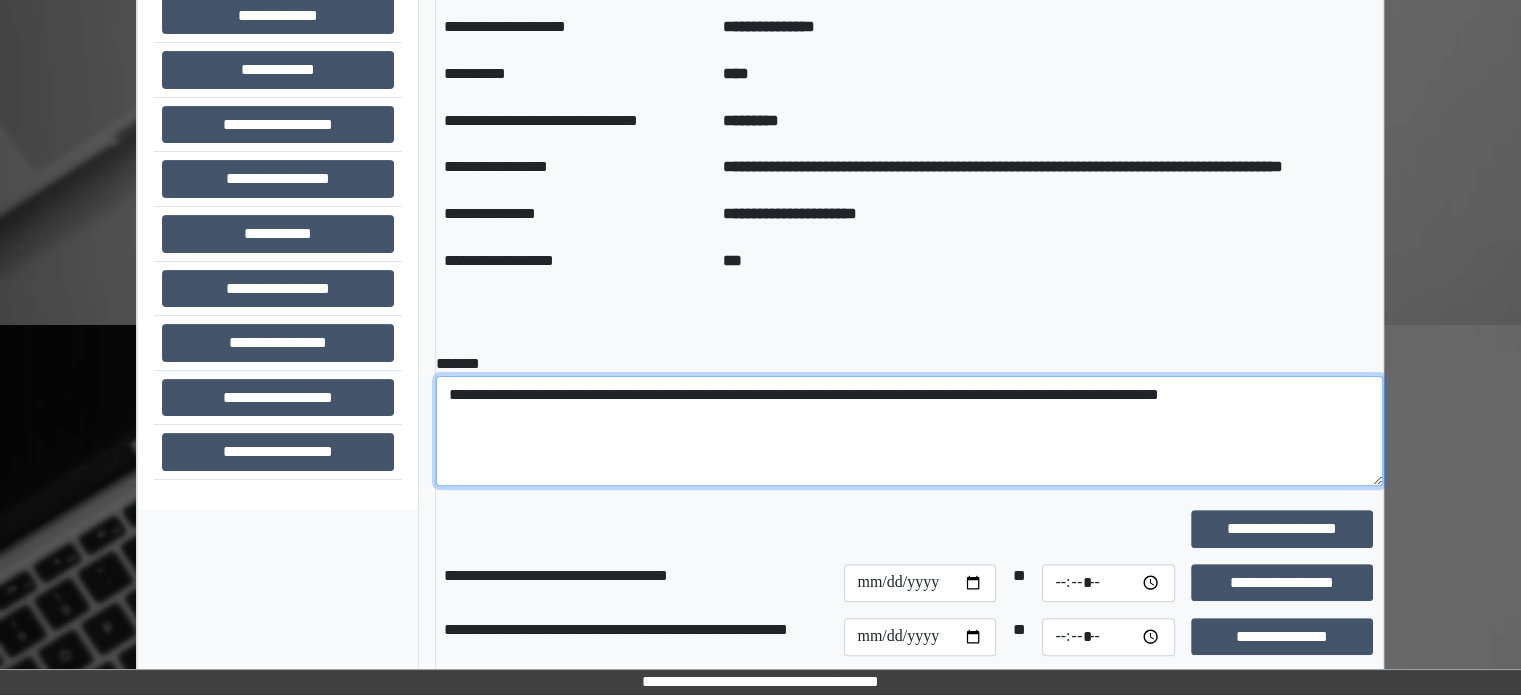 click on "**********" at bounding box center (909, 431) 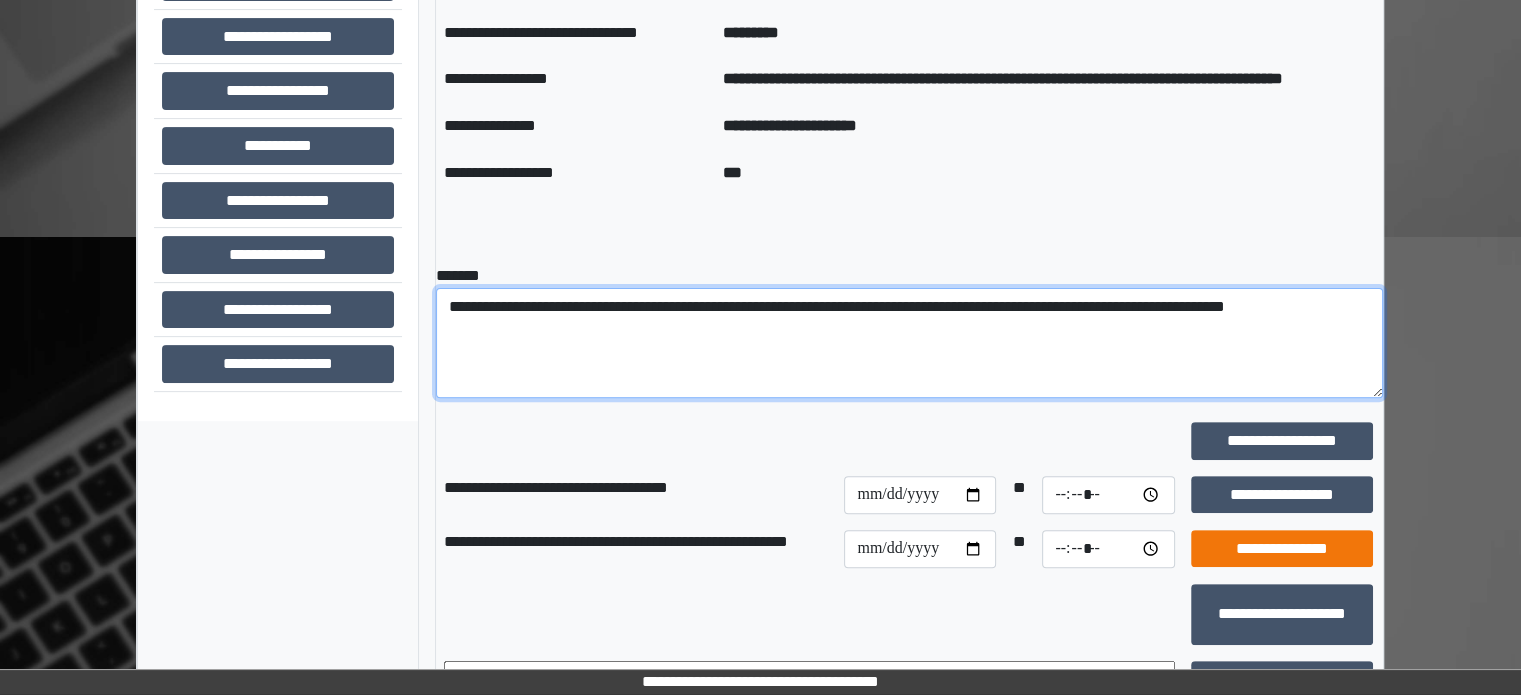 scroll, scrollTop: 576, scrollLeft: 0, axis: vertical 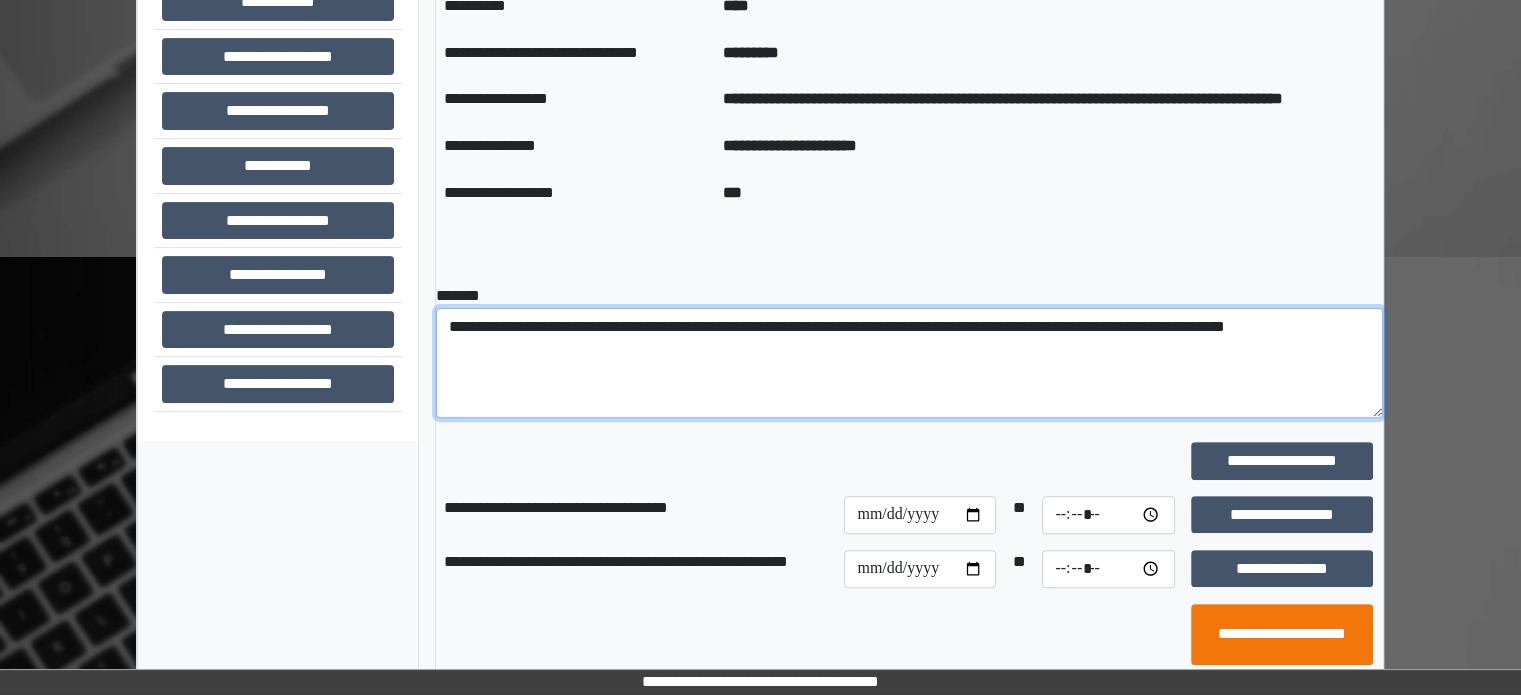 type on "**********" 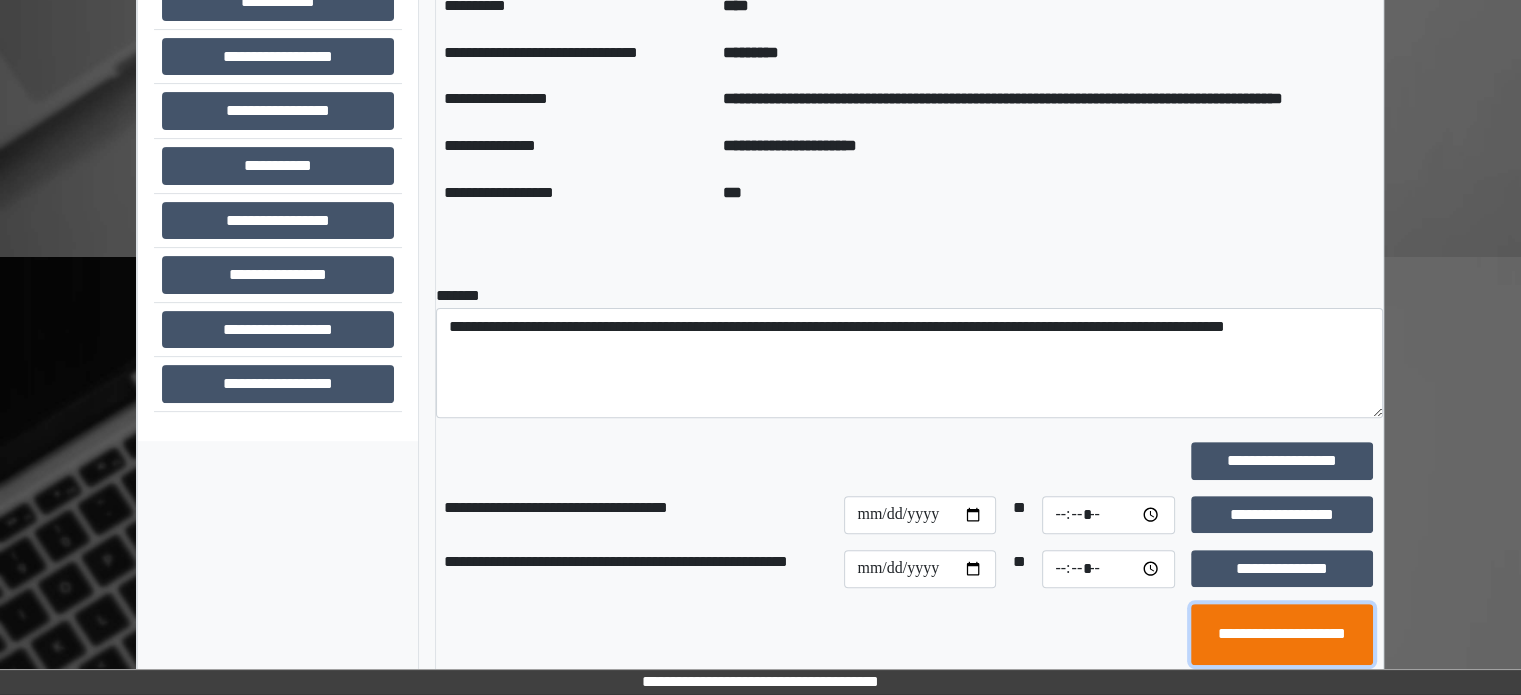 click on "**********" at bounding box center [1282, 635] 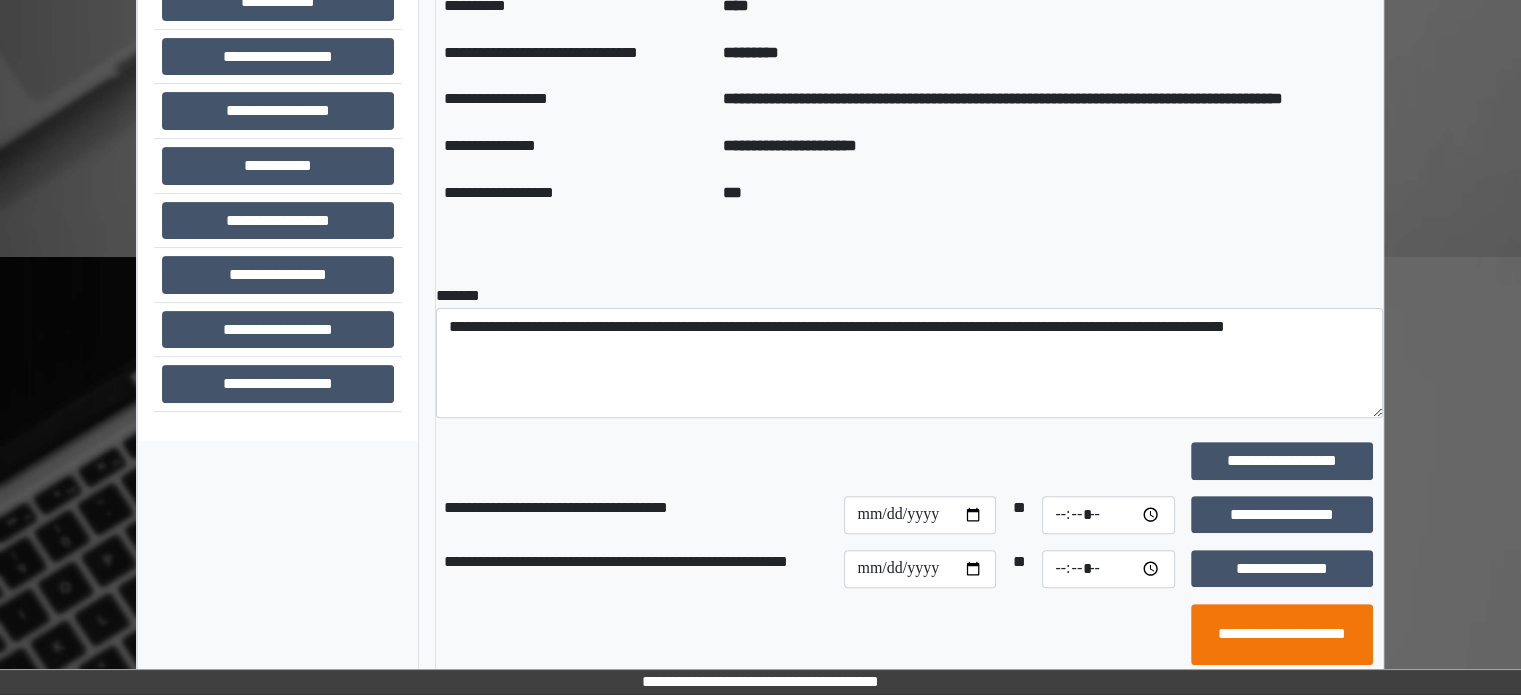 scroll, scrollTop: 400, scrollLeft: 0, axis: vertical 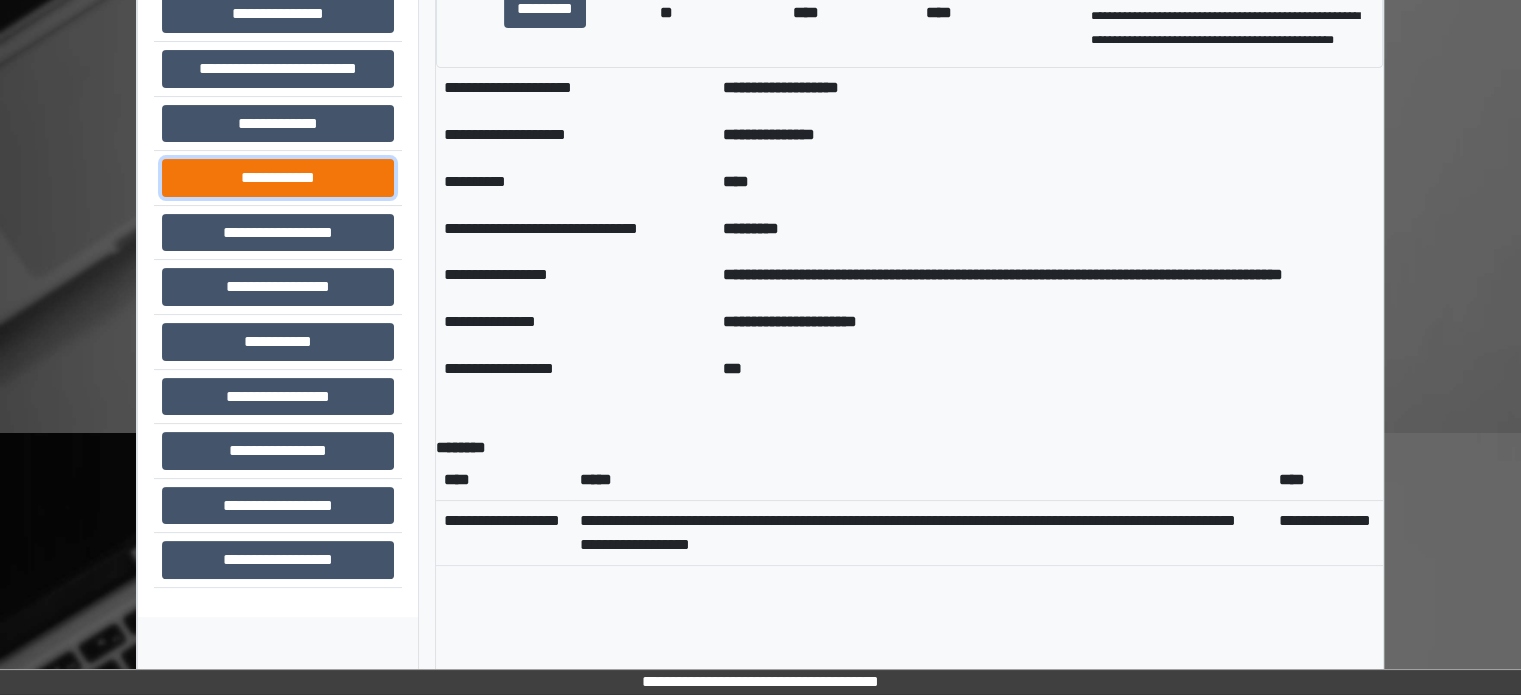 click on "**********" at bounding box center [278, 178] 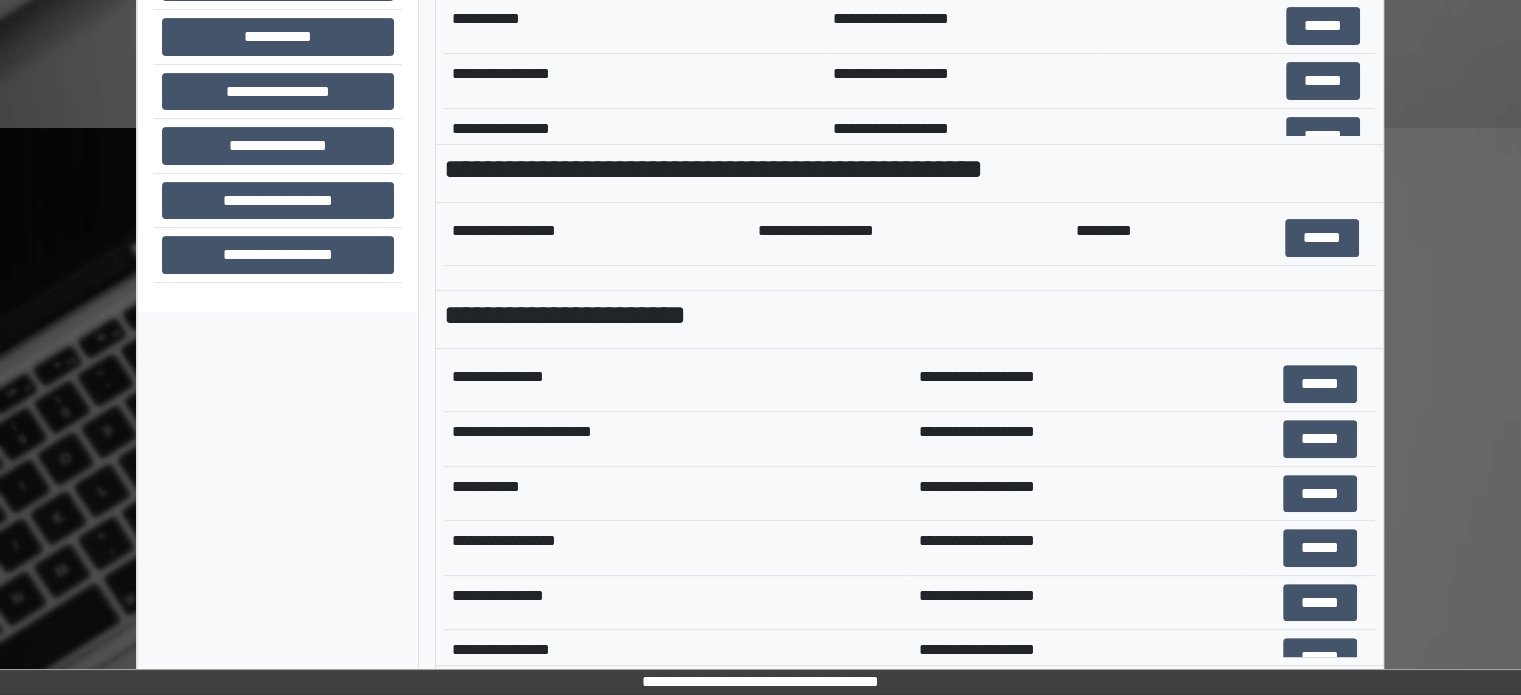 scroll, scrollTop: 708, scrollLeft: 0, axis: vertical 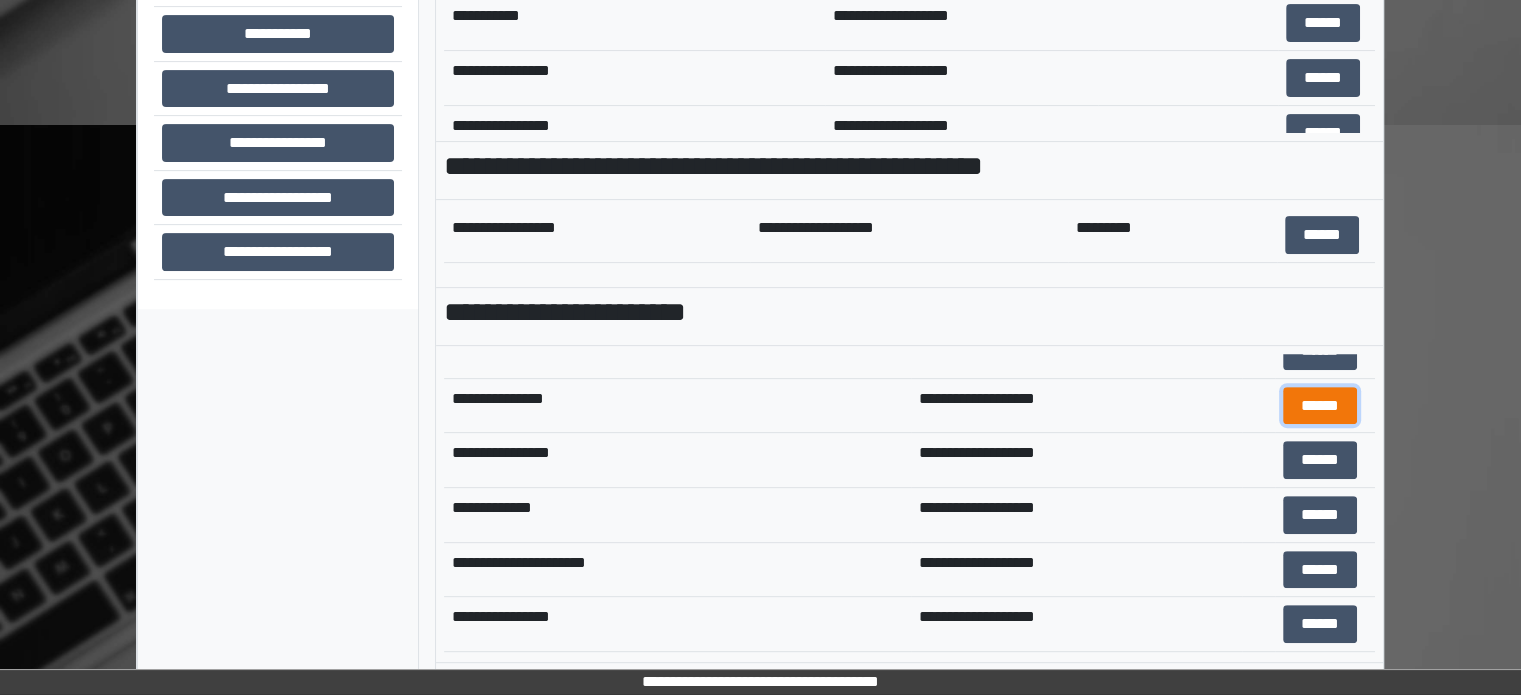 click on "******" at bounding box center (1320, 406) 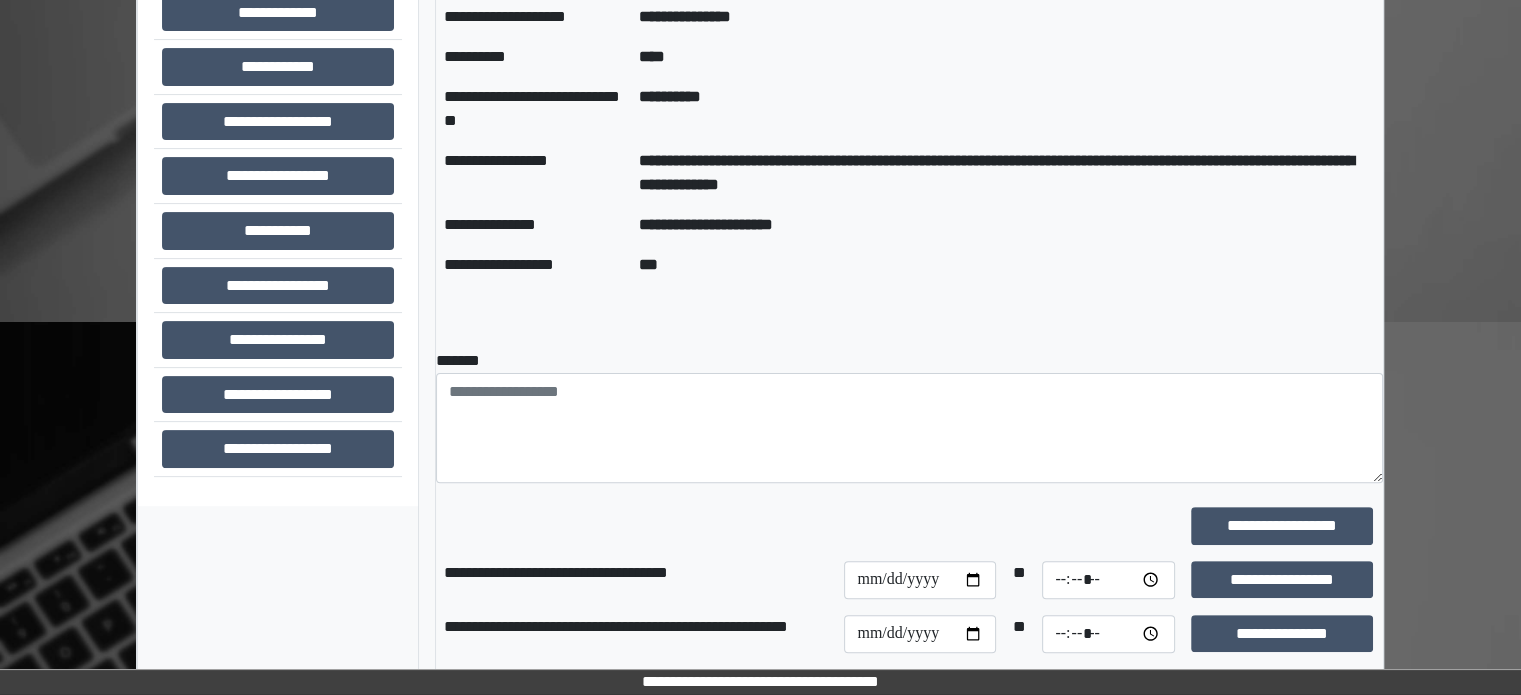 scroll, scrollTop: 508, scrollLeft: 0, axis: vertical 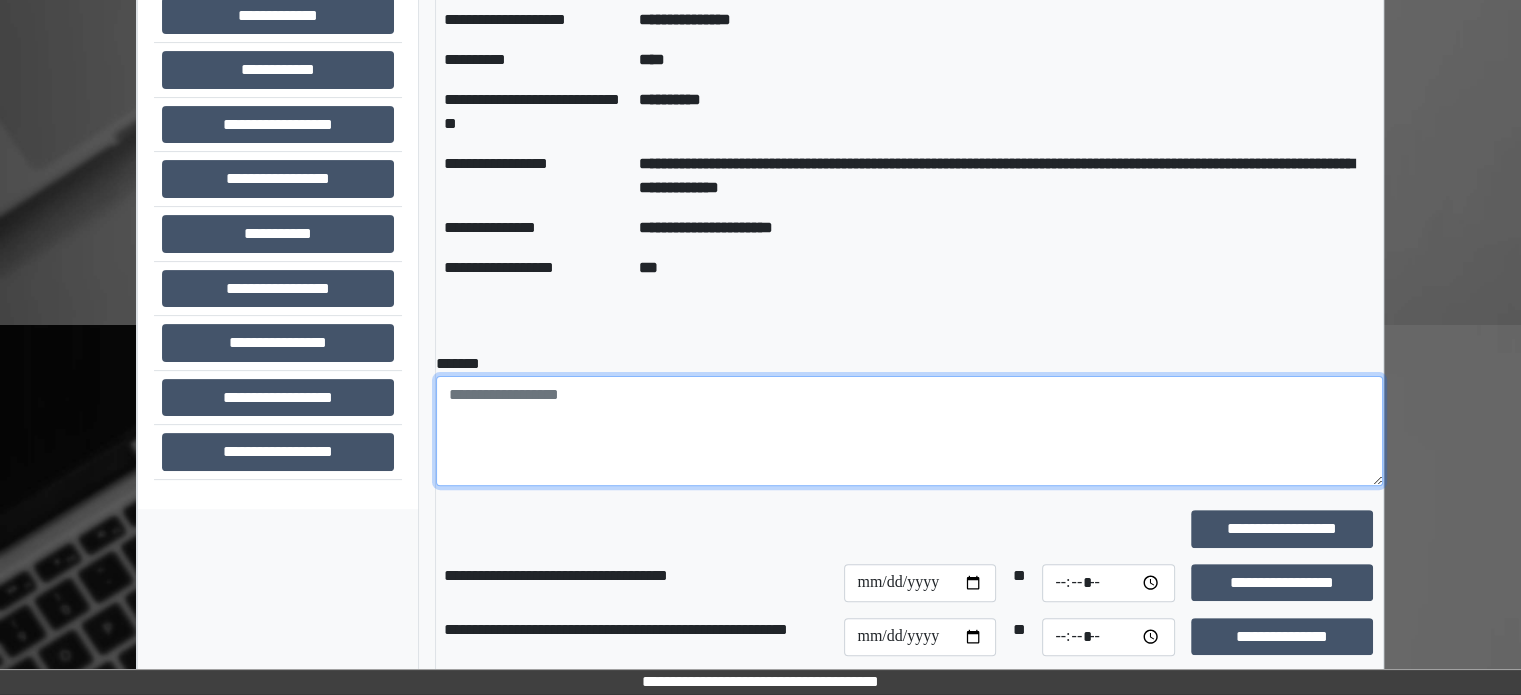 click at bounding box center [909, 431] 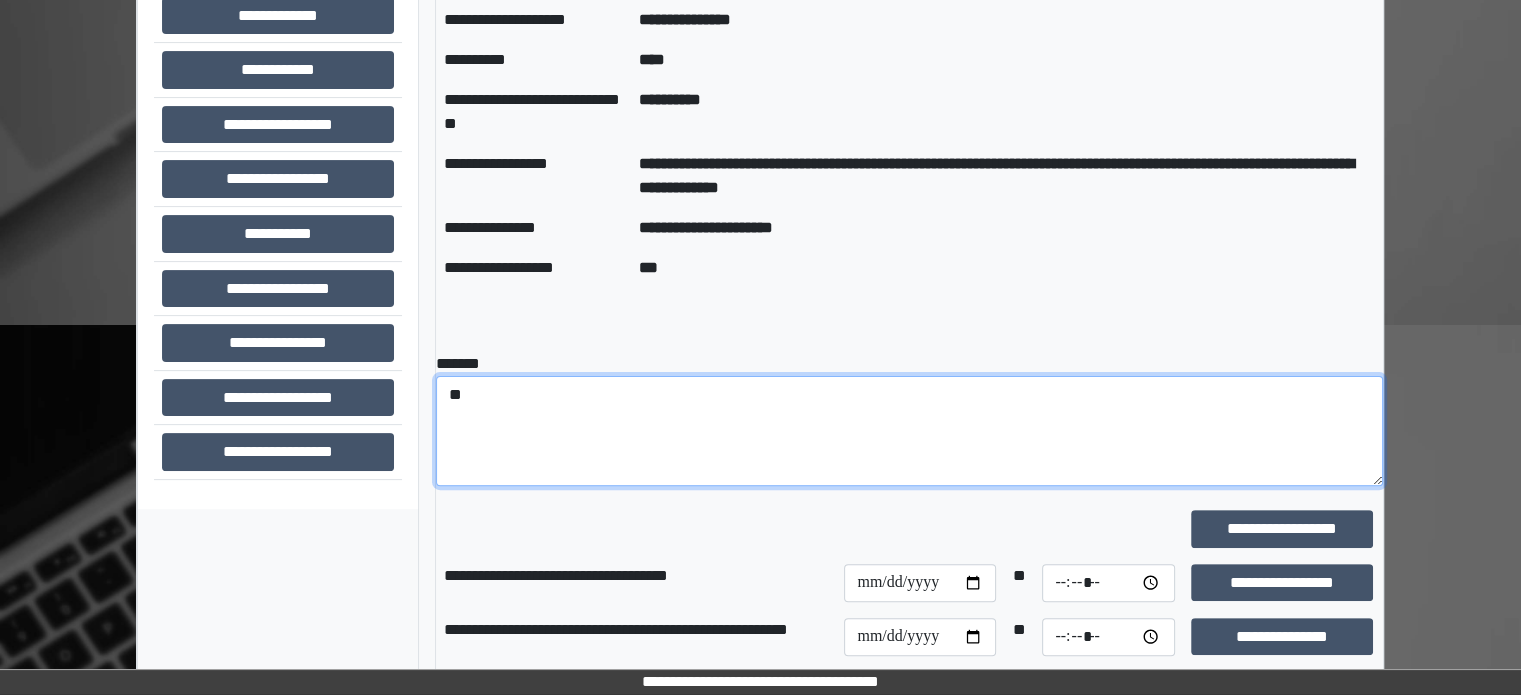 type on "*" 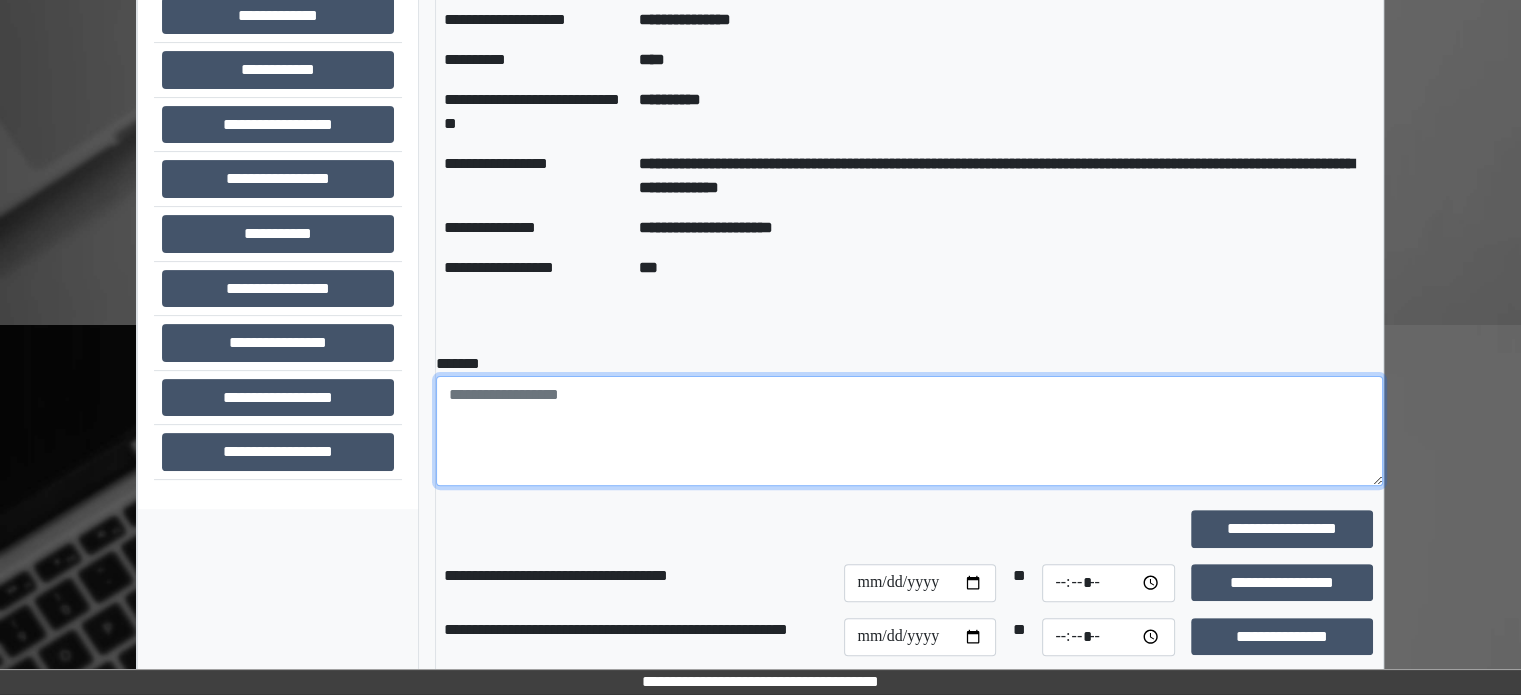 paste on "**********" 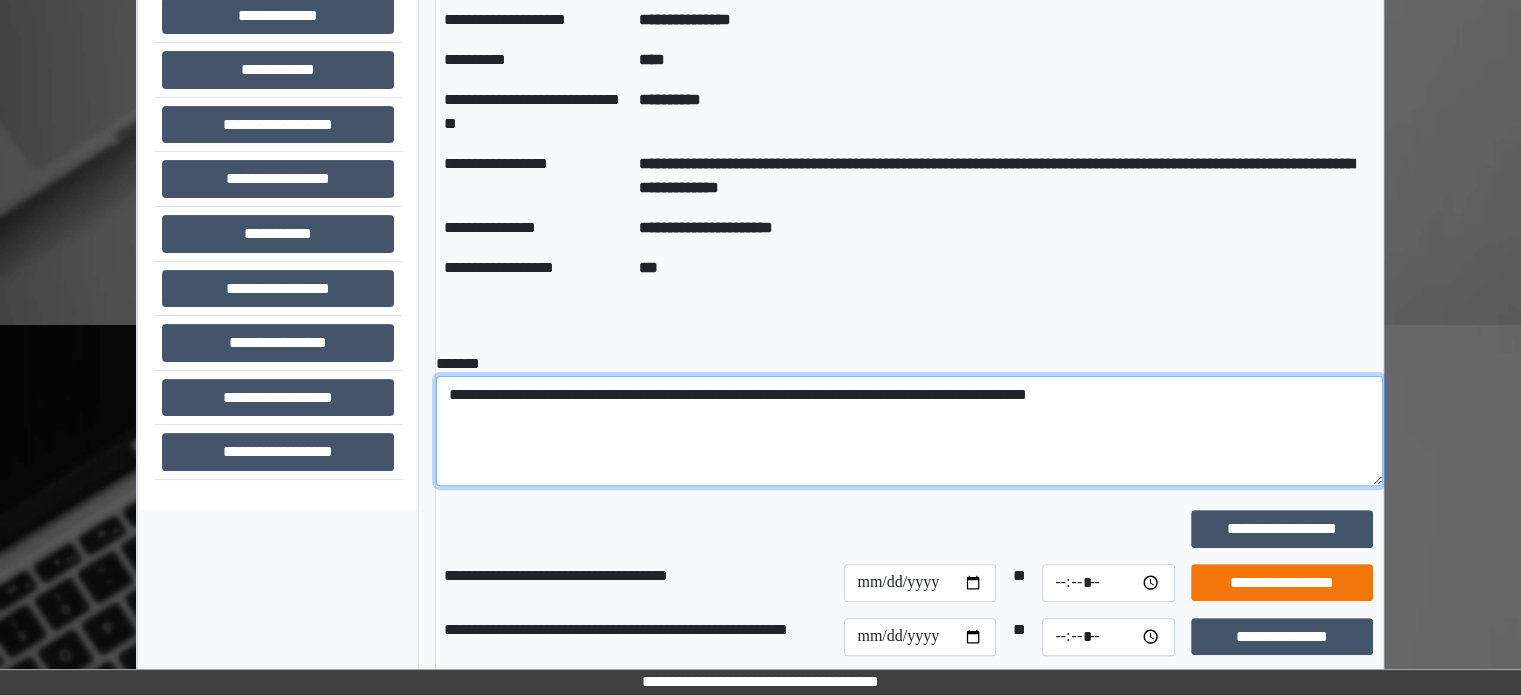 type on "**********" 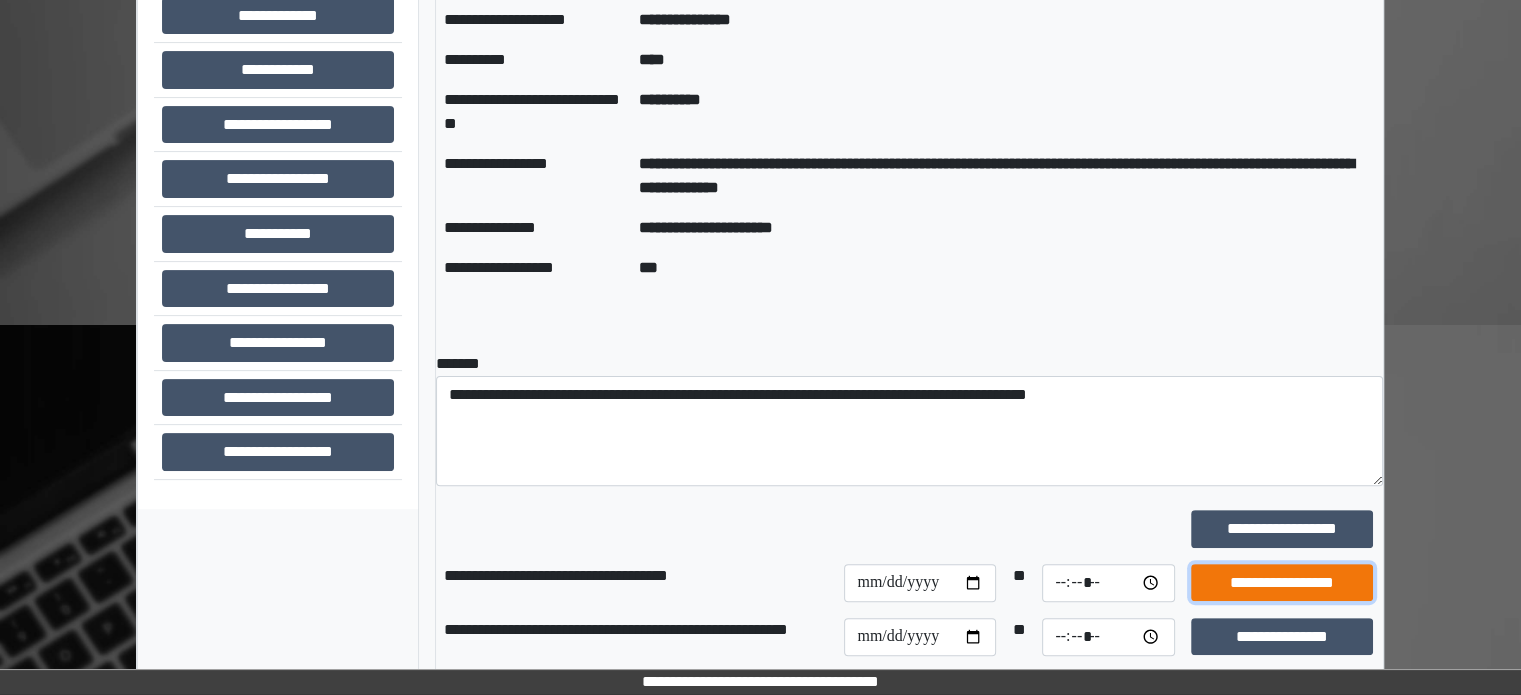 click on "**********" at bounding box center (1282, 583) 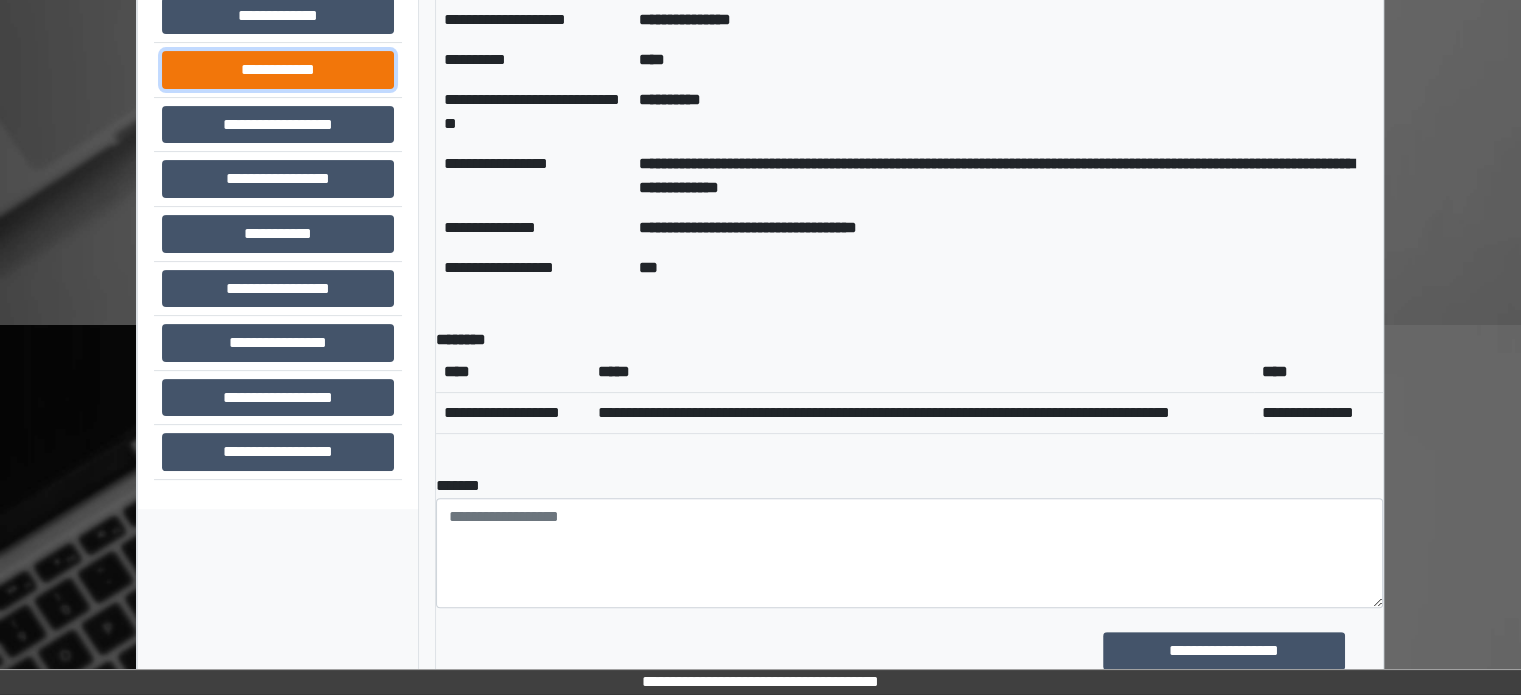 click on "**********" at bounding box center (278, 70) 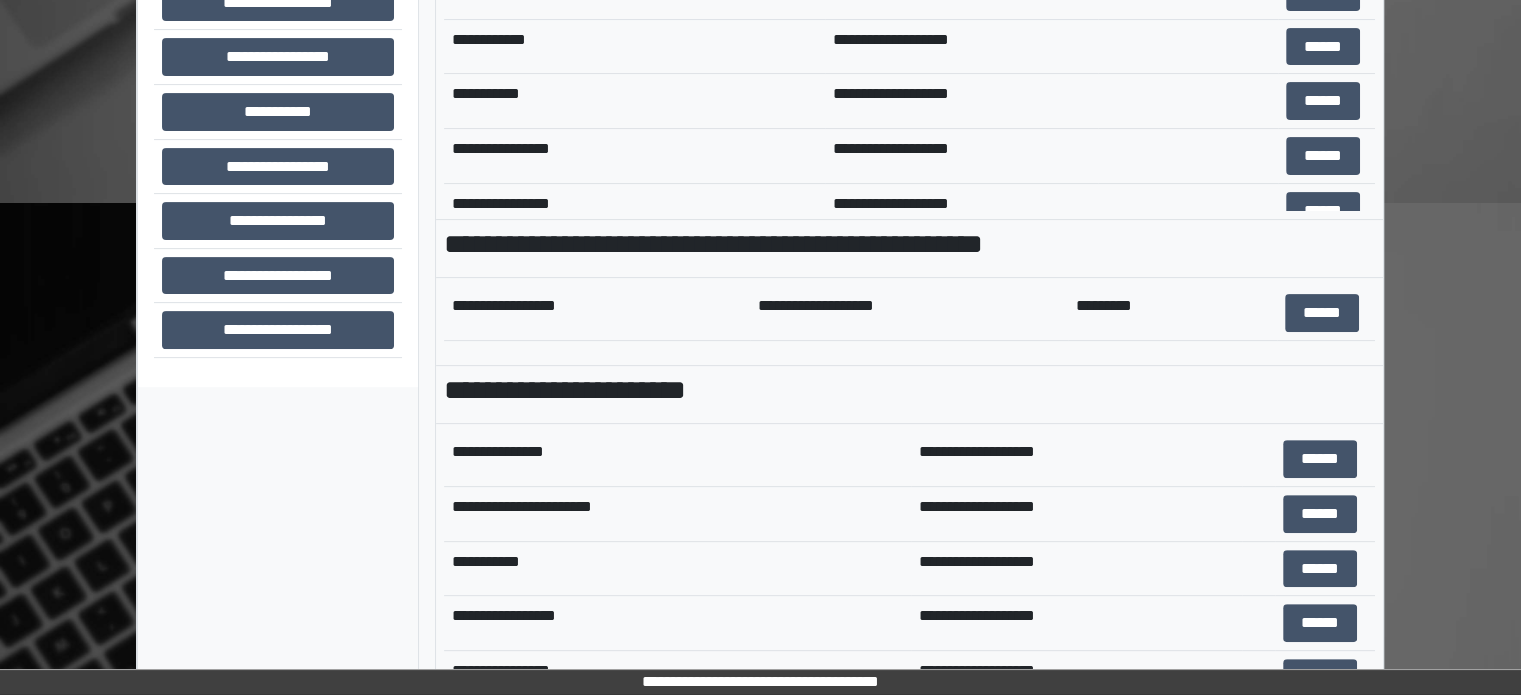 scroll, scrollTop: 708, scrollLeft: 0, axis: vertical 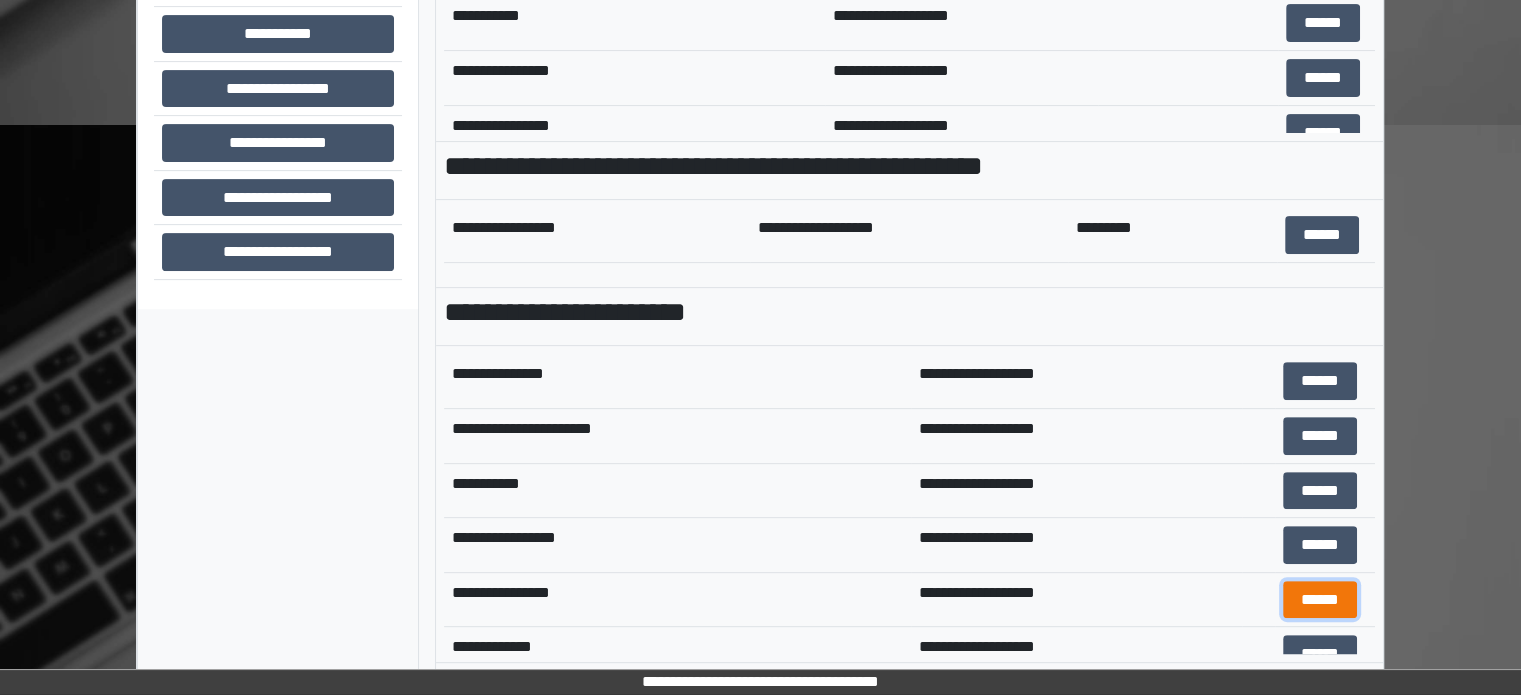 click on "******" at bounding box center (1320, 600) 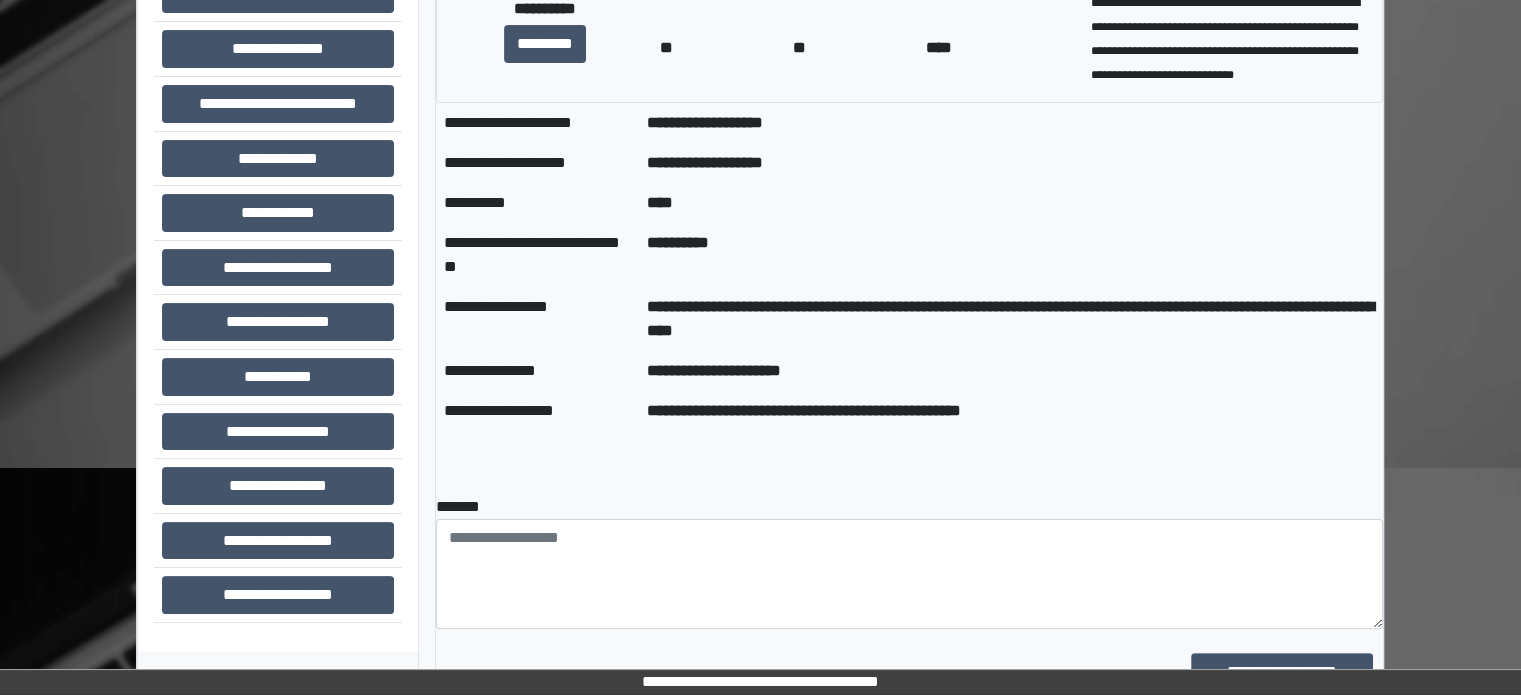 scroll, scrollTop: 400, scrollLeft: 0, axis: vertical 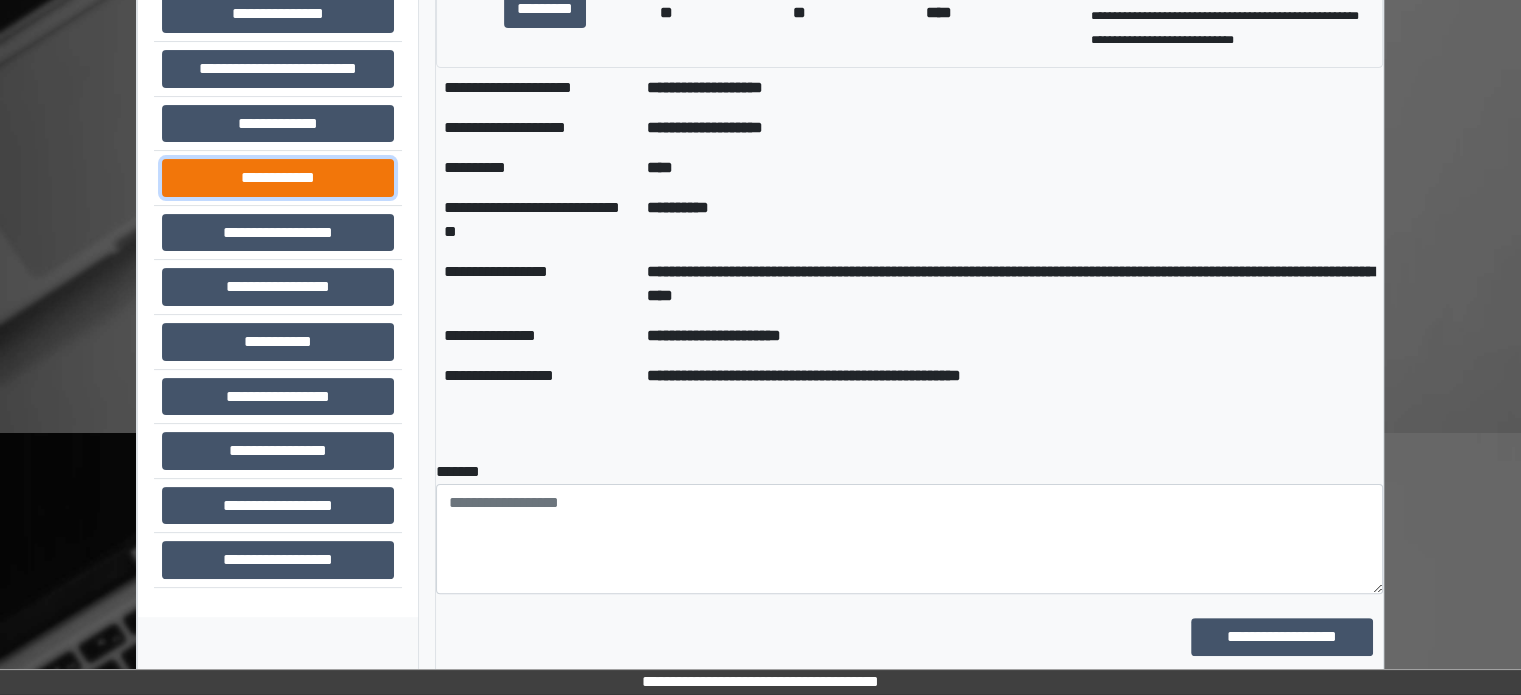 click on "**********" at bounding box center (278, 178) 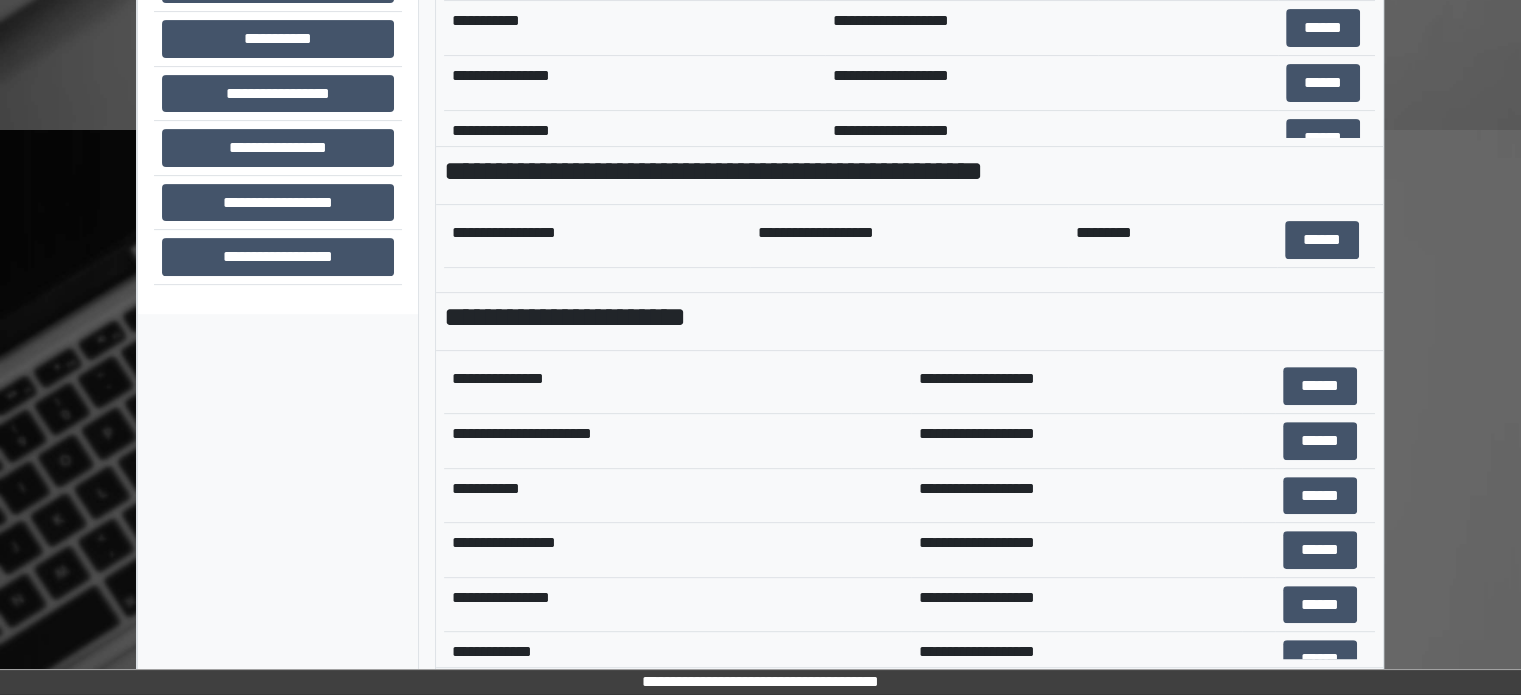 scroll, scrollTop: 708, scrollLeft: 0, axis: vertical 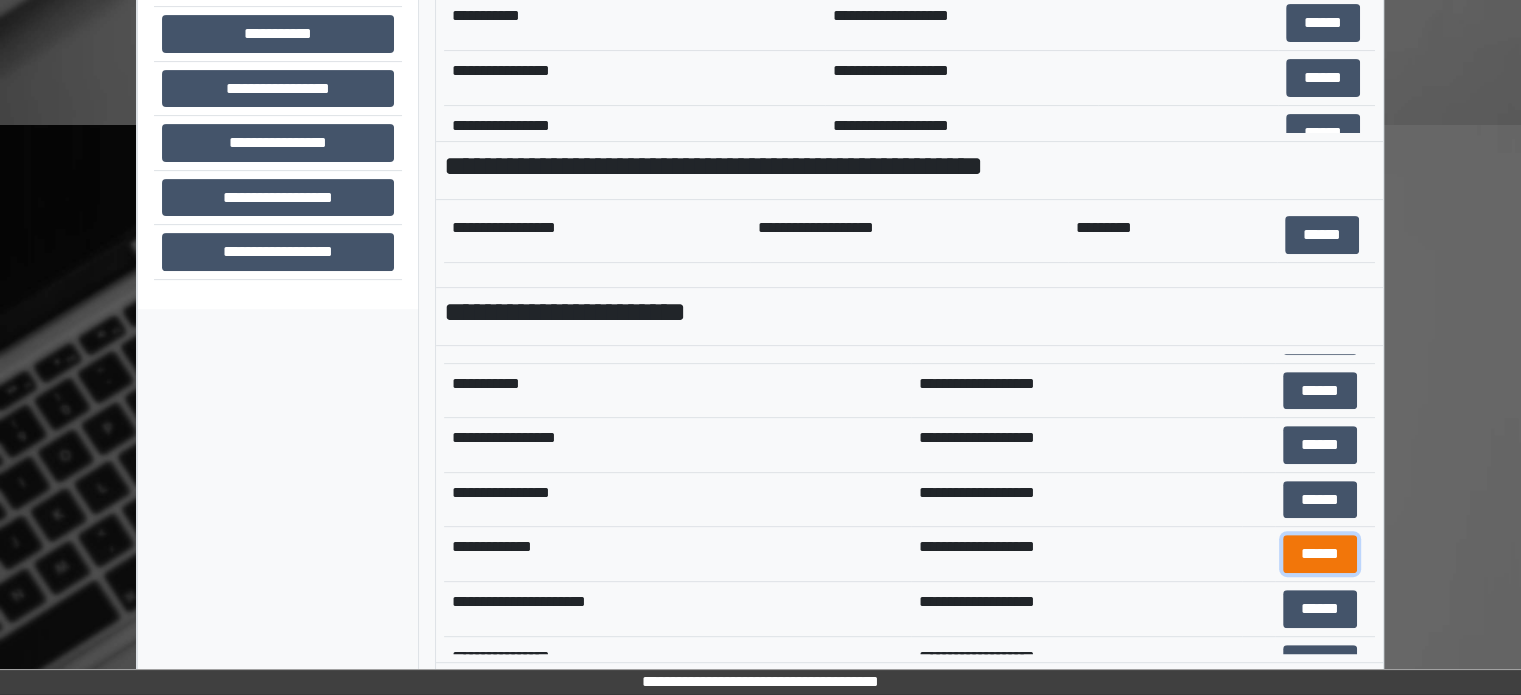 click on "******" at bounding box center (1320, 554) 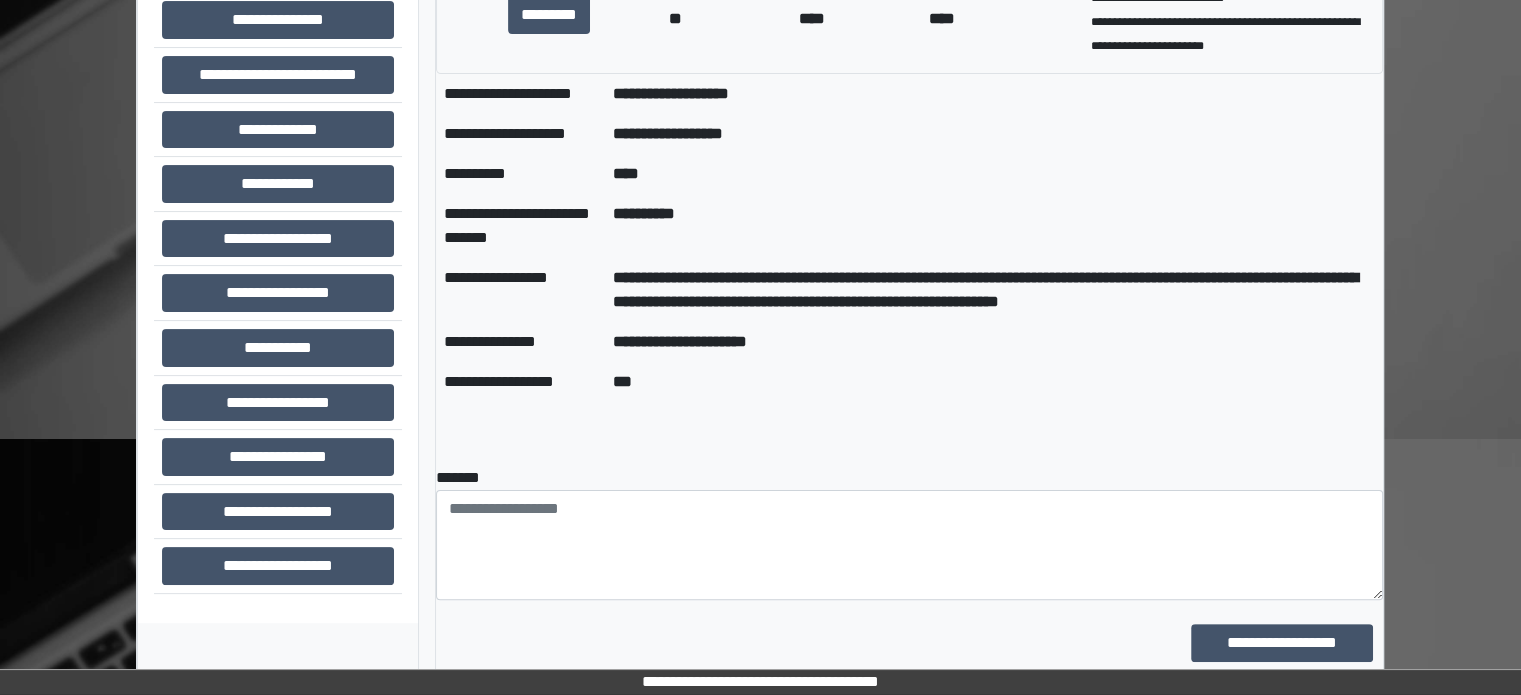scroll, scrollTop: 408, scrollLeft: 0, axis: vertical 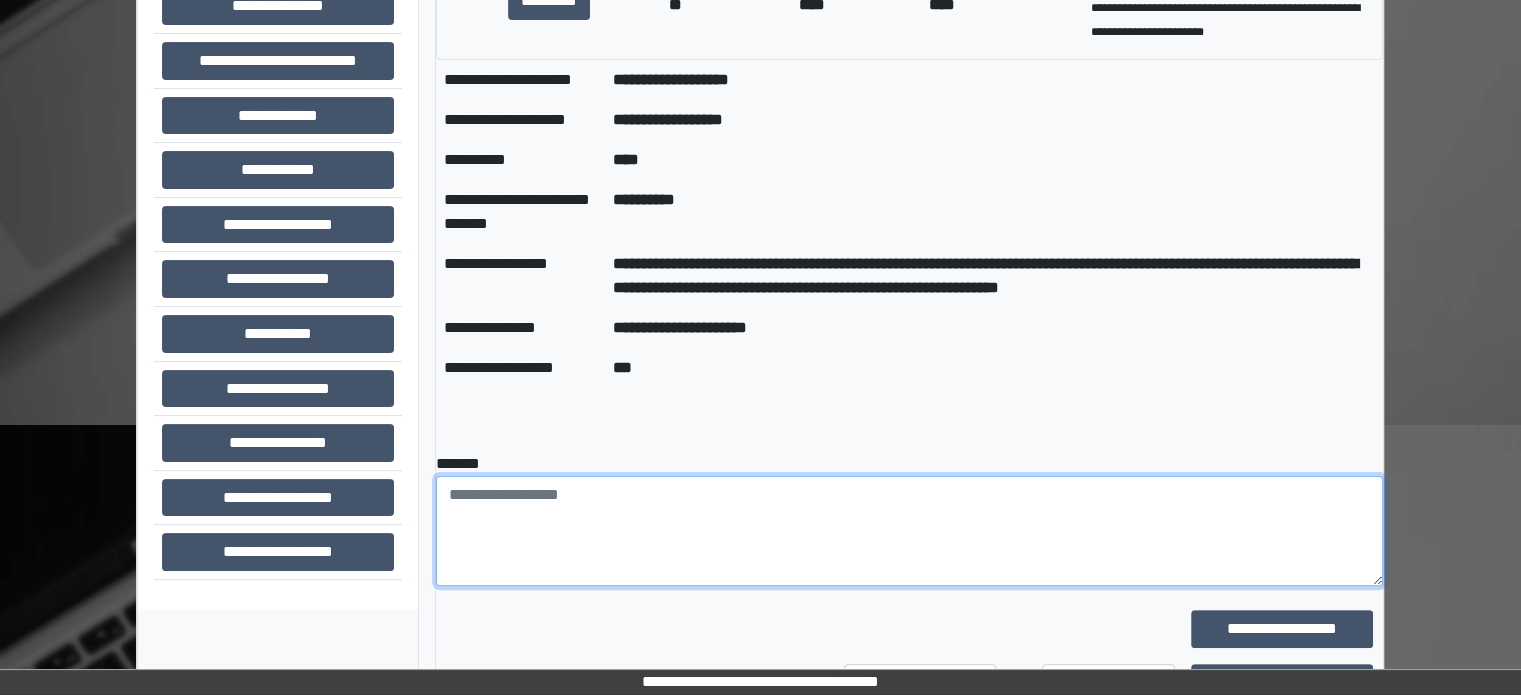 click at bounding box center (909, 531) 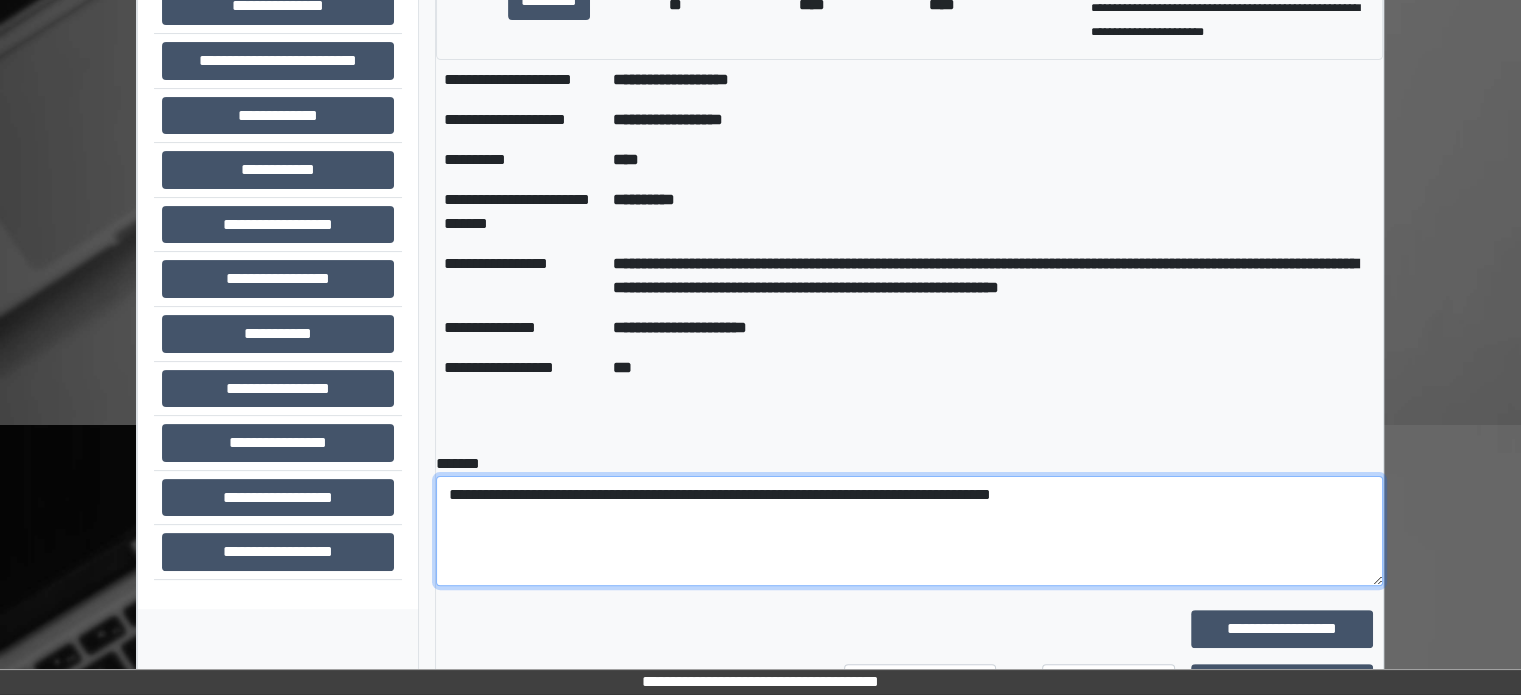 scroll, scrollTop: 708, scrollLeft: 0, axis: vertical 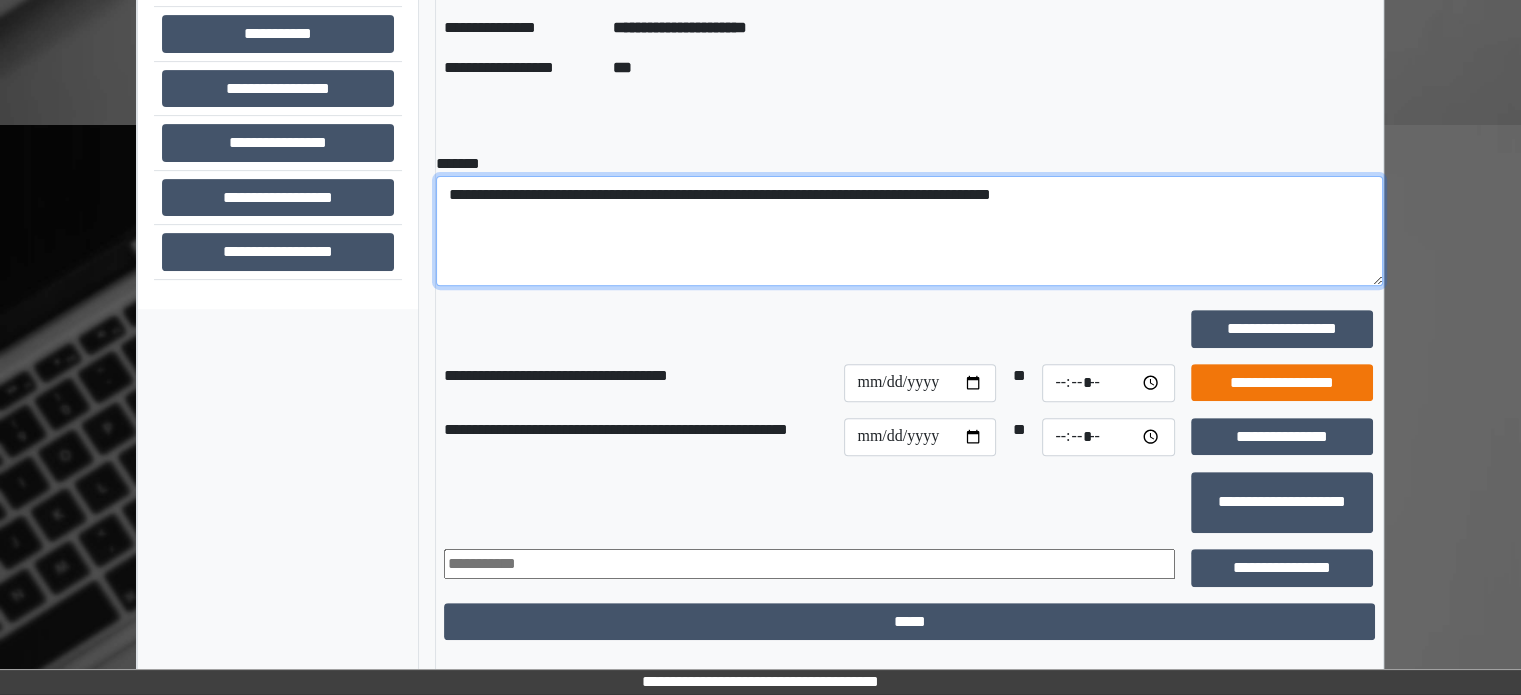 type on "**********" 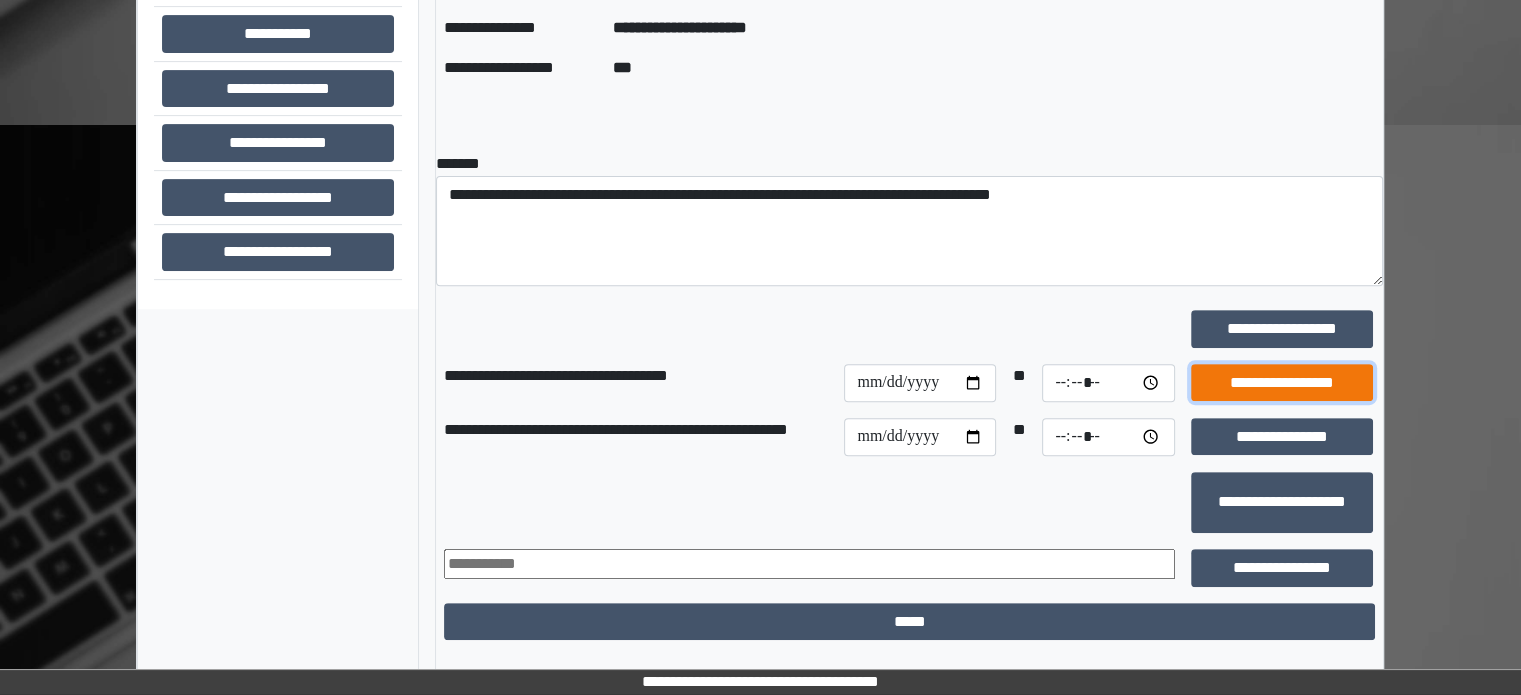 click on "**********" at bounding box center (1282, 383) 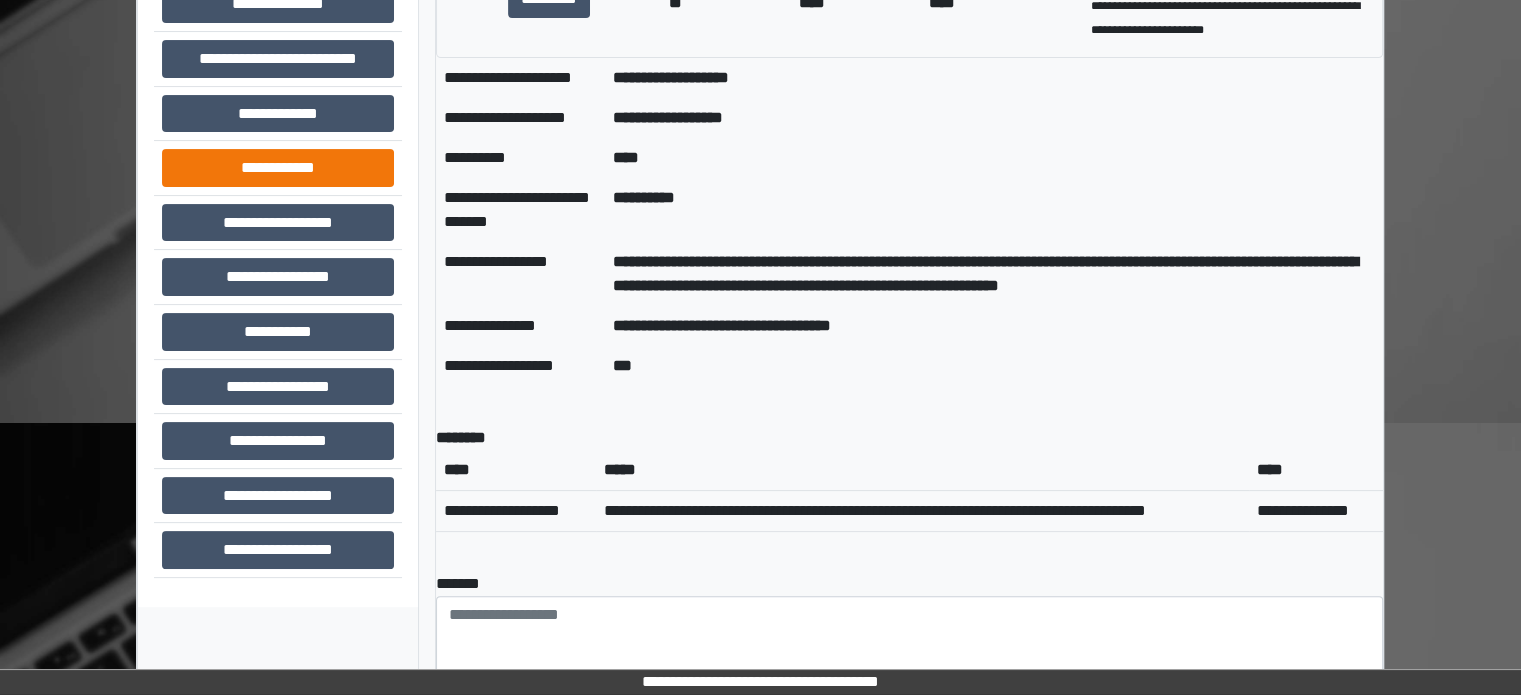 scroll, scrollTop: 408, scrollLeft: 0, axis: vertical 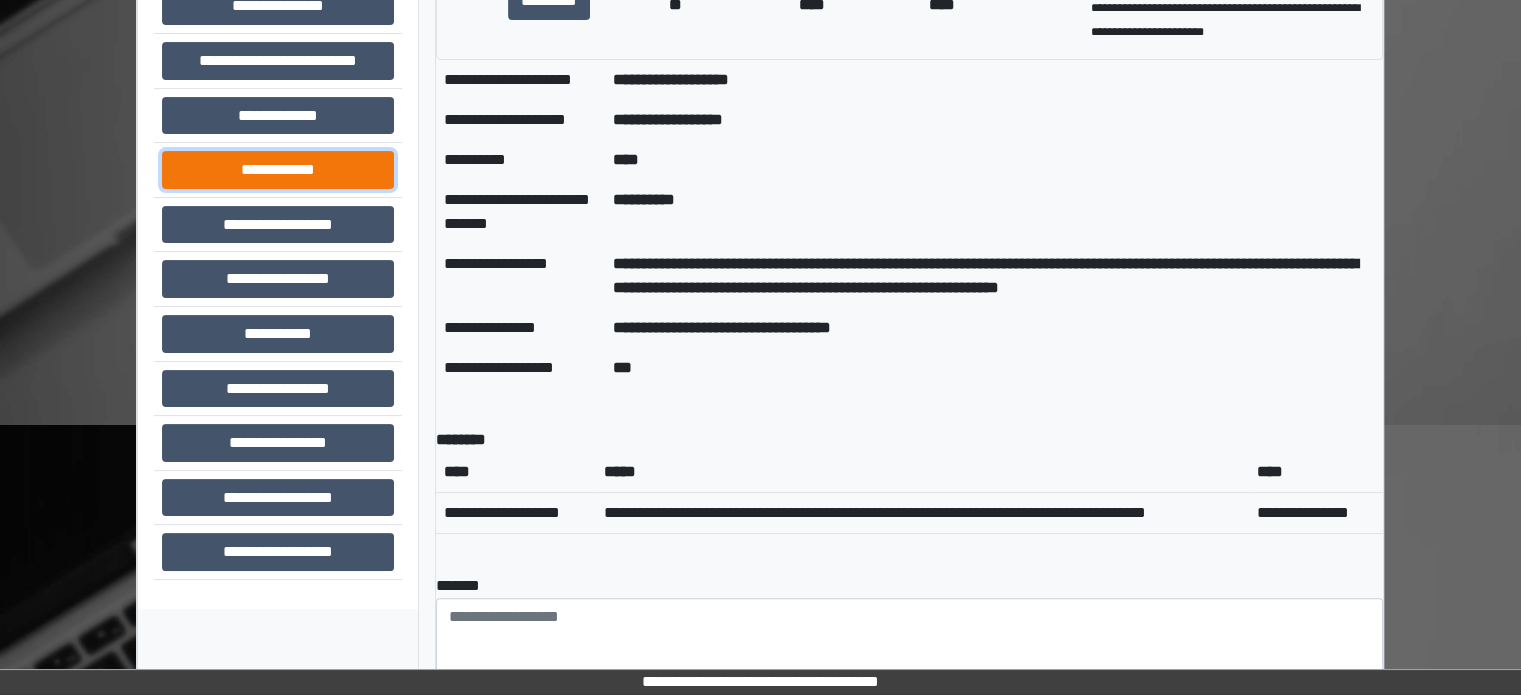 click on "**********" at bounding box center (278, 170) 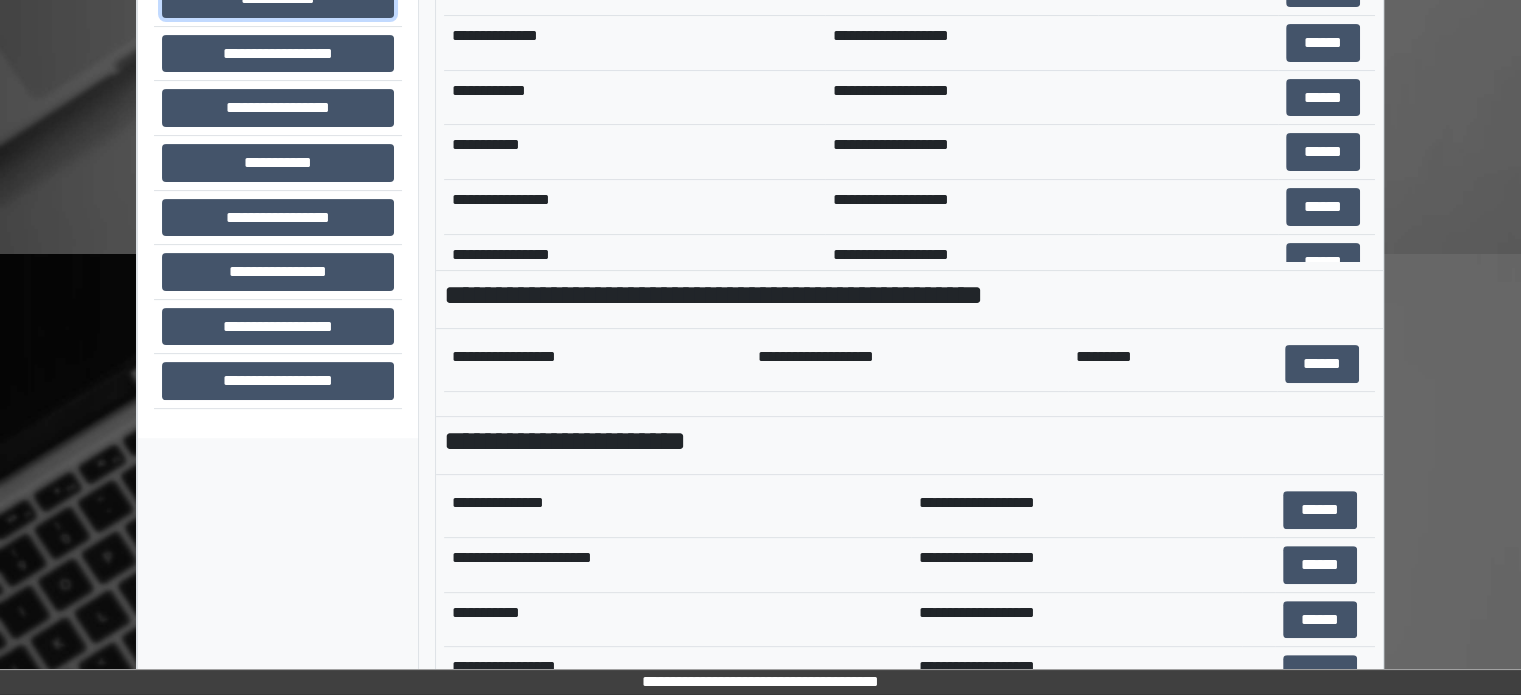 scroll, scrollTop: 708, scrollLeft: 0, axis: vertical 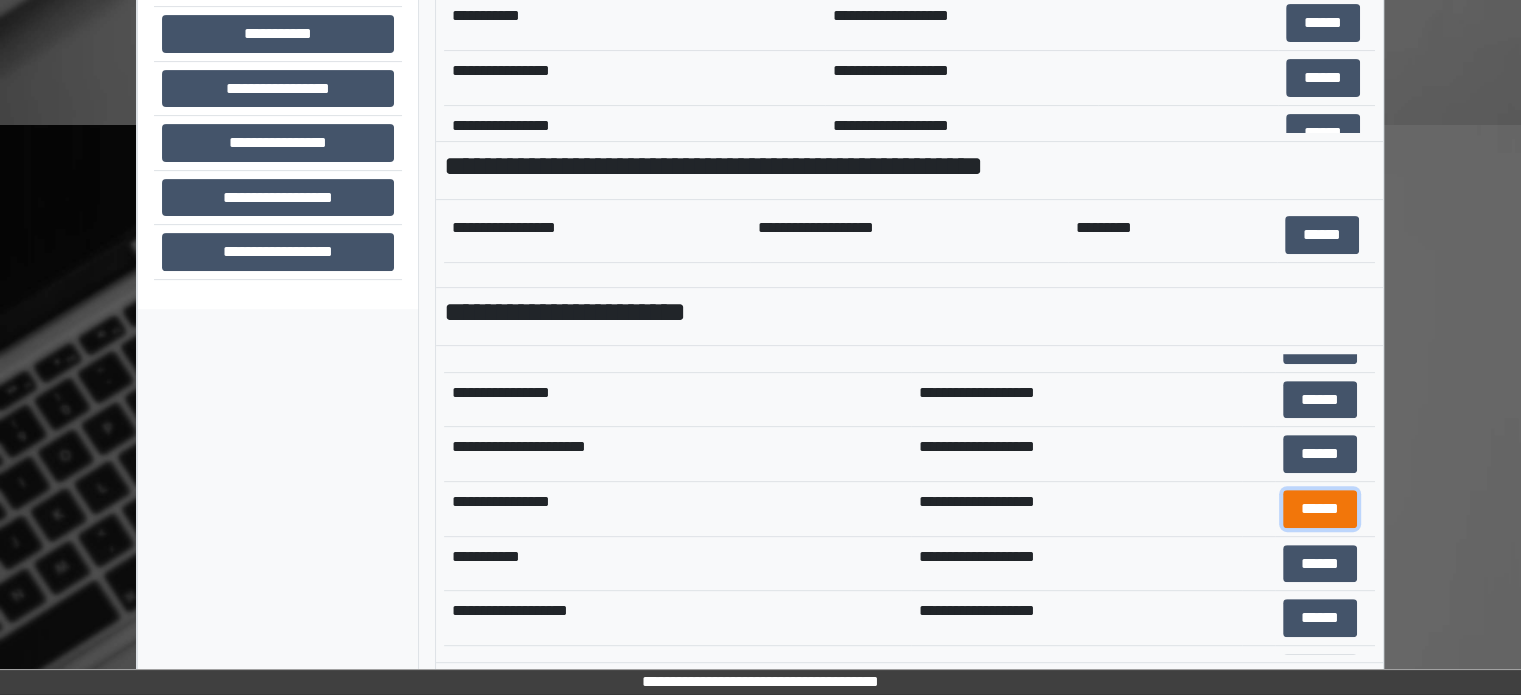 click on "******" at bounding box center [1320, 509] 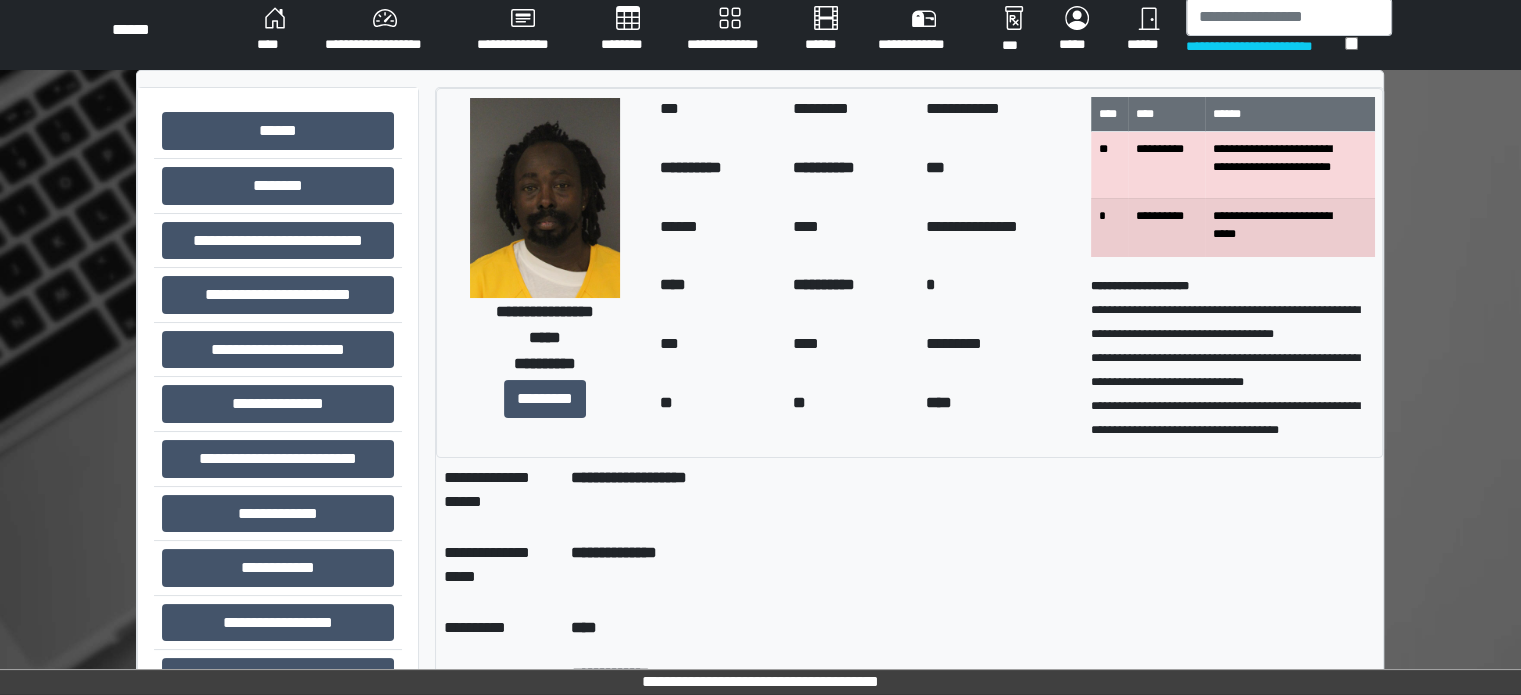 scroll, scrollTop: 8, scrollLeft: 0, axis: vertical 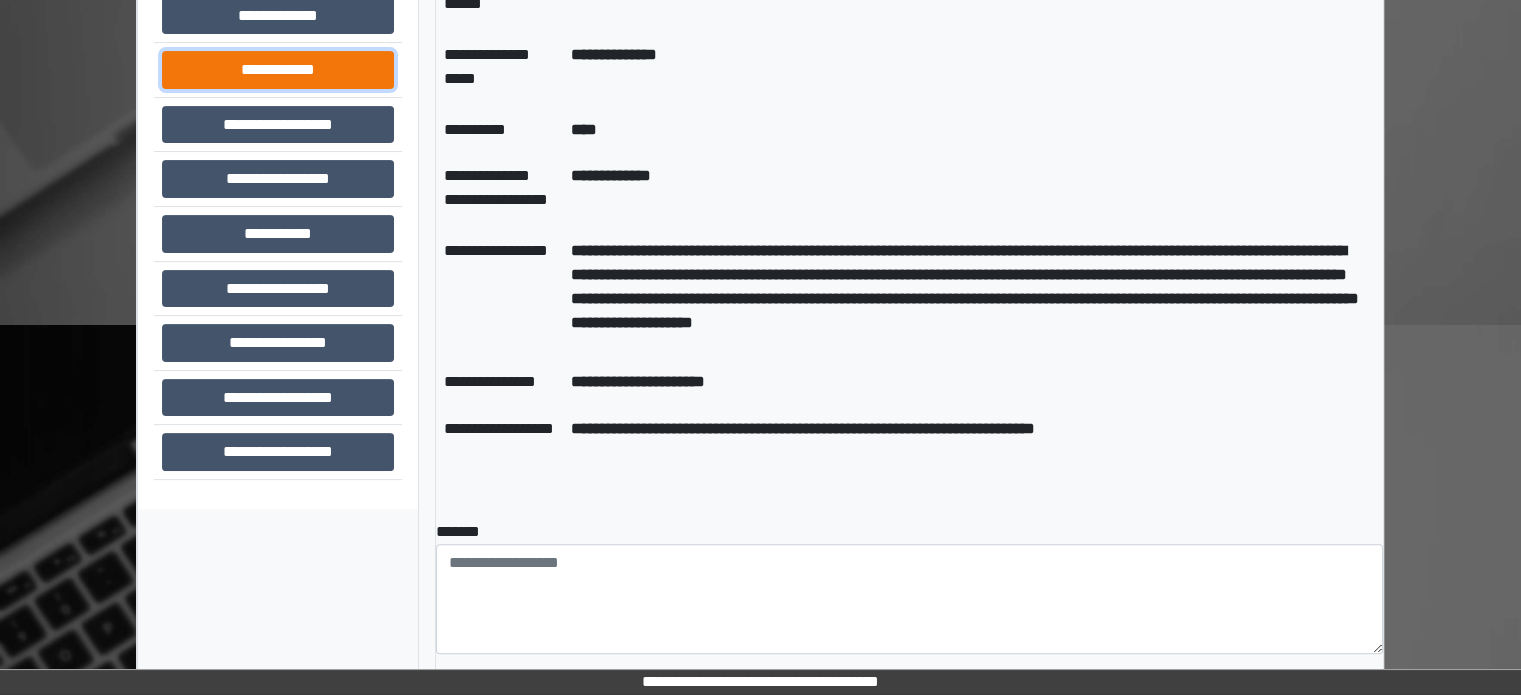 click on "**********" at bounding box center [278, 70] 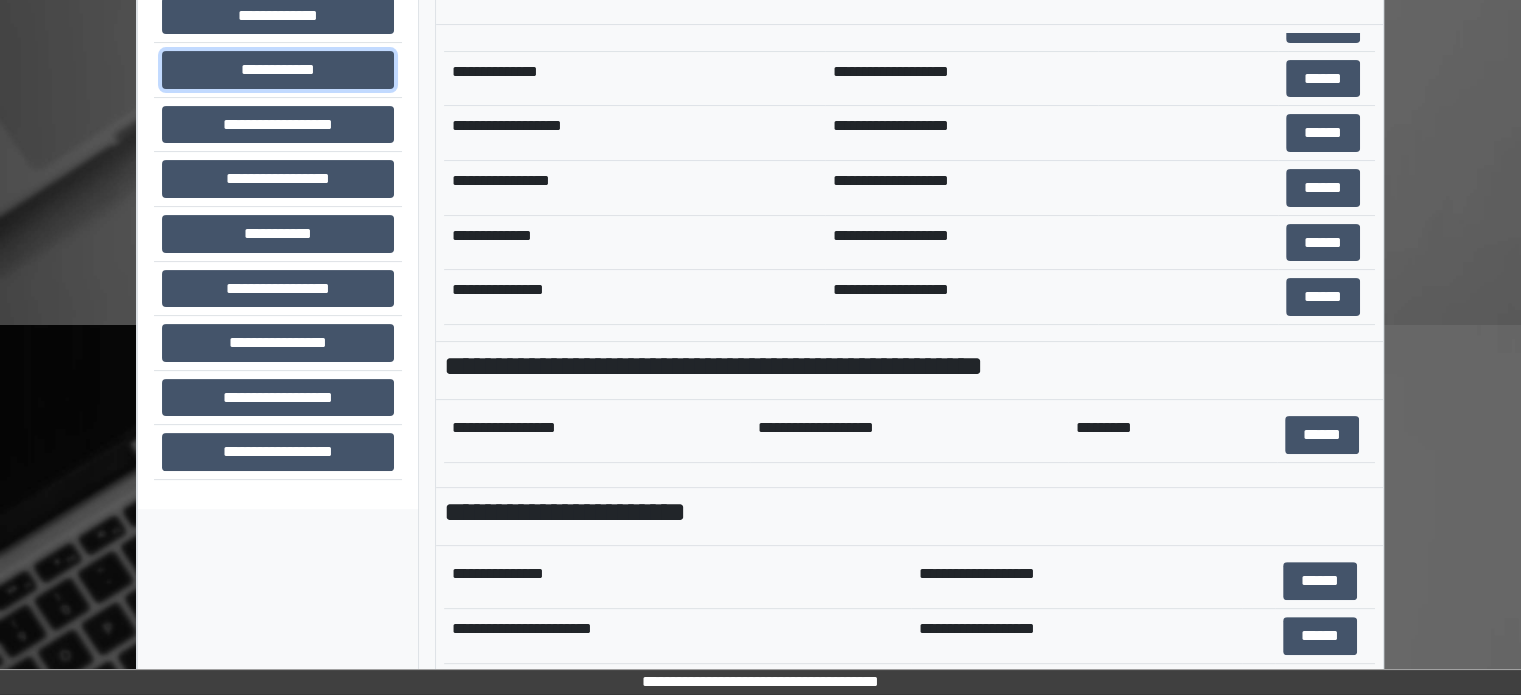 scroll, scrollTop: 400, scrollLeft: 0, axis: vertical 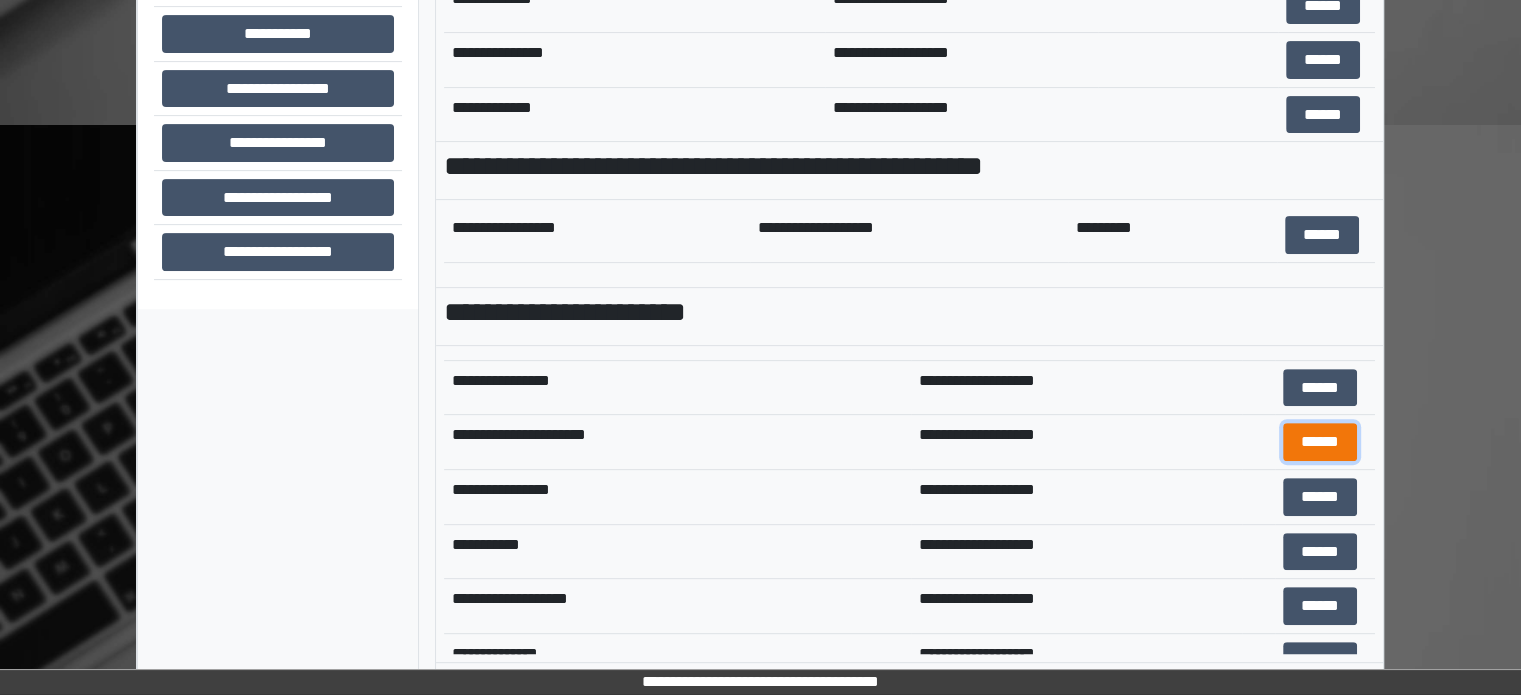 click on "******" at bounding box center (1320, 442) 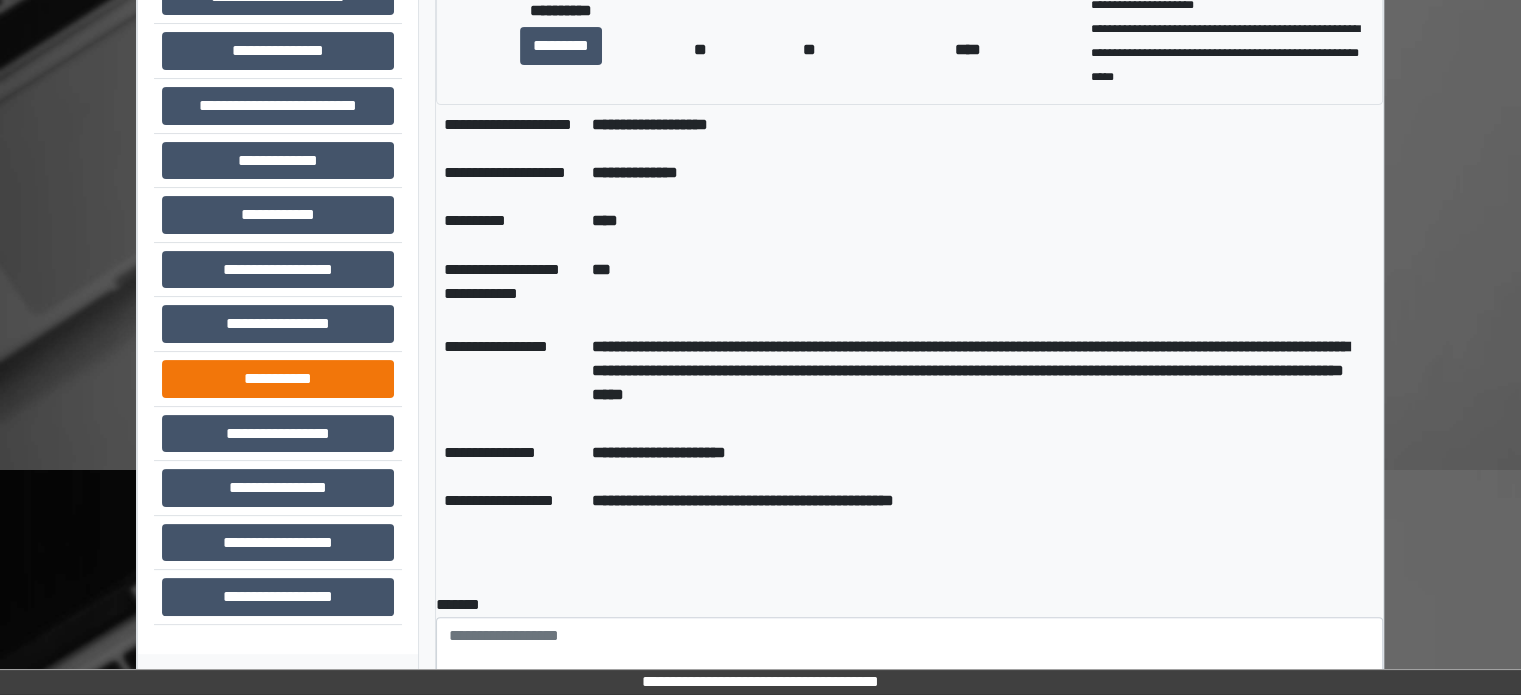 scroll, scrollTop: 400, scrollLeft: 0, axis: vertical 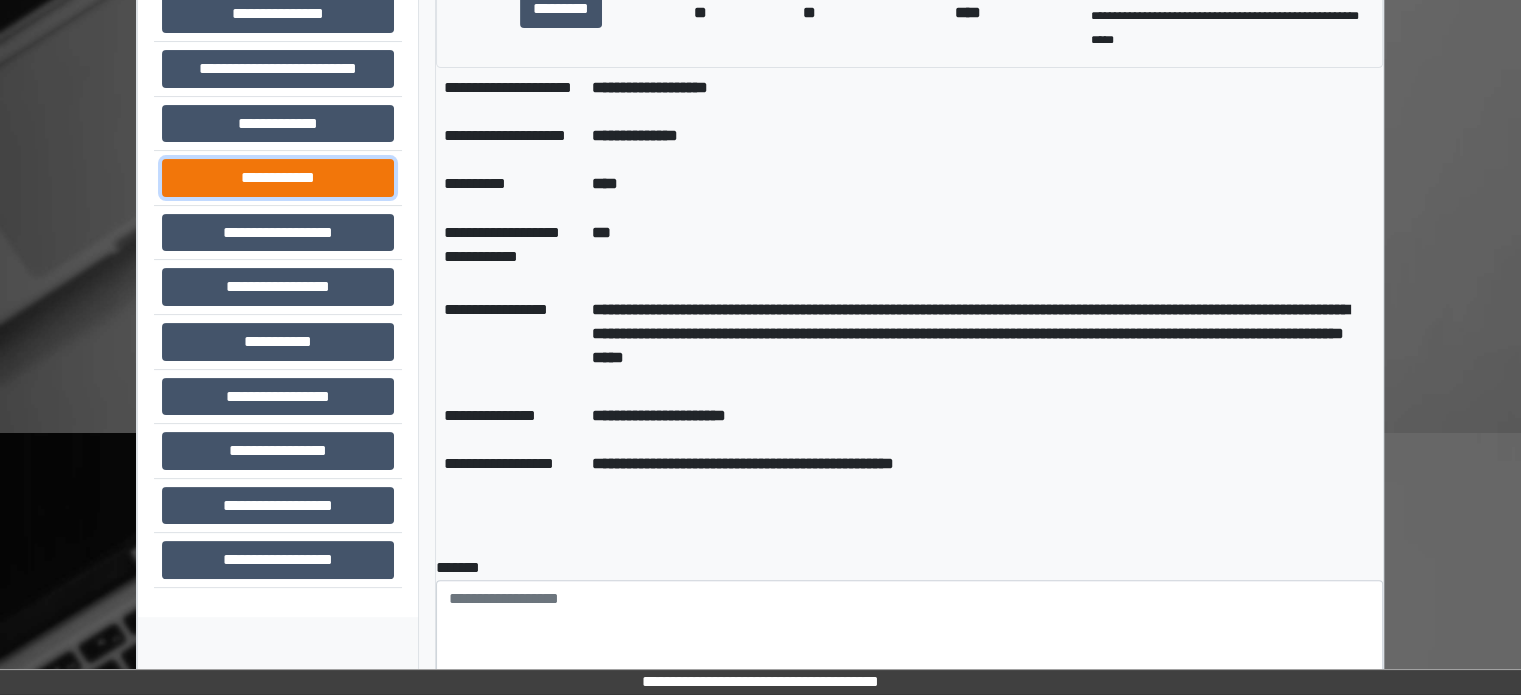 click on "**********" at bounding box center [278, 178] 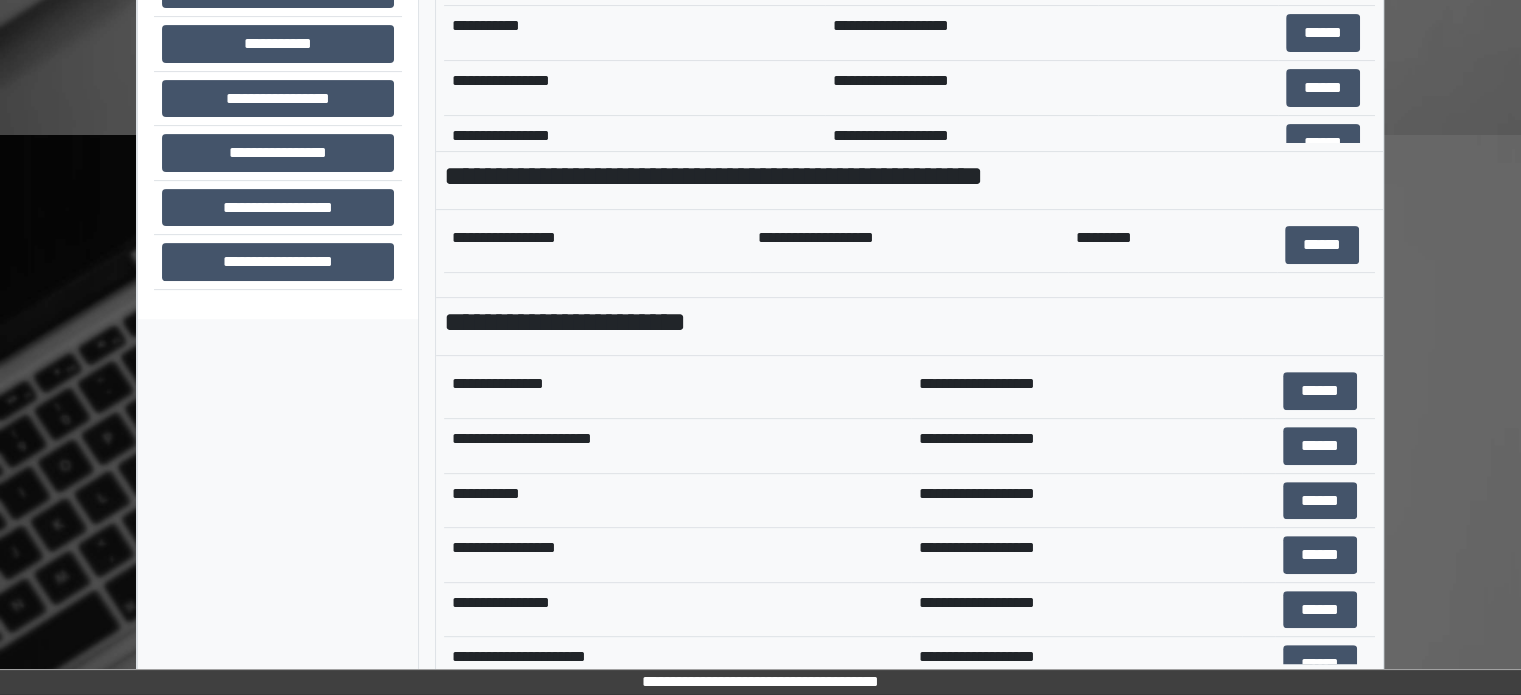 scroll, scrollTop: 708, scrollLeft: 0, axis: vertical 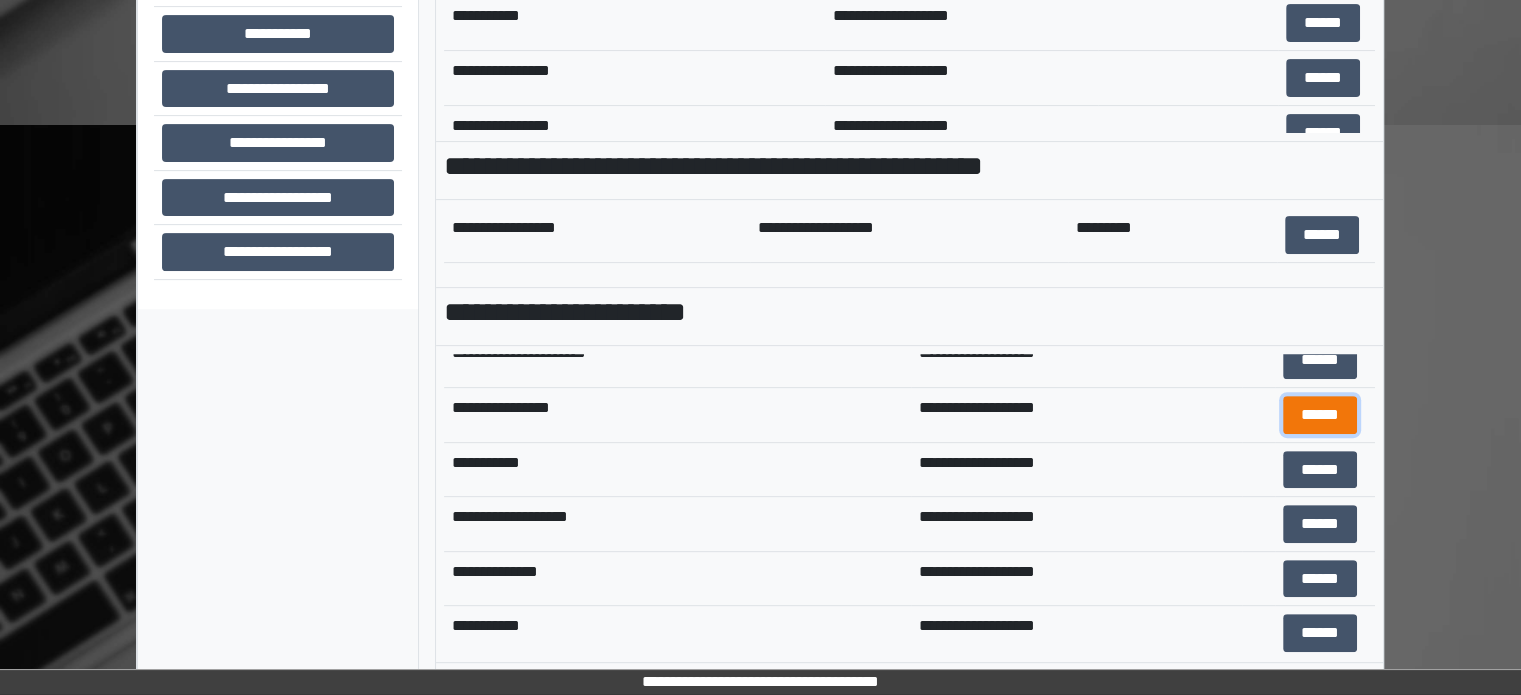 click on "******" at bounding box center [1320, 415] 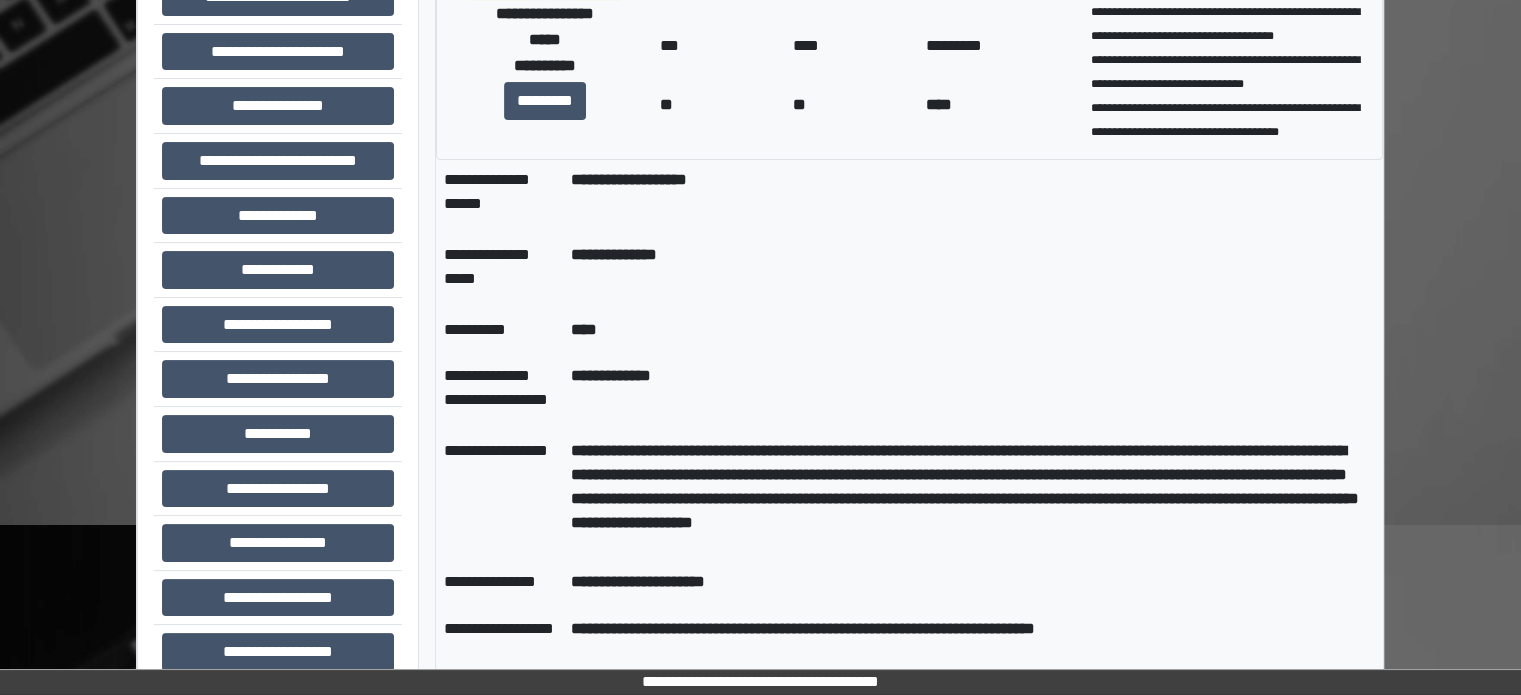 scroll, scrollTop: 308, scrollLeft: 0, axis: vertical 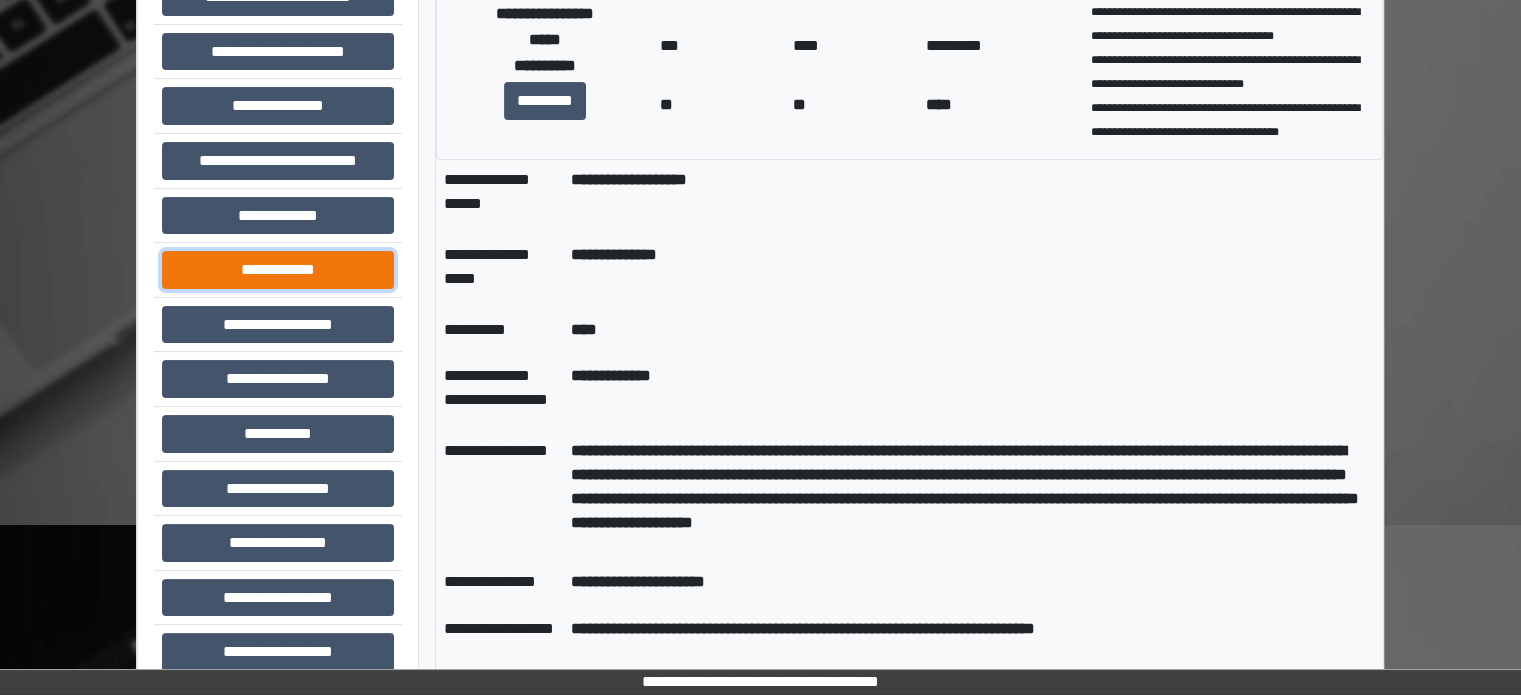 click on "**********" at bounding box center (278, 270) 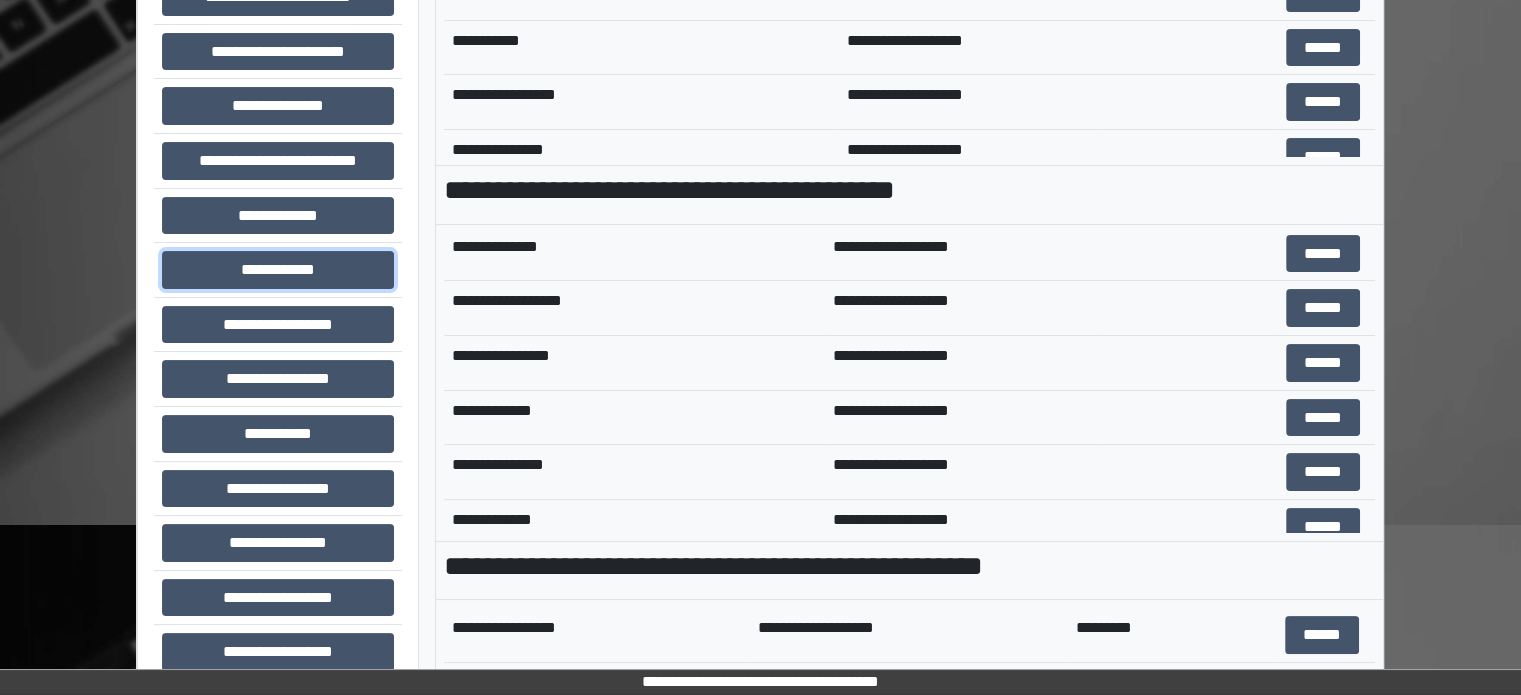 scroll, scrollTop: 400, scrollLeft: 0, axis: vertical 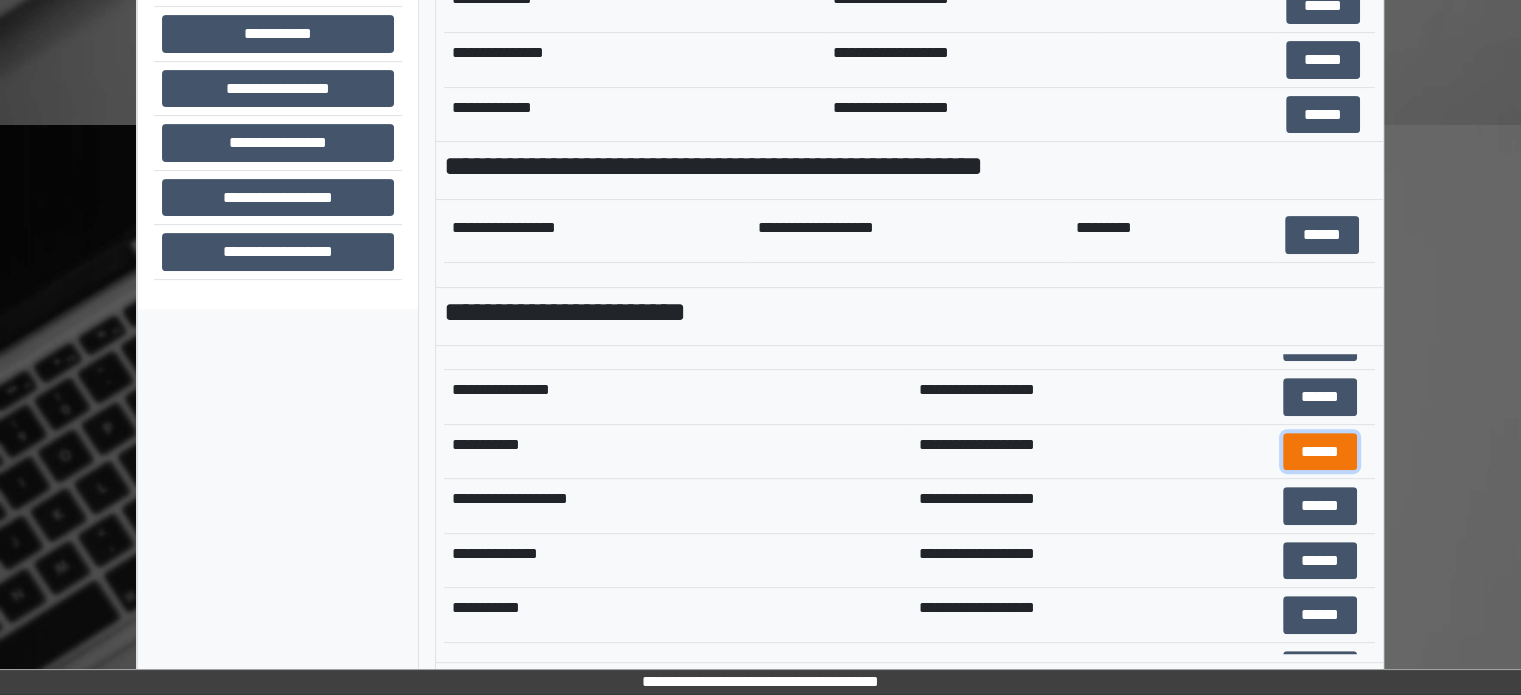 click on "******" at bounding box center [1320, 452] 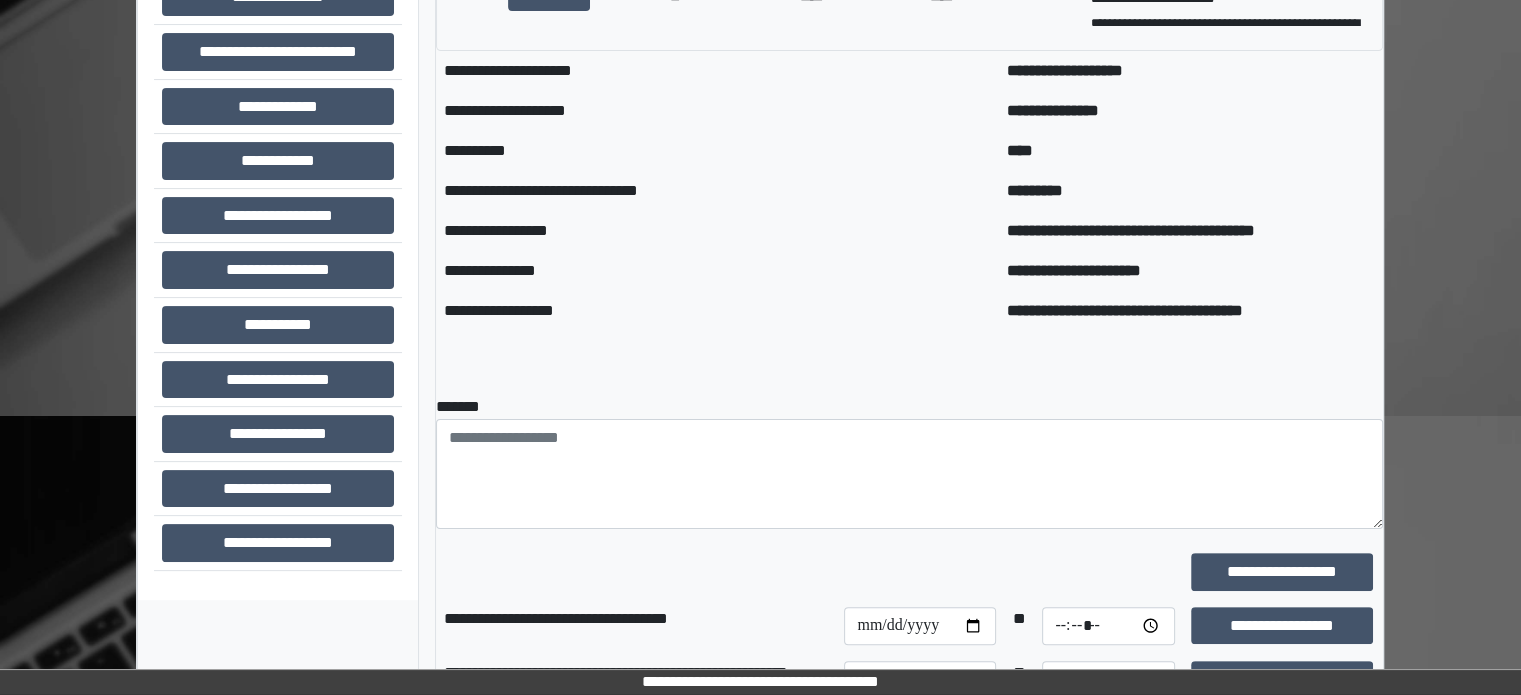 scroll, scrollTop: 508, scrollLeft: 0, axis: vertical 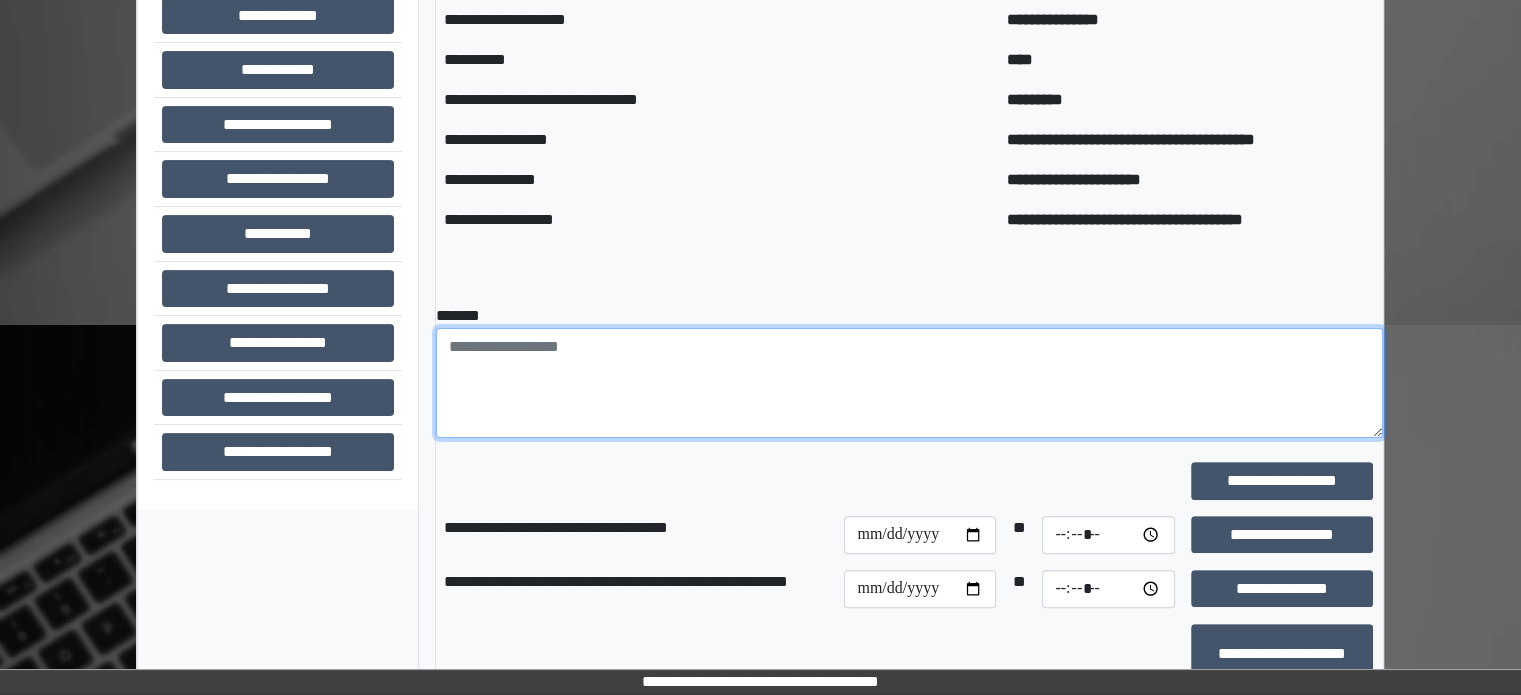 click at bounding box center [909, 383] 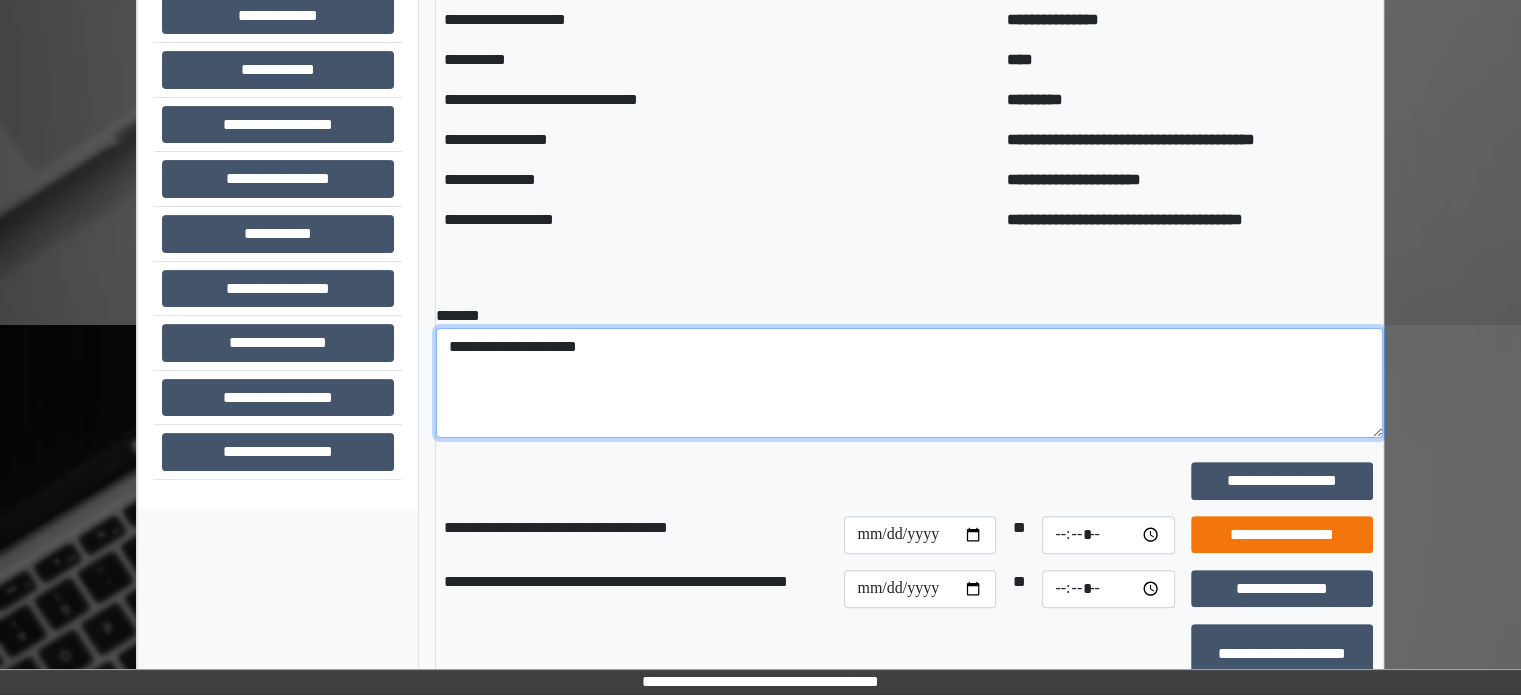 type on "**********" 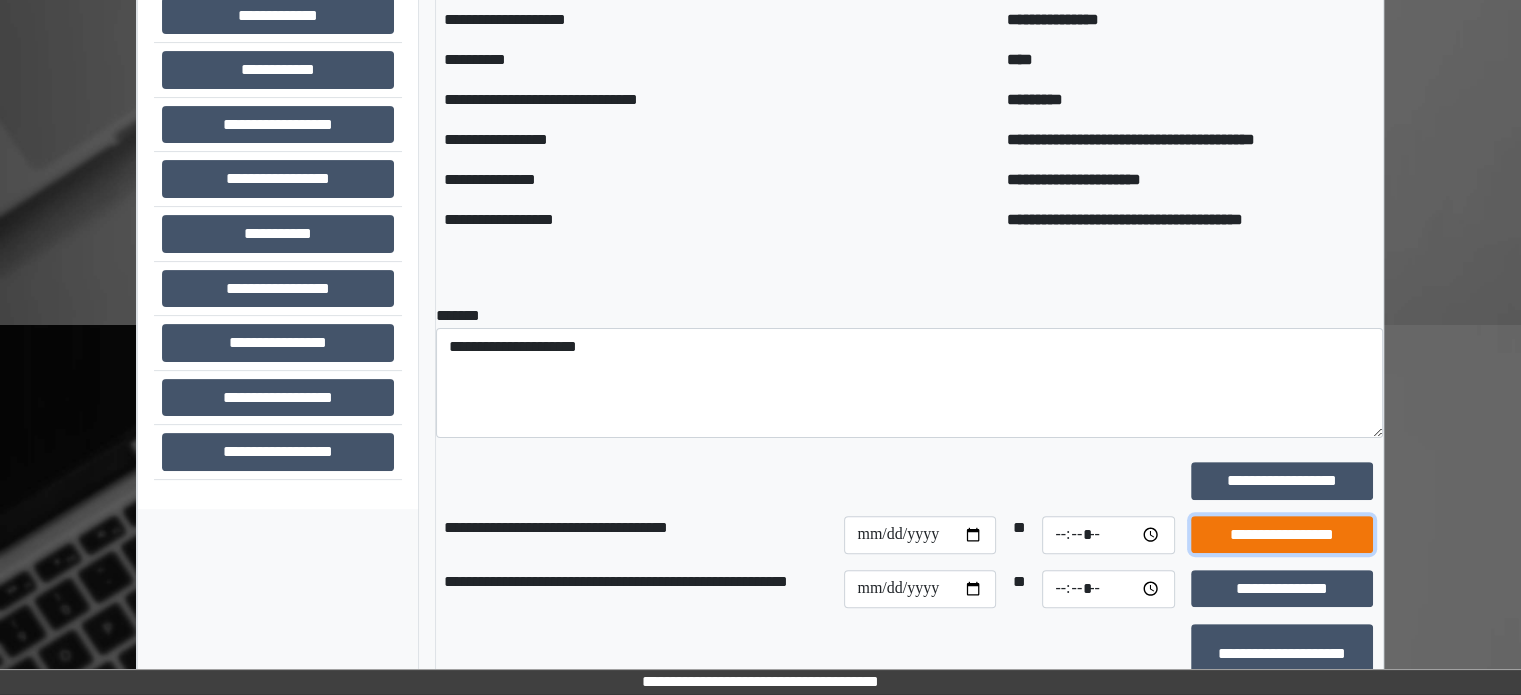 click on "**********" at bounding box center [1282, 535] 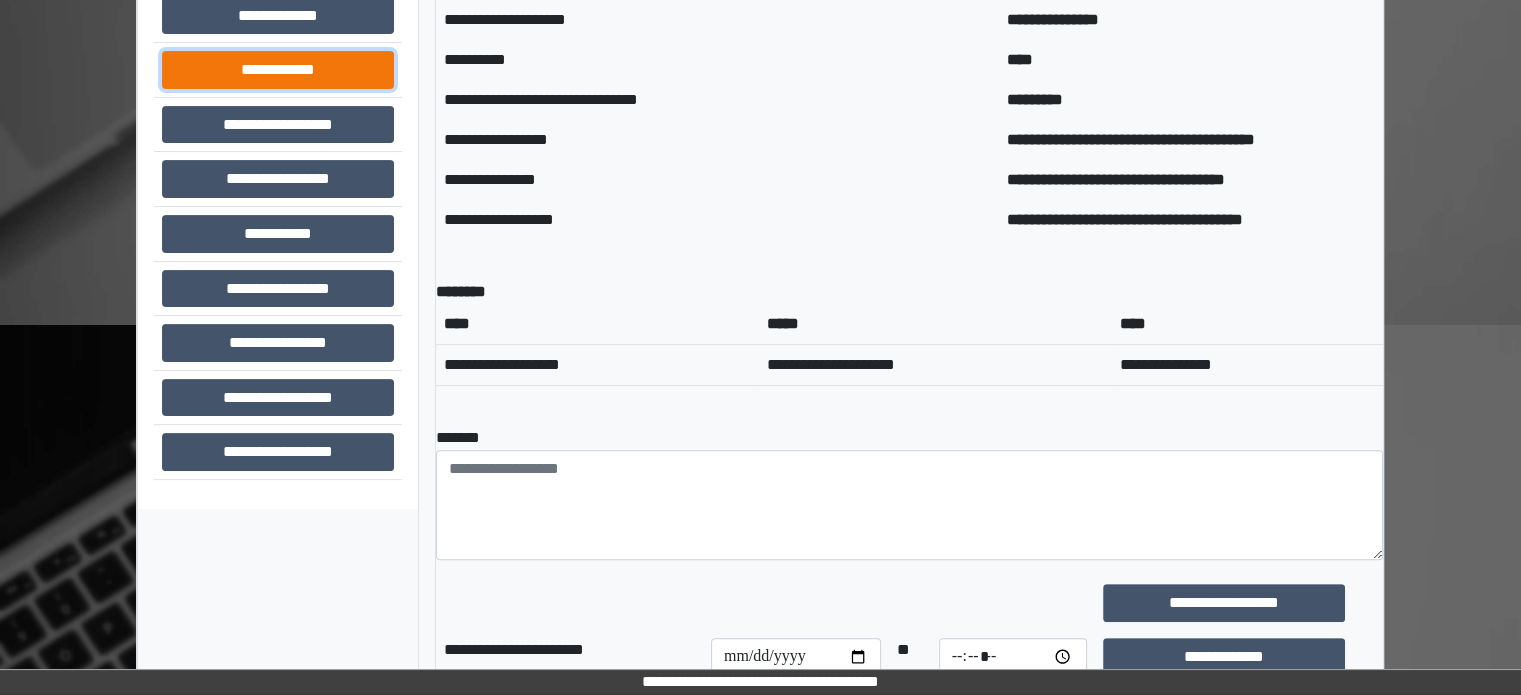 click on "**********" at bounding box center [278, 70] 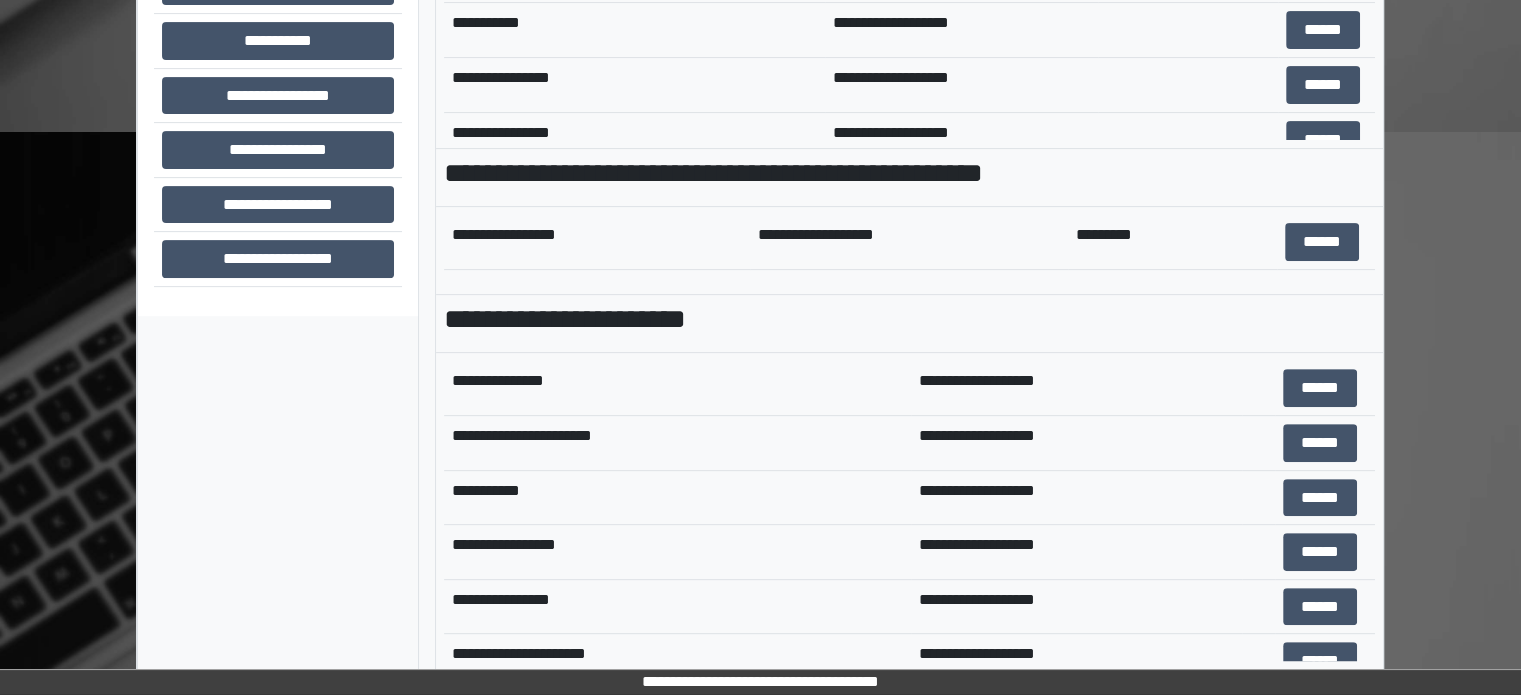 scroll, scrollTop: 708, scrollLeft: 0, axis: vertical 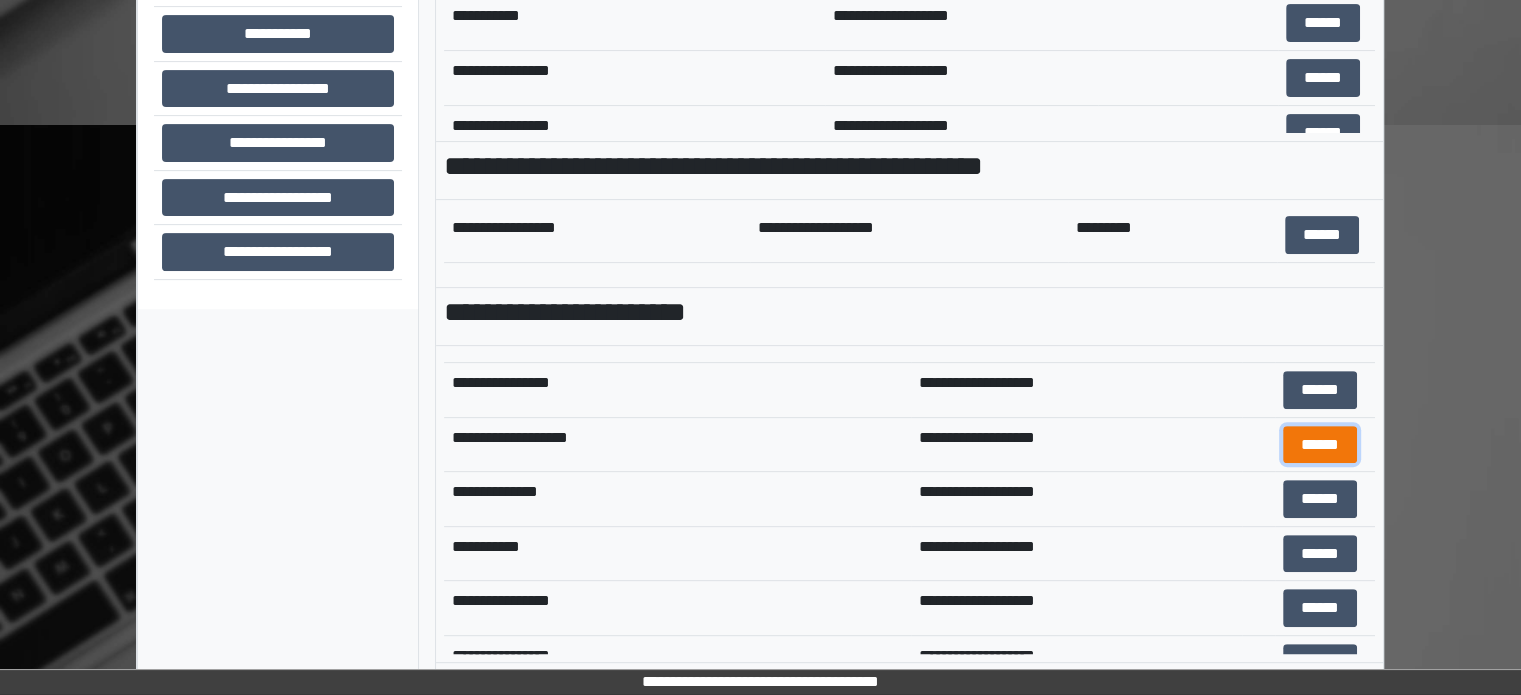 click on "******" at bounding box center (1320, 445) 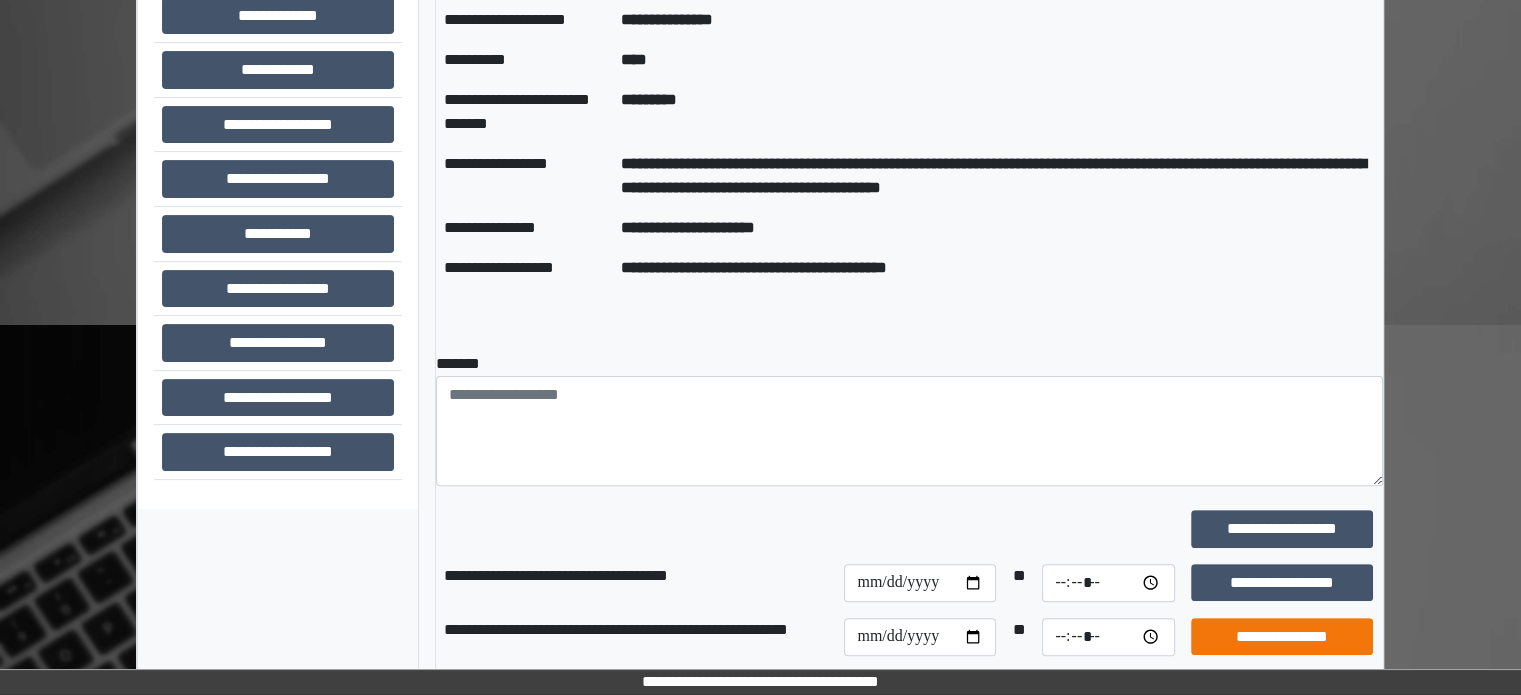 scroll, scrollTop: 508, scrollLeft: 0, axis: vertical 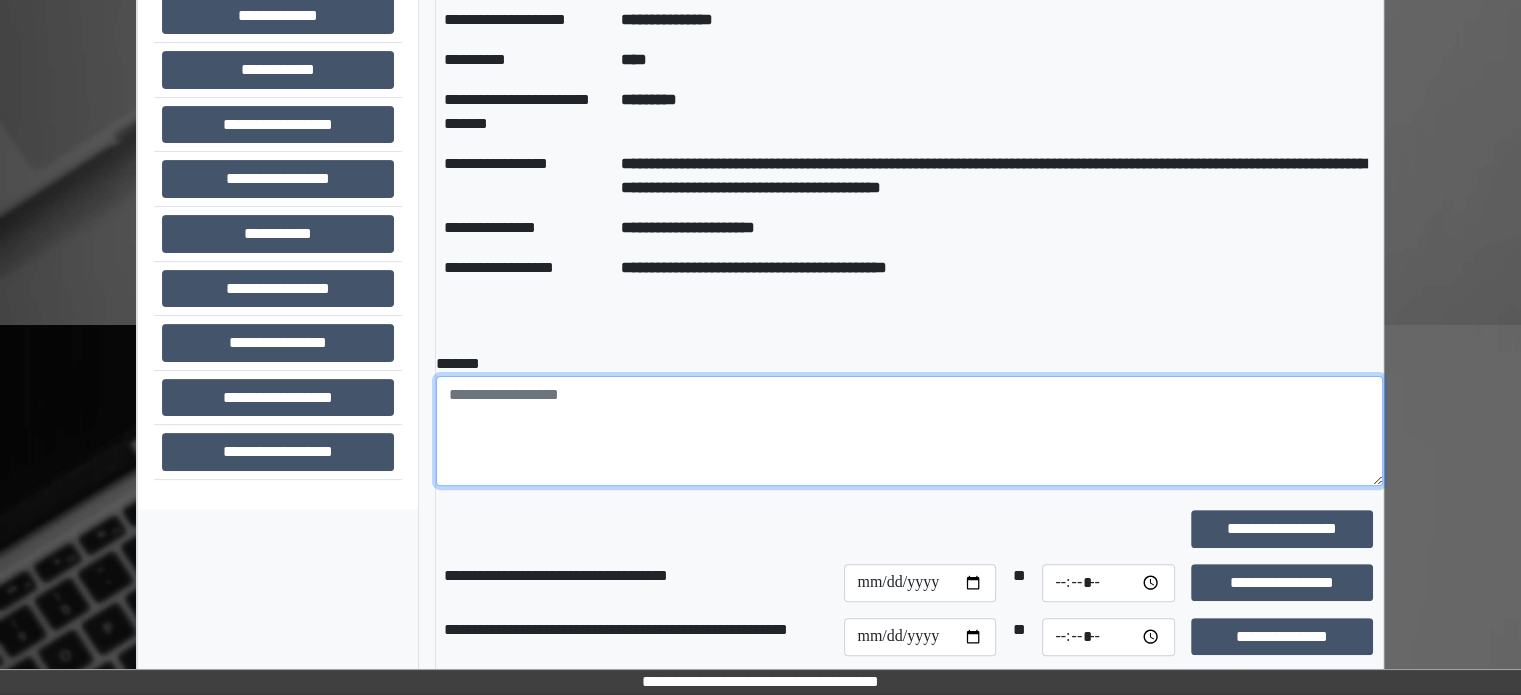click at bounding box center (909, 431) 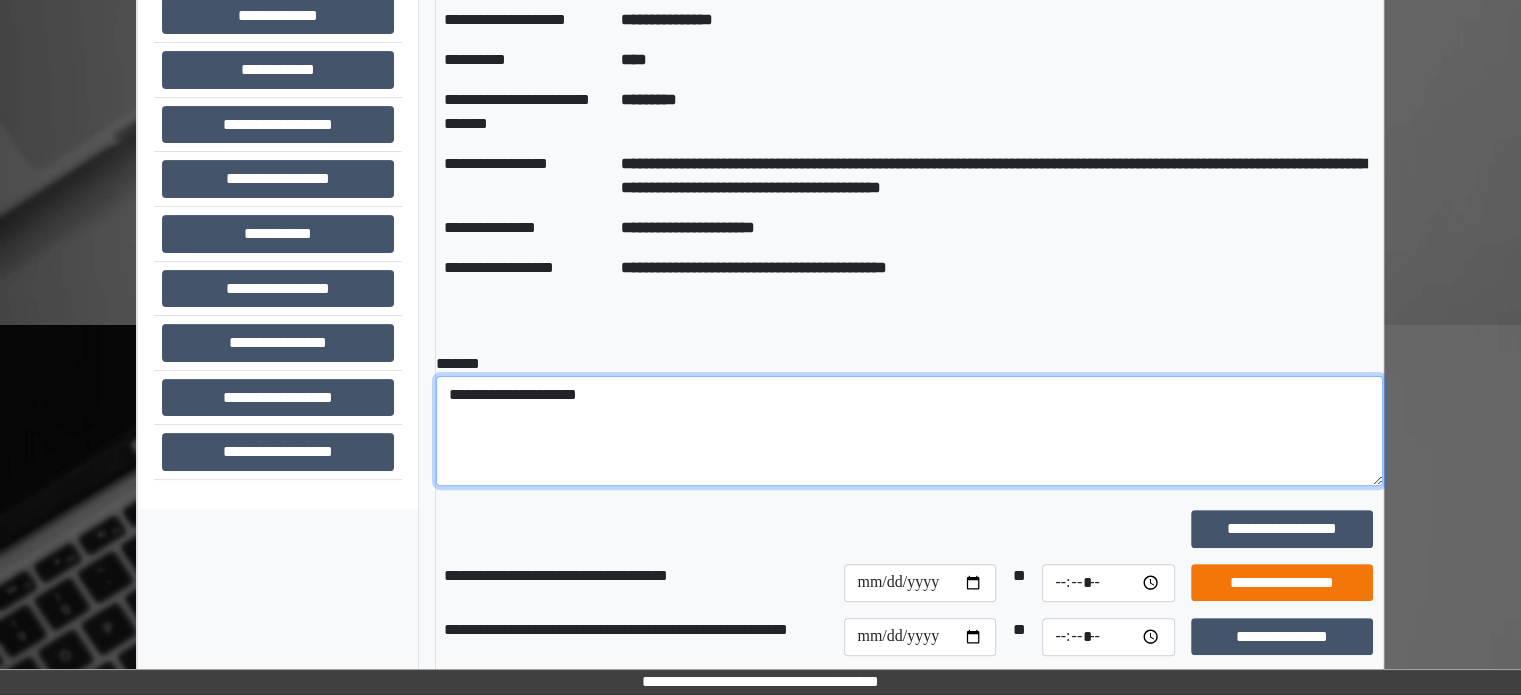type on "**********" 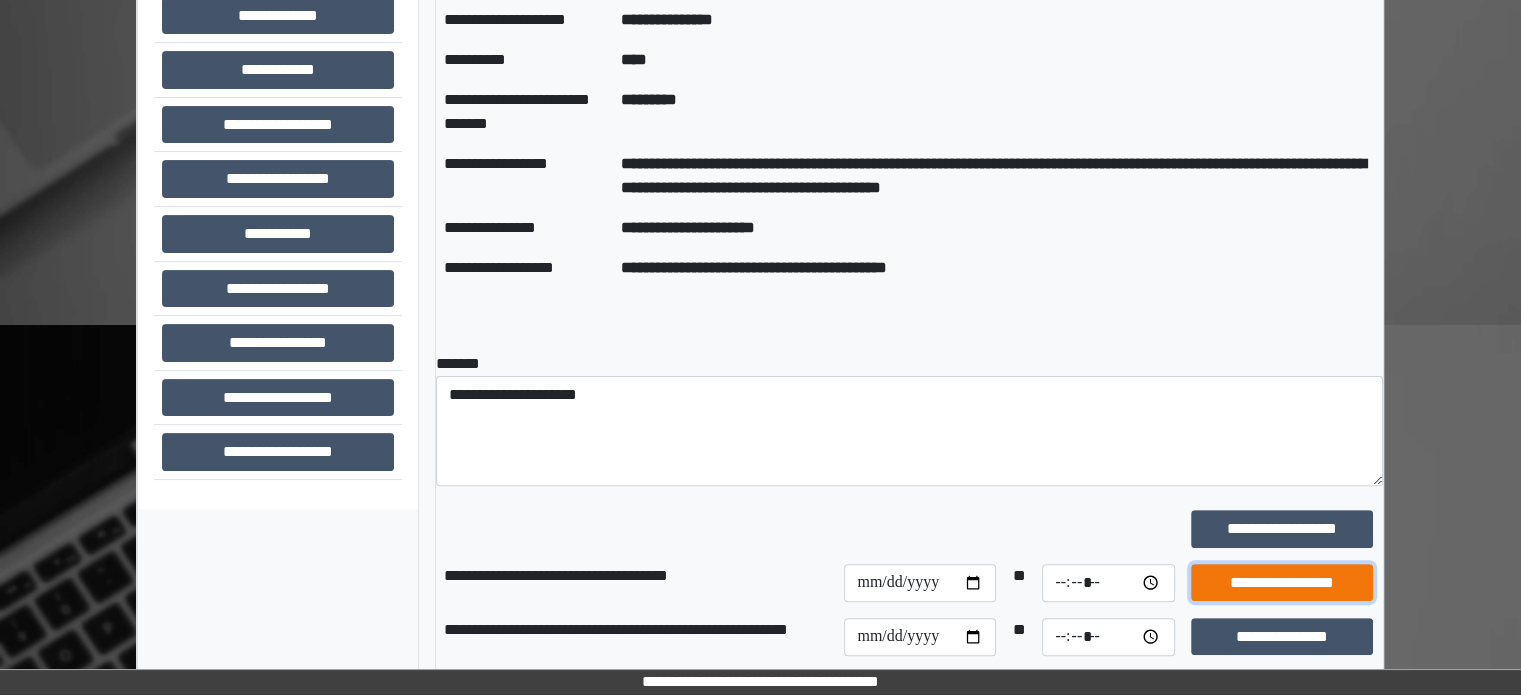 click on "**********" at bounding box center [1282, 583] 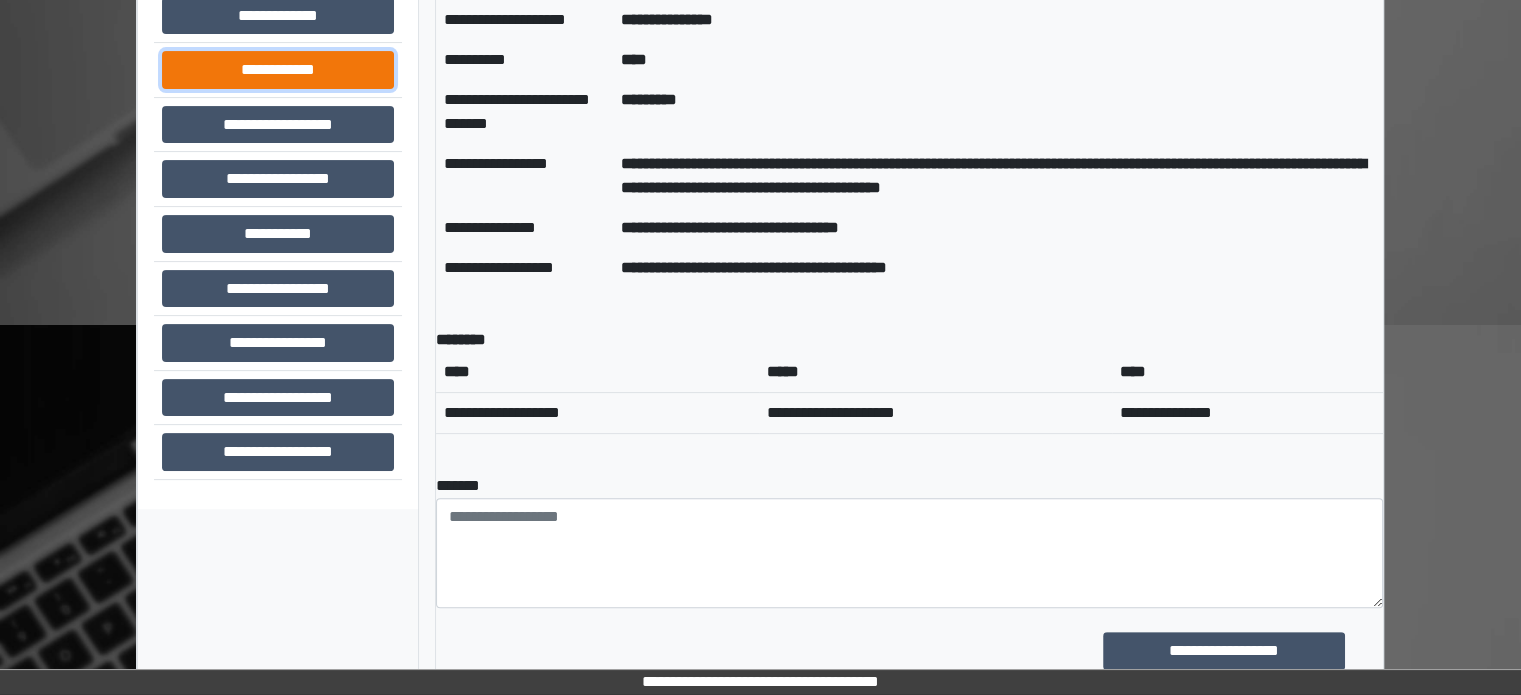 click on "**********" at bounding box center [278, 70] 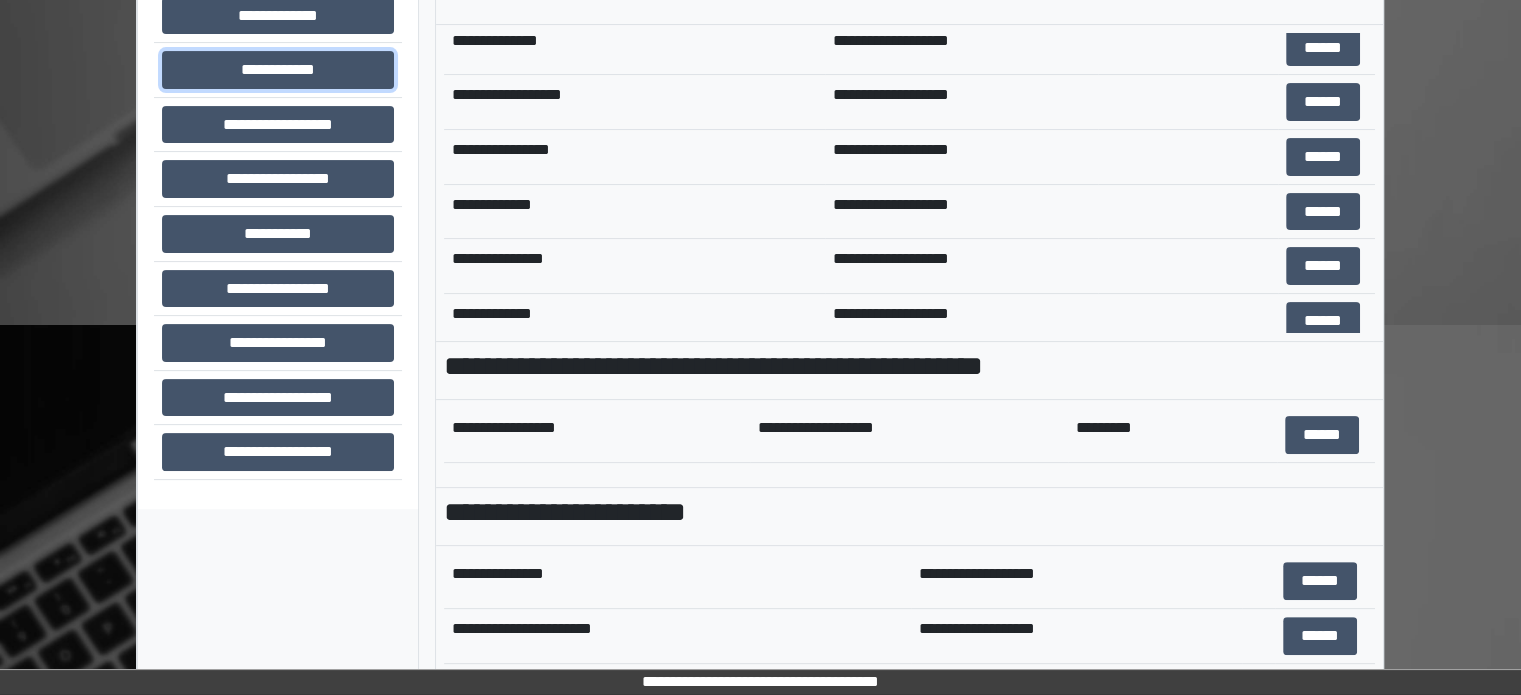 scroll, scrollTop: 400, scrollLeft: 0, axis: vertical 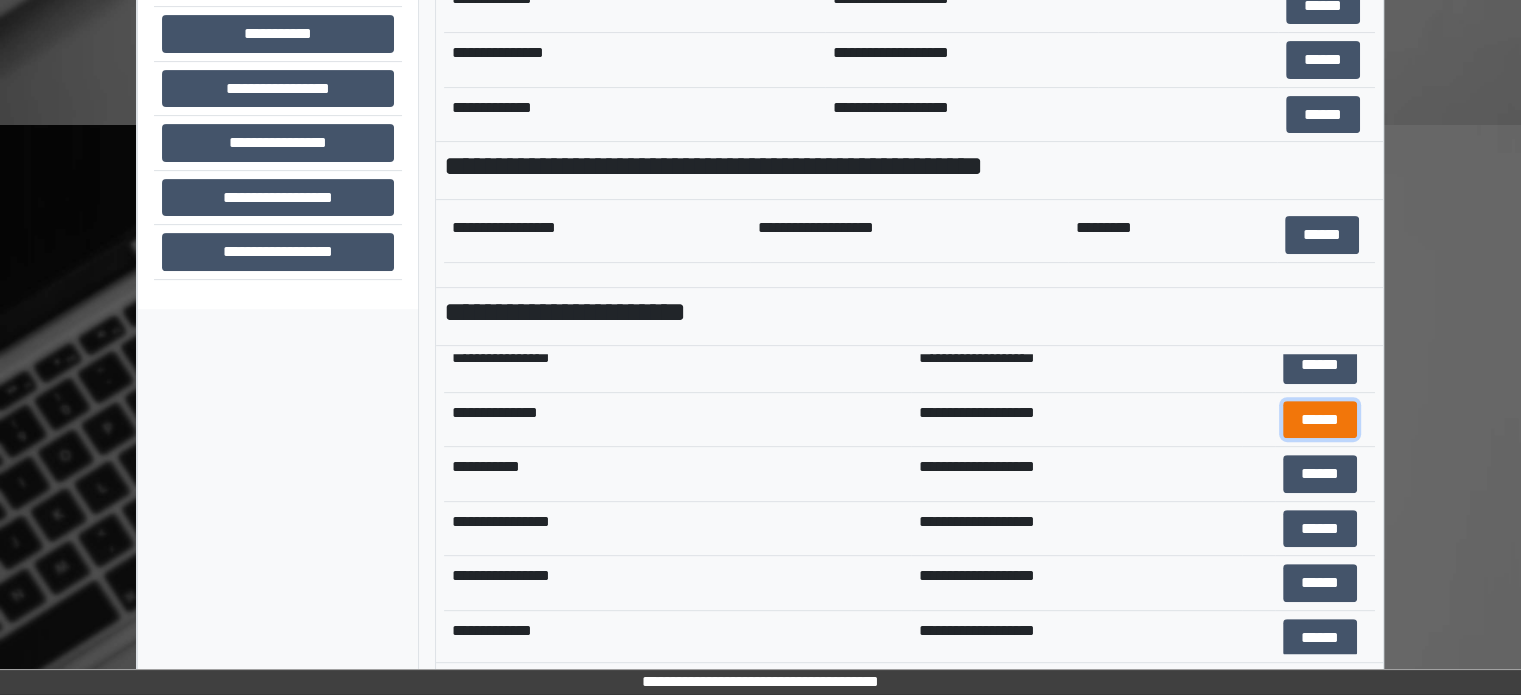 click on "******" at bounding box center [1320, 420] 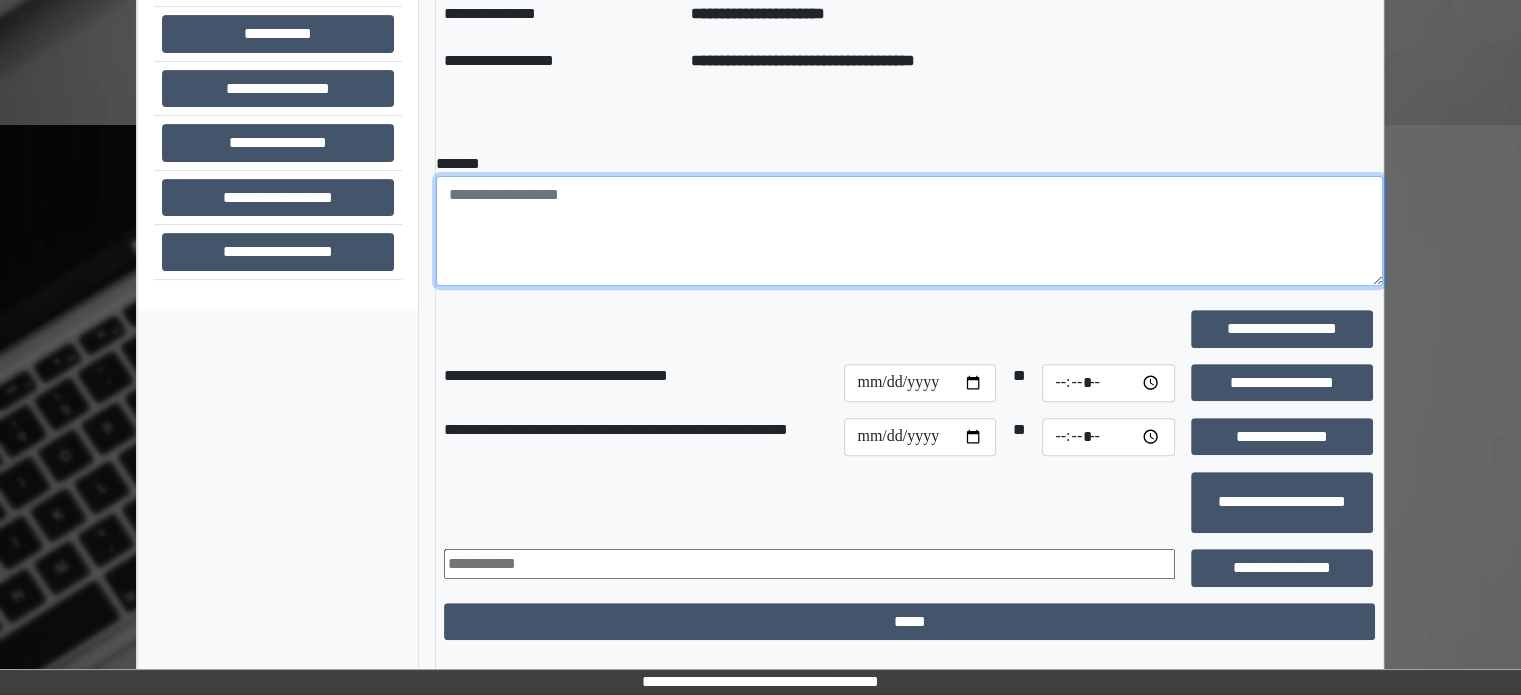 click at bounding box center (909, 231) 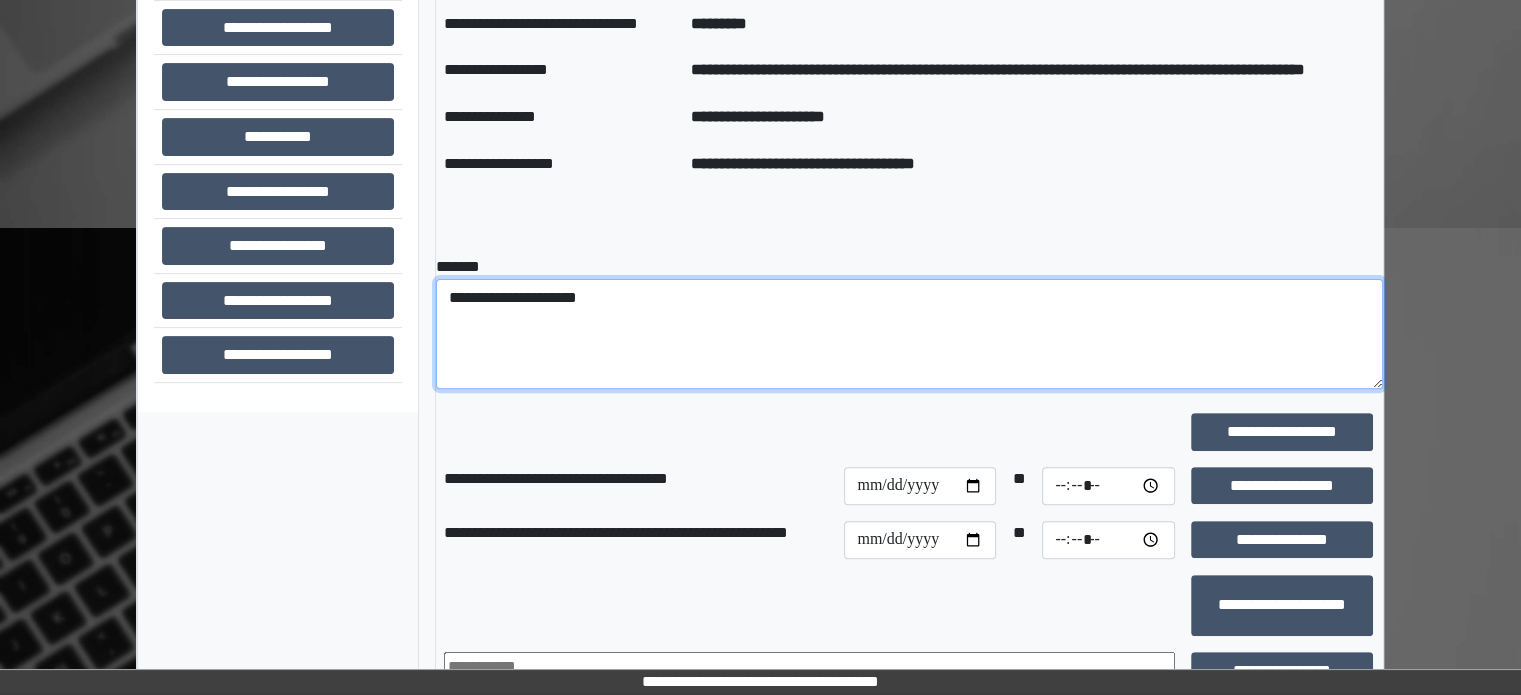 scroll, scrollTop: 608, scrollLeft: 0, axis: vertical 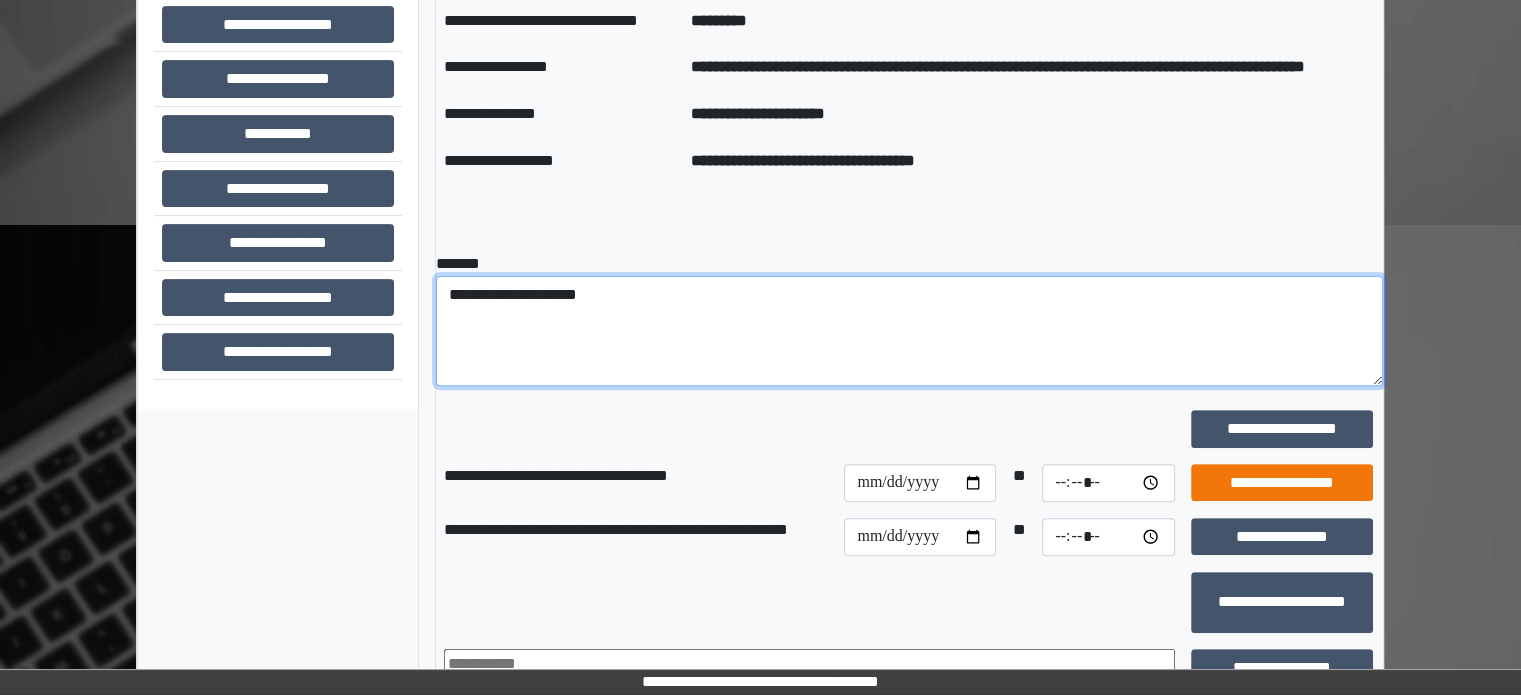 type on "**********" 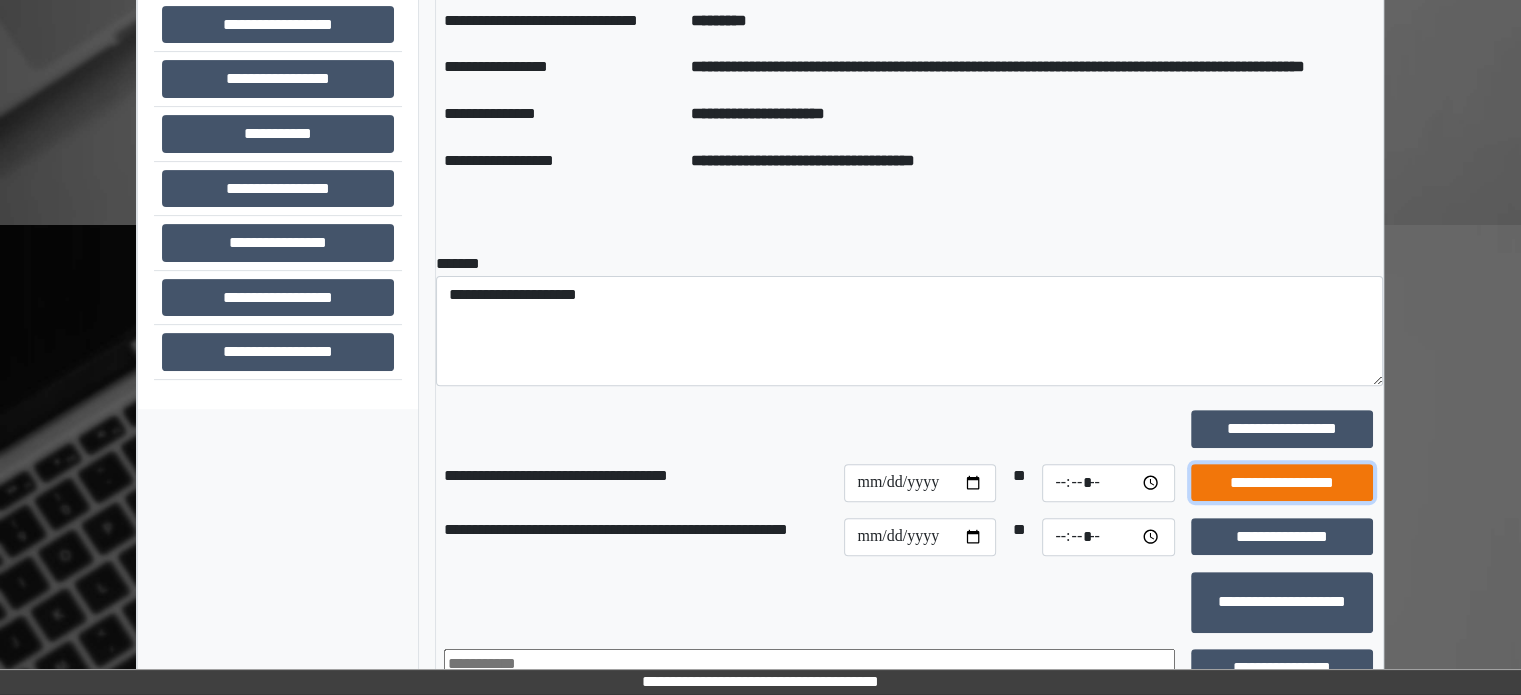 click on "**********" at bounding box center [1282, 483] 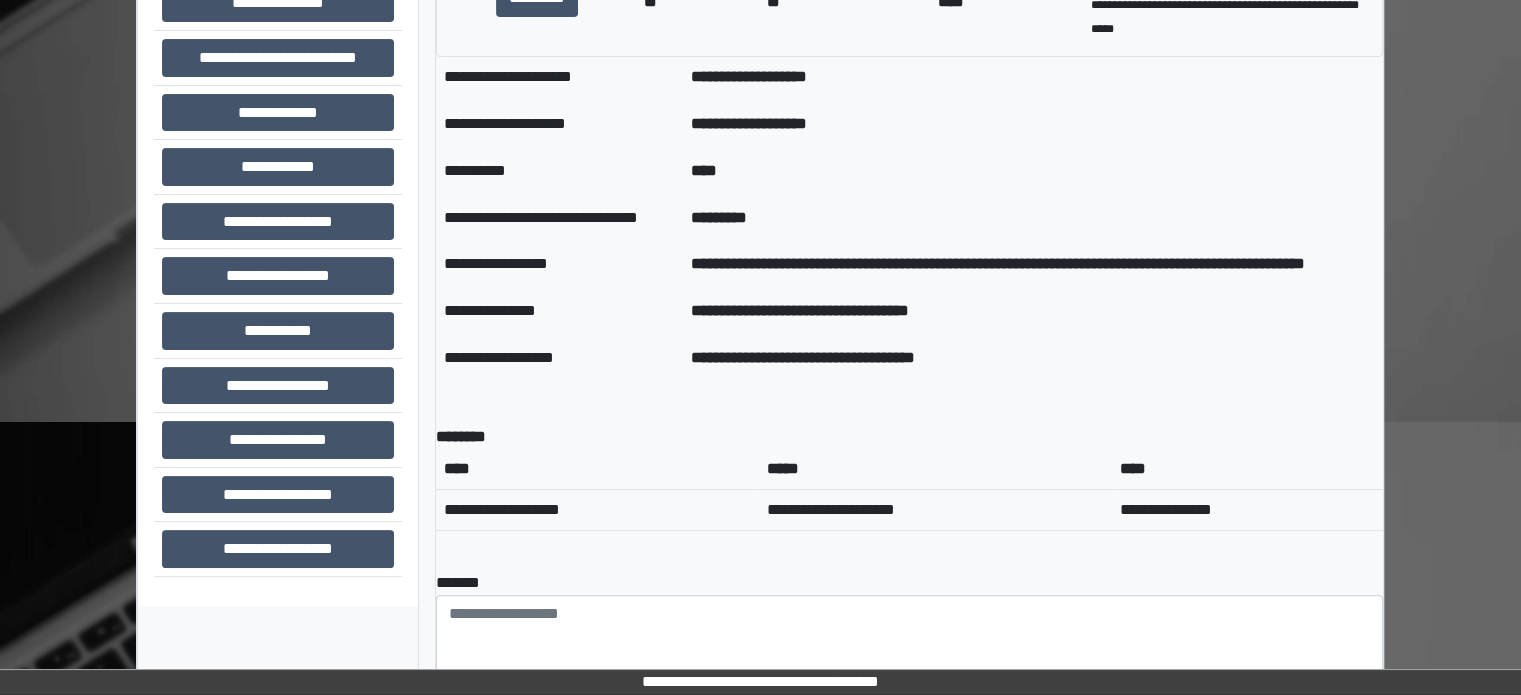 scroll, scrollTop: 408, scrollLeft: 0, axis: vertical 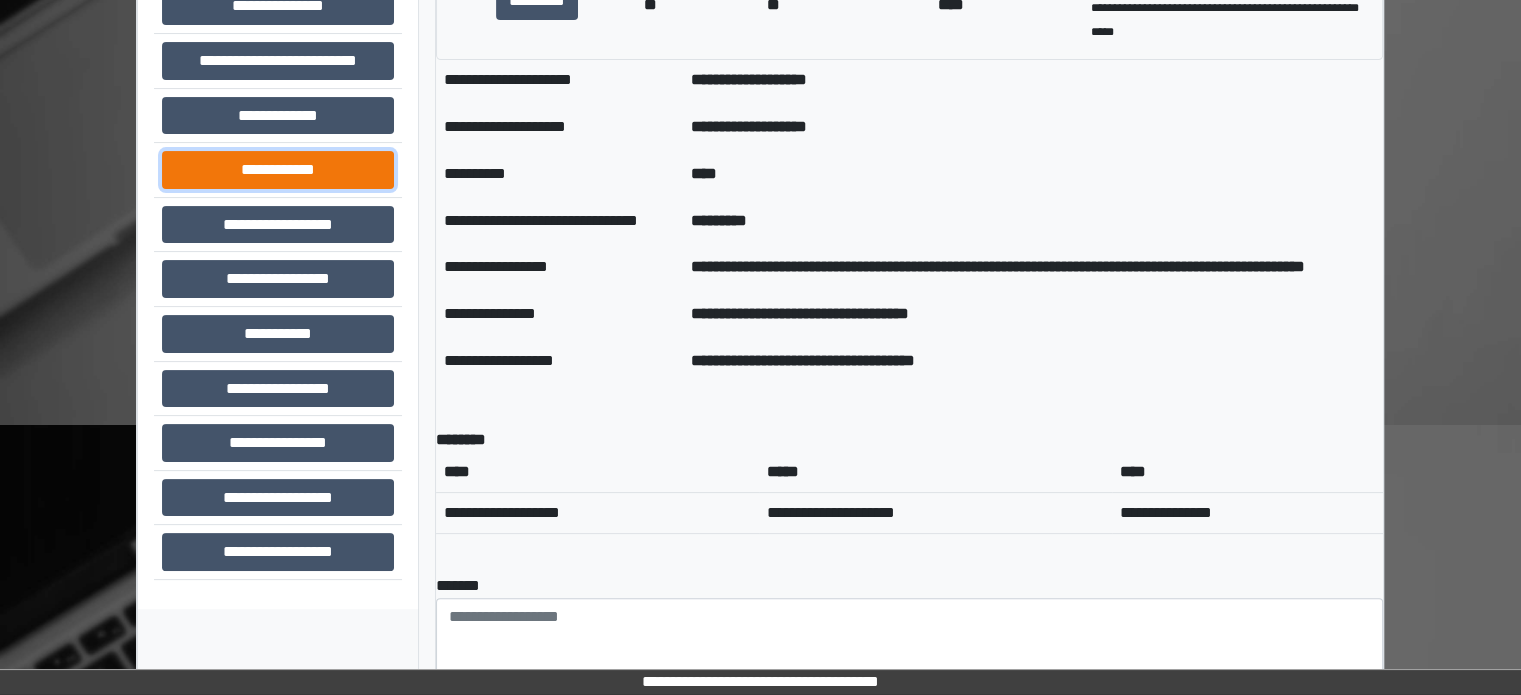 click on "**********" at bounding box center (278, 170) 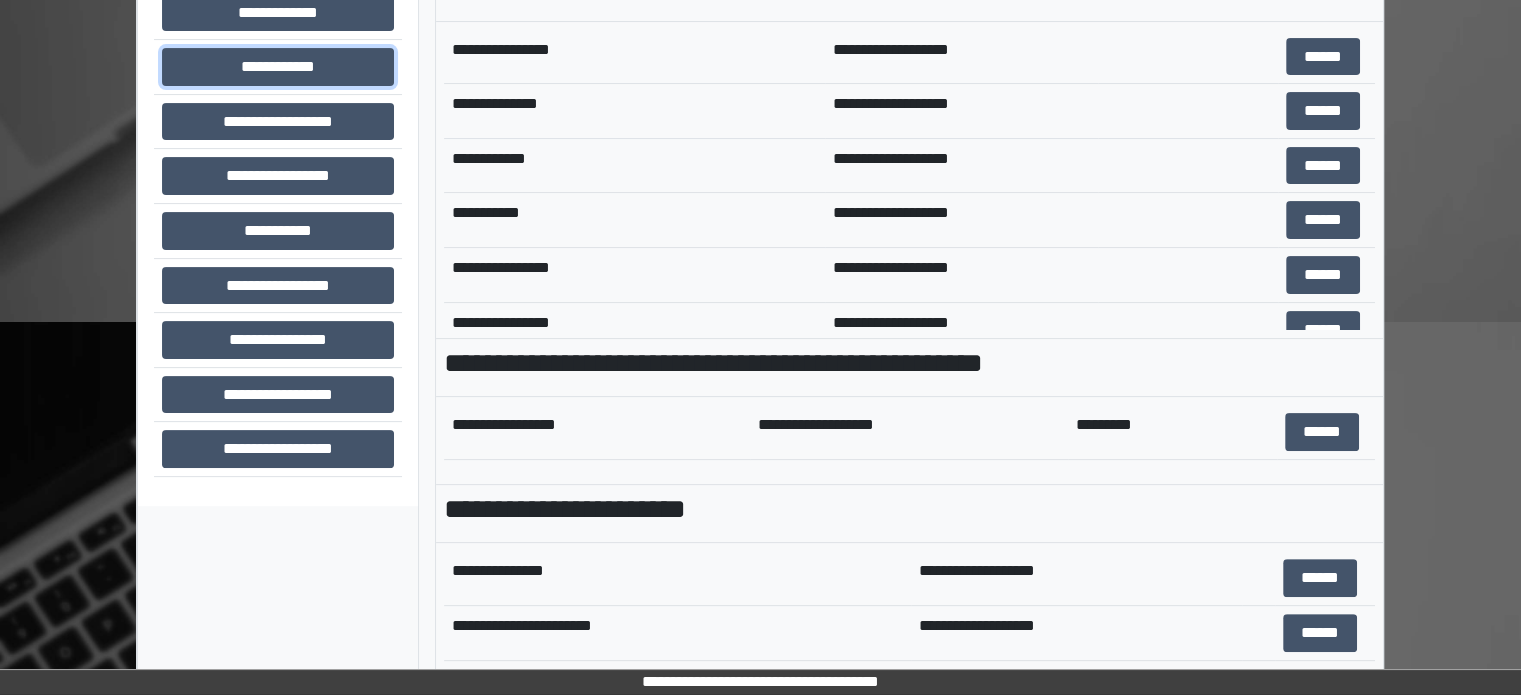 scroll, scrollTop: 708, scrollLeft: 0, axis: vertical 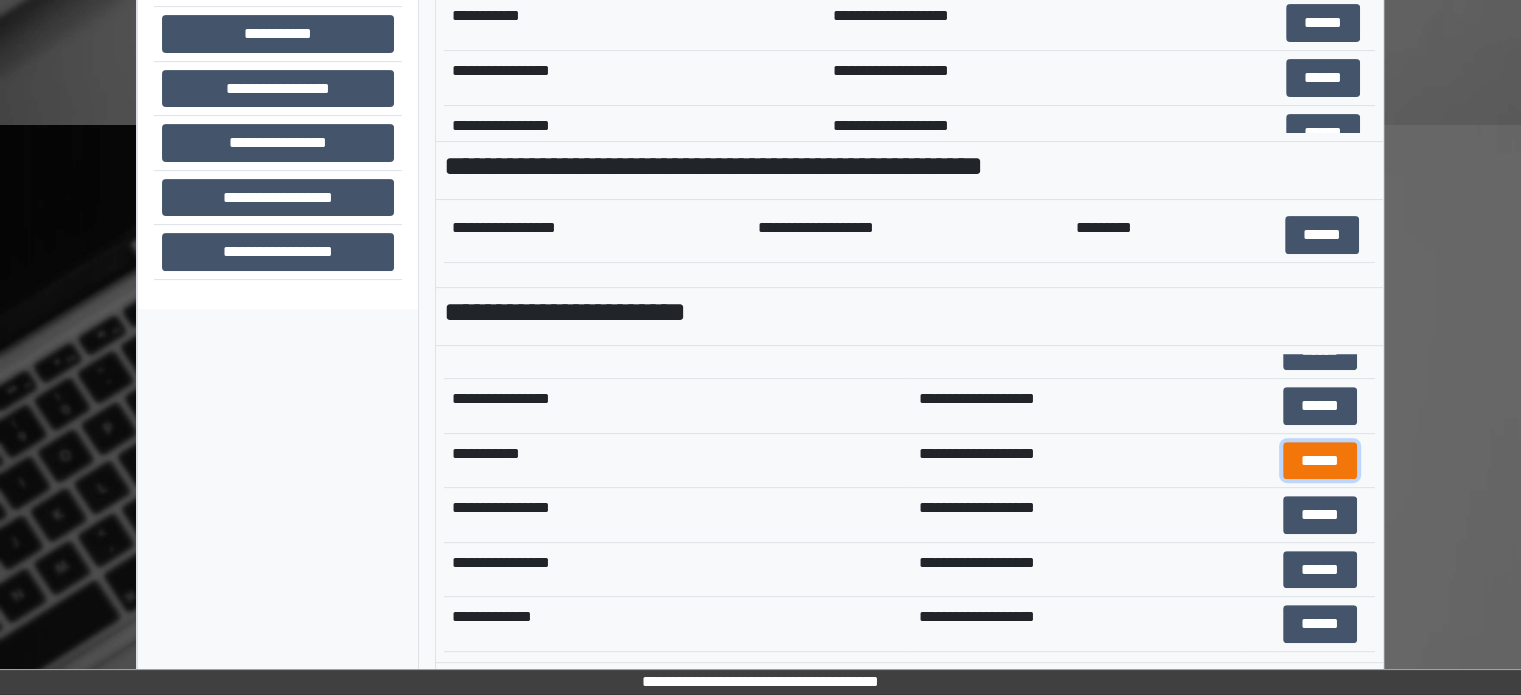 click on "******" at bounding box center (1320, 461) 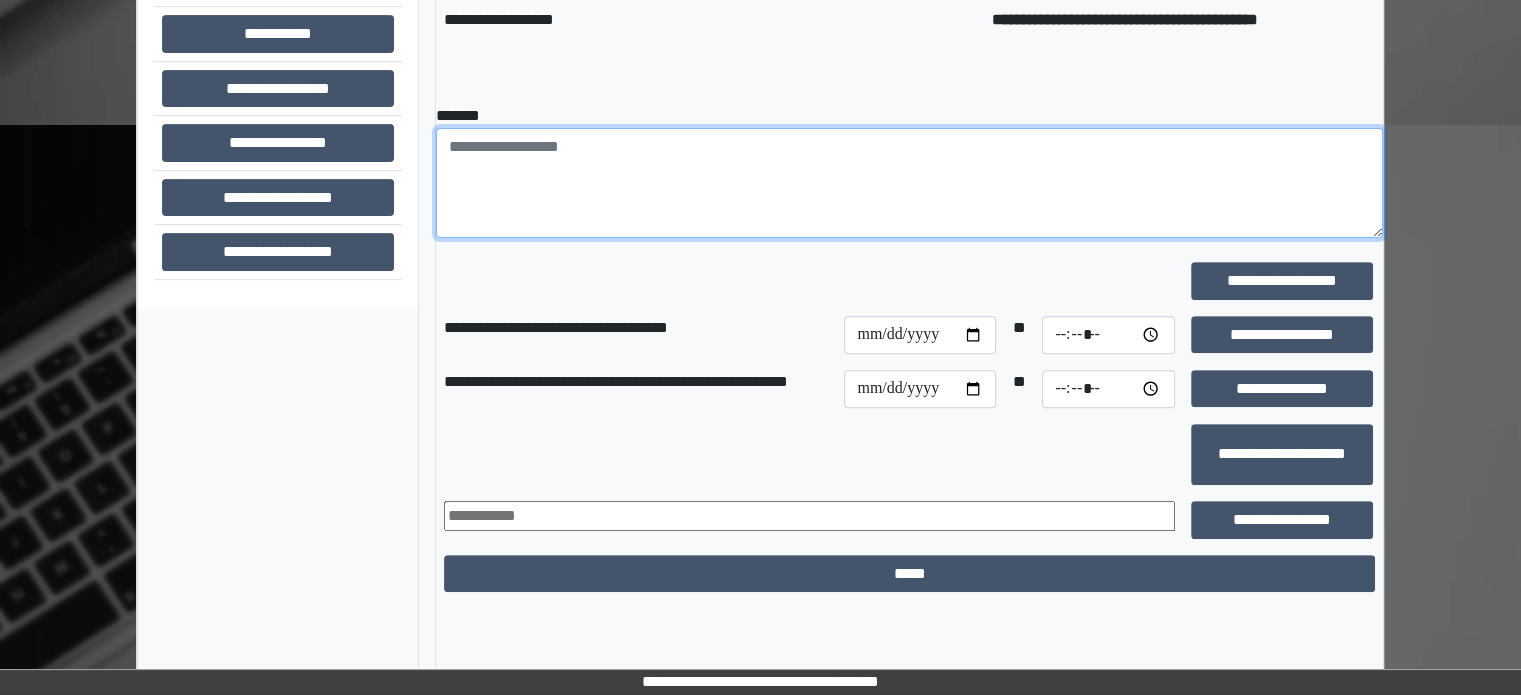 click at bounding box center (909, 183) 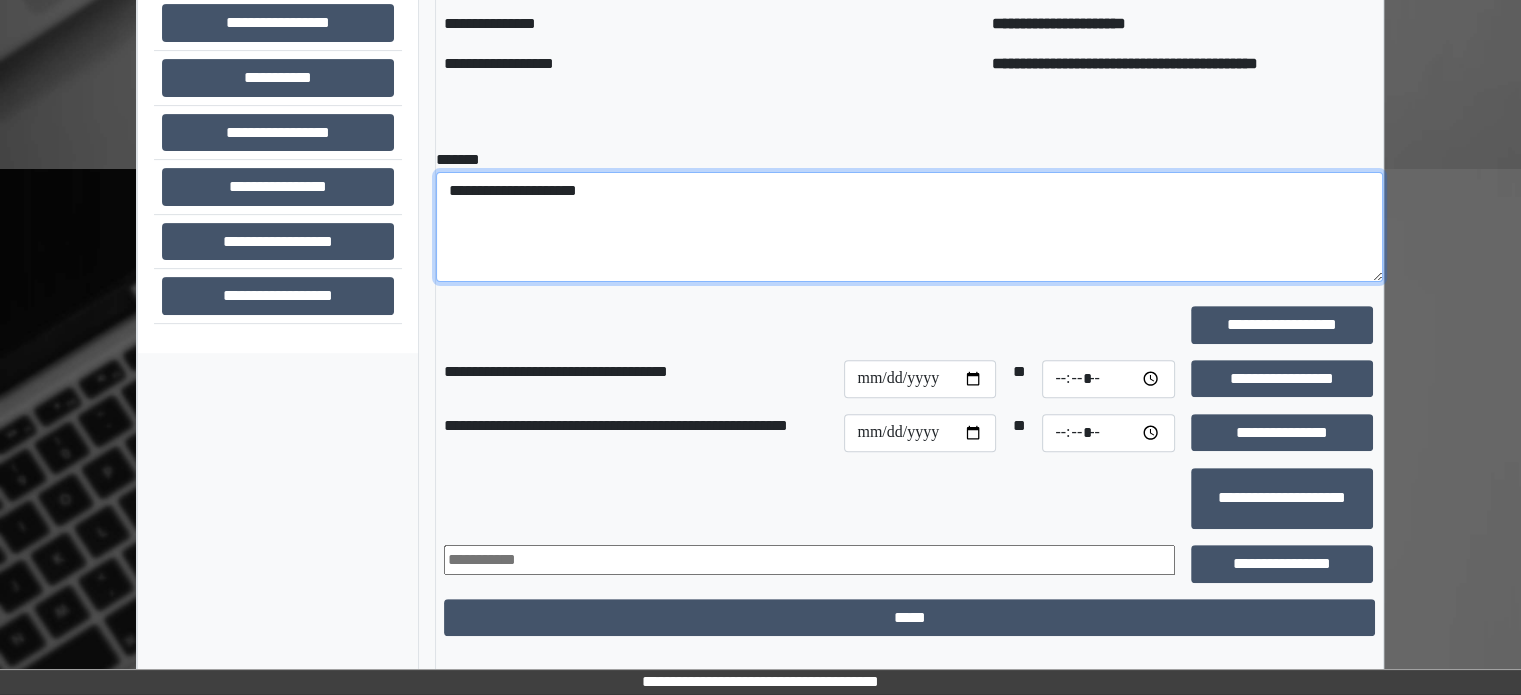 scroll, scrollTop: 708, scrollLeft: 0, axis: vertical 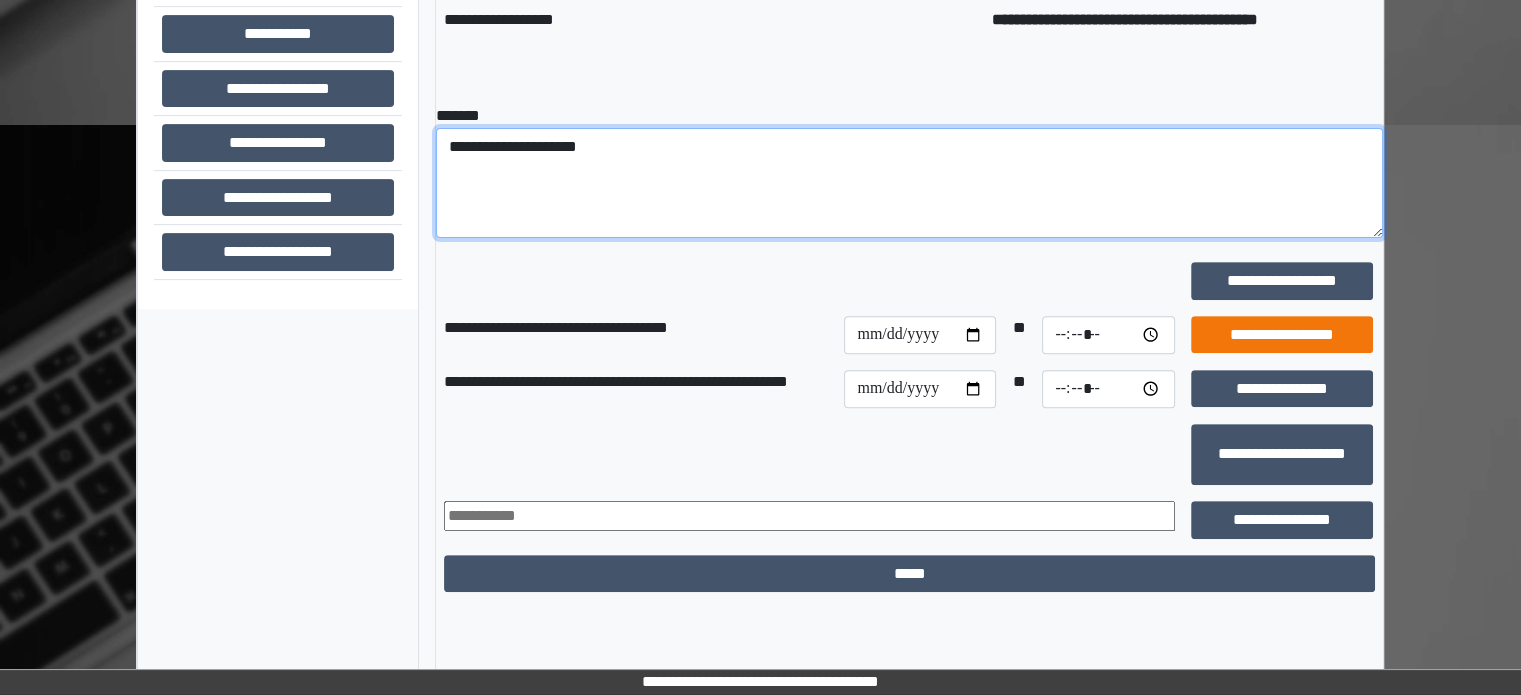 type on "**********" 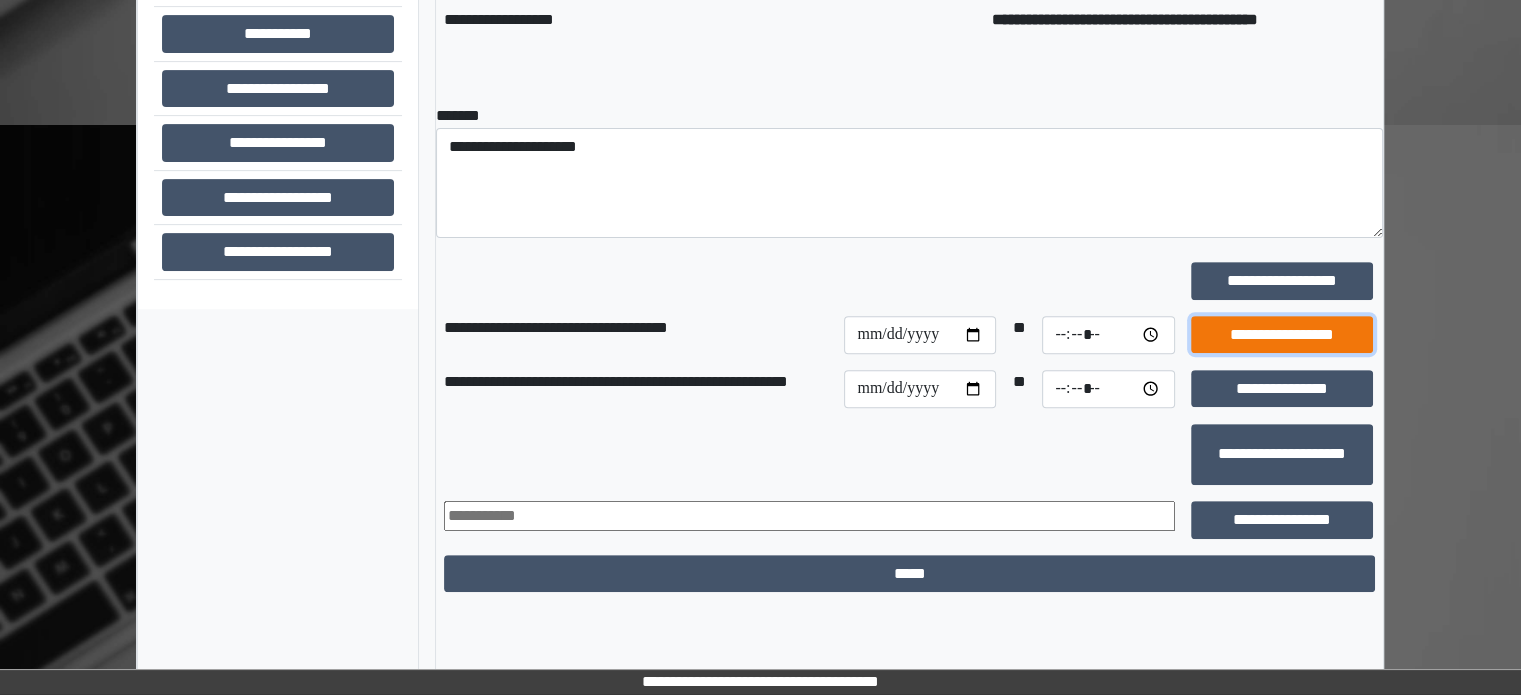 click on "**********" at bounding box center (1282, 335) 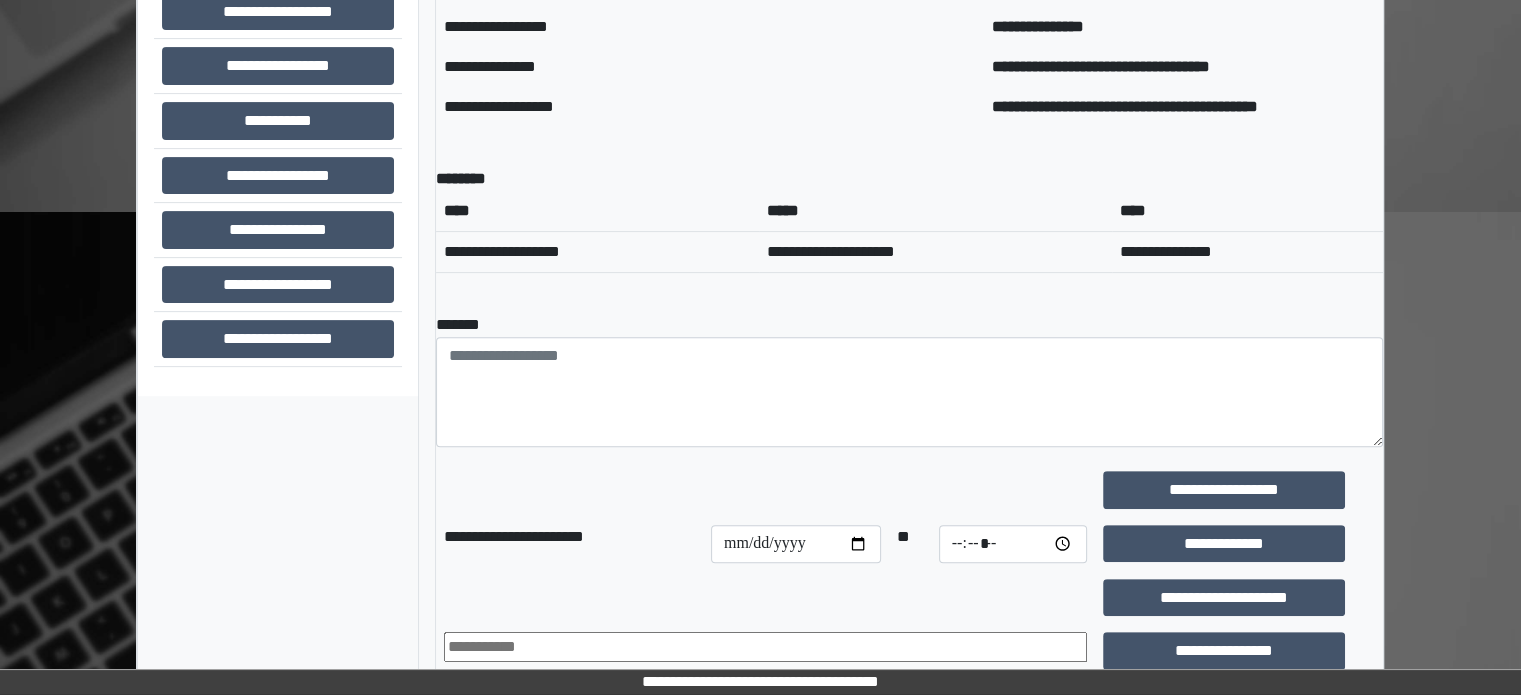 scroll, scrollTop: 508, scrollLeft: 0, axis: vertical 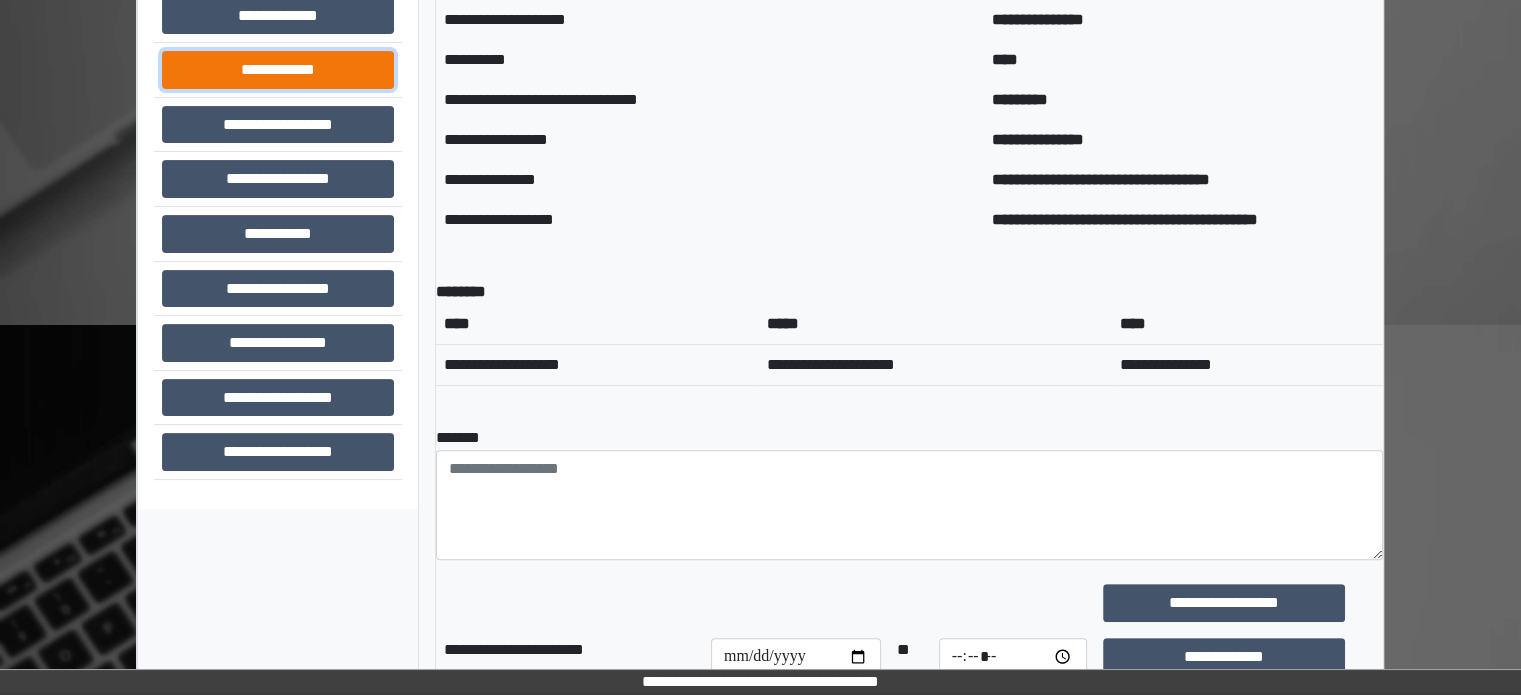 click on "**********" at bounding box center [278, 70] 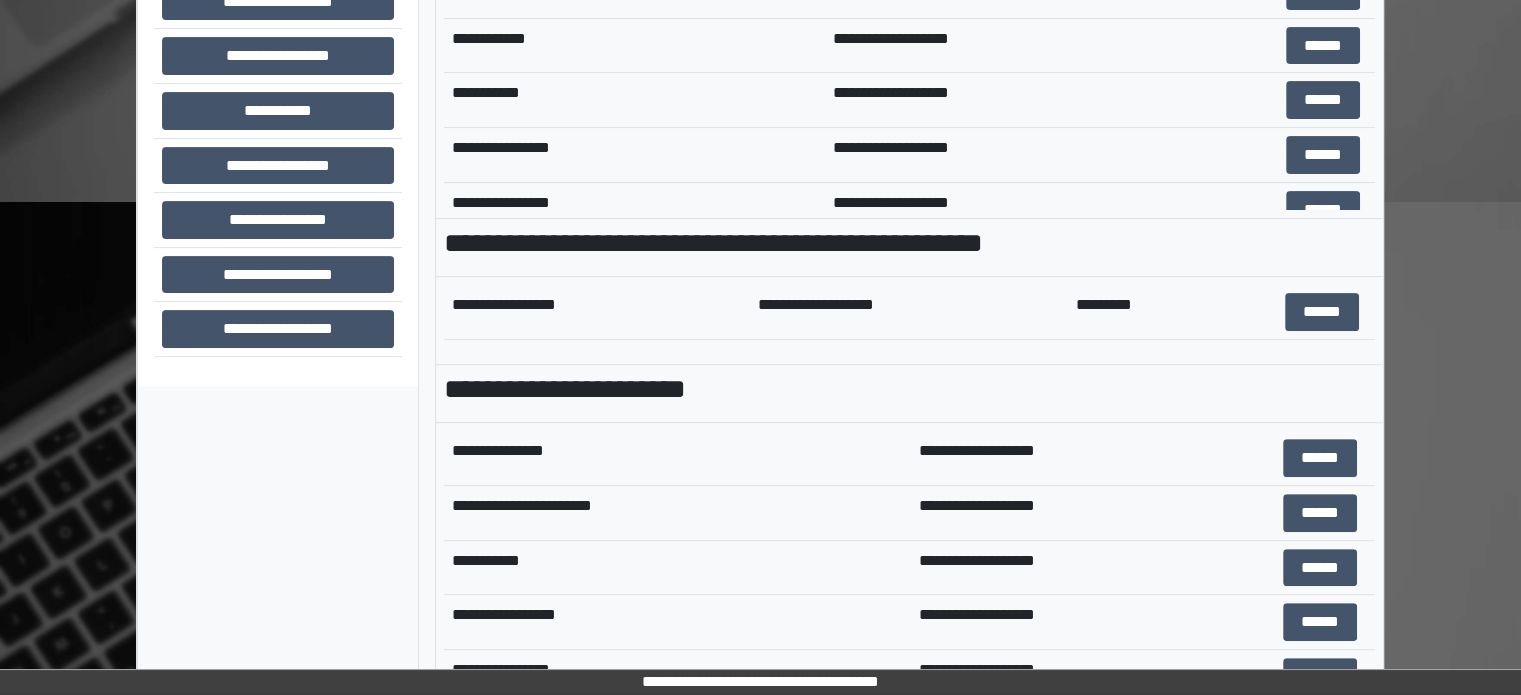 scroll, scrollTop: 708, scrollLeft: 0, axis: vertical 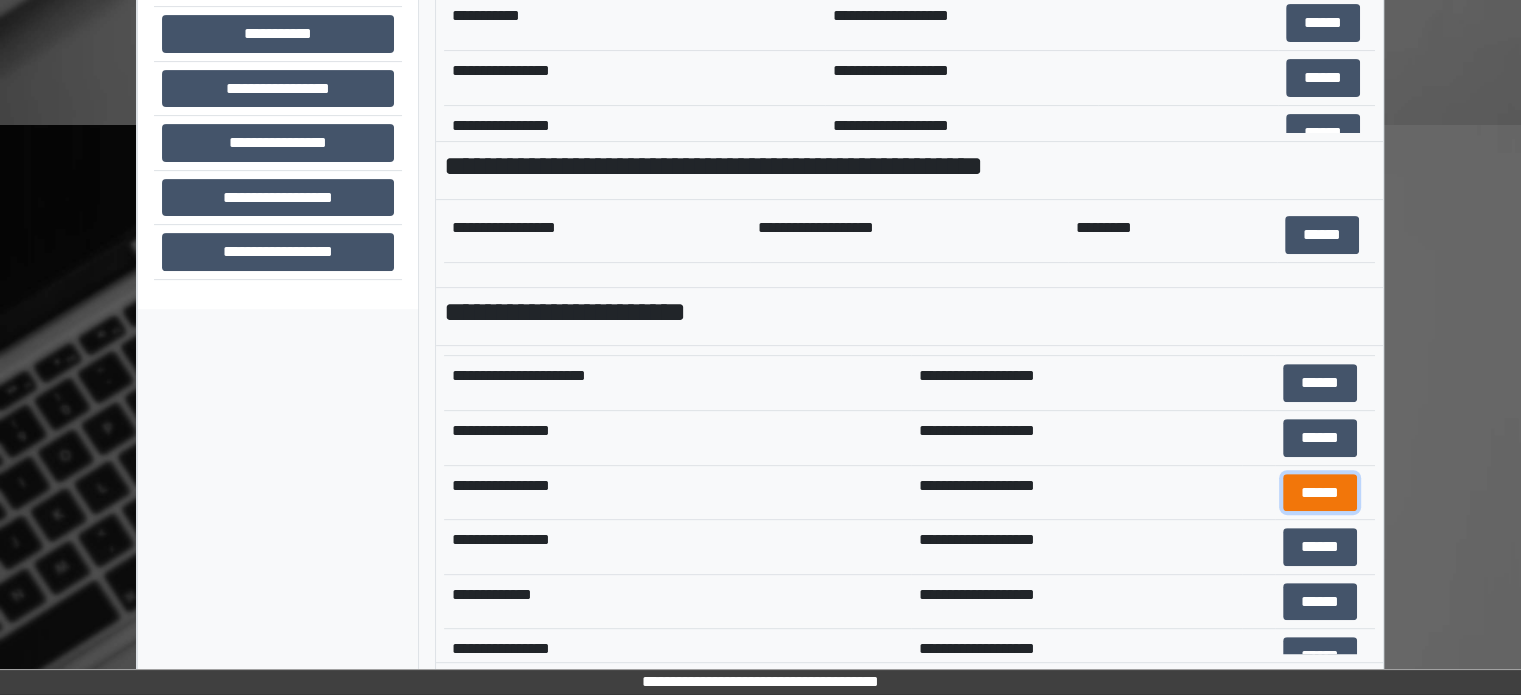 click on "******" at bounding box center [1320, 493] 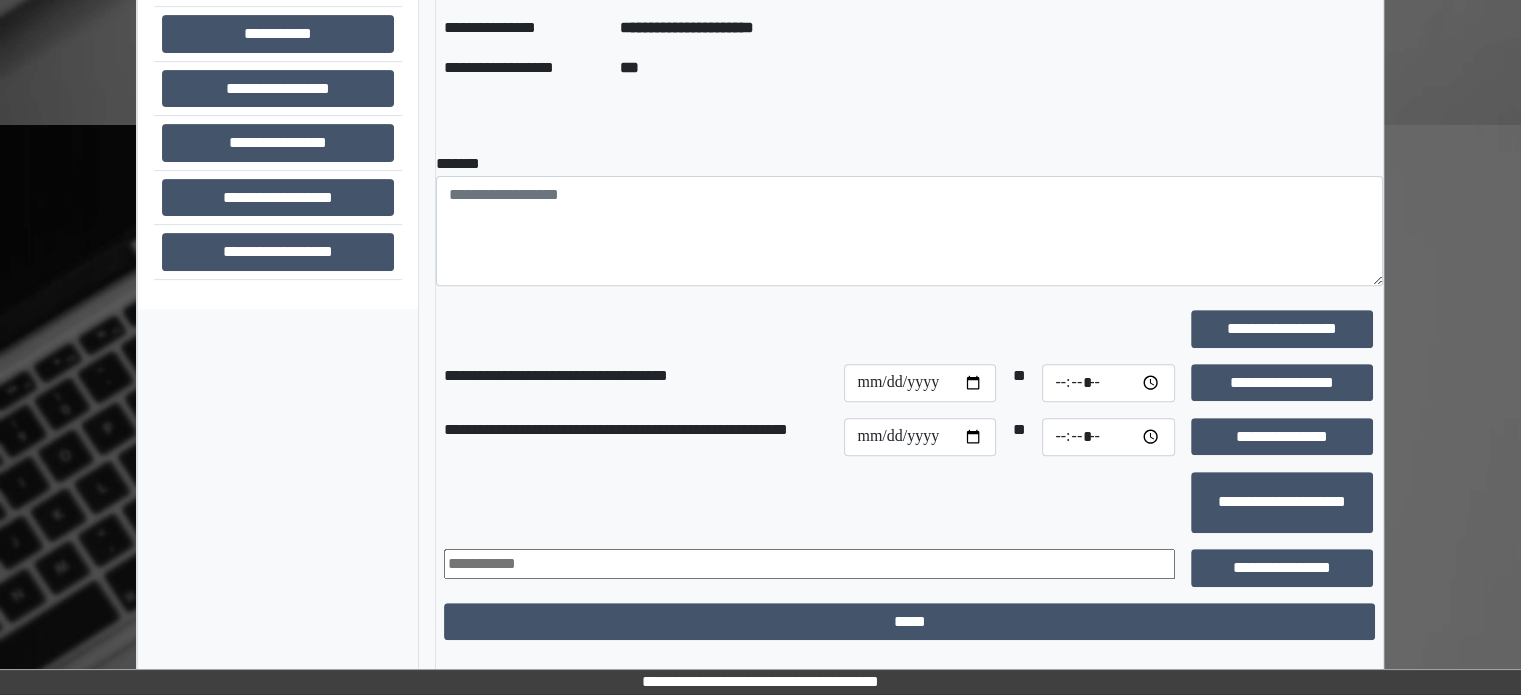 scroll, scrollTop: 408, scrollLeft: 0, axis: vertical 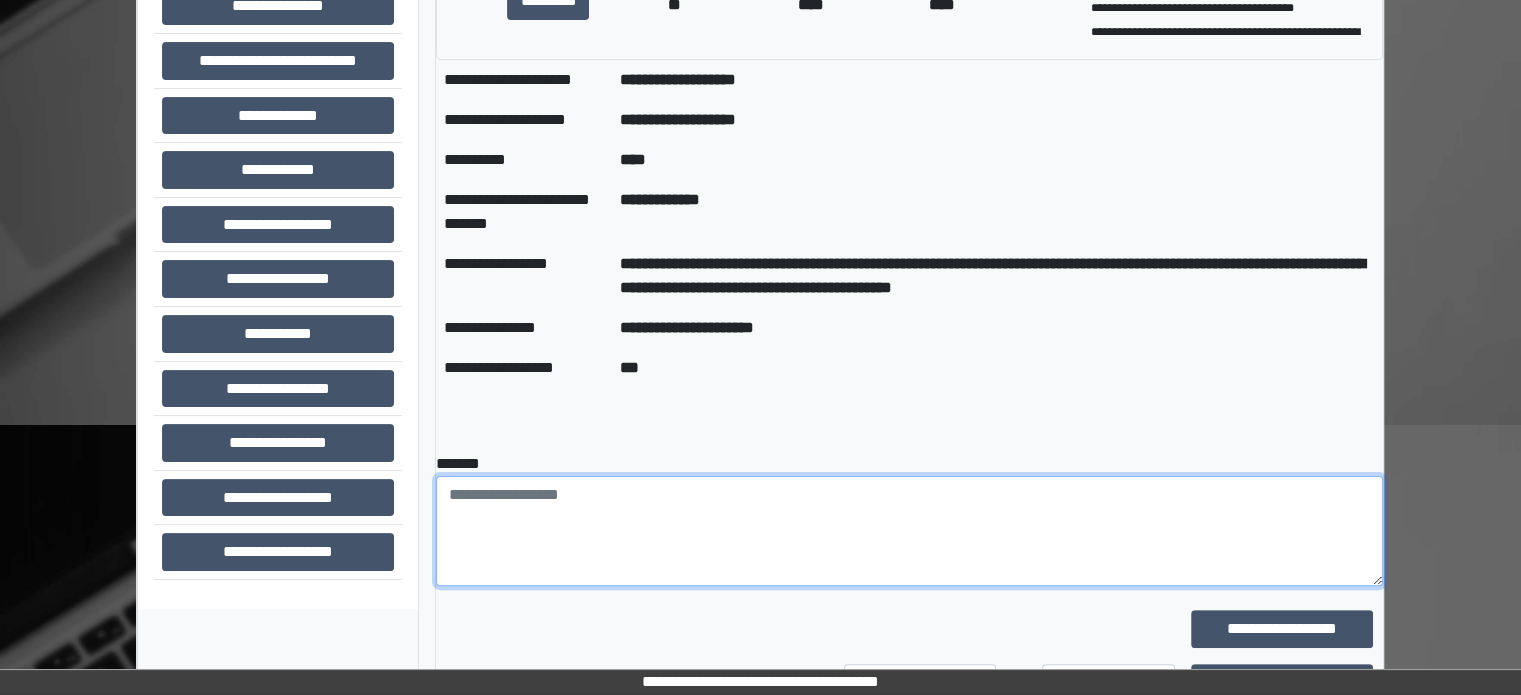 paste on "**********" 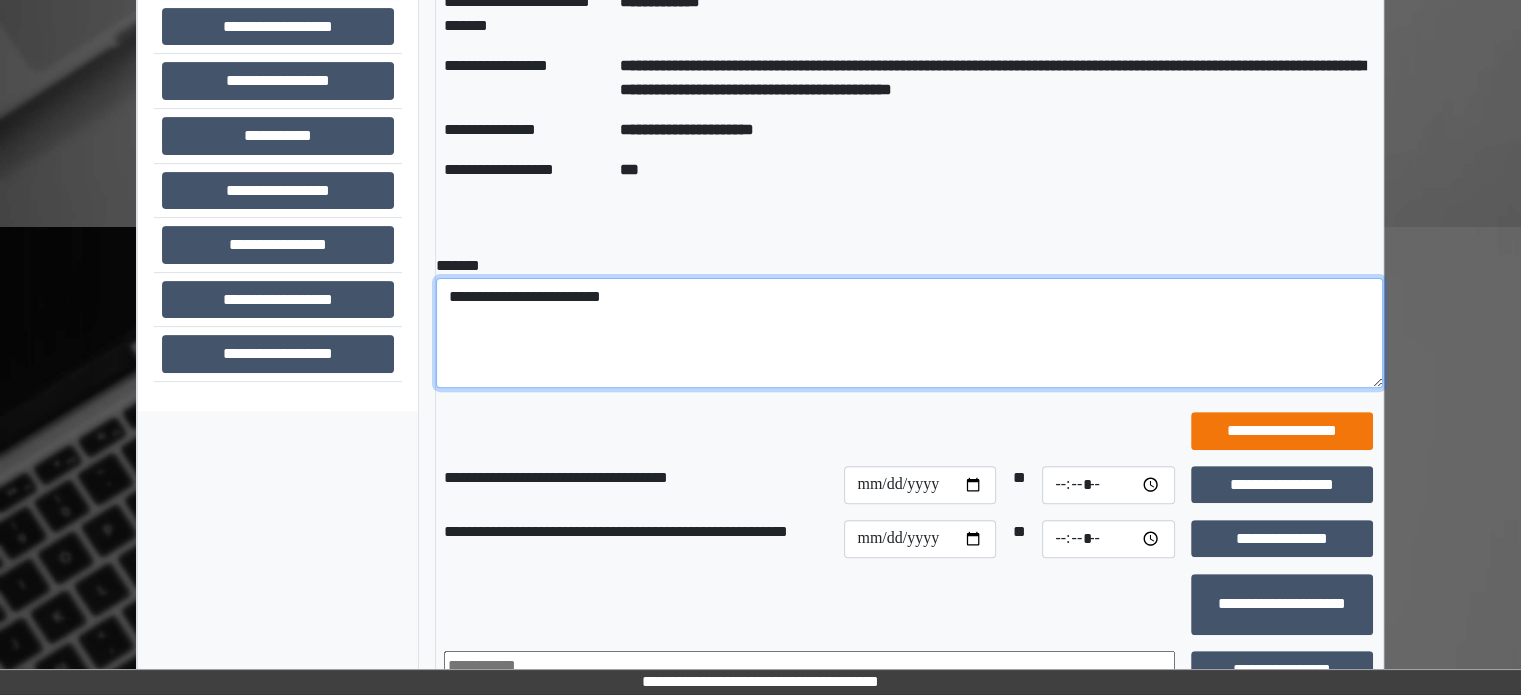 scroll, scrollTop: 608, scrollLeft: 0, axis: vertical 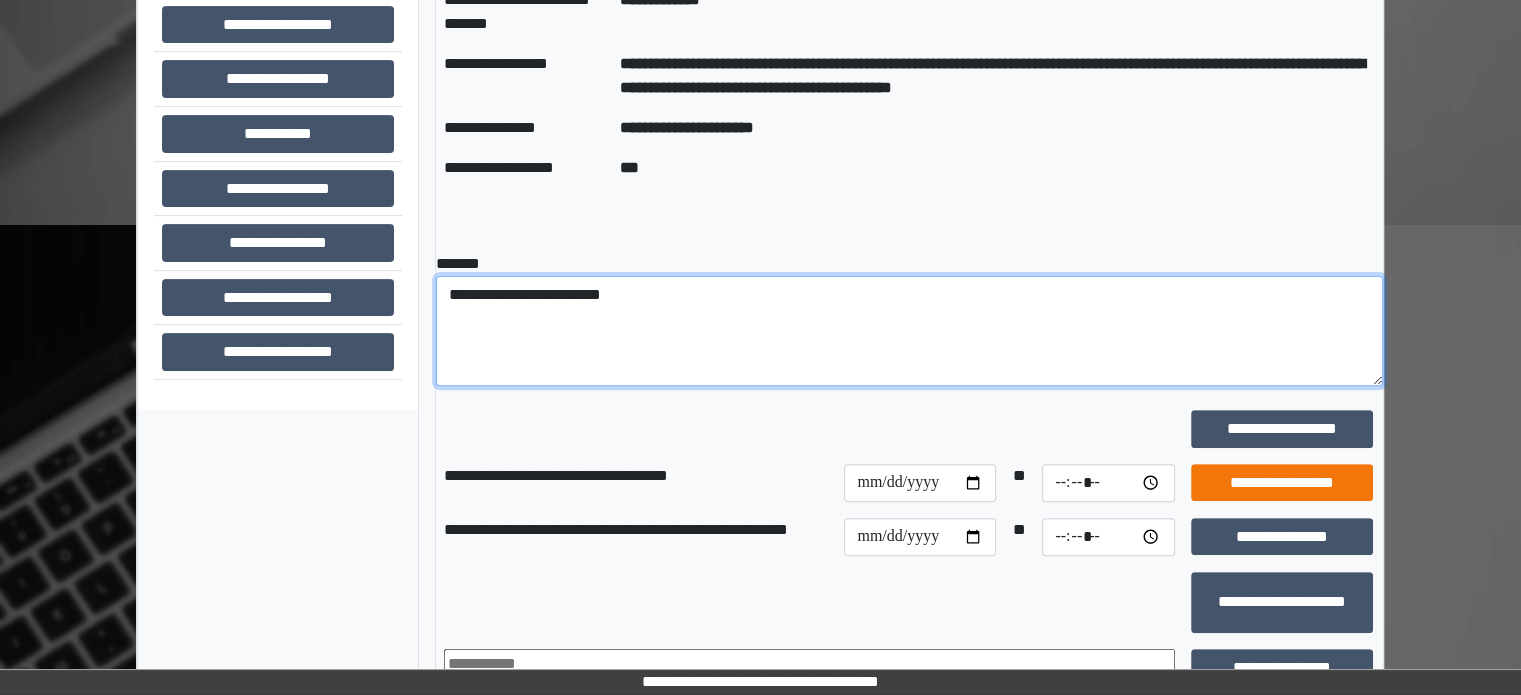 type on "**********" 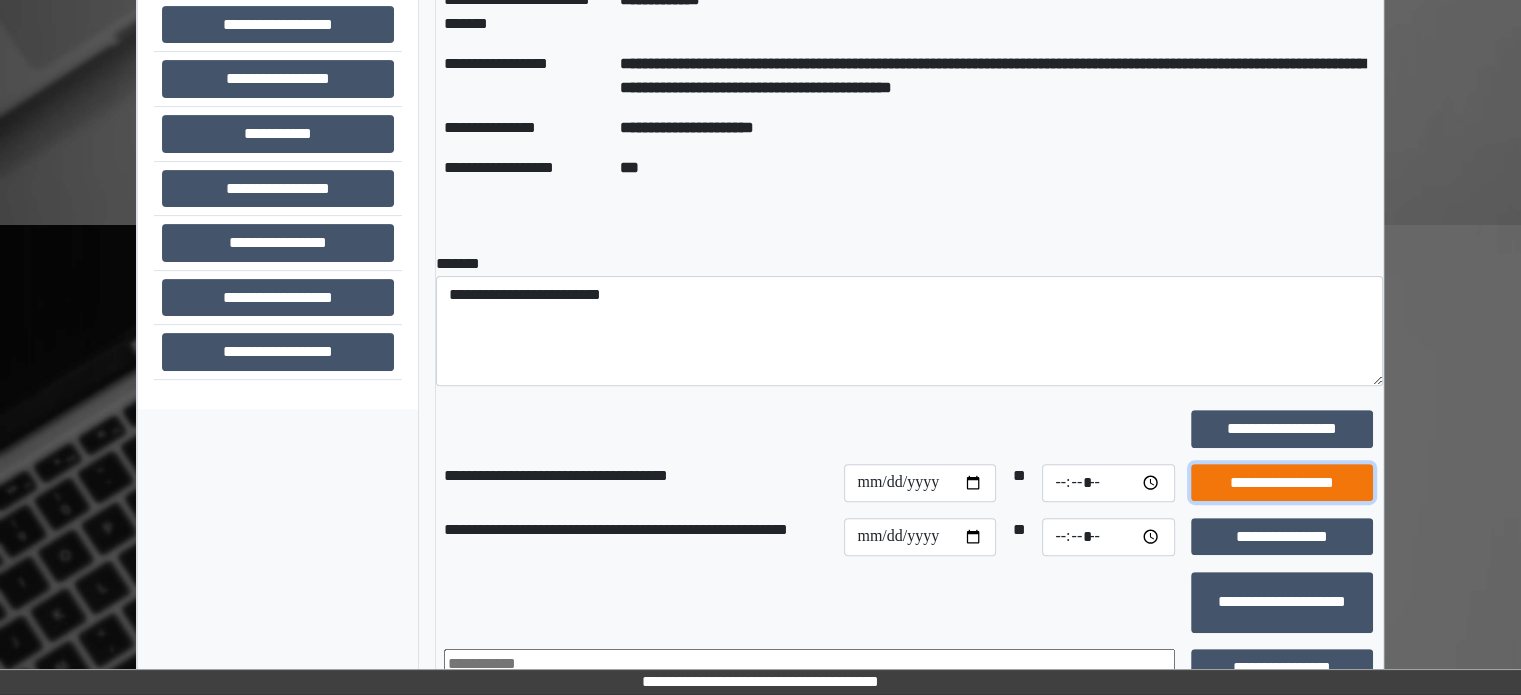click on "**********" at bounding box center (1282, 483) 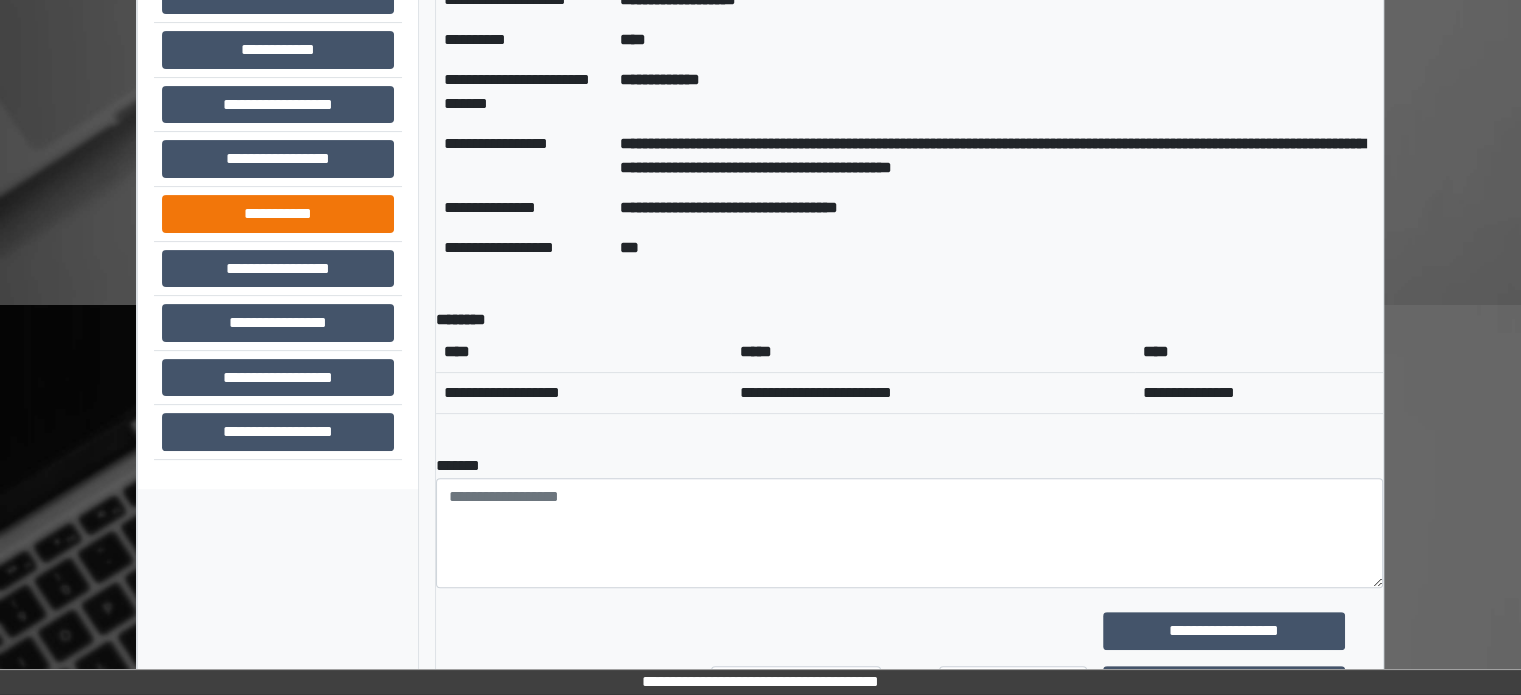 scroll, scrollTop: 308, scrollLeft: 0, axis: vertical 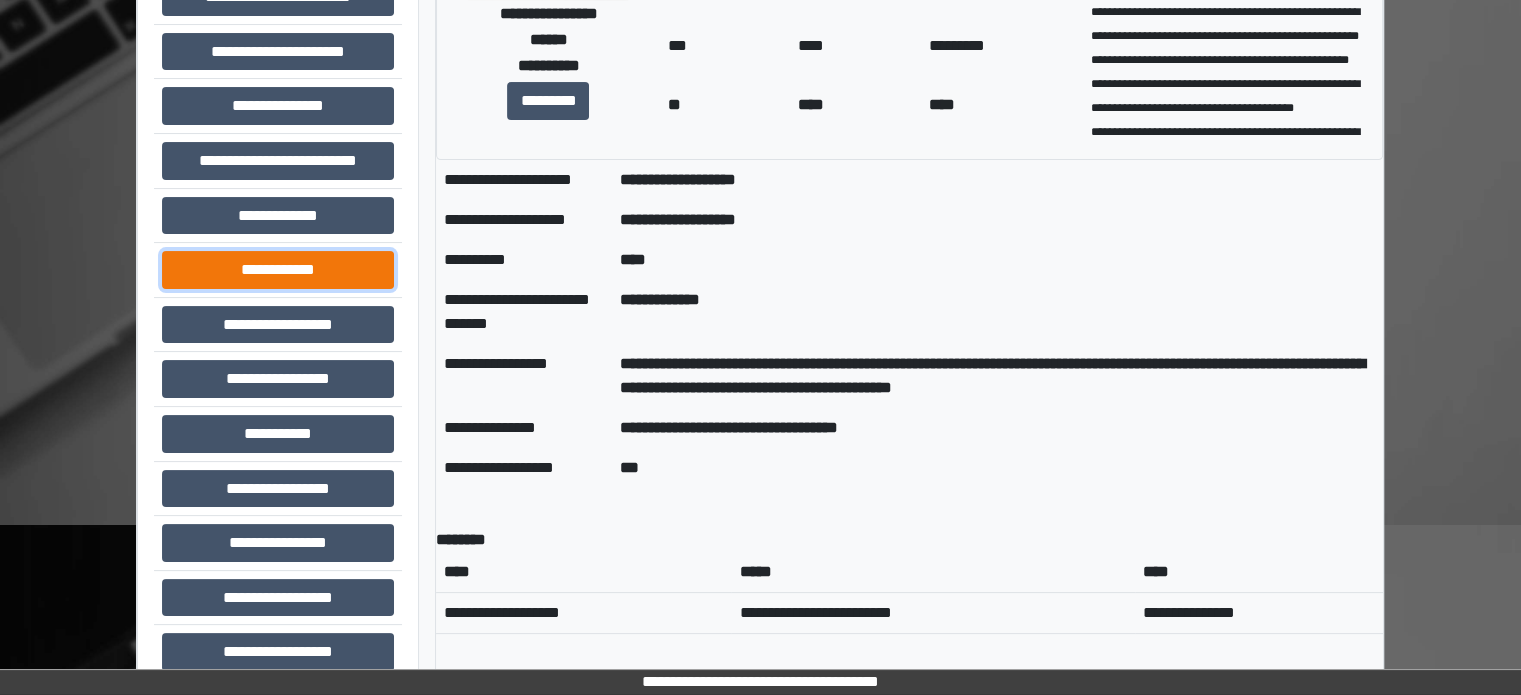 click on "**********" at bounding box center (278, 270) 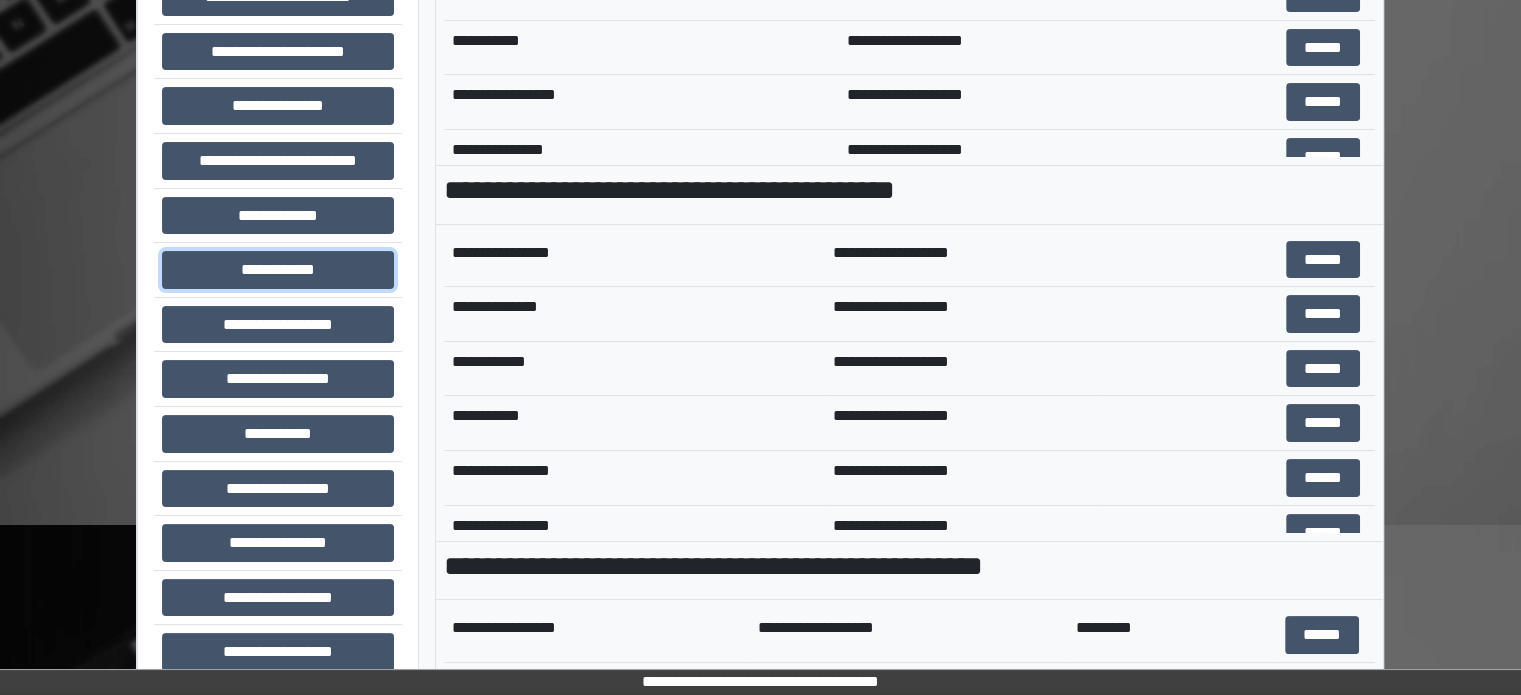 scroll, scrollTop: 708, scrollLeft: 0, axis: vertical 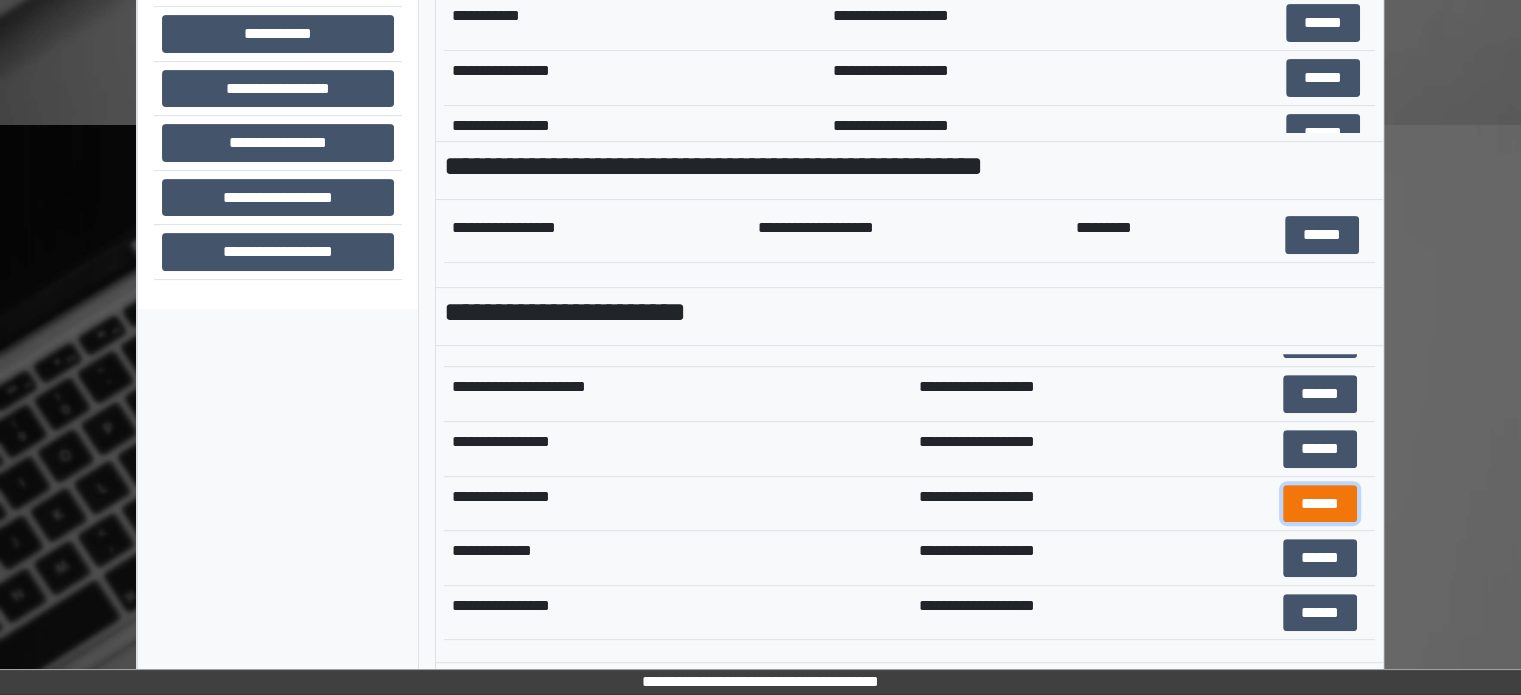 click on "******" at bounding box center (1320, 504) 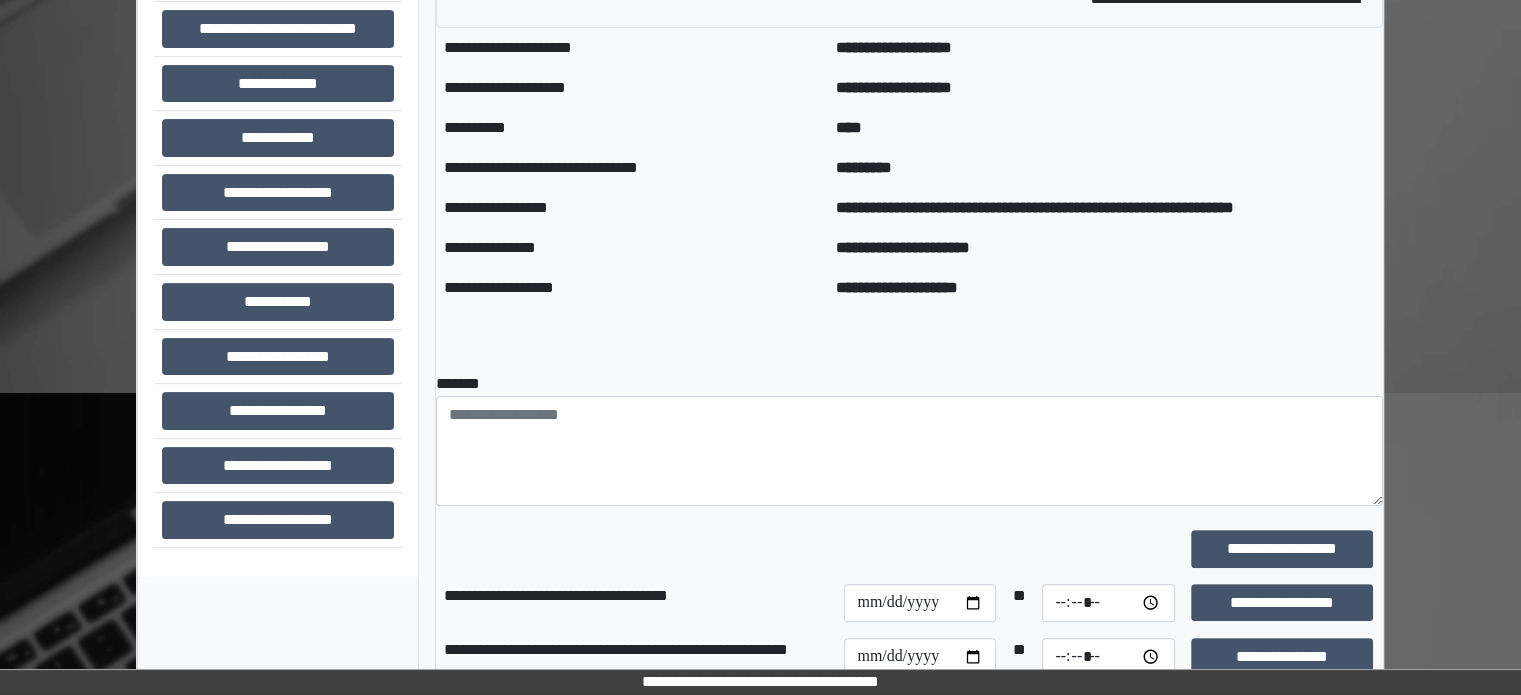 scroll, scrollTop: 408, scrollLeft: 0, axis: vertical 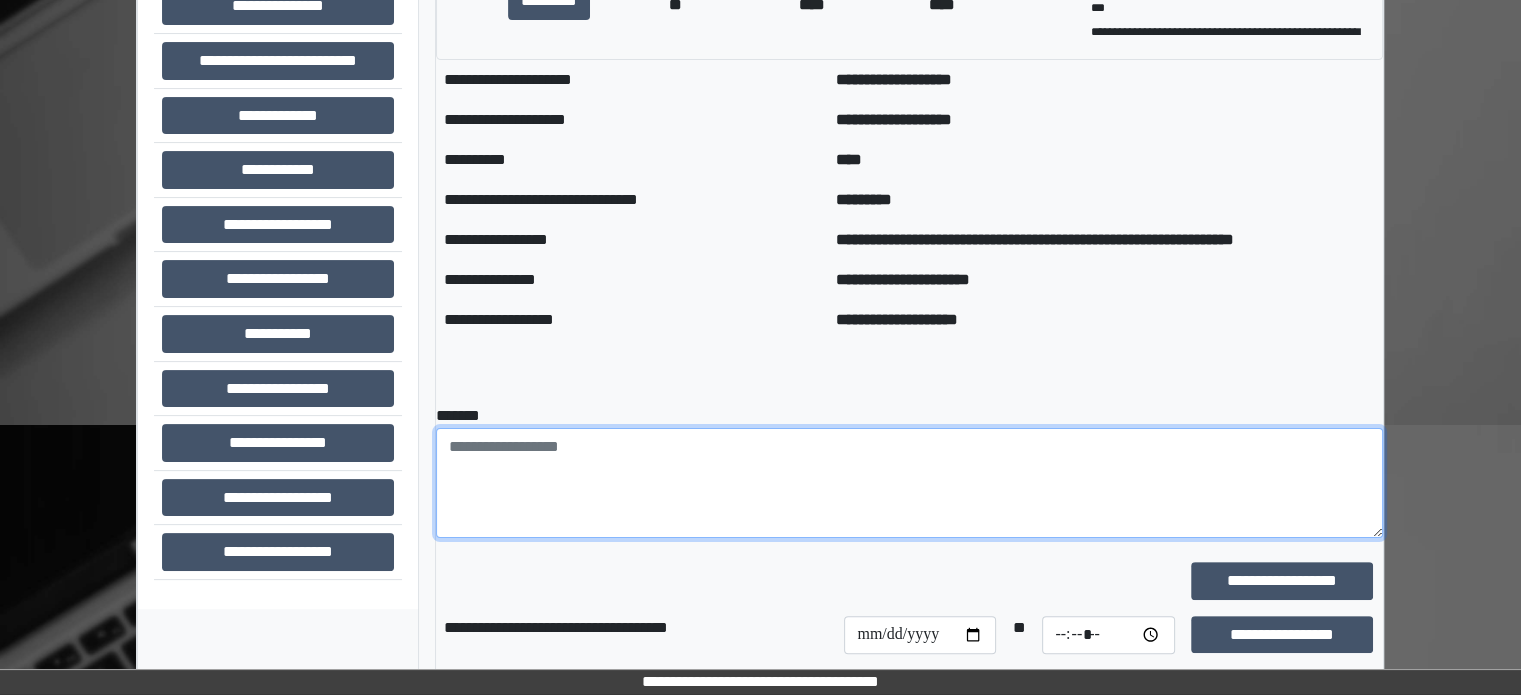 paste on "**********" 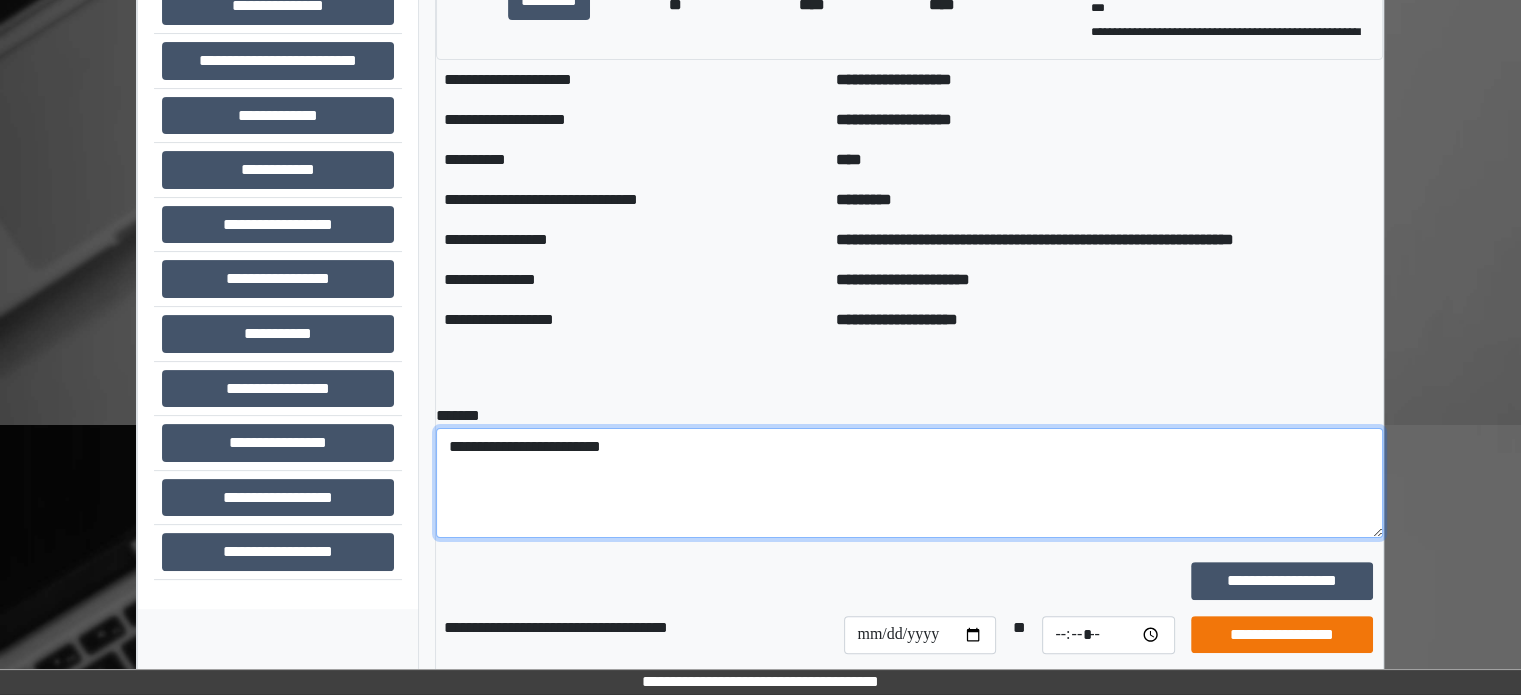 type on "**********" 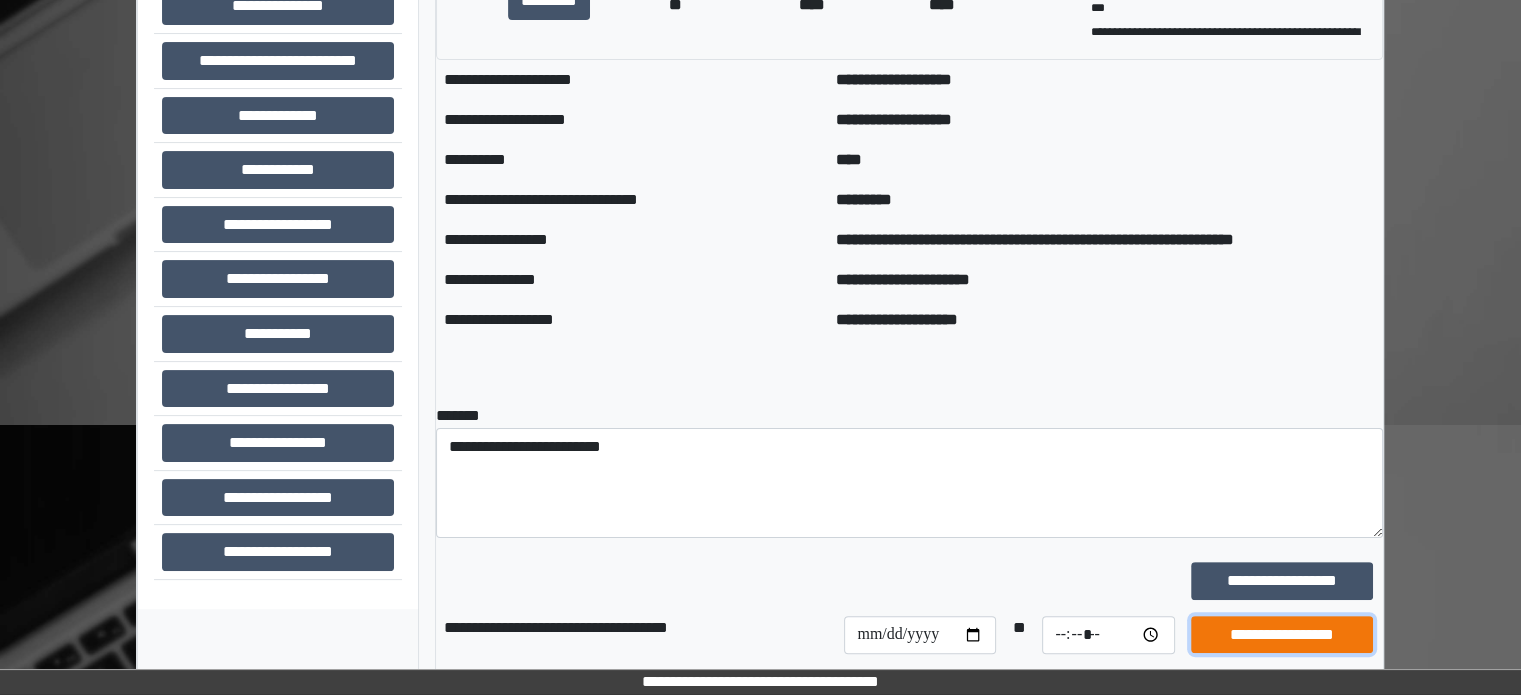 click on "**********" at bounding box center (1282, 635) 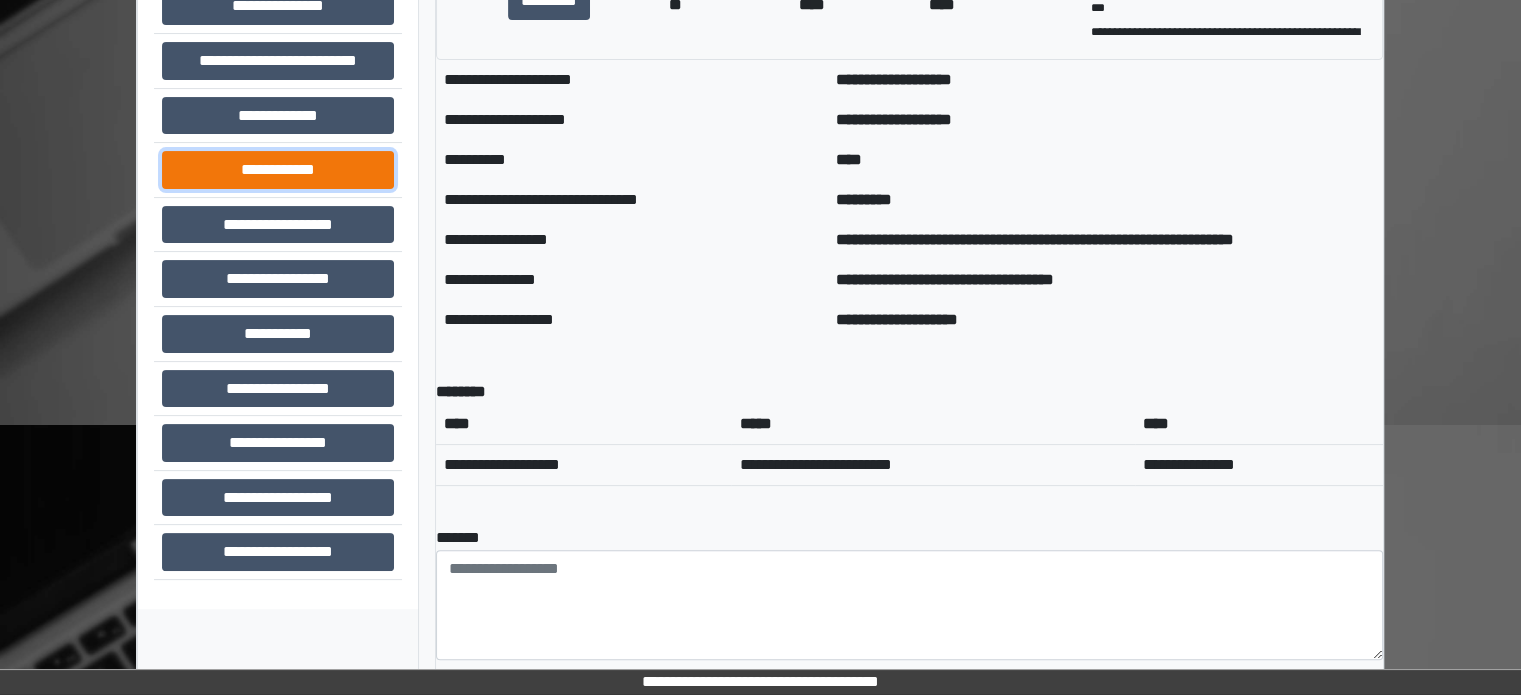 click on "**********" at bounding box center (278, 170) 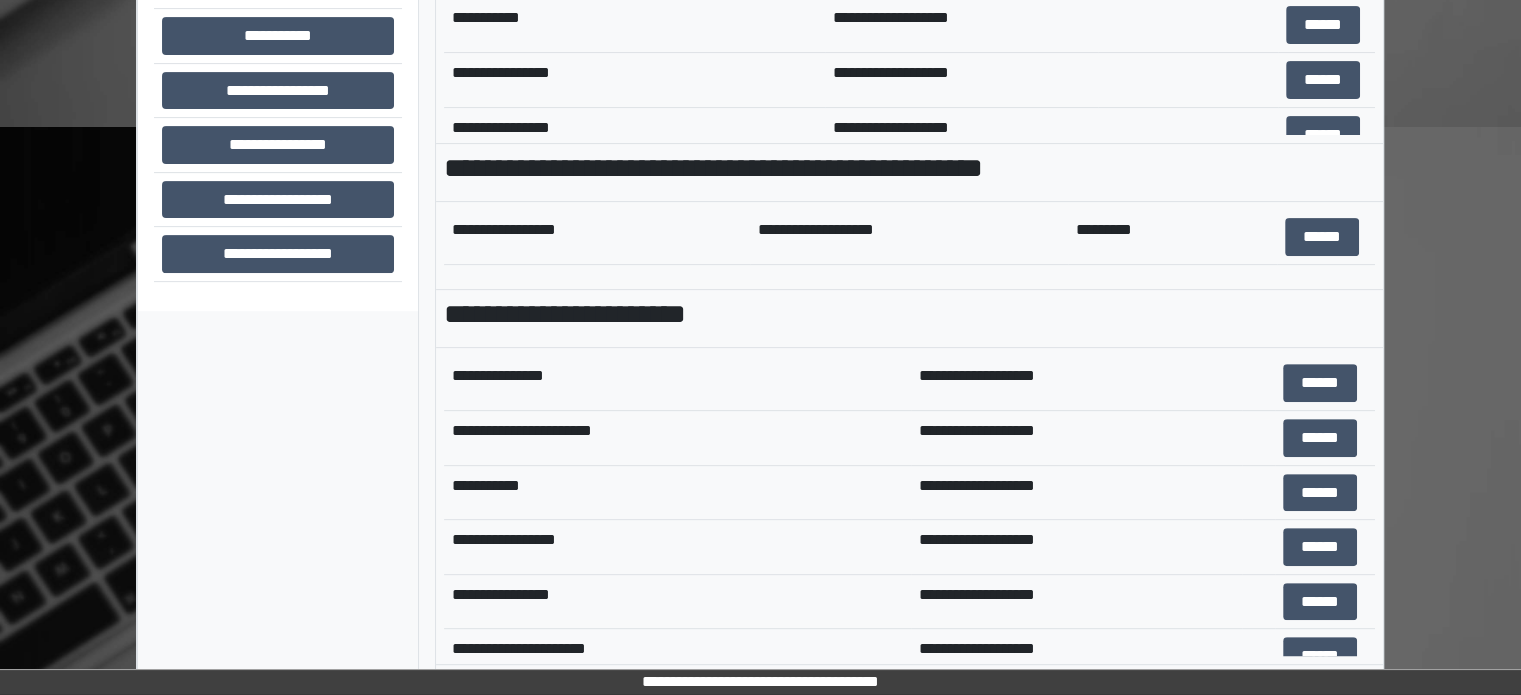 scroll, scrollTop: 708, scrollLeft: 0, axis: vertical 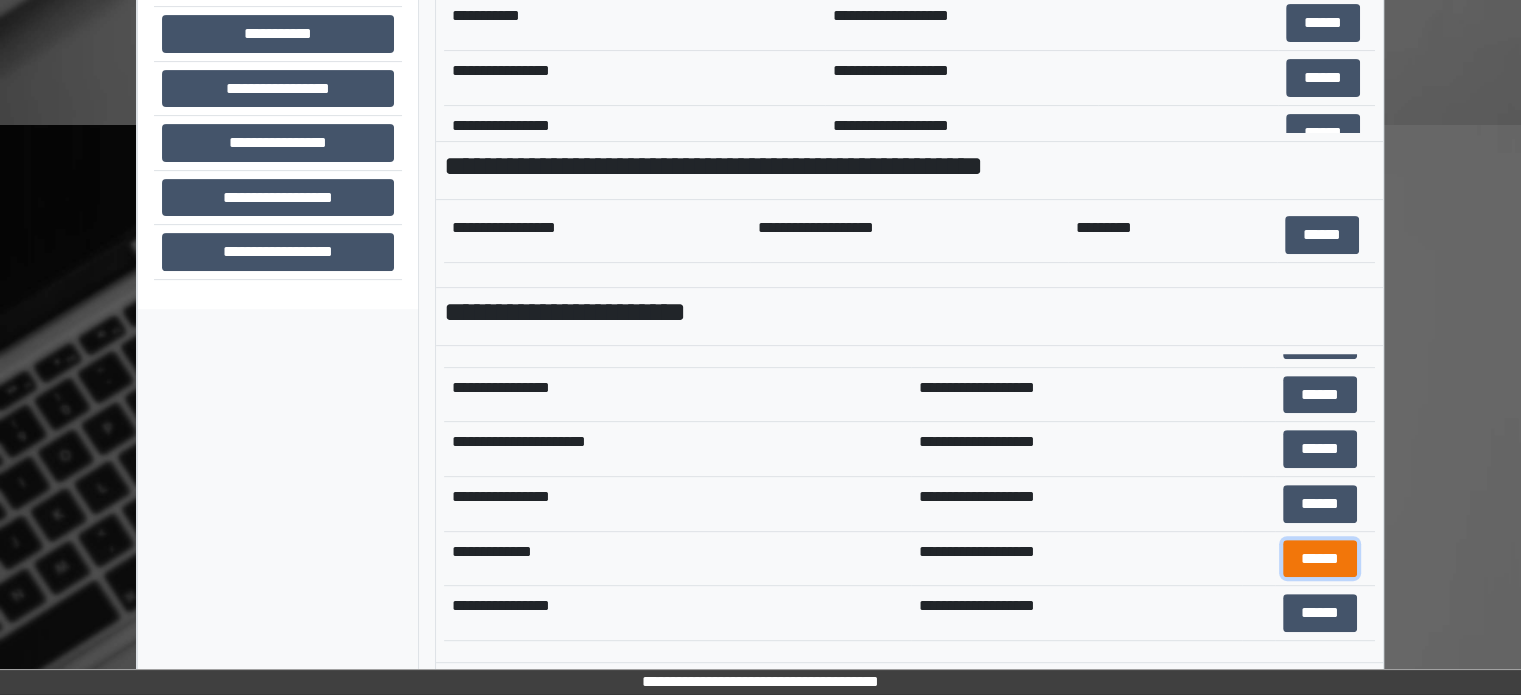 click on "******" at bounding box center (1320, 559) 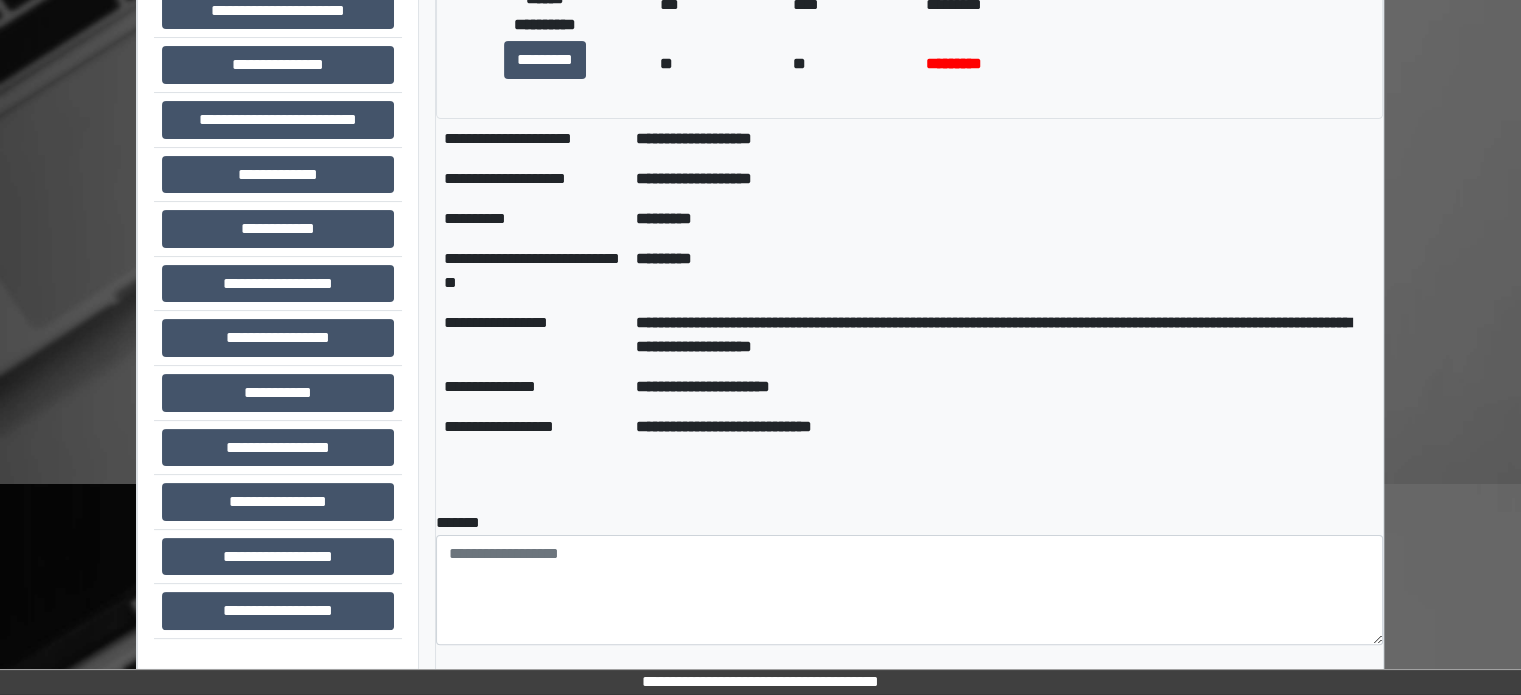 scroll, scrollTop: 208, scrollLeft: 0, axis: vertical 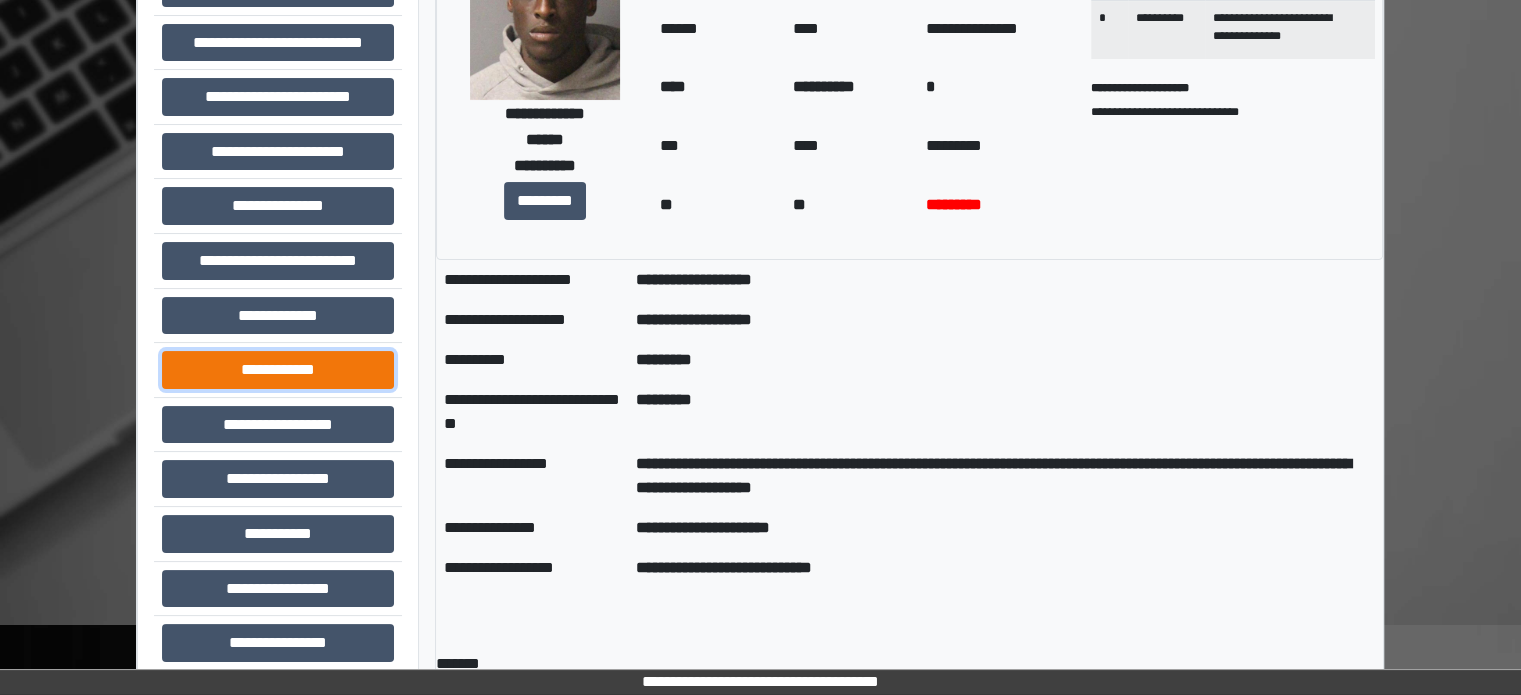 click on "**********" at bounding box center (278, 370) 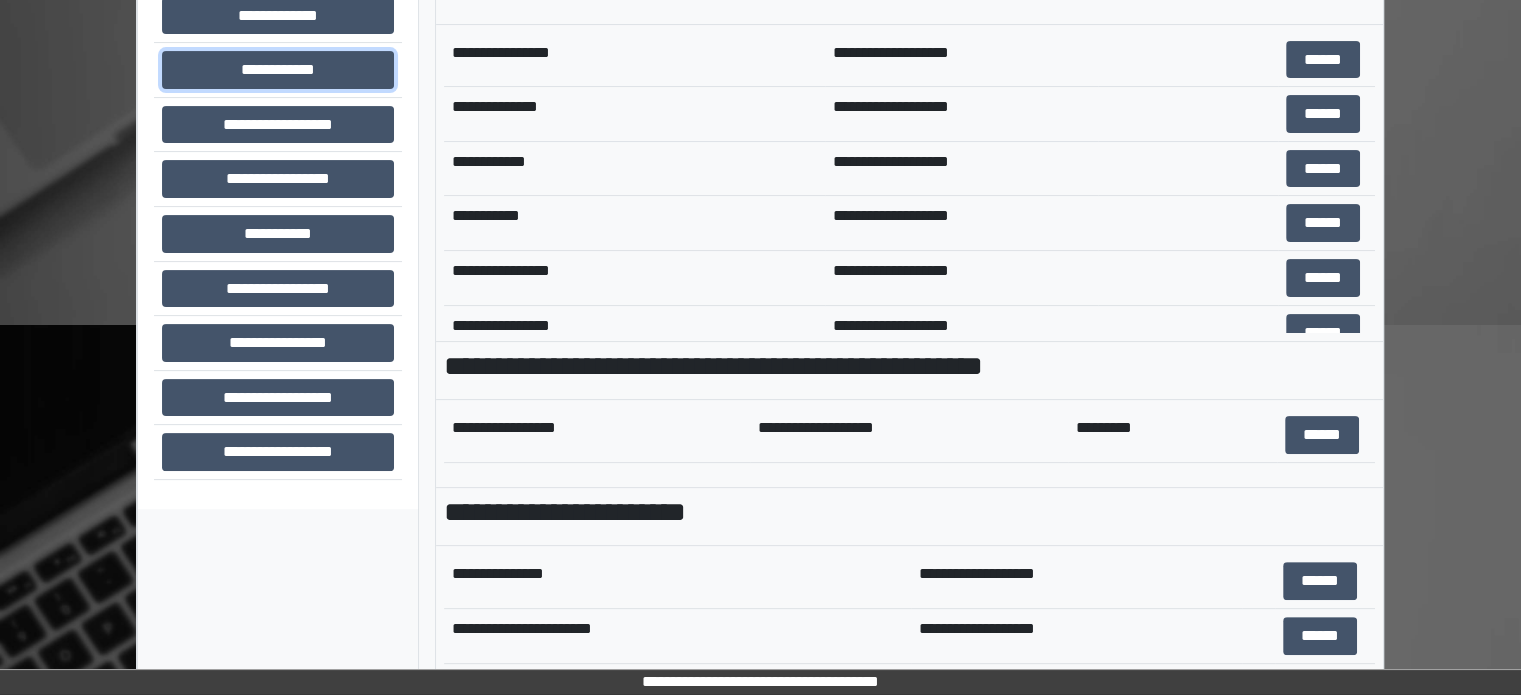 scroll, scrollTop: 708, scrollLeft: 0, axis: vertical 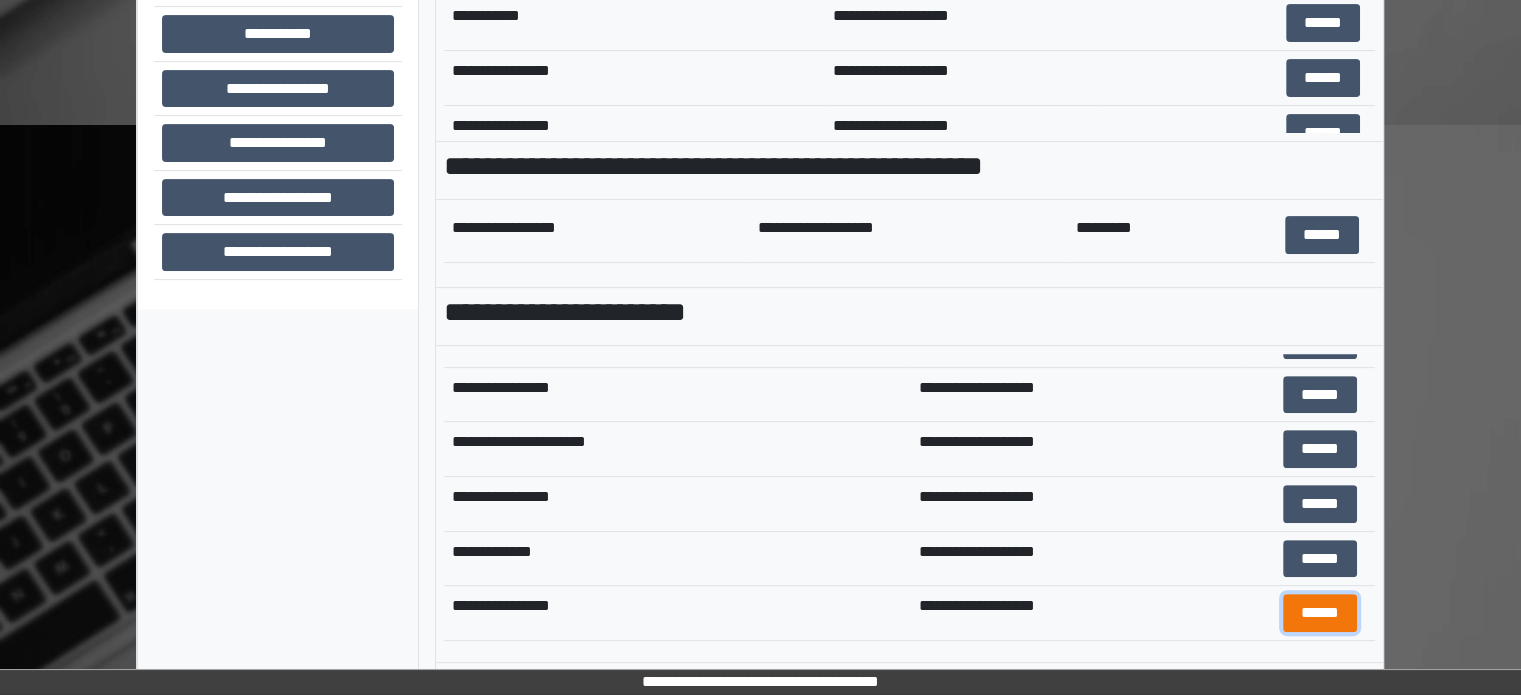 click on "******" at bounding box center (1320, 613) 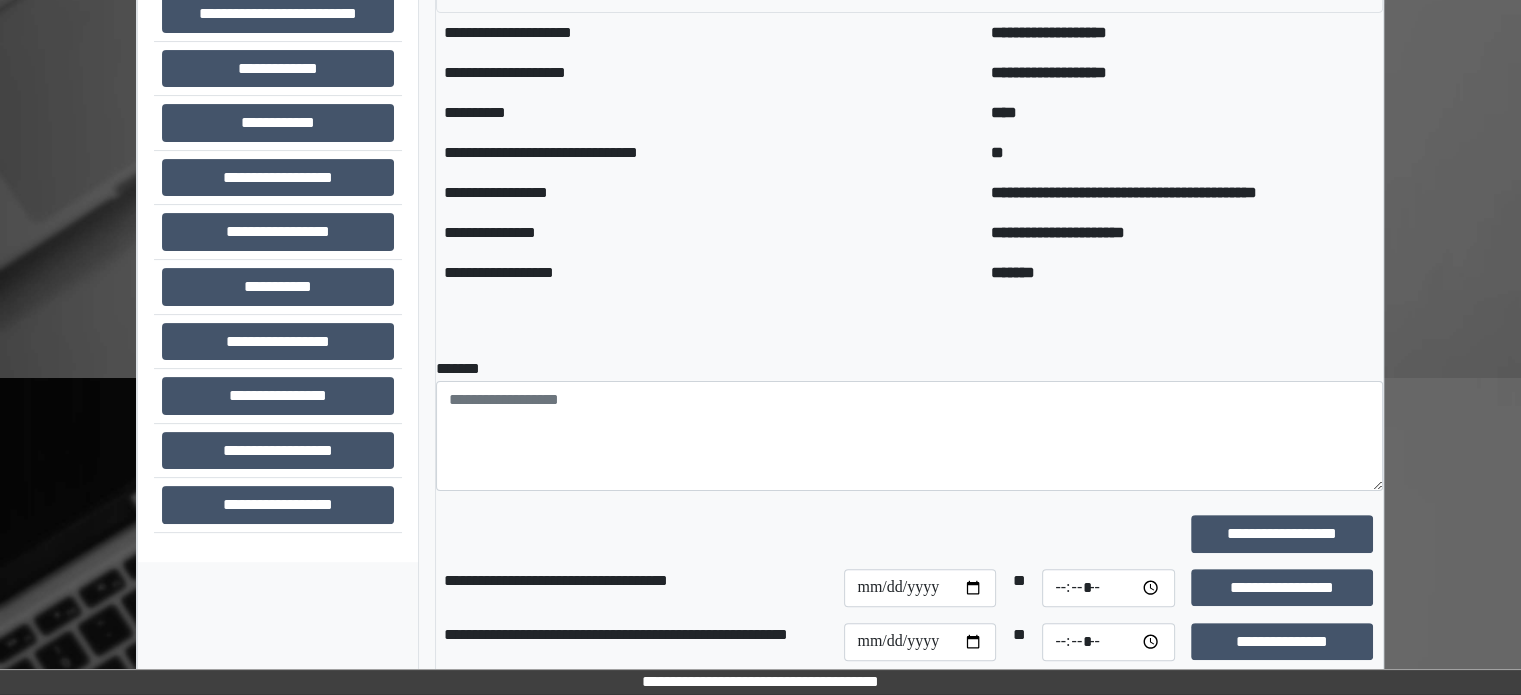 scroll, scrollTop: 508, scrollLeft: 0, axis: vertical 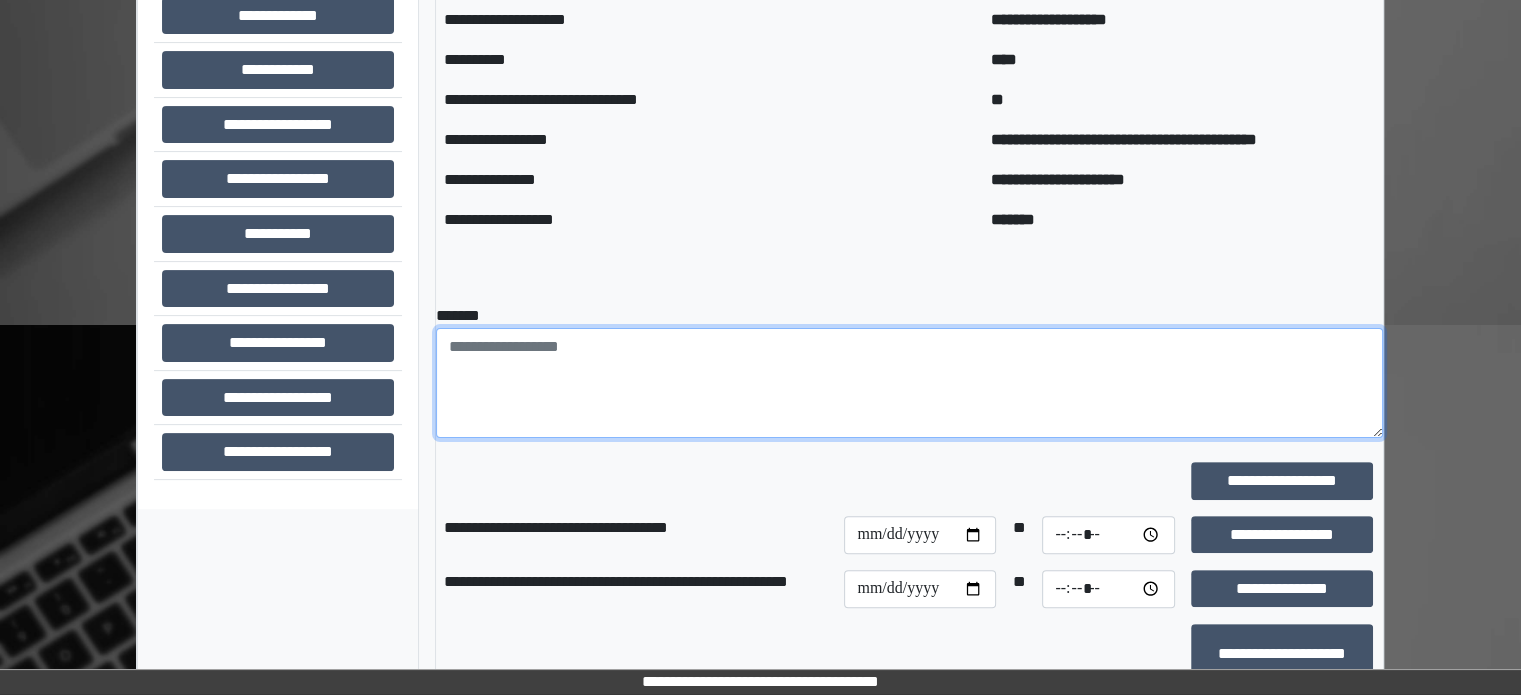 paste on "**********" 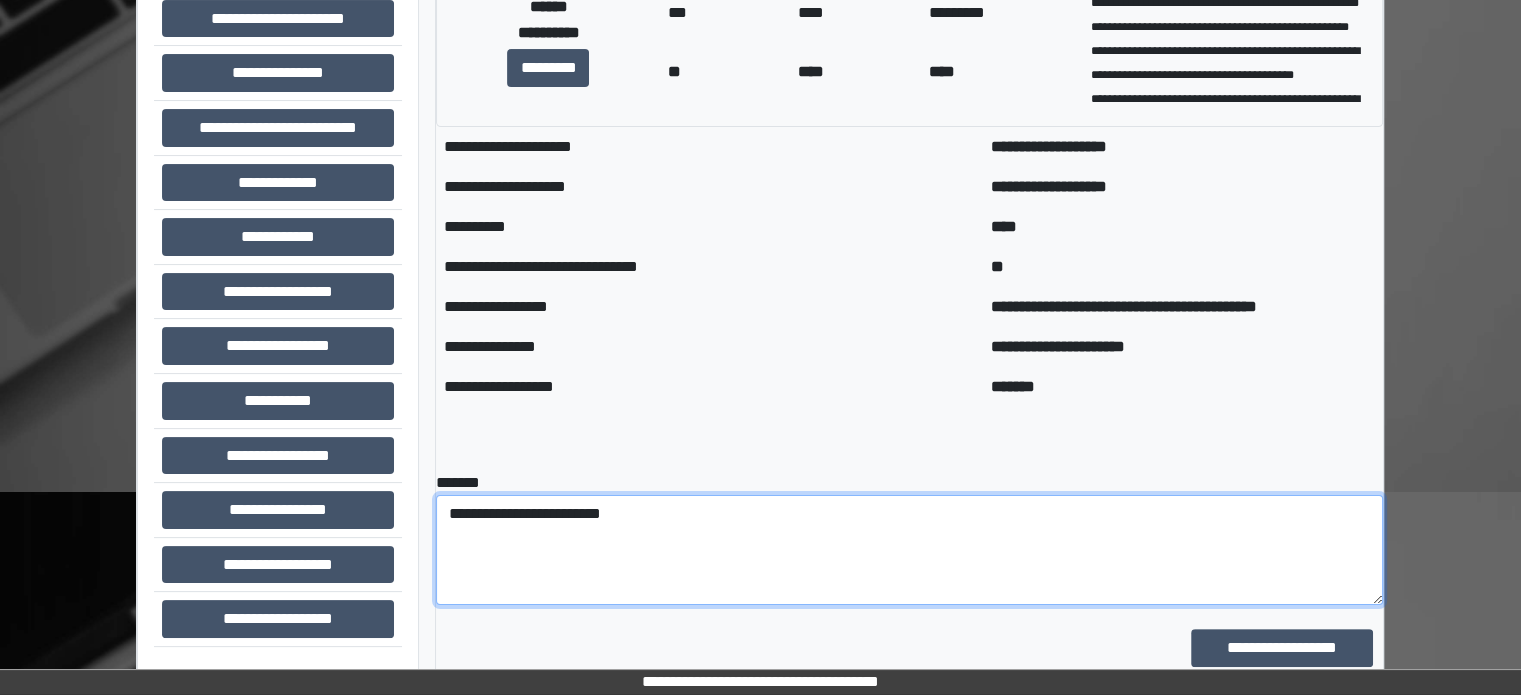scroll, scrollTop: 308, scrollLeft: 0, axis: vertical 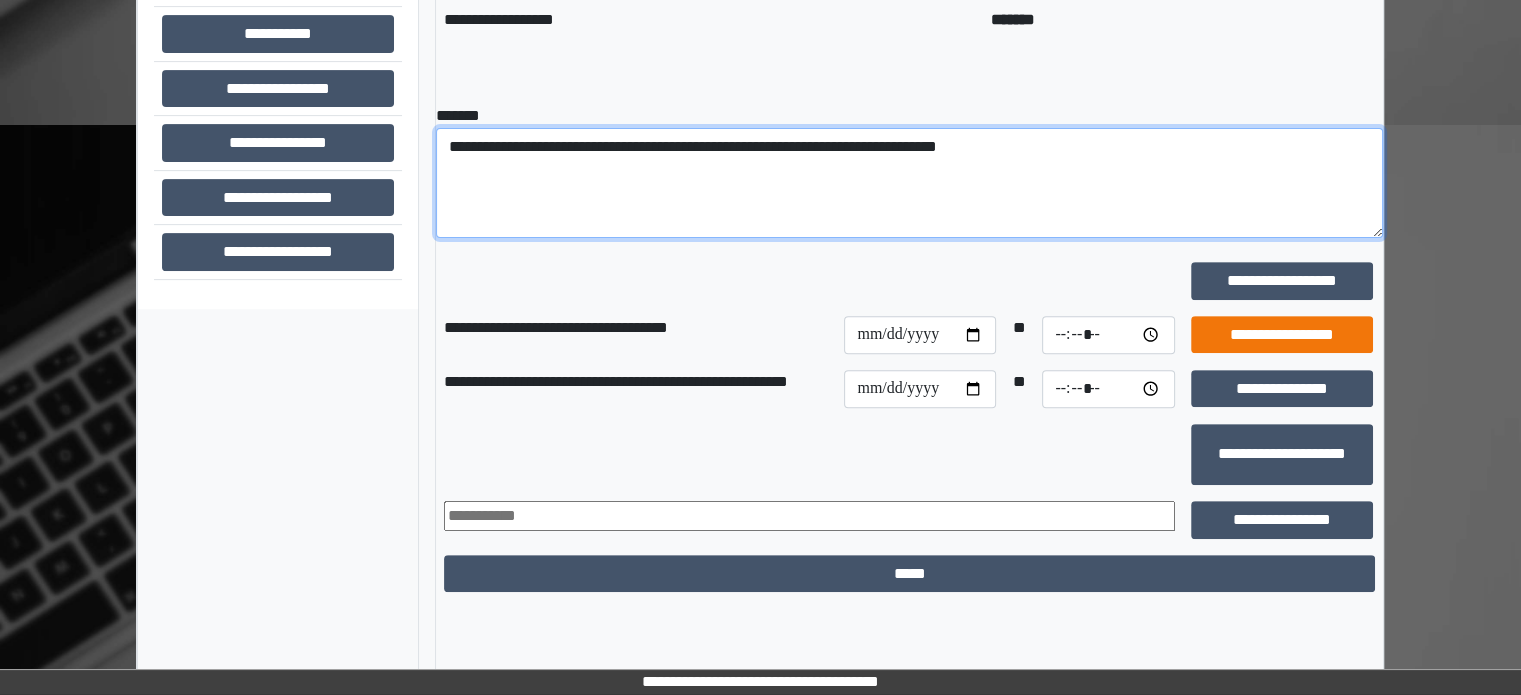 type on "**********" 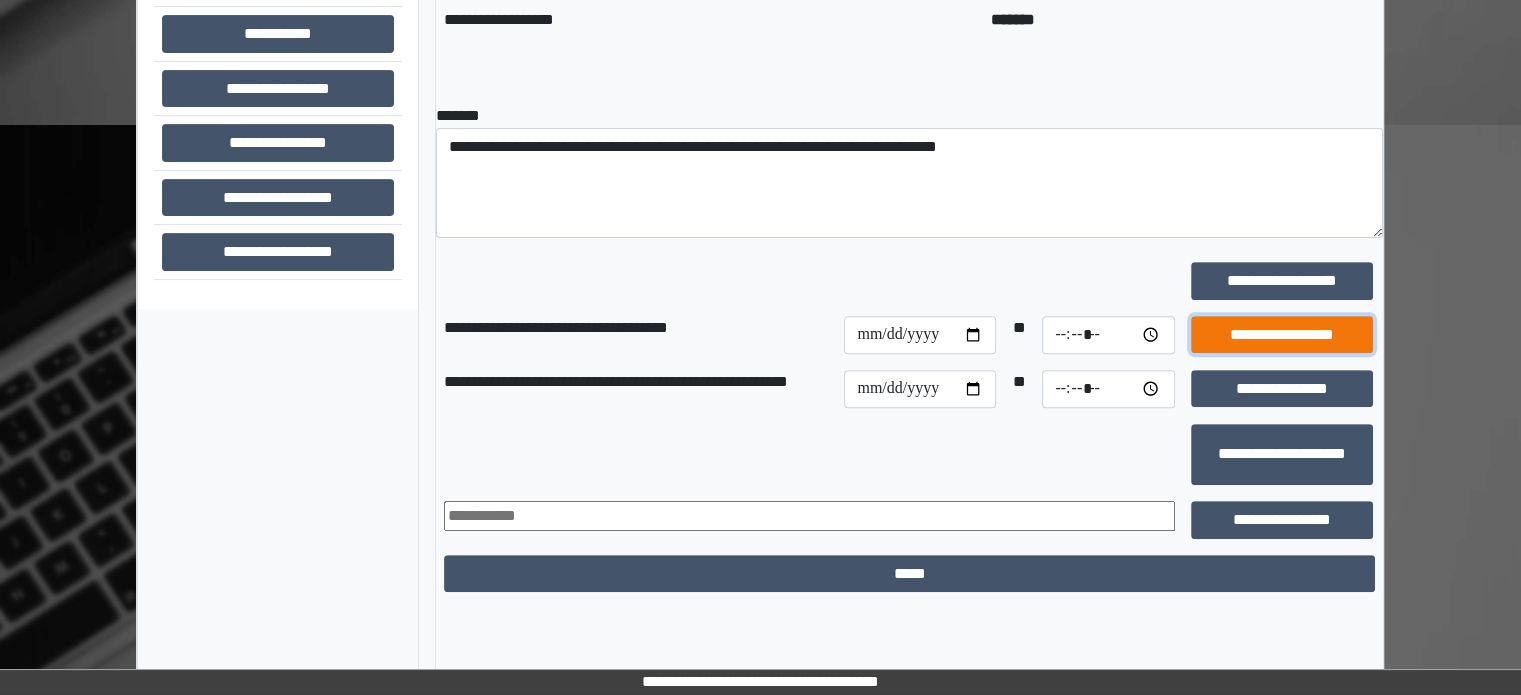 click on "**********" at bounding box center [1282, 335] 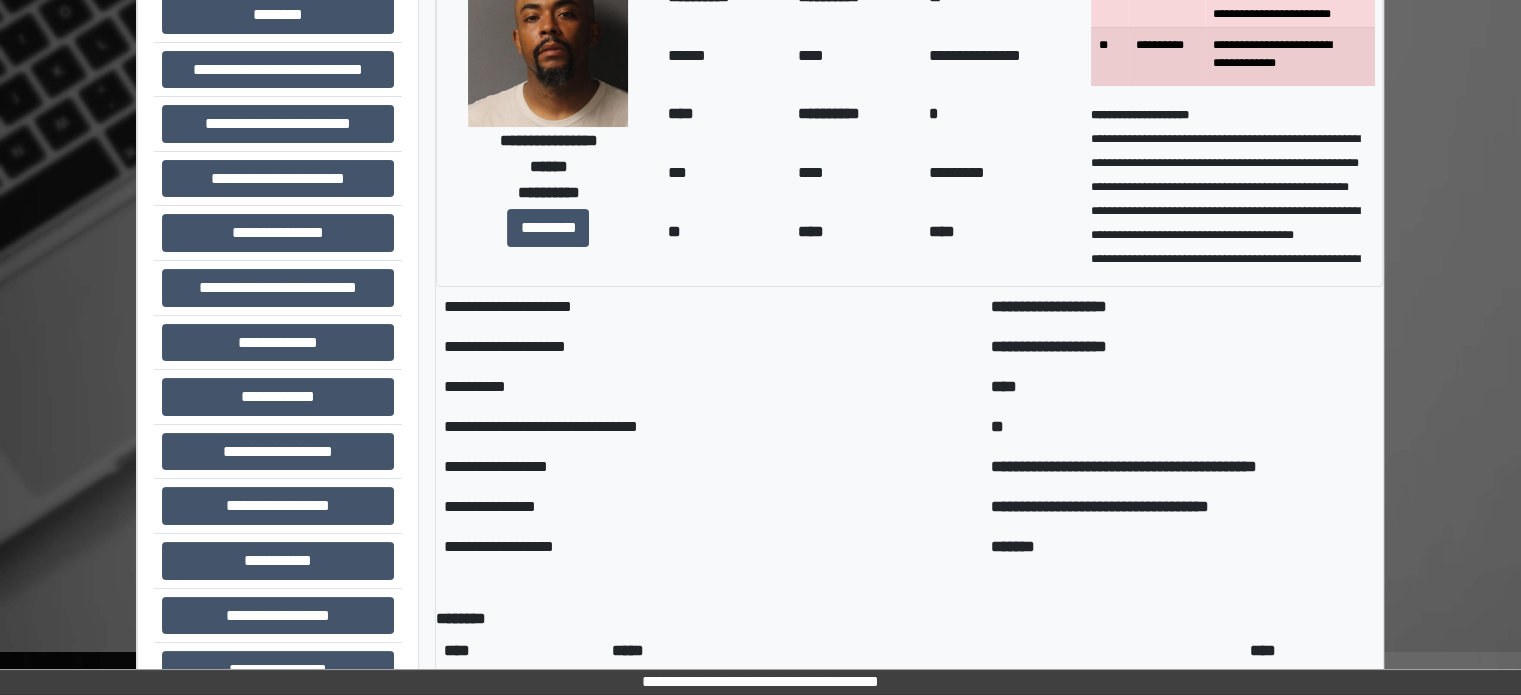 scroll, scrollTop: 161, scrollLeft: 0, axis: vertical 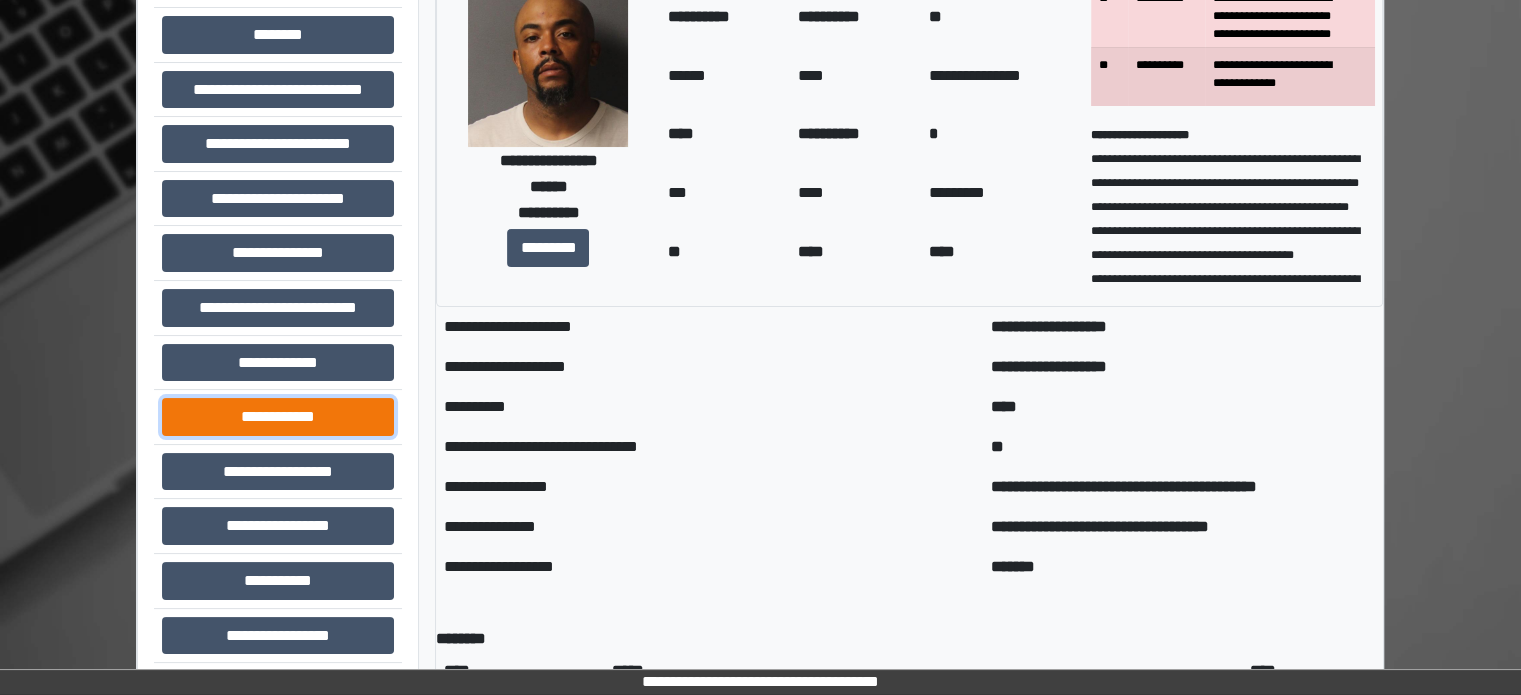 click on "**********" at bounding box center [278, 417] 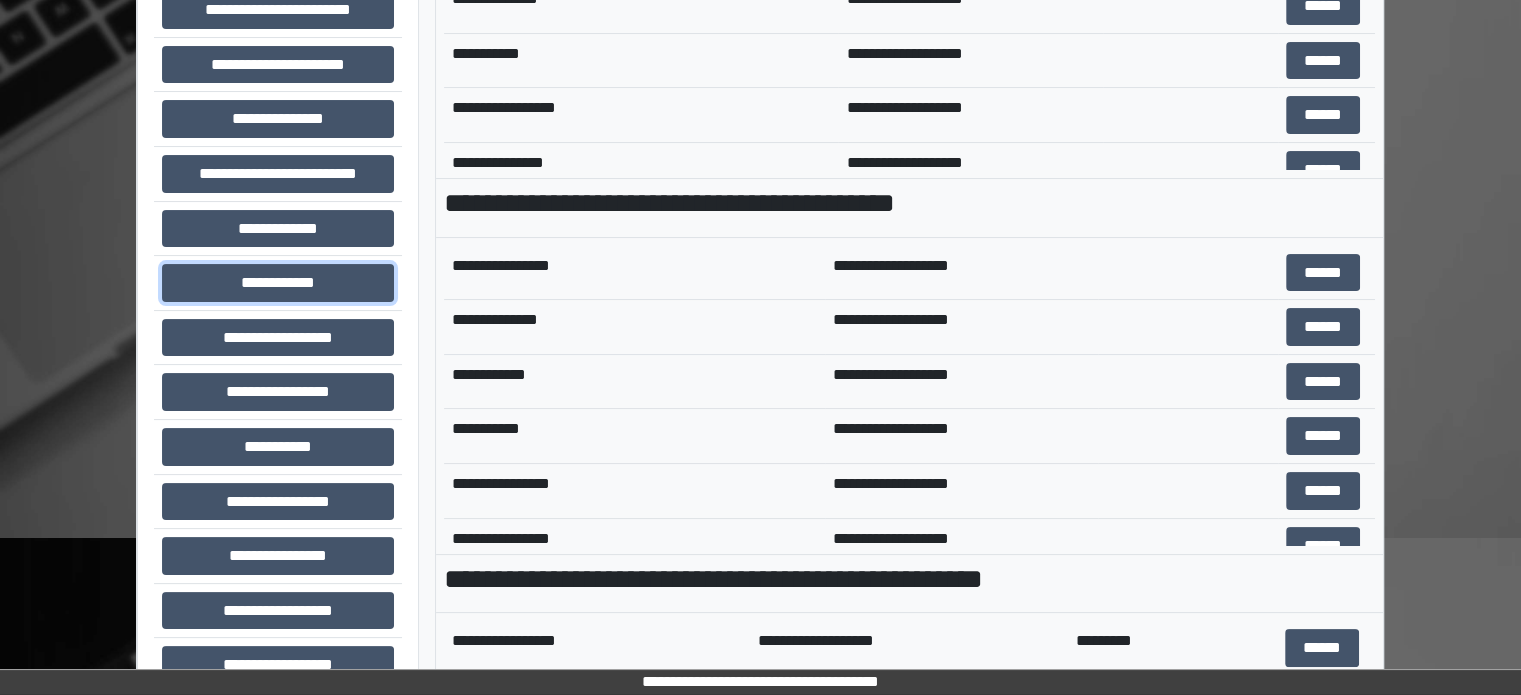 scroll, scrollTop: 708, scrollLeft: 0, axis: vertical 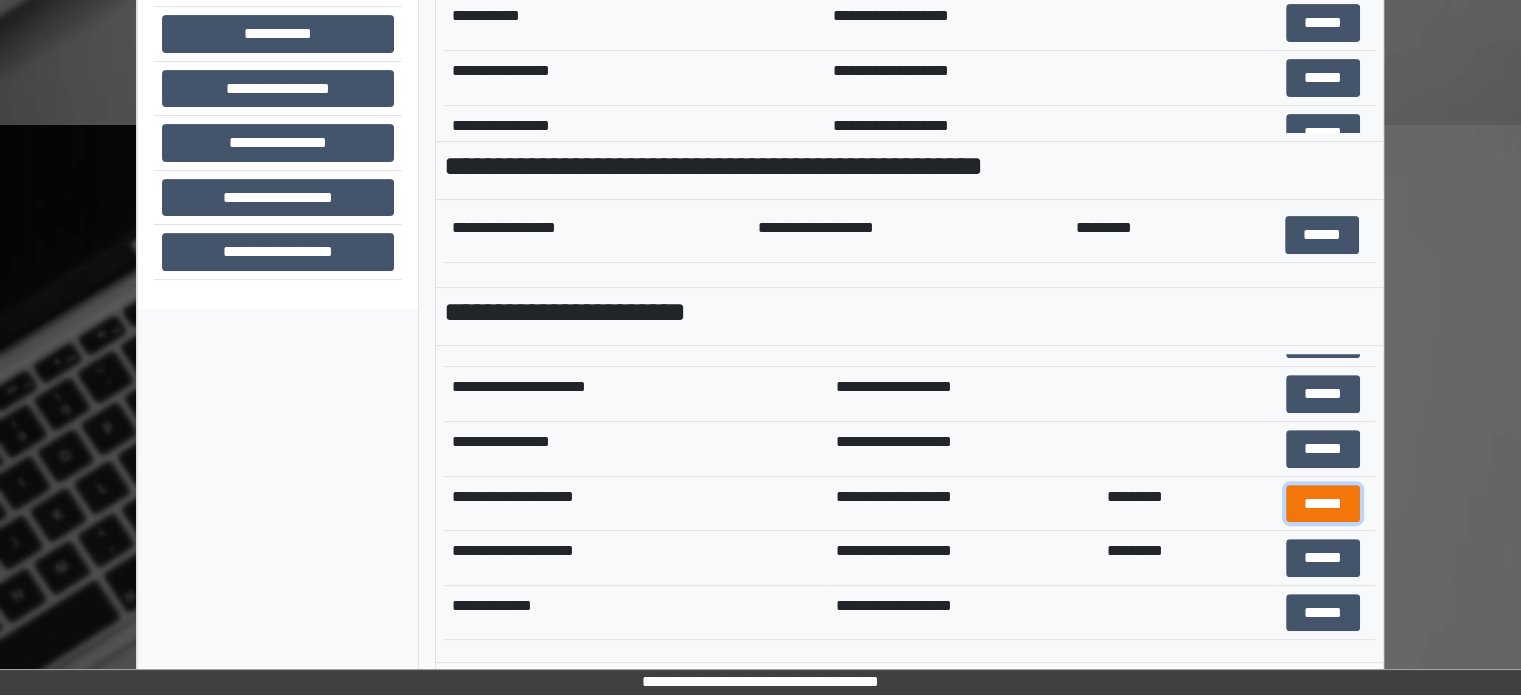 click on "******" at bounding box center [1323, 504] 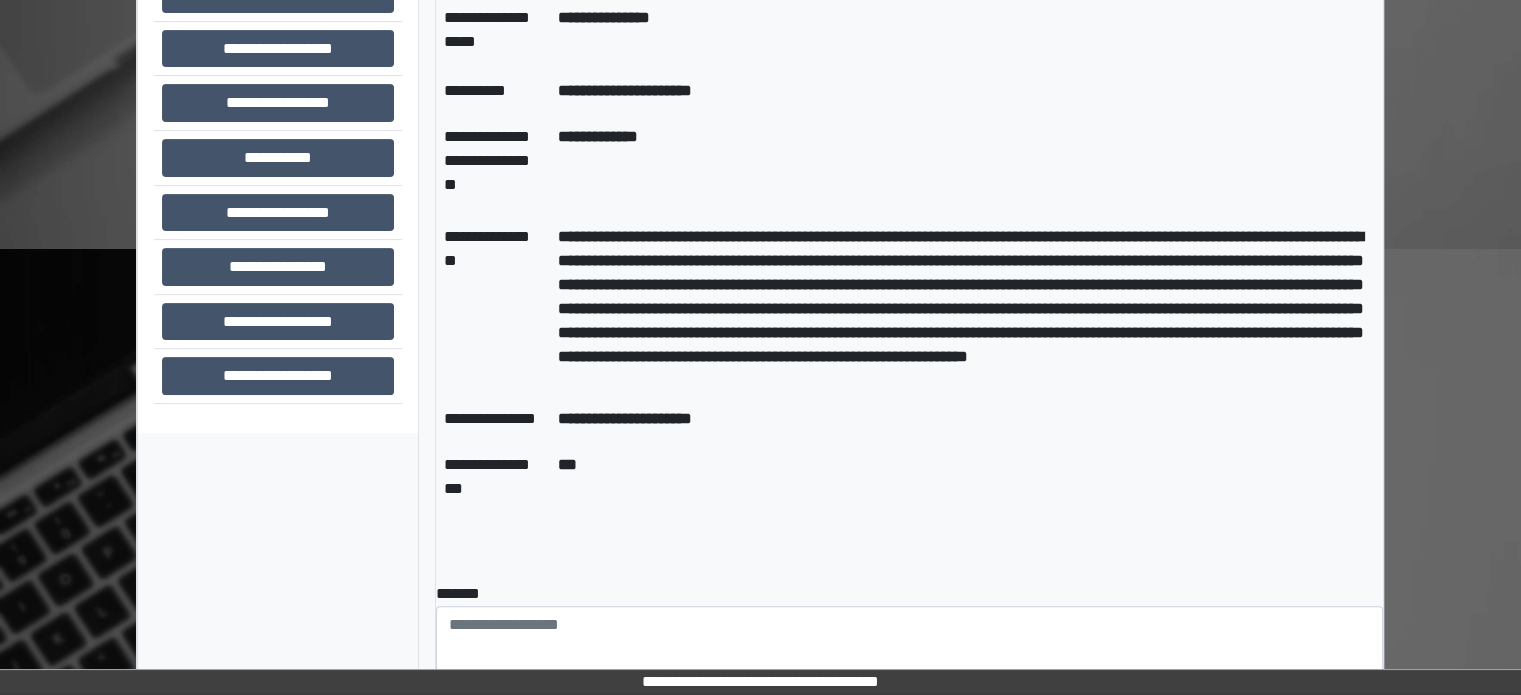 scroll, scrollTop: 608, scrollLeft: 0, axis: vertical 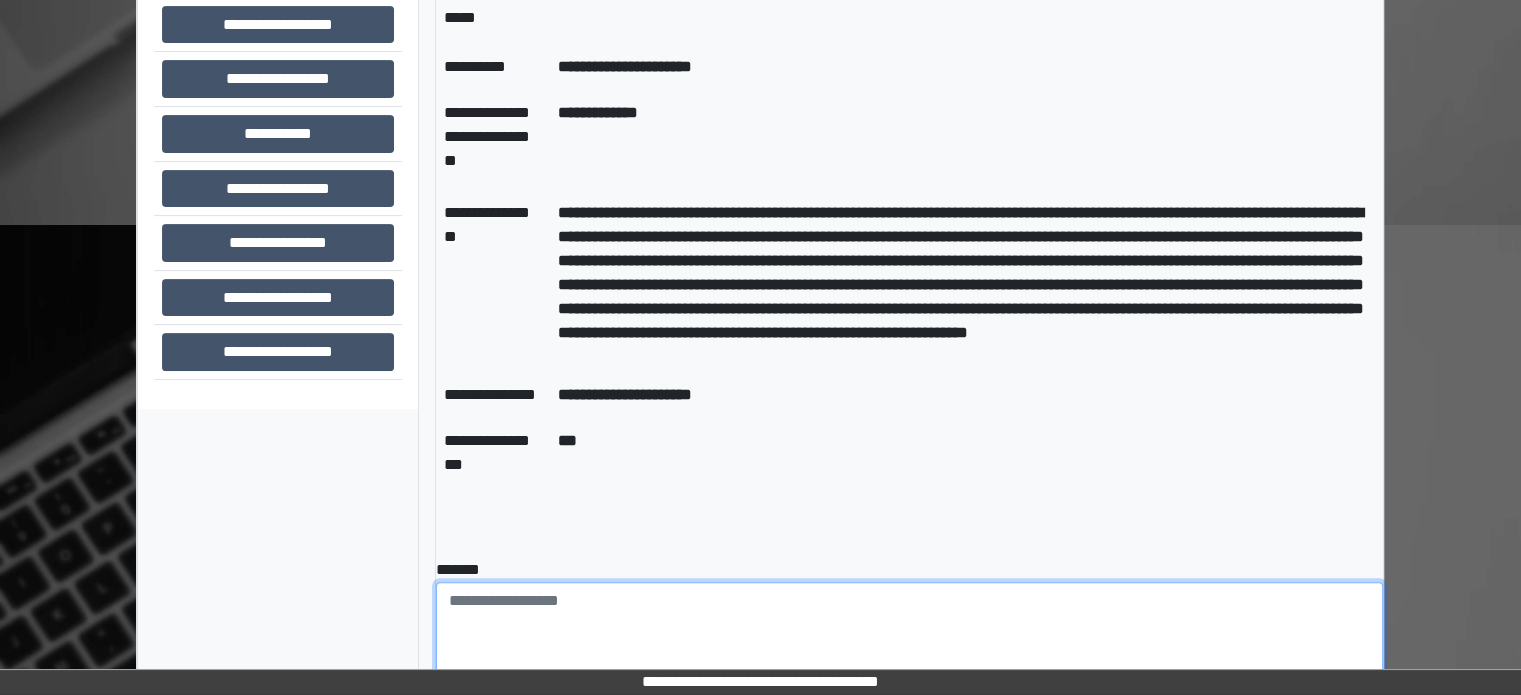 click at bounding box center [909, 637] 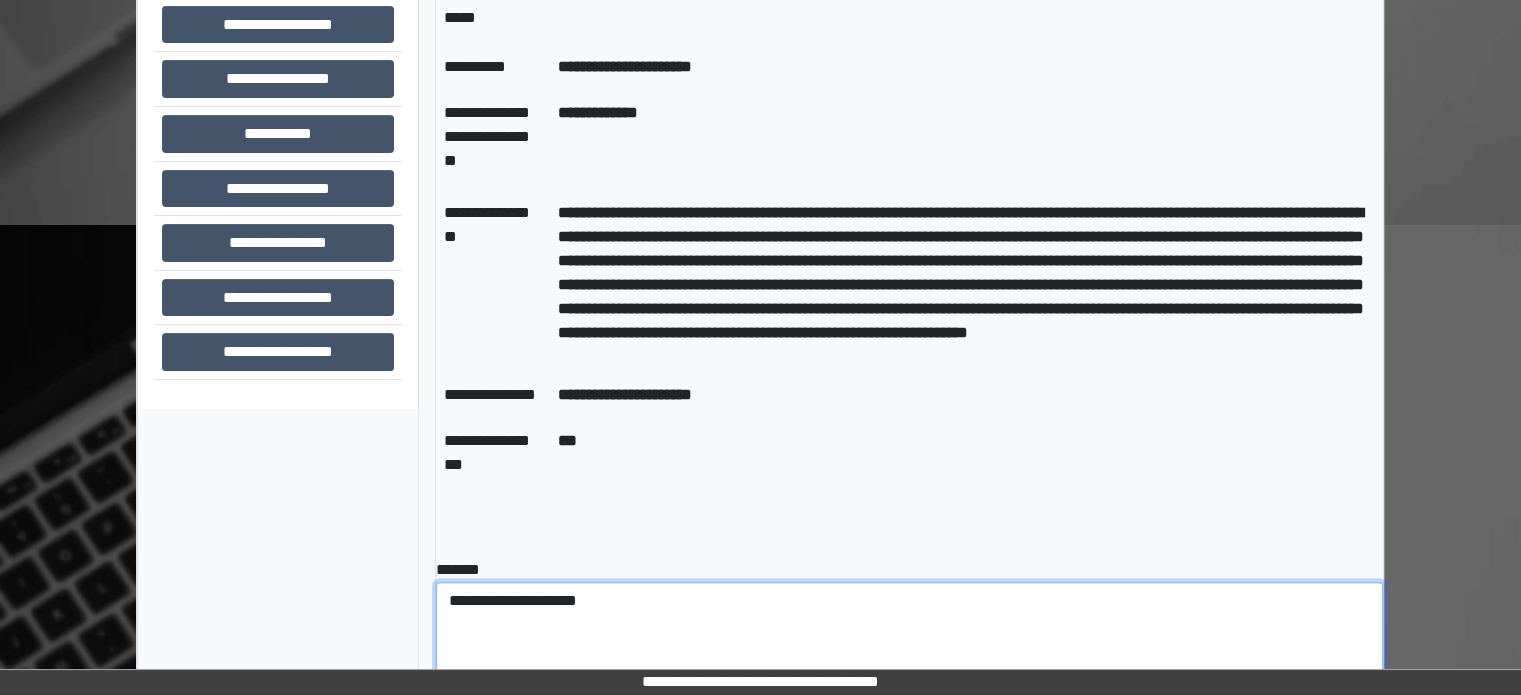 type on "**********" 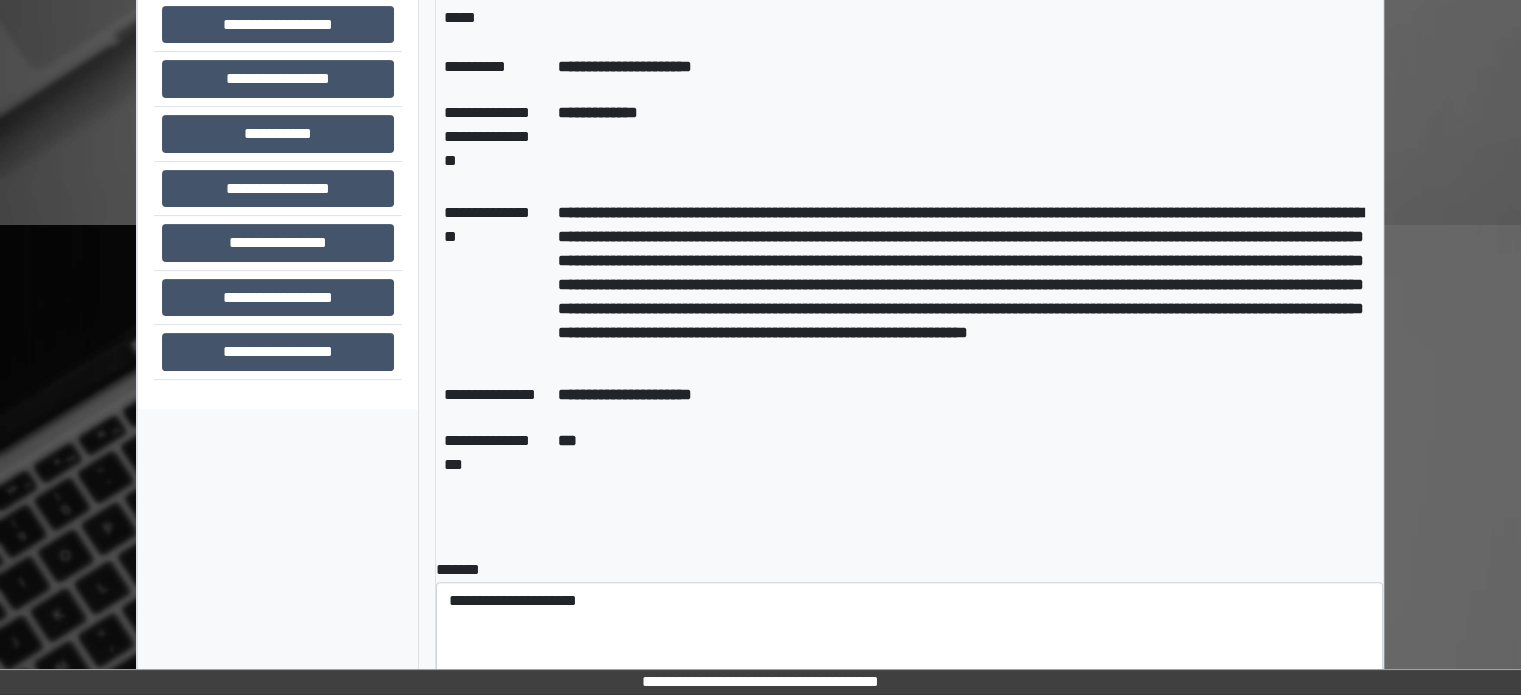 click on "**********" at bounding box center (760, 320) 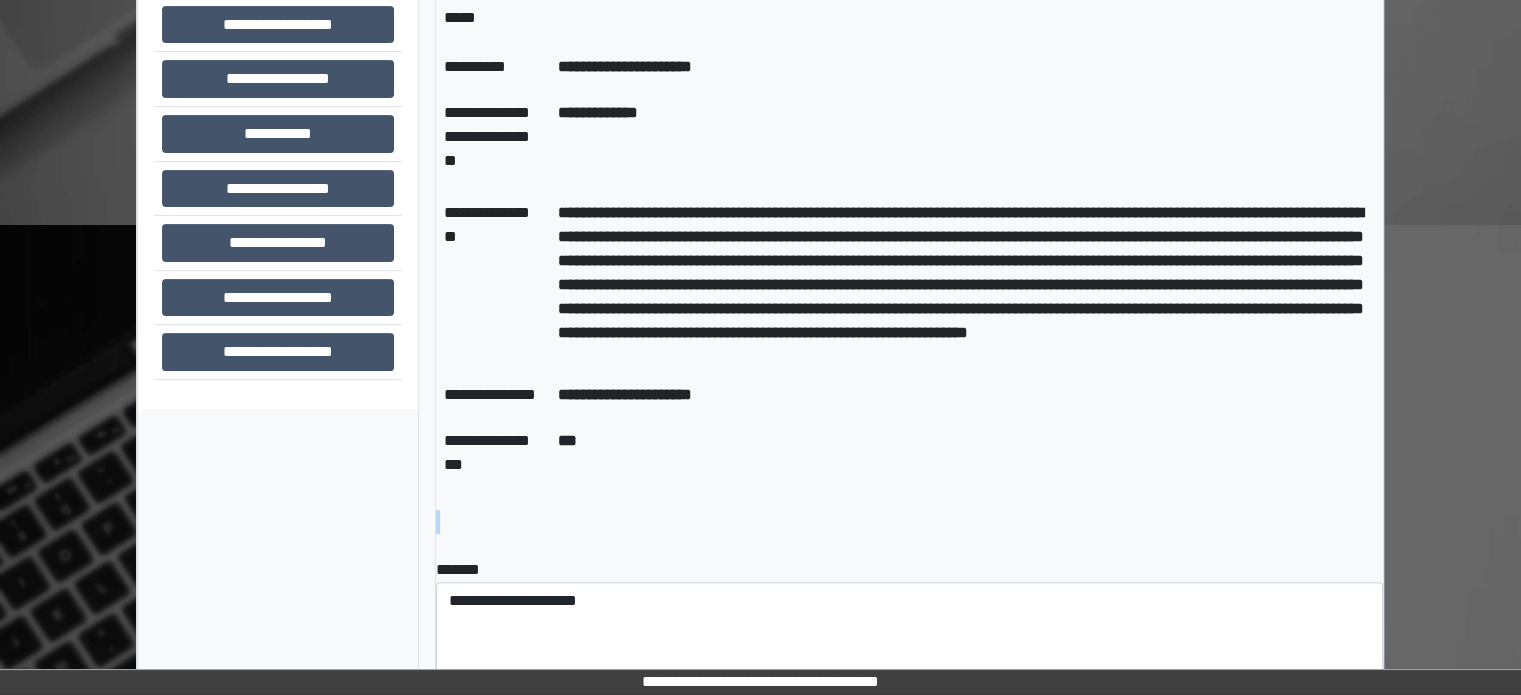 drag, startPoint x: 970, startPoint y: 498, endPoint x: 977, endPoint y: 488, distance: 12.206555 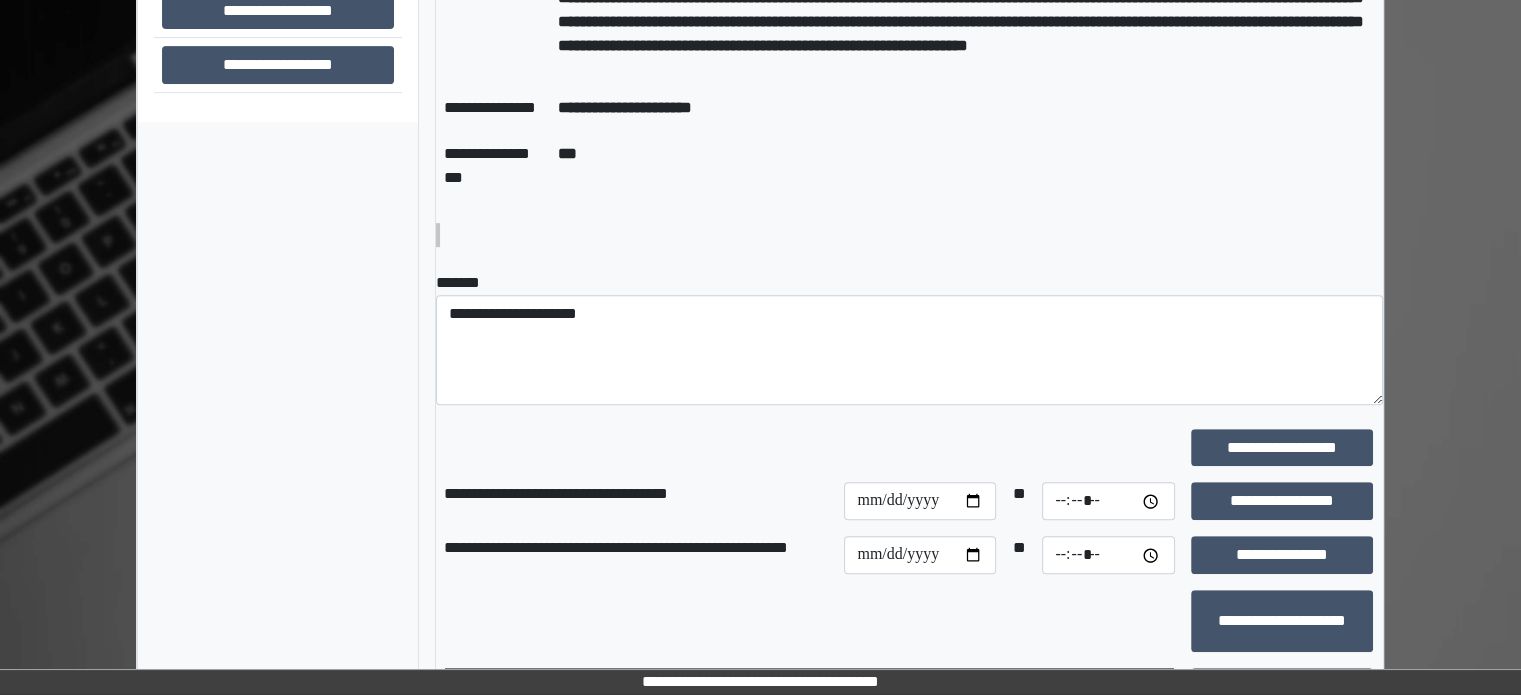 scroll, scrollTop: 1008, scrollLeft: 0, axis: vertical 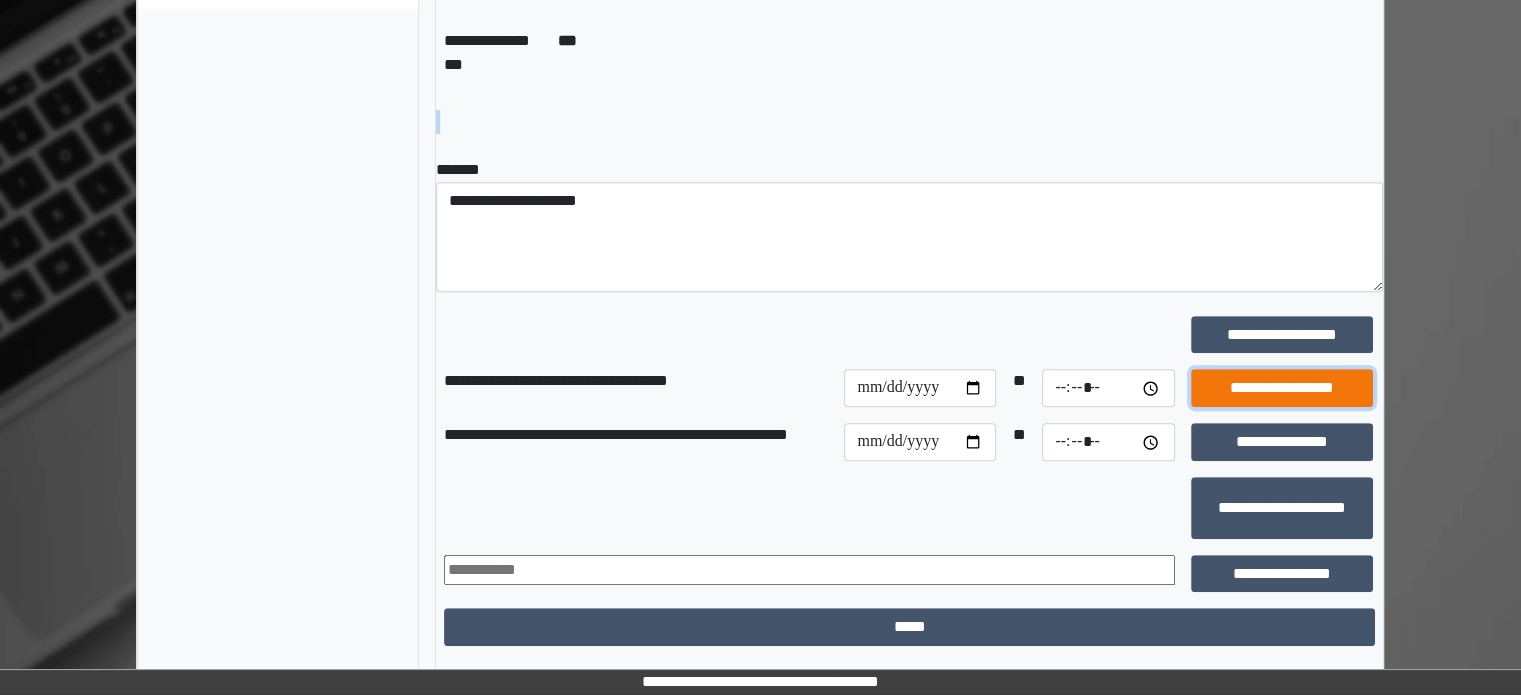 click on "**********" at bounding box center [1282, 388] 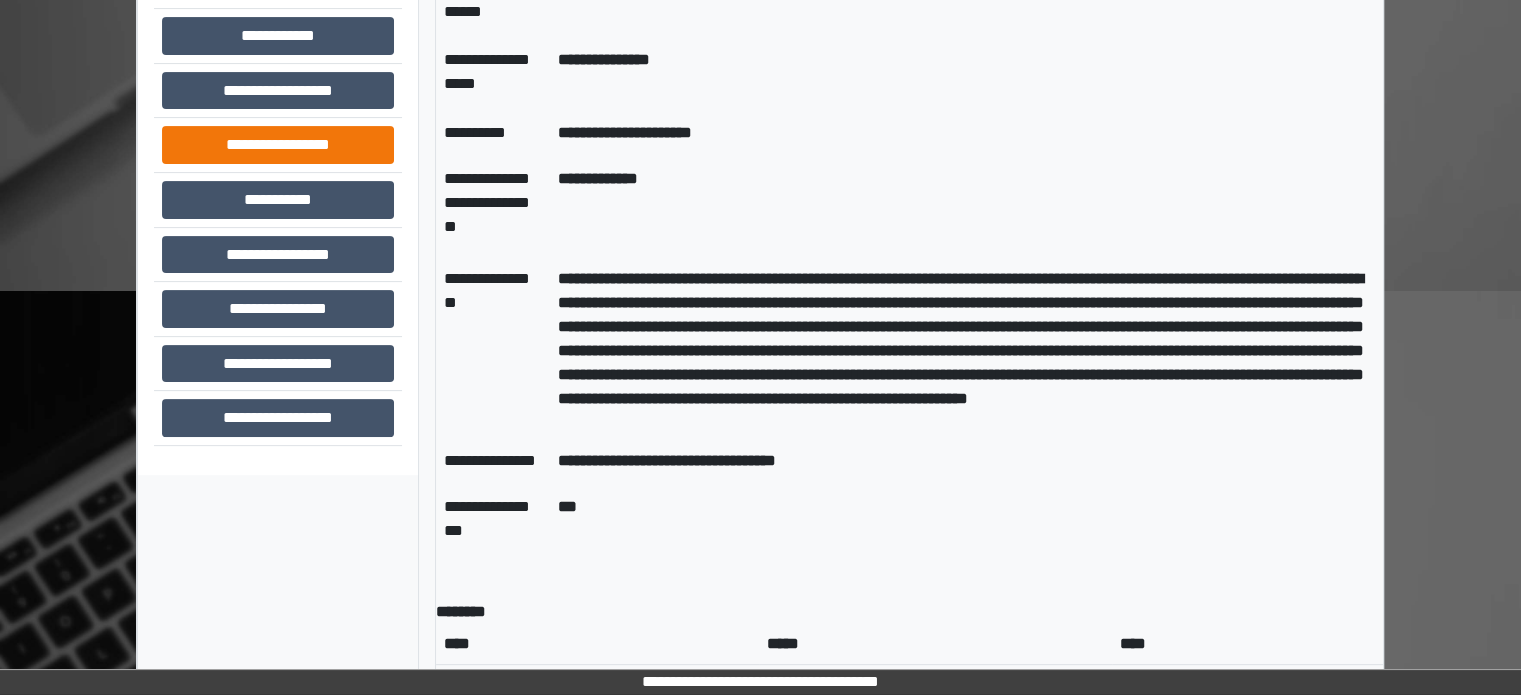 scroll, scrollTop: 408, scrollLeft: 0, axis: vertical 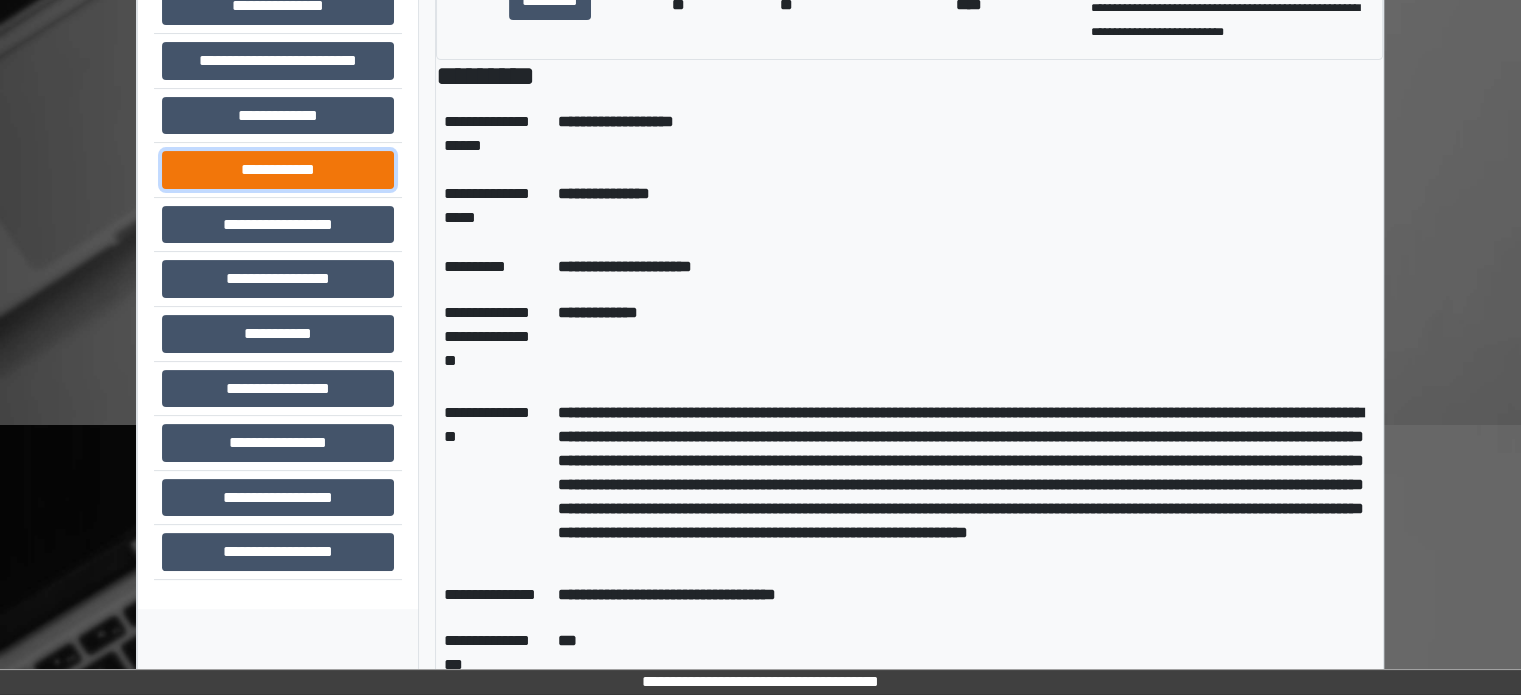 click on "**********" at bounding box center (278, 170) 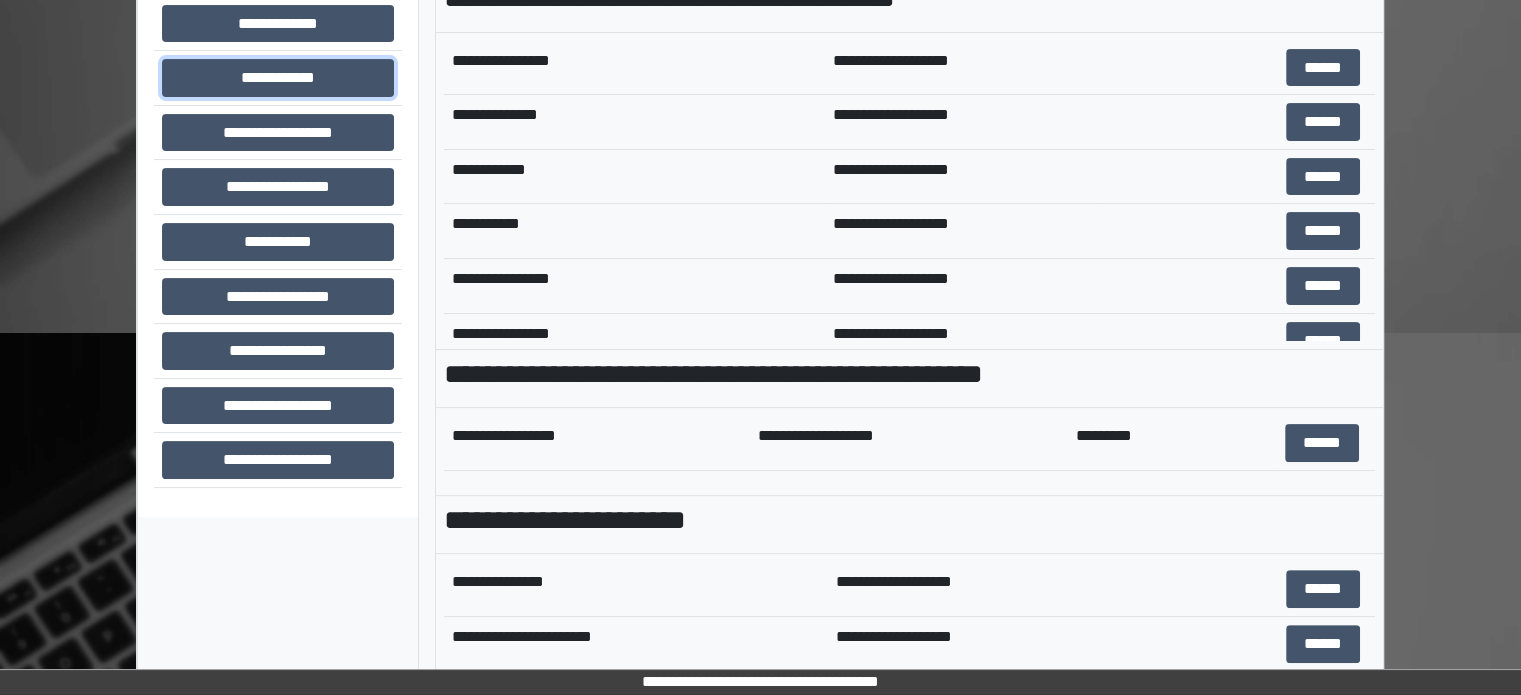scroll, scrollTop: 708, scrollLeft: 0, axis: vertical 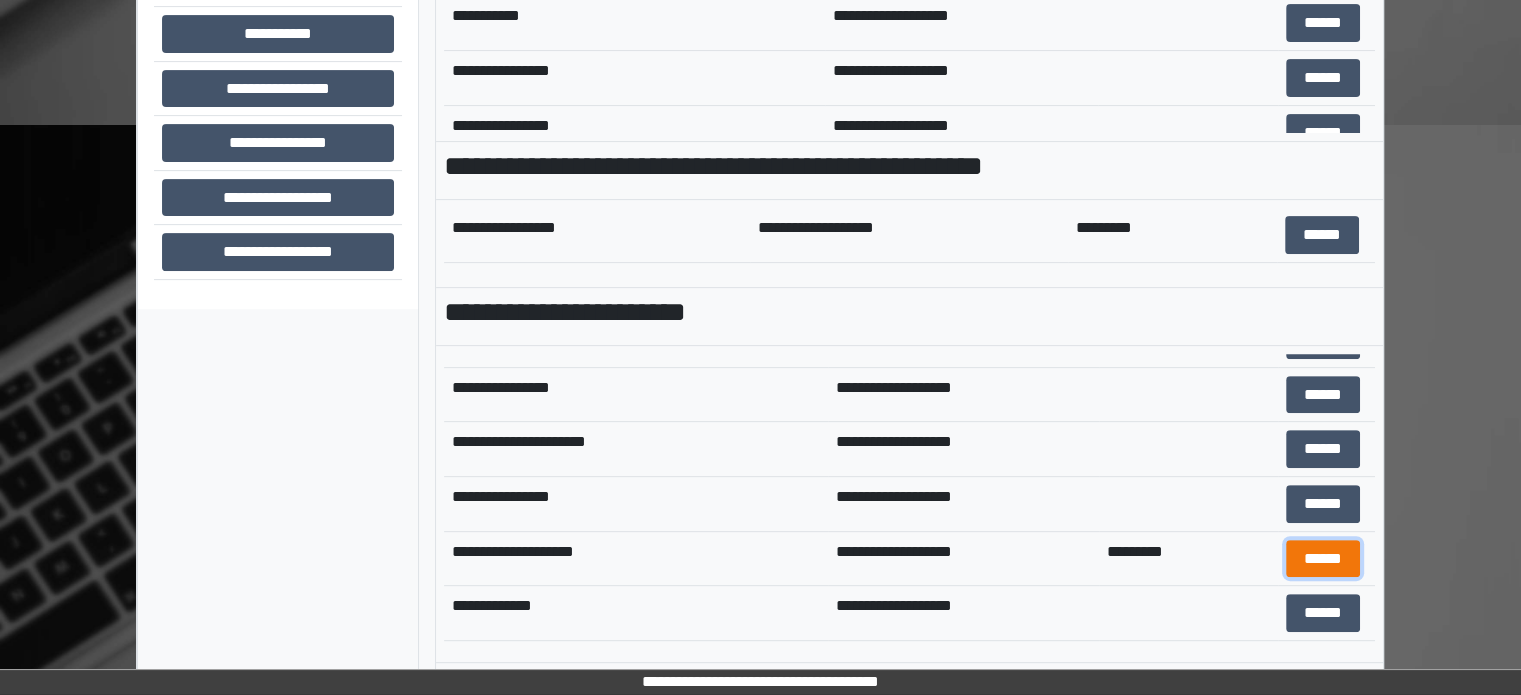 click on "******" at bounding box center (1323, 559) 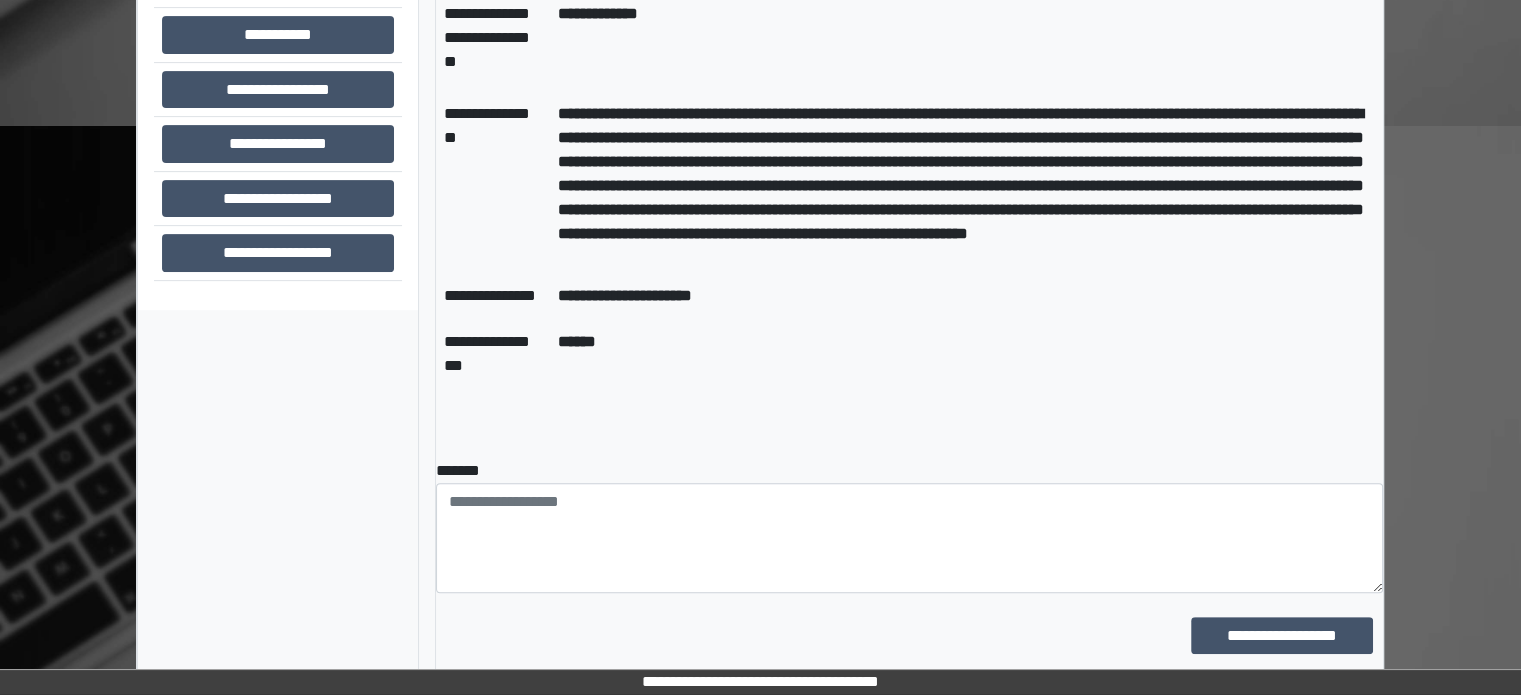 scroll, scrollTop: 708, scrollLeft: 0, axis: vertical 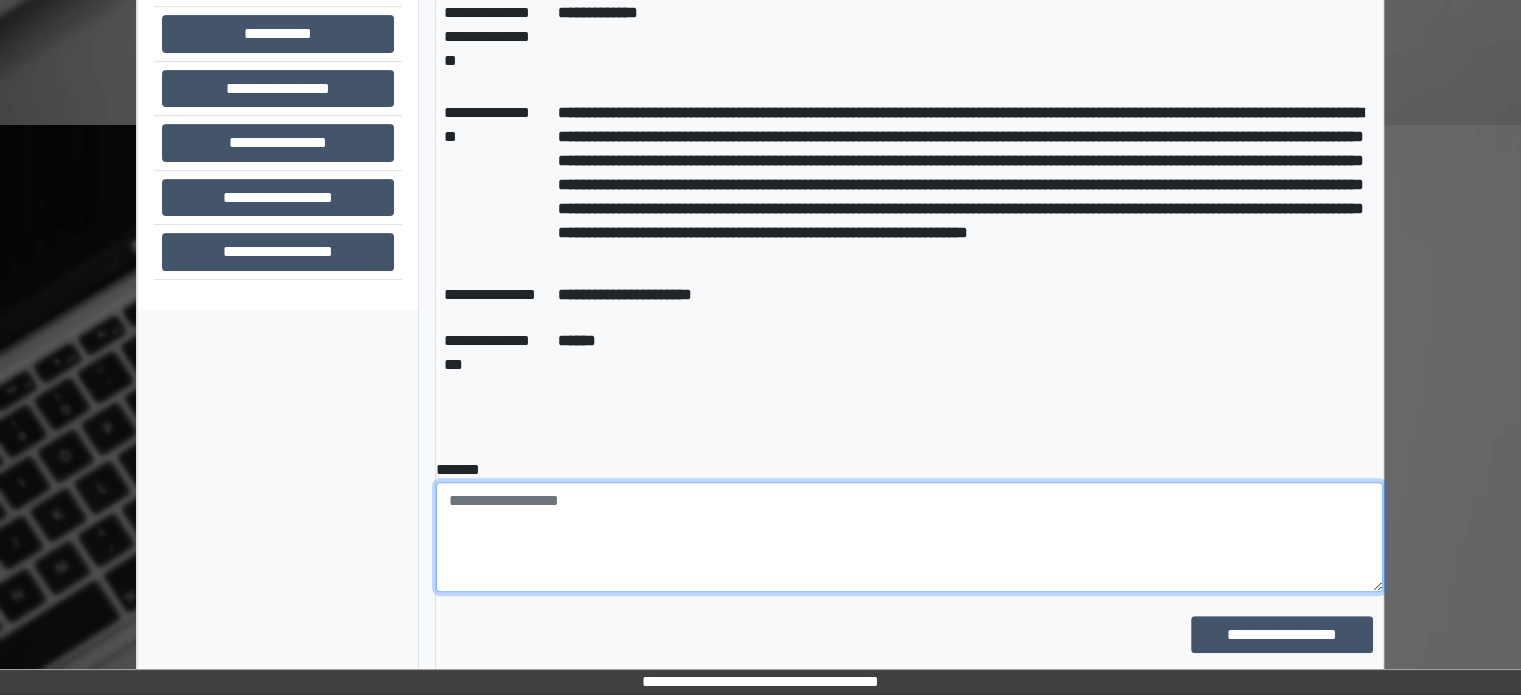 click at bounding box center [909, 537] 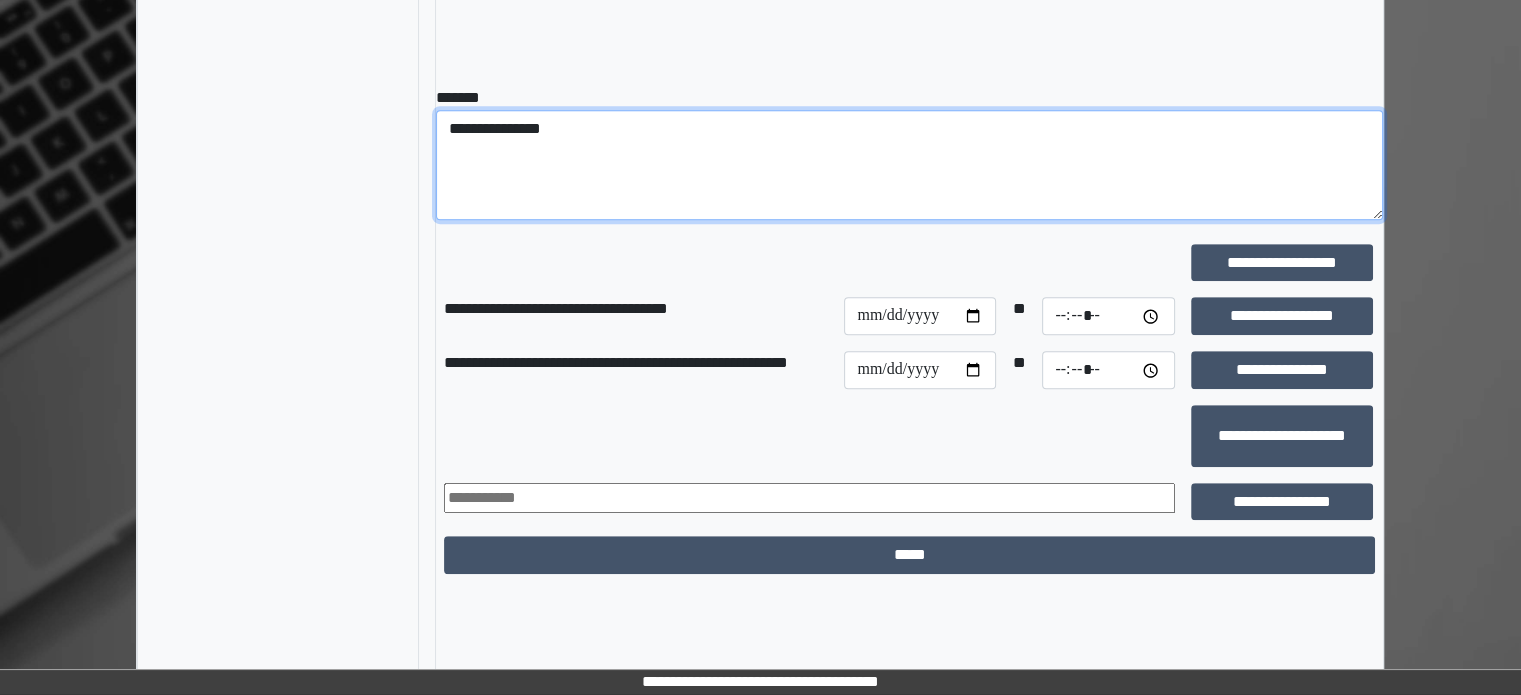 scroll, scrollTop: 1081, scrollLeft: 0, axis: vertical 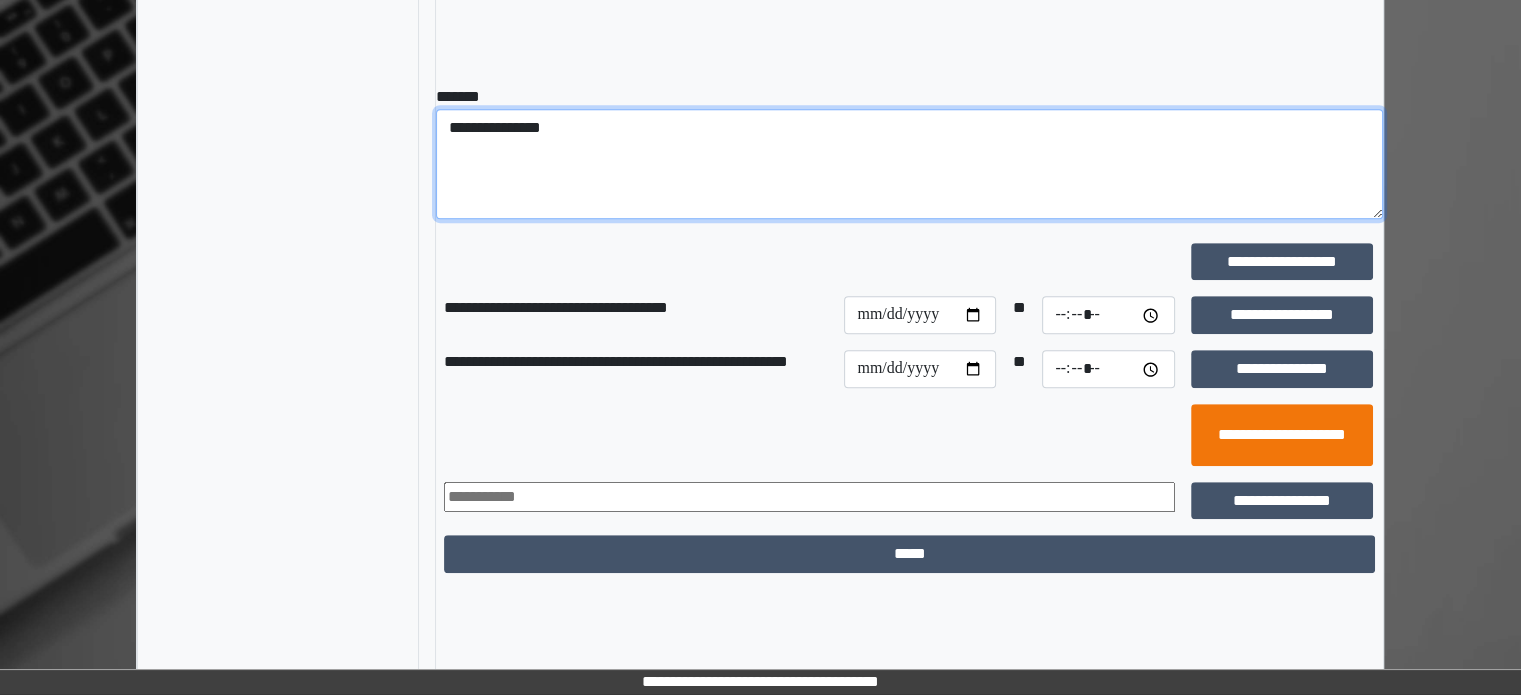 type on "**********" 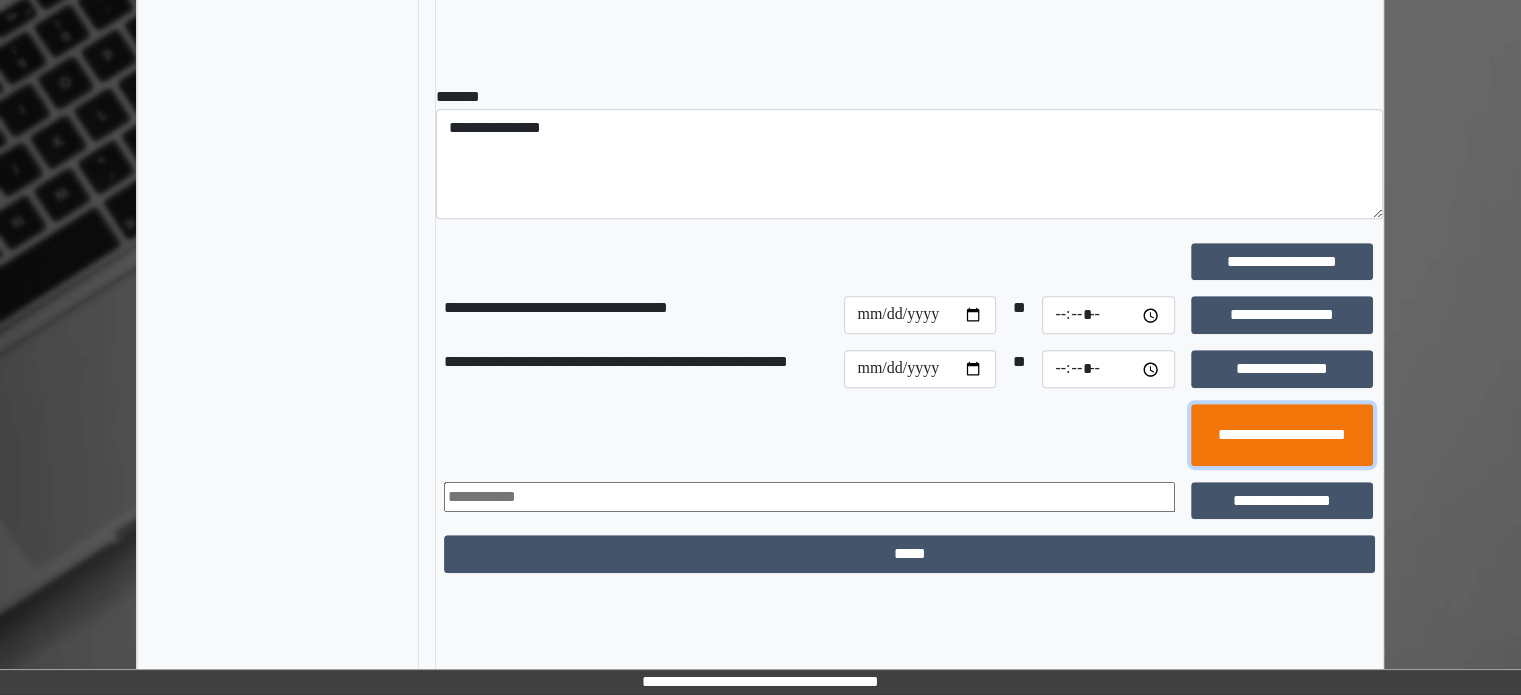 click on "**********" at bounding box center (1282, 435) 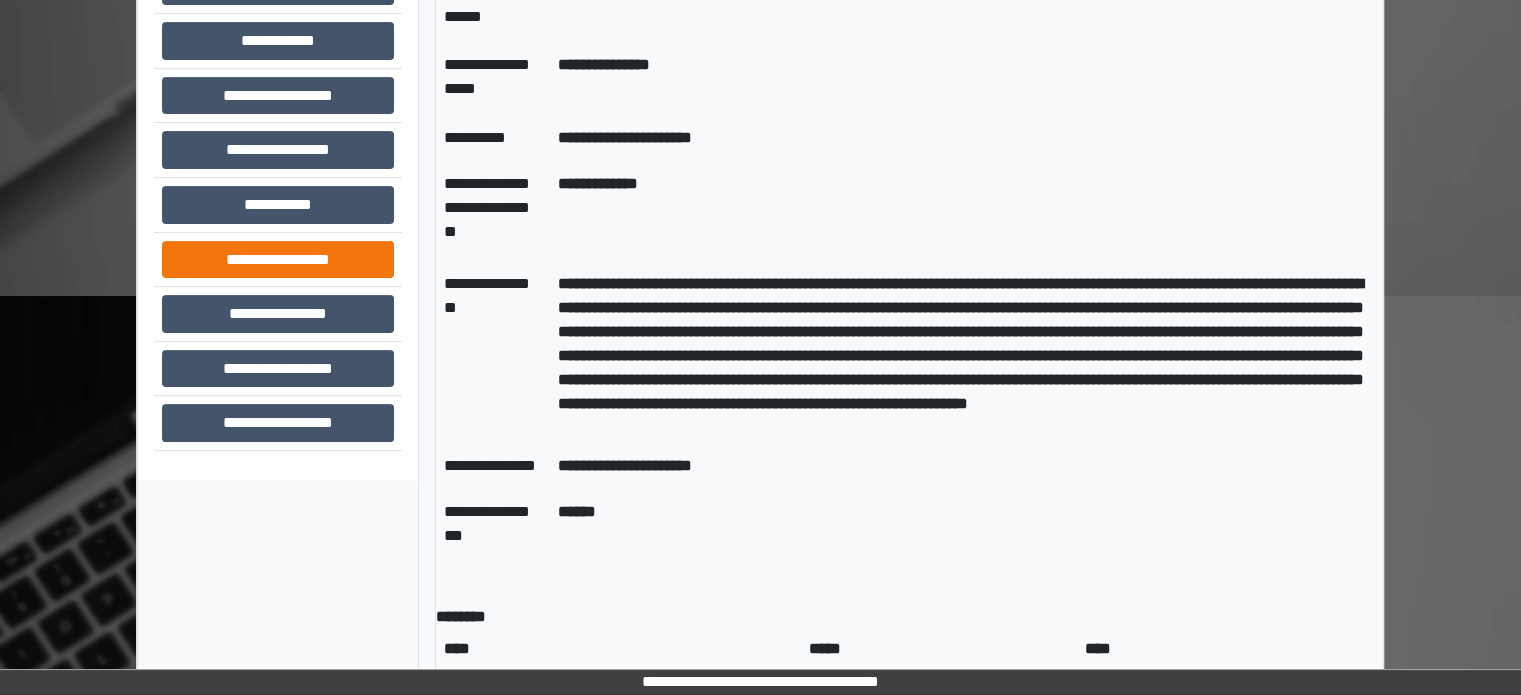 scroll, scrollTop: 381, scrollLeft: 0, axis: vertical 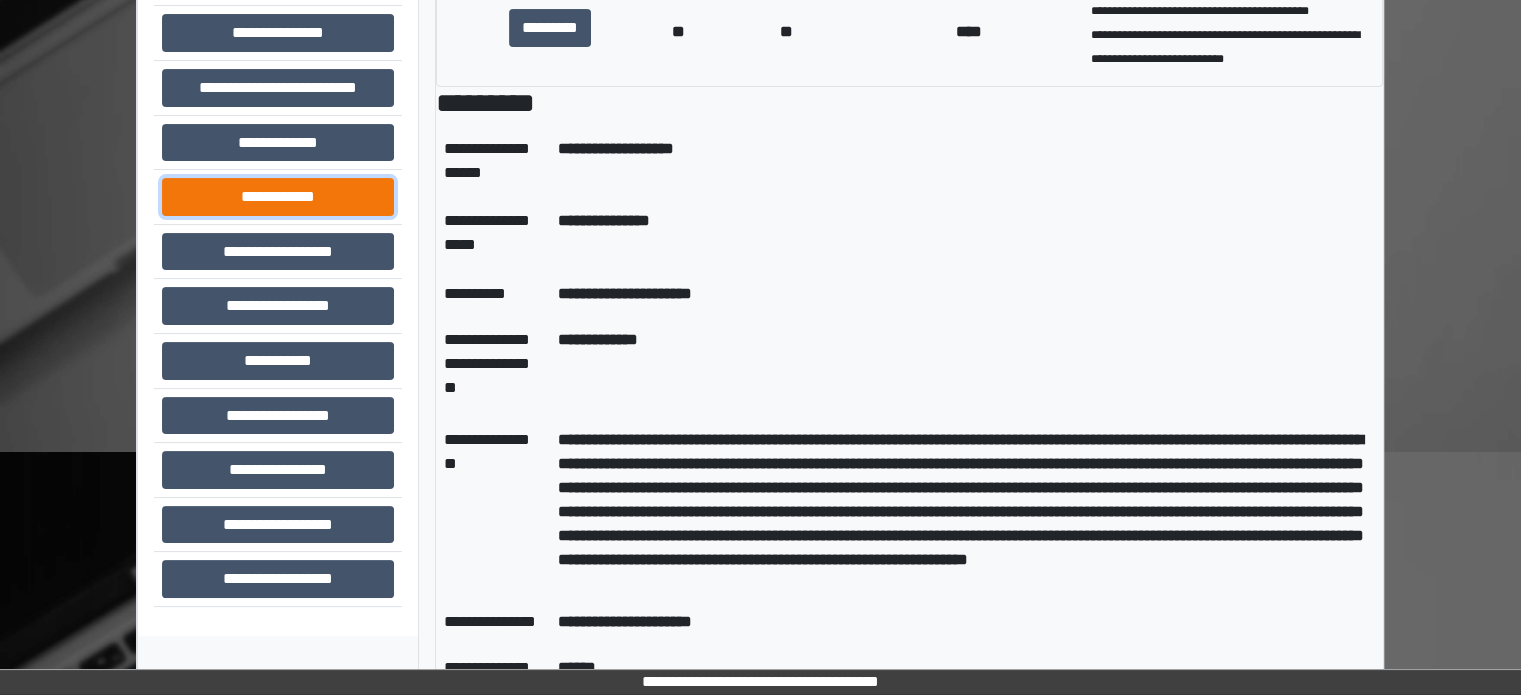 click on "**********" at bounding box center [278, 197] 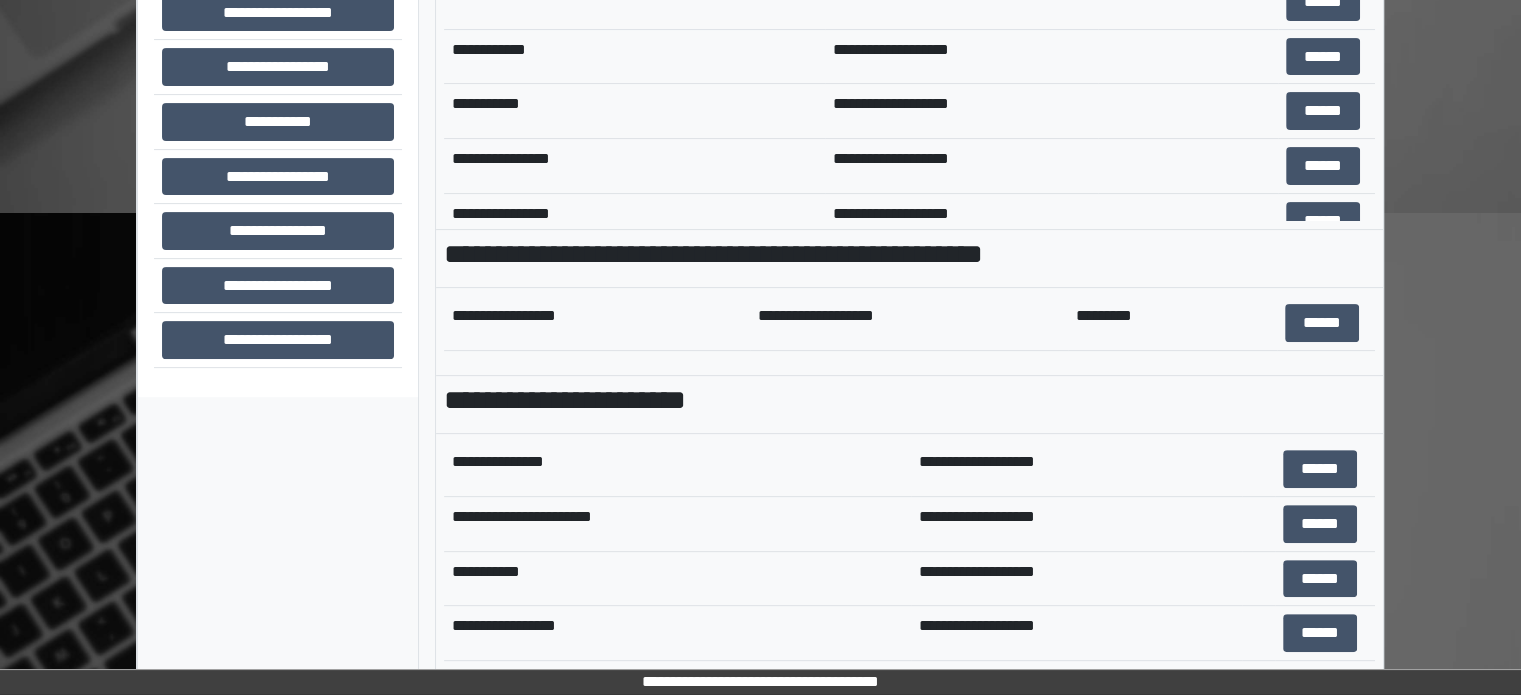 scroll, scrollTop: 681, scrollLeft: 0, axis: vertical 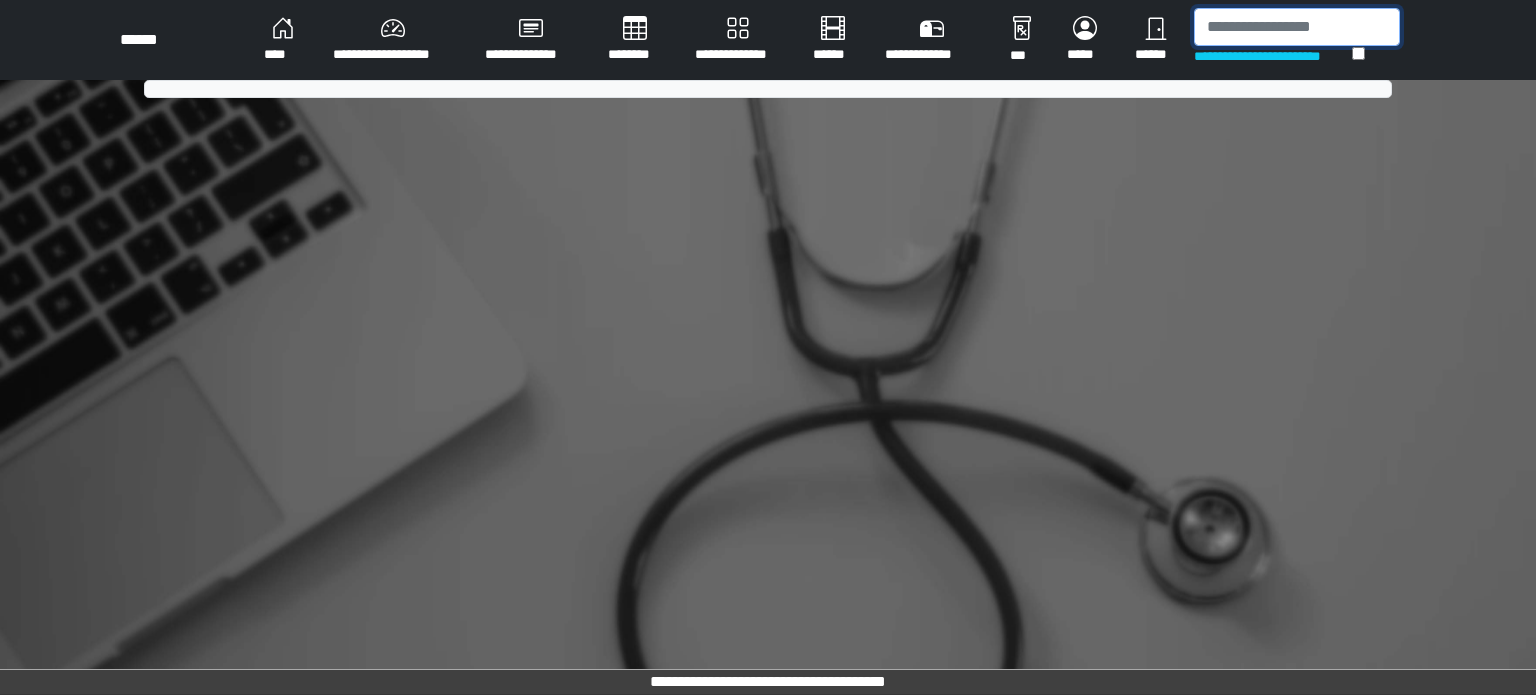 click at bounding box center (1297, 27) 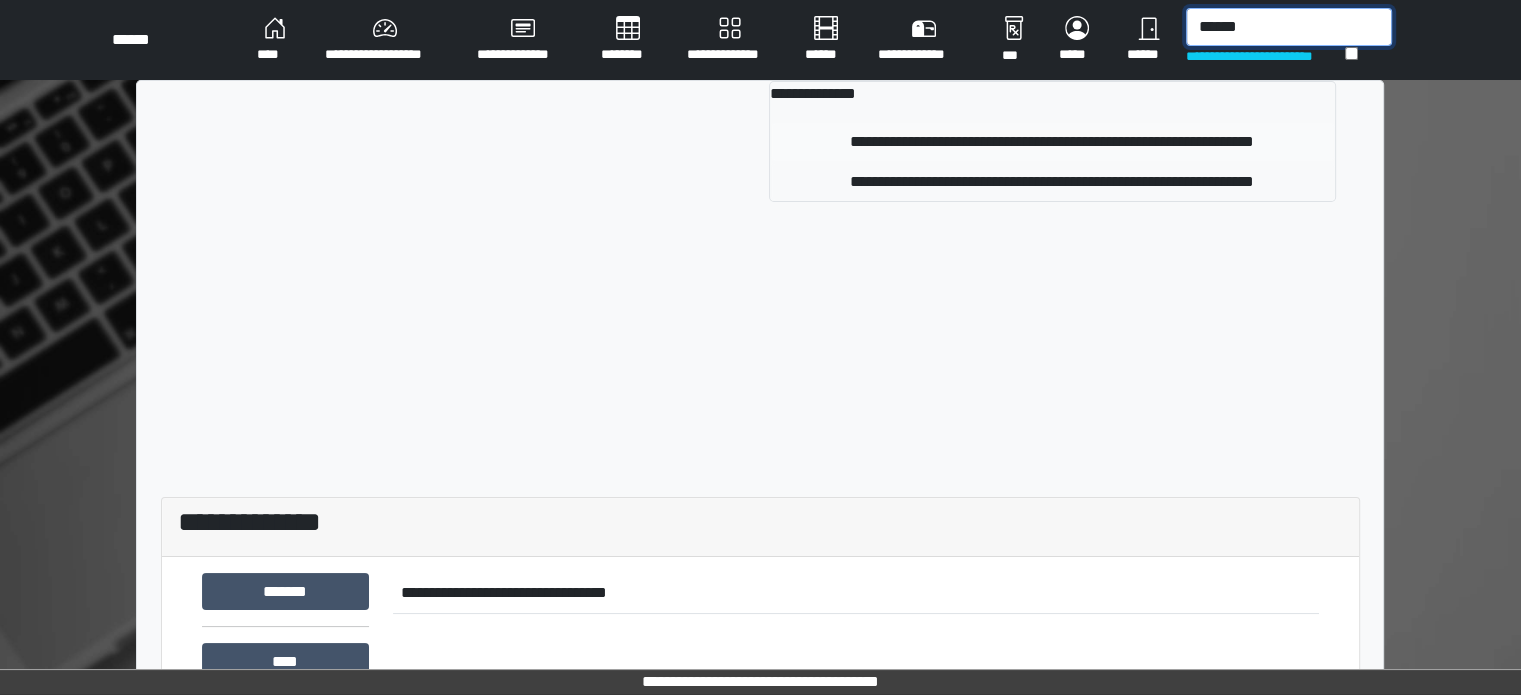 type on "******" 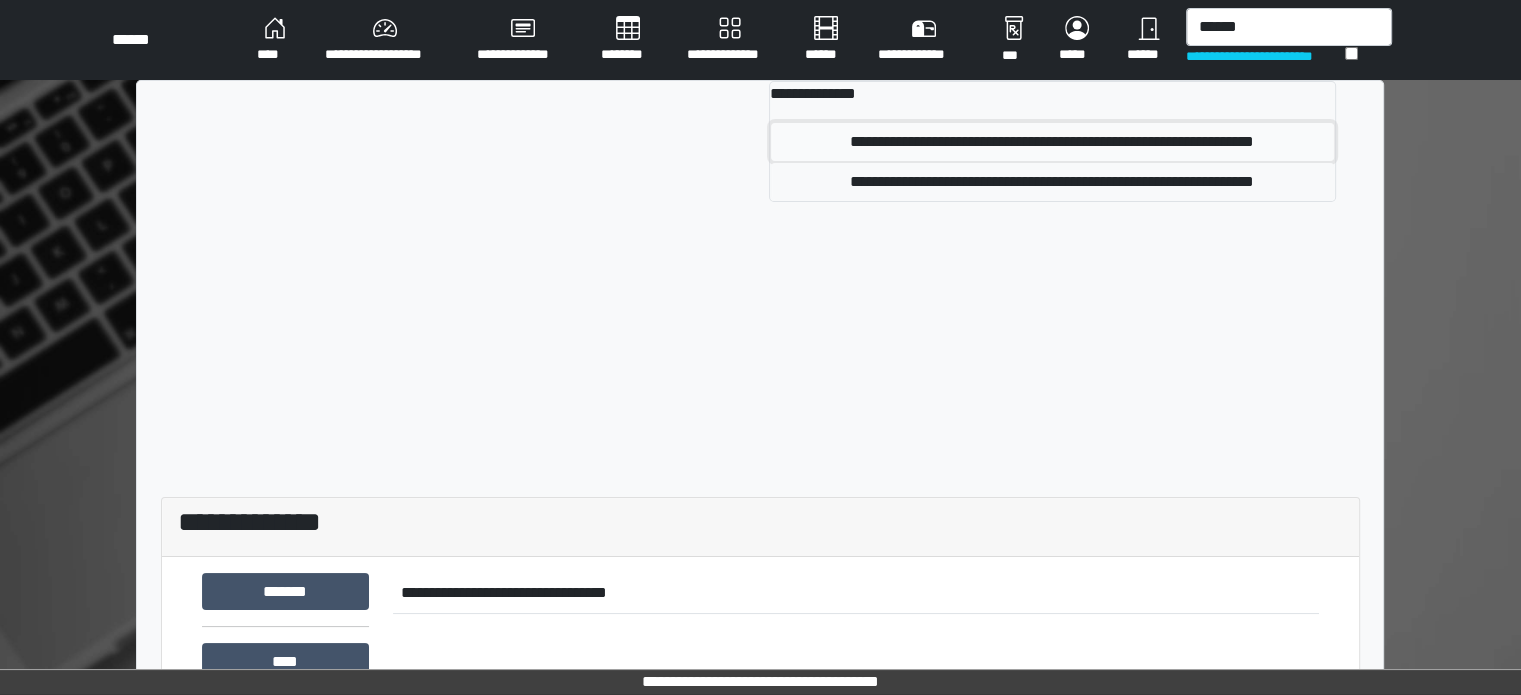click on "**********" at bounding box center (1052, 142) 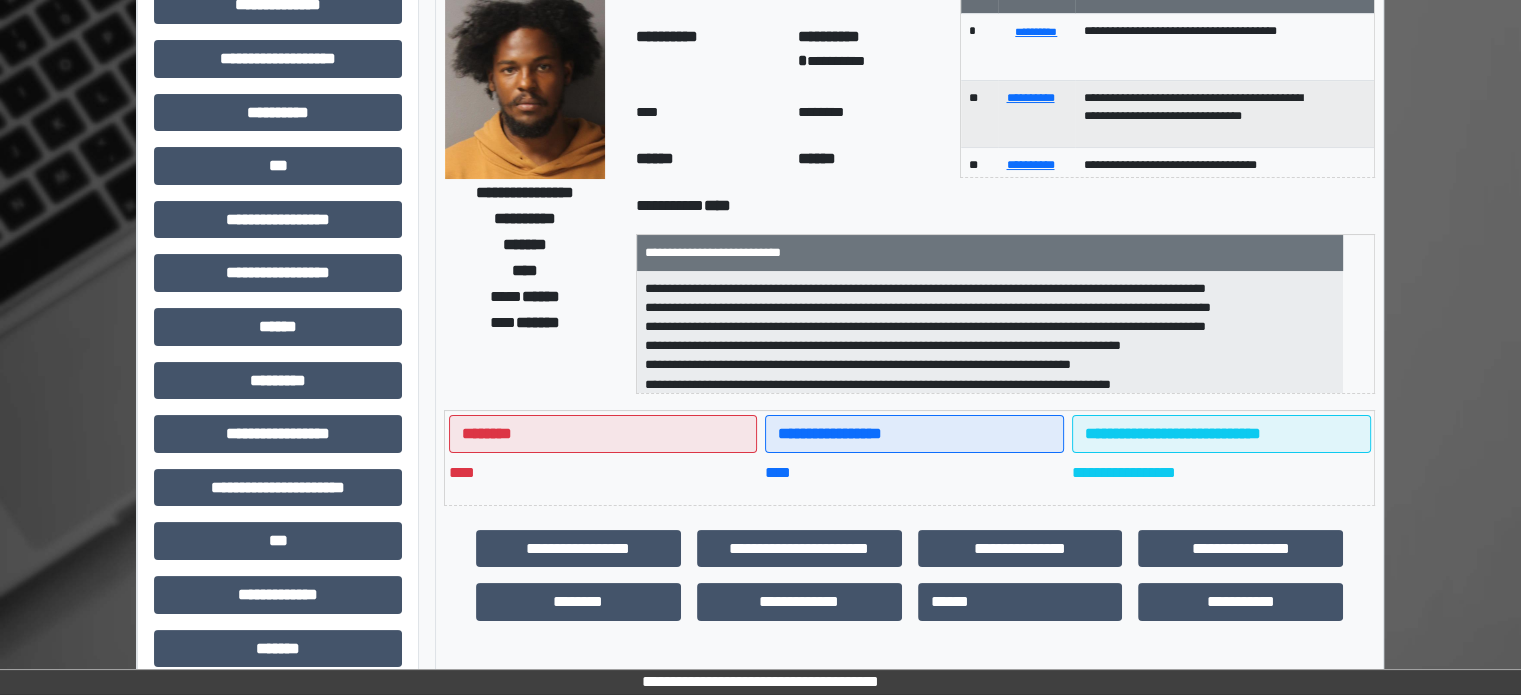 scroll, scrollTop: 300, scrollLeft: 0, axis: vertical 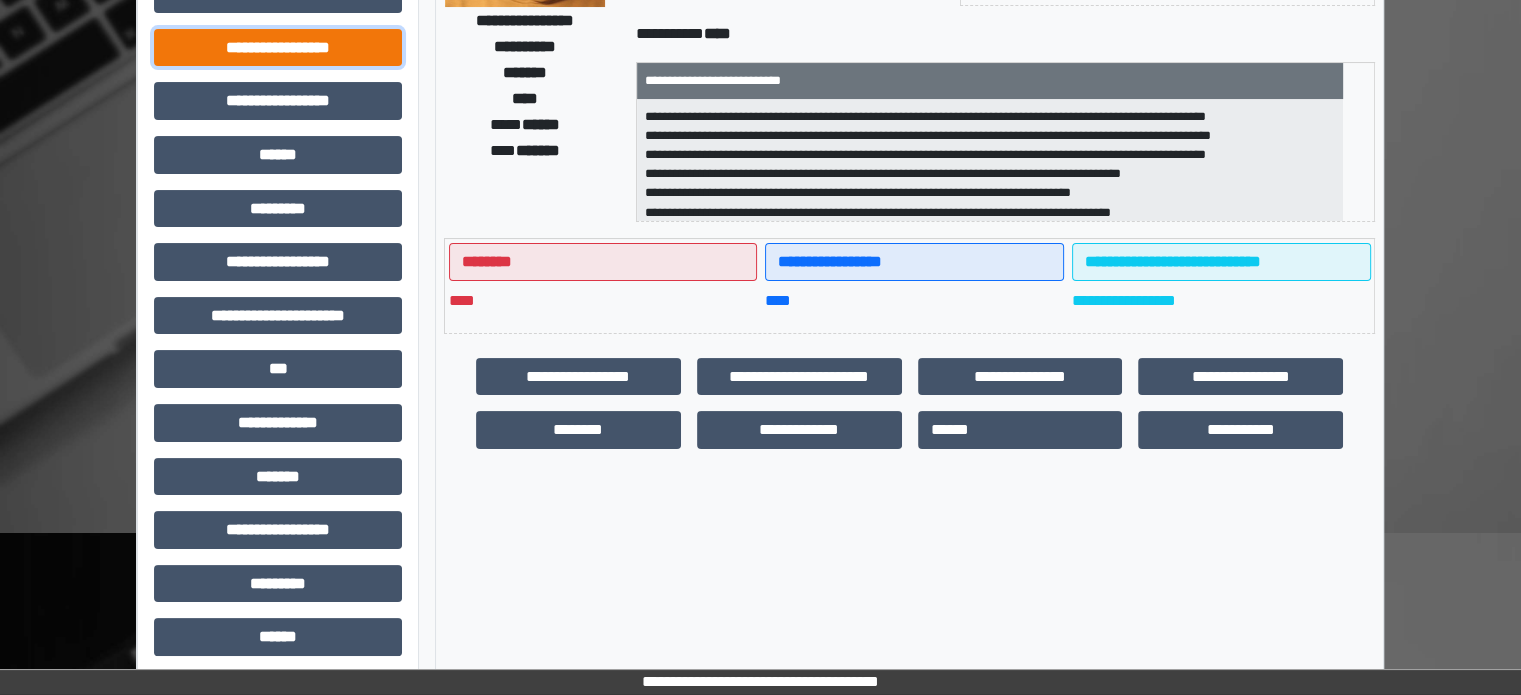 click on "**********" at bounding box center (278, 48) 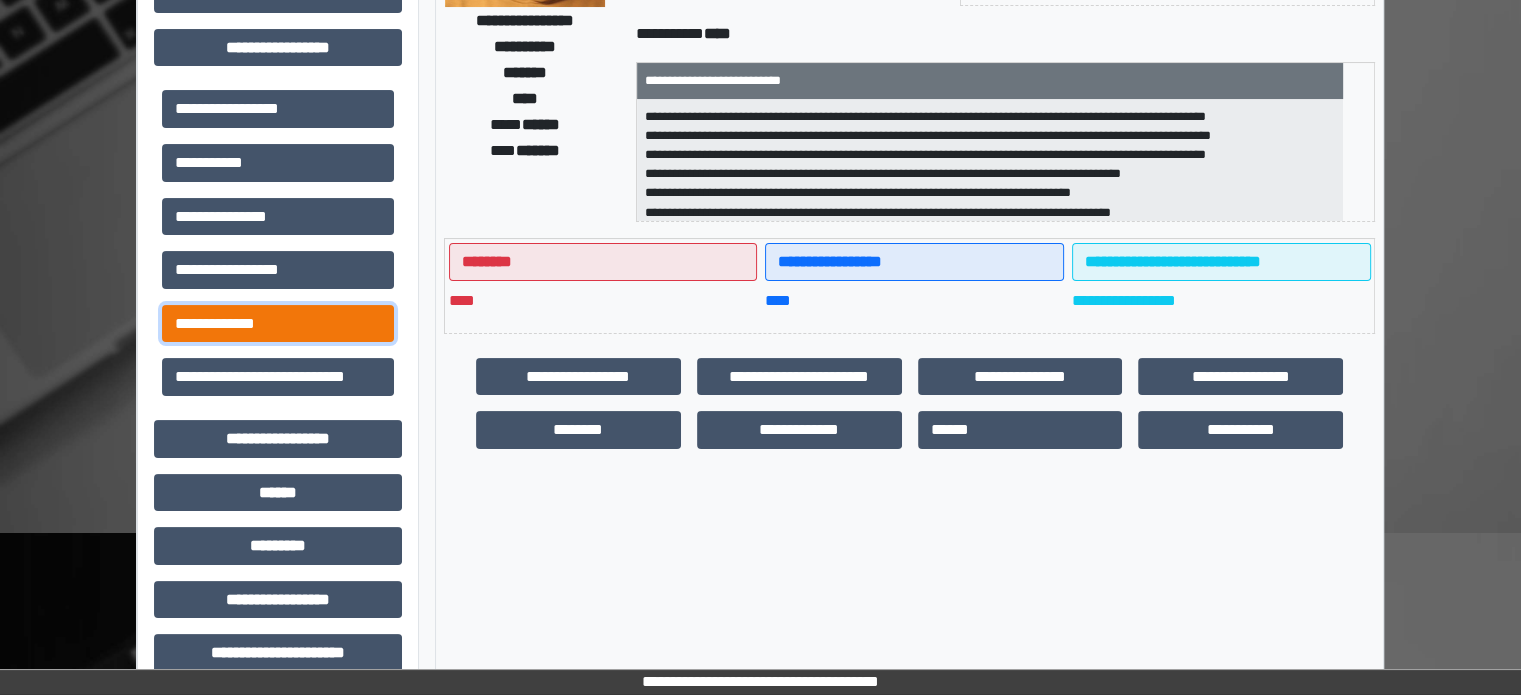 click on "**********" at bounding box center [278, 324] 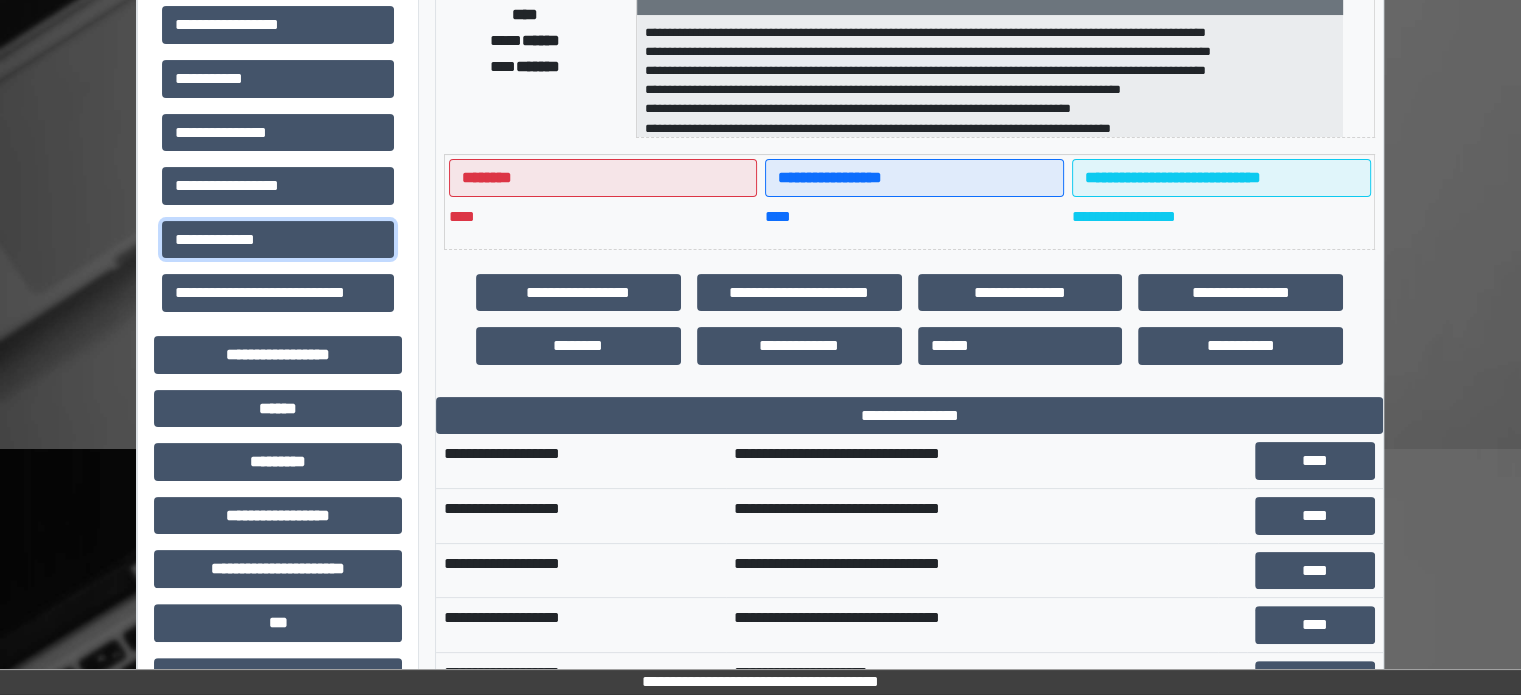 scroll, scrollTop: 808, scrollLeft: 0, axis: vertical 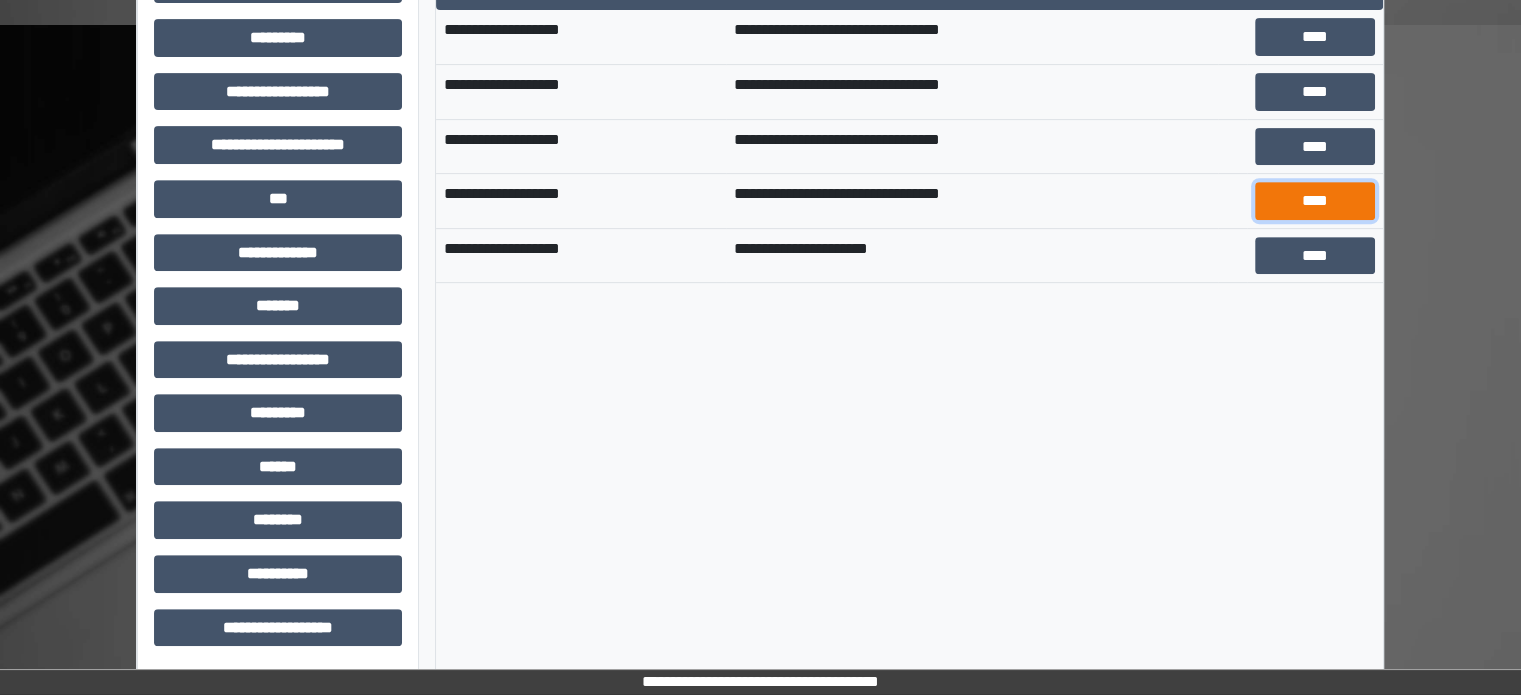 click on "****" at bounding box center [1315, 201] 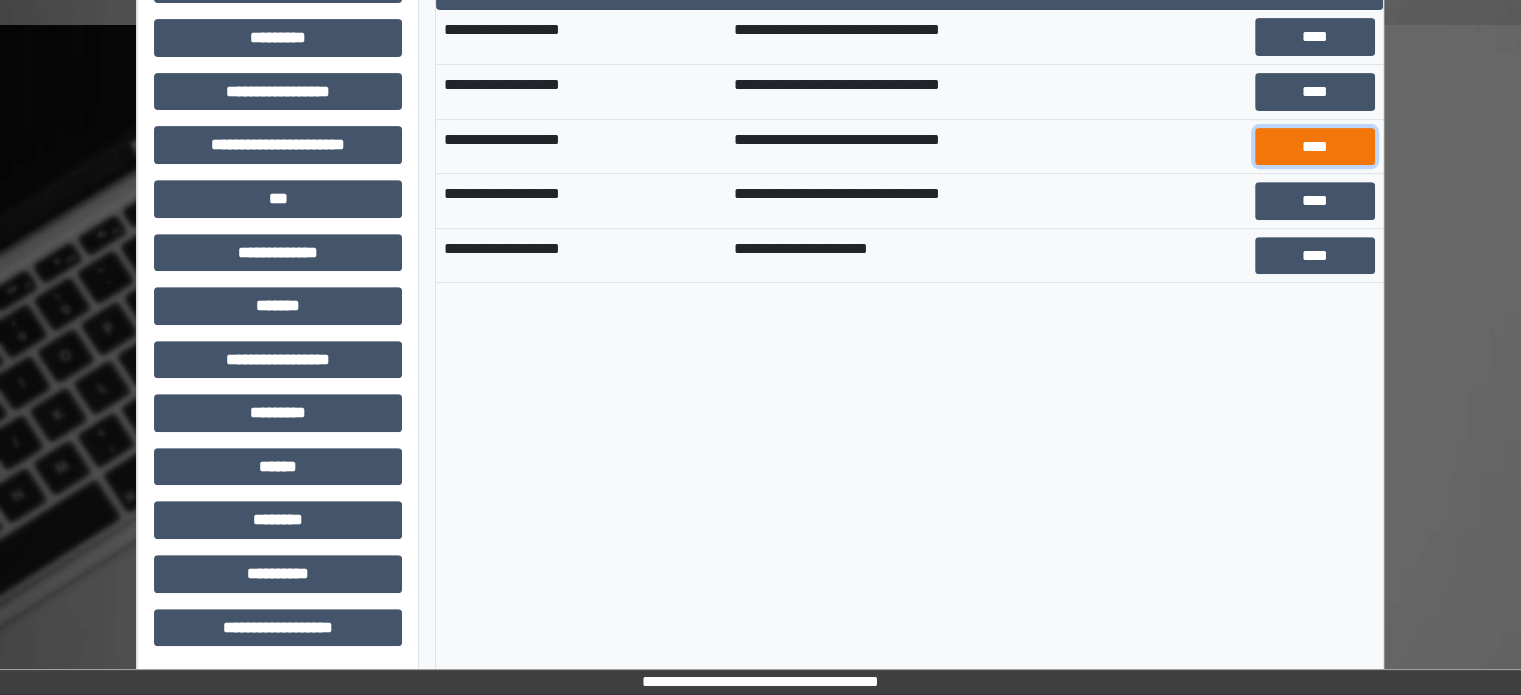 click on "****" at bounding box center [1315, 147] 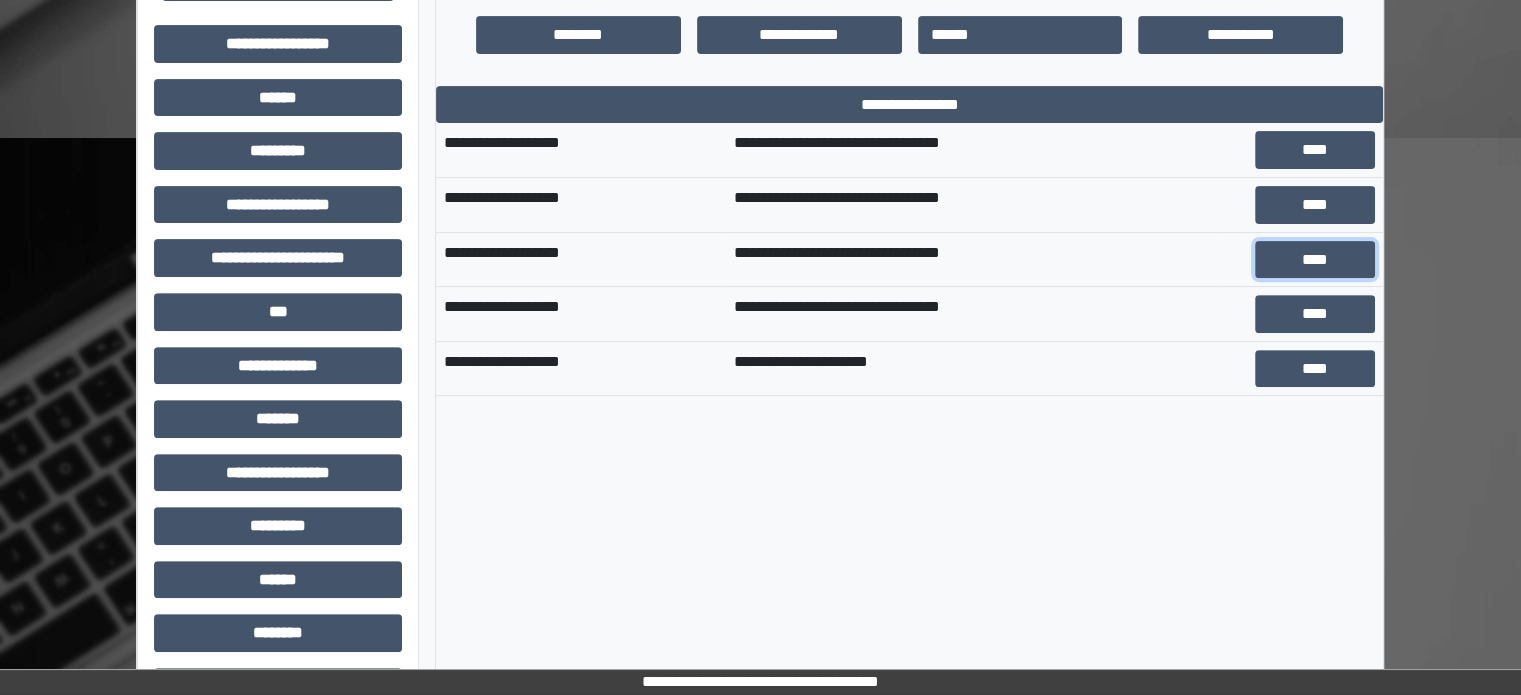 scroll, scrollTop: 608, scrollLeft: 0, axis: vertical 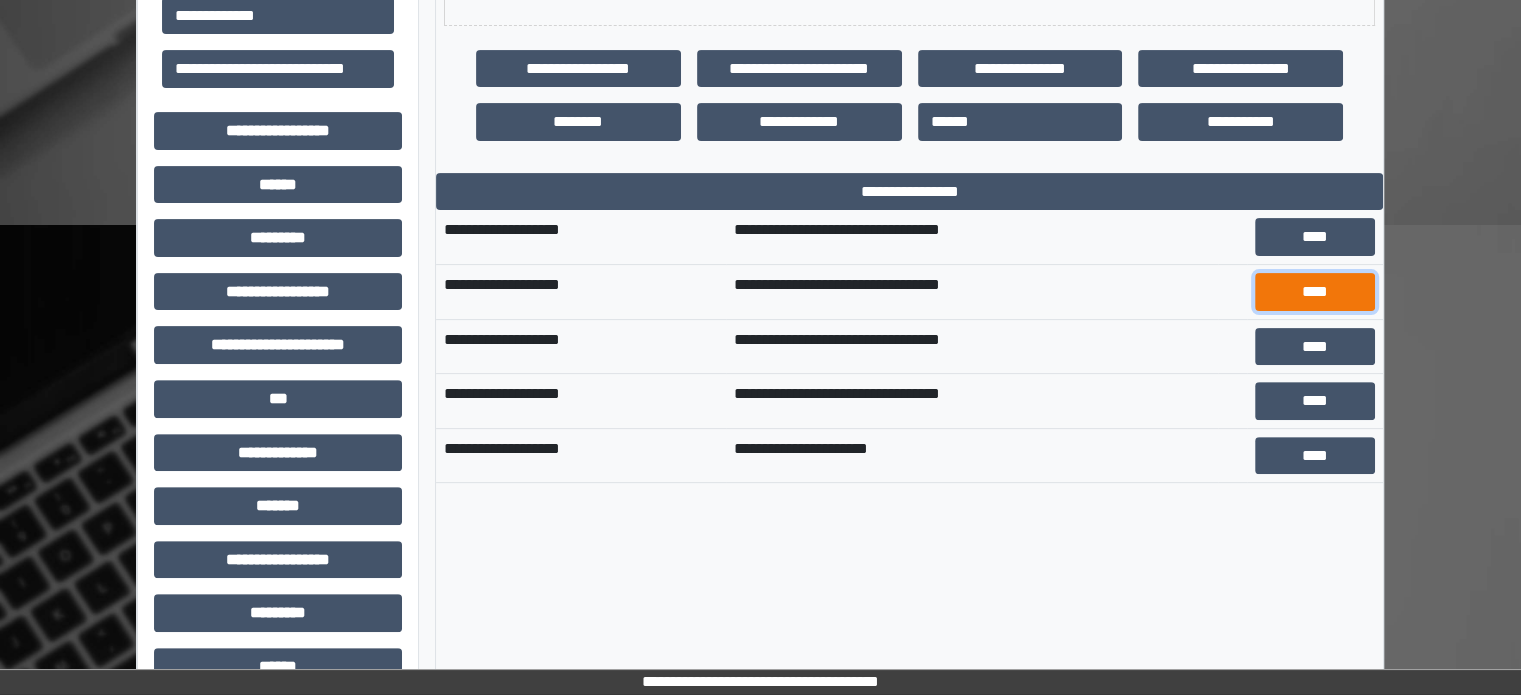 click on "****" at bounding box center [1315, 292] 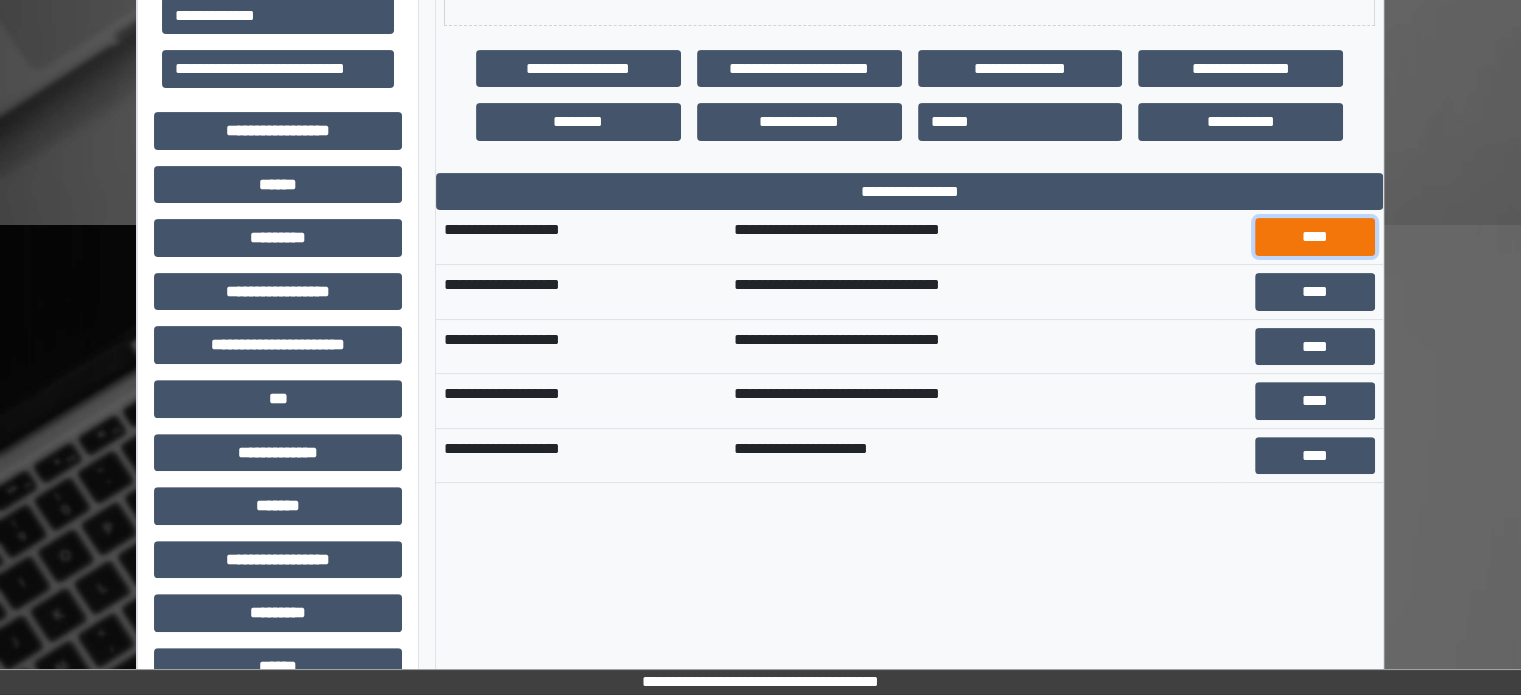 click on "****" at bounding box center [1315, 237] 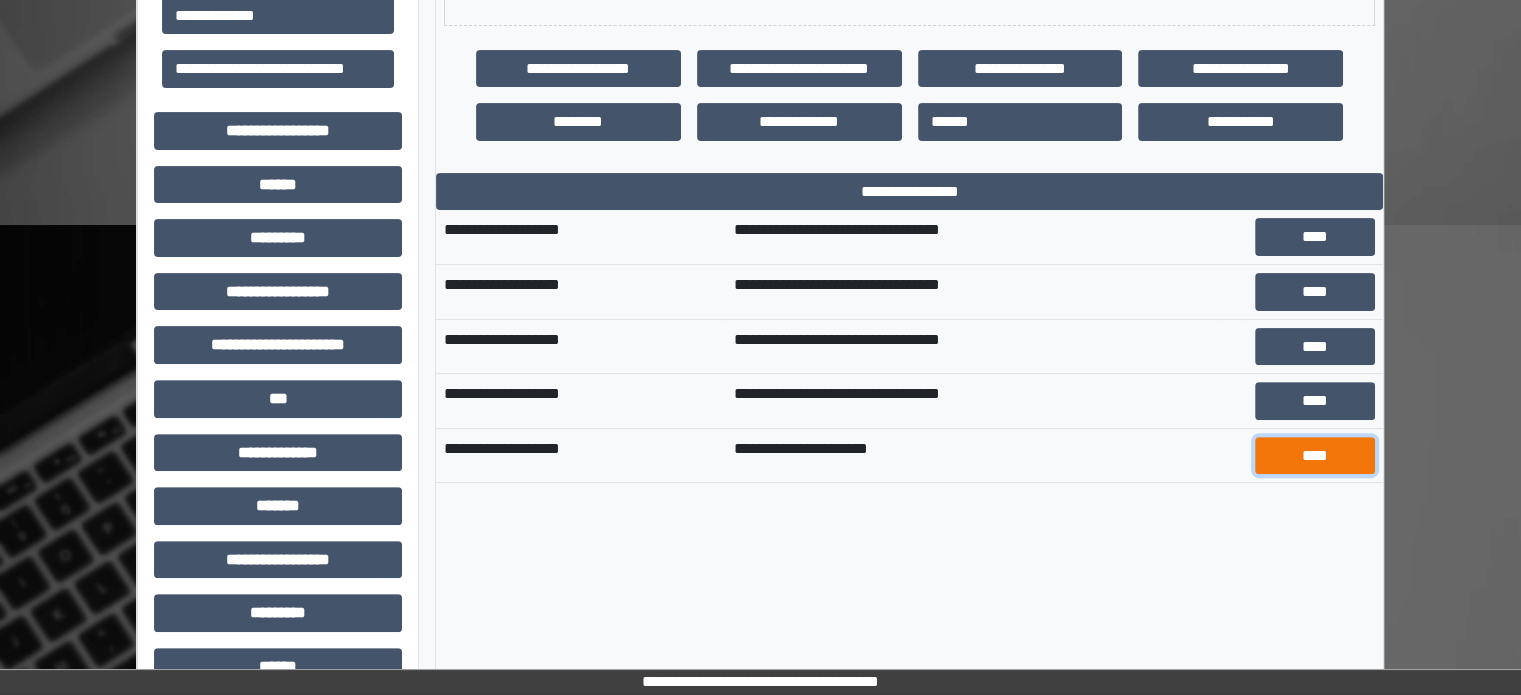 click on "****" at bounding box center (1315, 456) 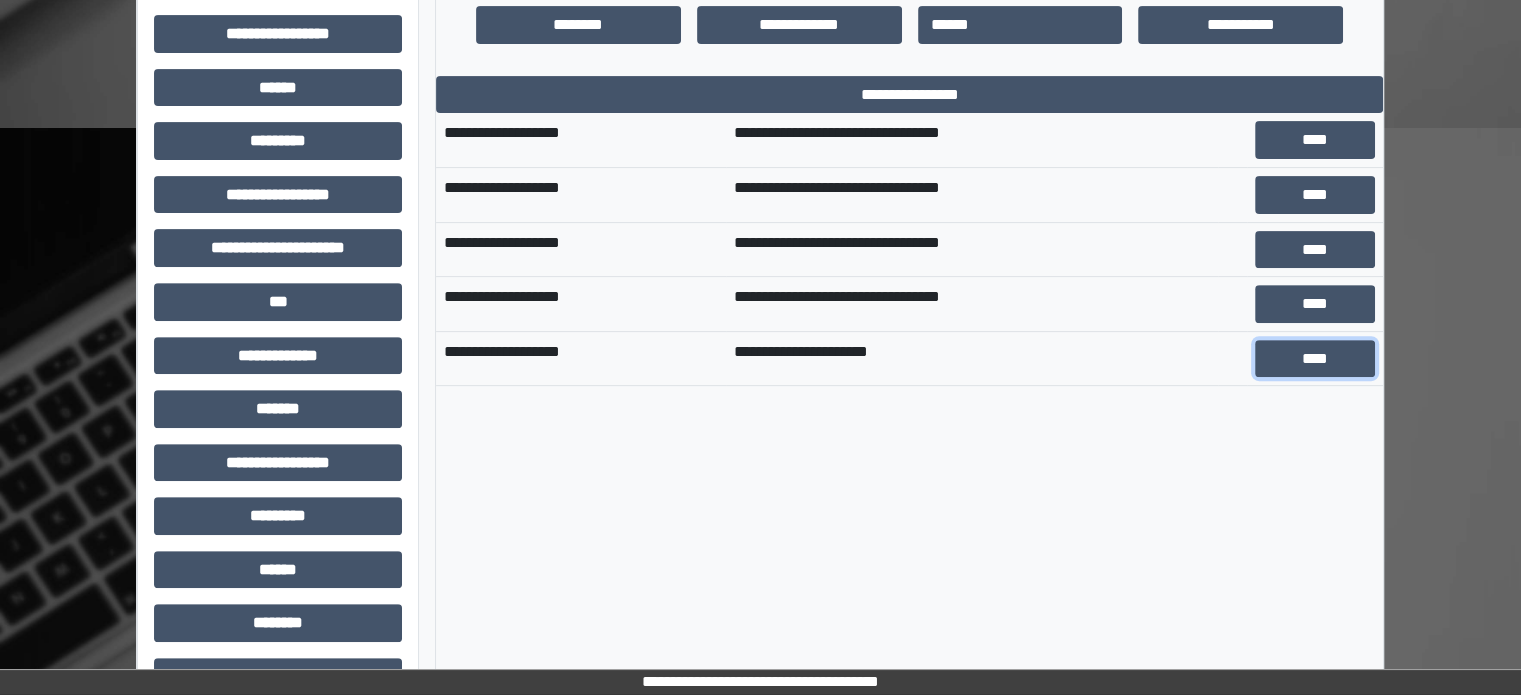 scroll, scrollTop: 708, scrollLeft: 0, axis: vertical 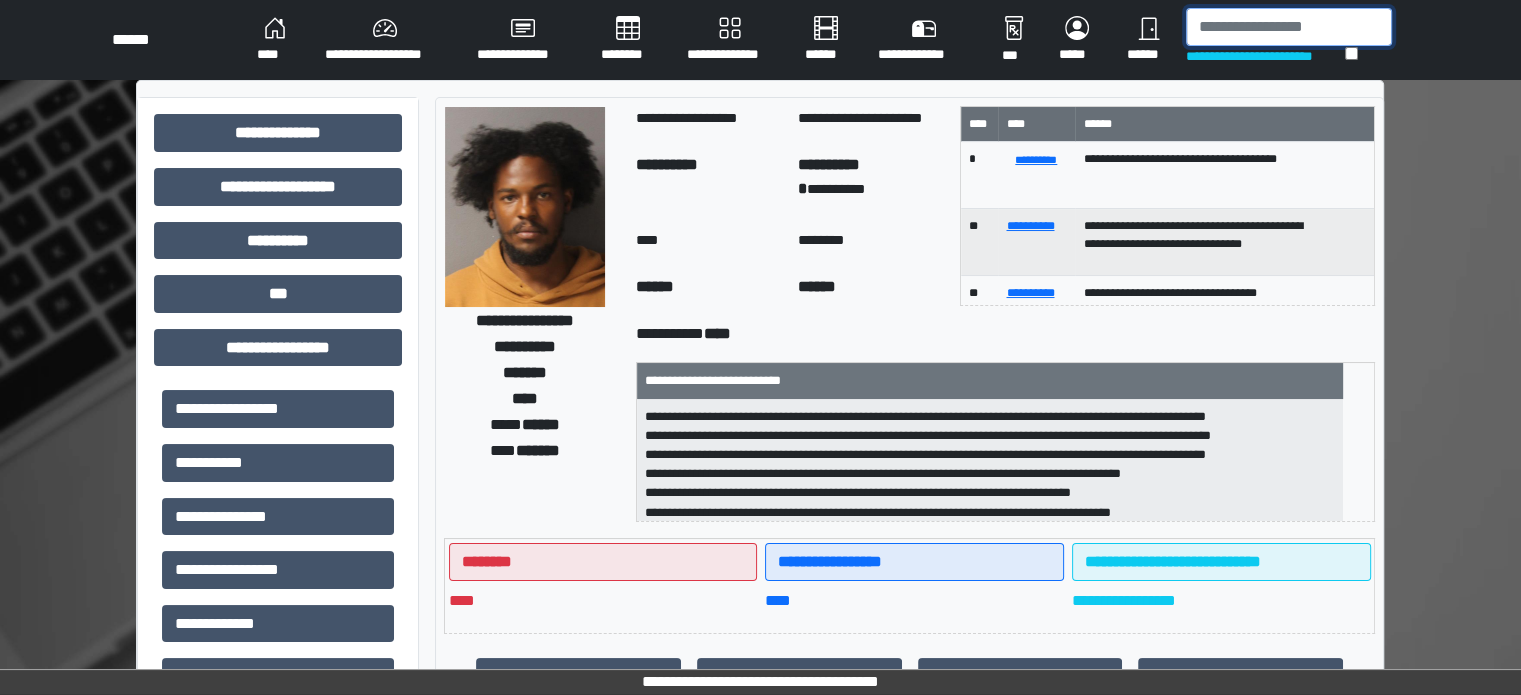 click at bounding box center [1289, 27] 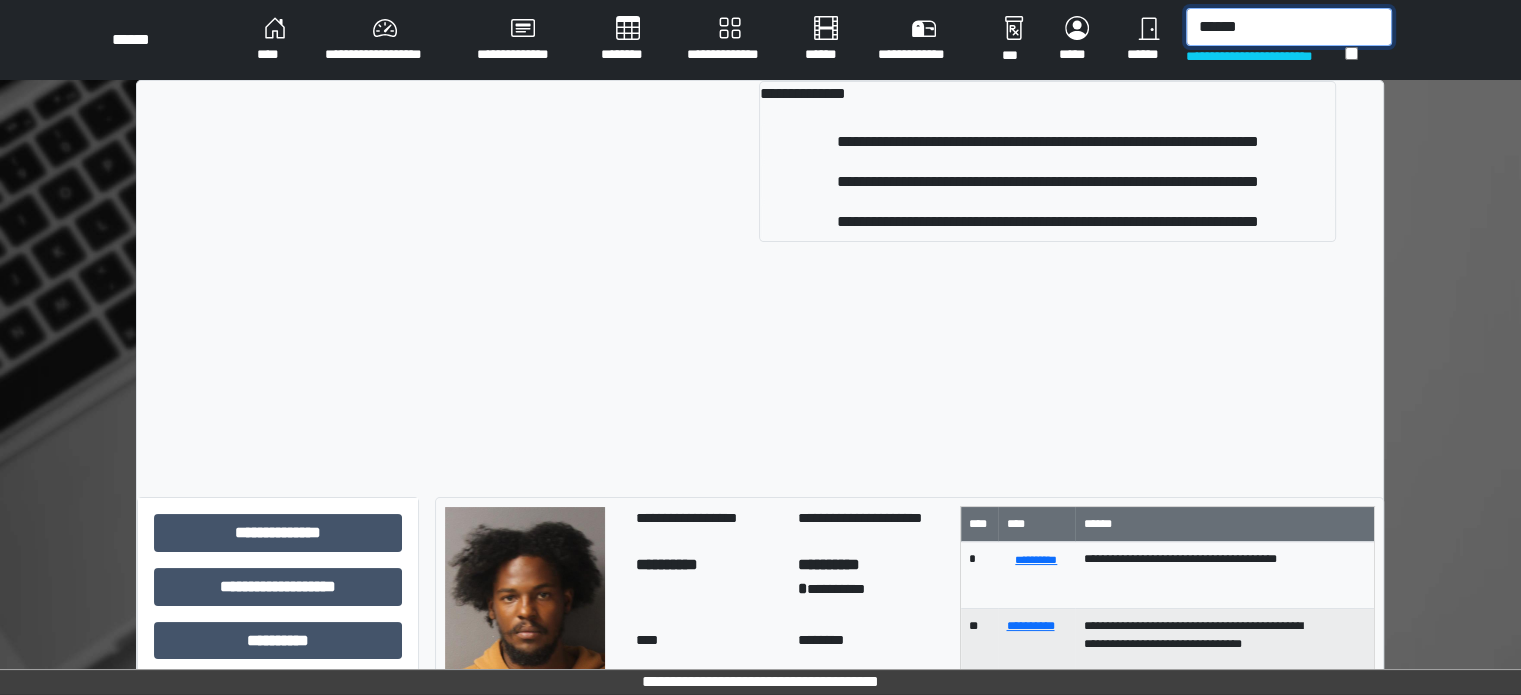 type on "******" 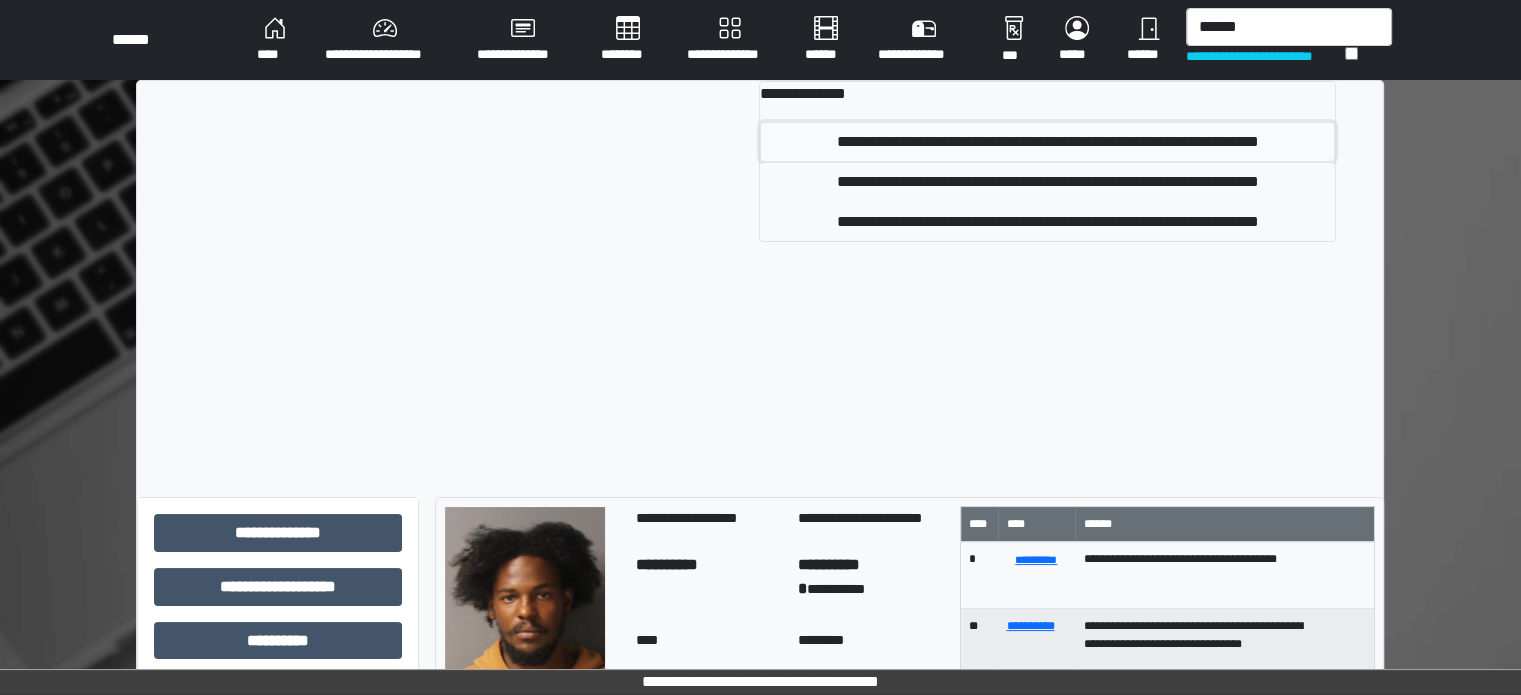 click on "**********" at bounding box center [1047, 142] 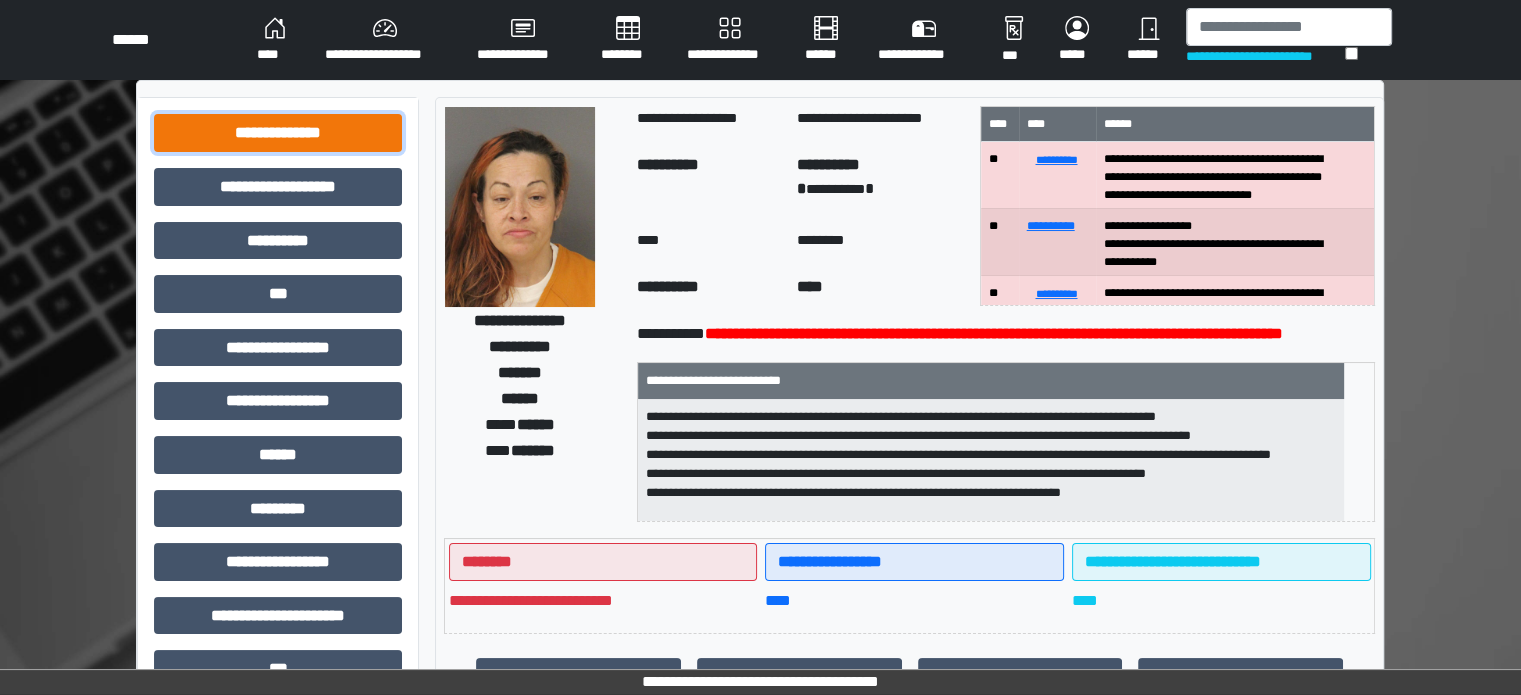 click on "**********" at bounding box center [278, 133] 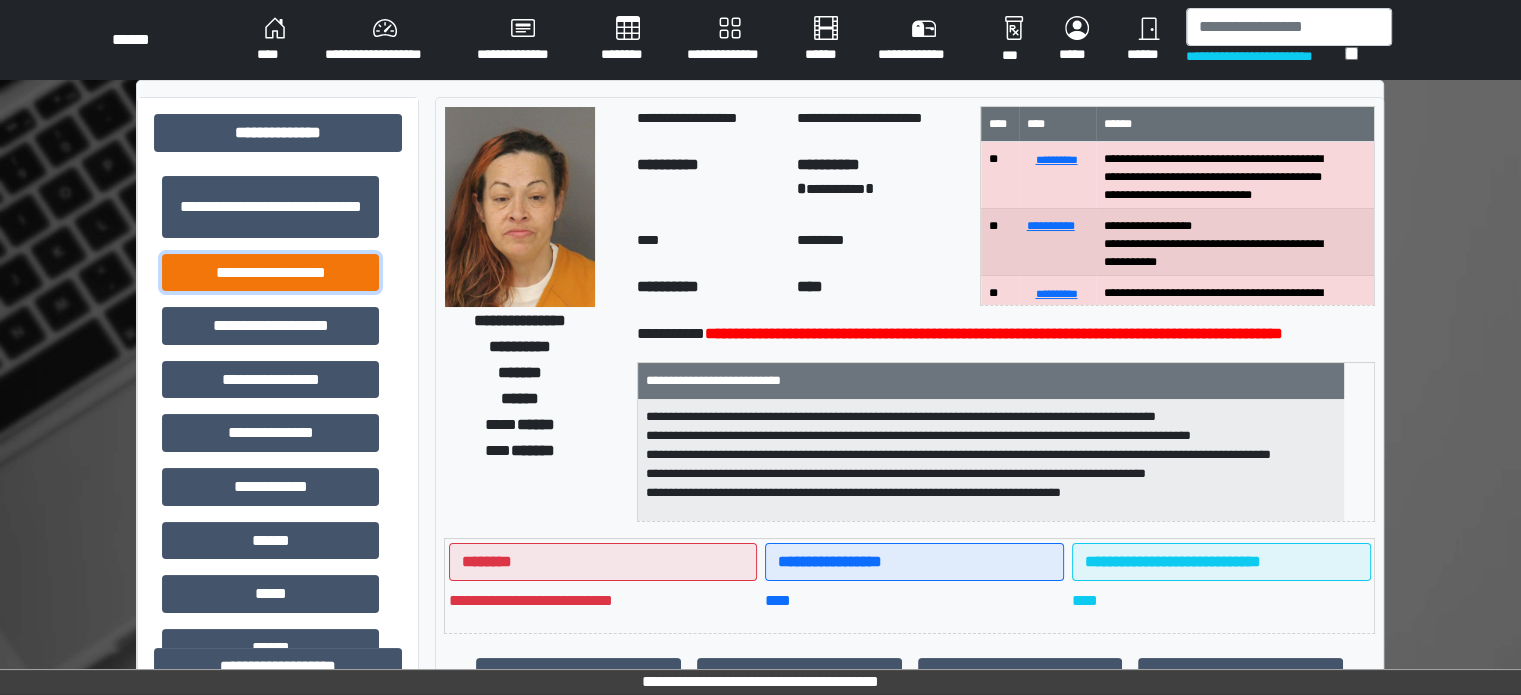 click on "**********" at bounding box center (270, 273) 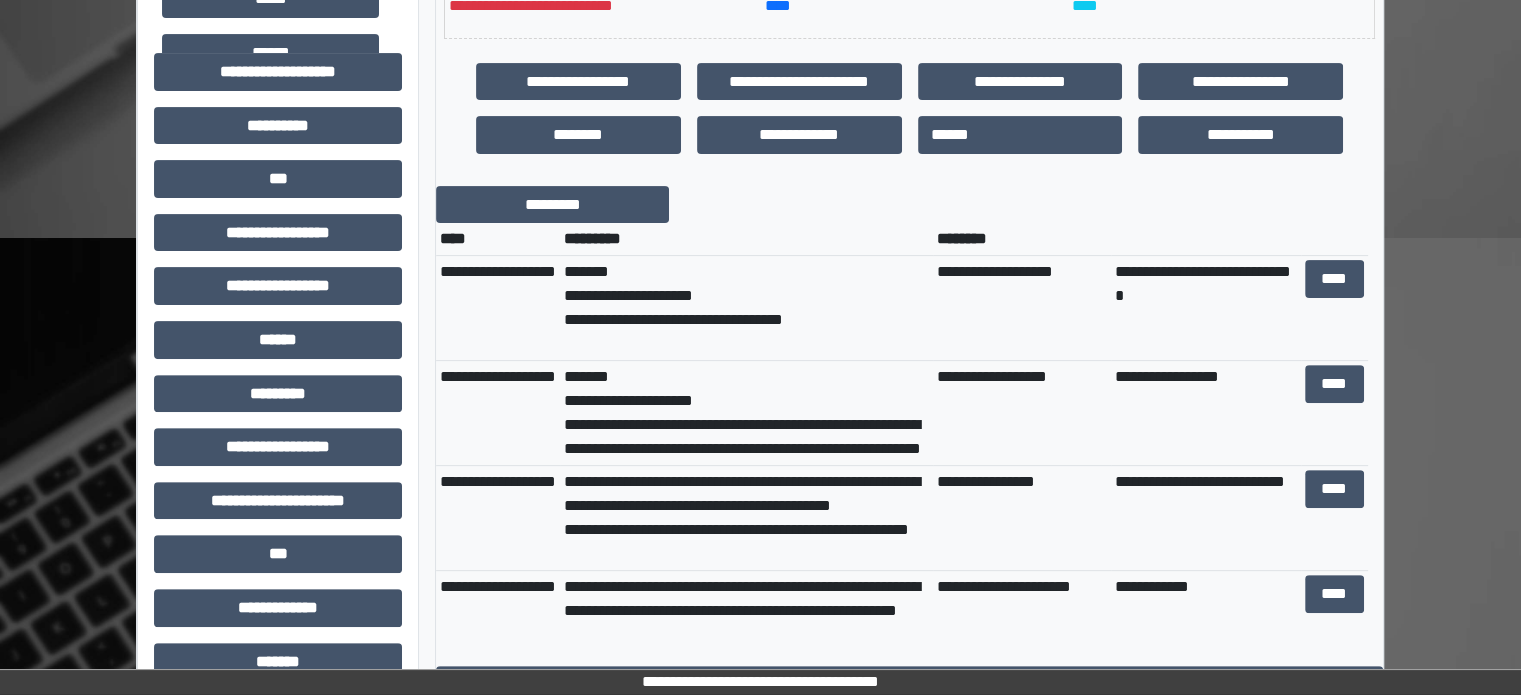 scroll, scrollTop: 600, scrollLeft: 0, axis: vertical 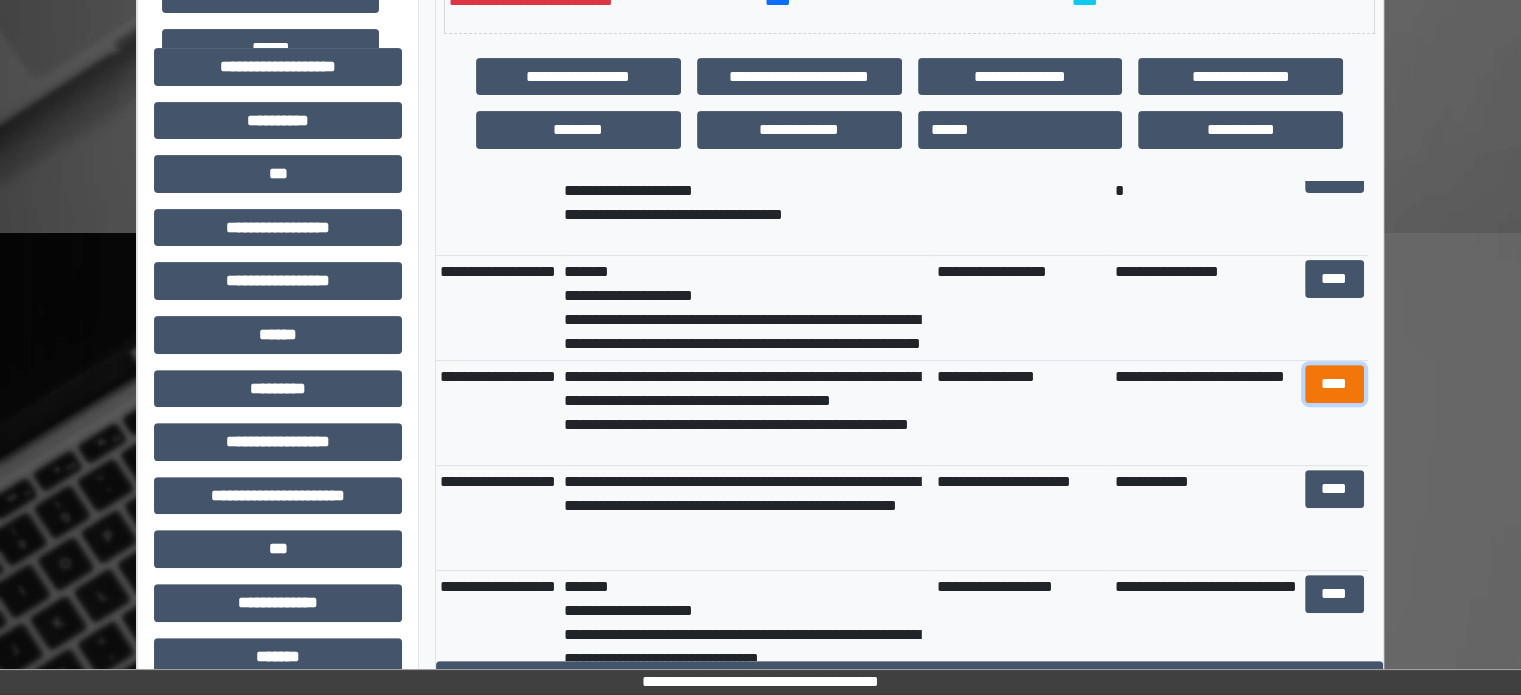 click on "****" at bounding box center [1334, 384] 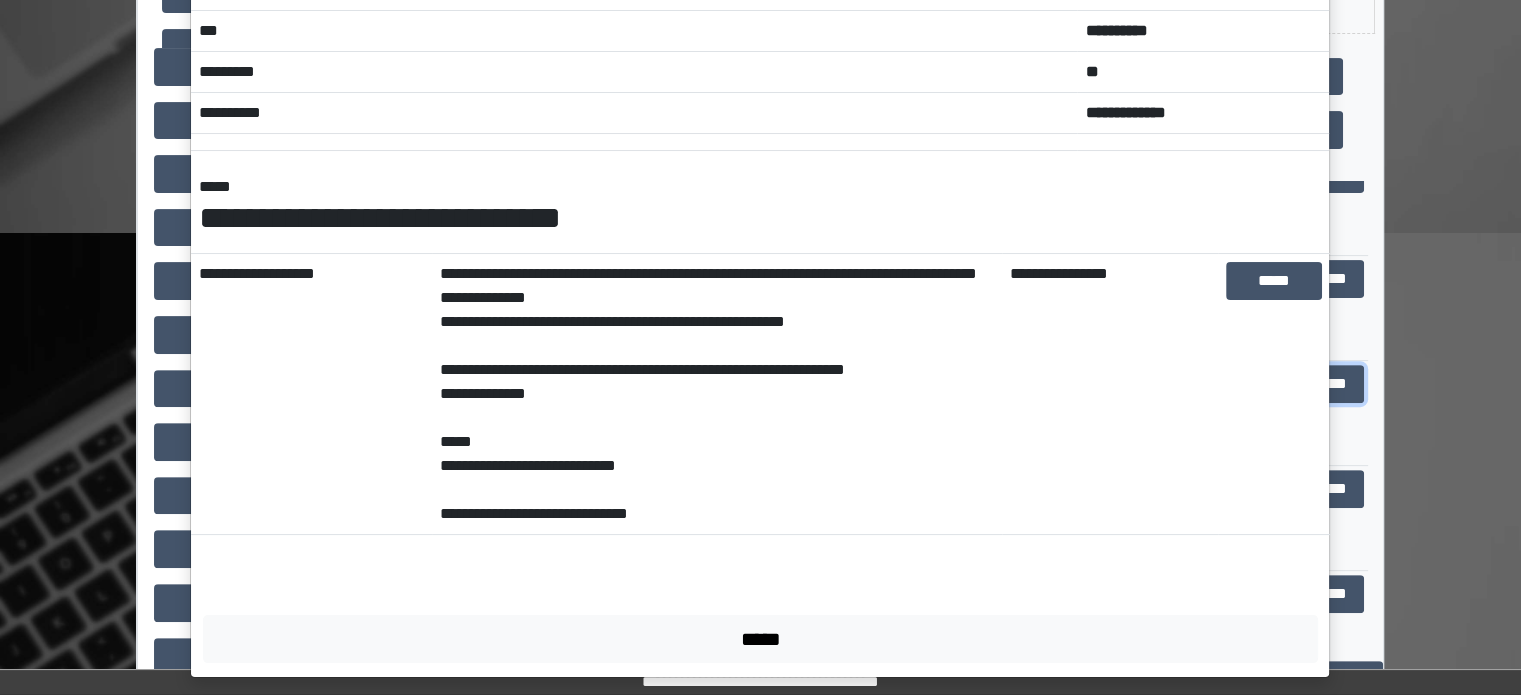 scroll, scrollTop: 138, scrollLeft: 0, axis: vertical 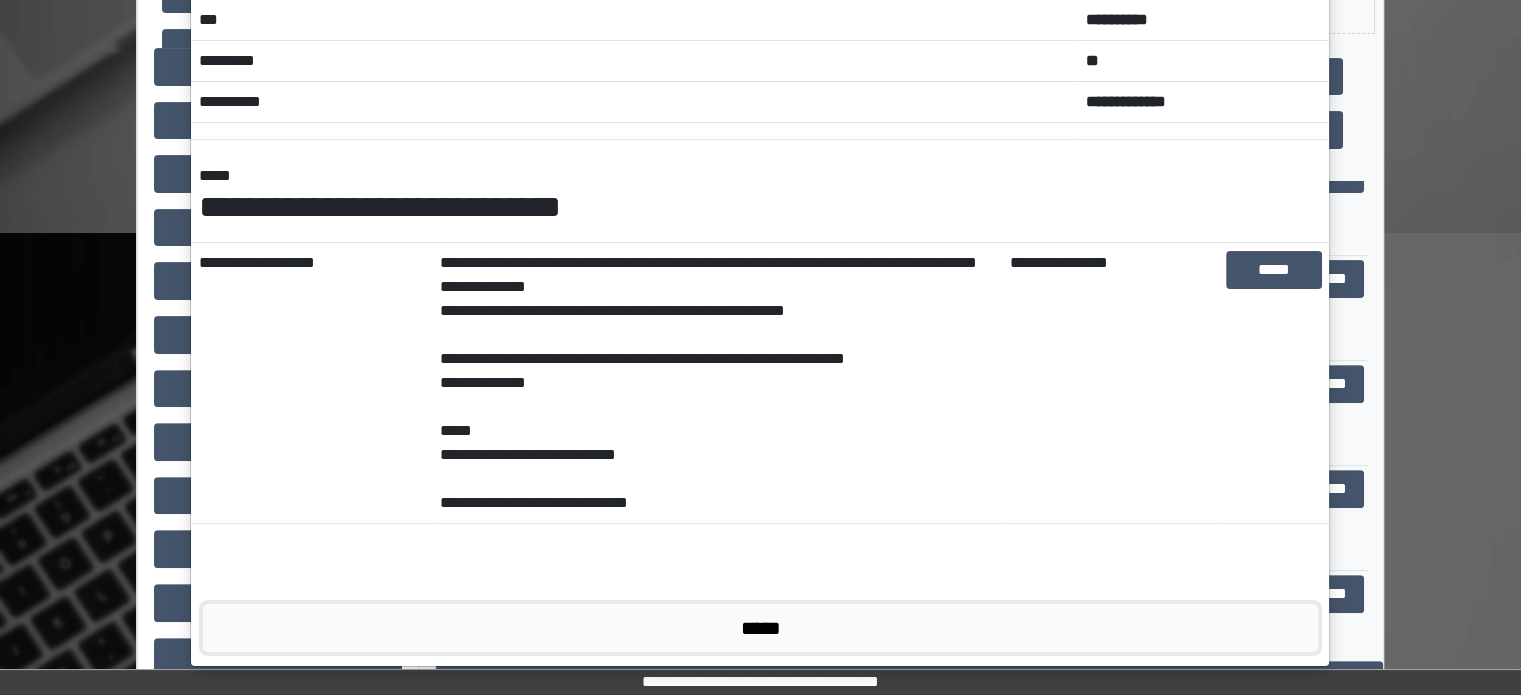 click on "*****" at bounding box center (760, 628) 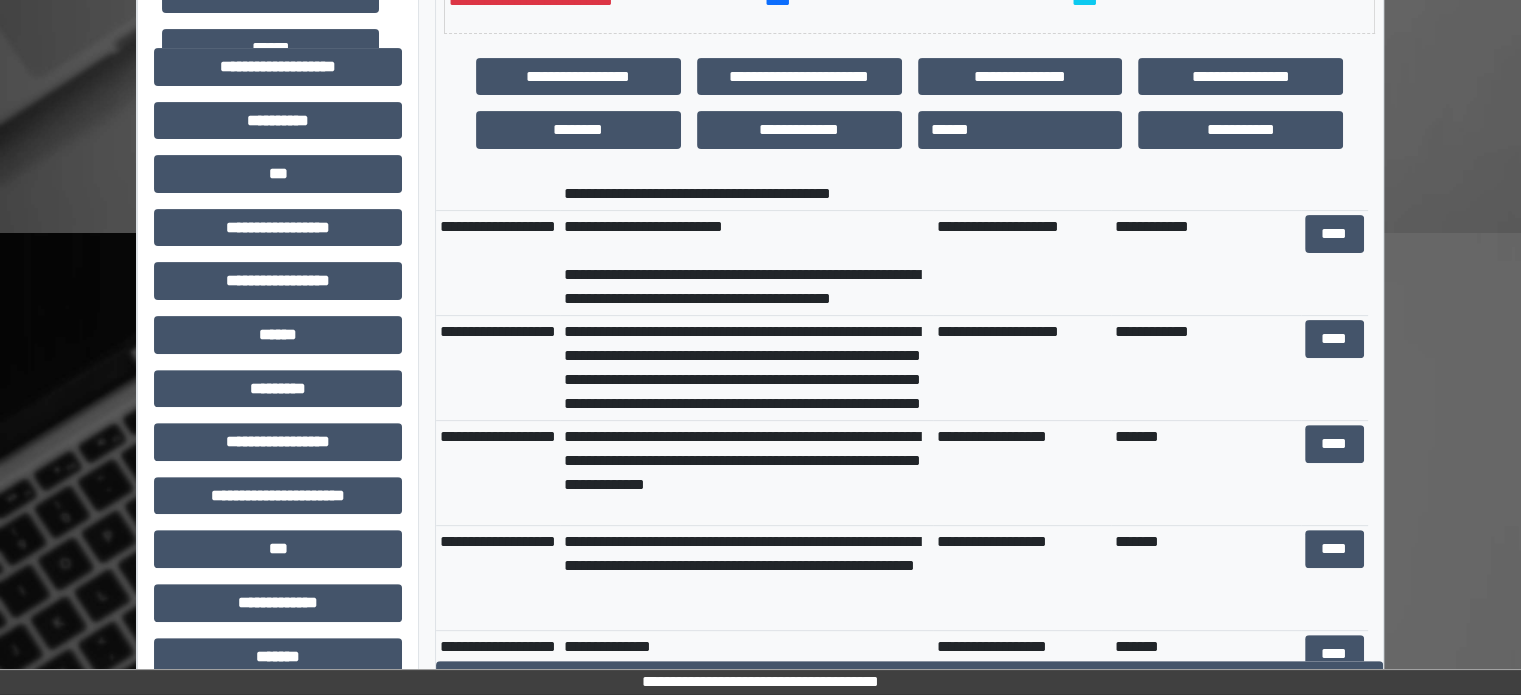 scroll, scrollTop: 4600, scrollLeft: 0, axis: vertical 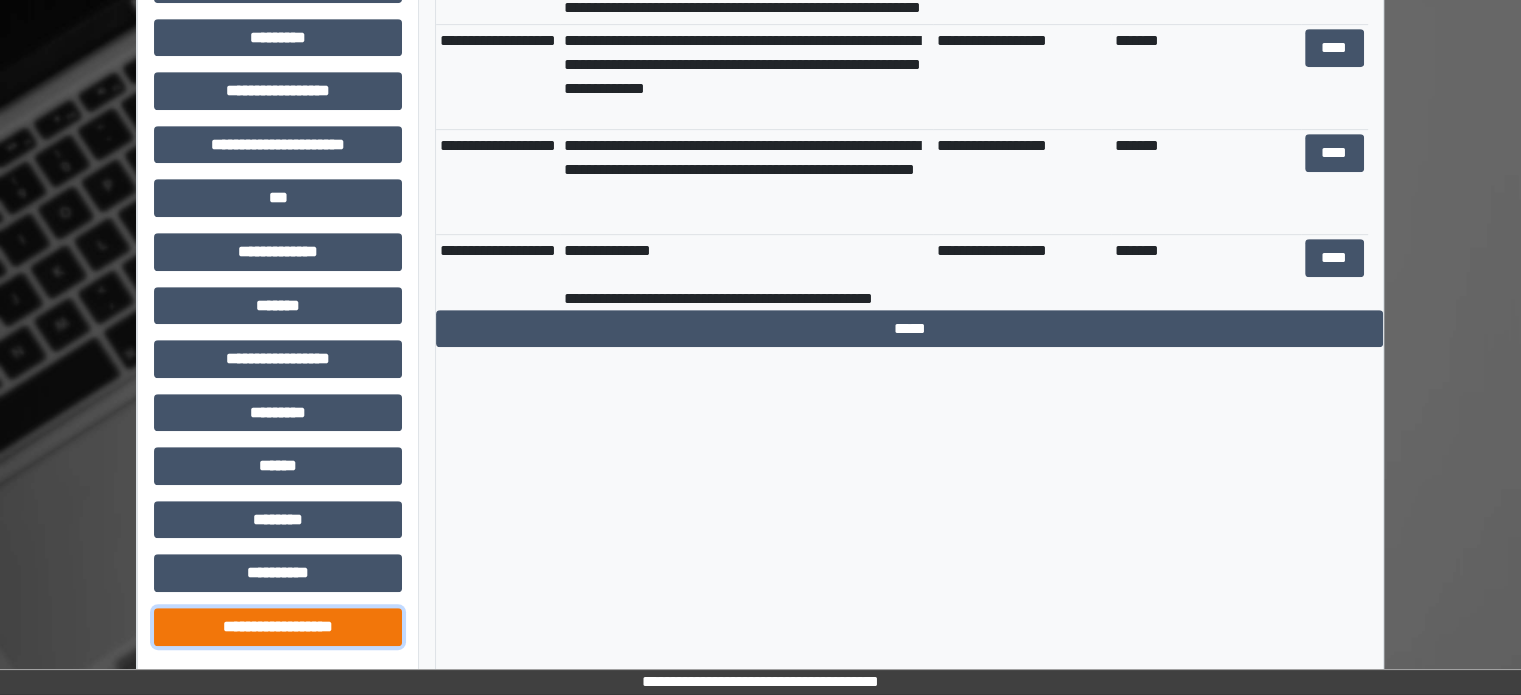 click on "**********" at bounding box center (278, 627) 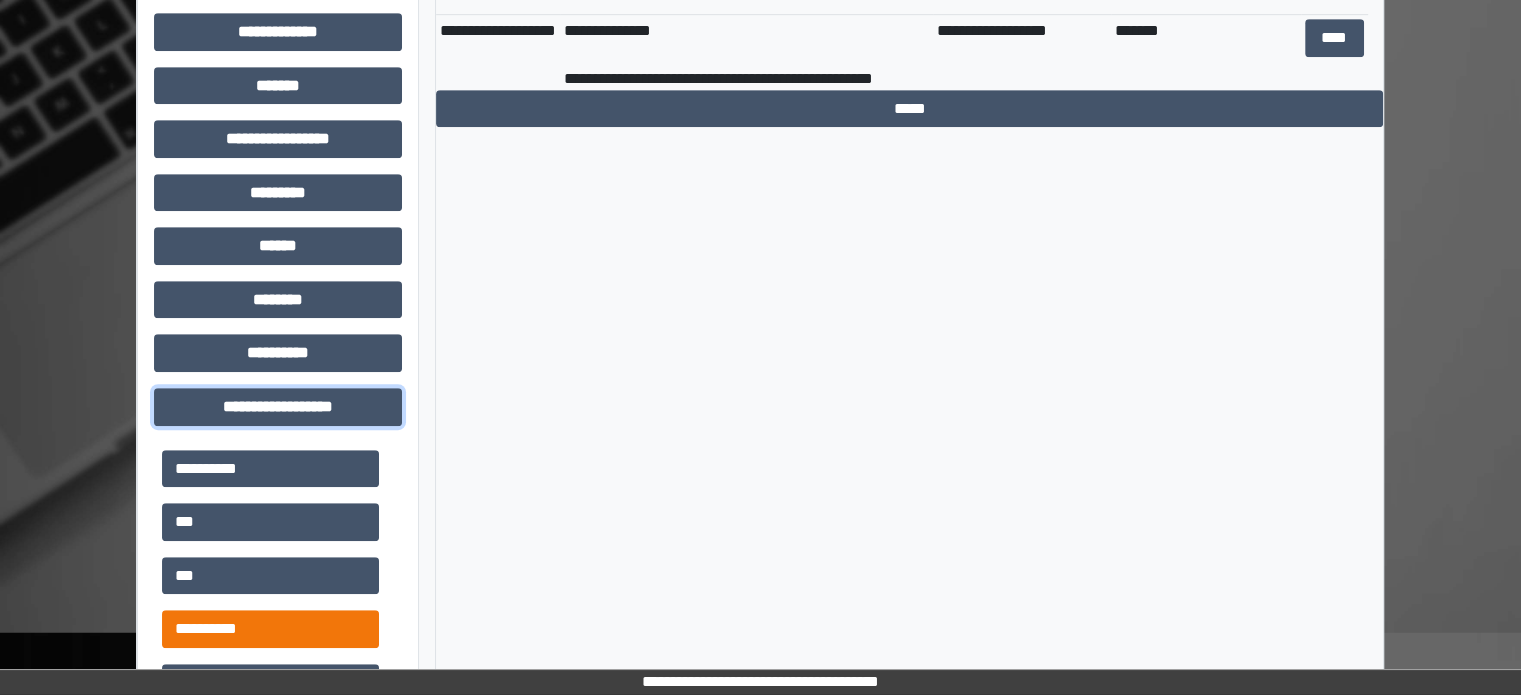 scroll, scrollTop: 1251, scrollLeft: 0, axis: vertical 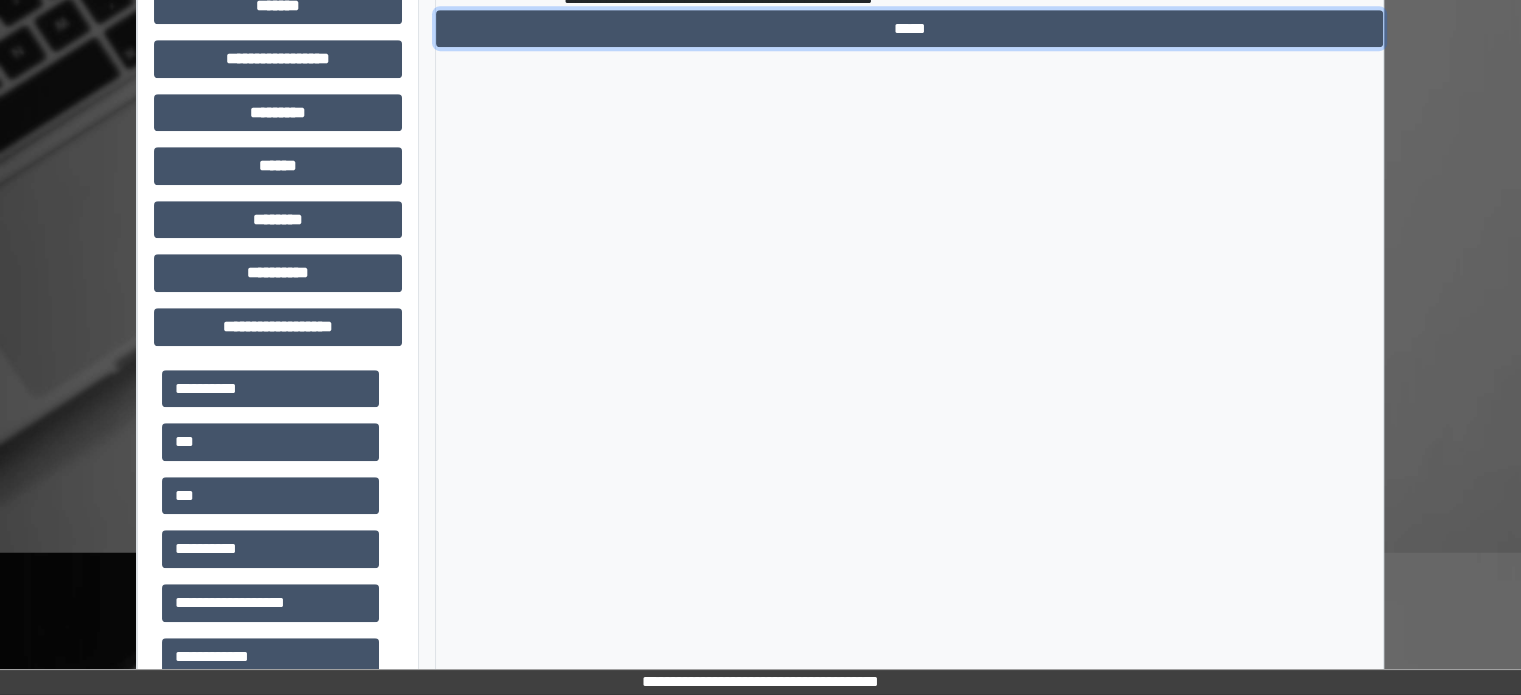 drag, startPoint x: 895, startPoint y: 52, endPoint x: 814, endPoint y: 87, distance: 88.23831 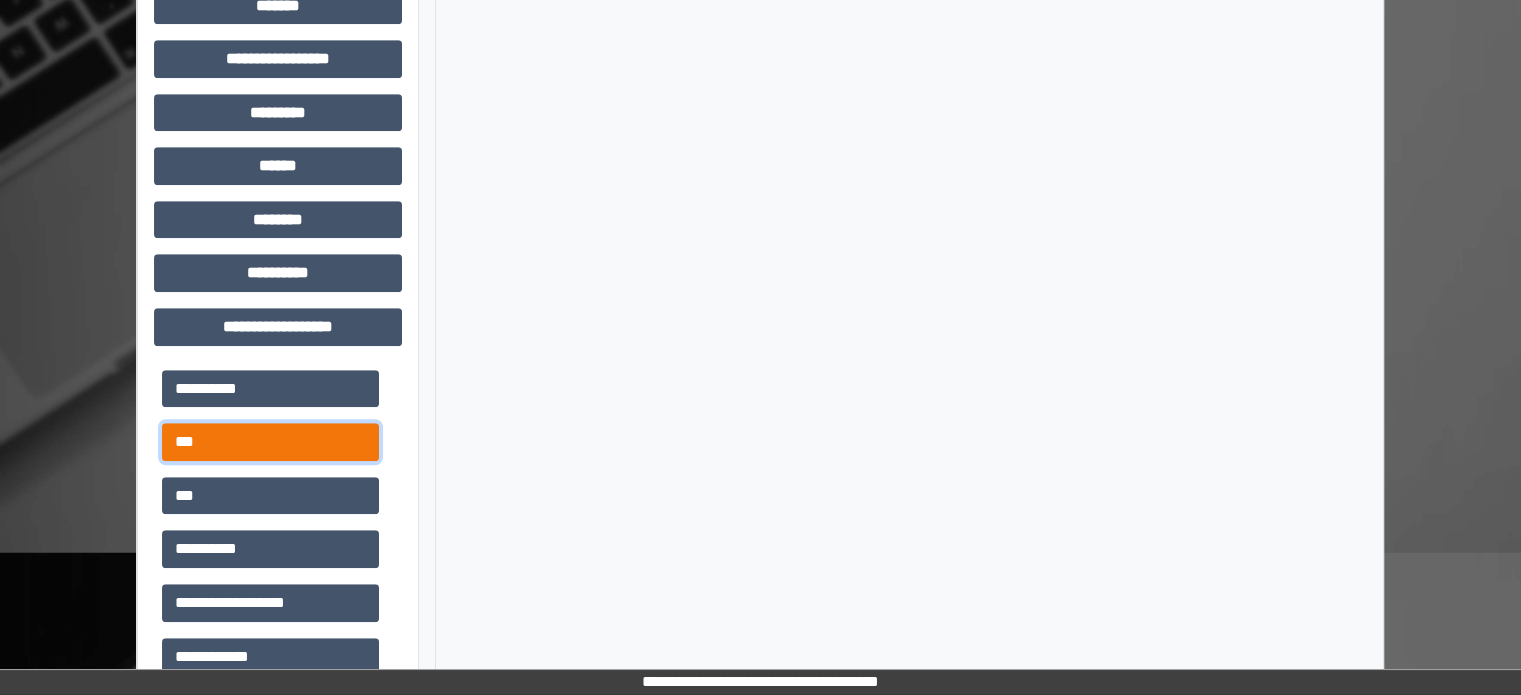 click on "***" at bounding box center (270, 442) 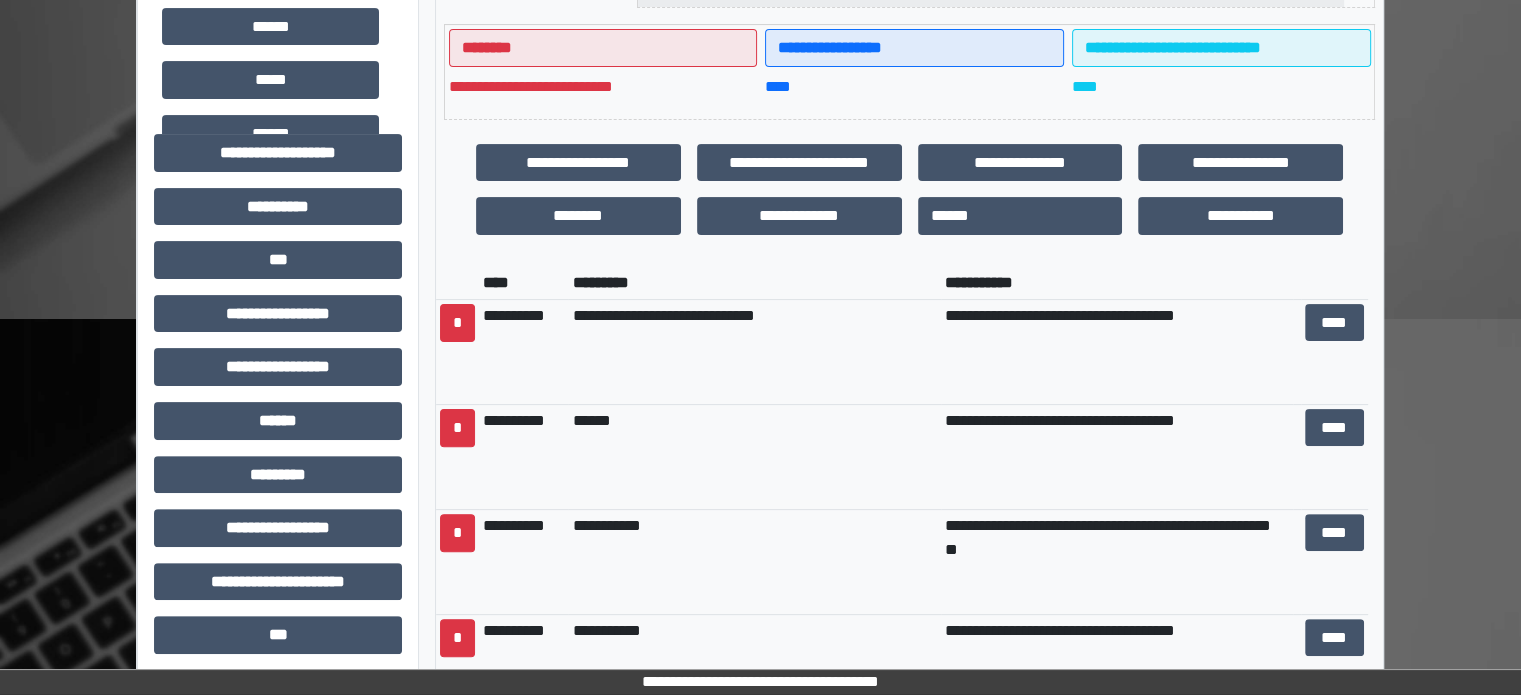 scroll, scrollTop: 451, scrollLeft: 0, axis: vertical 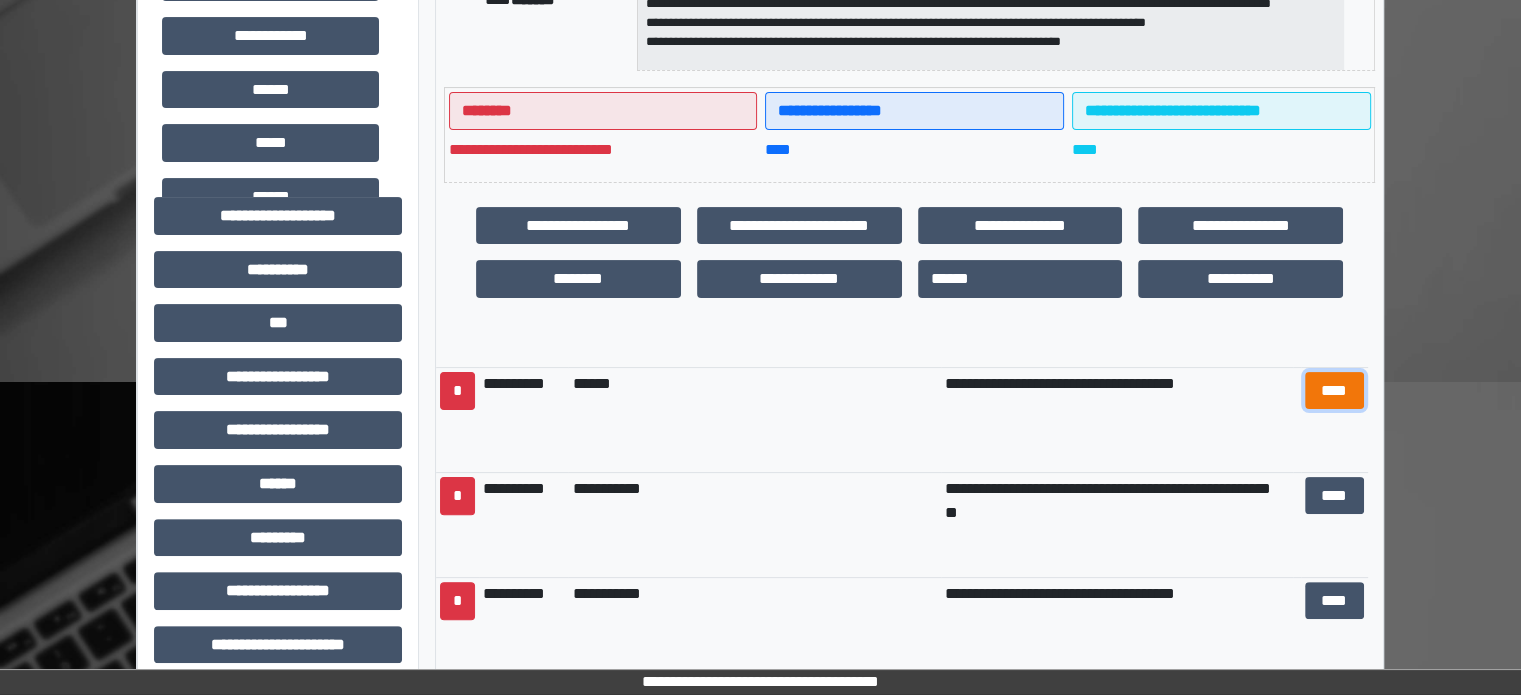 click on "****" at bounding box center (1334, 391) 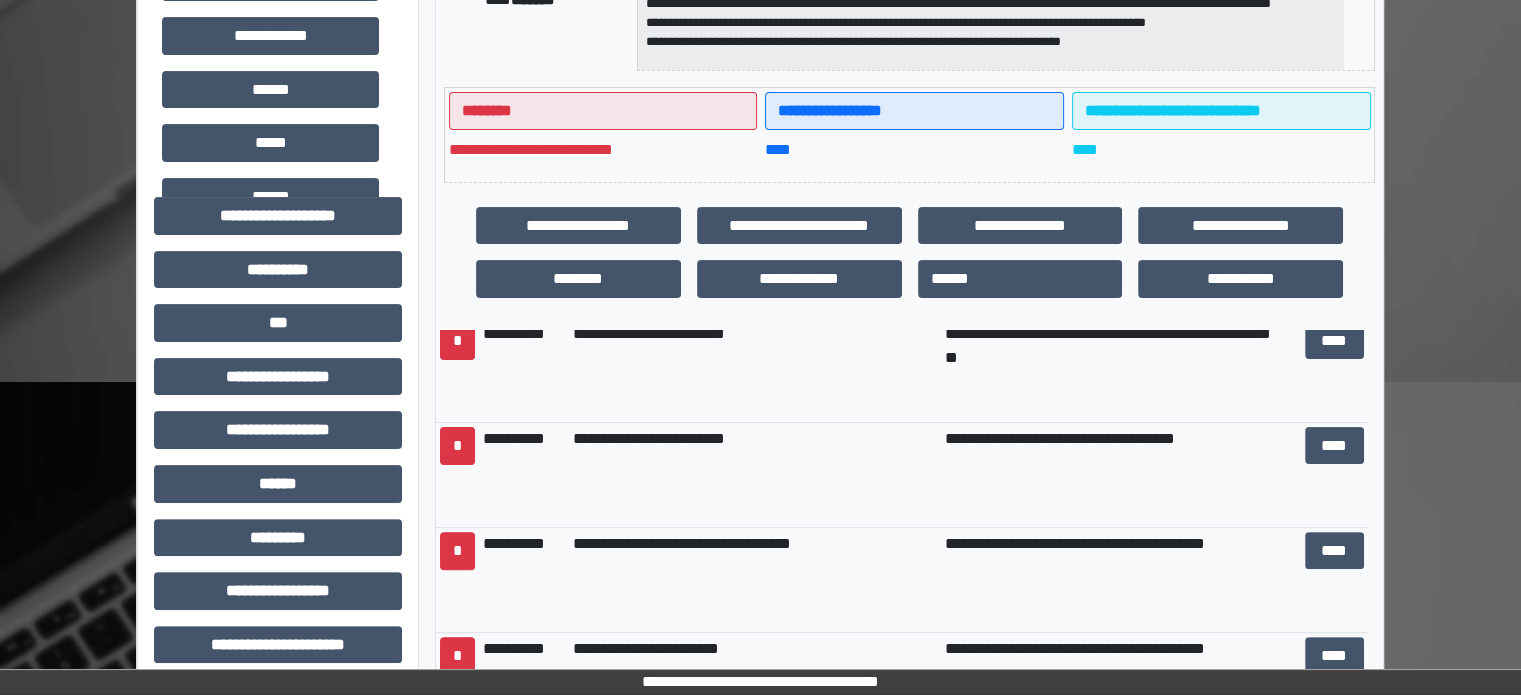 scroll, scrollTop: 2188, scrollLeft: 0, axis: vertical 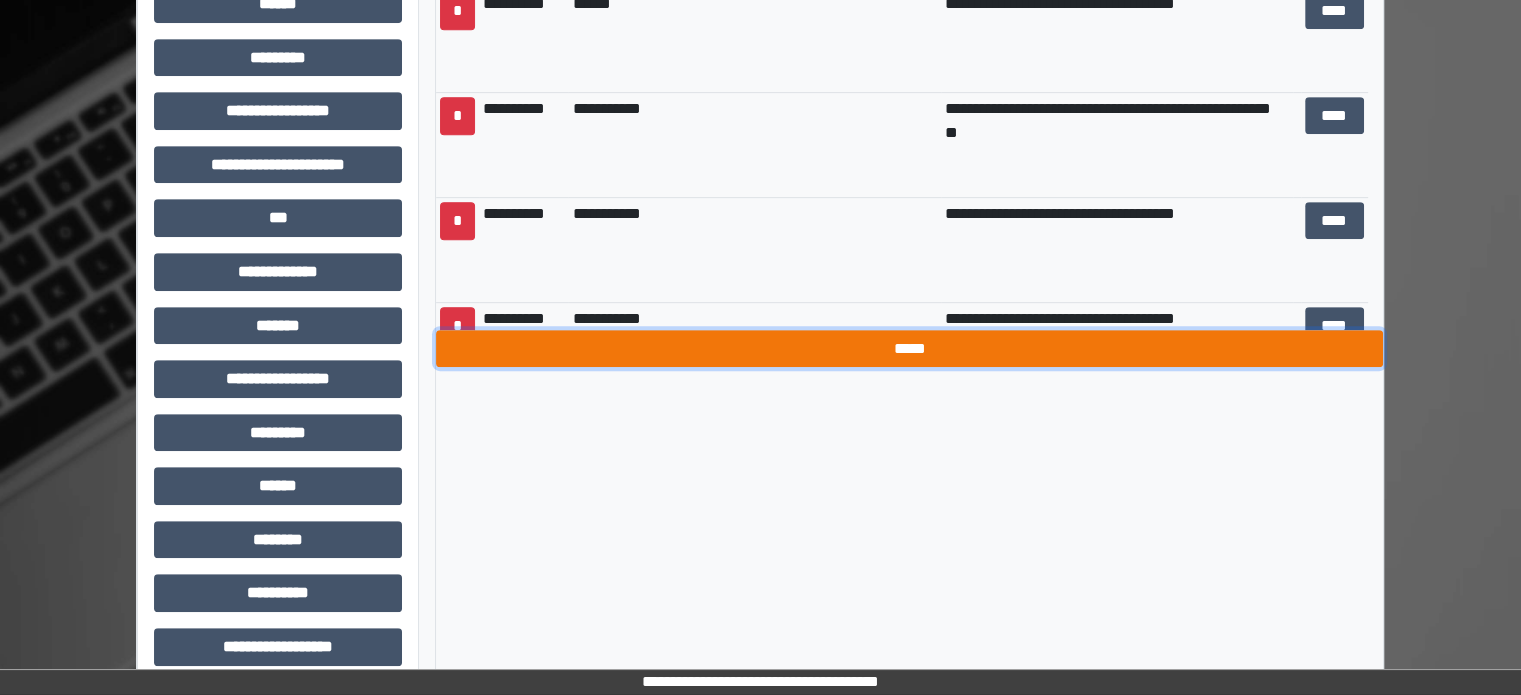 click on "*****" at bounding box center (909, 349) 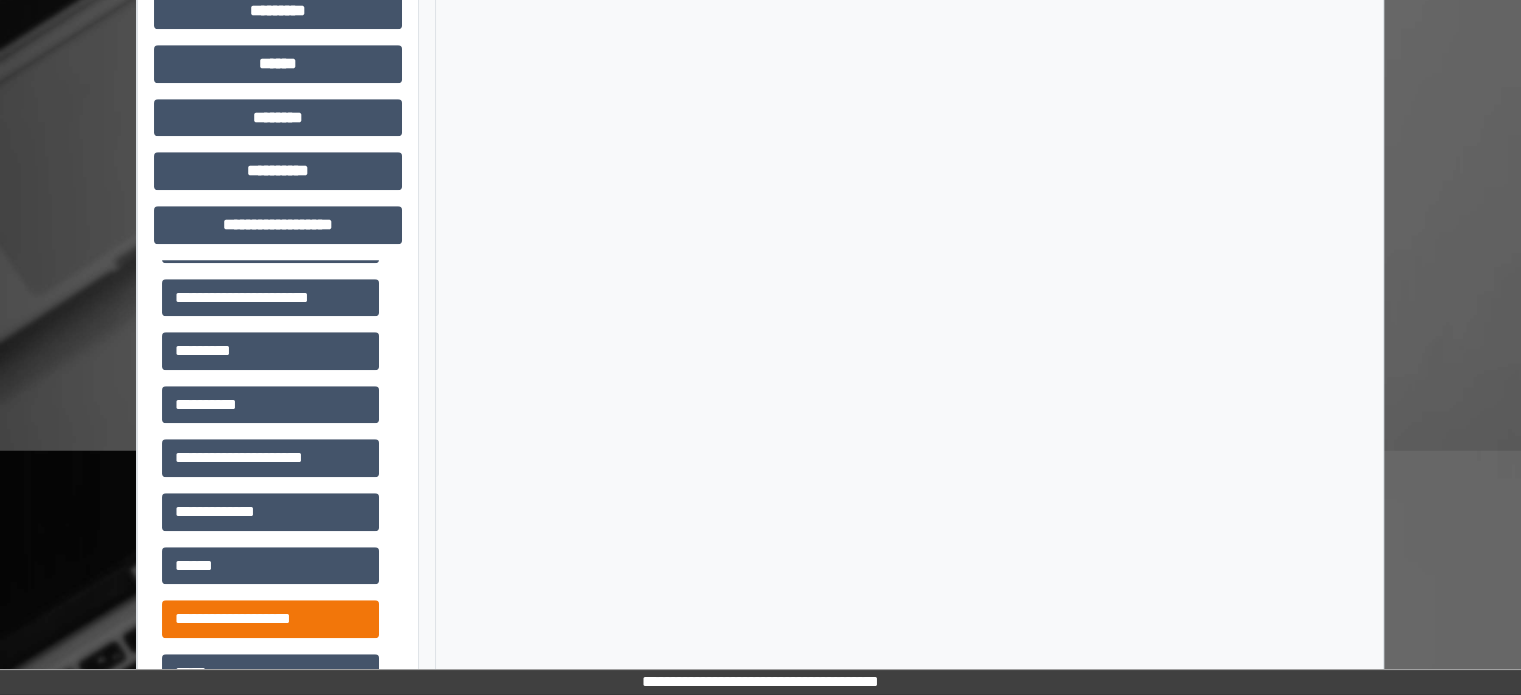 scroll, scrollTop: 1431, scrollLeft: 0, axis: vertical 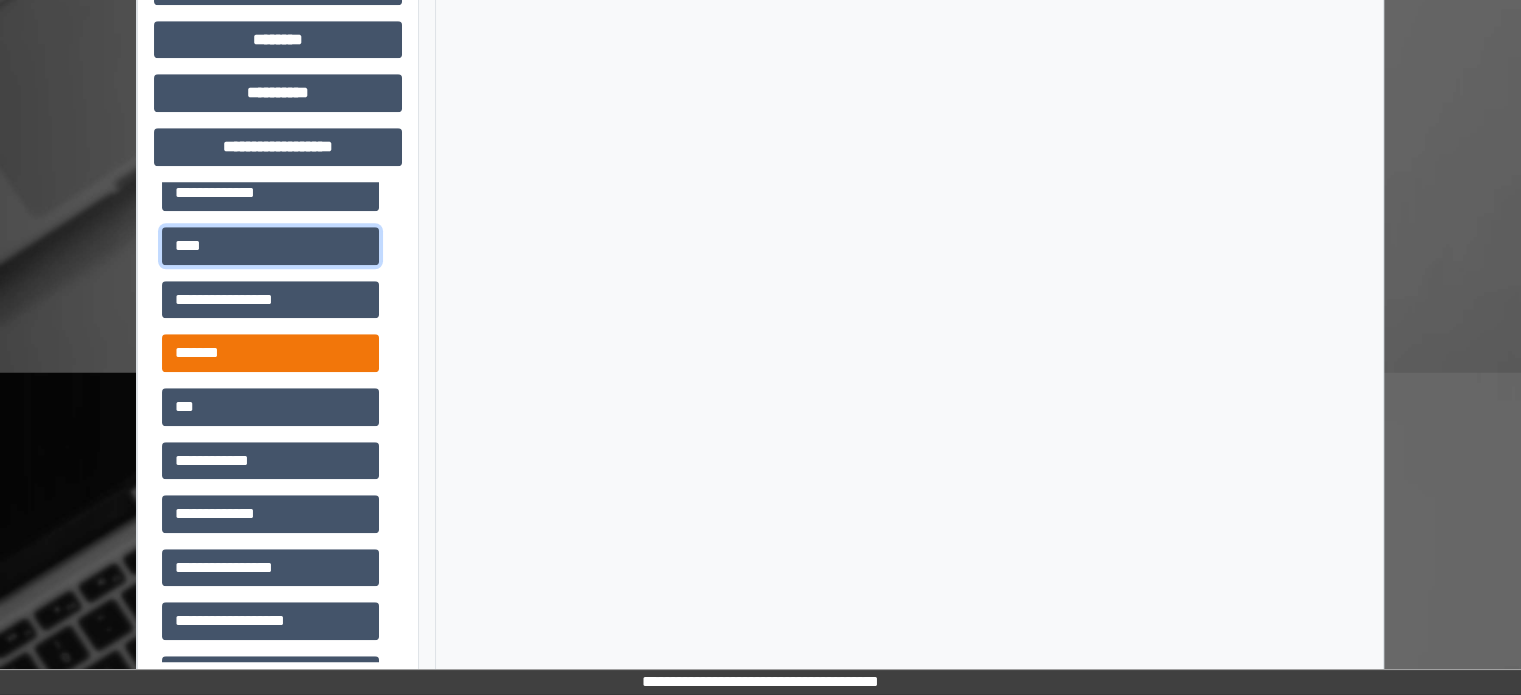 click on "****" at bounding box center (270, 246) 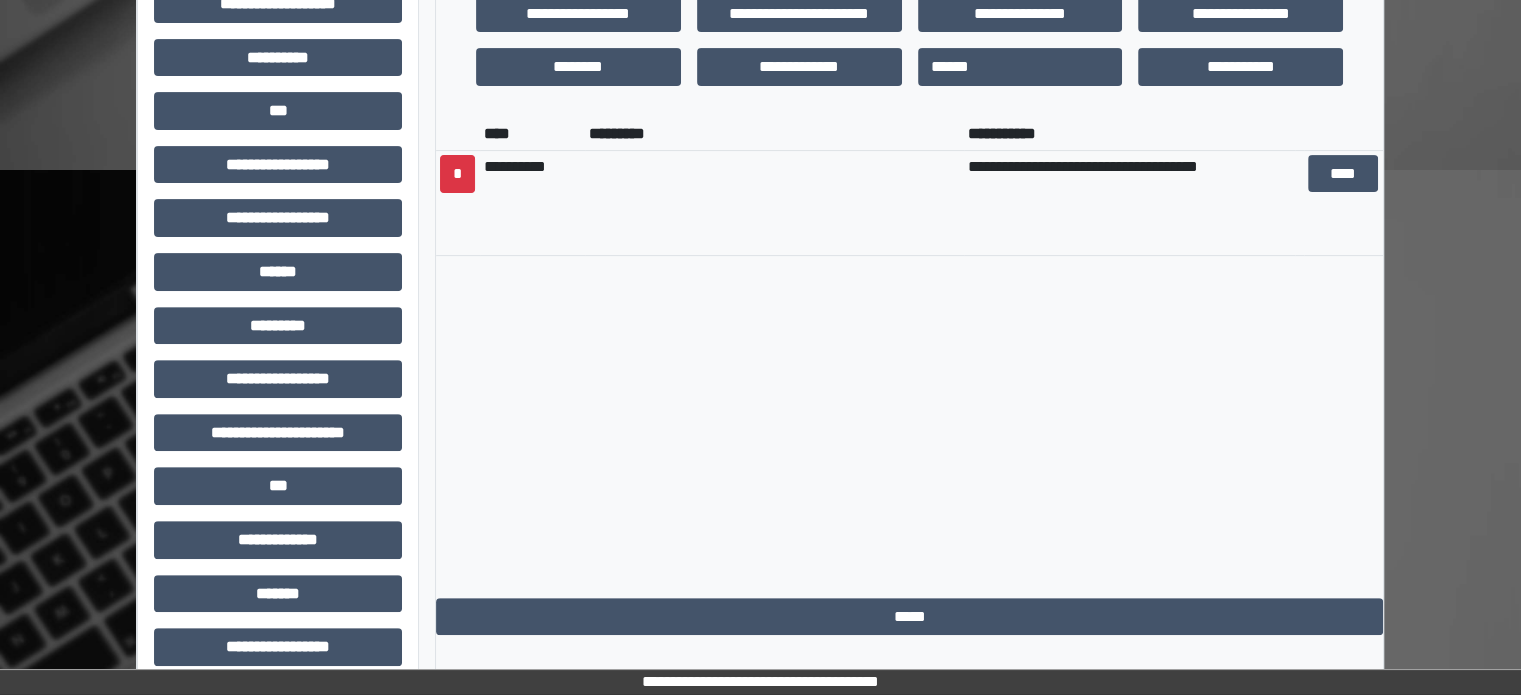 scroll, scrollTop: 531, scrollLeft: 0, axis: vertical 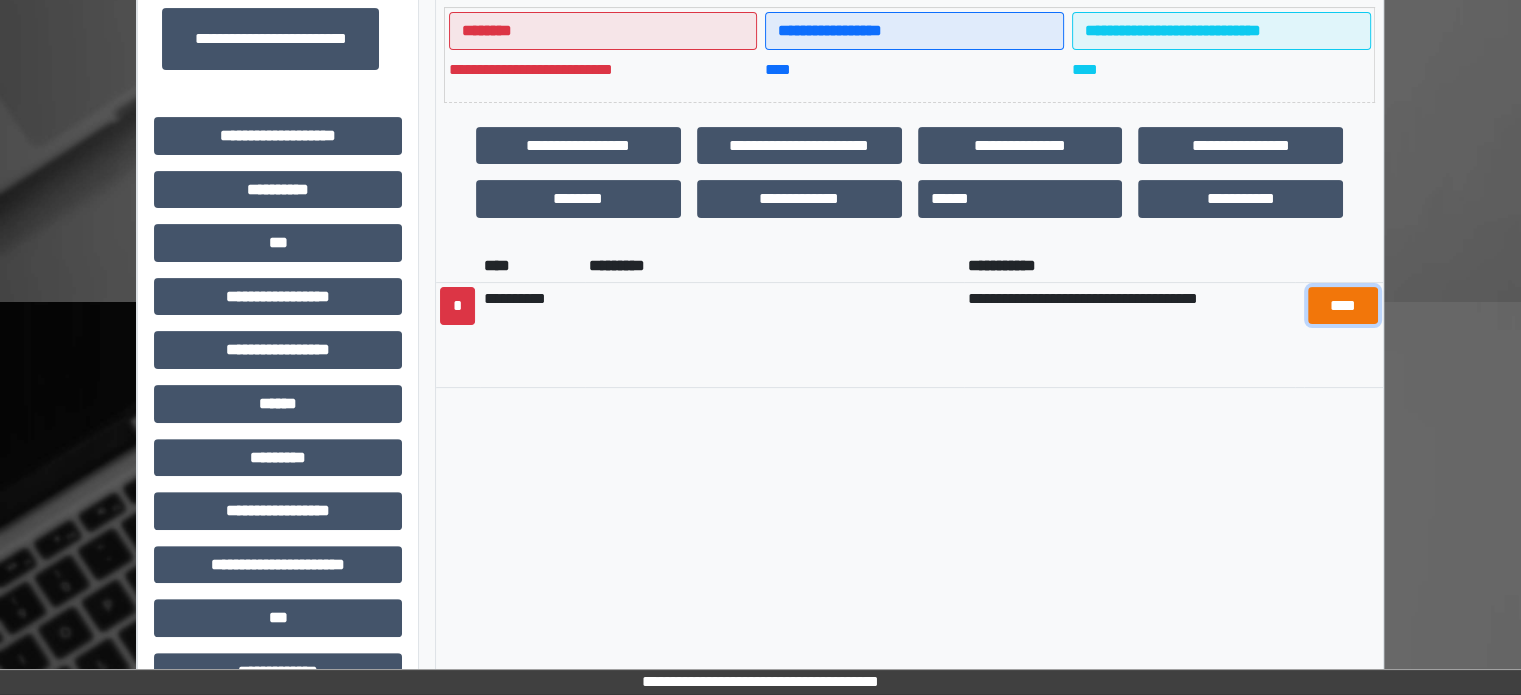 click on "****" at bounding box center (1343, 306) 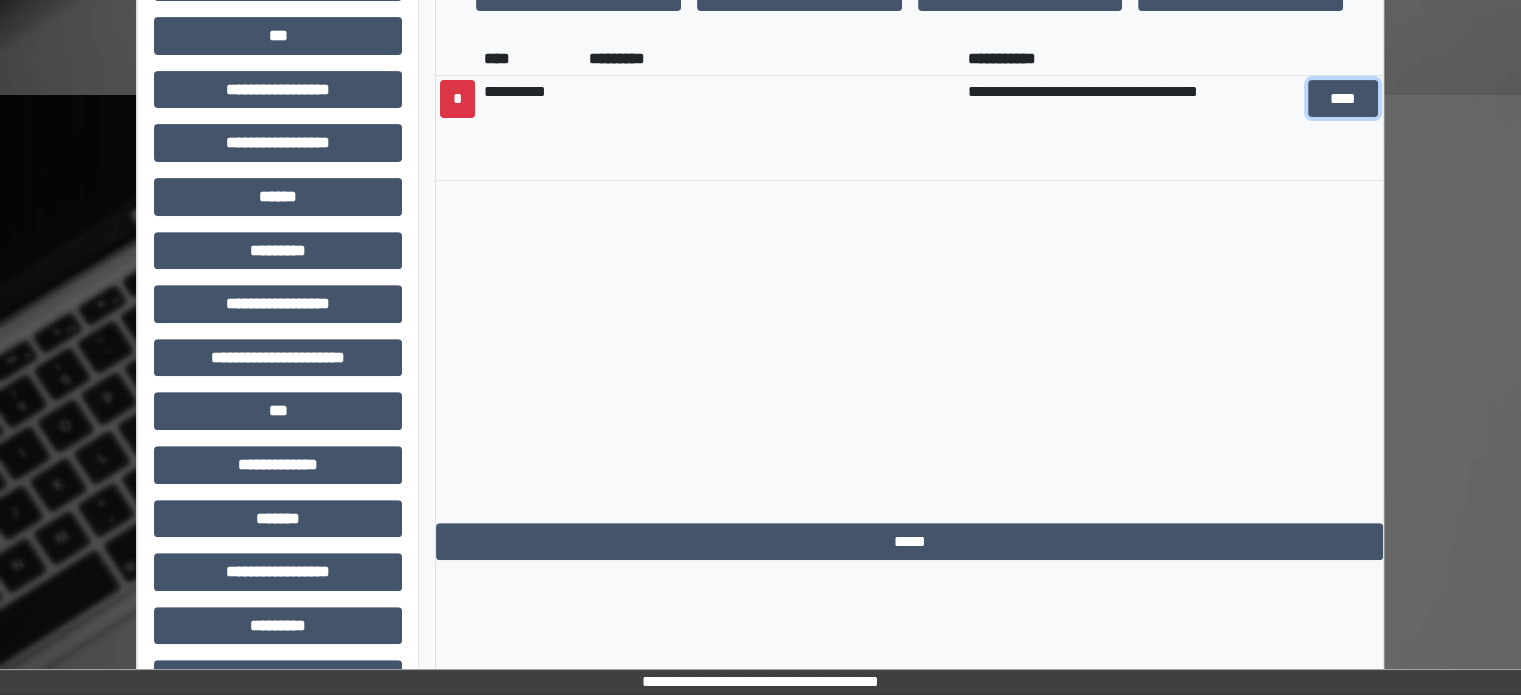 scroll, scrollTop: 831, scrollLeft: 0, axis: vertical 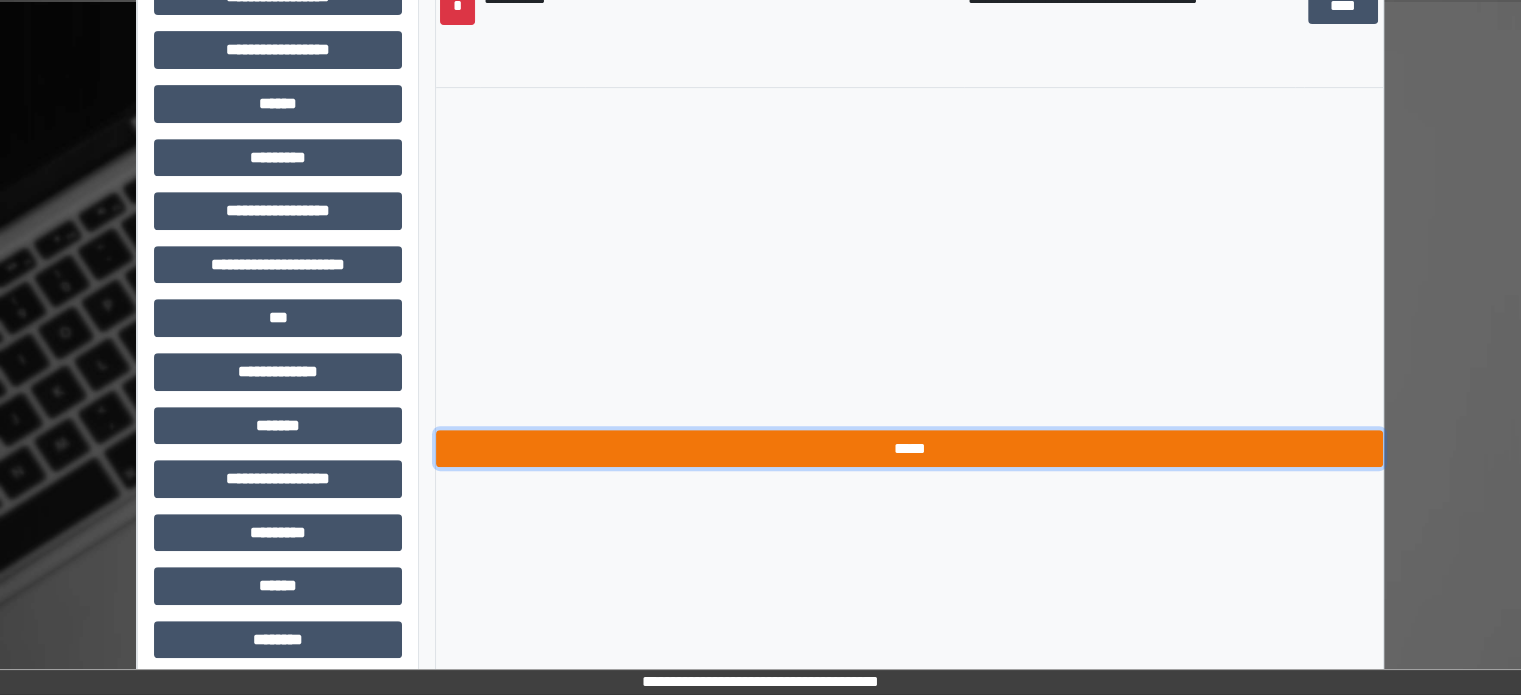click on "*****" at bounding box center (909, 449) 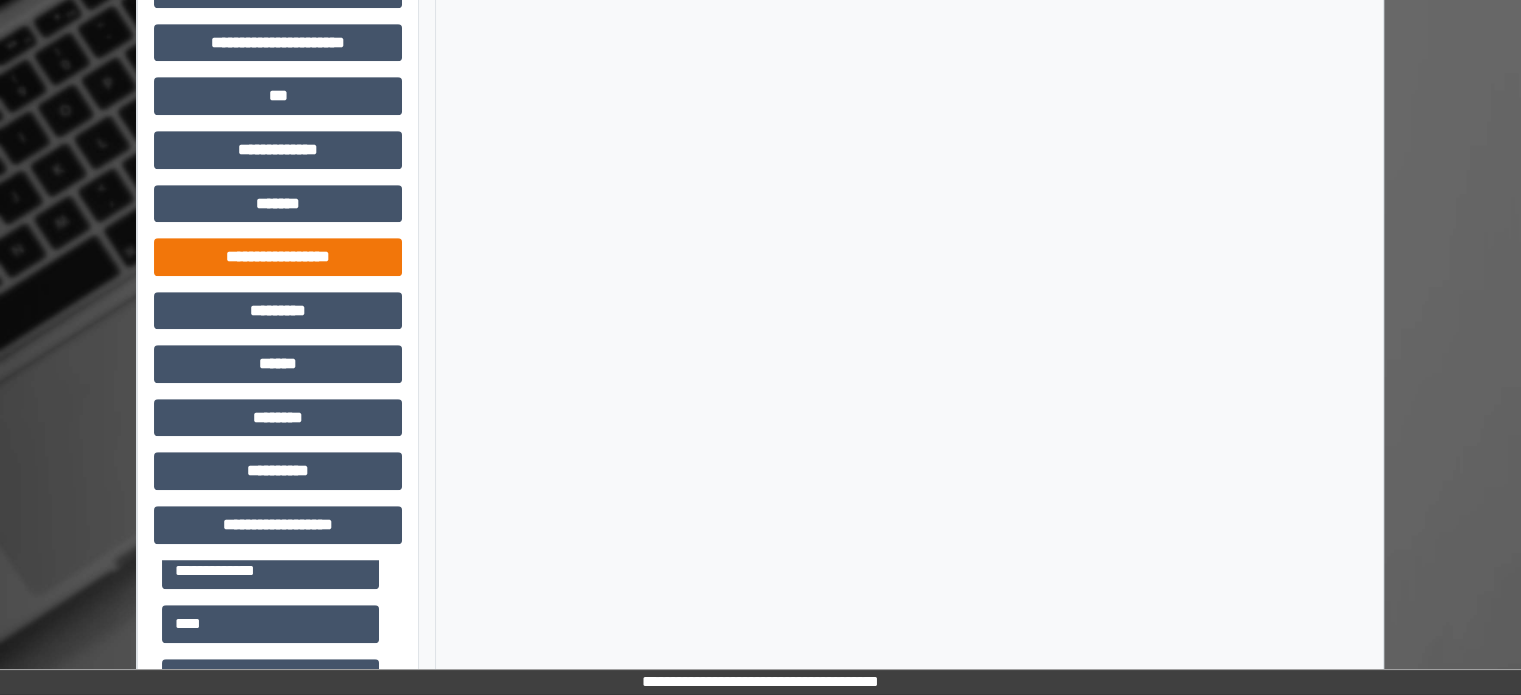 scroll, scrollTop: 1431, scrollLeft: 0, axis: vertical 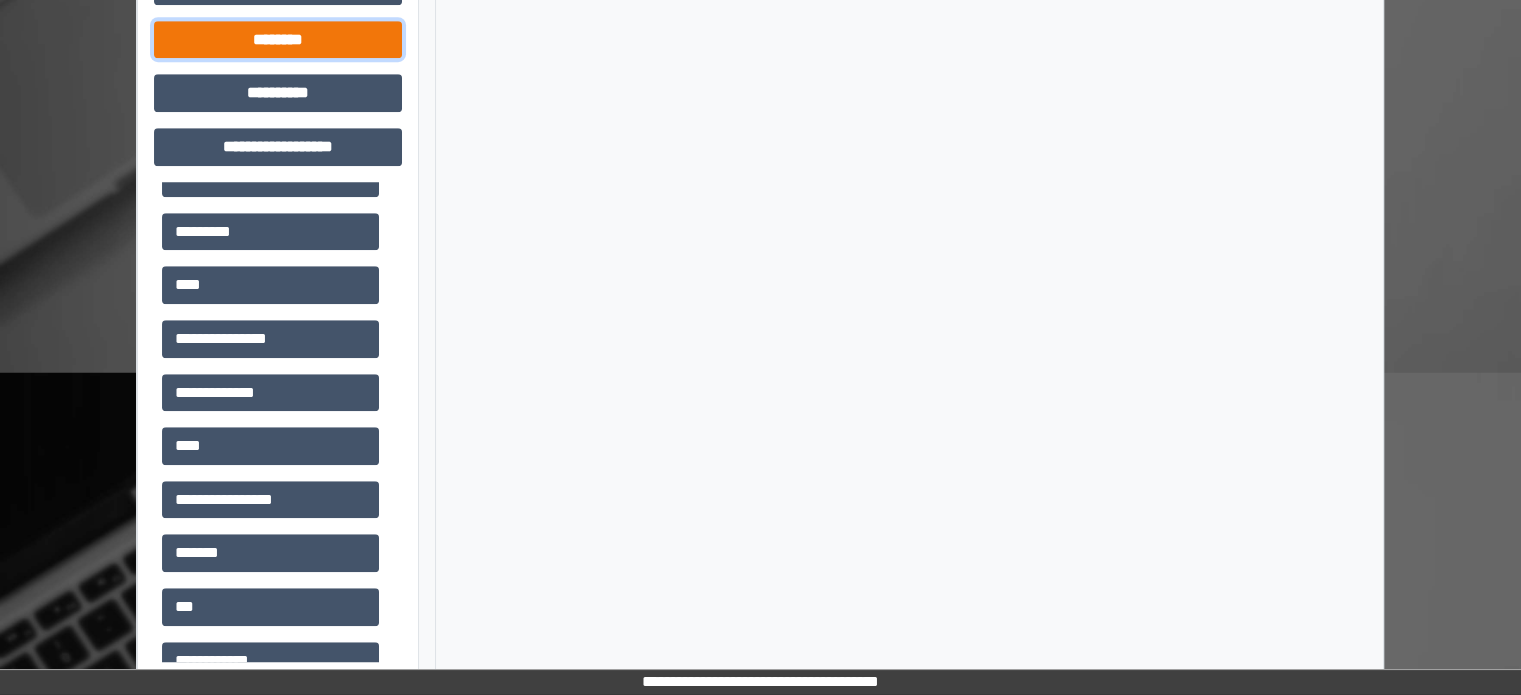 click on "********" at bounding box center (278, 40) 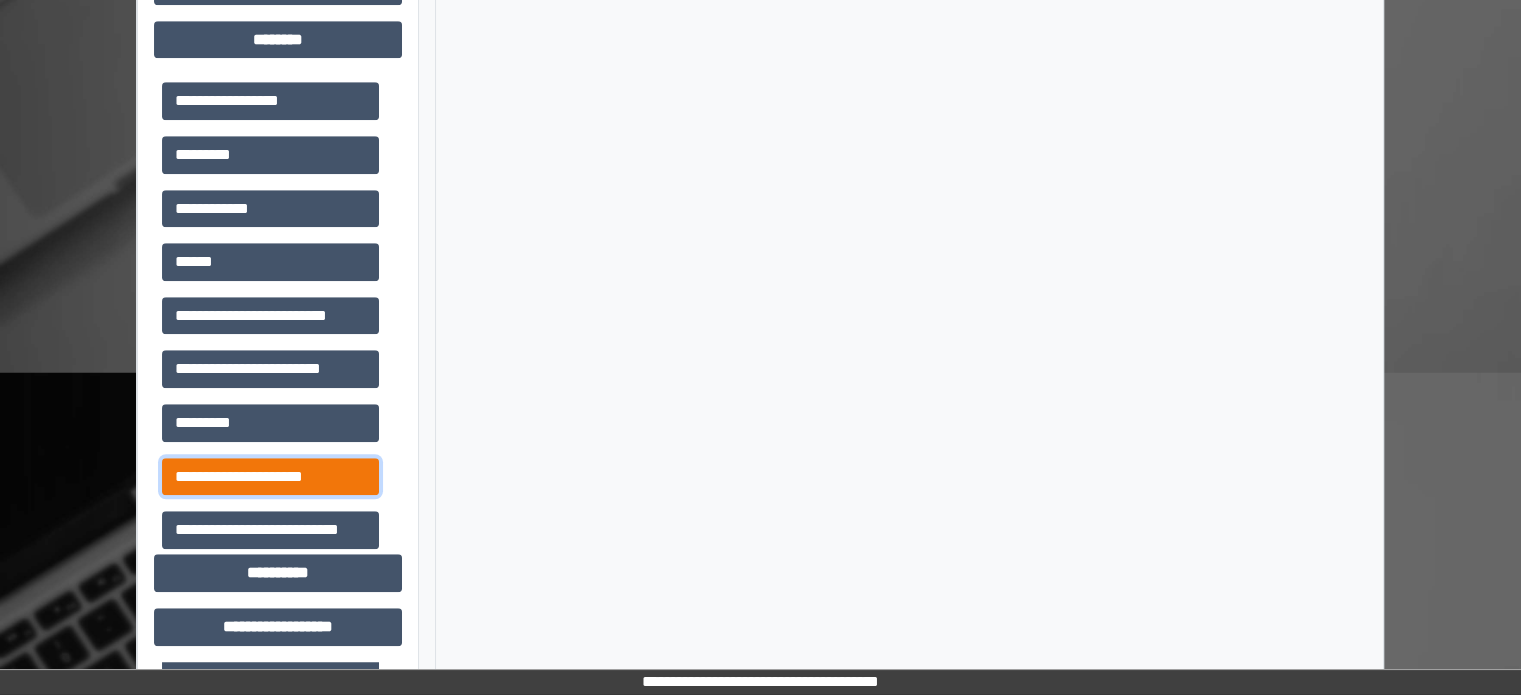 click on "**********" at bounding box center [270, 477] 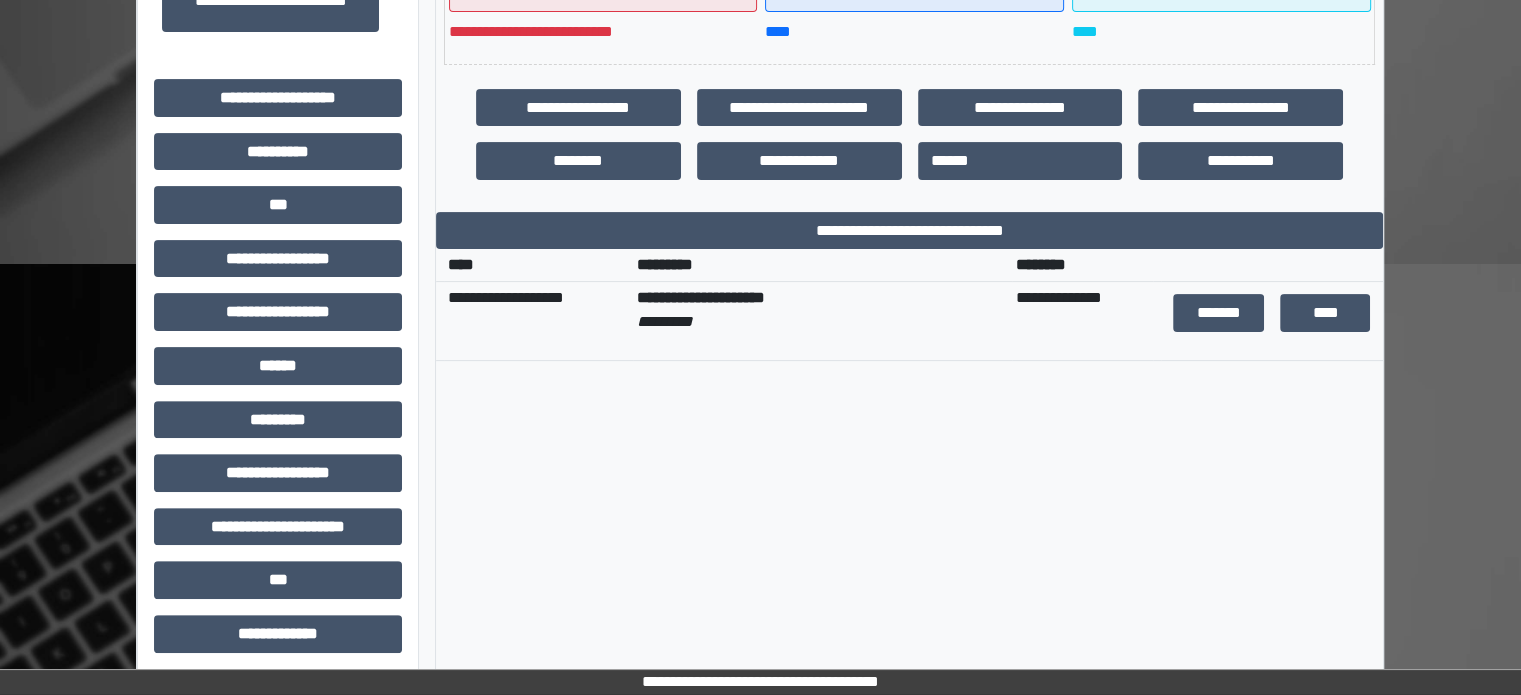 scroll, scrollTop: 531, scrollLeft: 0, axis: vertical 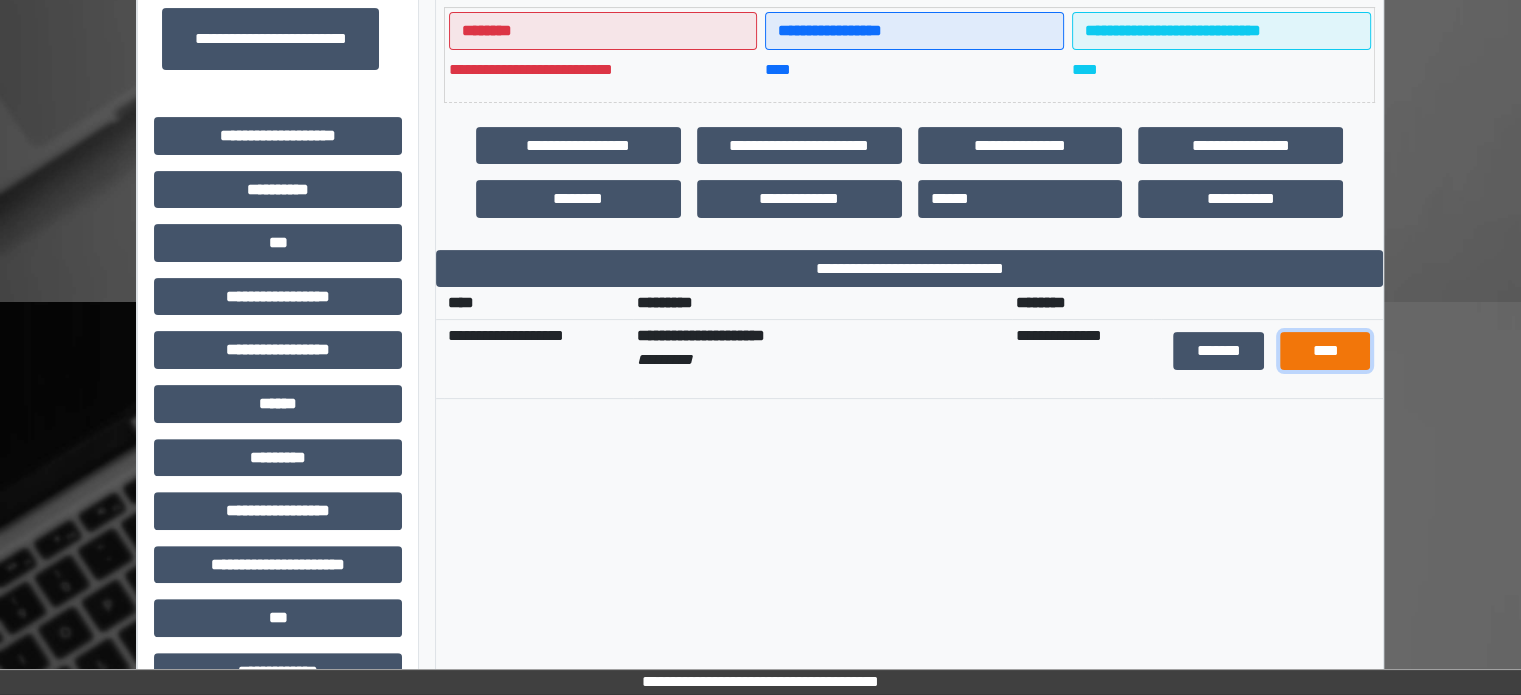 click on "****" at bounding box center (1325, 351) 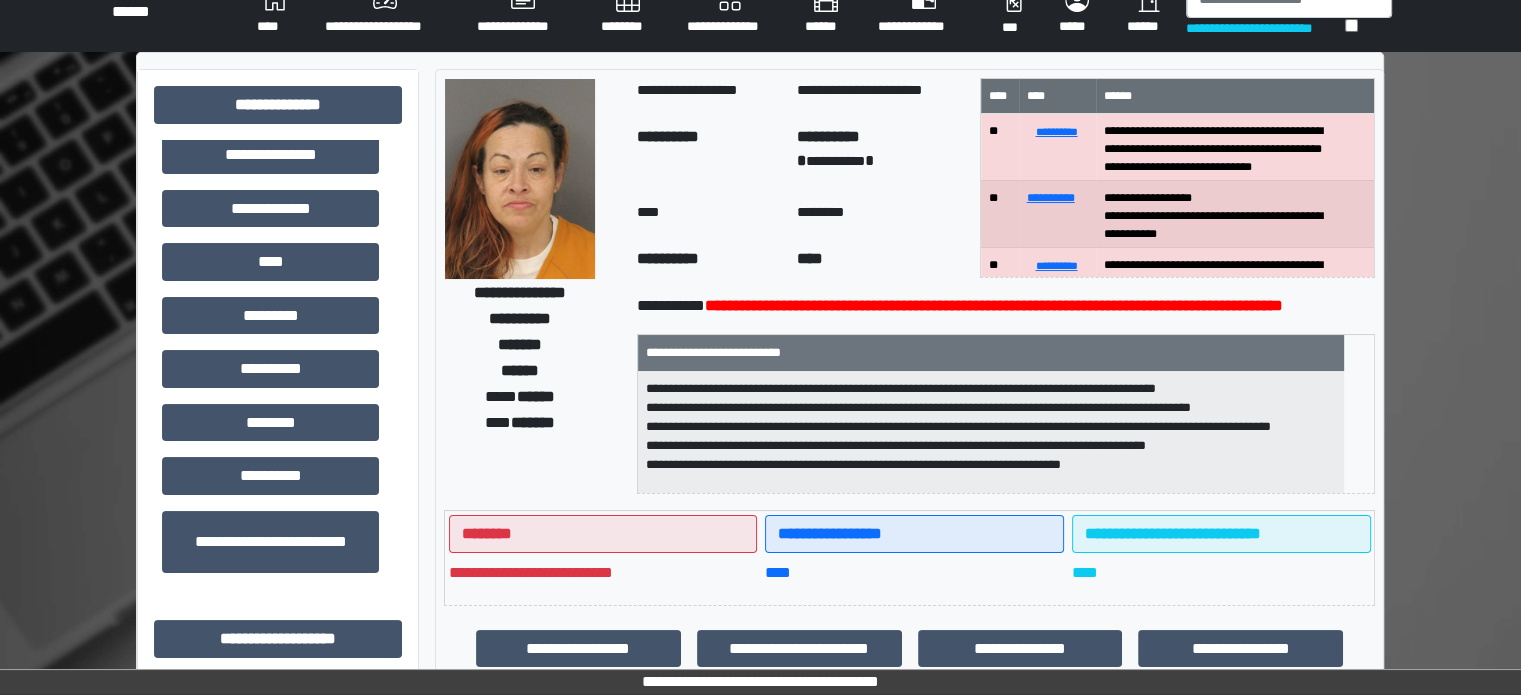 scroll, scrollTop: 0, scrollLeft: 0, axis: both 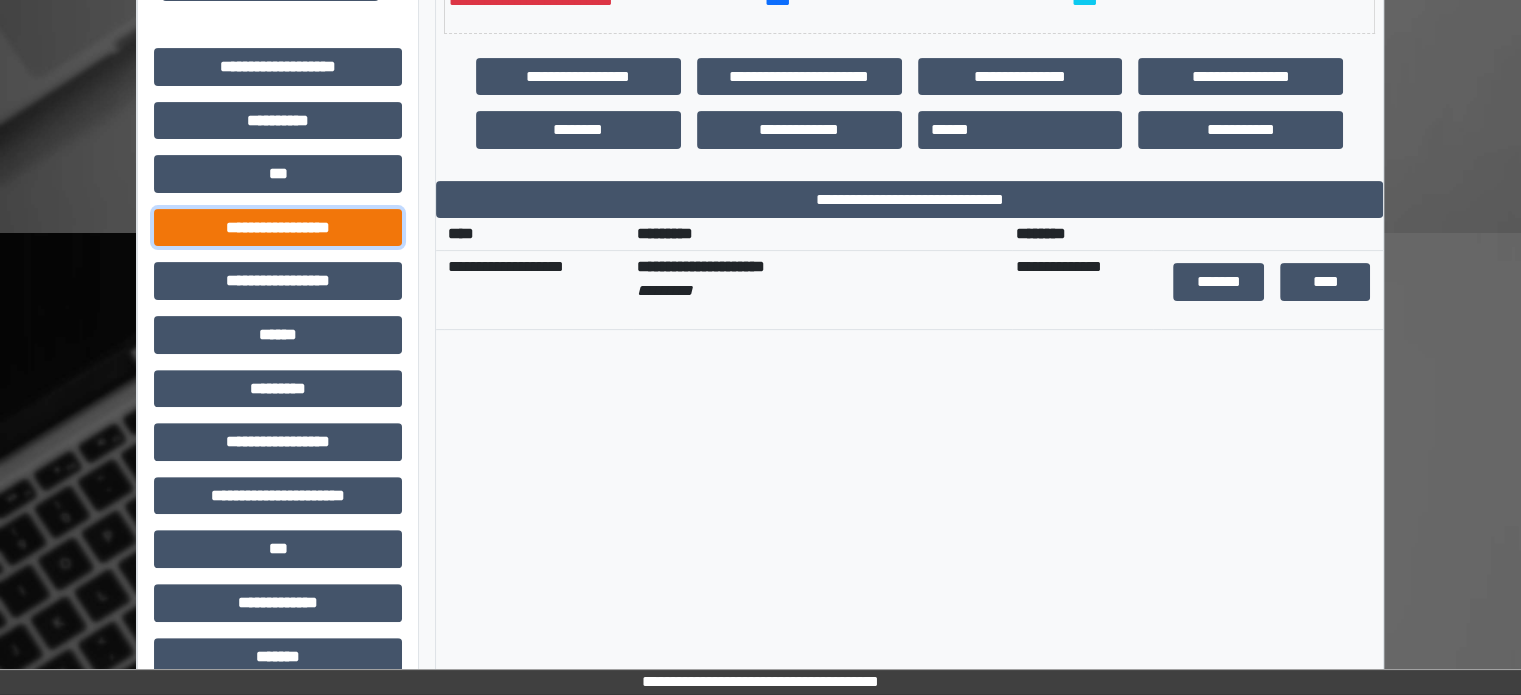click on "**********" at bounding box center [278, 228] 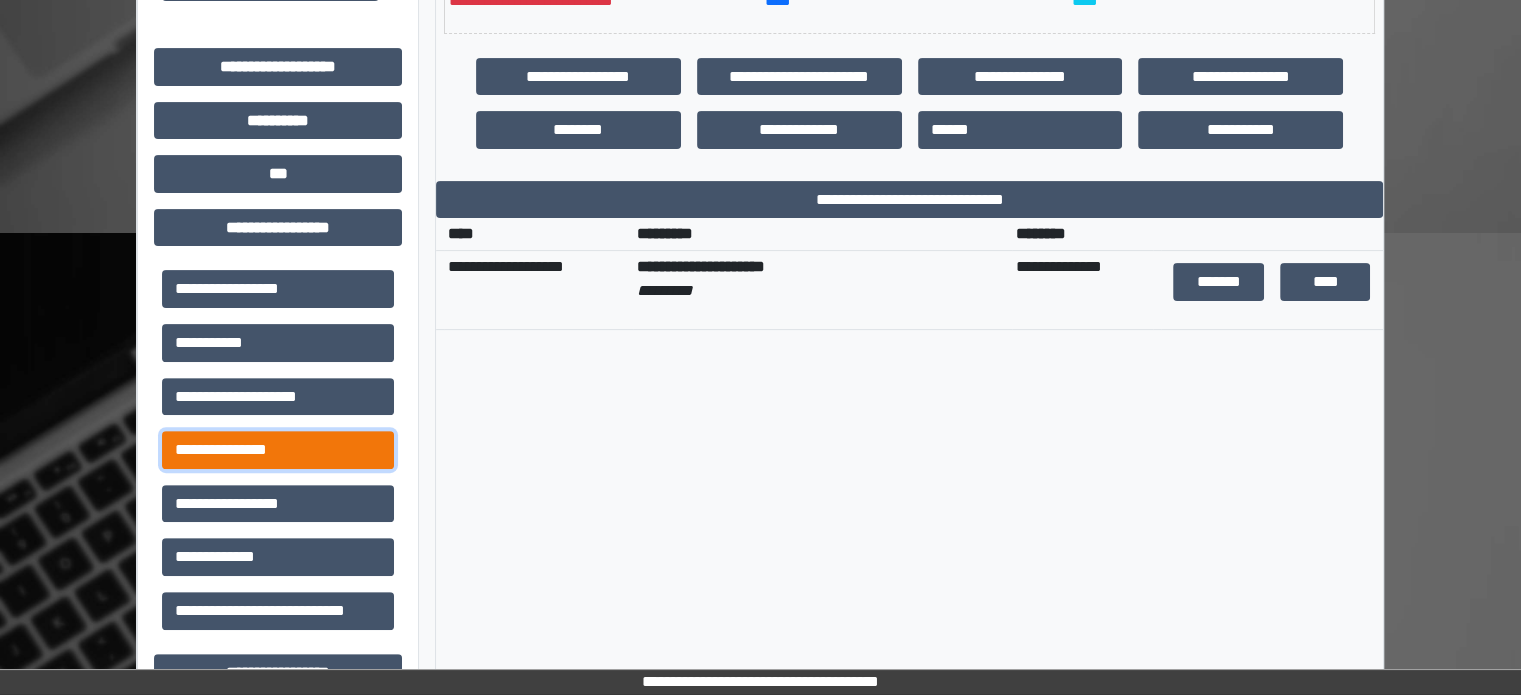click on "**********" at bounding box center [278, 450] 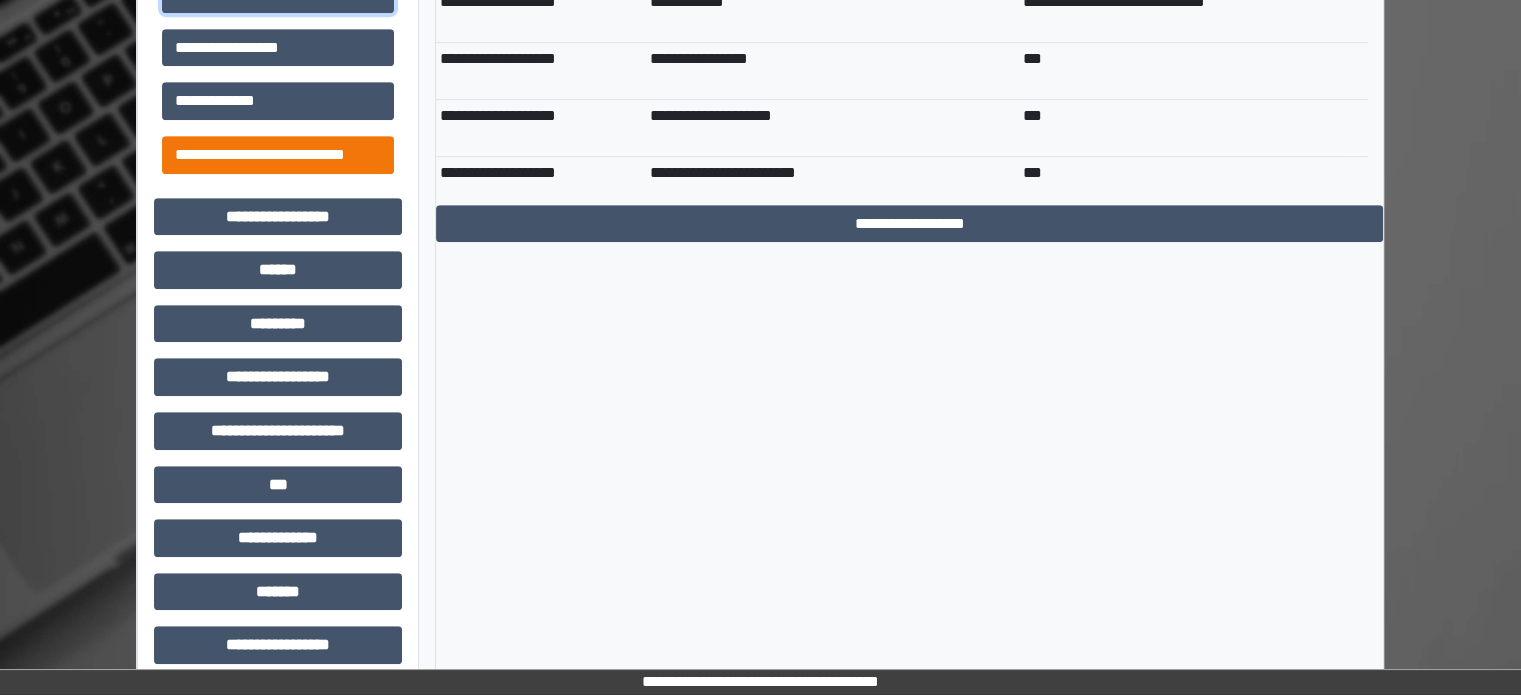 scroll, scrollTop: 1100, scrollLeft: 0, axis: vertical 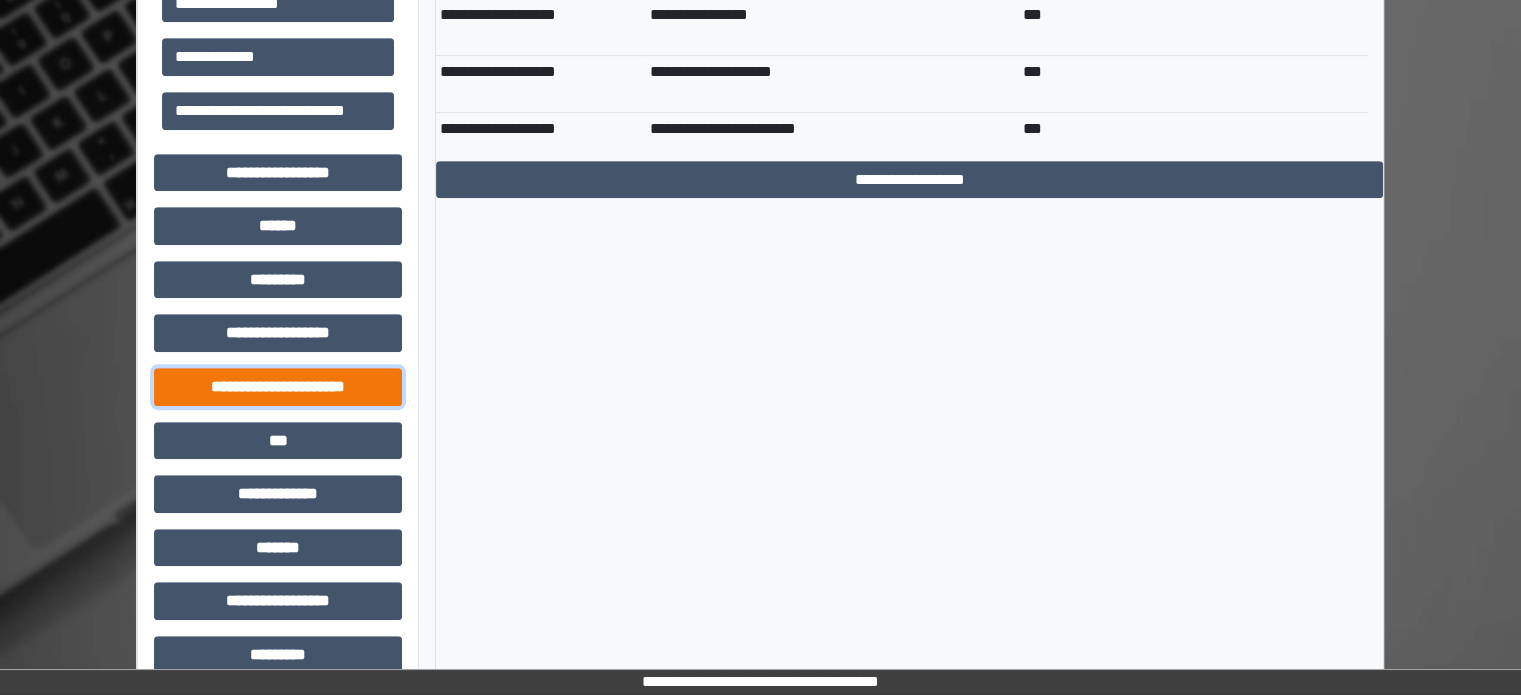 click on "**********" at bounding box center [278, 387] 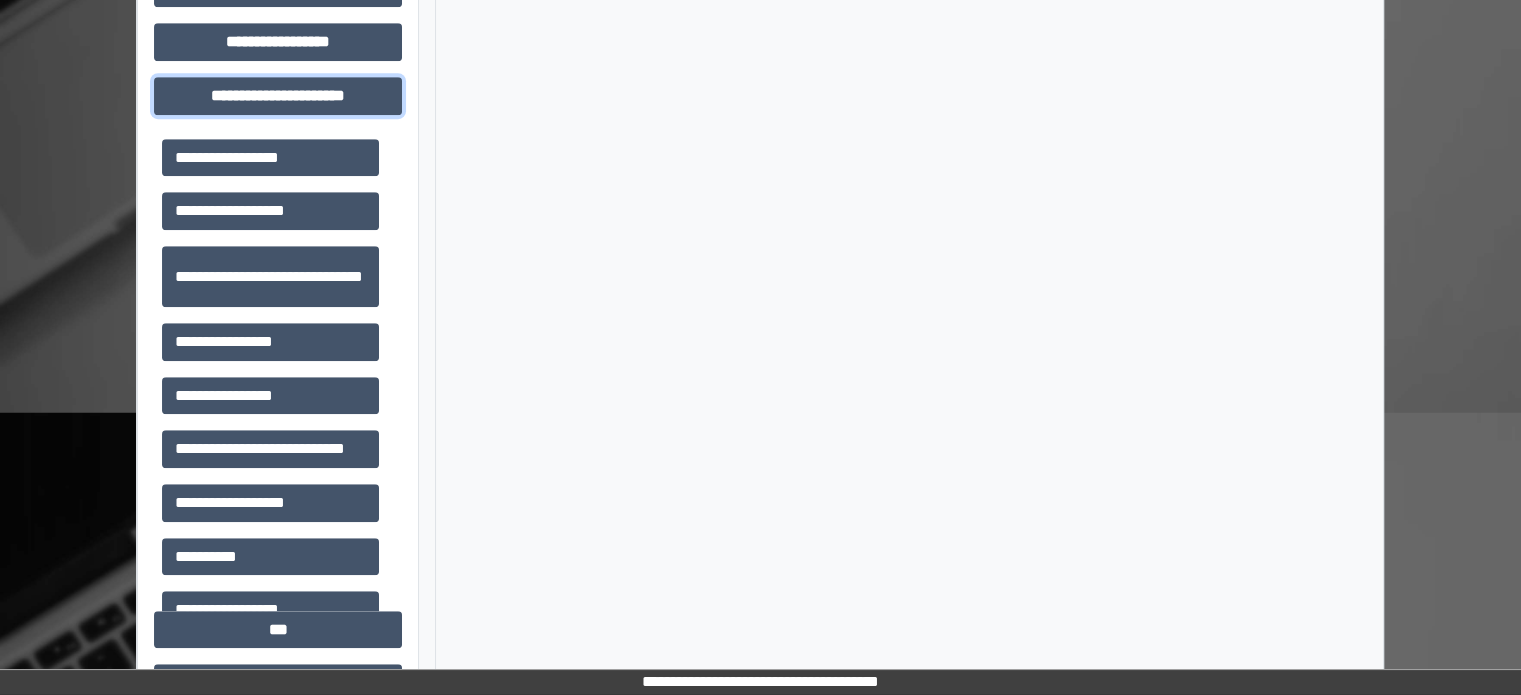 scroll, scrollTop: 1400, scrollLeft: 0, axis: vertical 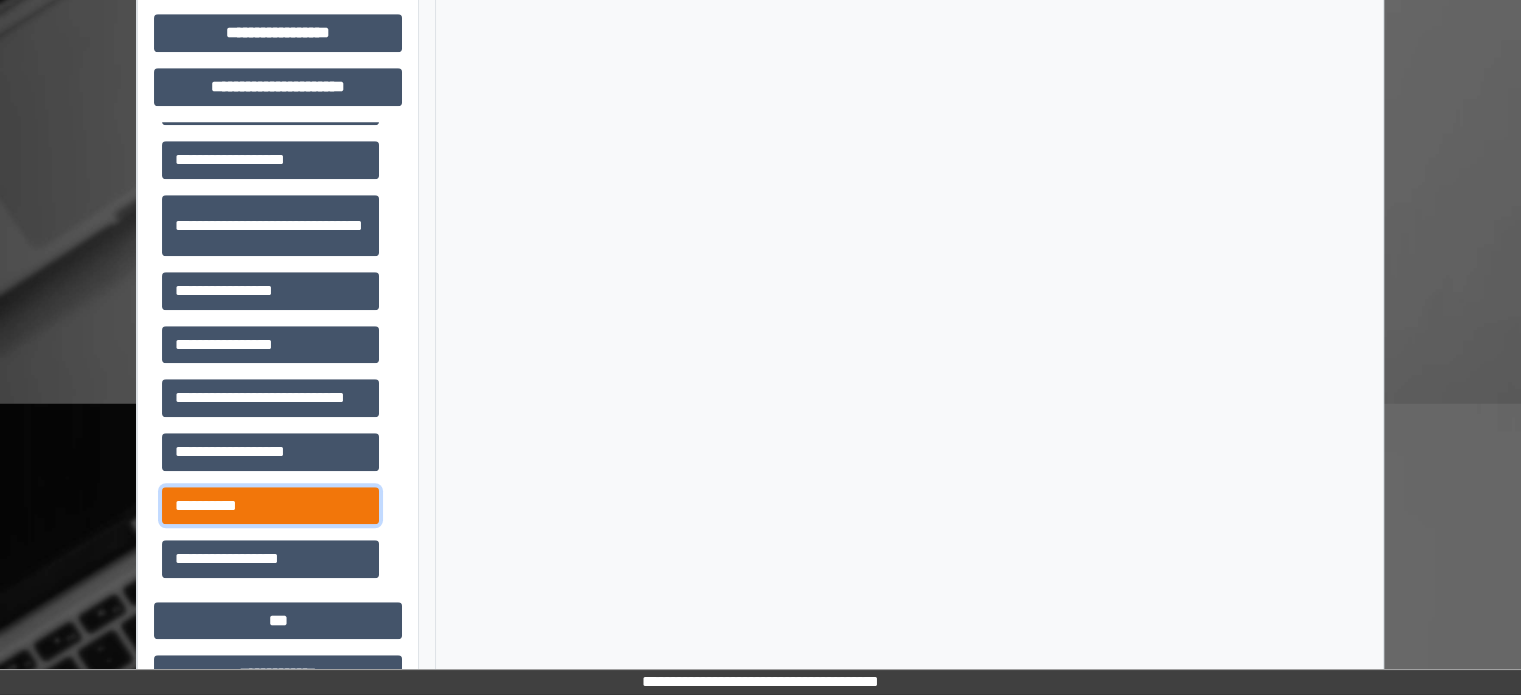click on "**********" at bounding box center (270, 506) 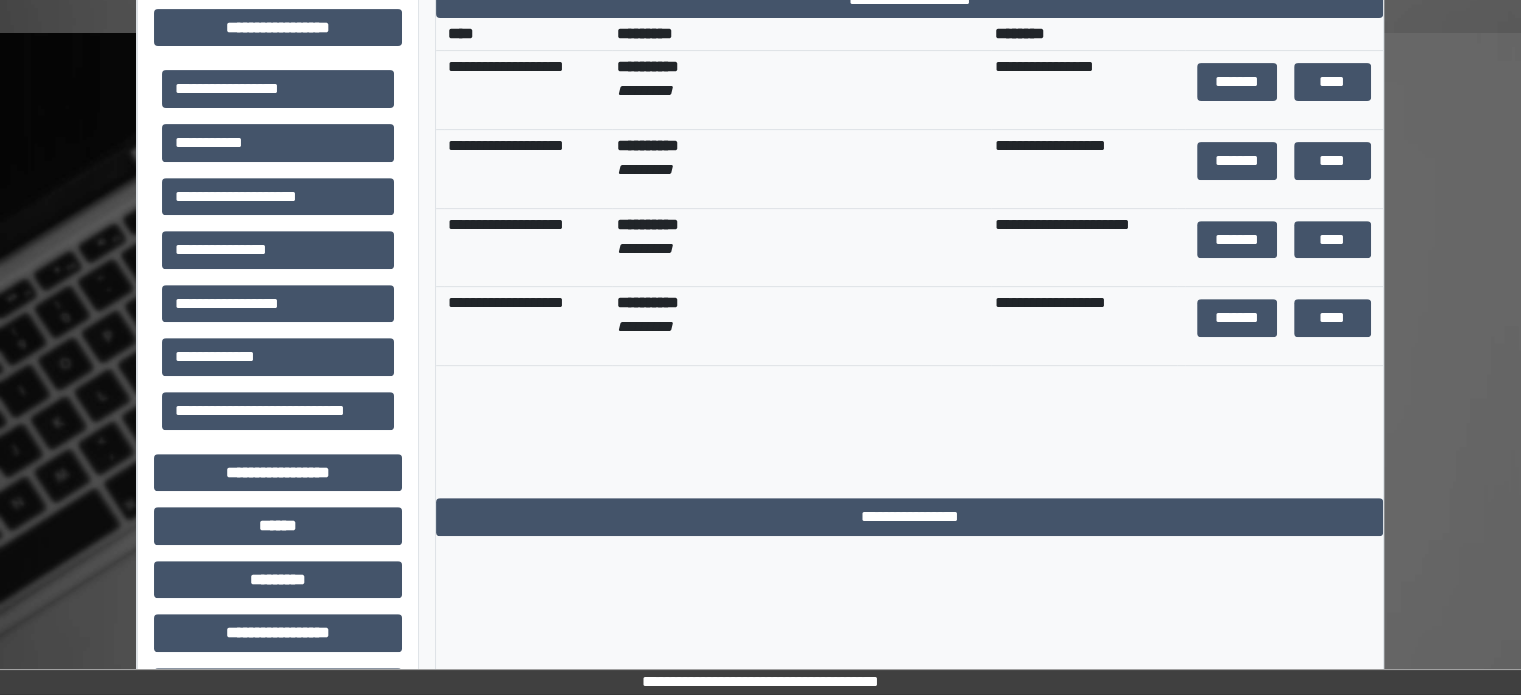 scroll, scrollTop: 700, scrollLeft: 0, axis: vertical 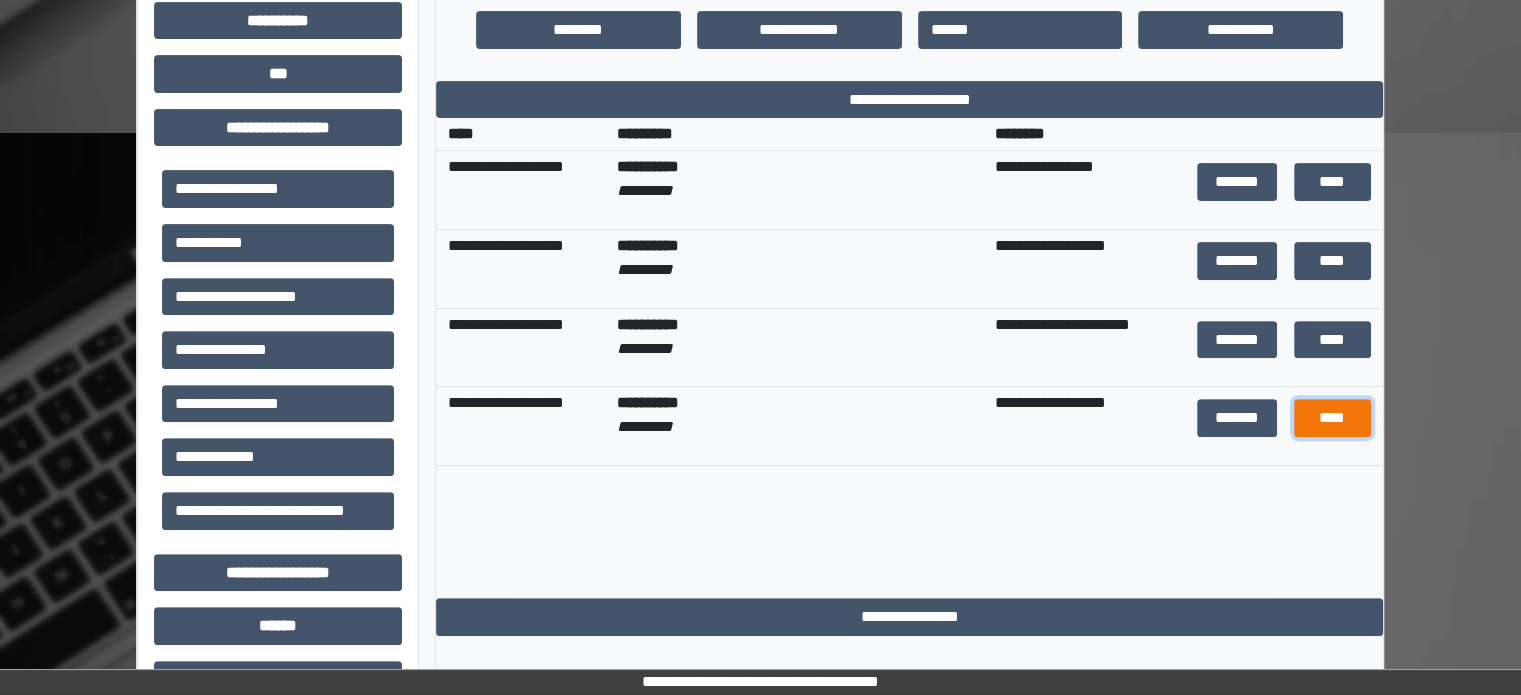 click on "****" at bounding box center [1332, 418] 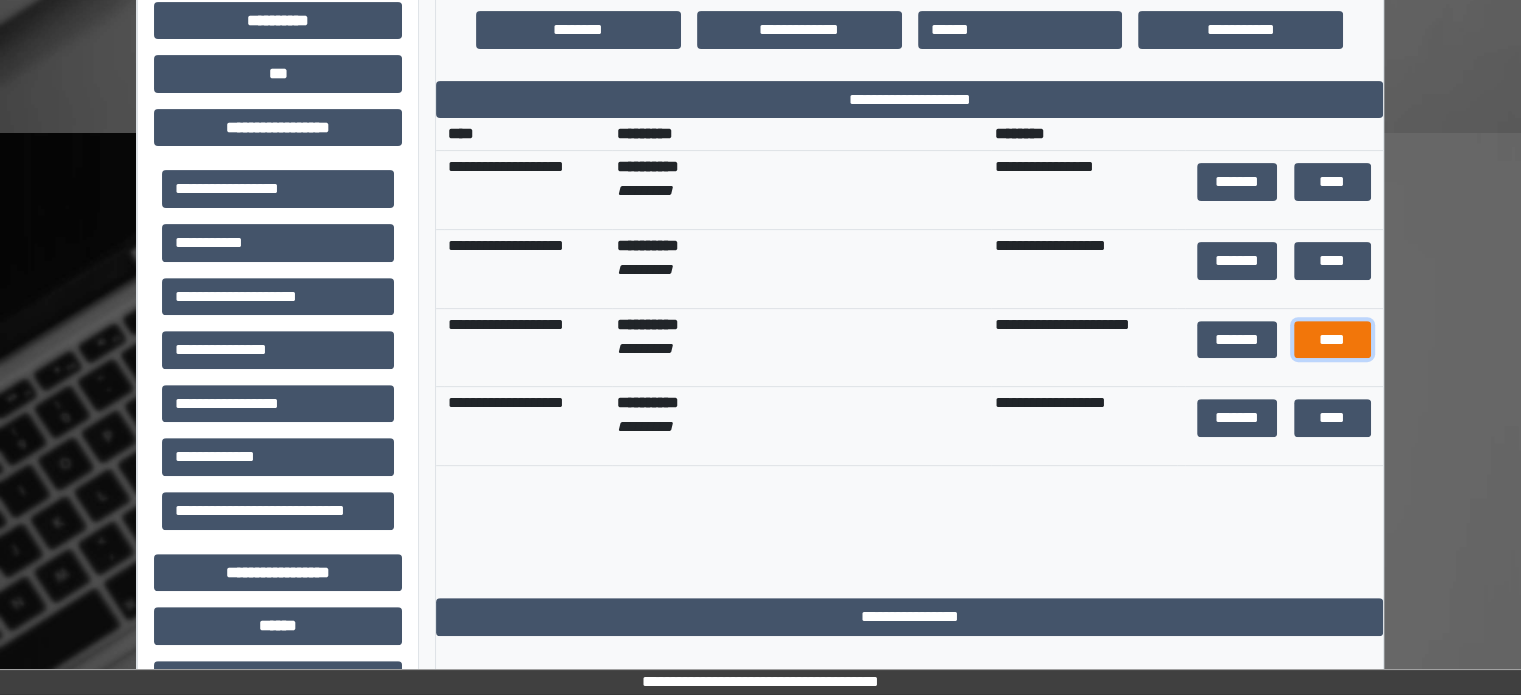 click on "****" at bounding box center (1332, 340) 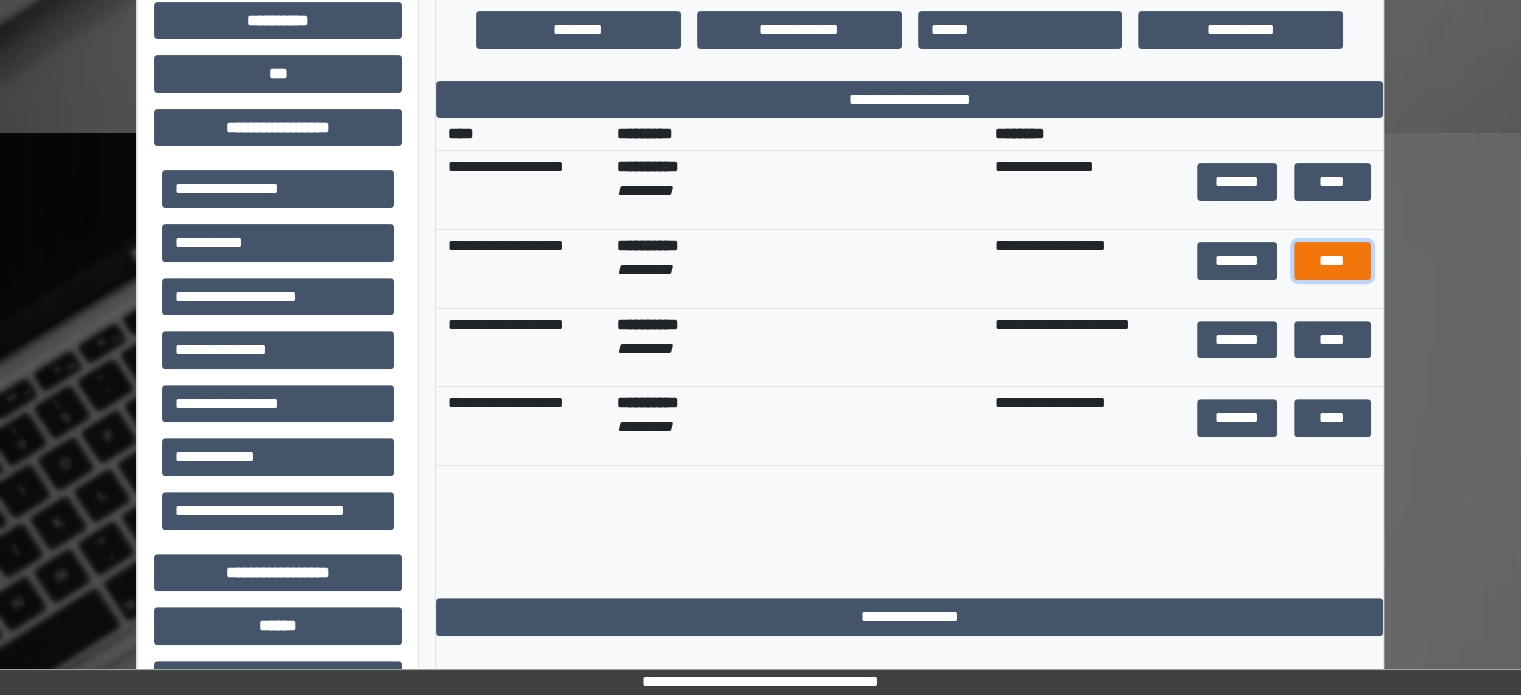 click on "****" at bounding box center (1332, 261) 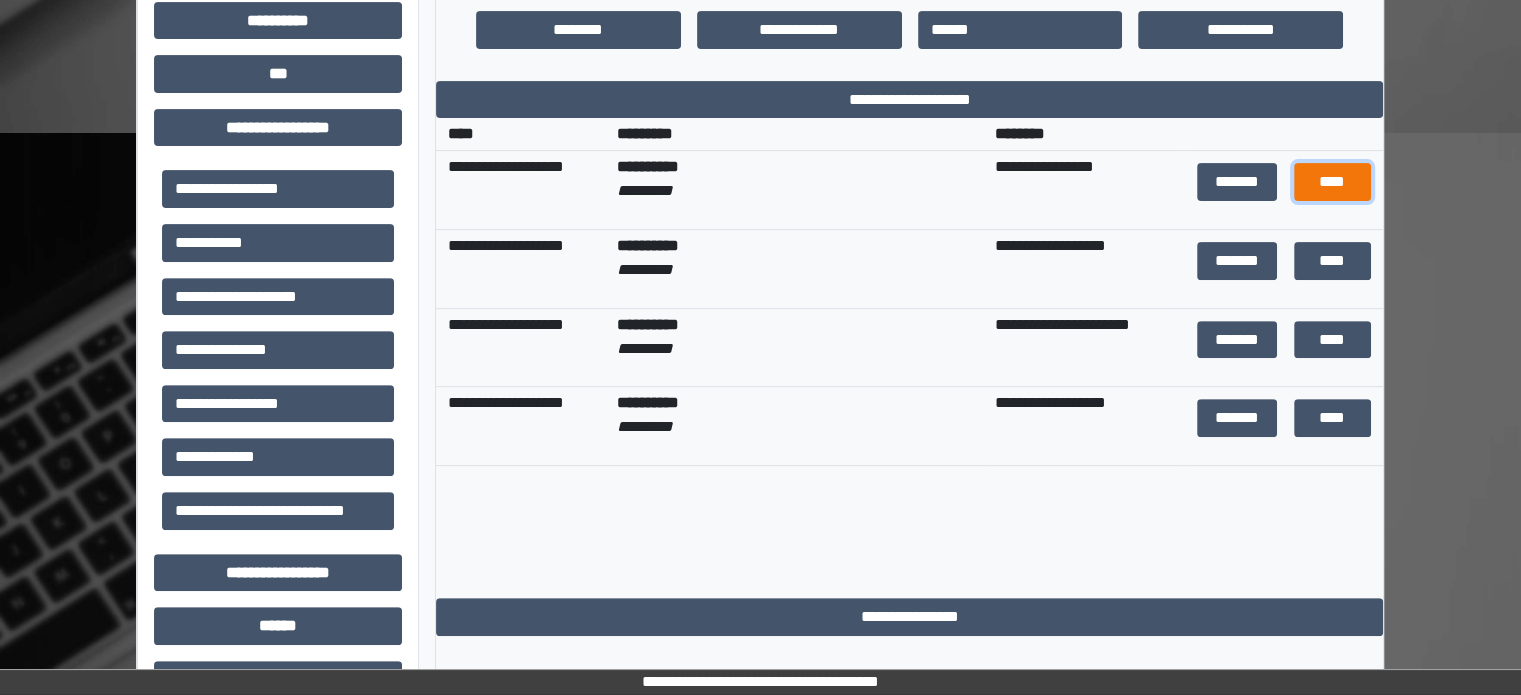 click on "****" at bounding box center (1332, 182) 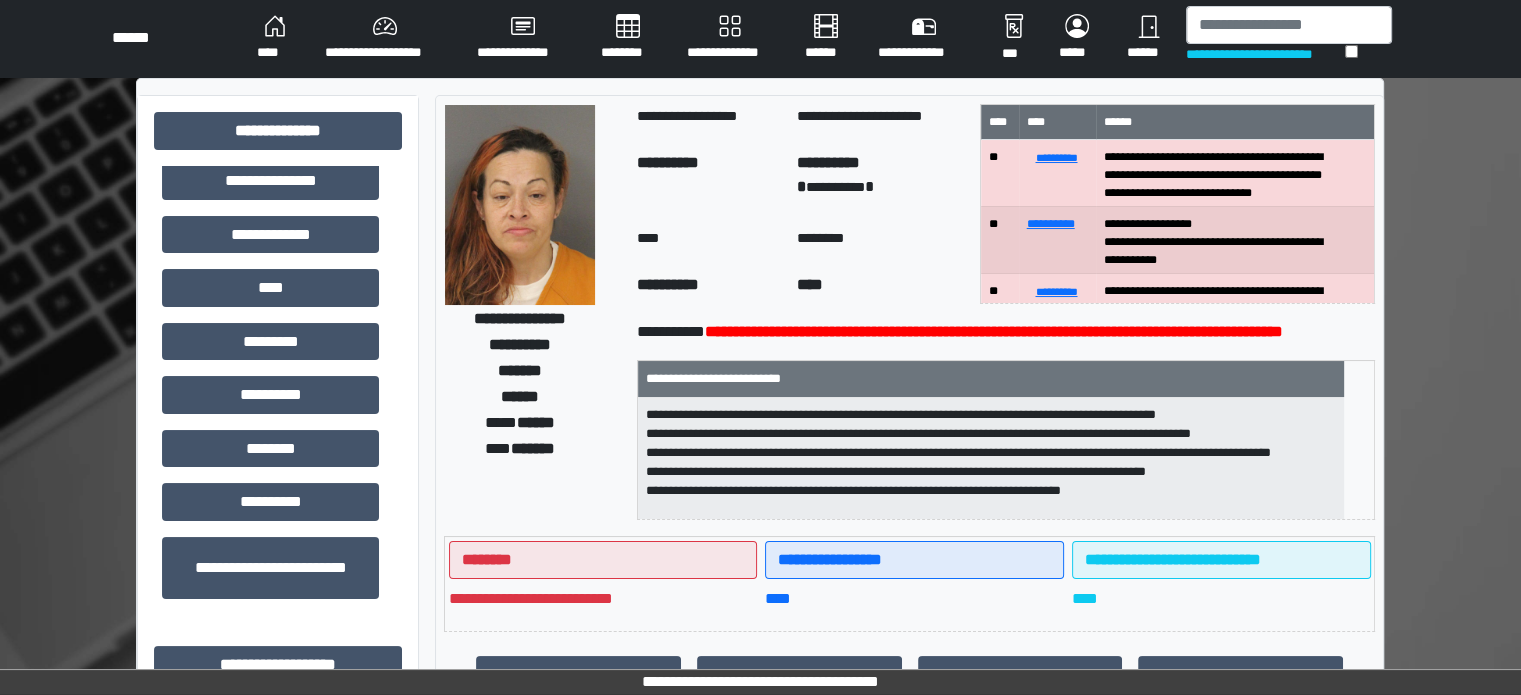 scroll, scrollTop: 0, scrollLeft: 0, axis: both 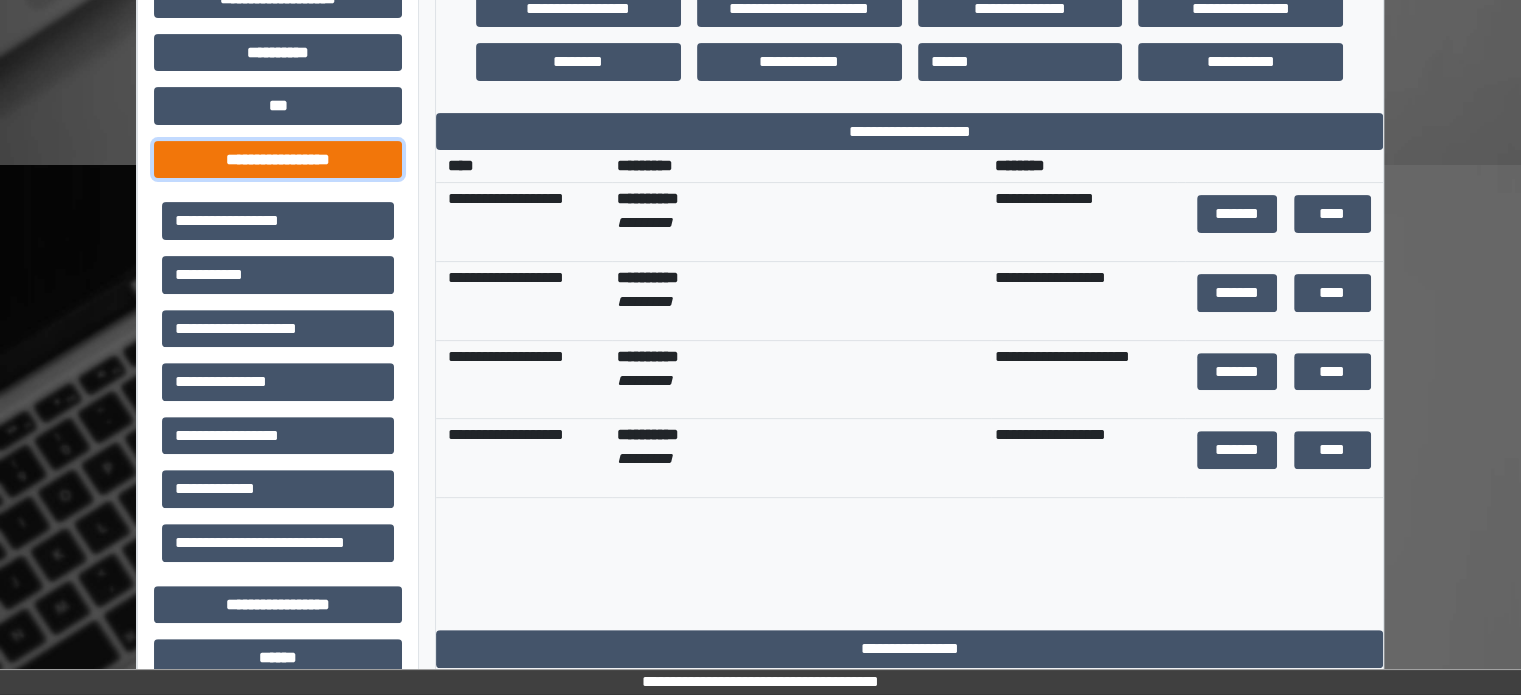 click on "**********" at bounding box center (278, 160) 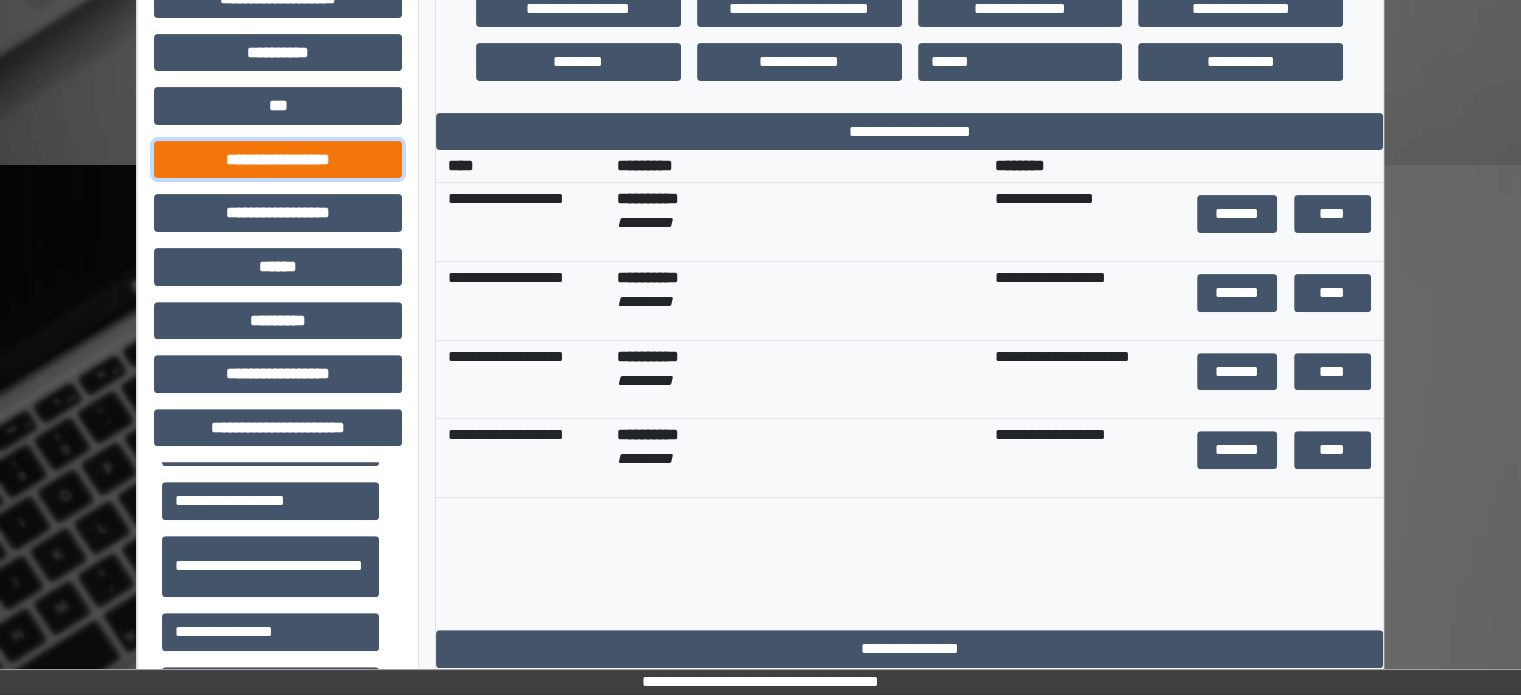 click on "**********" at bounding box center [278, 160] 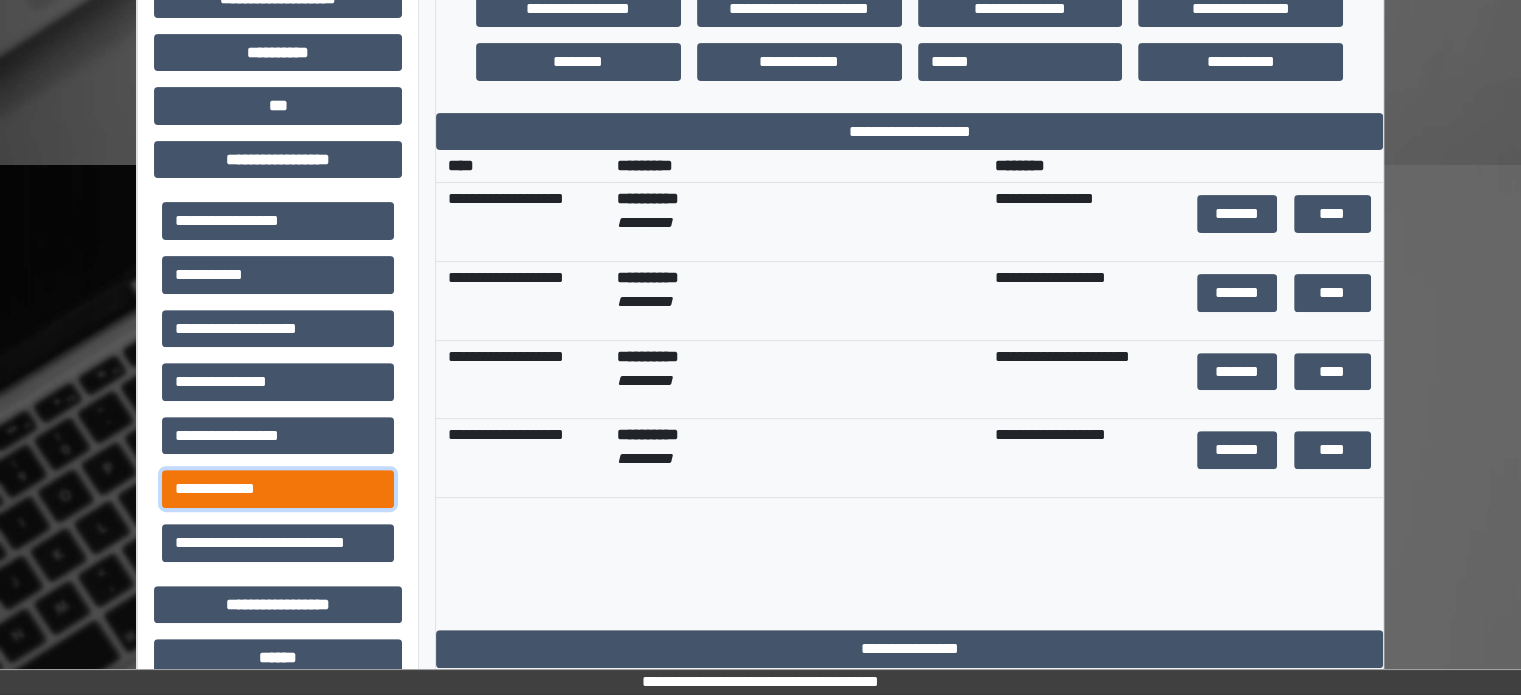 click on "**********" at bounding box center [278, 489] 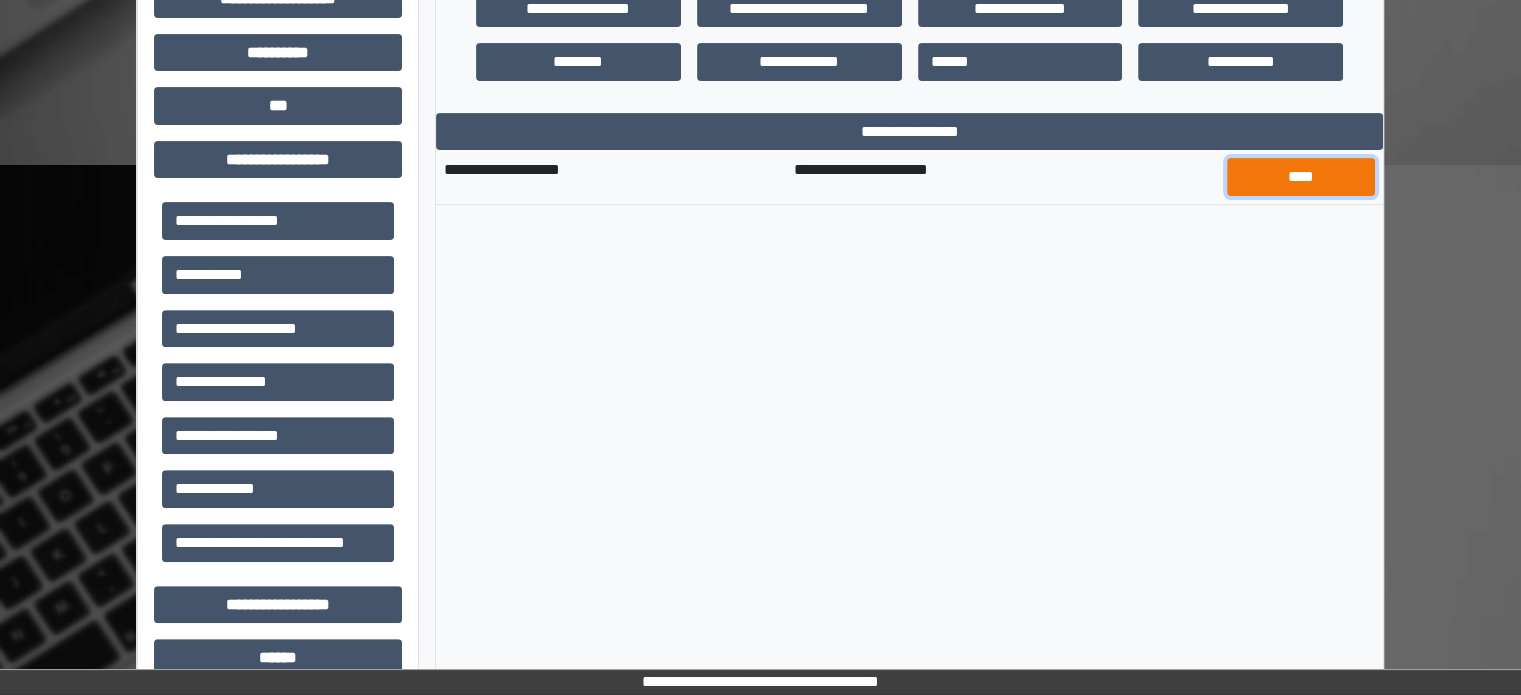 click on "****" at bounding box center (1301, 177) 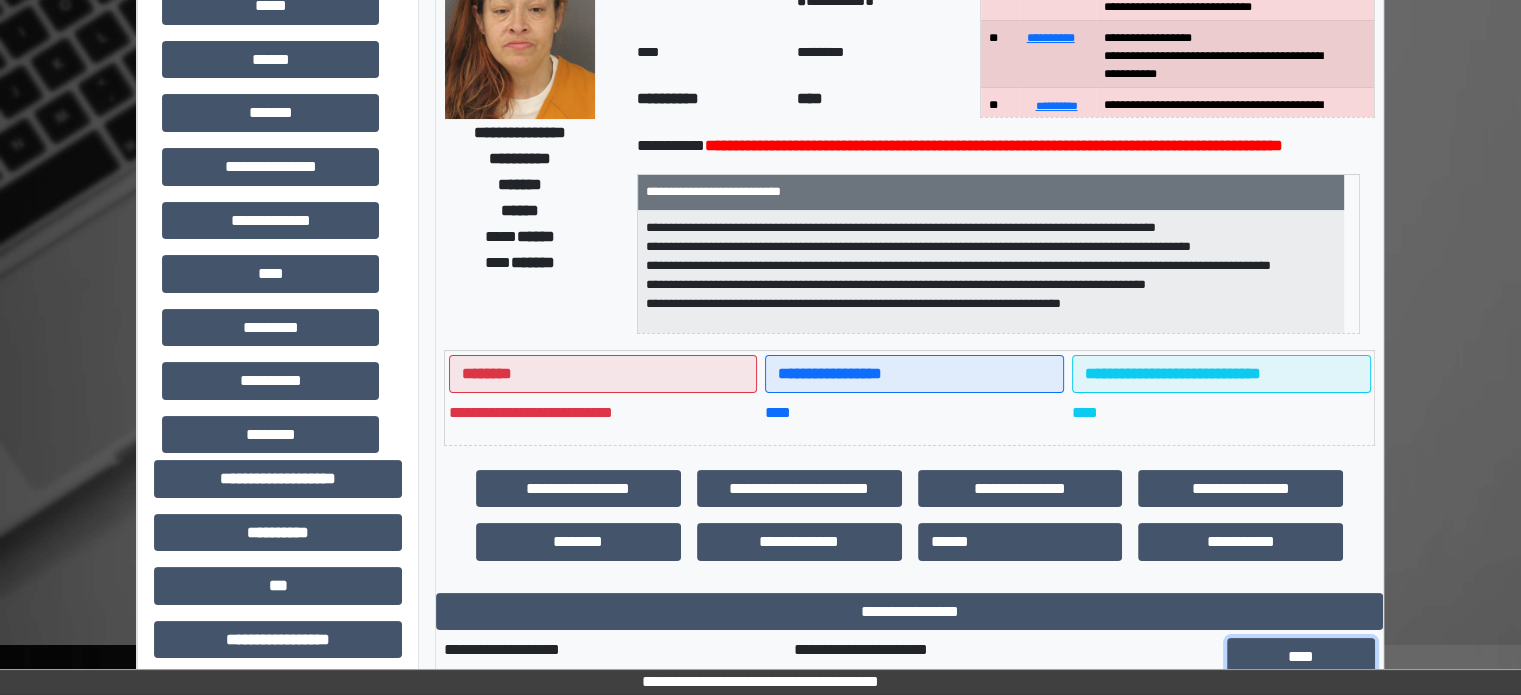 scroll, scrollTop: 168, scrollLeft: 0, axis: vertical 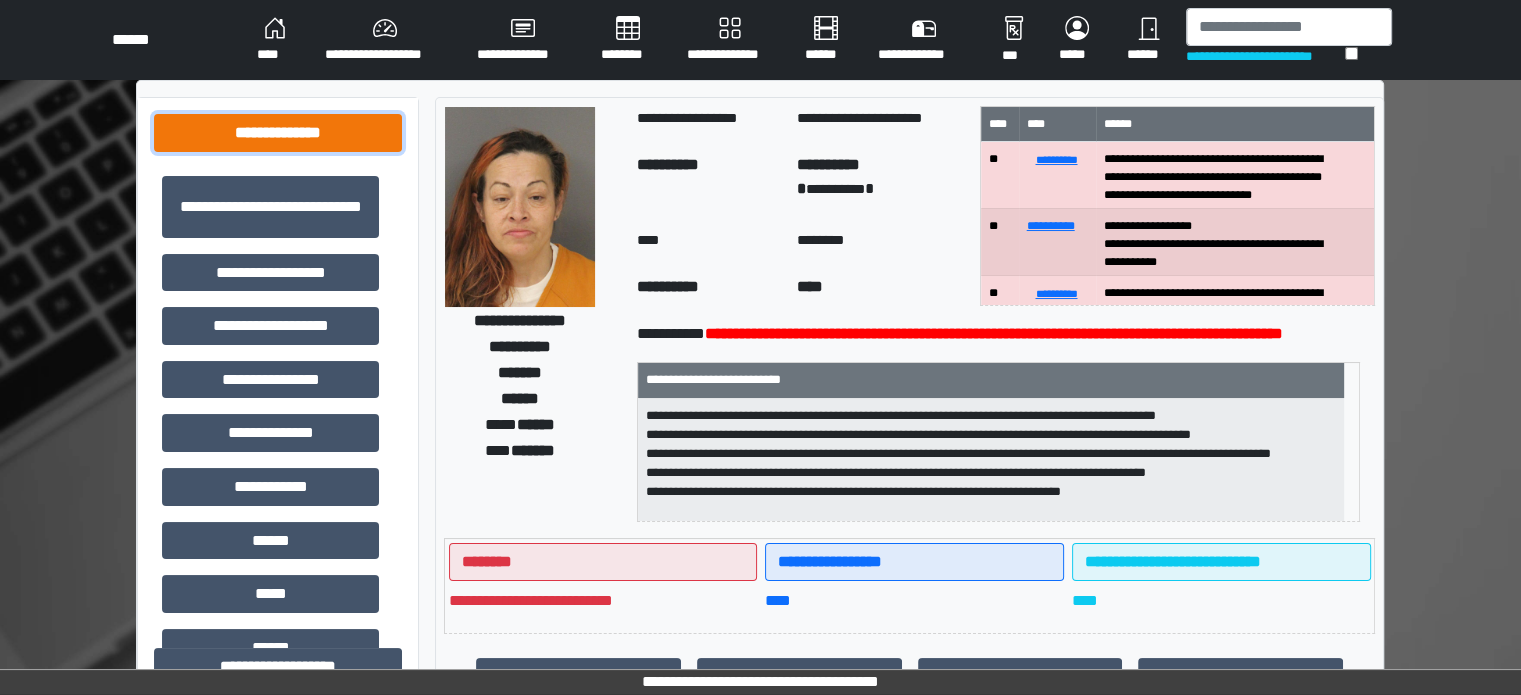 click on "**********" at bounding box center [278, 133] 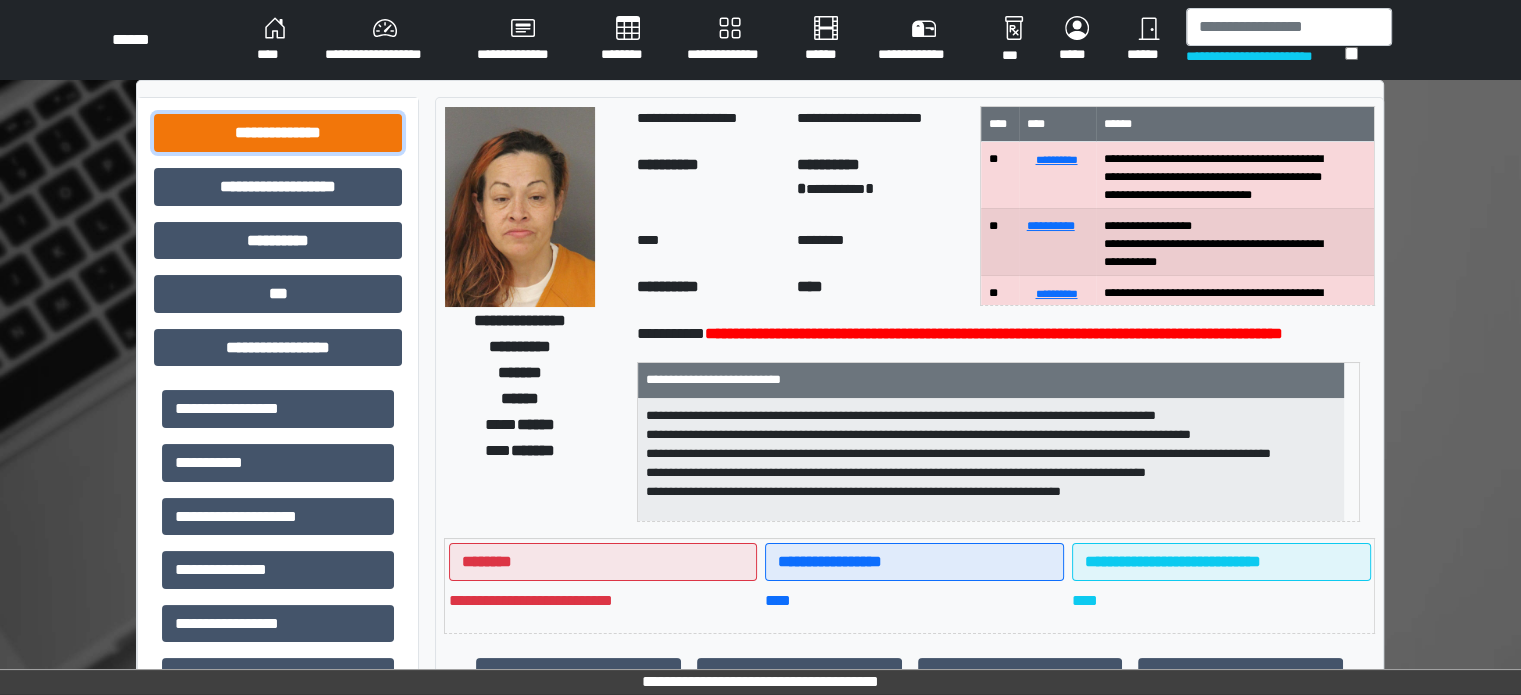 click on "**********" at bounding box center [278, 133] 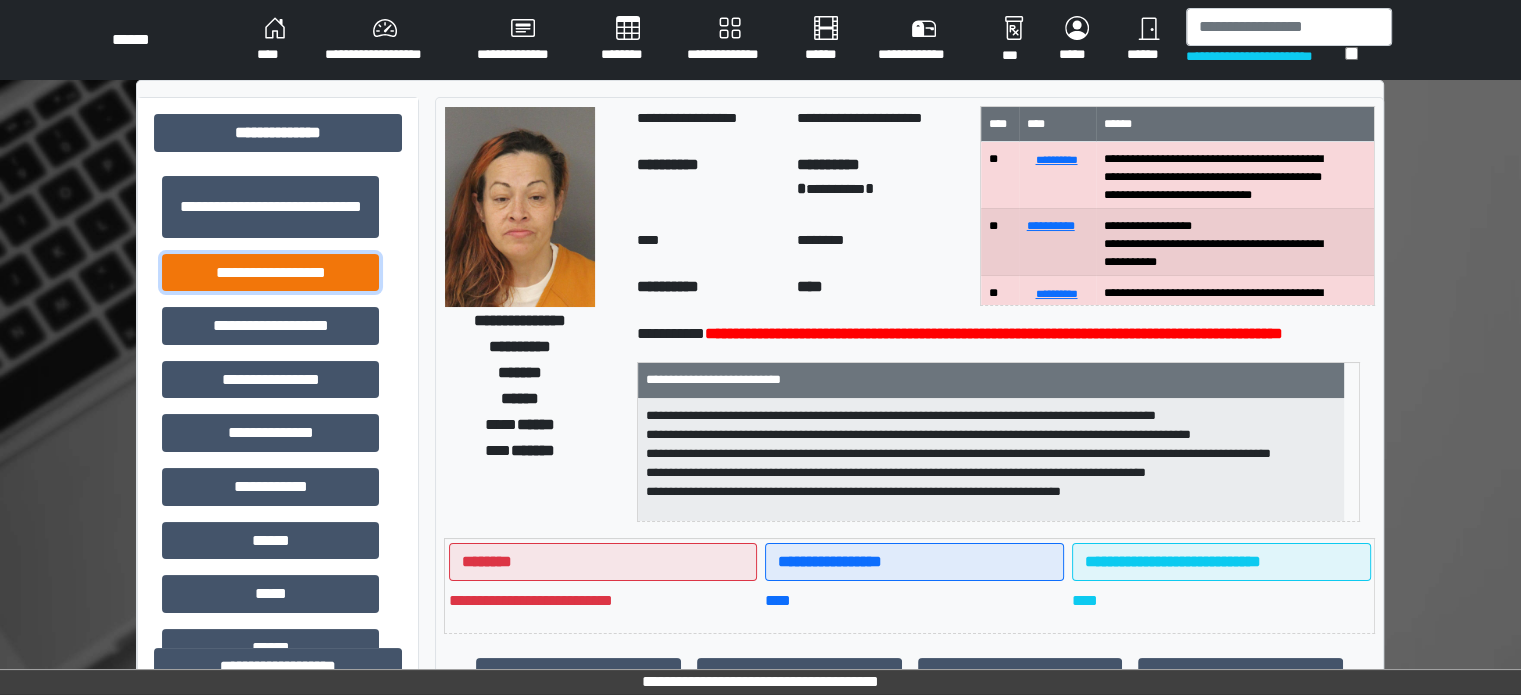 click on "**********" at bounding box center (270, 273) 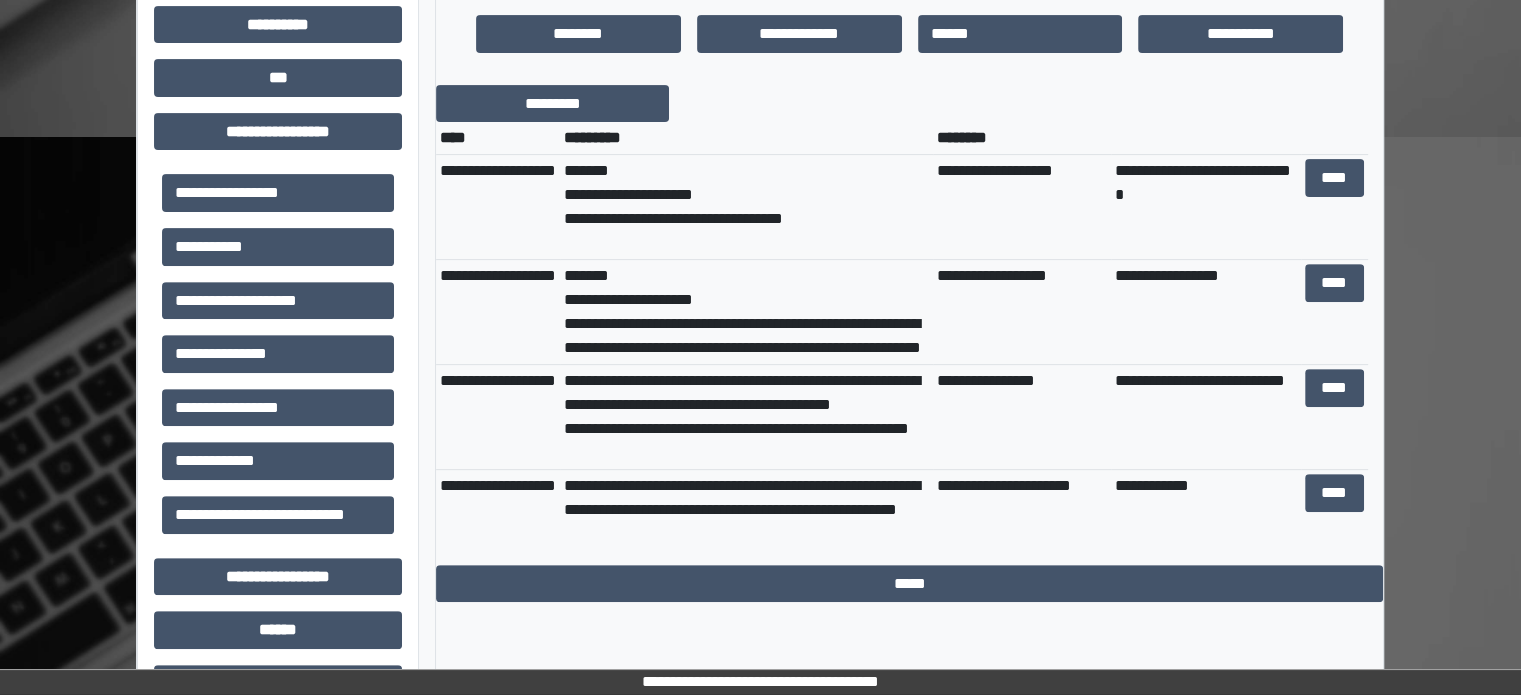 scroll, scrollTop: 700, scrollLeft: 0, axis: vertical 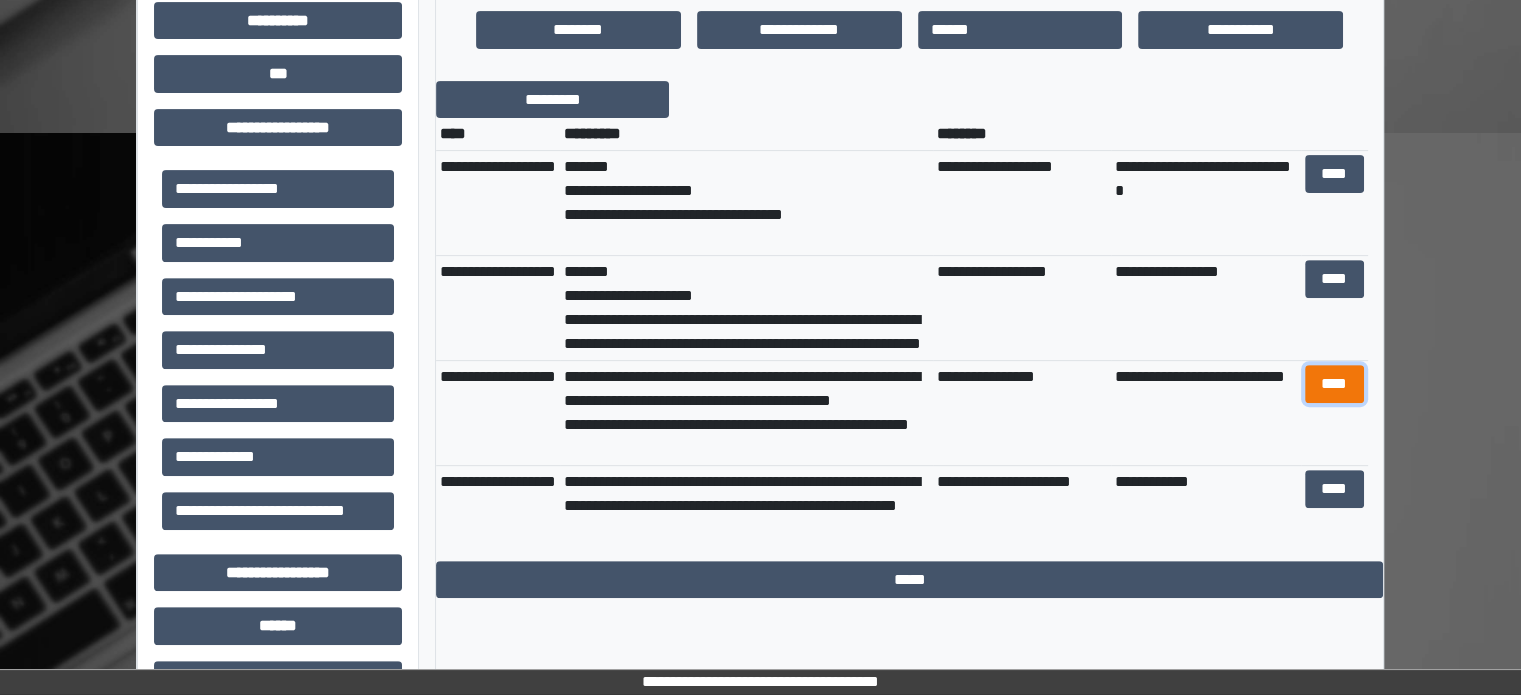 click on "****" at bounding box center [1334, 384] 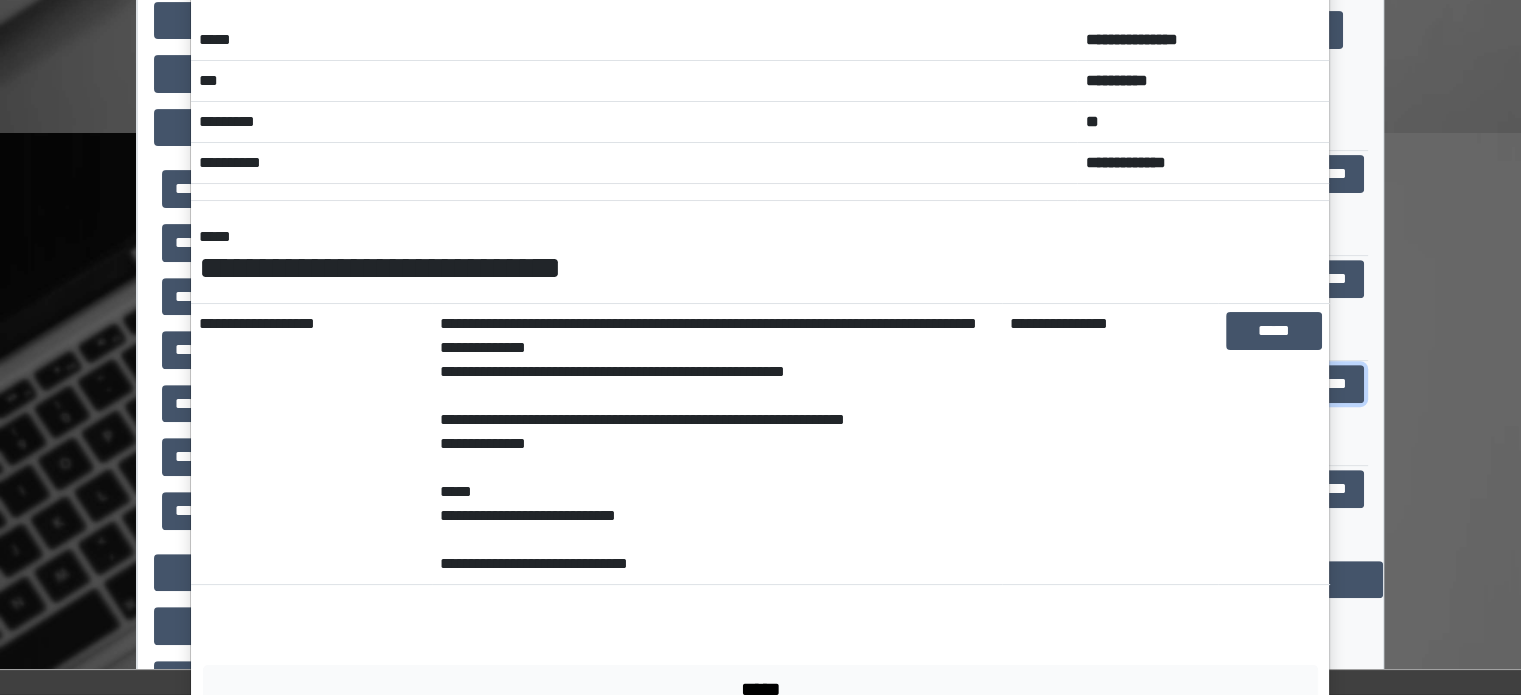 scroll, scrollTop: 138, scrollLeft: 0, axis: vertical 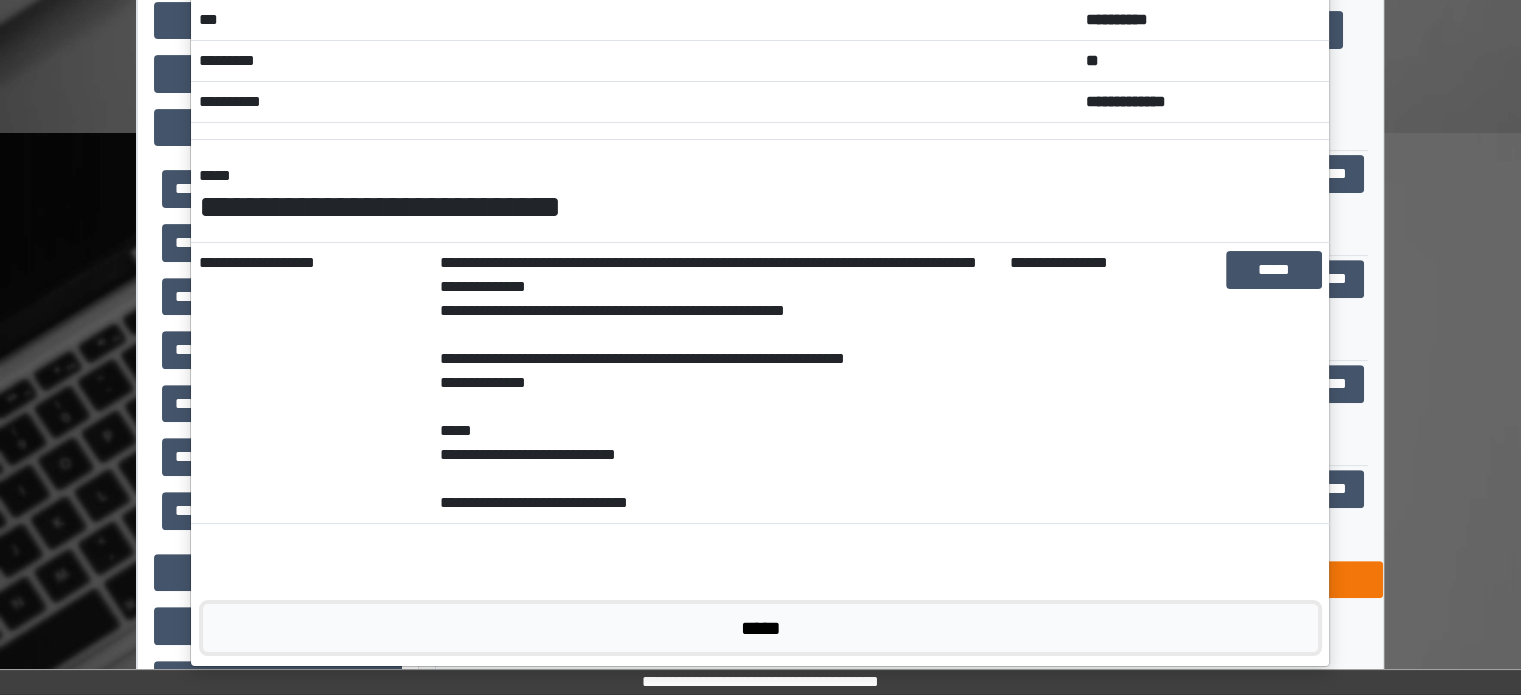 click on "*****" at bounding box center (760, 628) 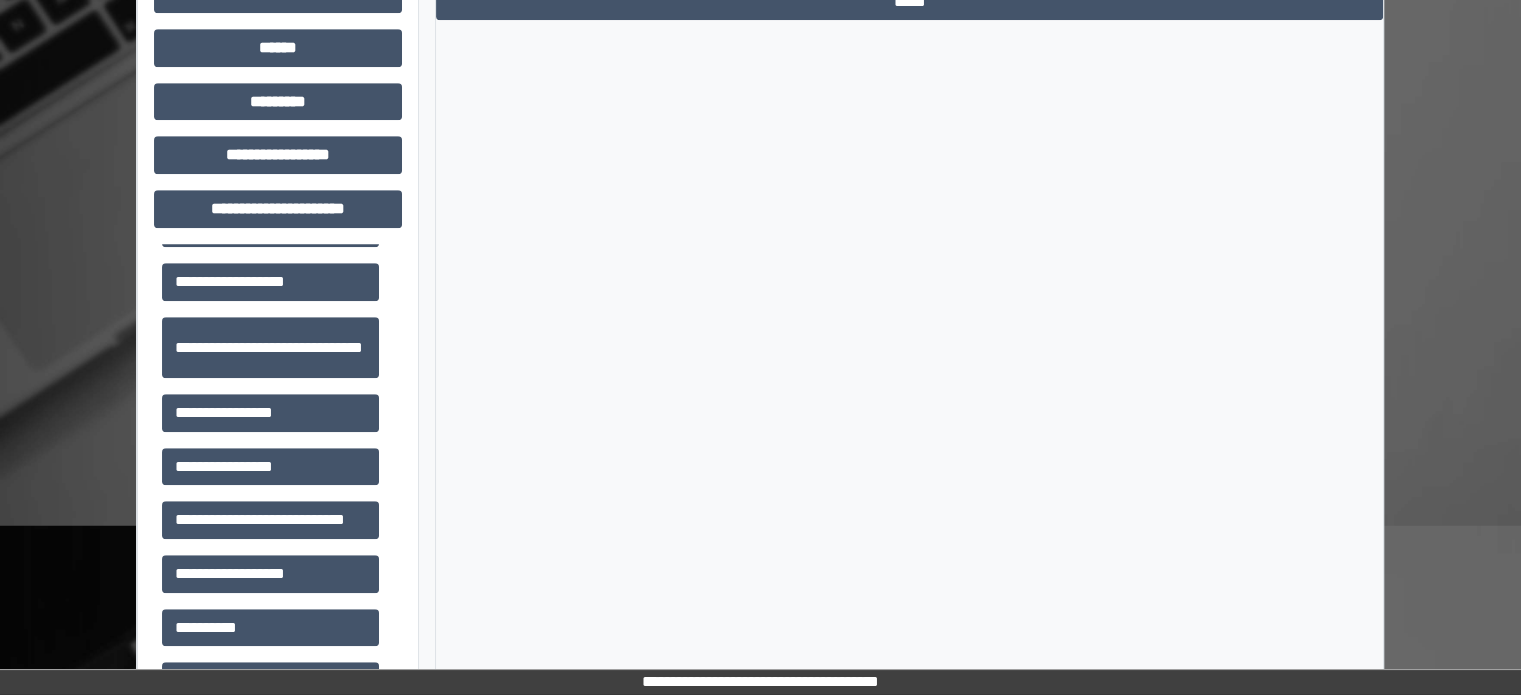 scroll, scrollTop: 1300, scrollLeft: 0, axis: vertical 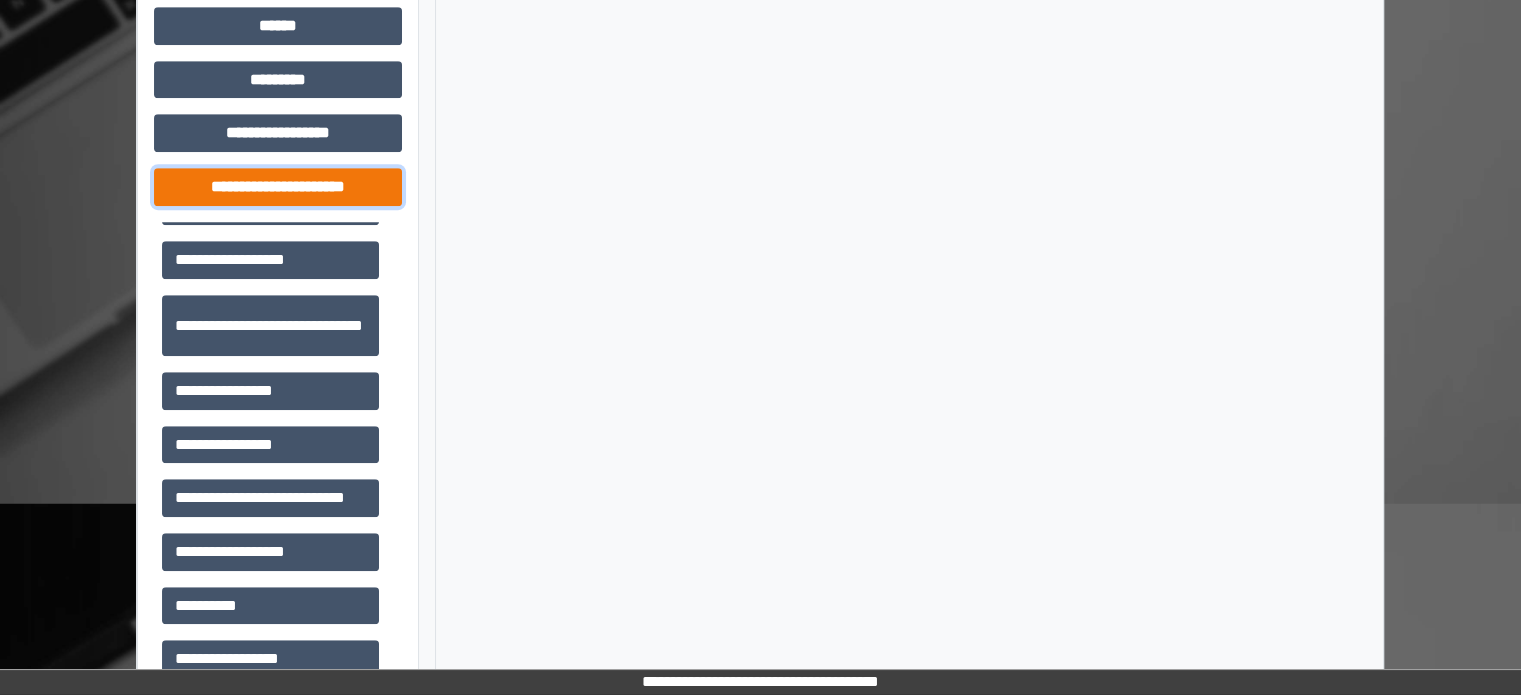 click on "**********" at bounding box center (278, 187) 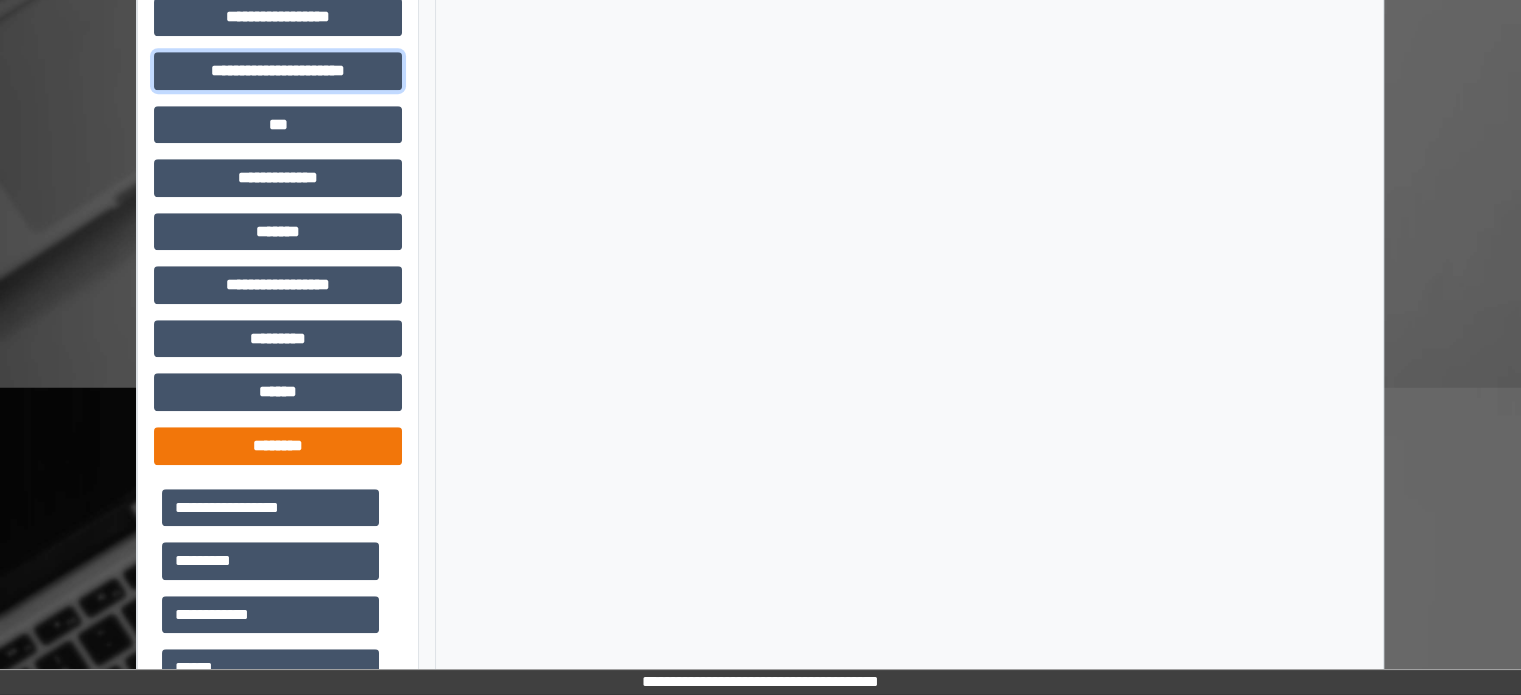 scroll, scrollTop: 1600, scrollLeft: 0, axis: vertical 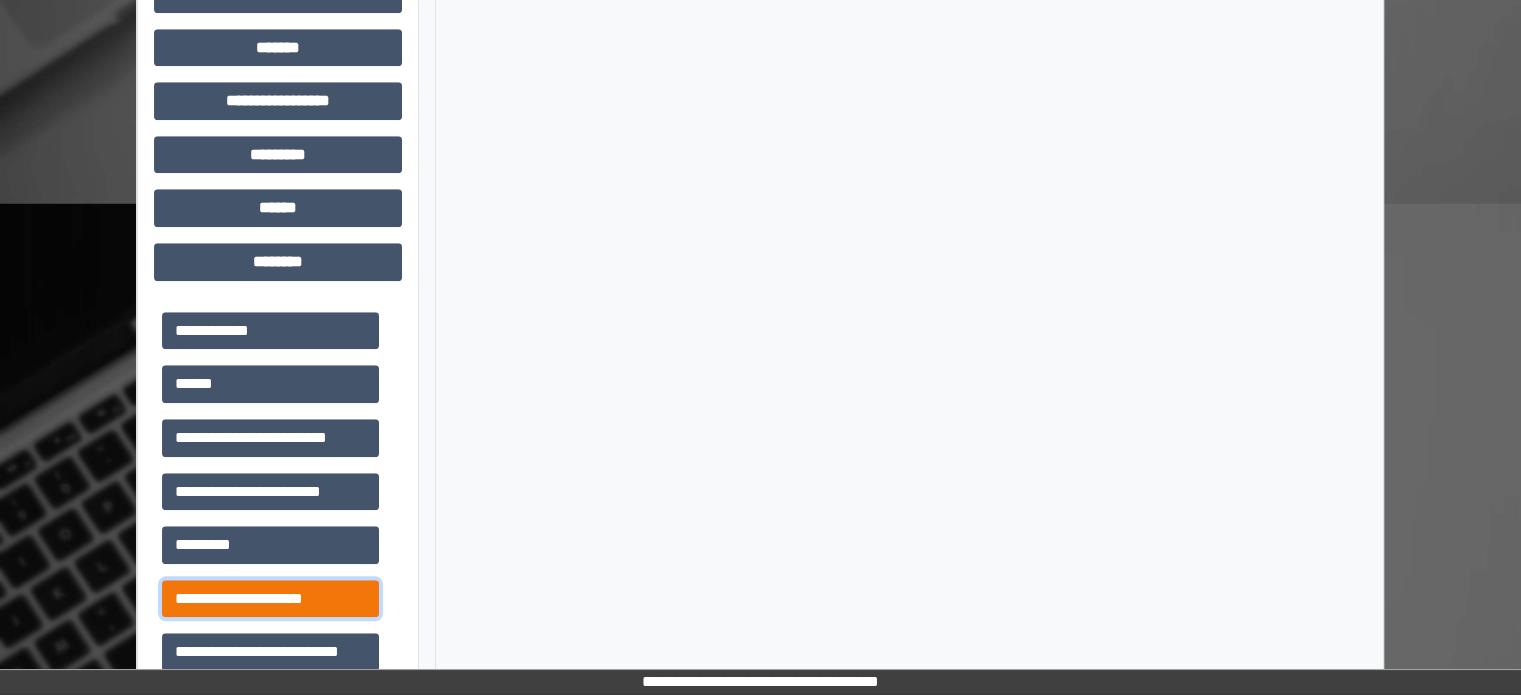 click on "**********" at bounding box center (270, 599) 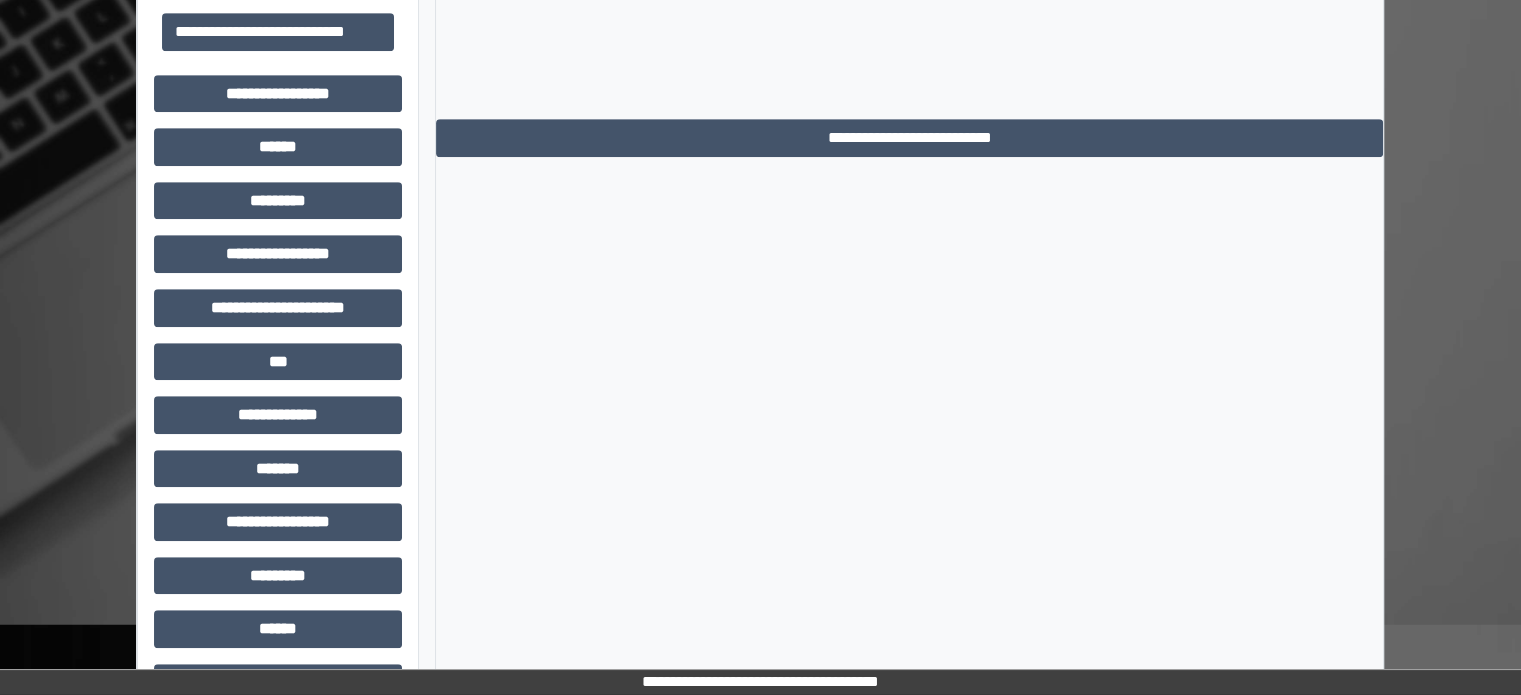 scroll, scrollTop: 800, scrollLeft: 0, axis: vertical 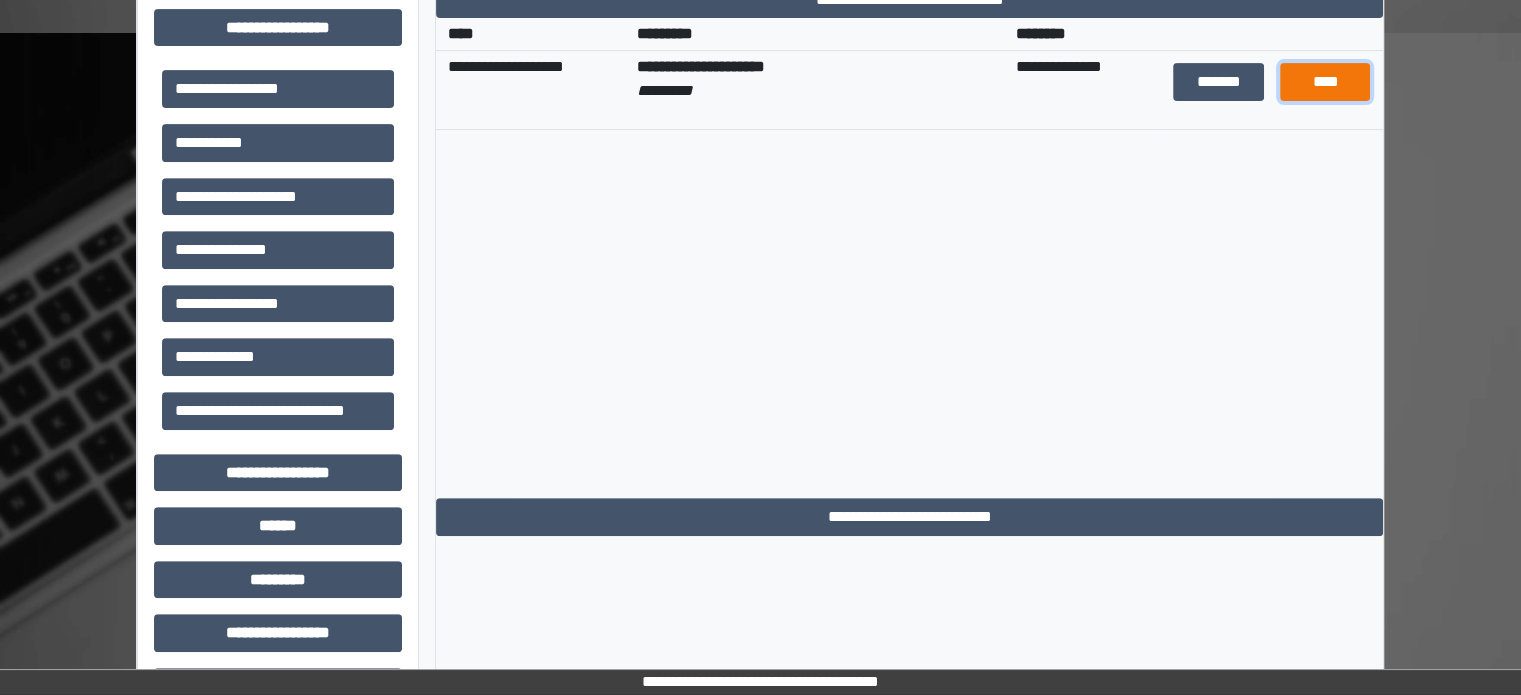 click on "****" at bounding box center (1325, 82) 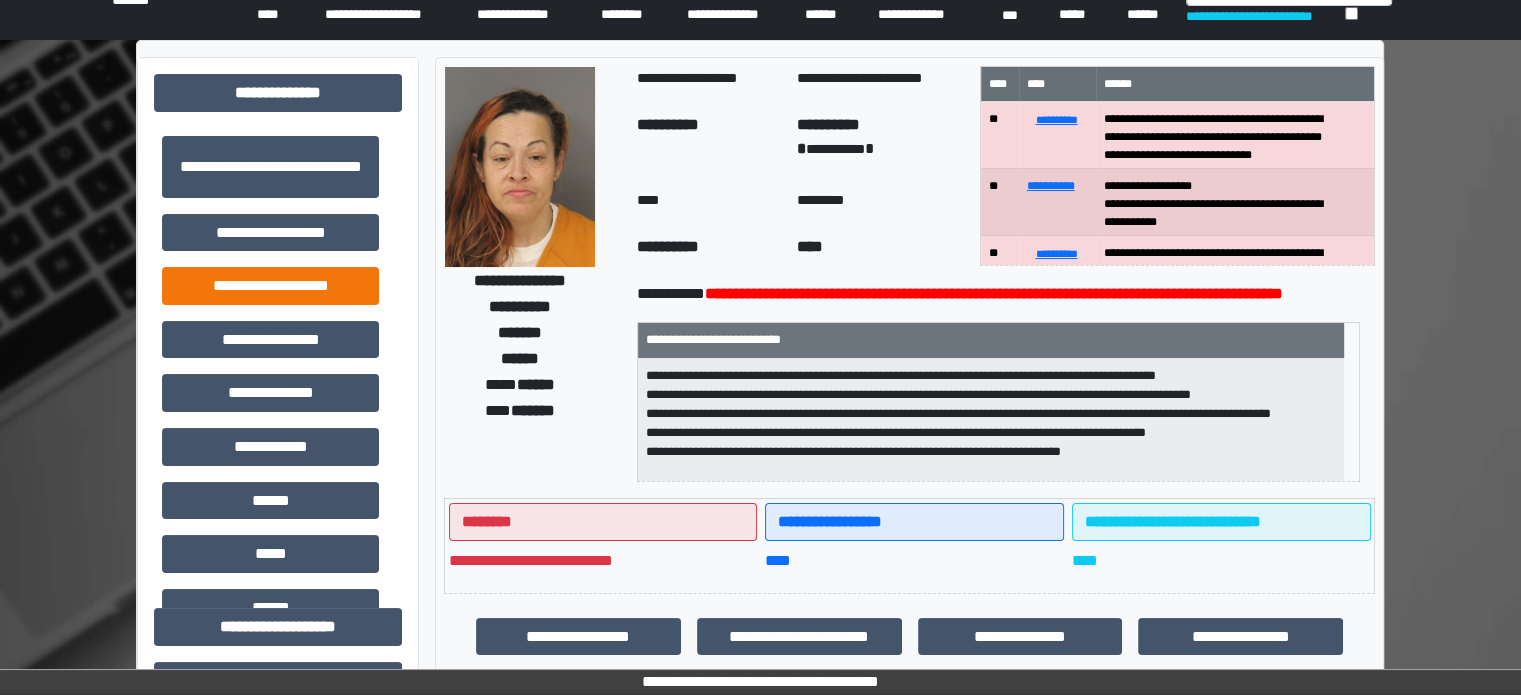 scroll, scrollTop: 0, scrollLeft: 0, axis: both 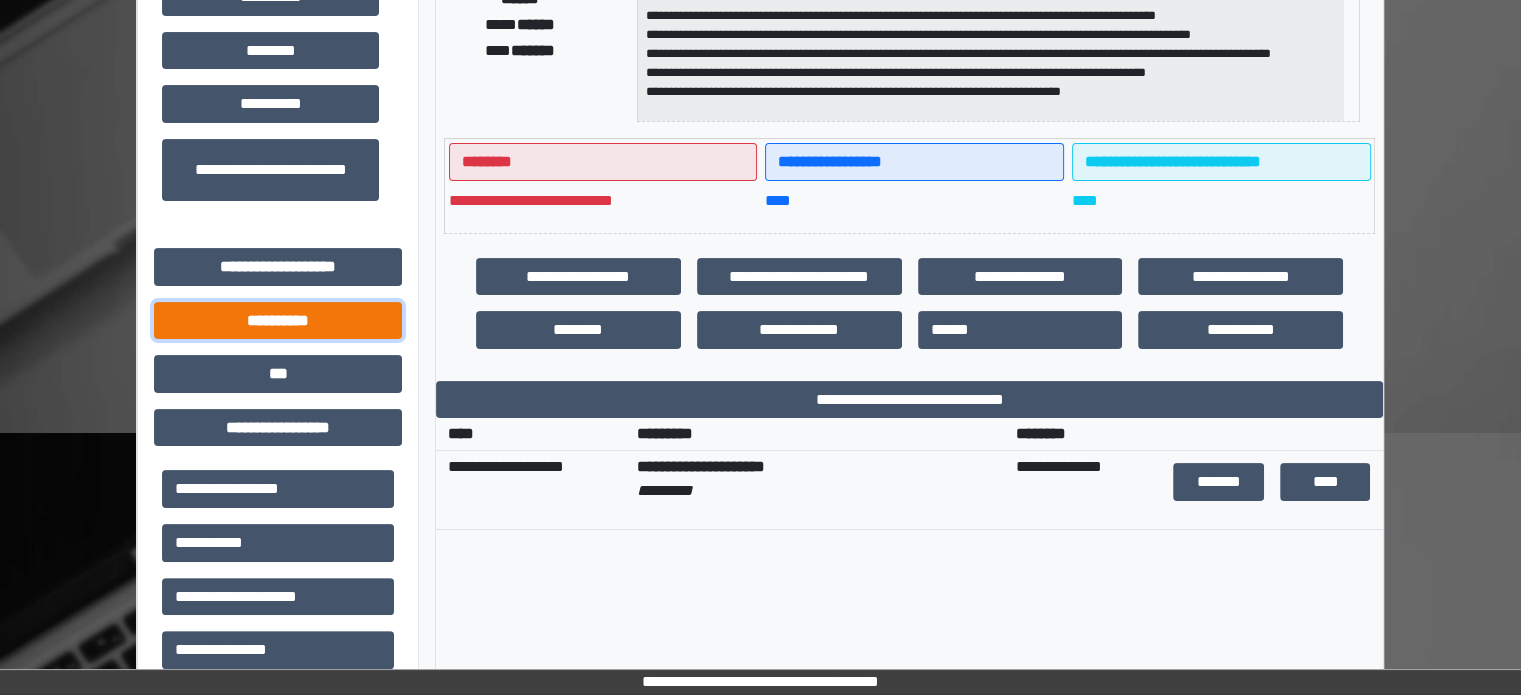 click on "**********" at bounding box center [278, 321] 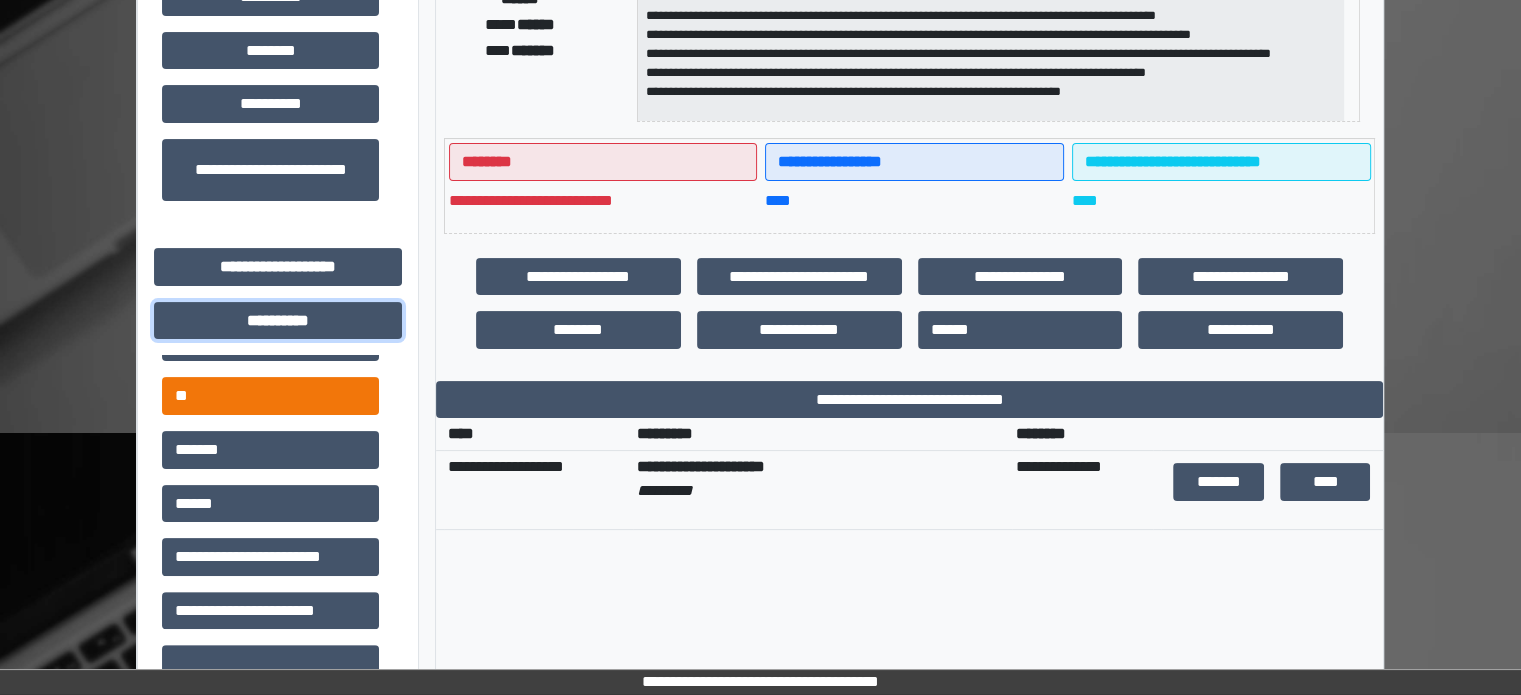 scroll, scrollTop: 197, scrollLeft: 0, axis: vertical 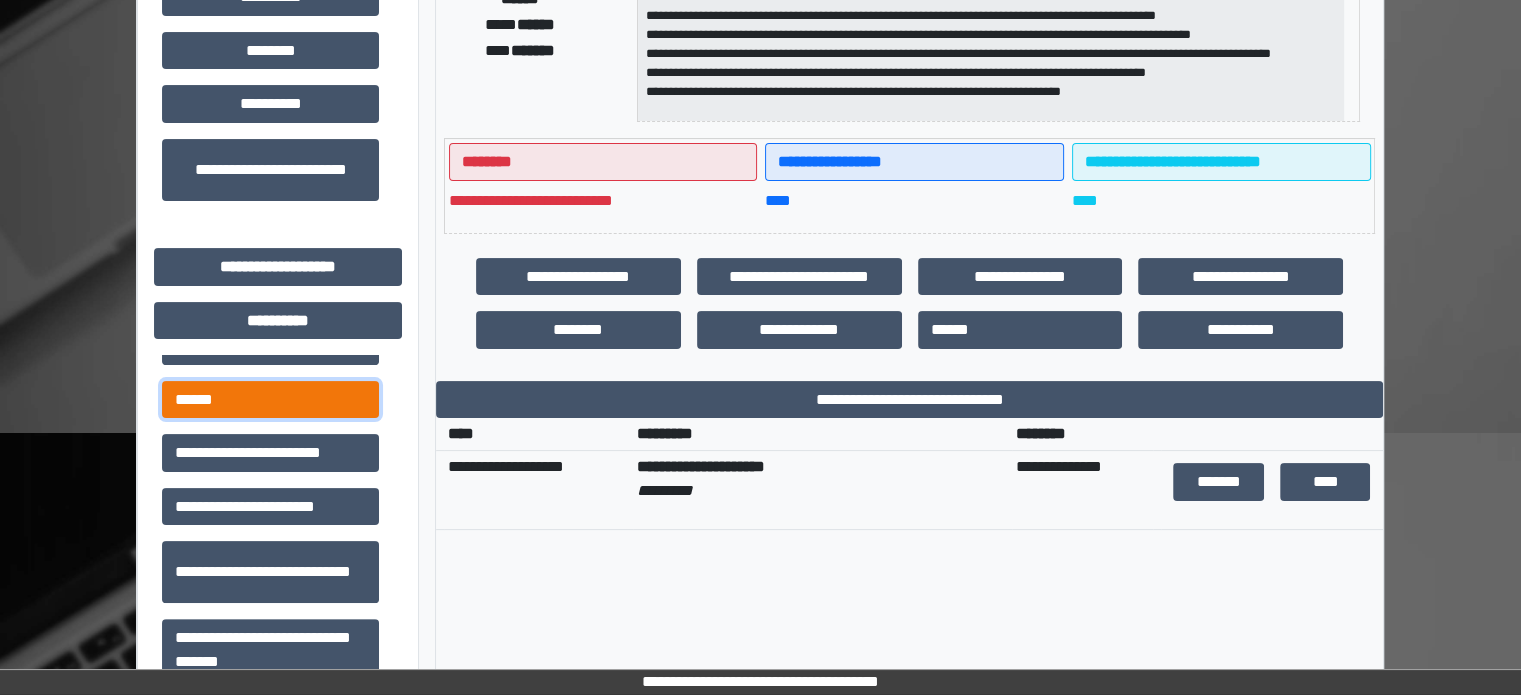 click on "******" at bounding box center (270, 400) 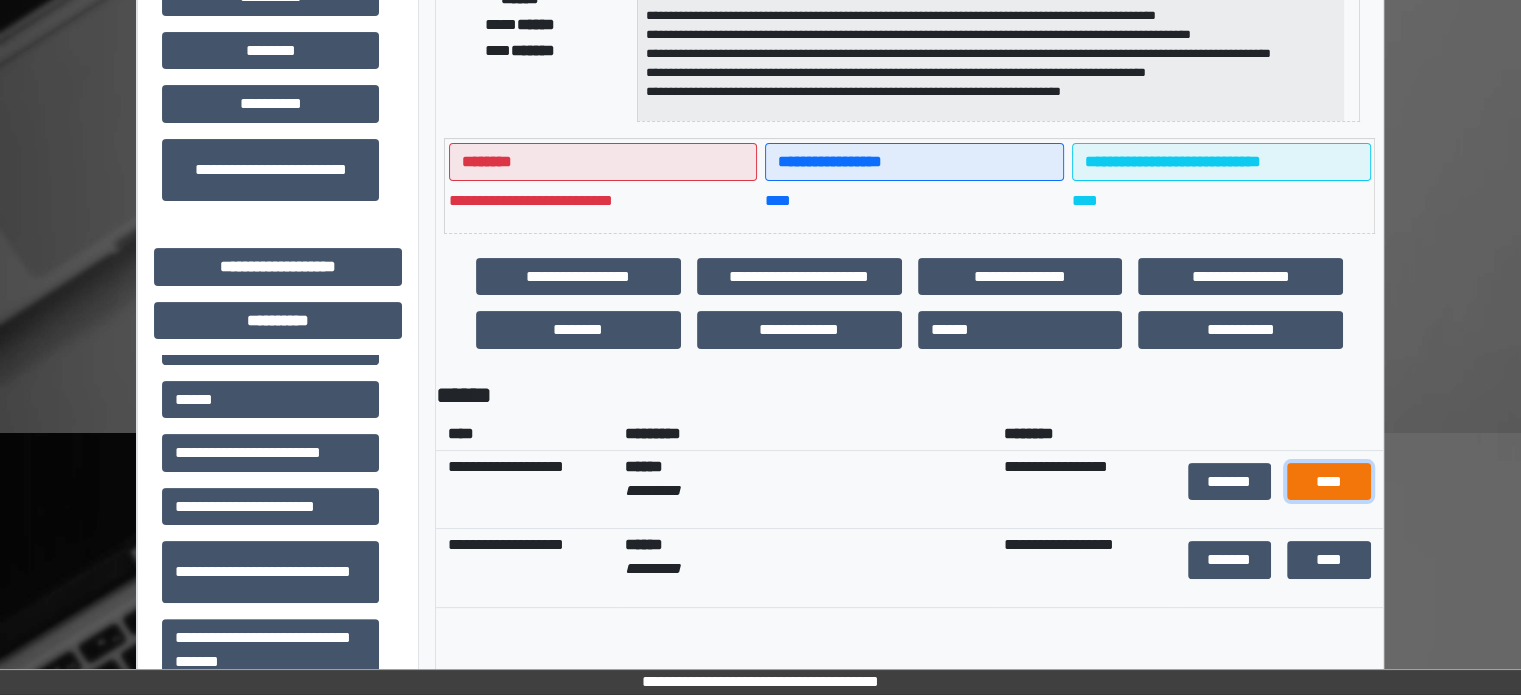 click on "****" at bounding box center (1328, 482) 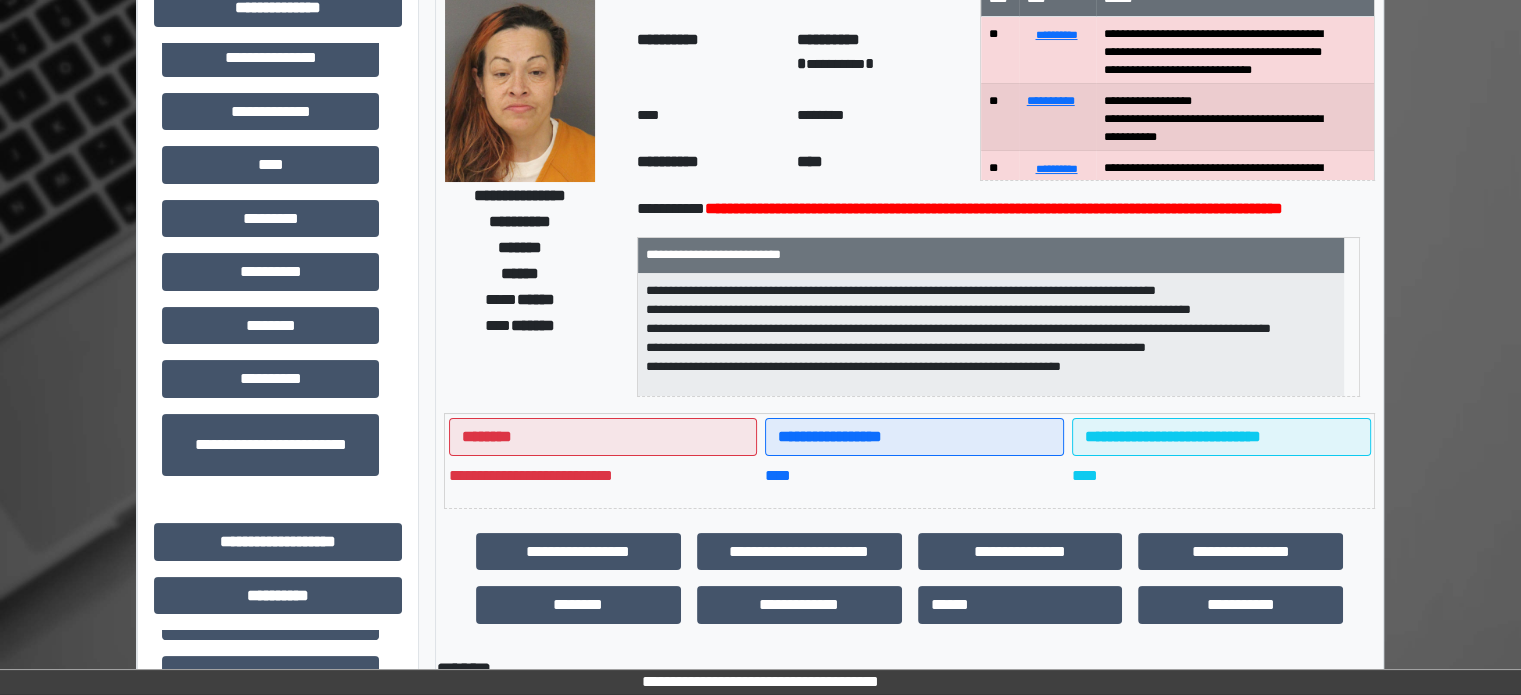 scroll, scrollTop: 100, scrollLeft: 0, axis: vertical 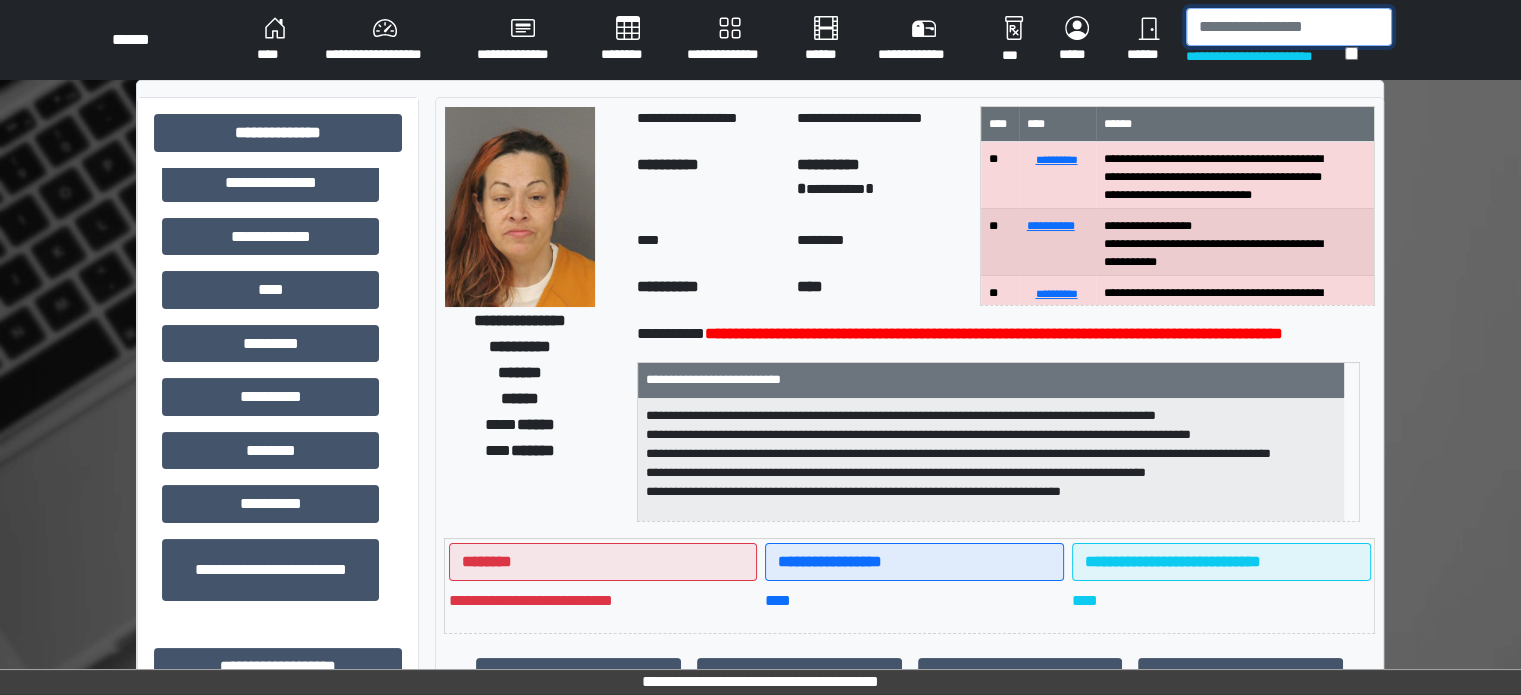click at bounding box center (1289, 27) 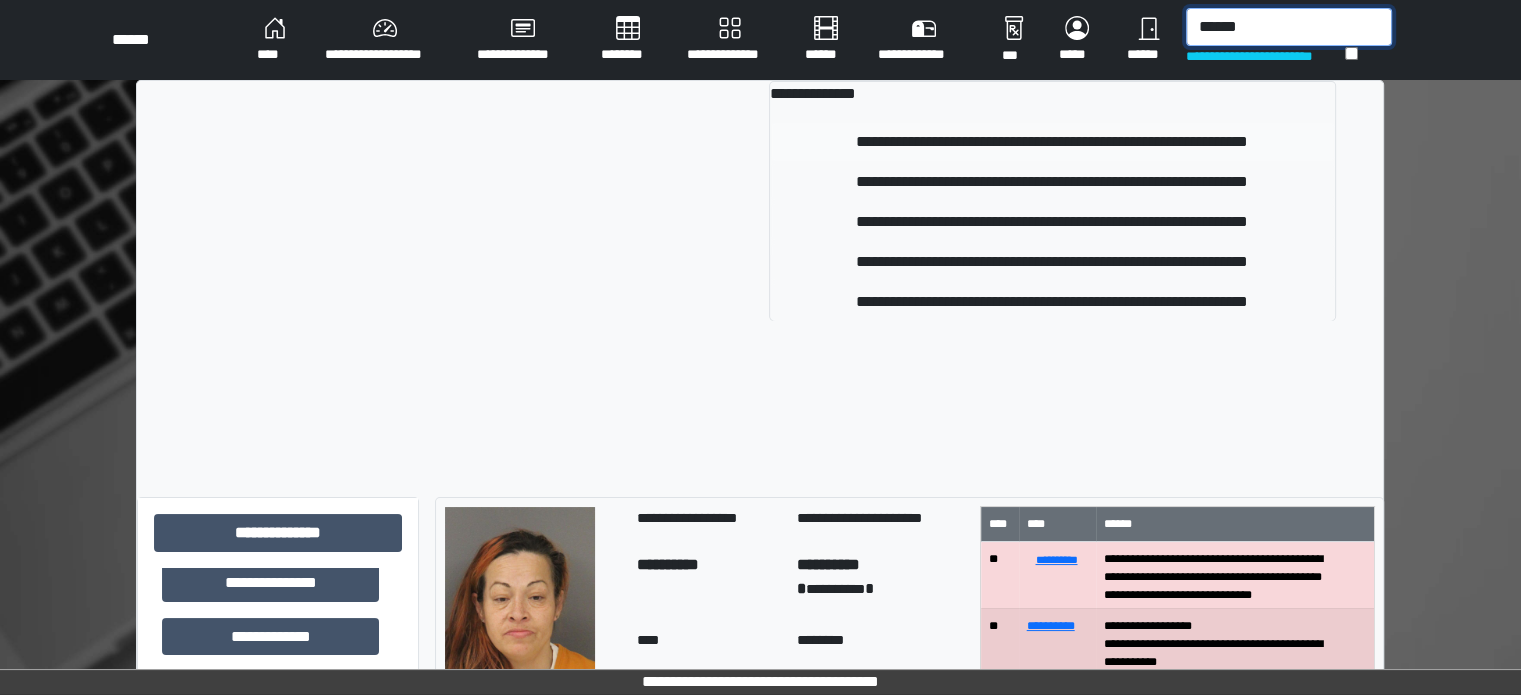 type on "******" 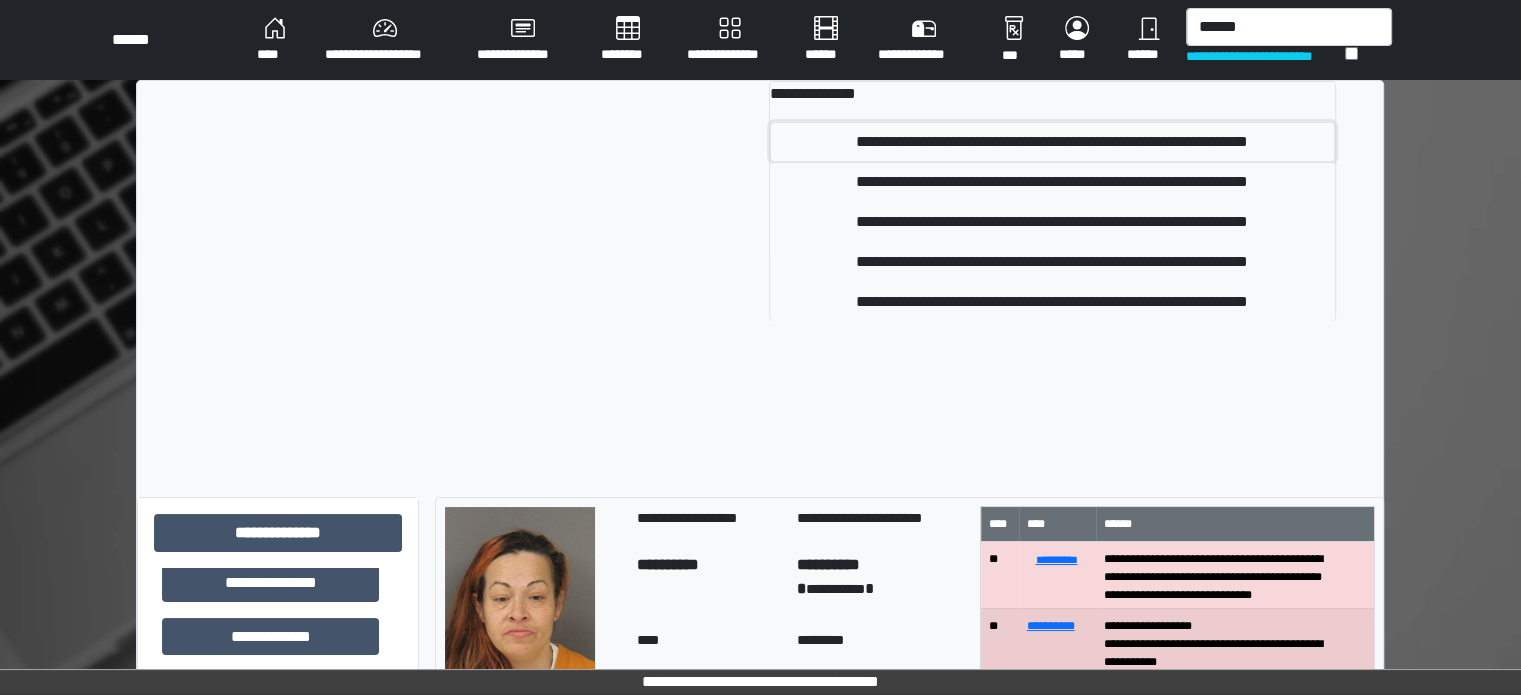 click on "**********" at bounding box center [1052, 142] 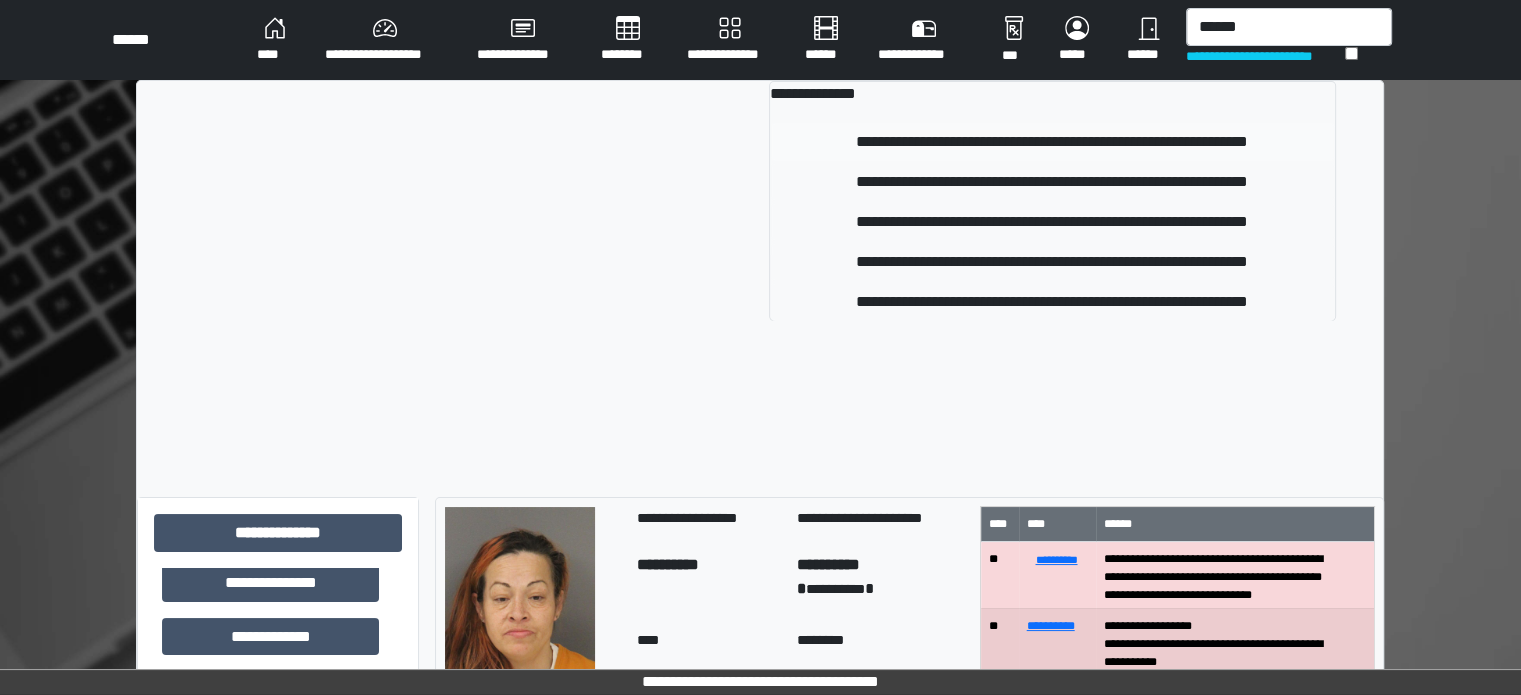 type 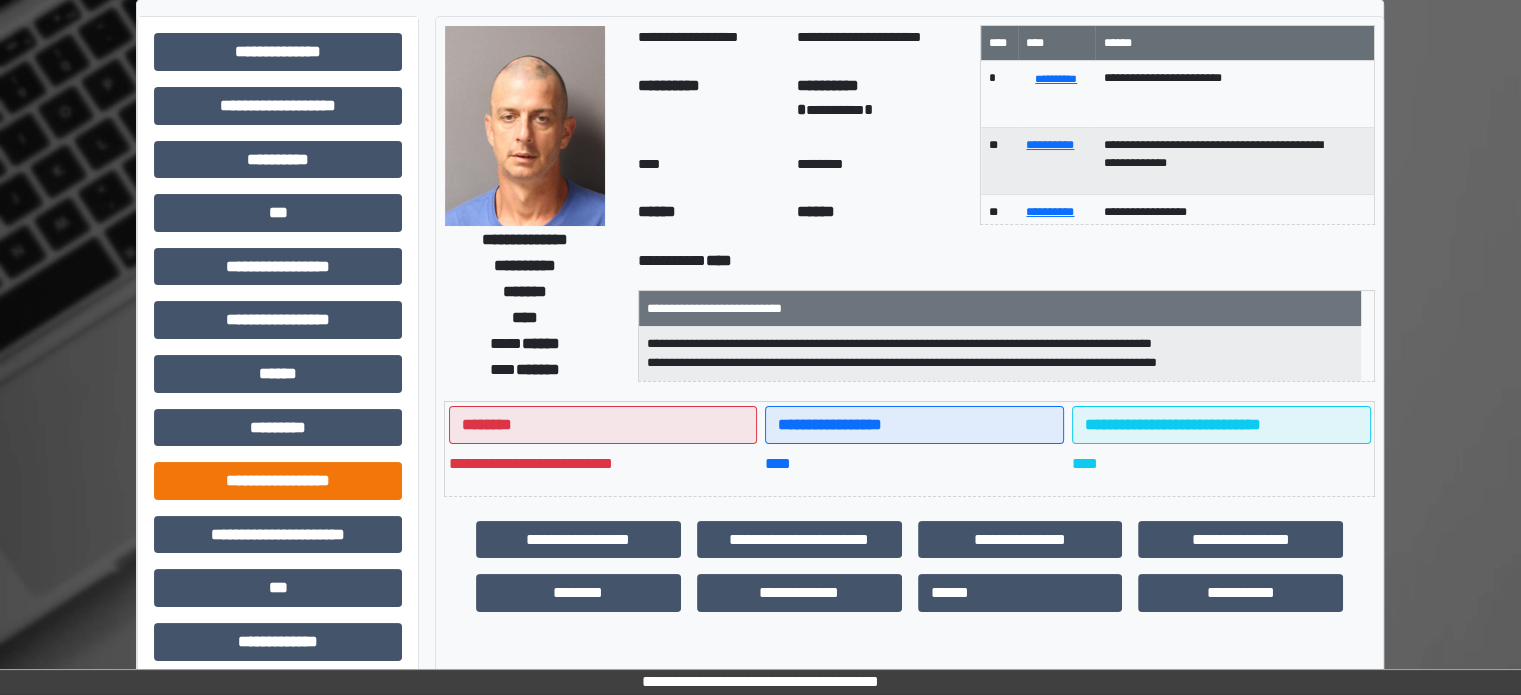 scroll, scrollTop: 200, scrollLeft: 0, axis: vertical 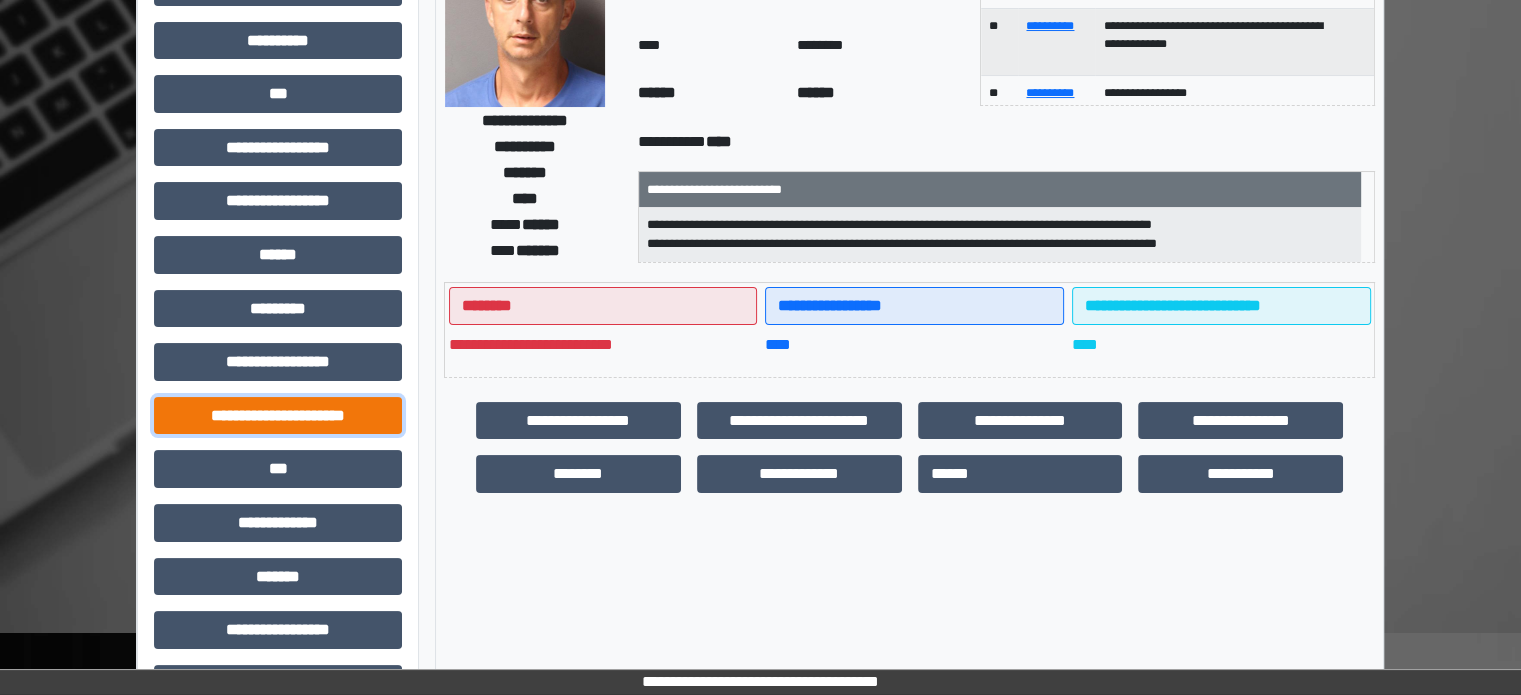 click on "**********" at bounding box center (278, 416) 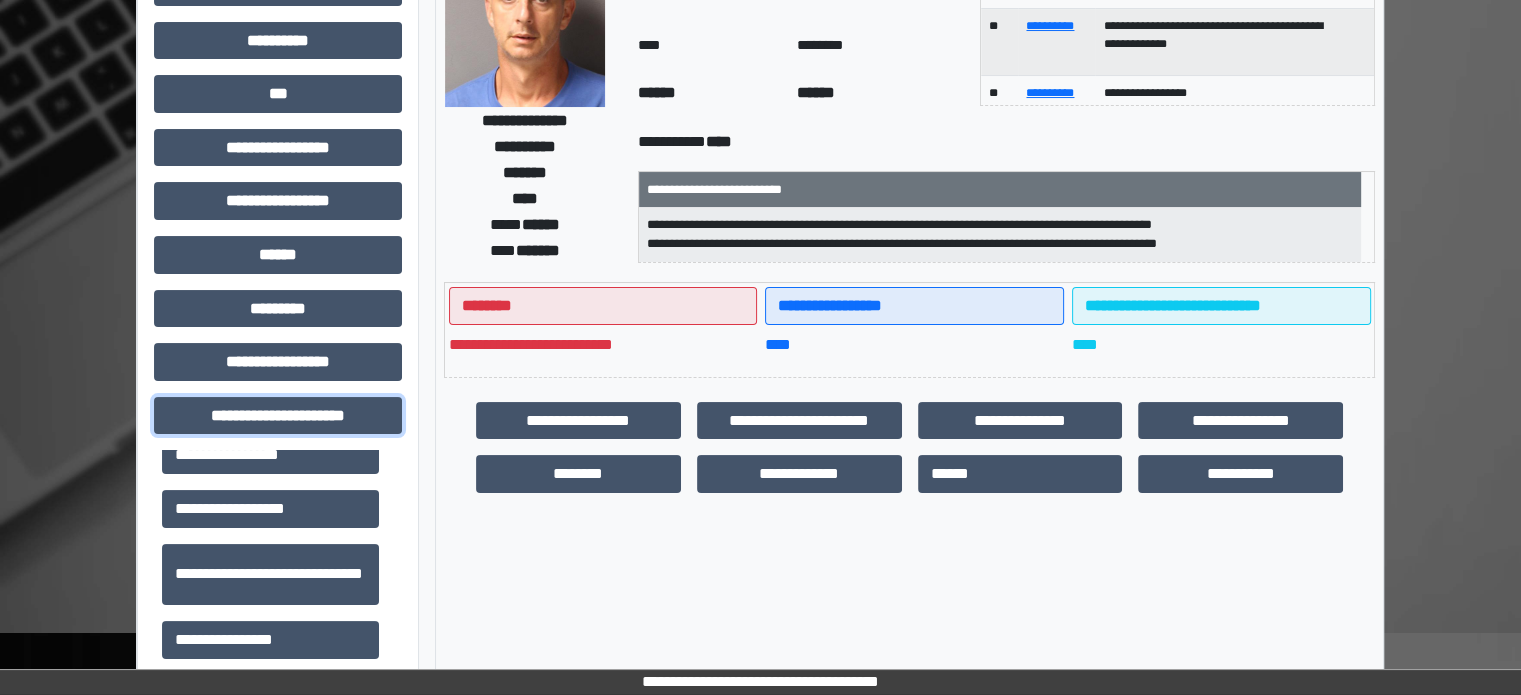 scroll, scrollTop: 42, scrollLeft: 0, axis: vertical 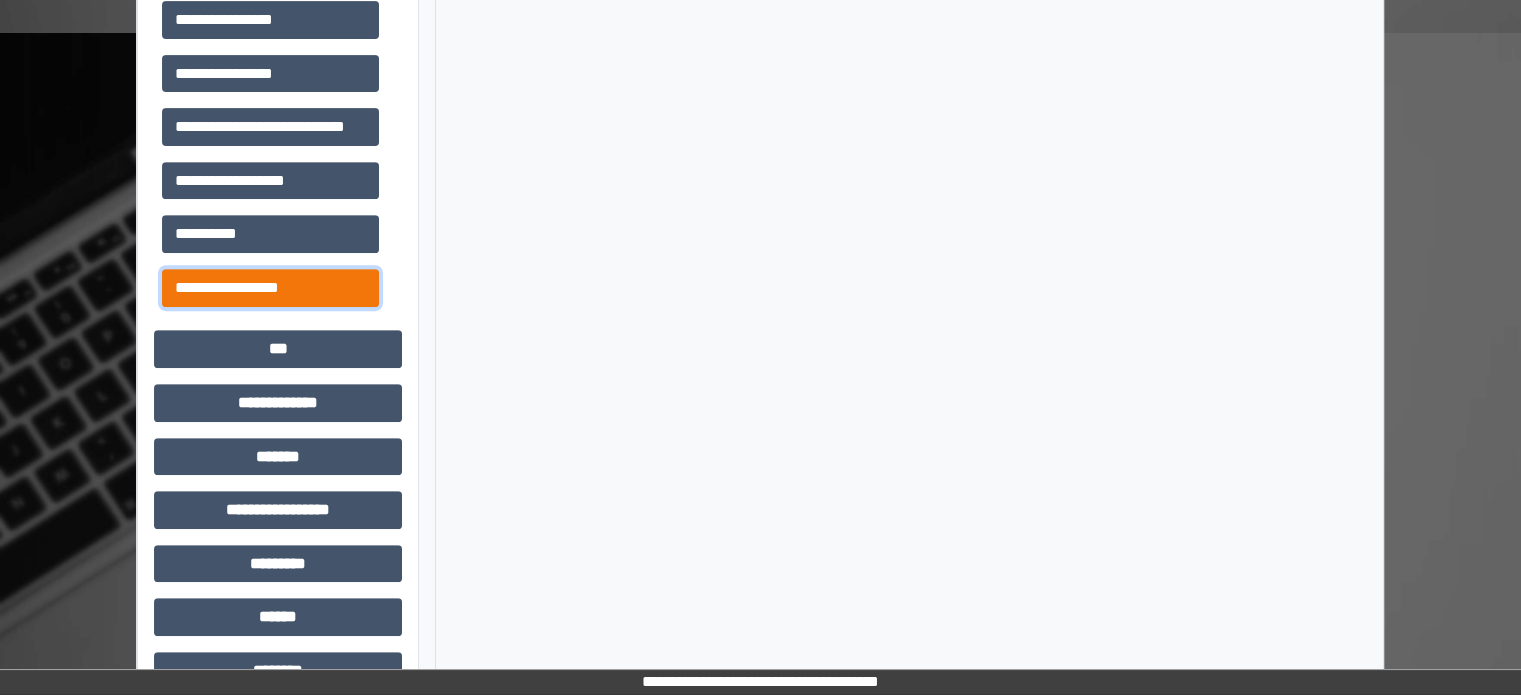click on "**********" at bounding box center (270, 288) 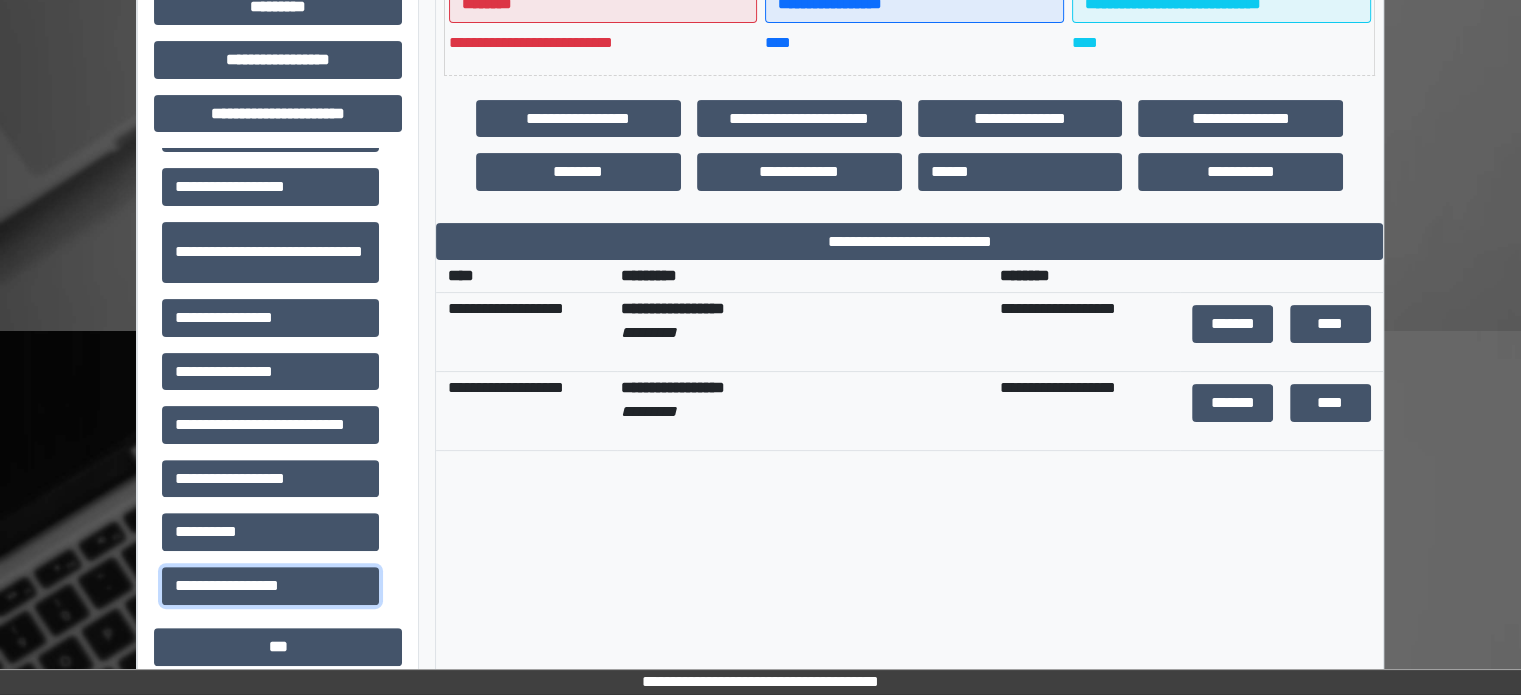 scroll, scrollTop: 500, scrollLeft: 0, axis: vertical 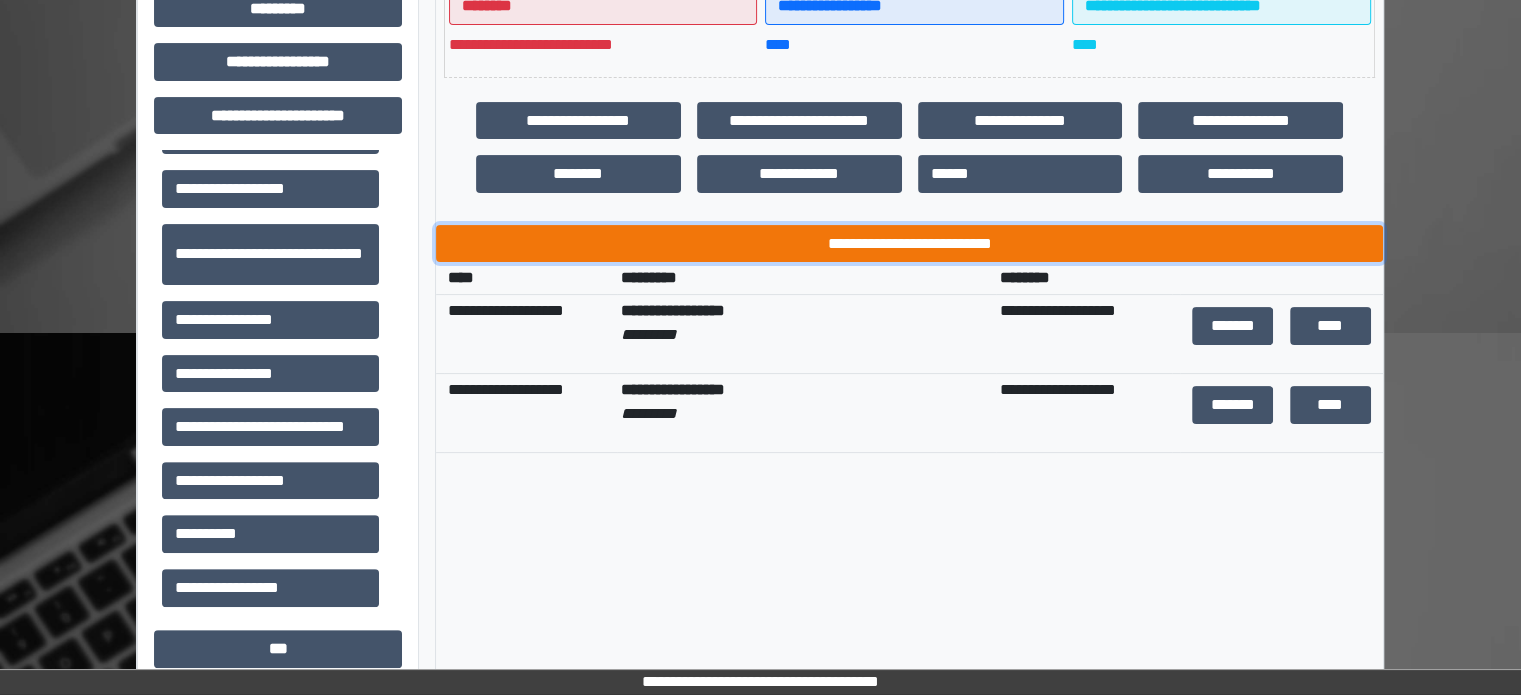 click on "**********" at bounding box center (909, 244) 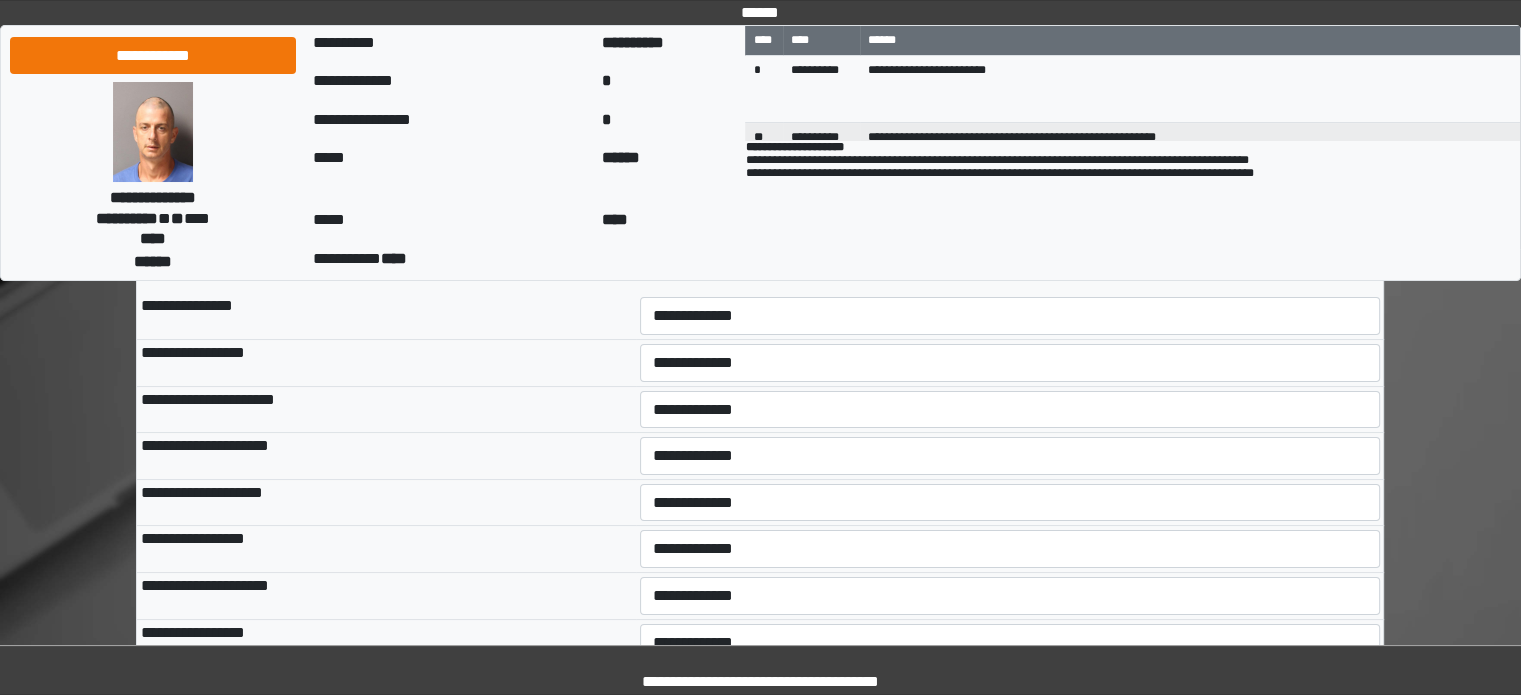 scroll, scrollTop: 0, scrollLeft: 0, axis: both 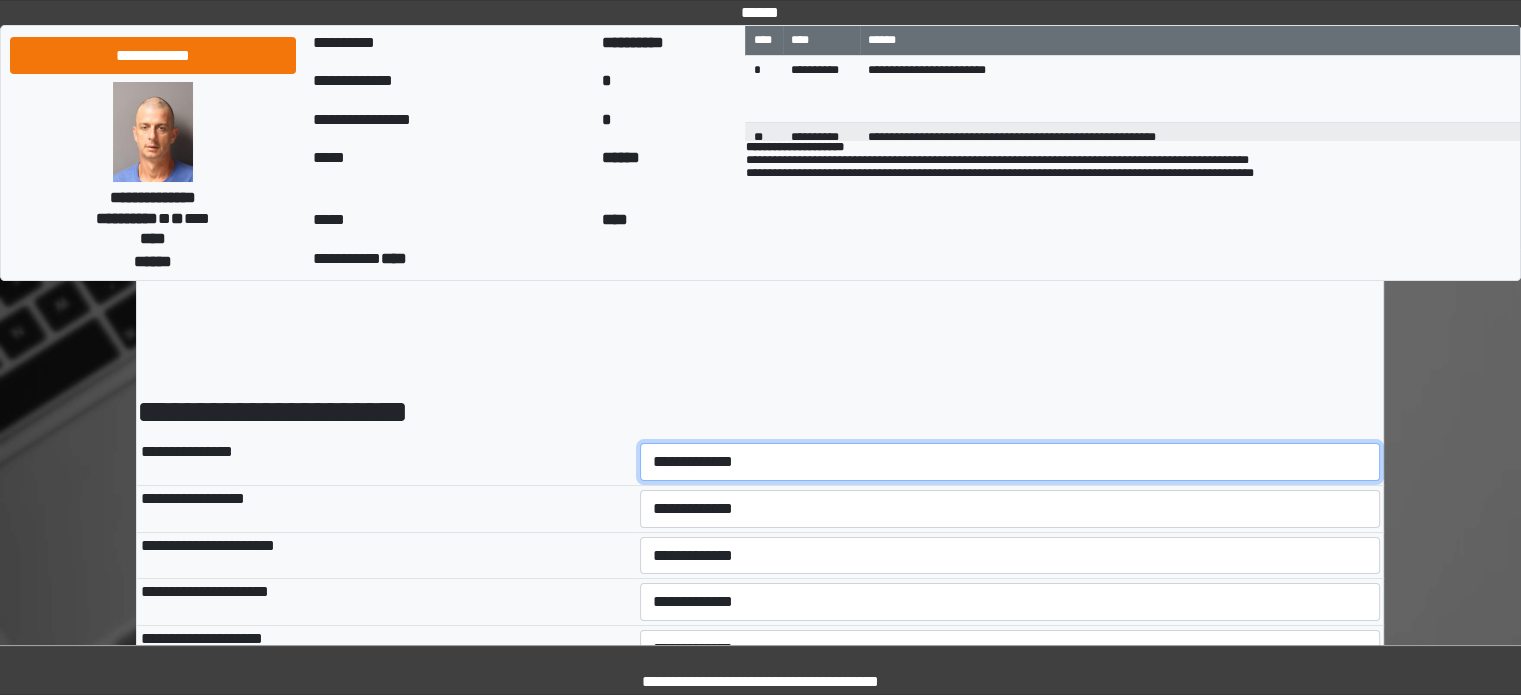 click on "**********" at bounding box center [1010, 462] 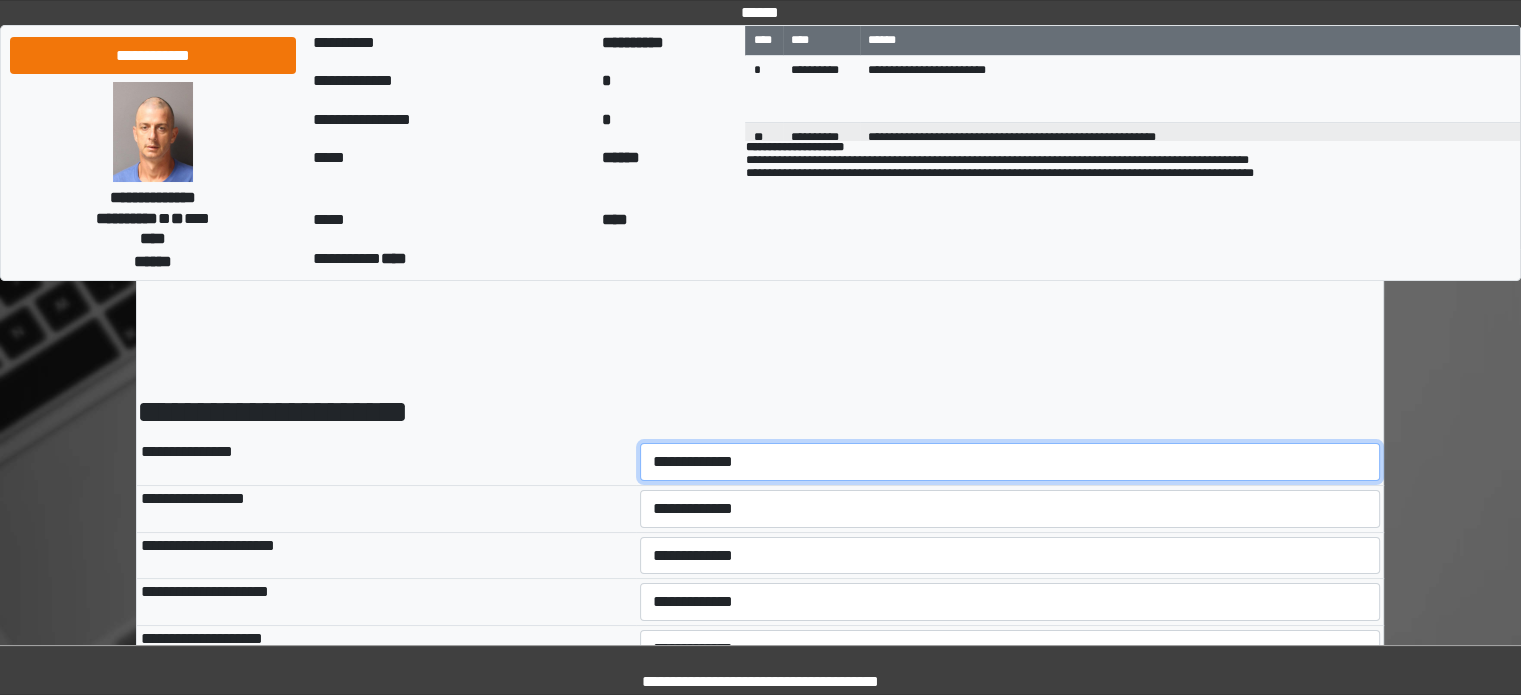 select on "*" 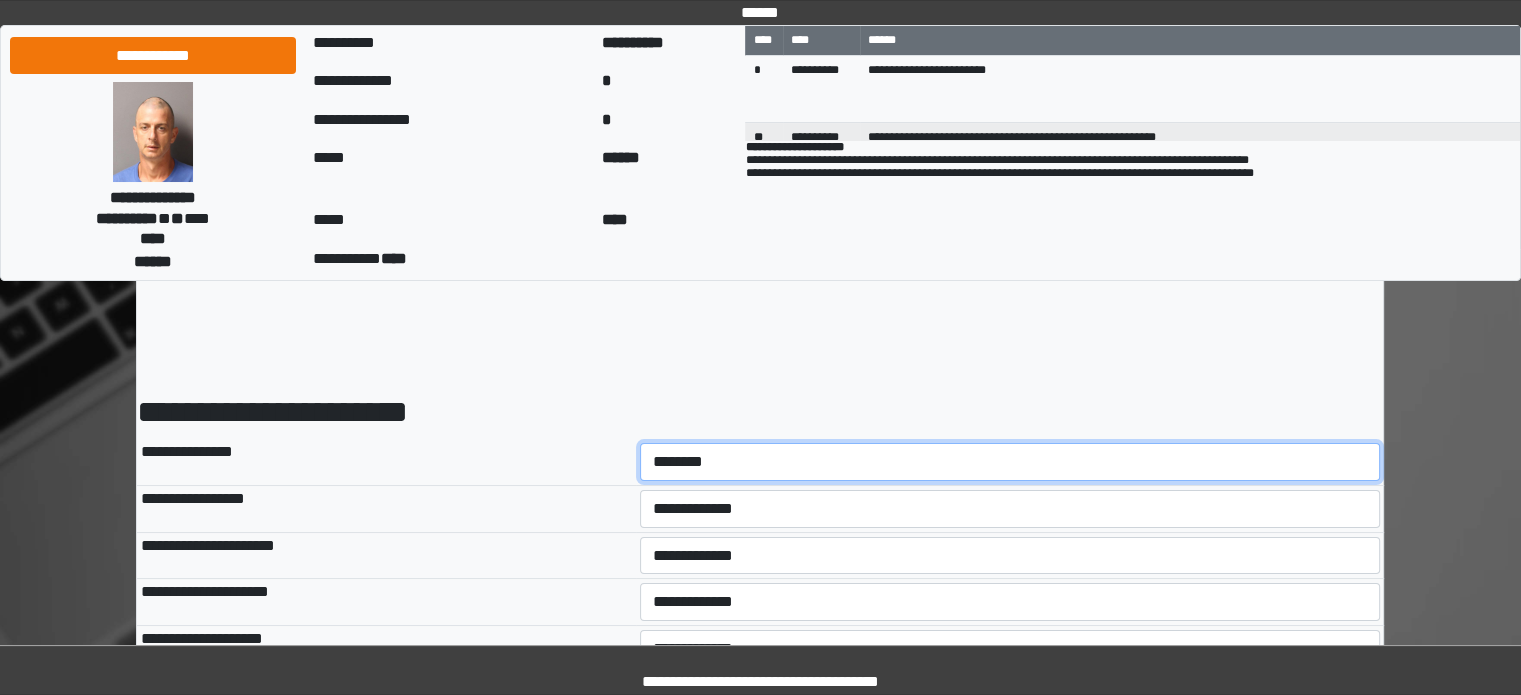 click on "**********" at bounding box center (1010, 462) 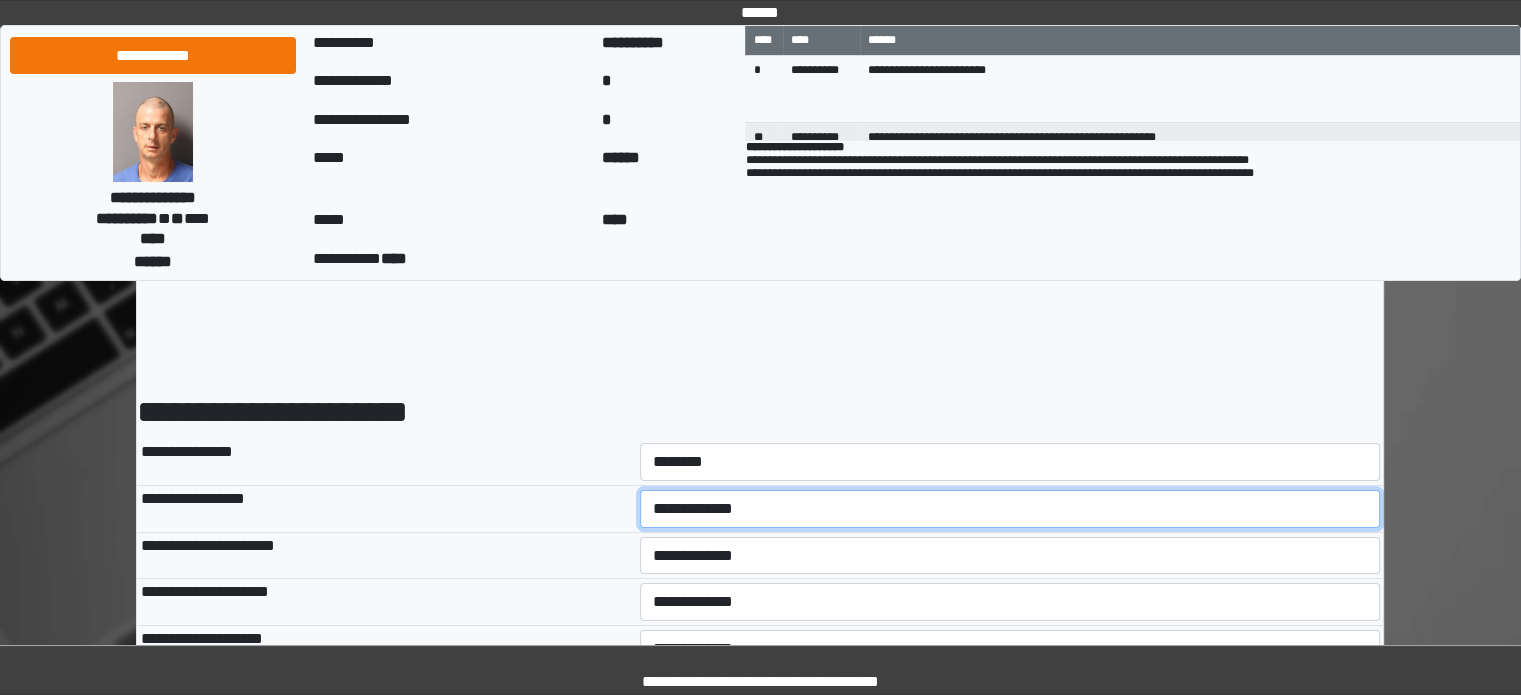 click on "**********" at bounding box center (1010, 509) 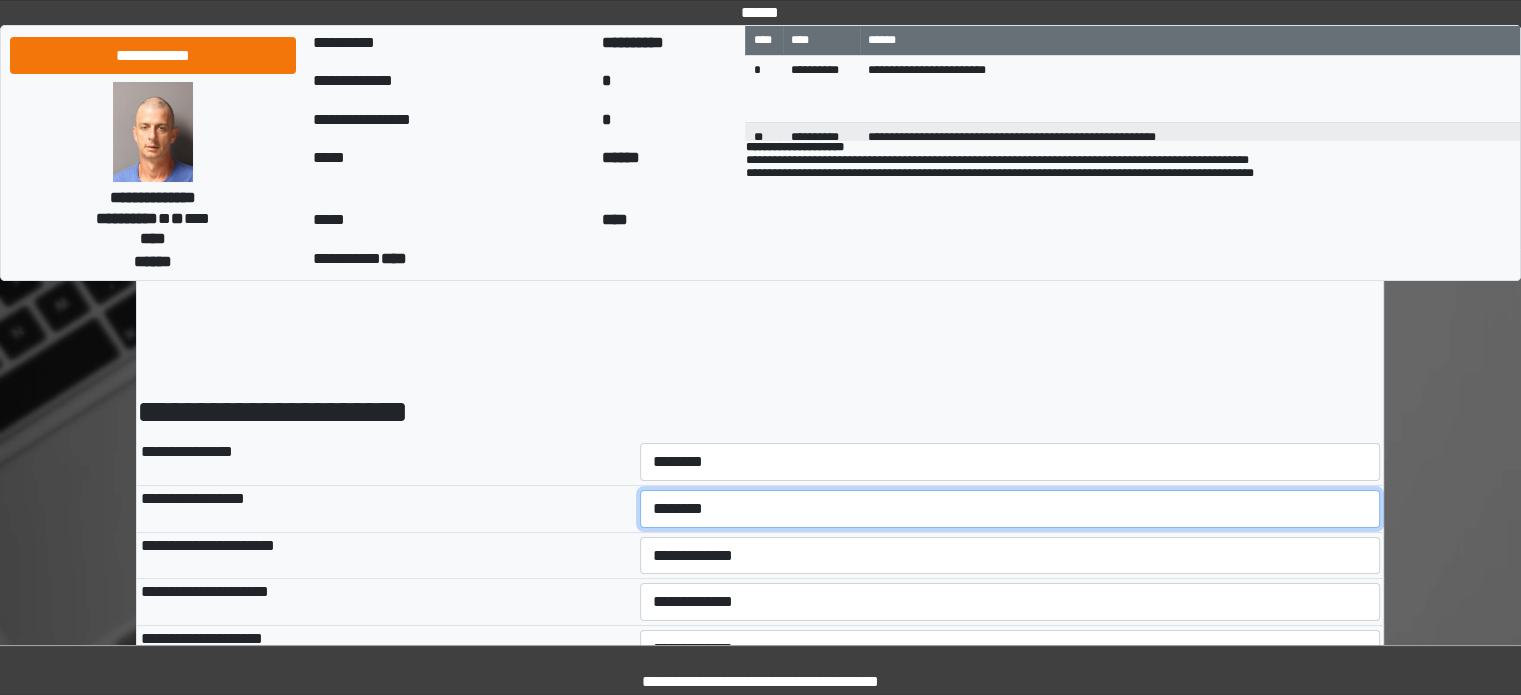 click on "**********" at bounding box center [1010, 509] 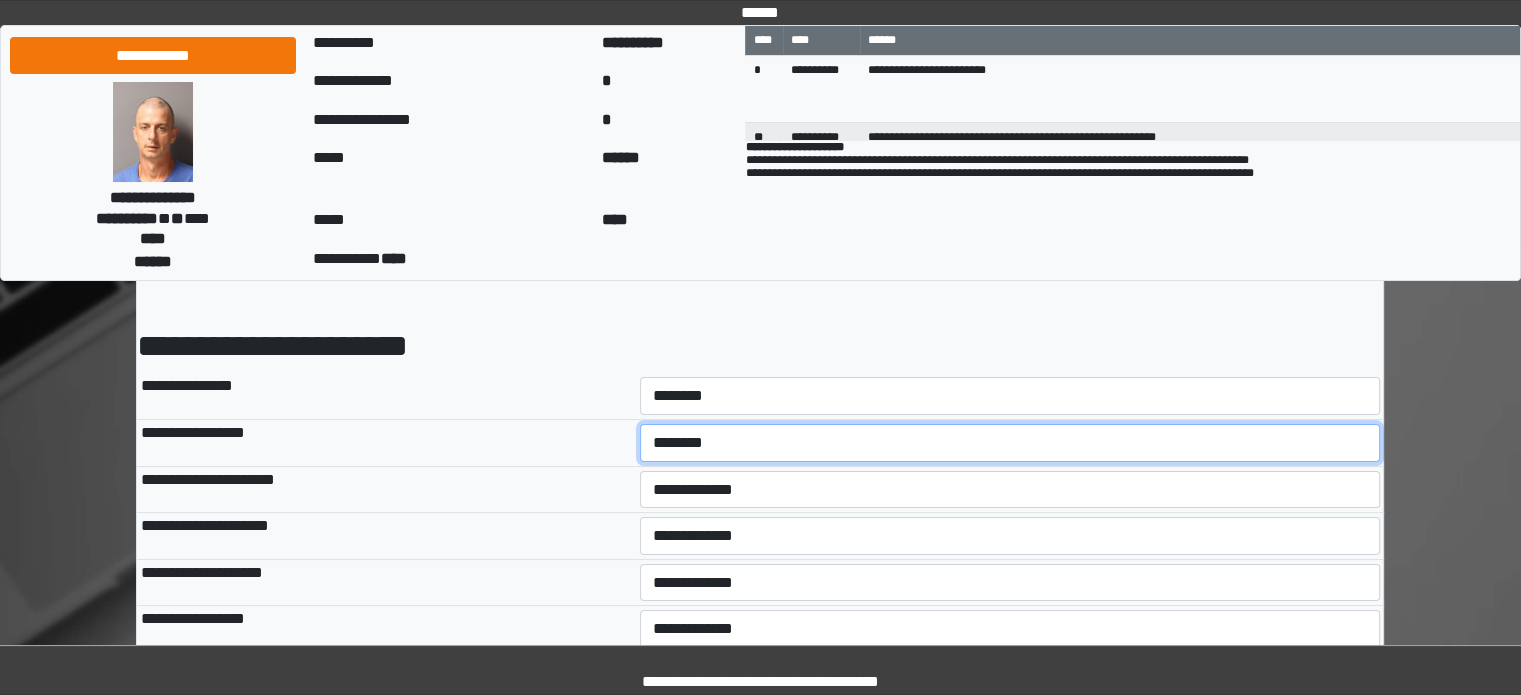 scroll, scrollTop: 100, scrollLeft: 0, axis: vertical 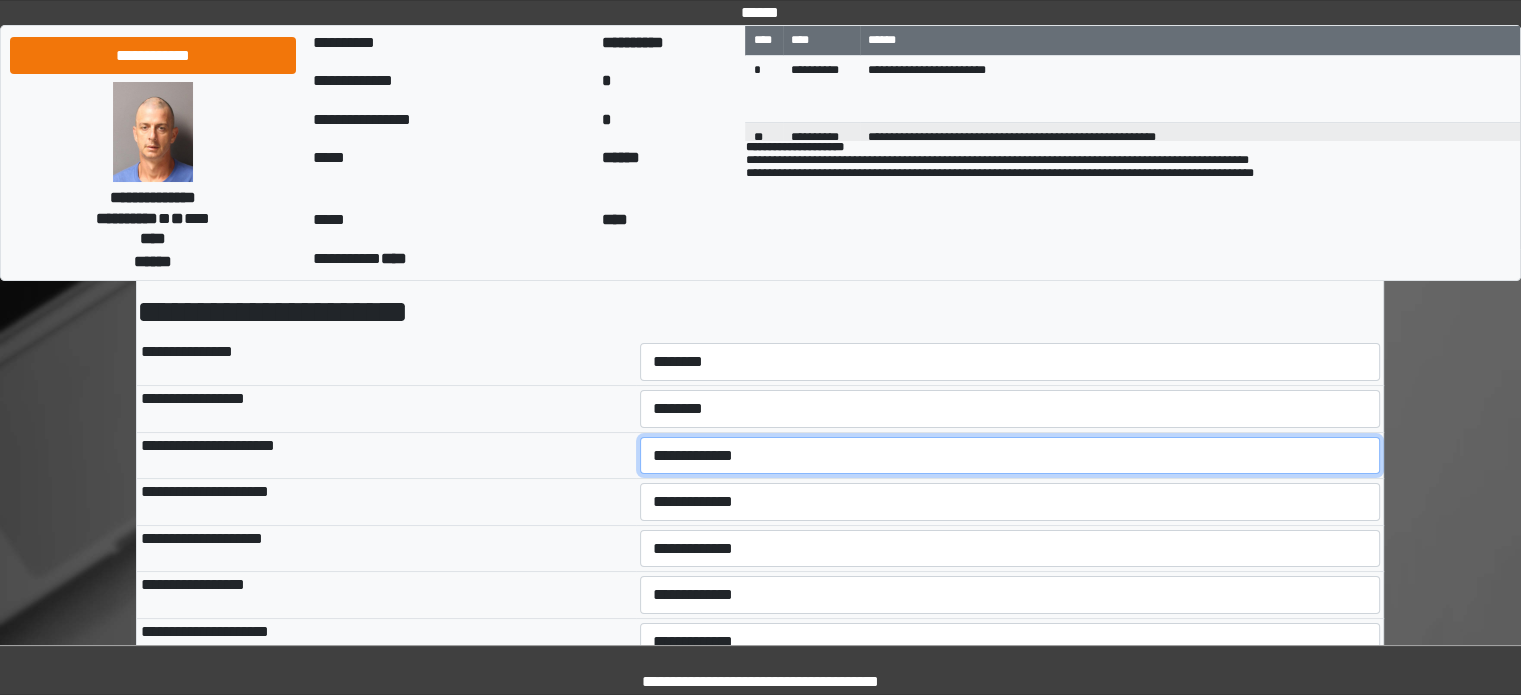 click on "**********" at bounding box center [1010, 456] 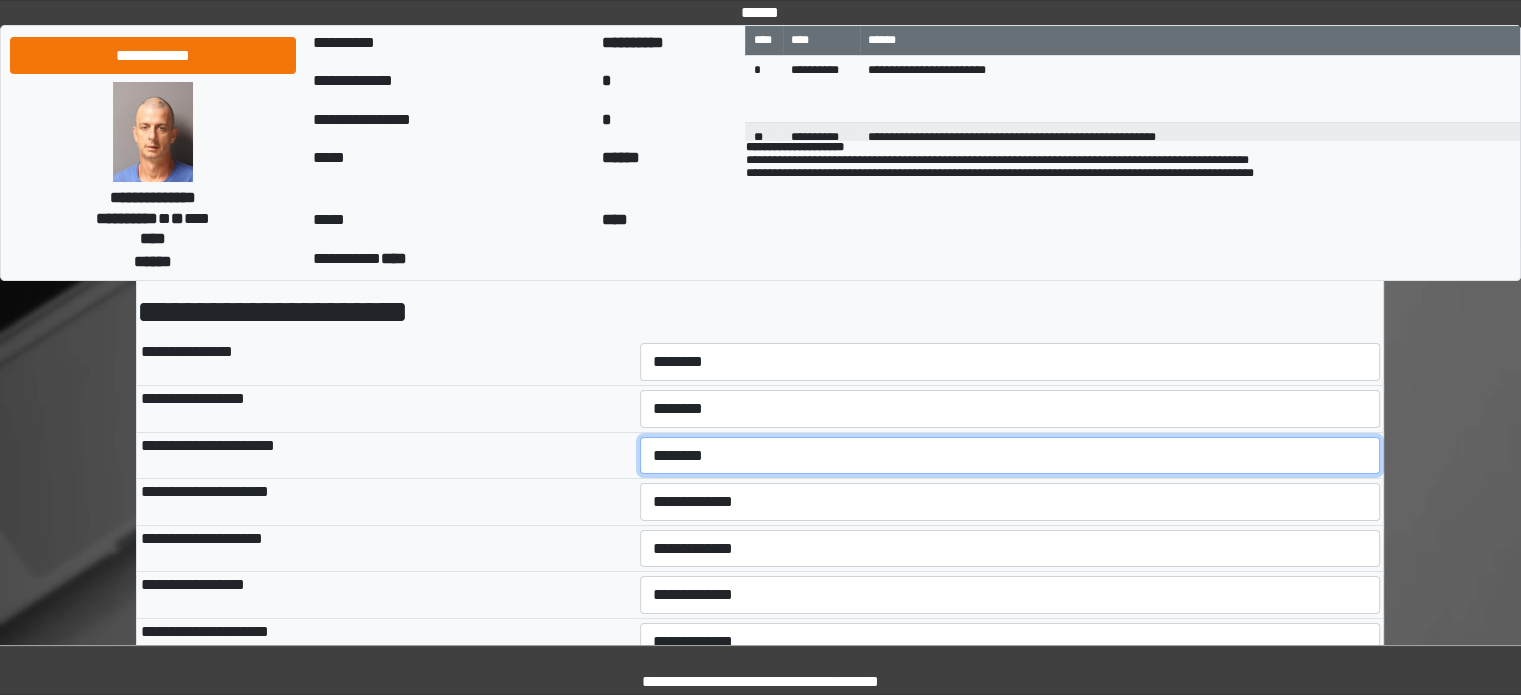 click on "**********" at bounding box center (1010, 456) 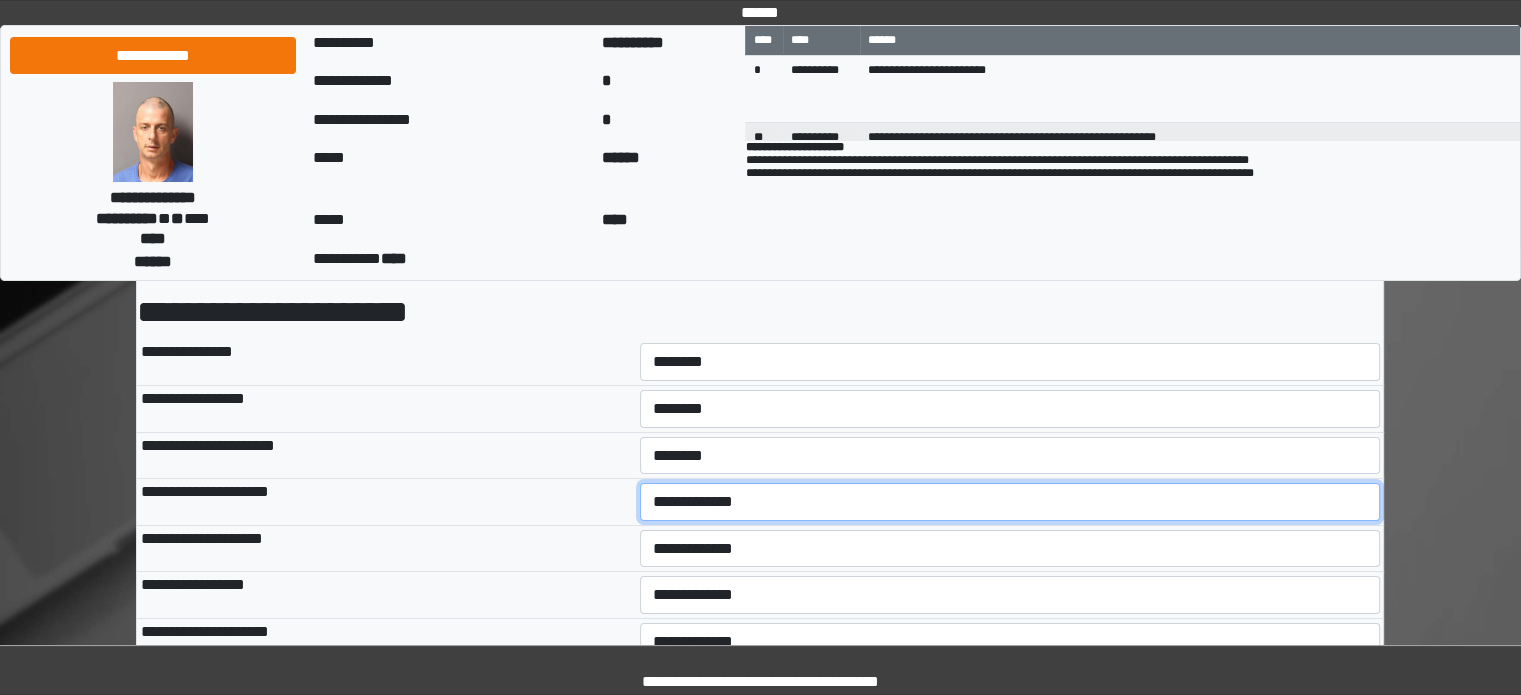 click on "**********" at bounding box center (1010, 502) 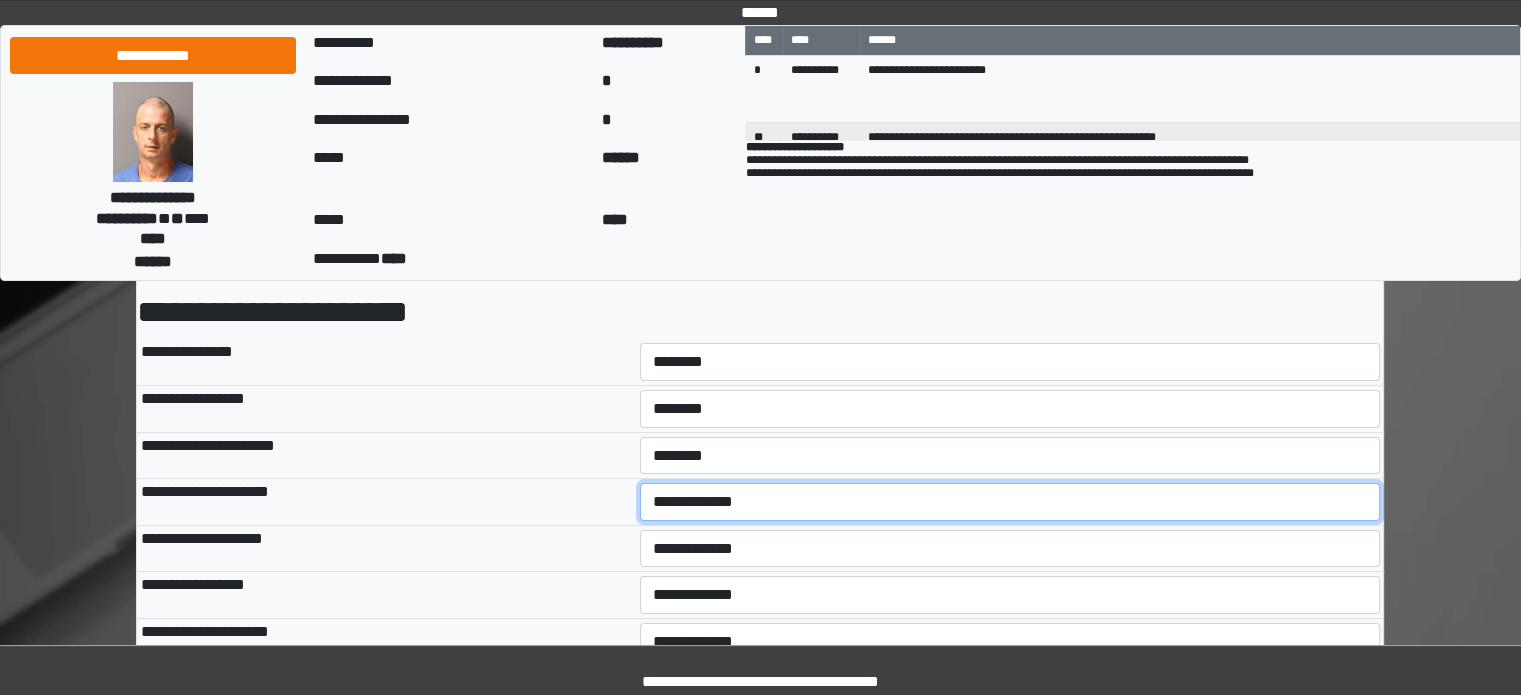 select on "*" 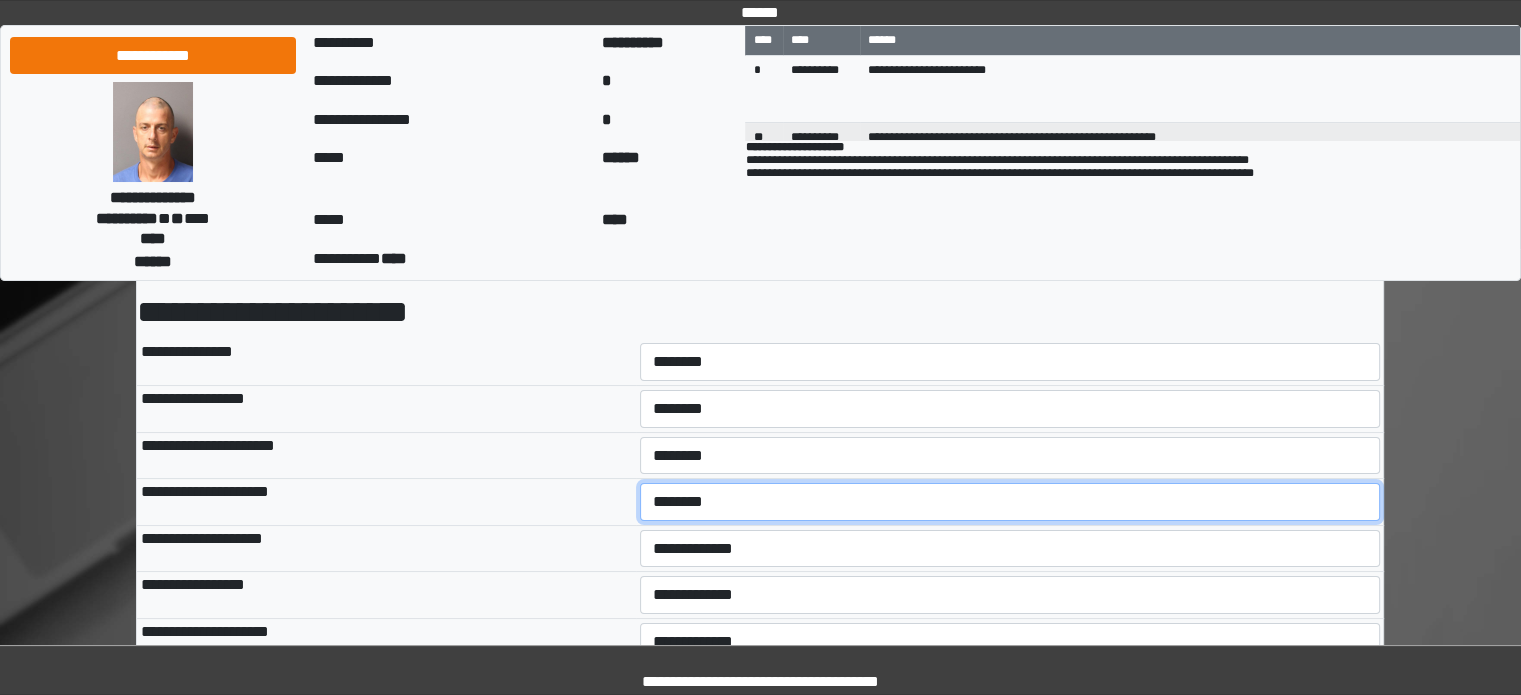 click on "**********" at bounding box center [1010, 502] 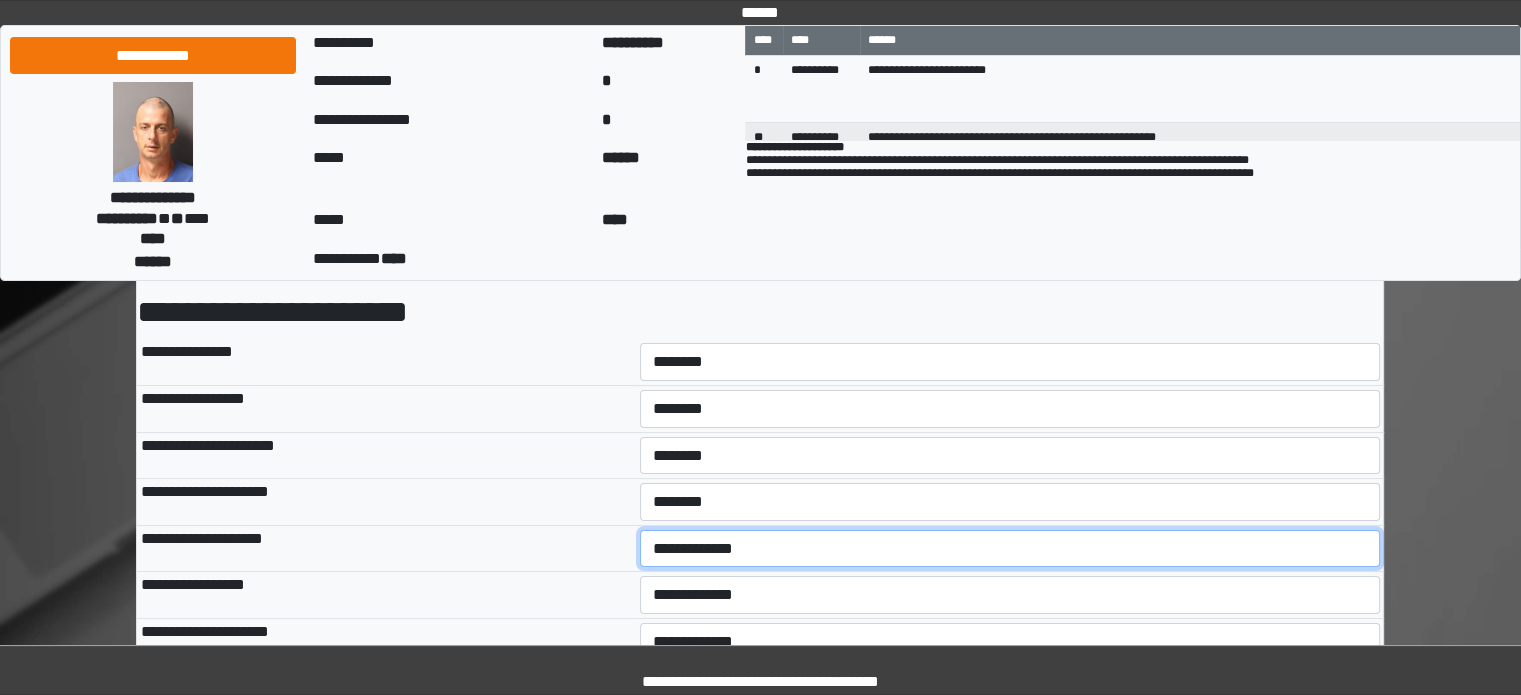 click on "**********" at bounding box center [1010, 549] 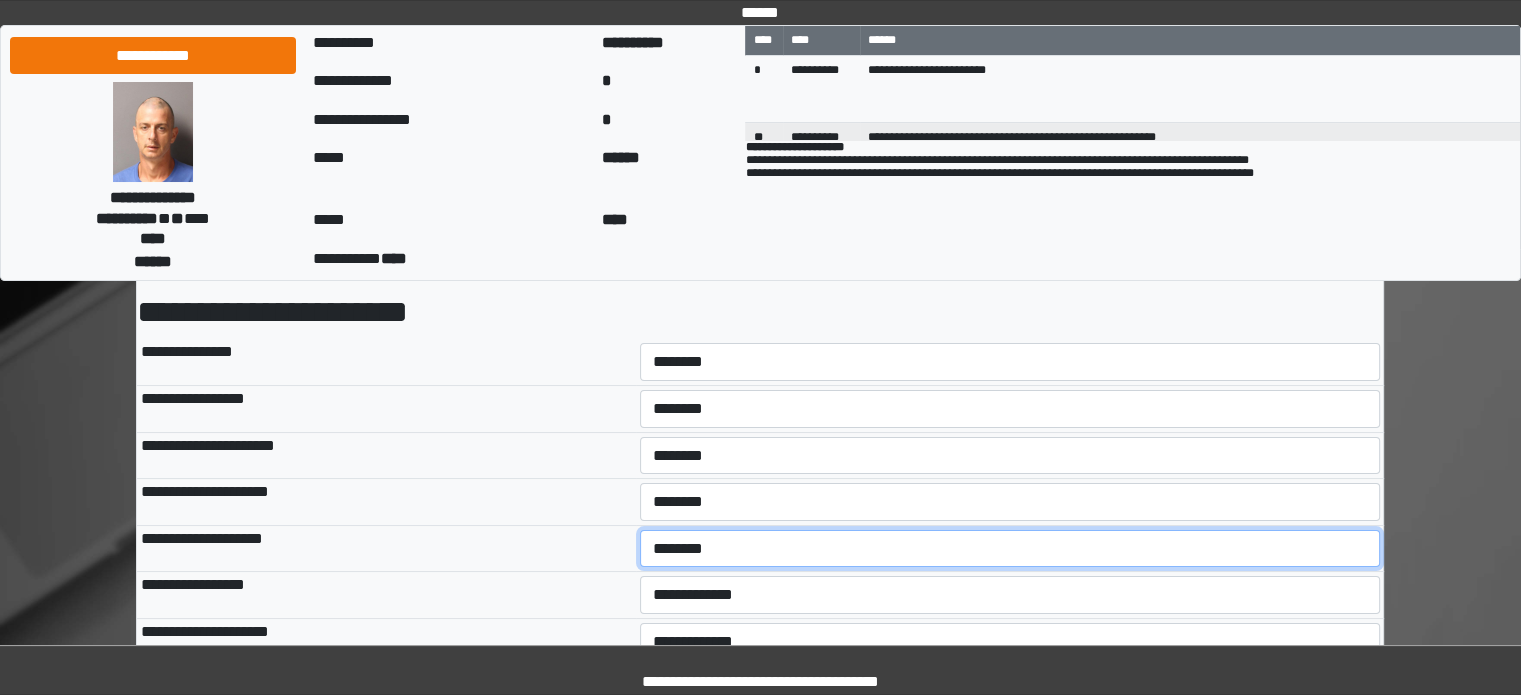 click on "**********" at bounding box center (1010, 549) 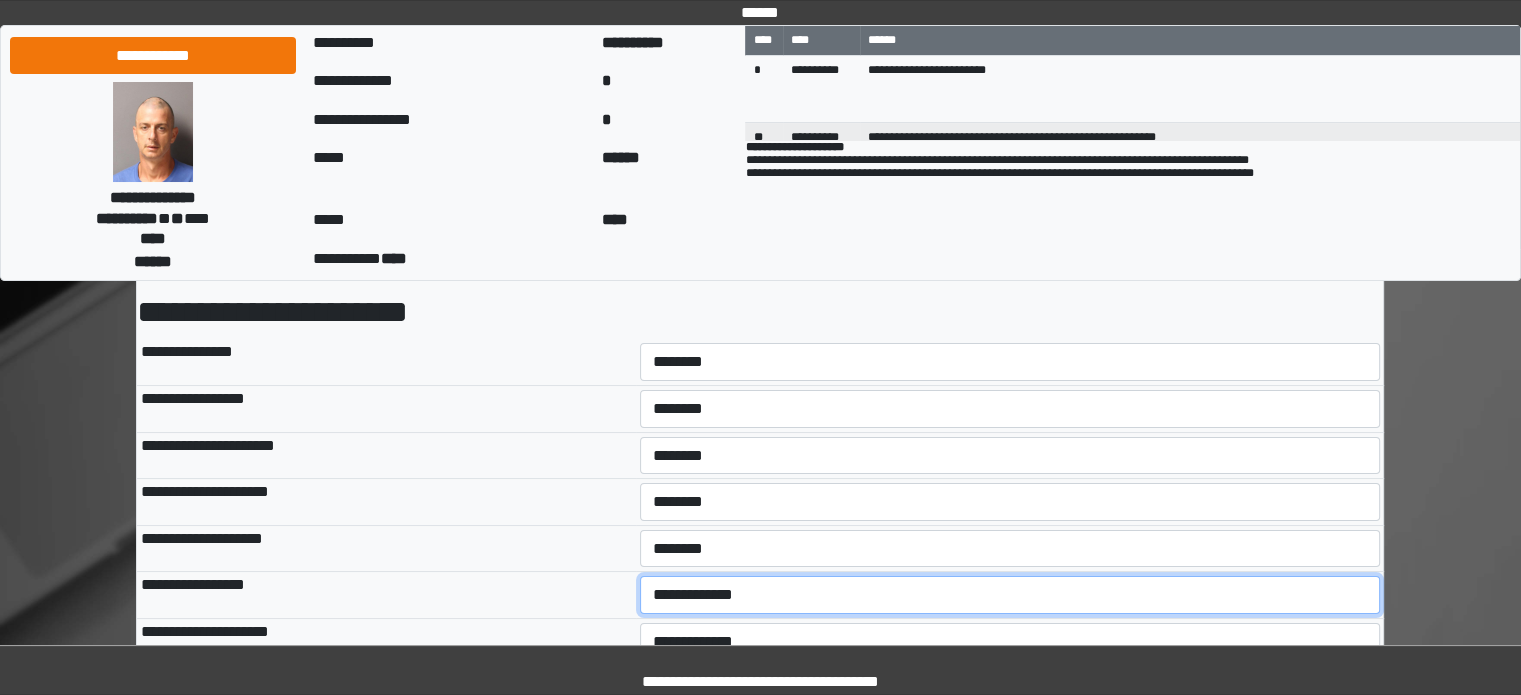 click on "**********" at bounding box center [1010, 595] 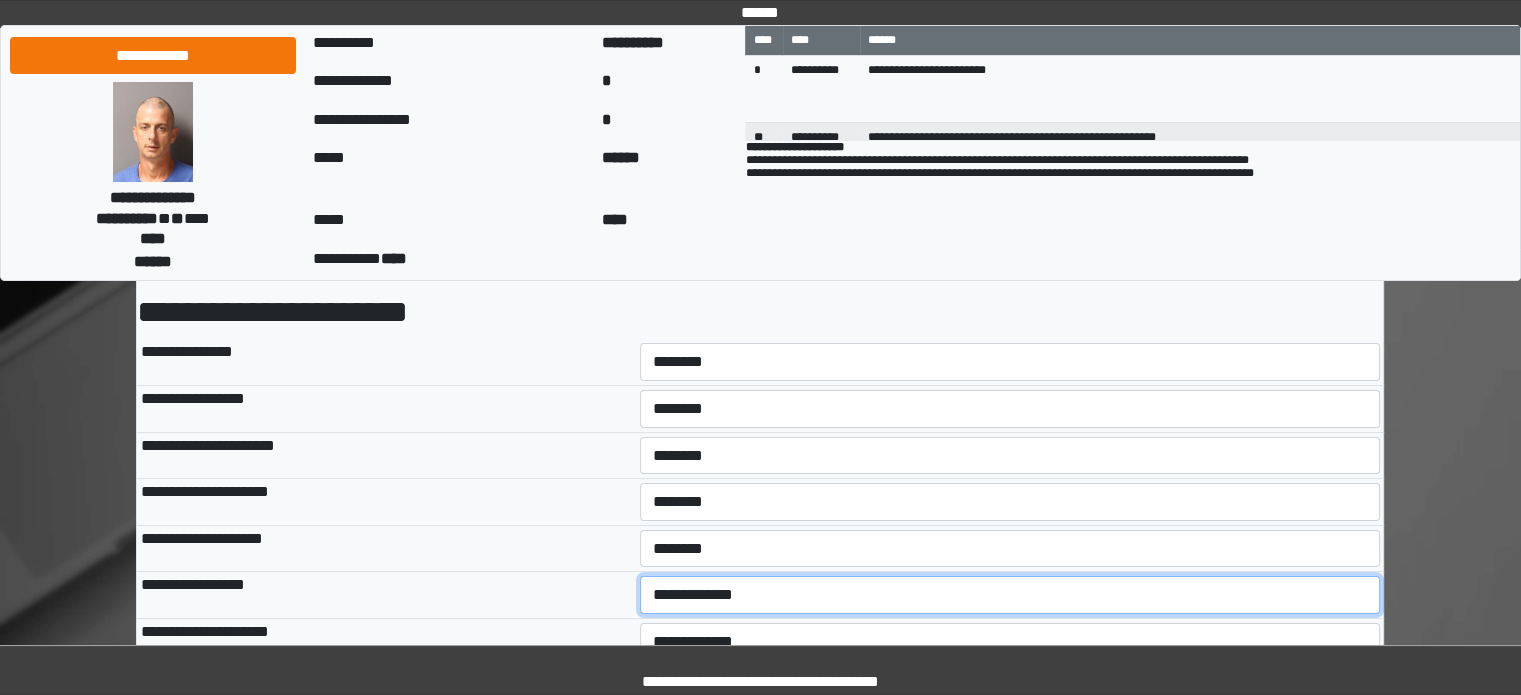 select on "*" 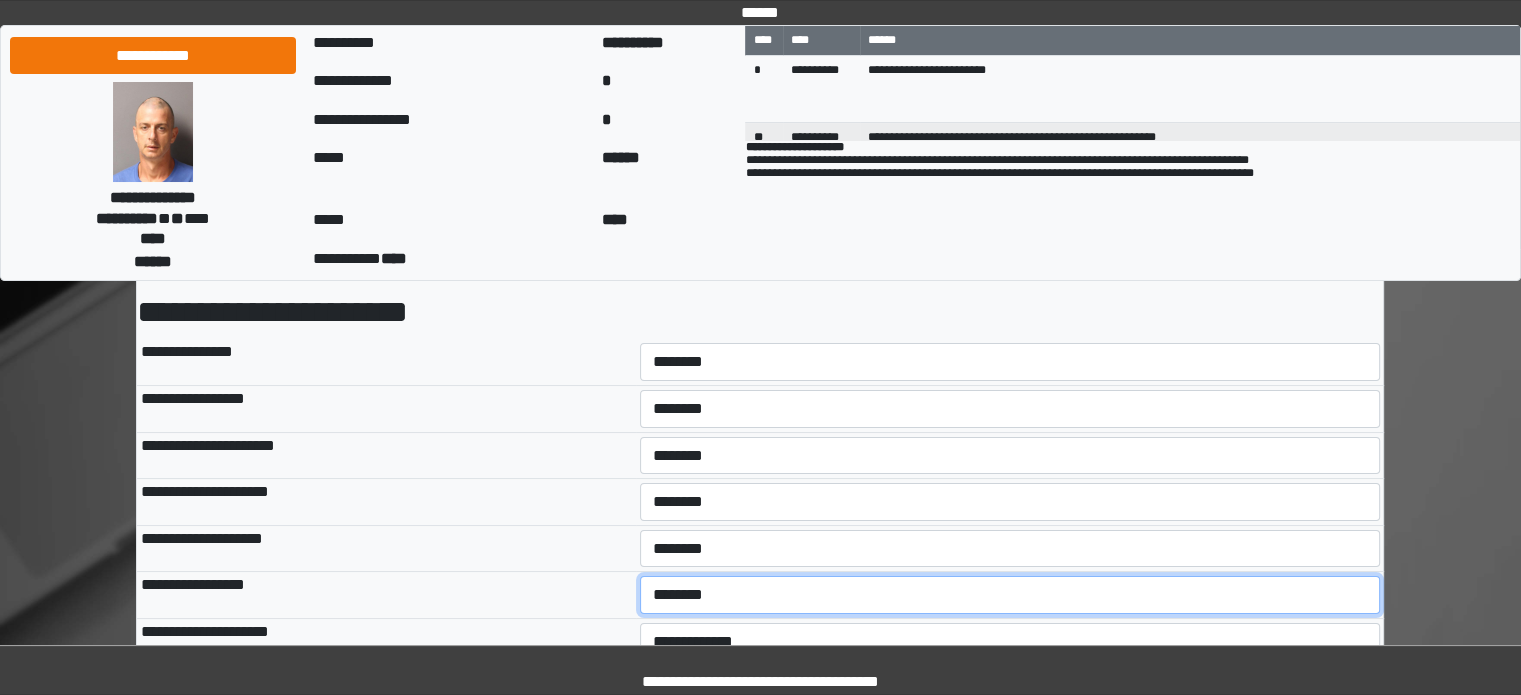click on "**********" at bounding box center (1010, 595) 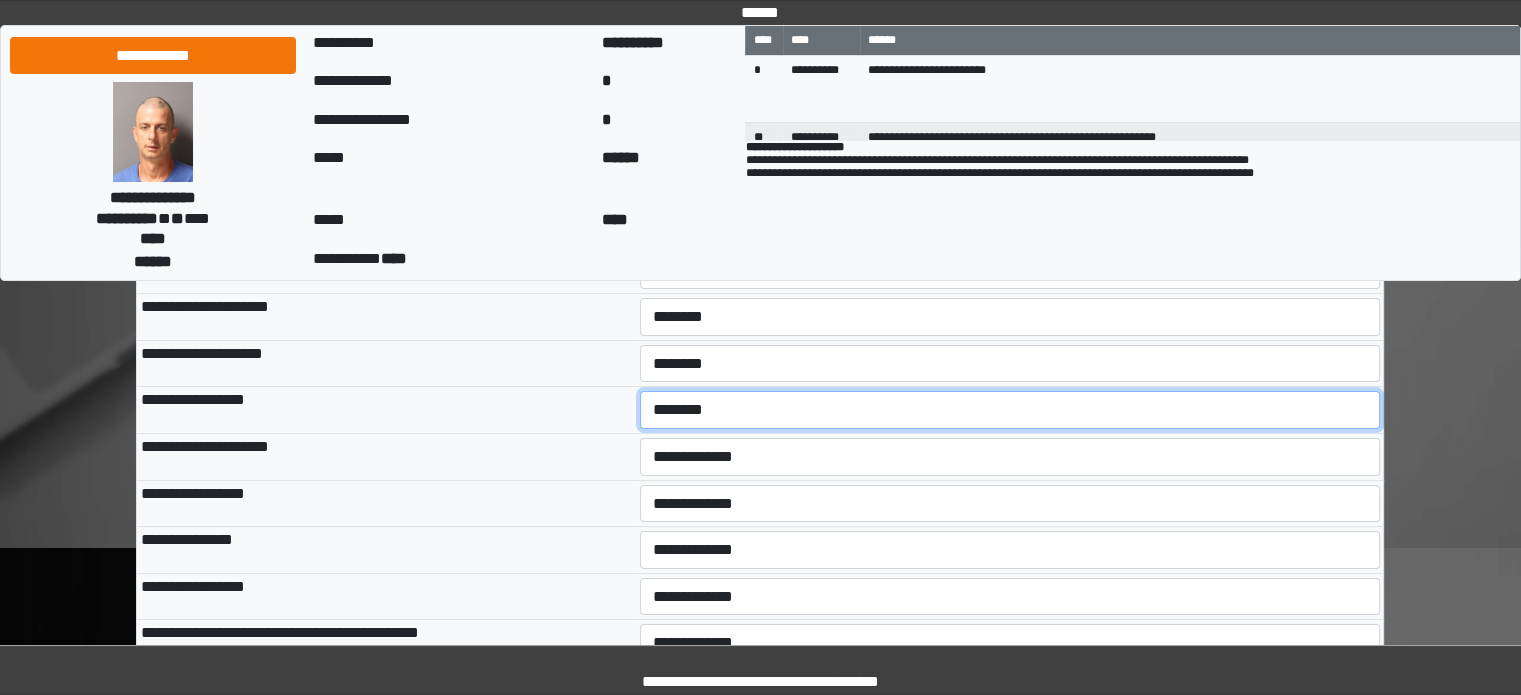 scroll, scrollTop: 300, scrollLeft: 0, axis: vertical 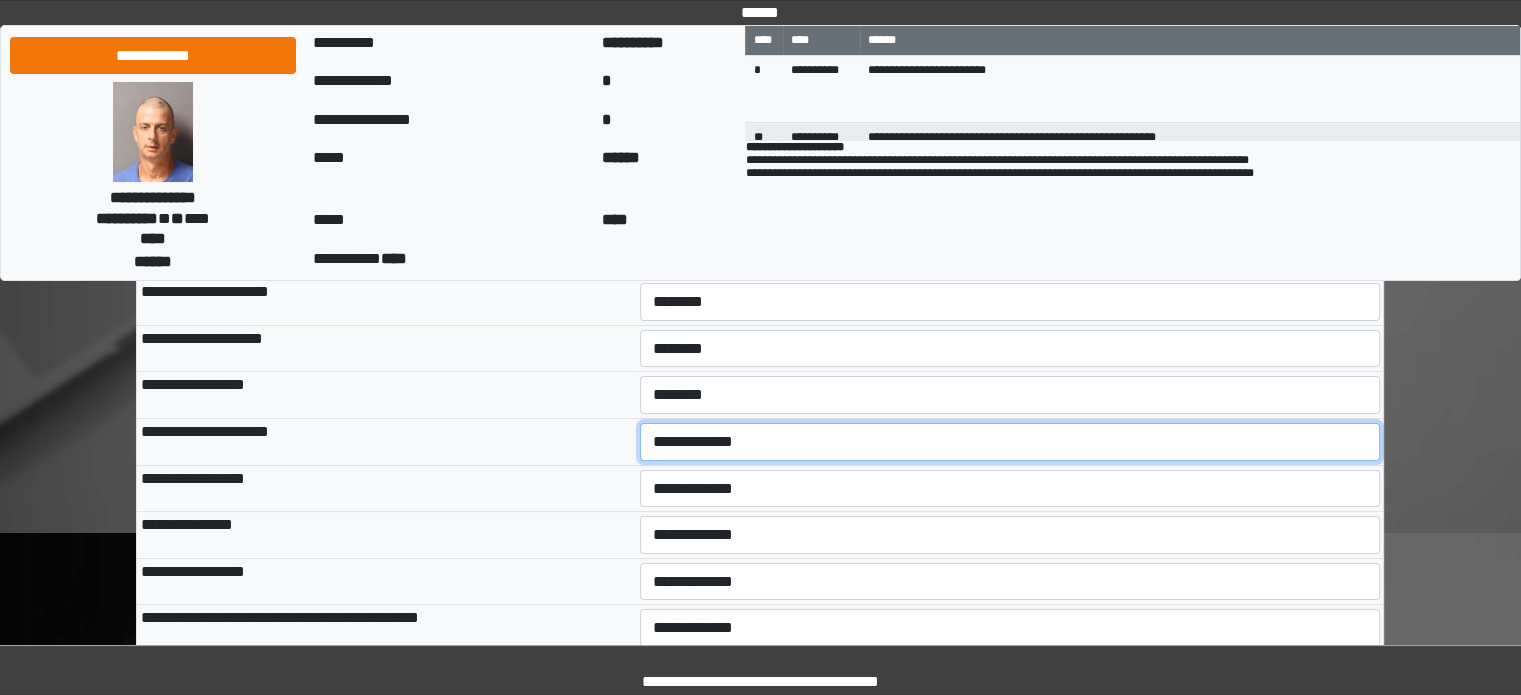 click on "**********" at bounding box center [1010, 442] 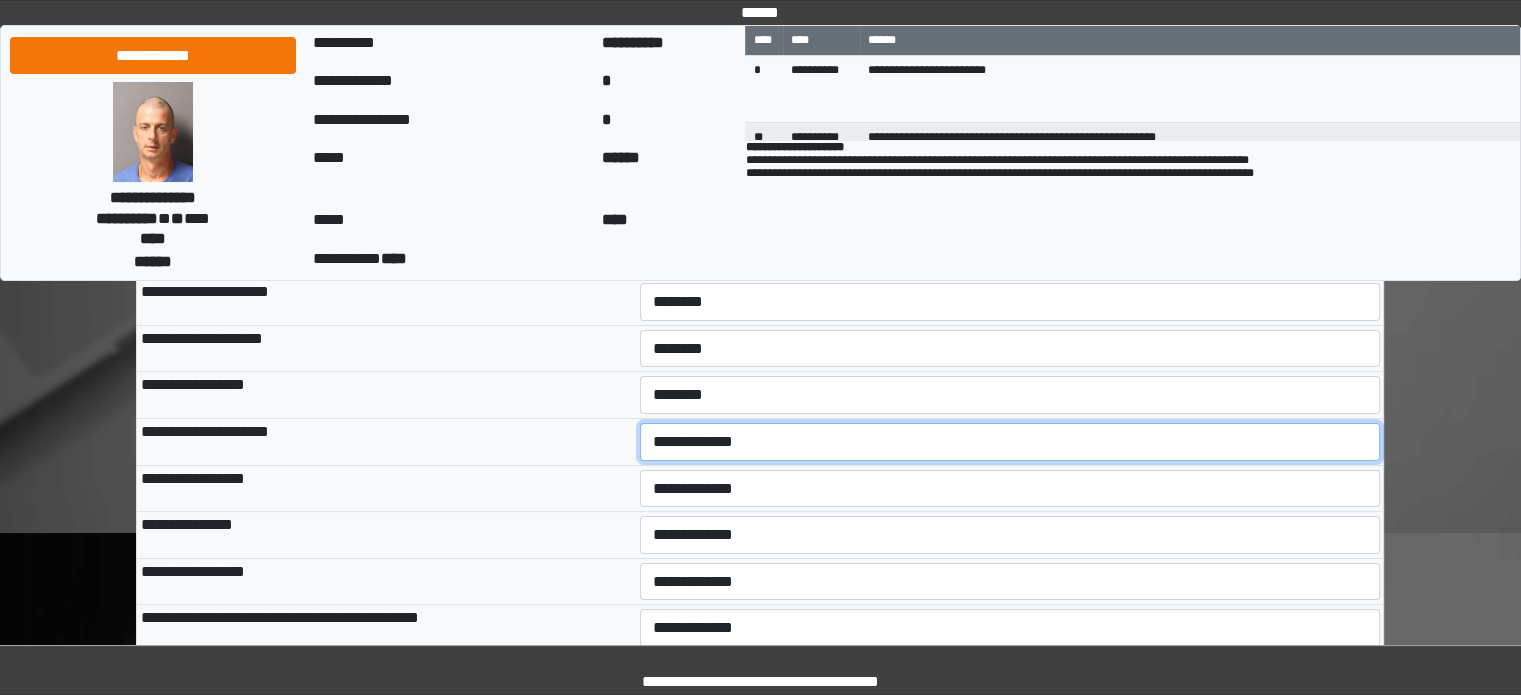 select on "*" 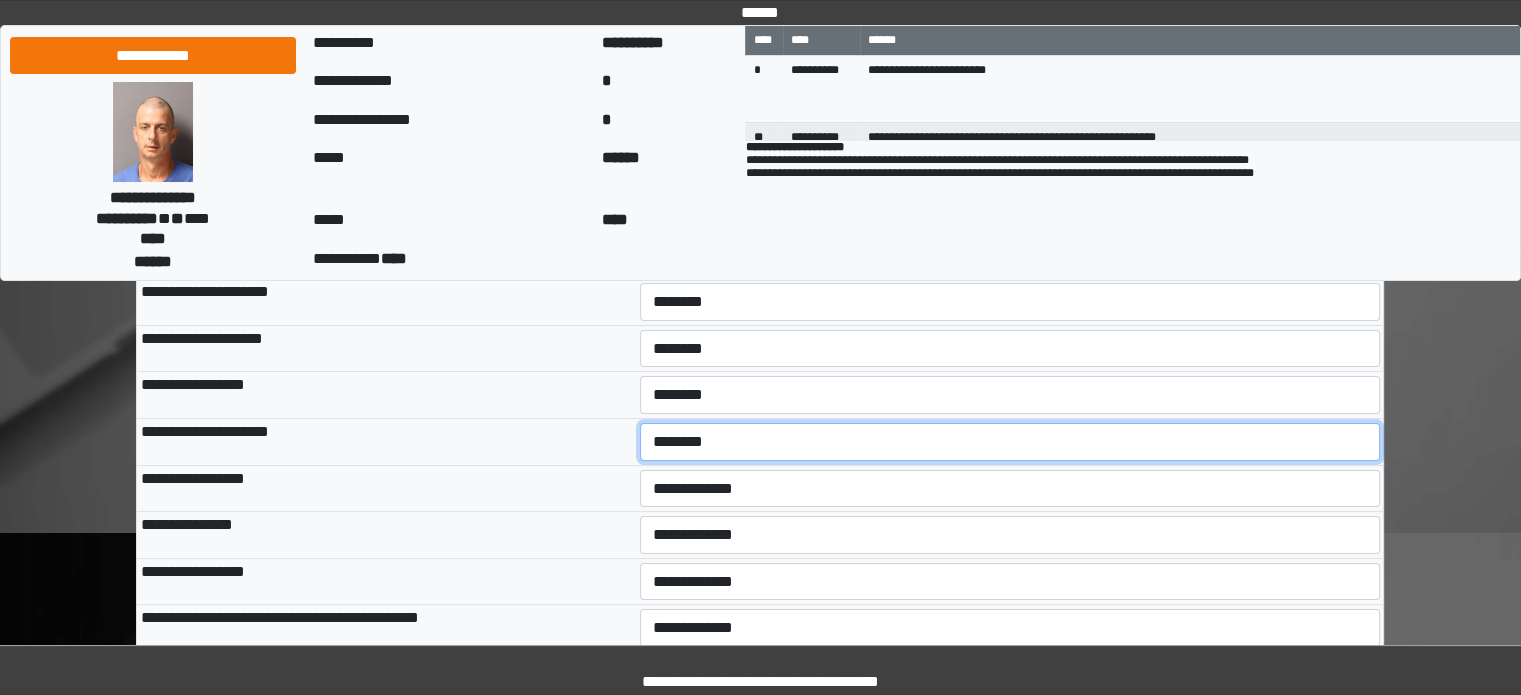 click on "**********" at bounding box center (1010, 442) 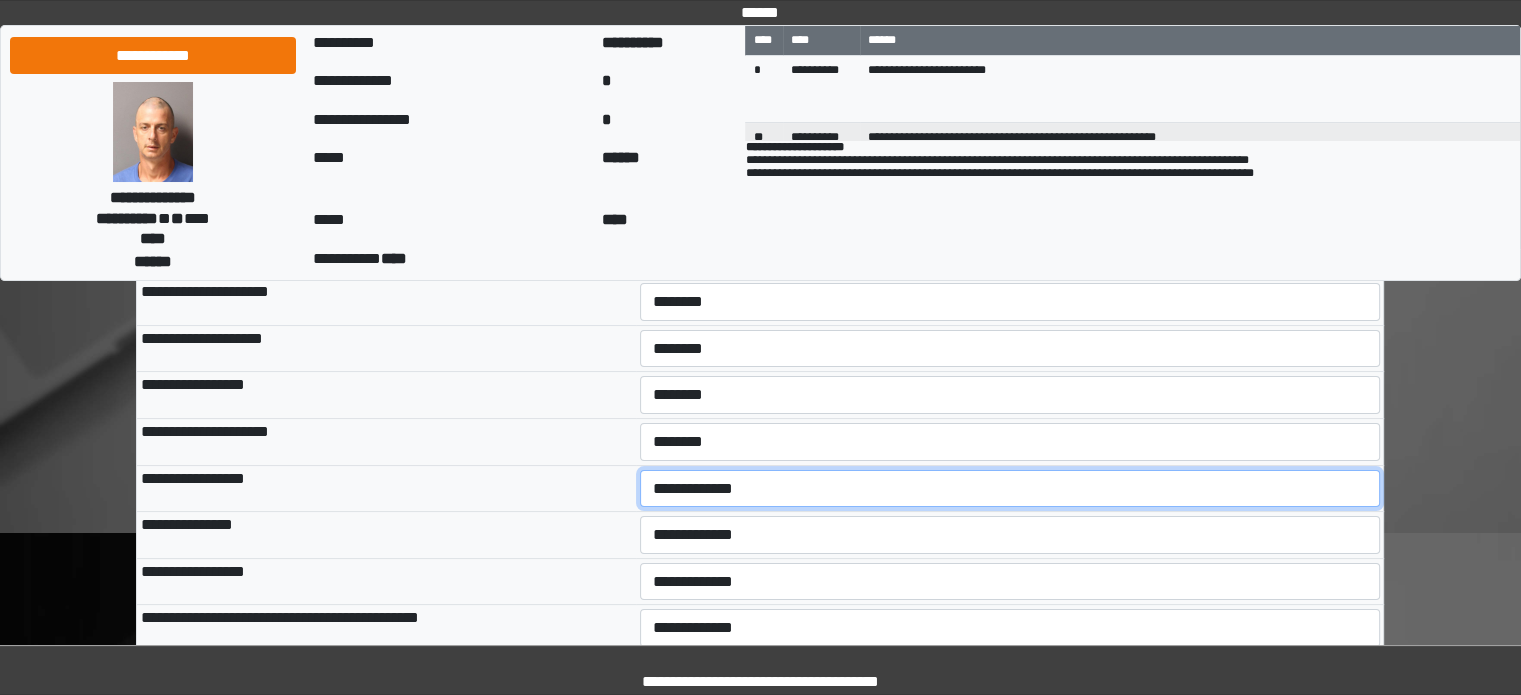 click on "**********" at bounding box center [1010, 489] 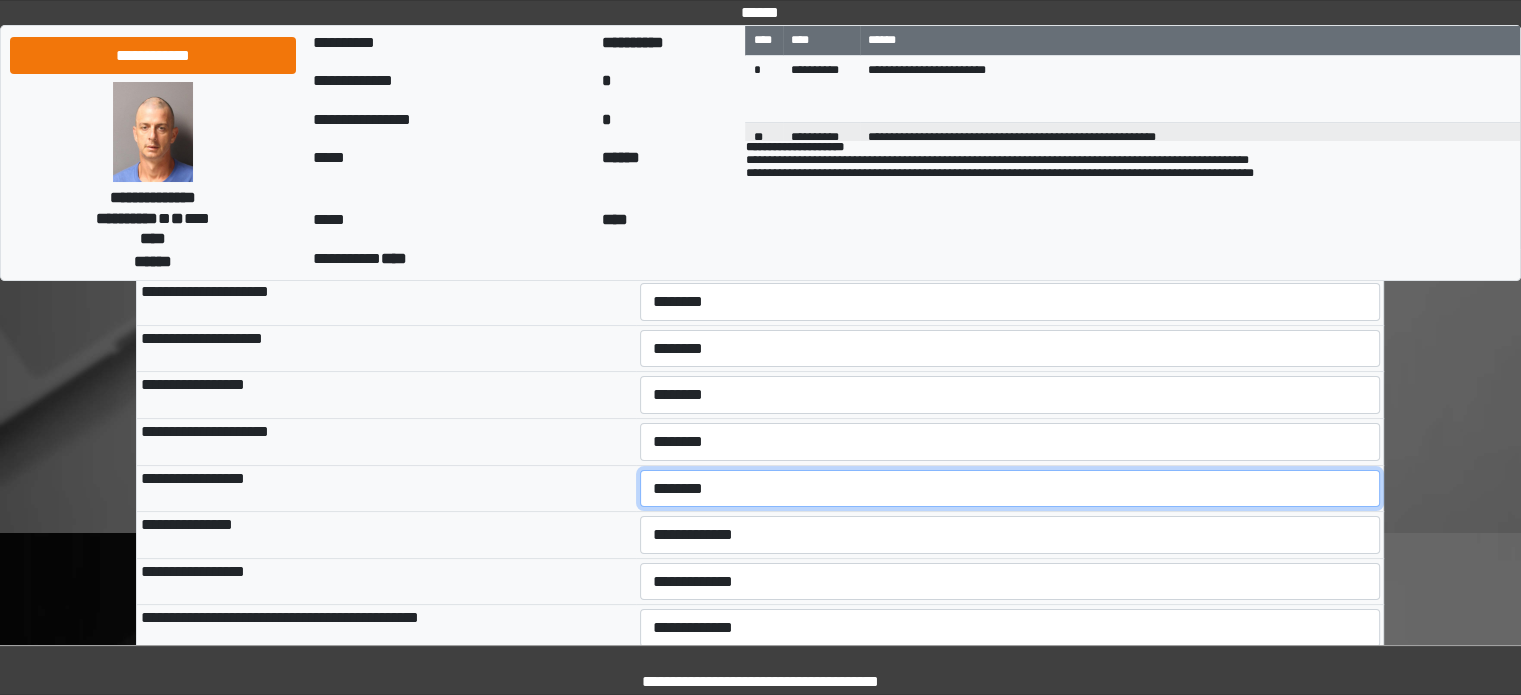 click on "**********" at bounding box center (1010, 489) 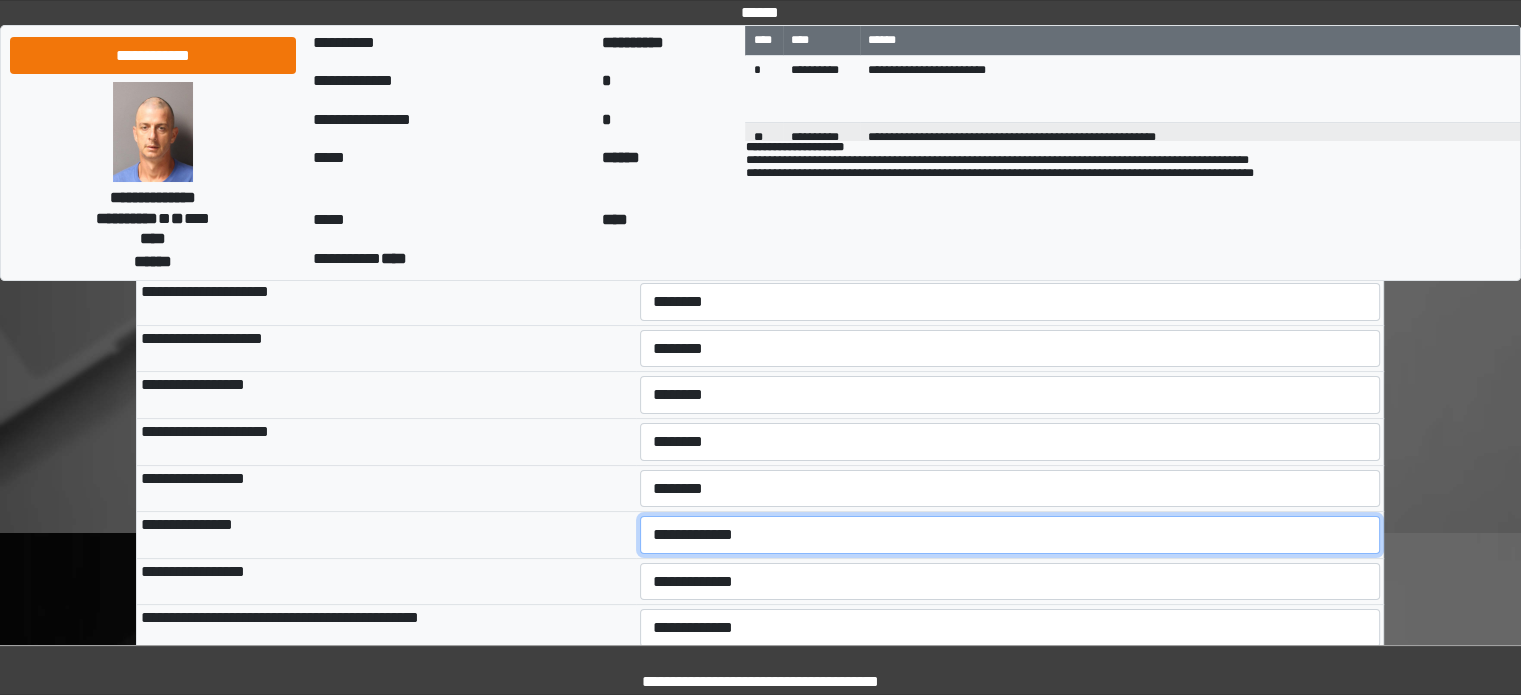 click on "**********" at bounding box center [1010, 535] 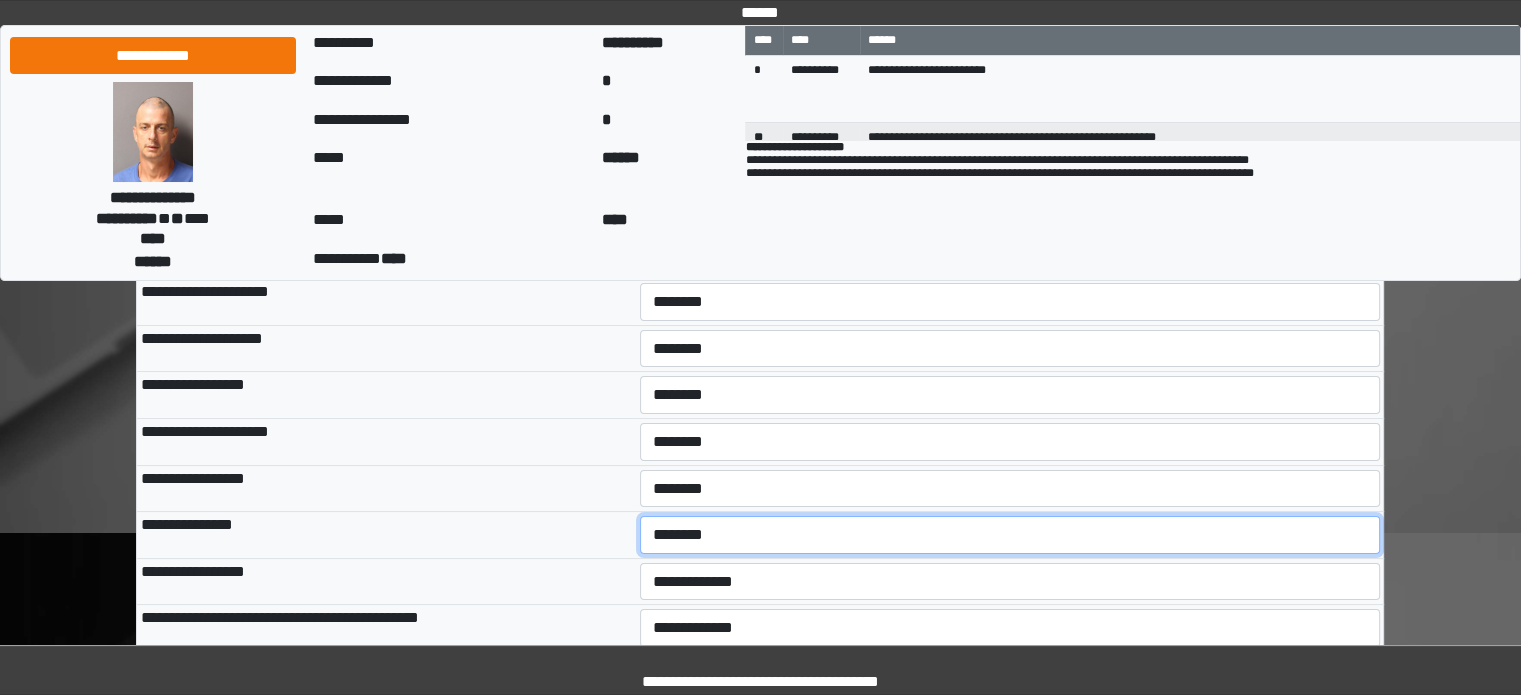 click on "**********" at bounding box center [1010, 535] 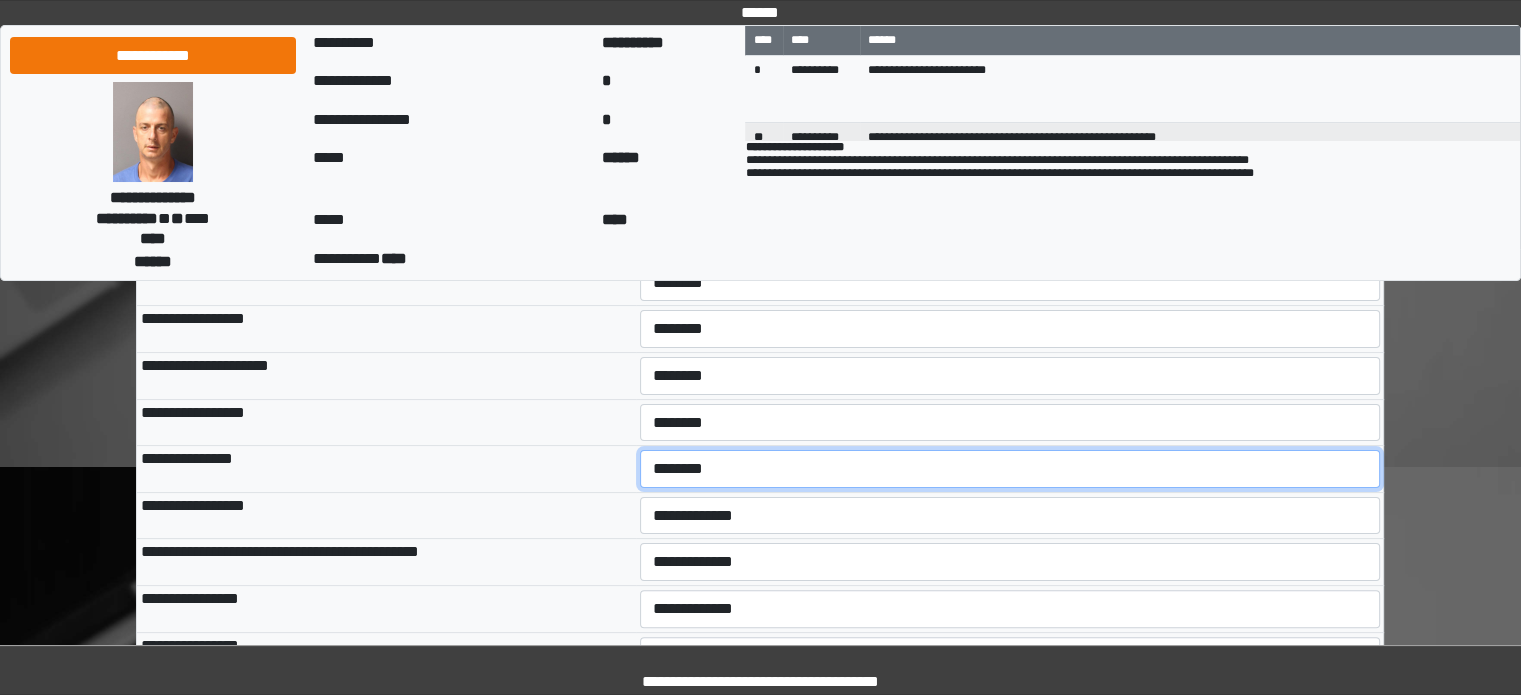 scroll, scrollTop: 400, scrollLeft: 0, axis: vertical 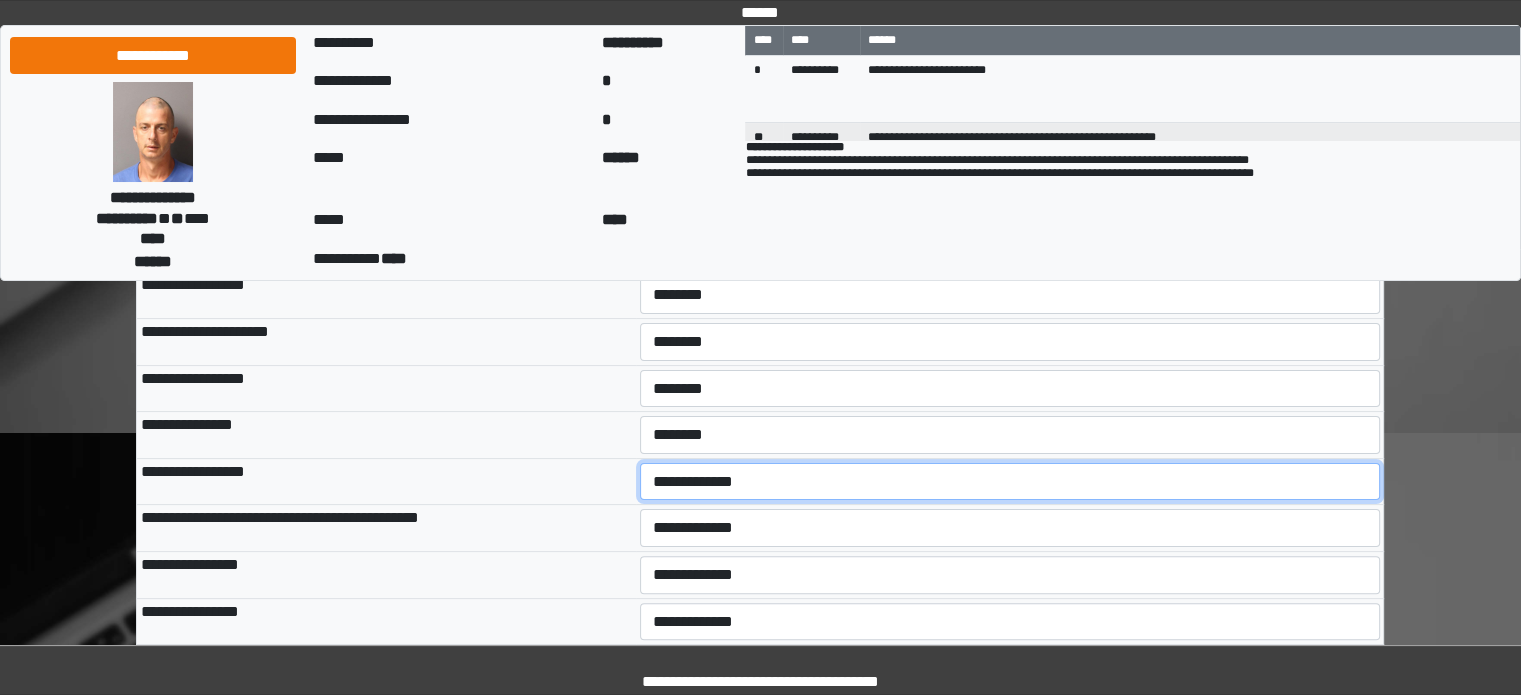 click on "**********" at bounding box center (1010, 482) 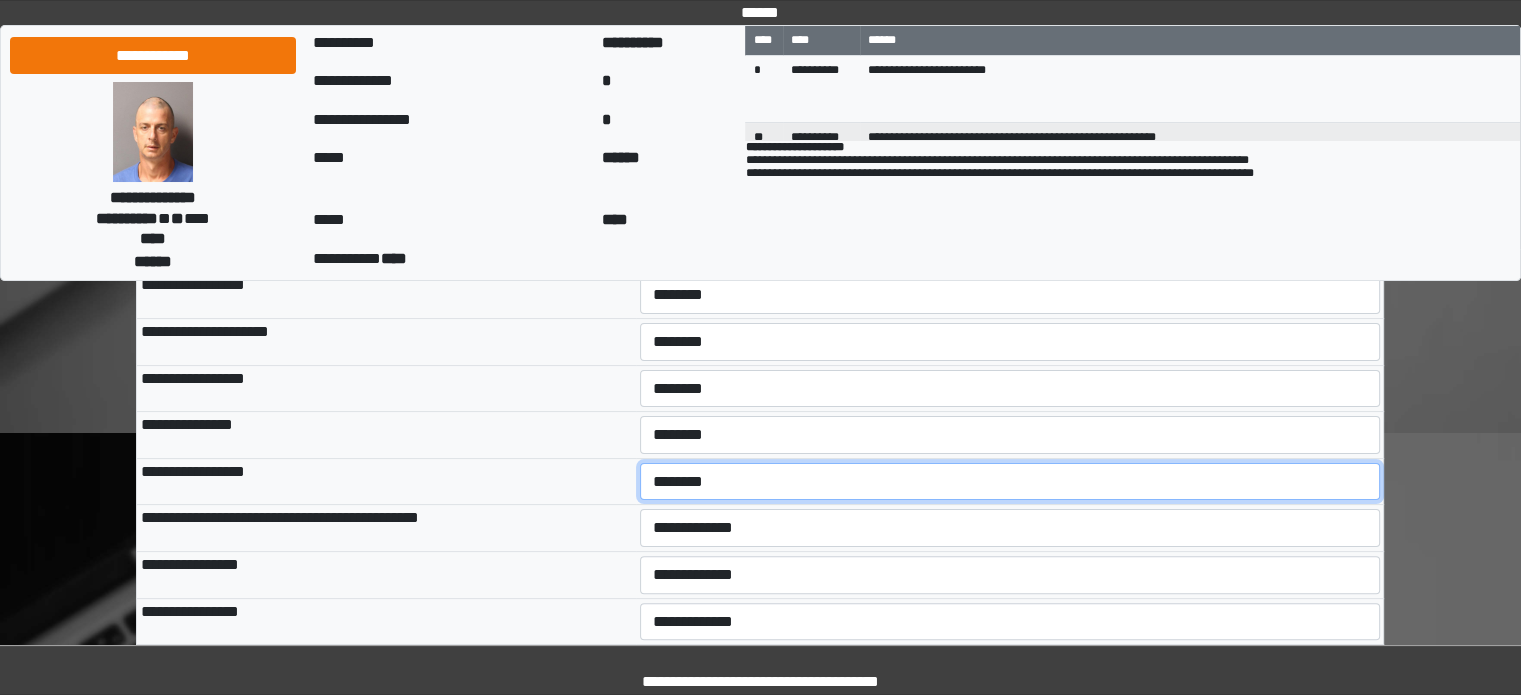 click on "**********" at bounding box center (1010, 482) 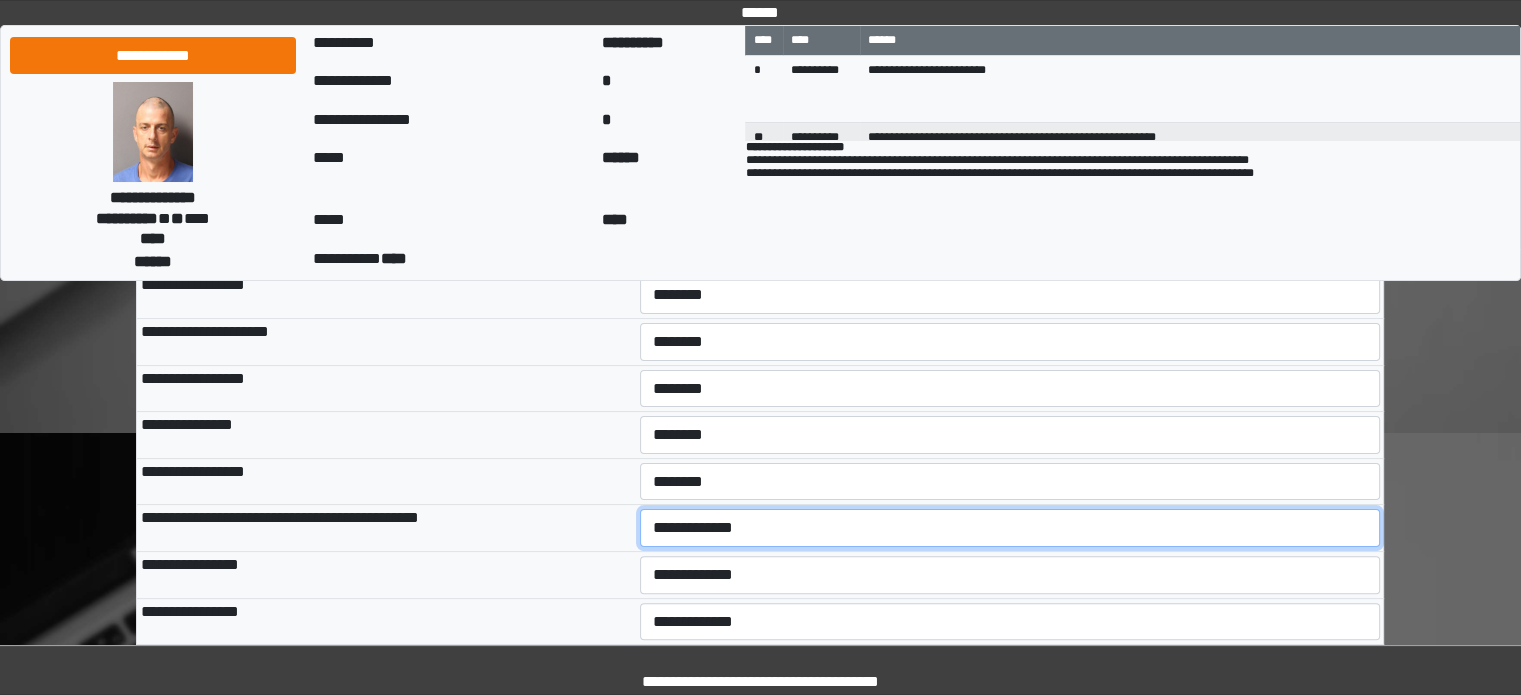 drag, startPoint x: 696, startPoint y: 519, endPoint x: 696, endPoint y: 539, distance: 20 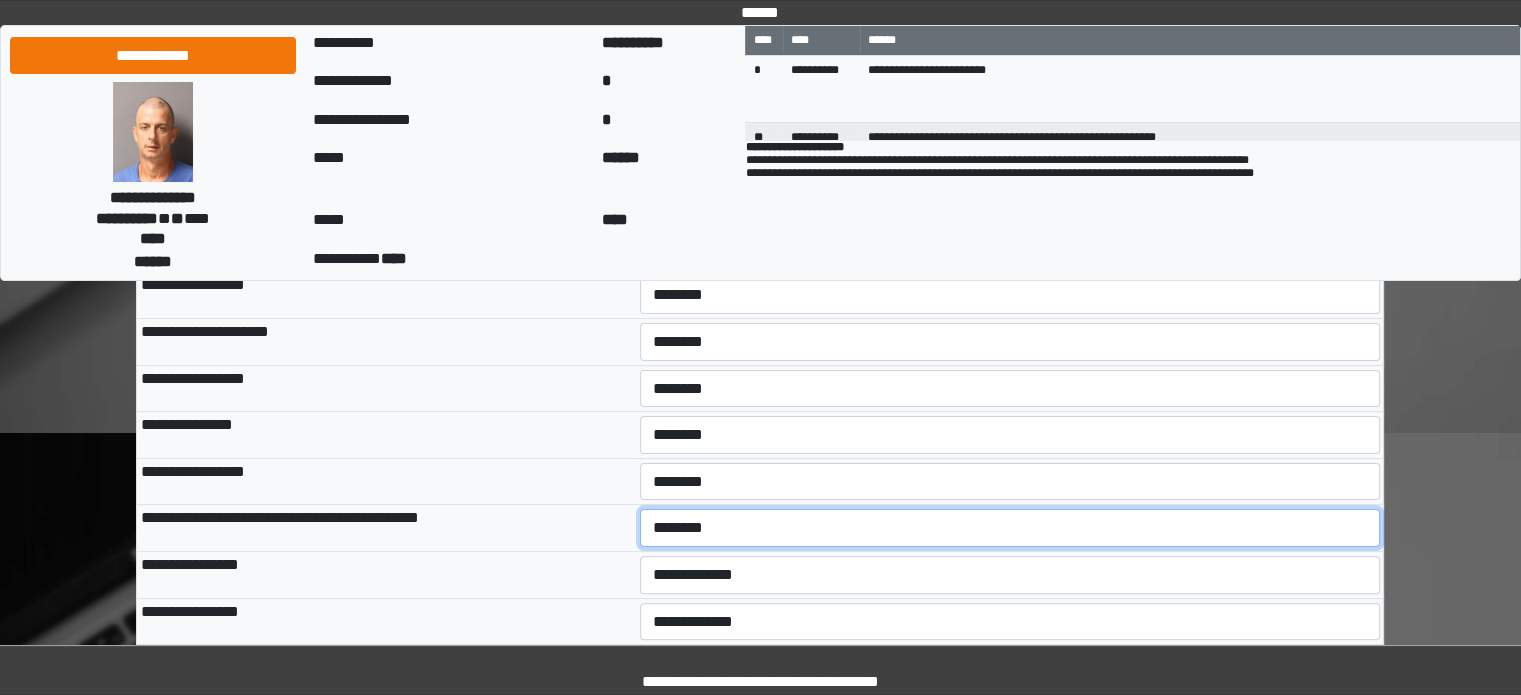 click on "**********" at bounding box center (1010, 528) 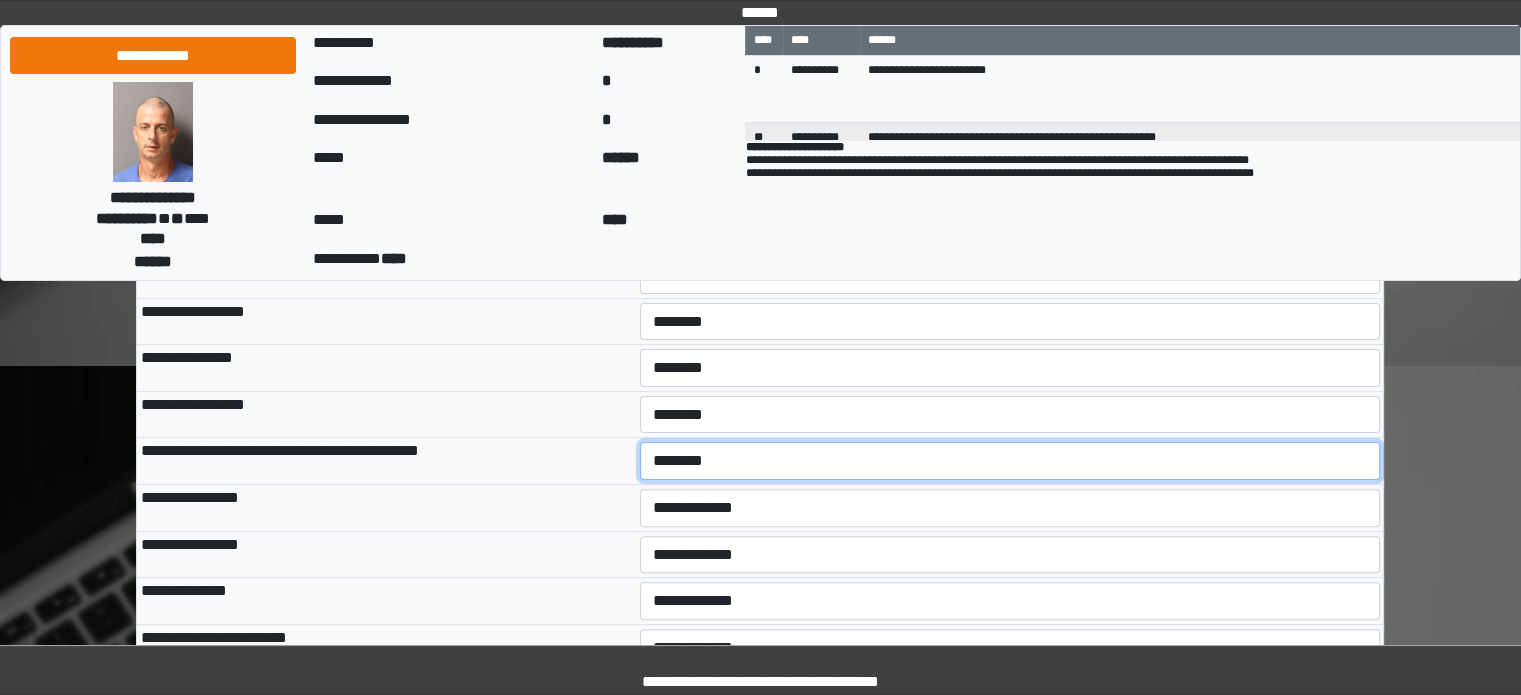 scroll, scrollTop: 500, scrollLeft: 0, axis: vertical 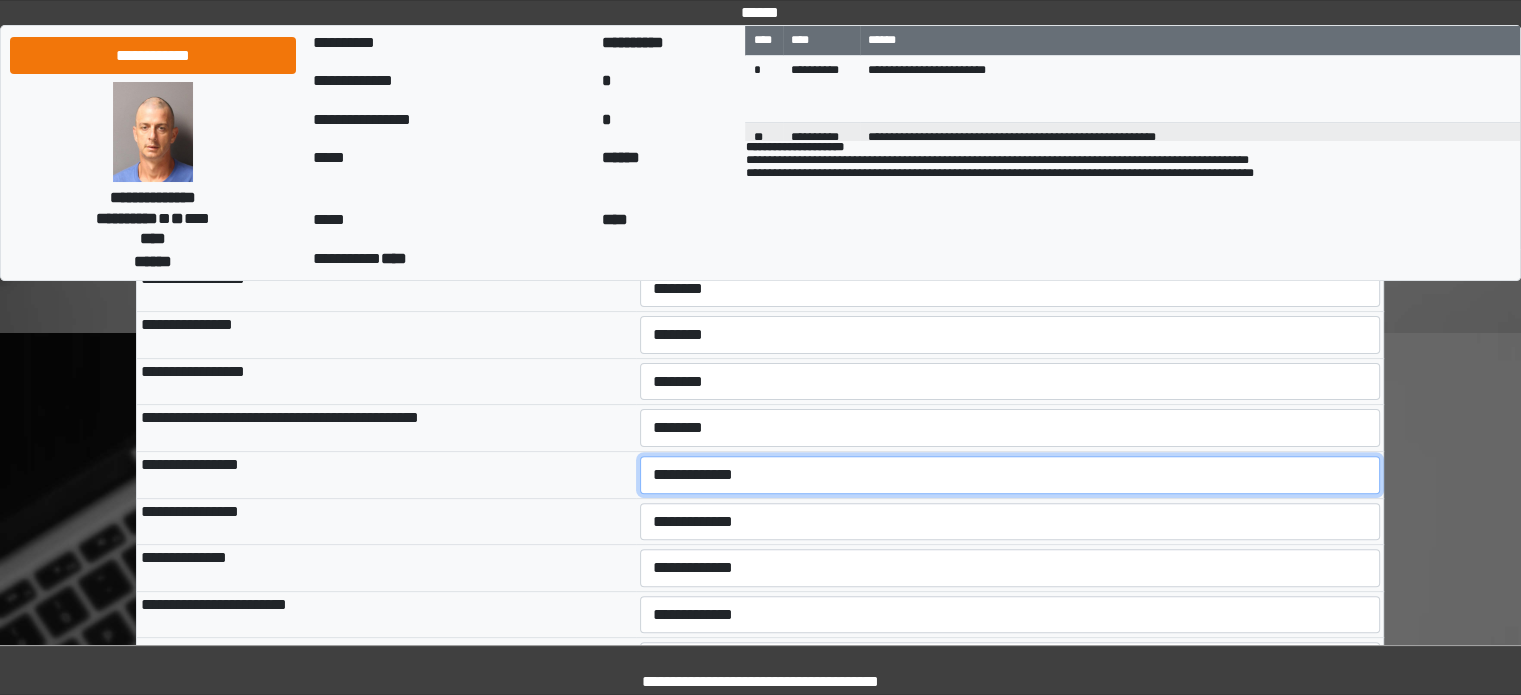 click on "**********" at bounding box center (1010, 475) 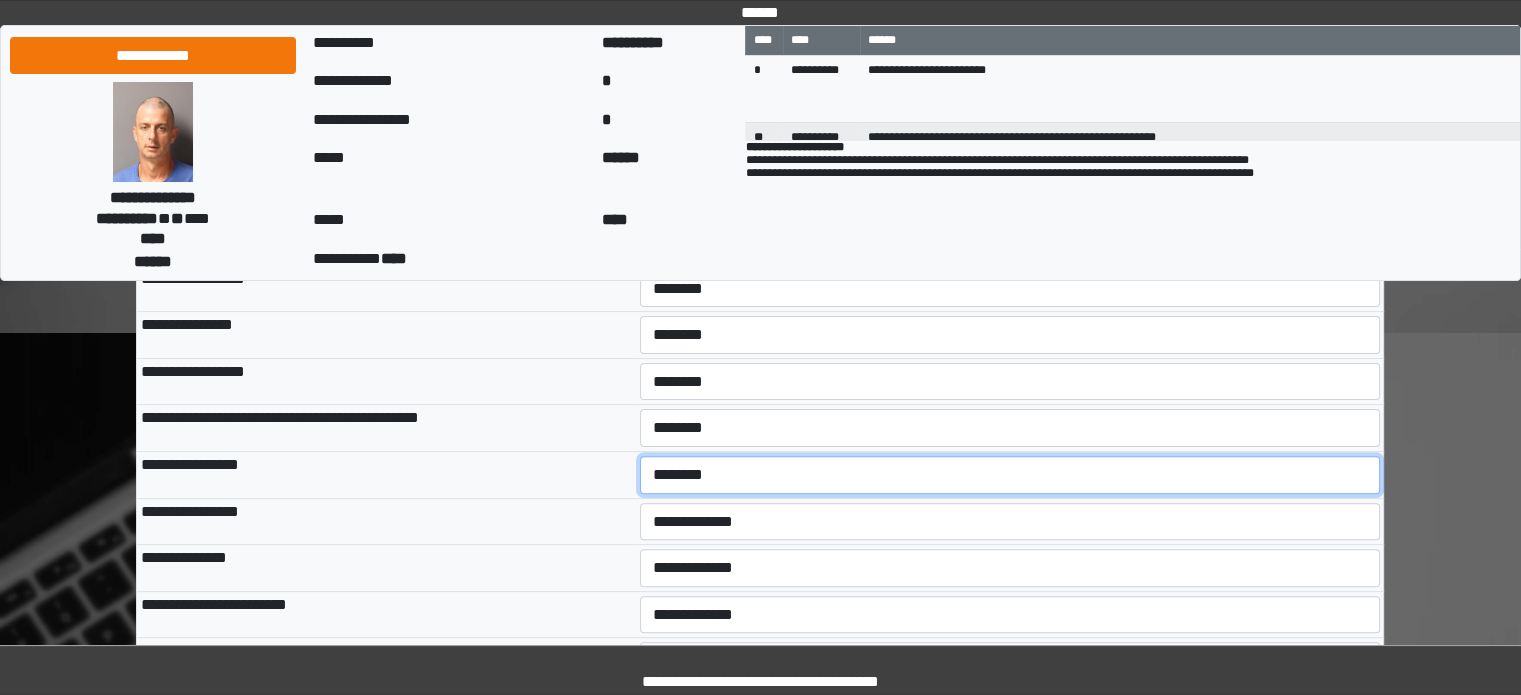 click on "**********" at bounding box center (1010, 475) 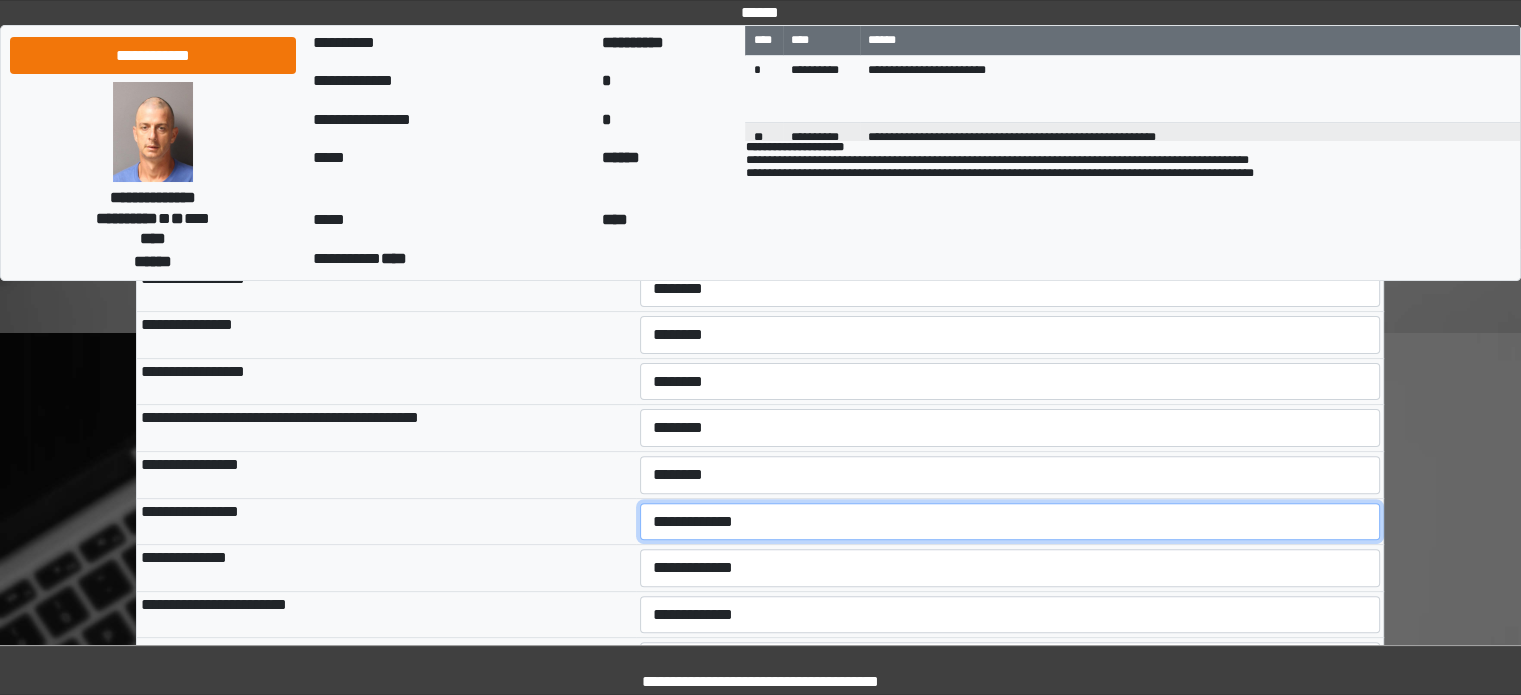 click on "**********" at bounding box center (1010, 522) 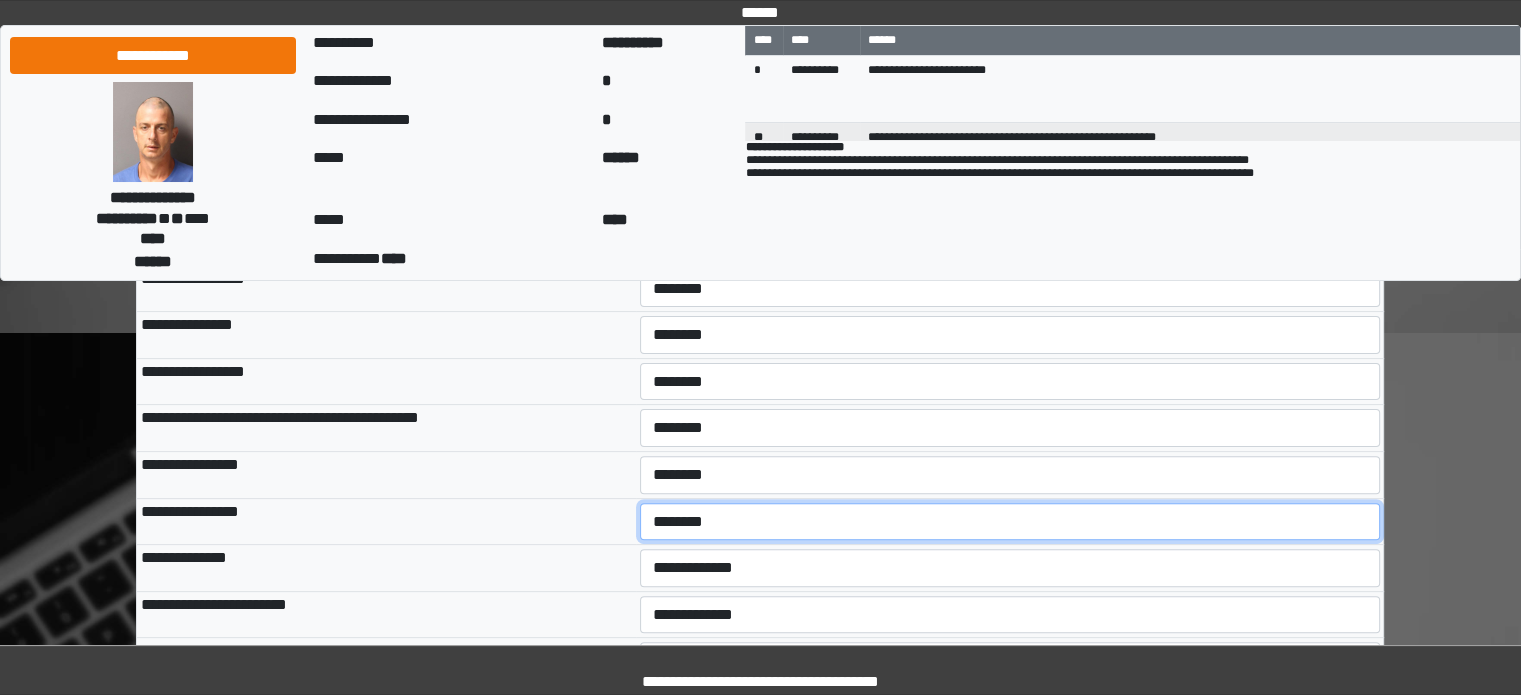 click on "**********" at bounding box center [1010, 522] 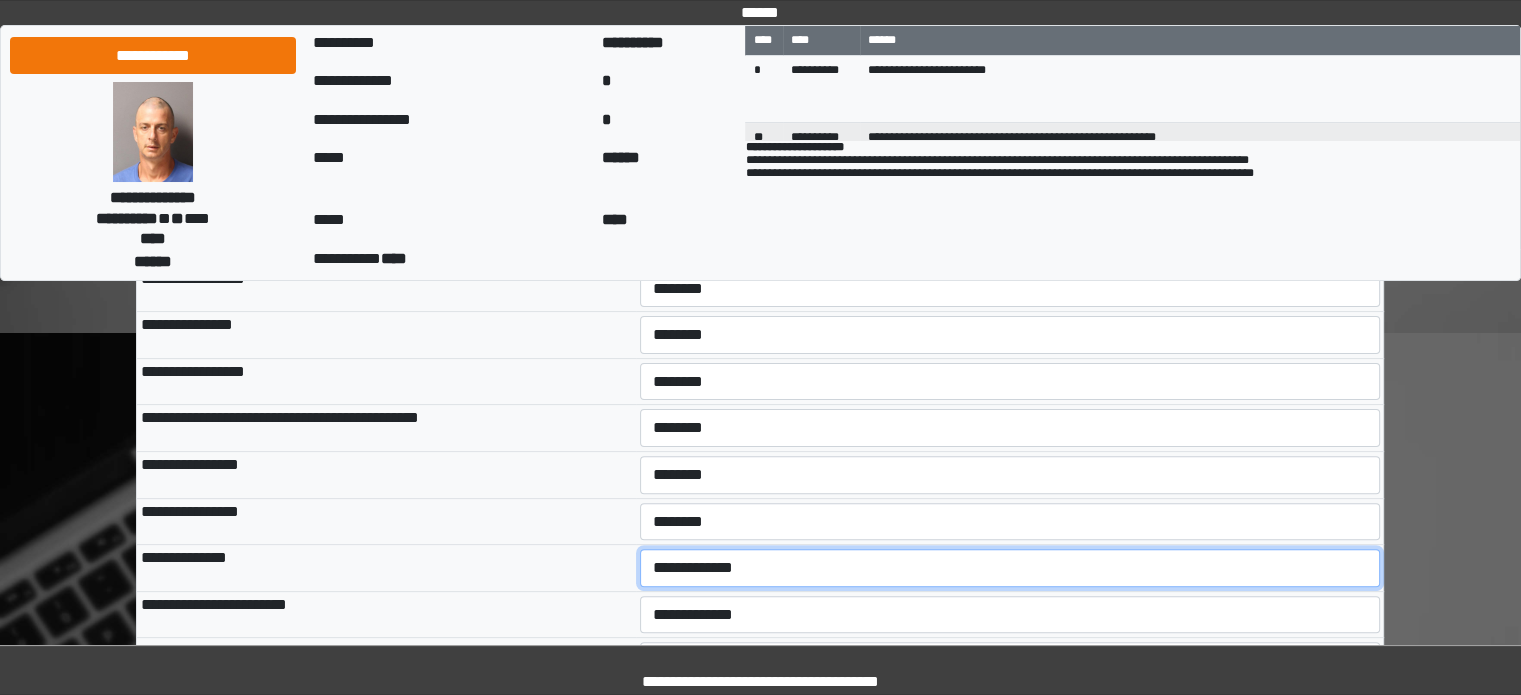 click on "**********" at bounding box center [1010, 568] 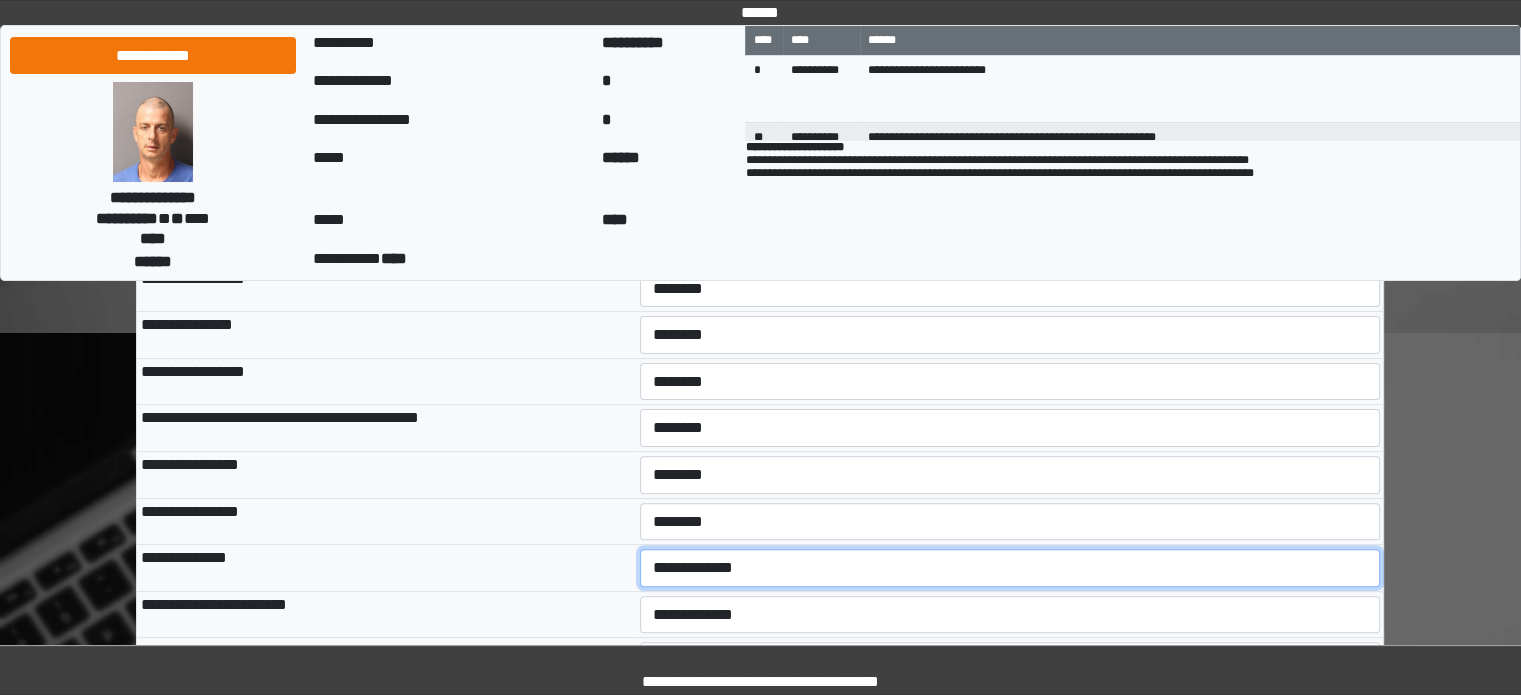 select on "*" 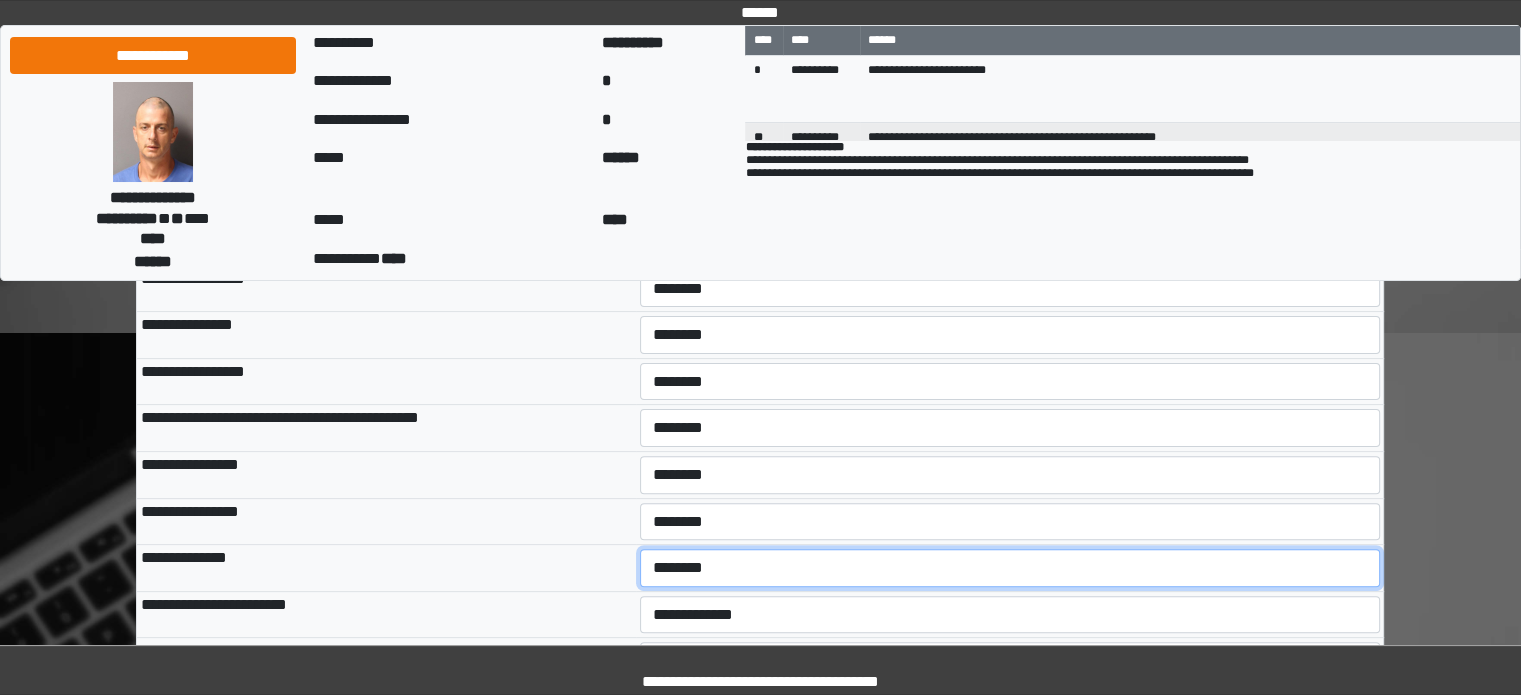 click on "**********" at bounding box center [1010, 568] 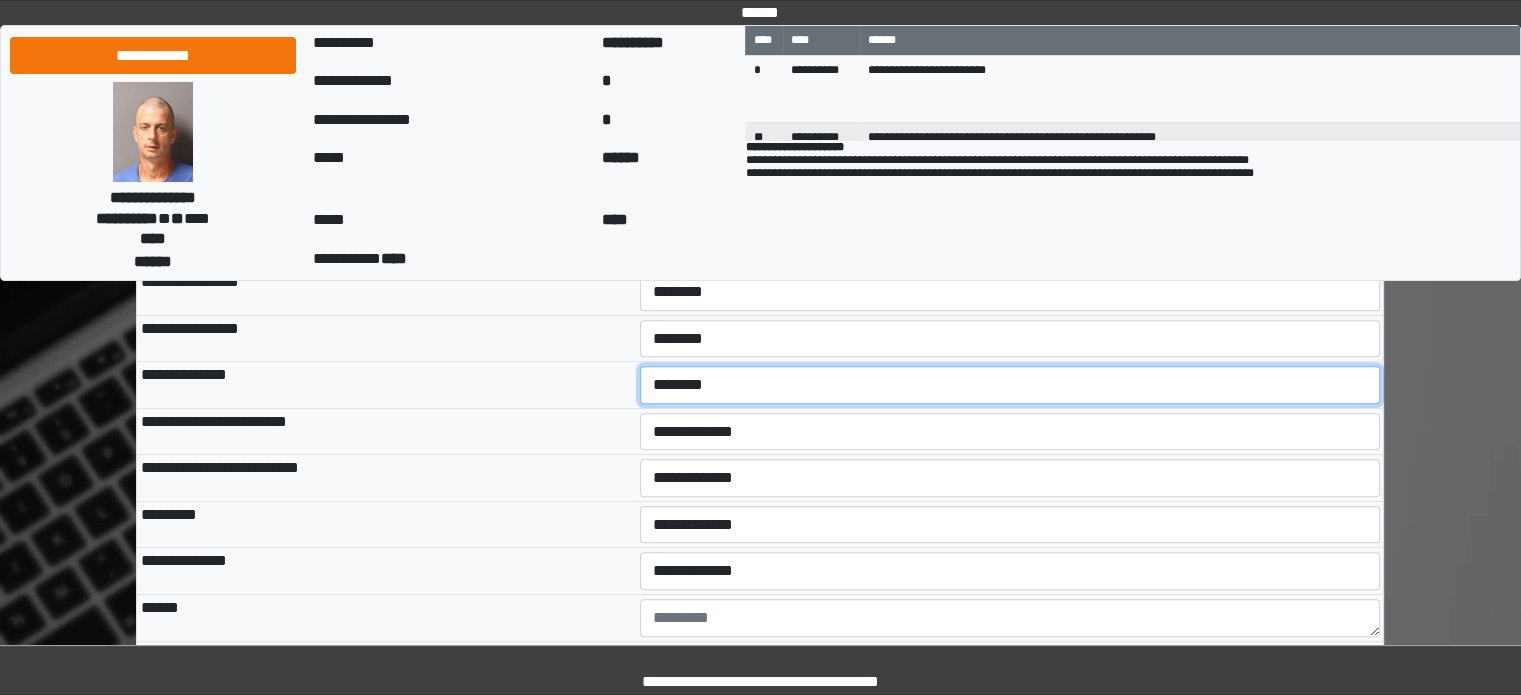 scroll, scrollTop: 700, scrollLeft: 0, axis: vertical 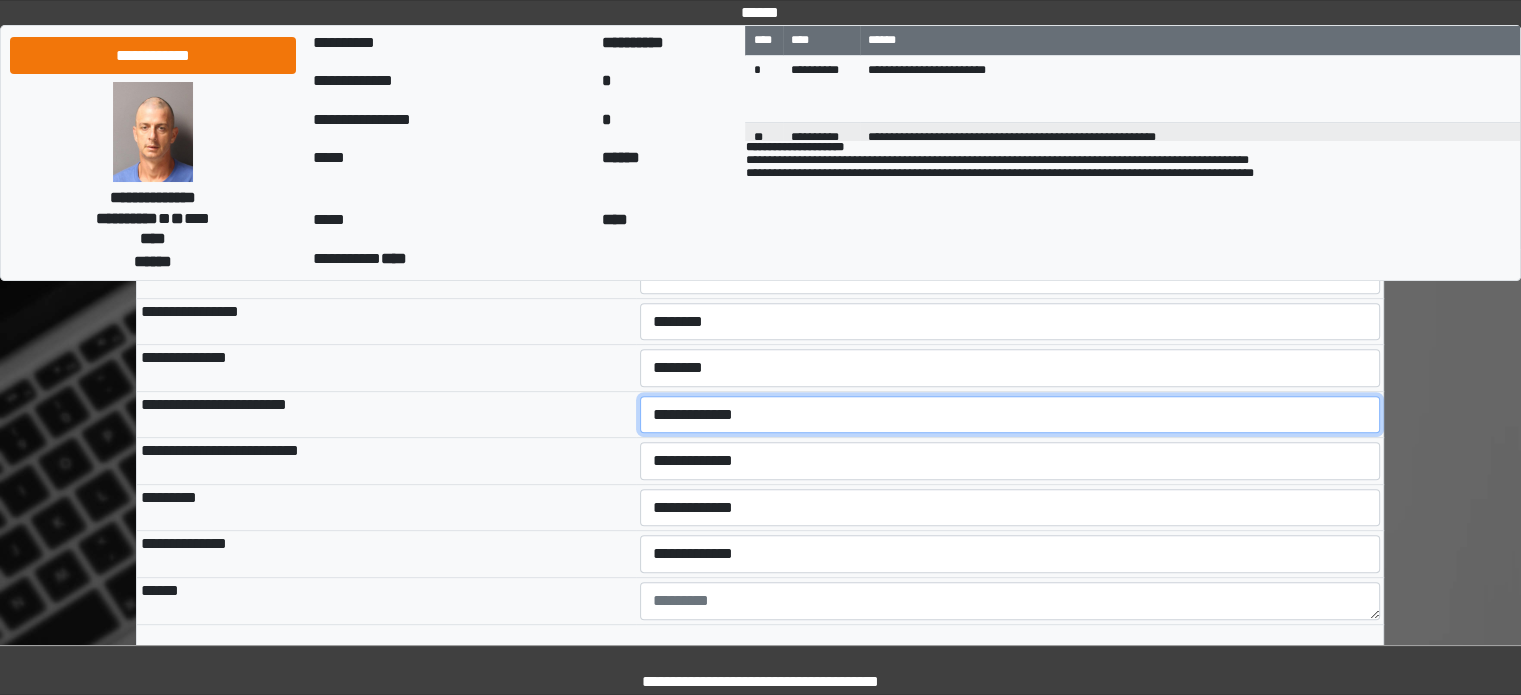 click on "**********" at bounding box center (1010, 415) 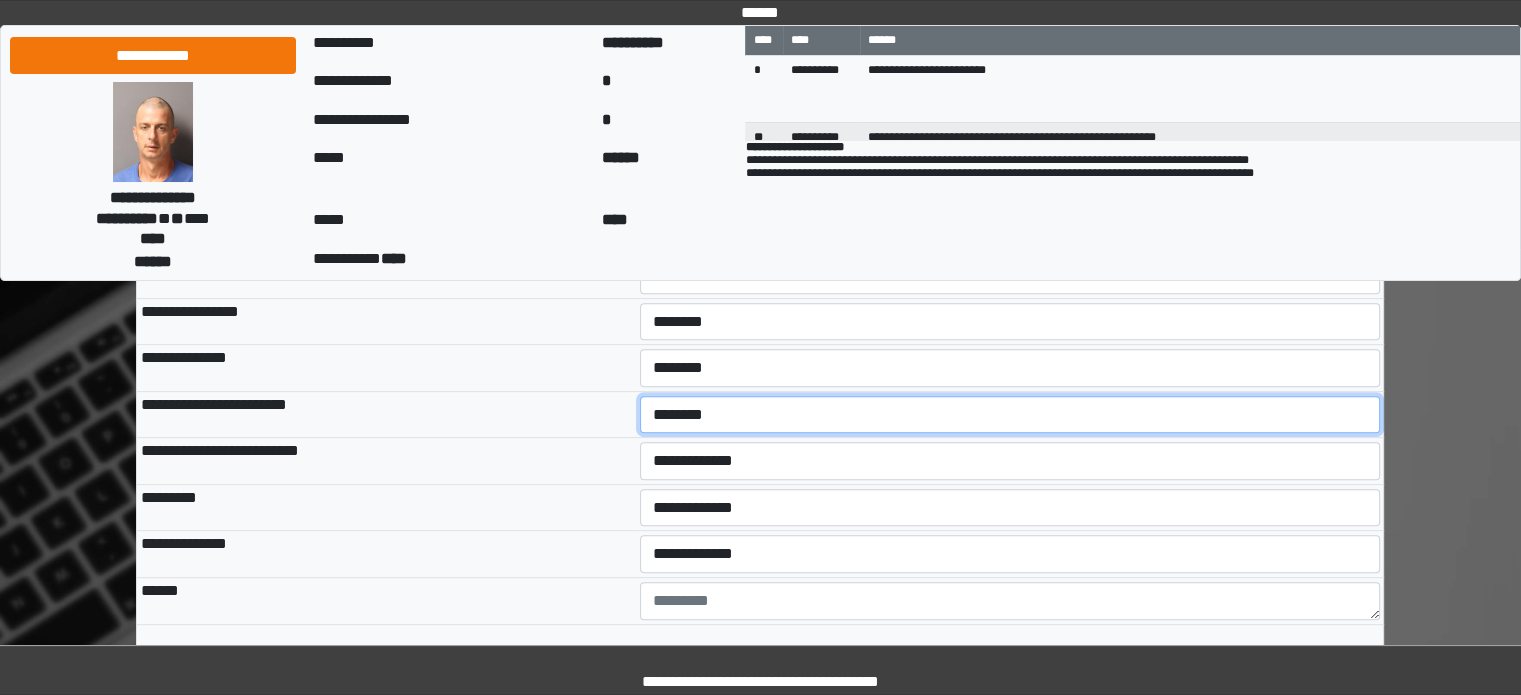 click on "**********" at bounding box center [1010, 415] 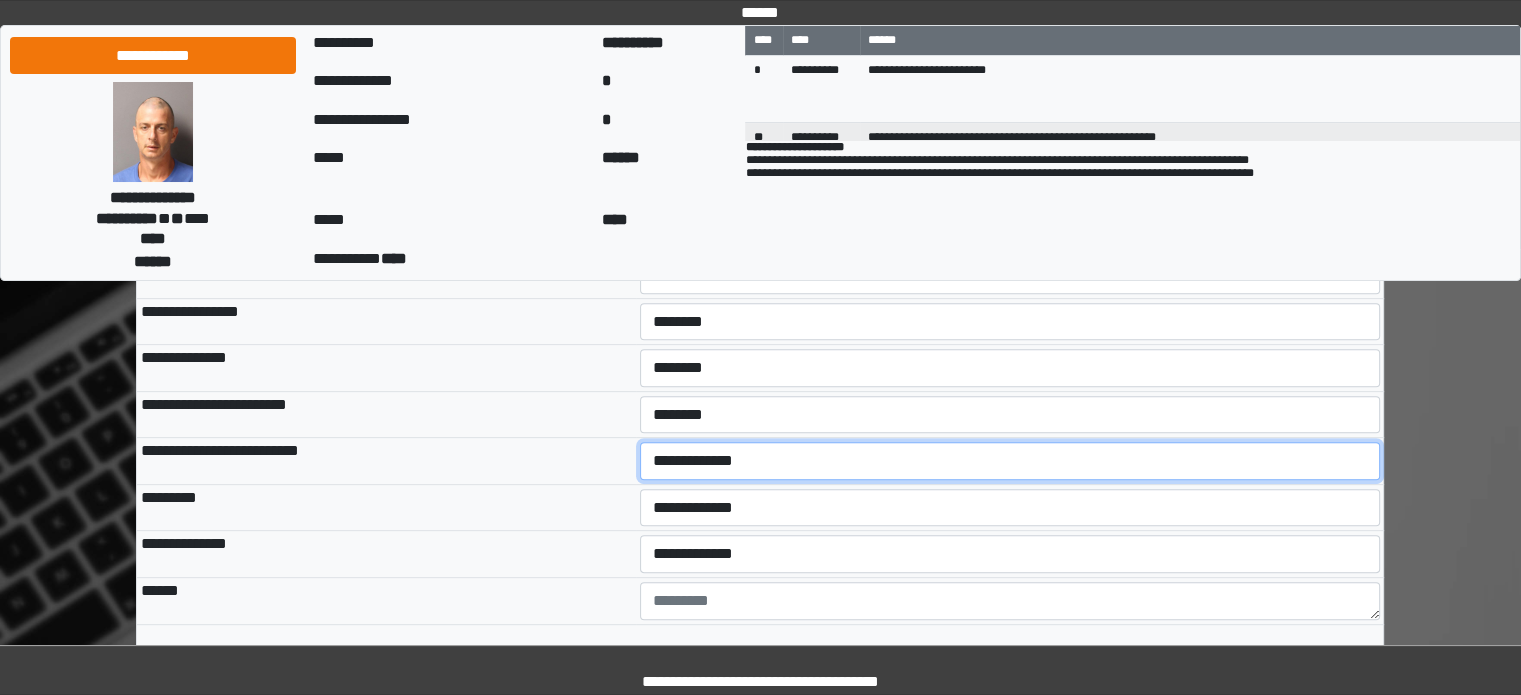 drag, startPoint x: 715, startPoint y: 455, endPoint x: 713, endPoint y: 467, distance: 12.165525 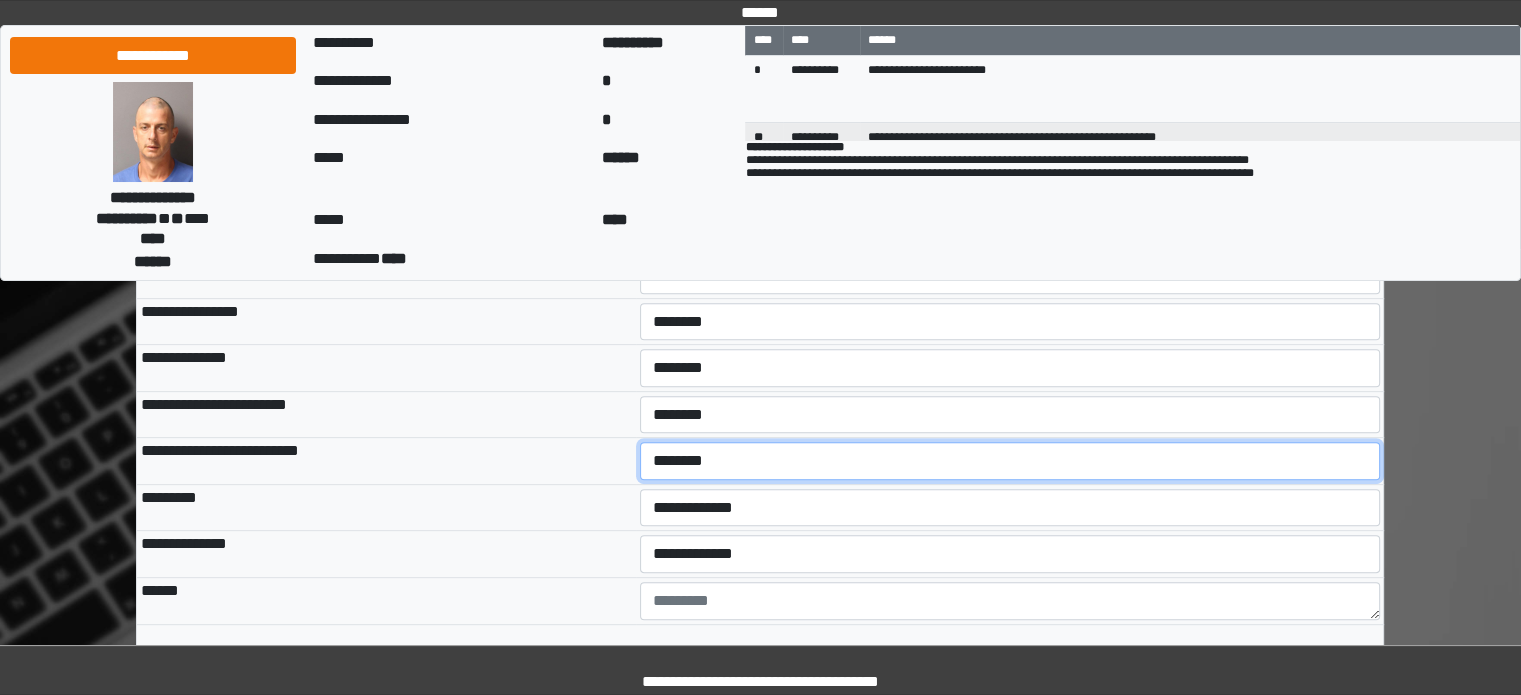click on "**********" at bounding box center [1010, 461] 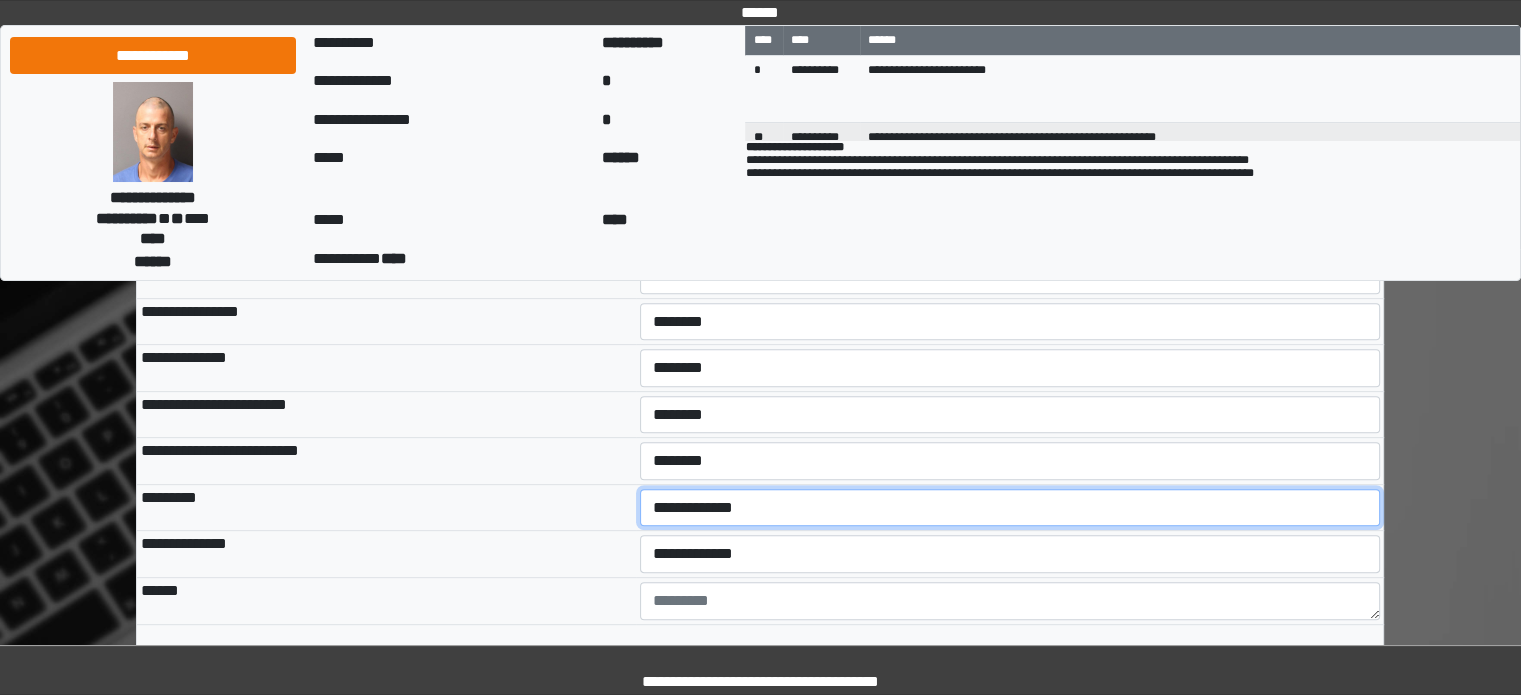click on "**********" at bounding box center [1010, 508] 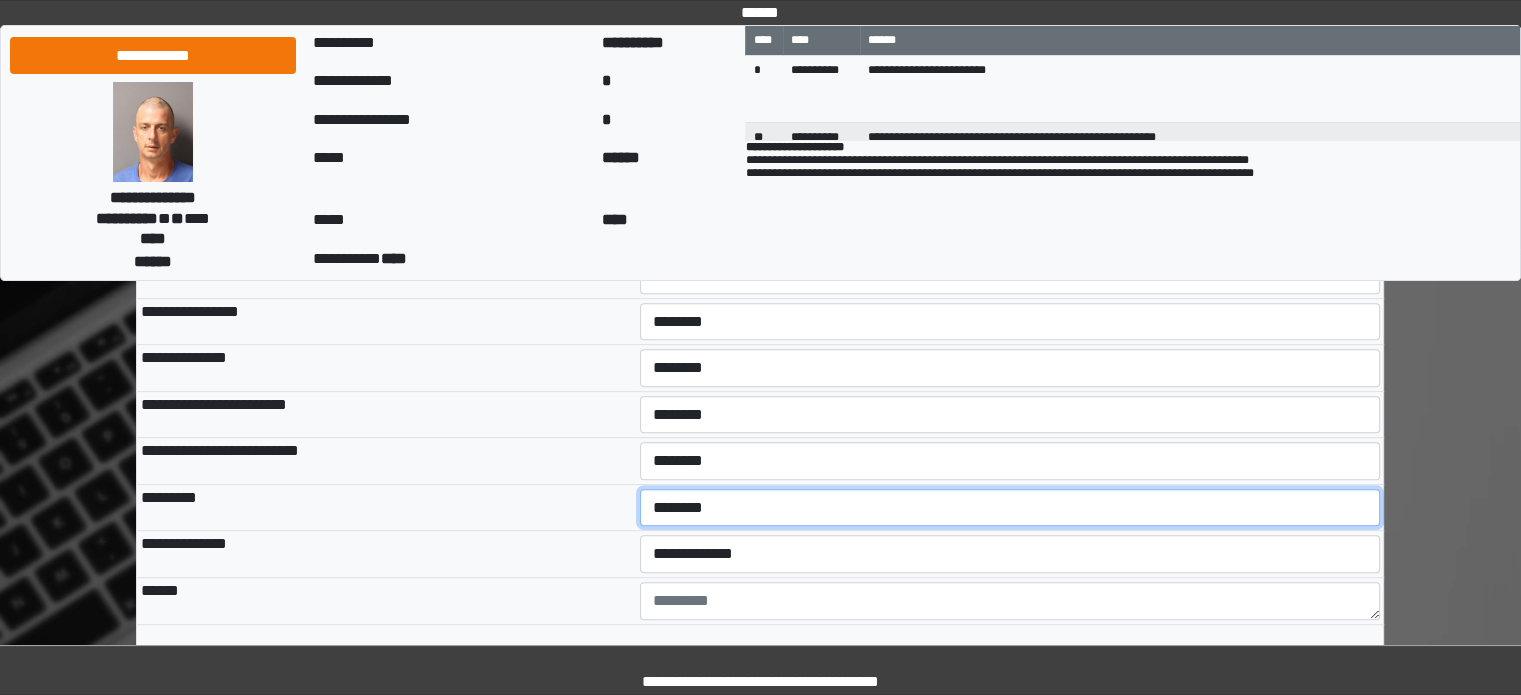 click on "**********" at bounding box center [1010, 508] 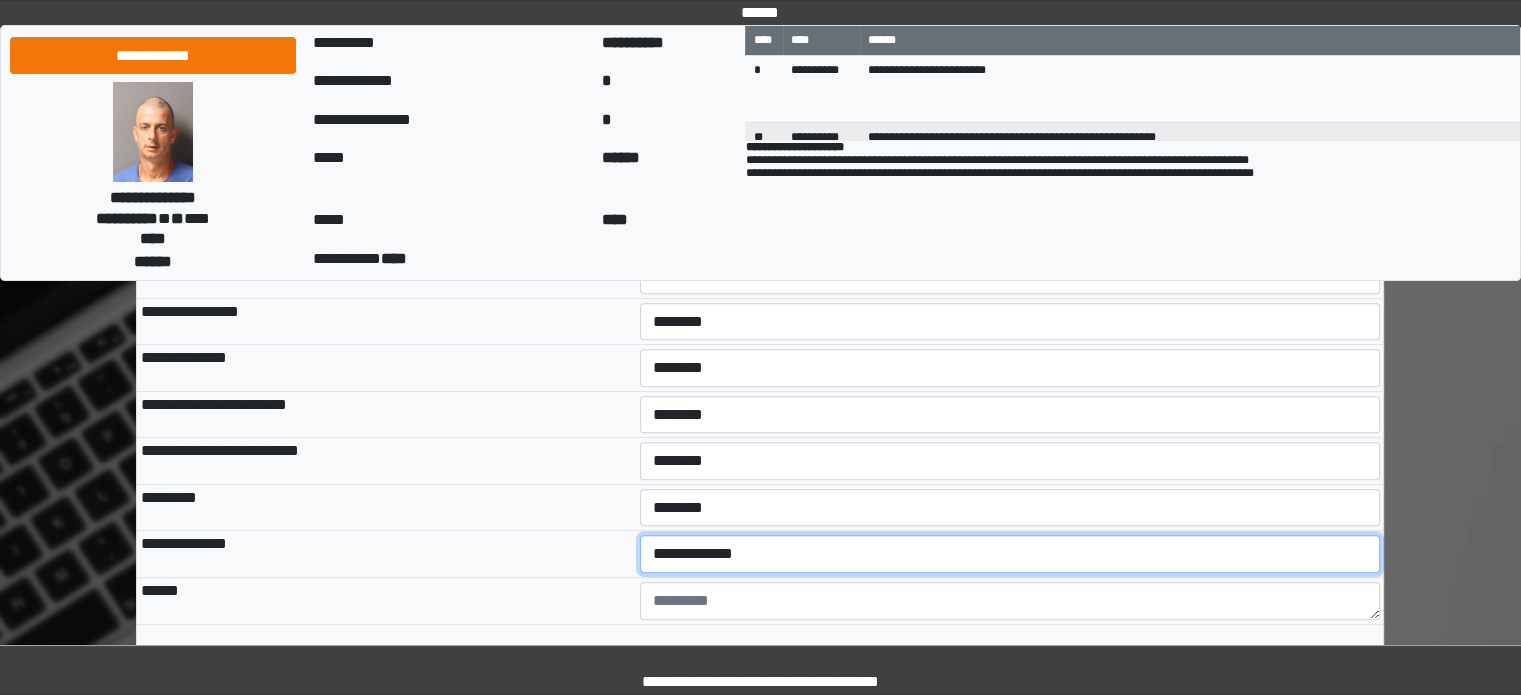 click on "**********" at bounding box center [1010, 554] 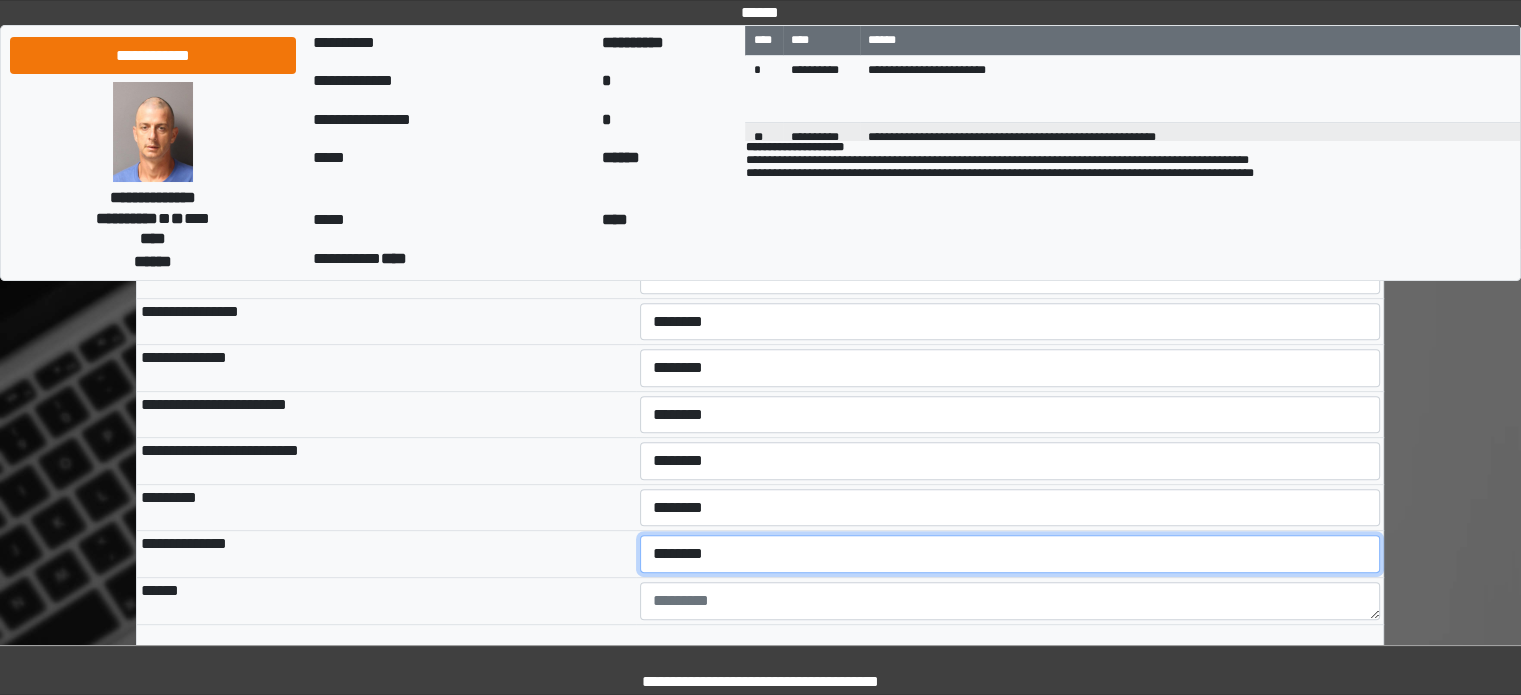 scroll, scrollTop: 833, scrollLeft: 0, axis: vertical 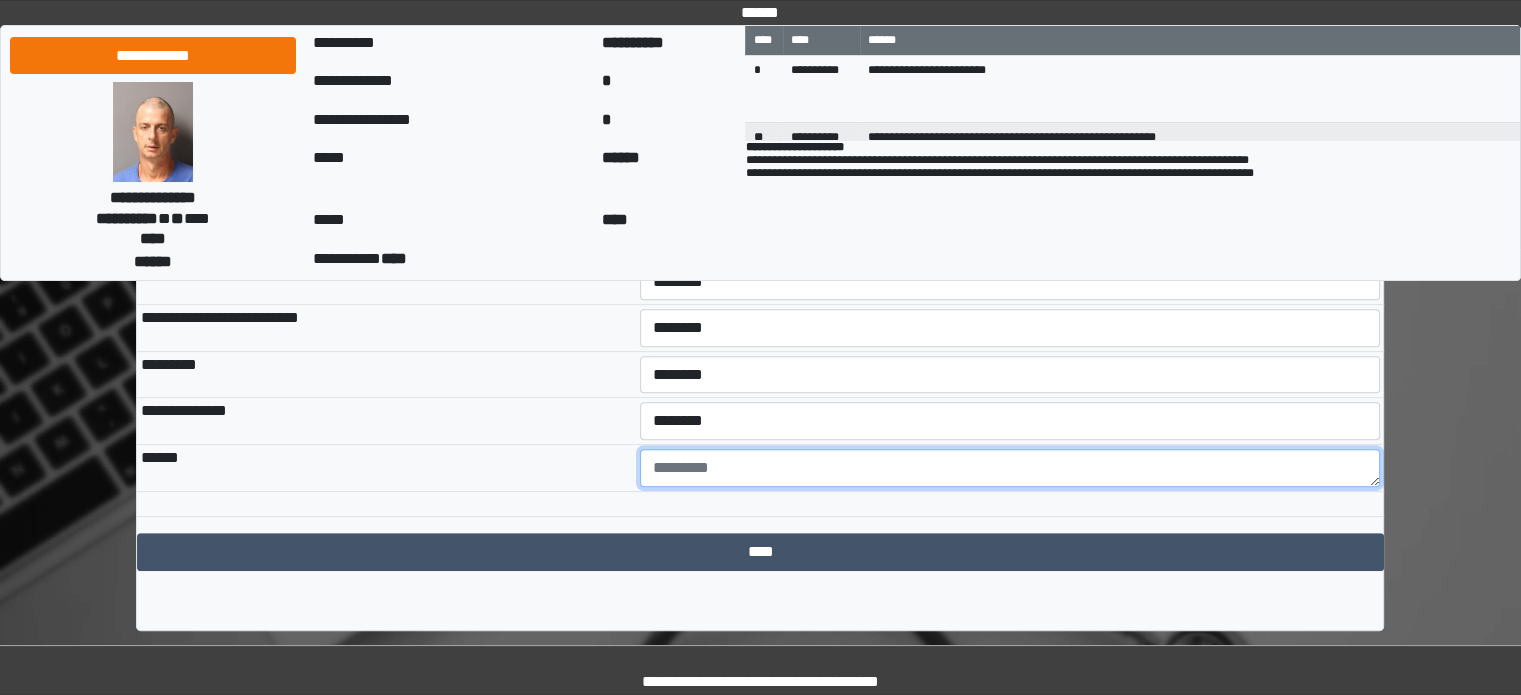 click at bounding box center (1010, 468) 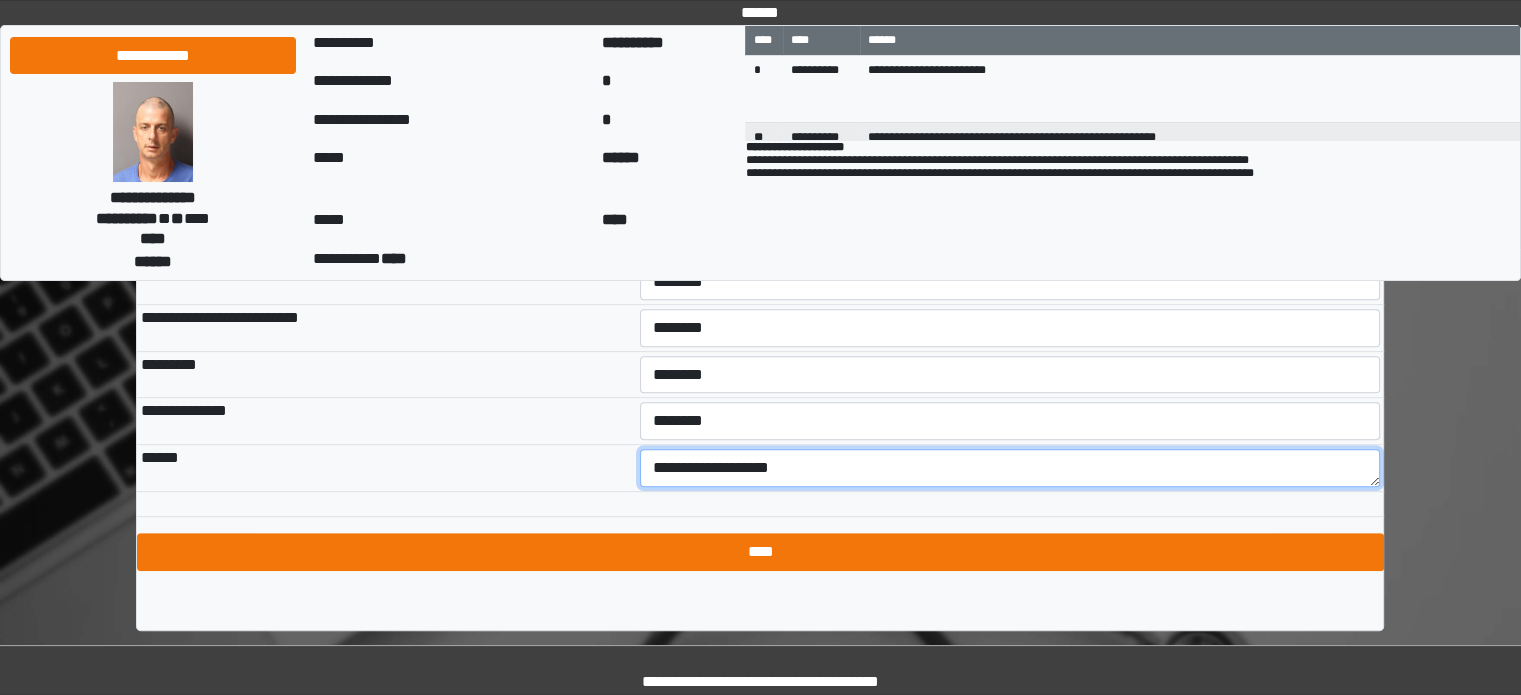 type on "**********" 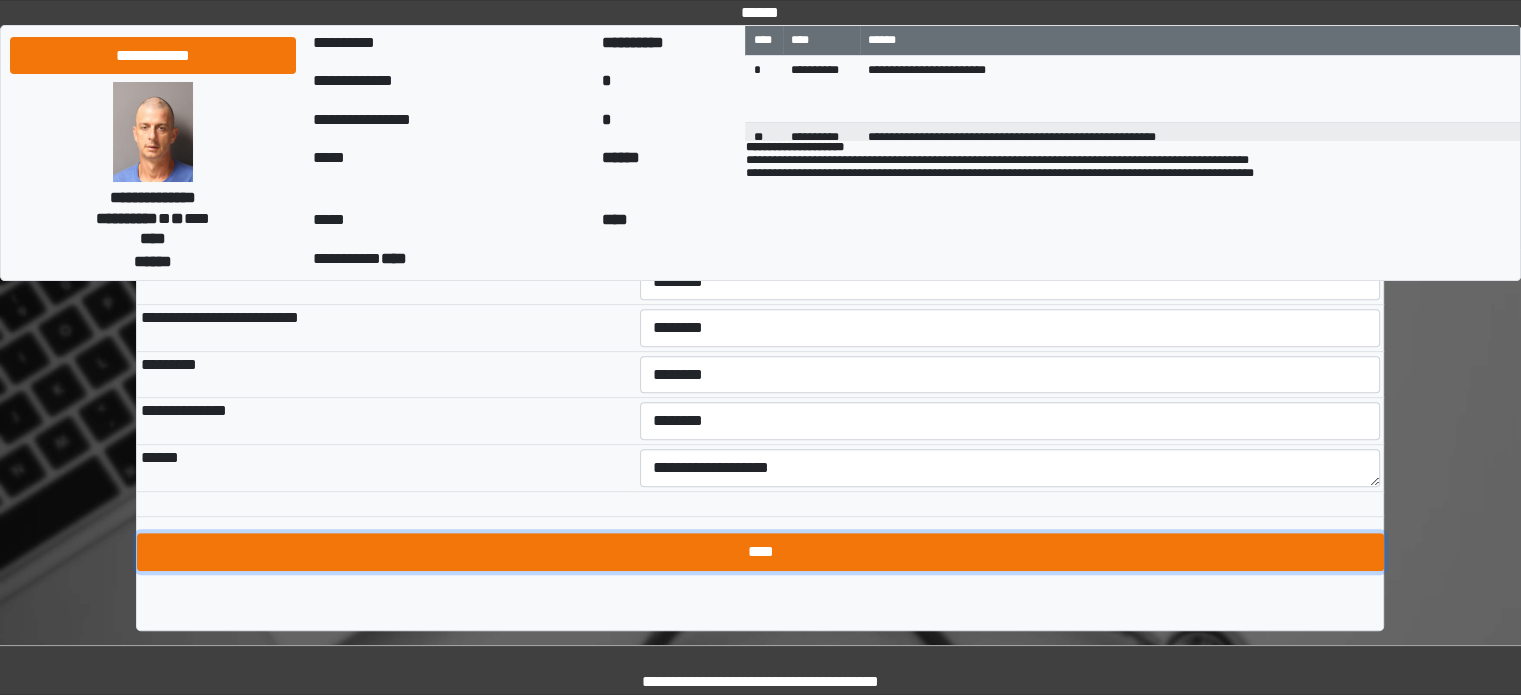 click on "****" at bounding box center [760, 552] 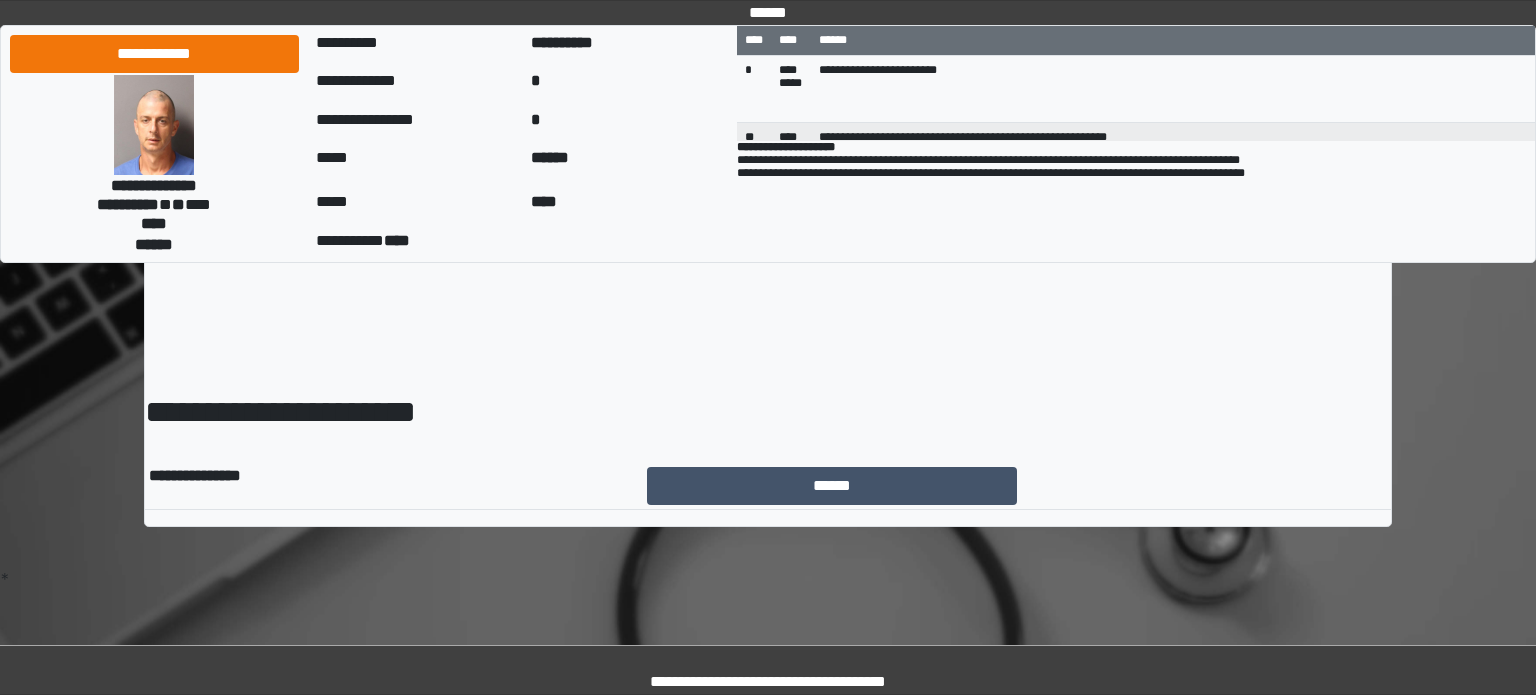 scroll, scrollTop: 0, scrollLeft: 0, axis: both 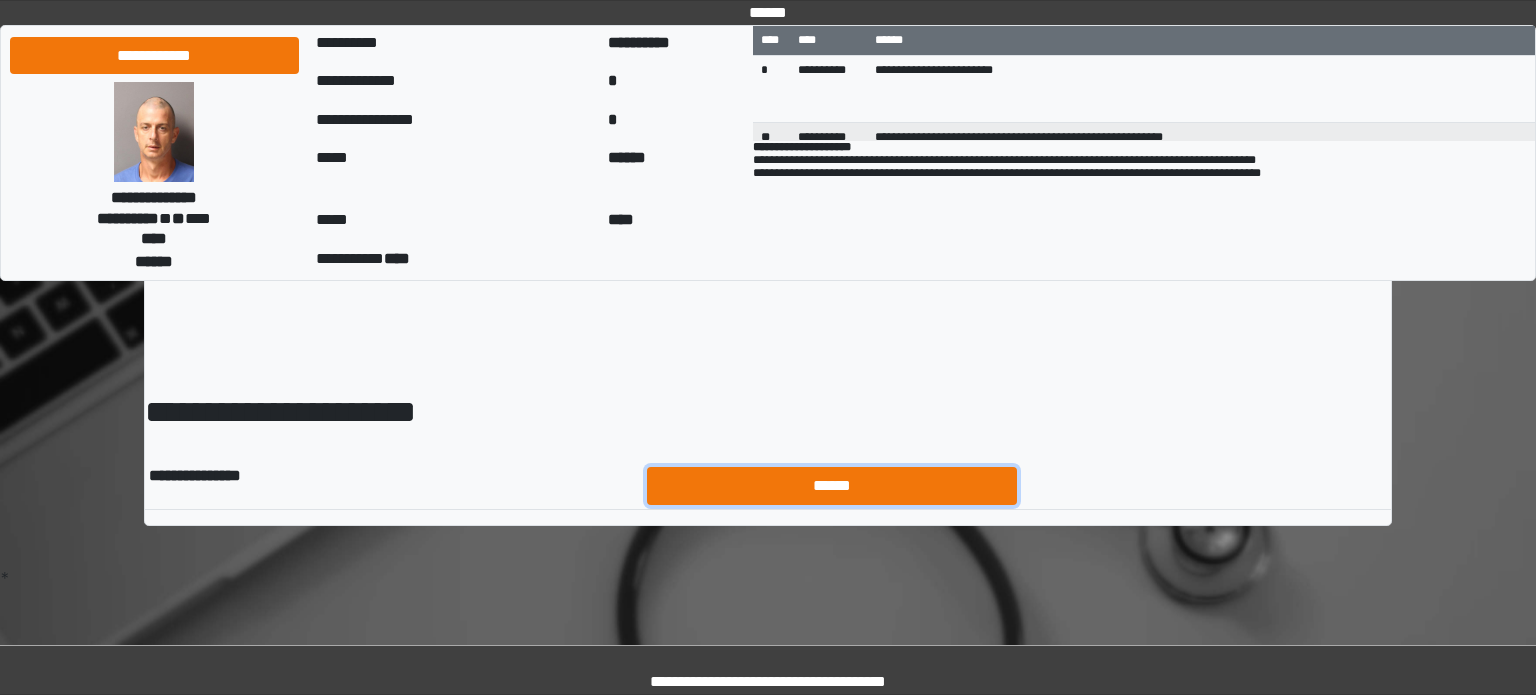 click on "******" at bounding box center (832, 486) 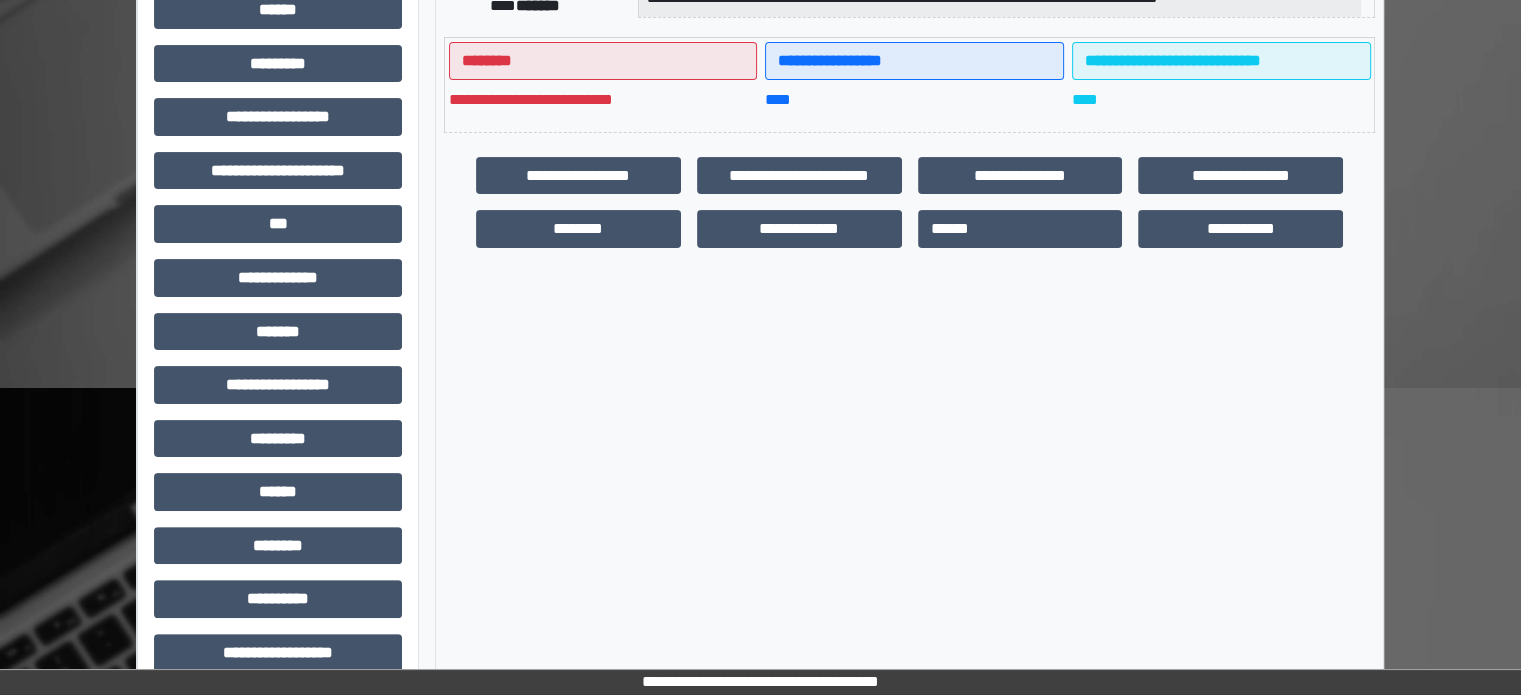 scroll, scrollTop: 471, scrollLeft: 0, axis: vertical 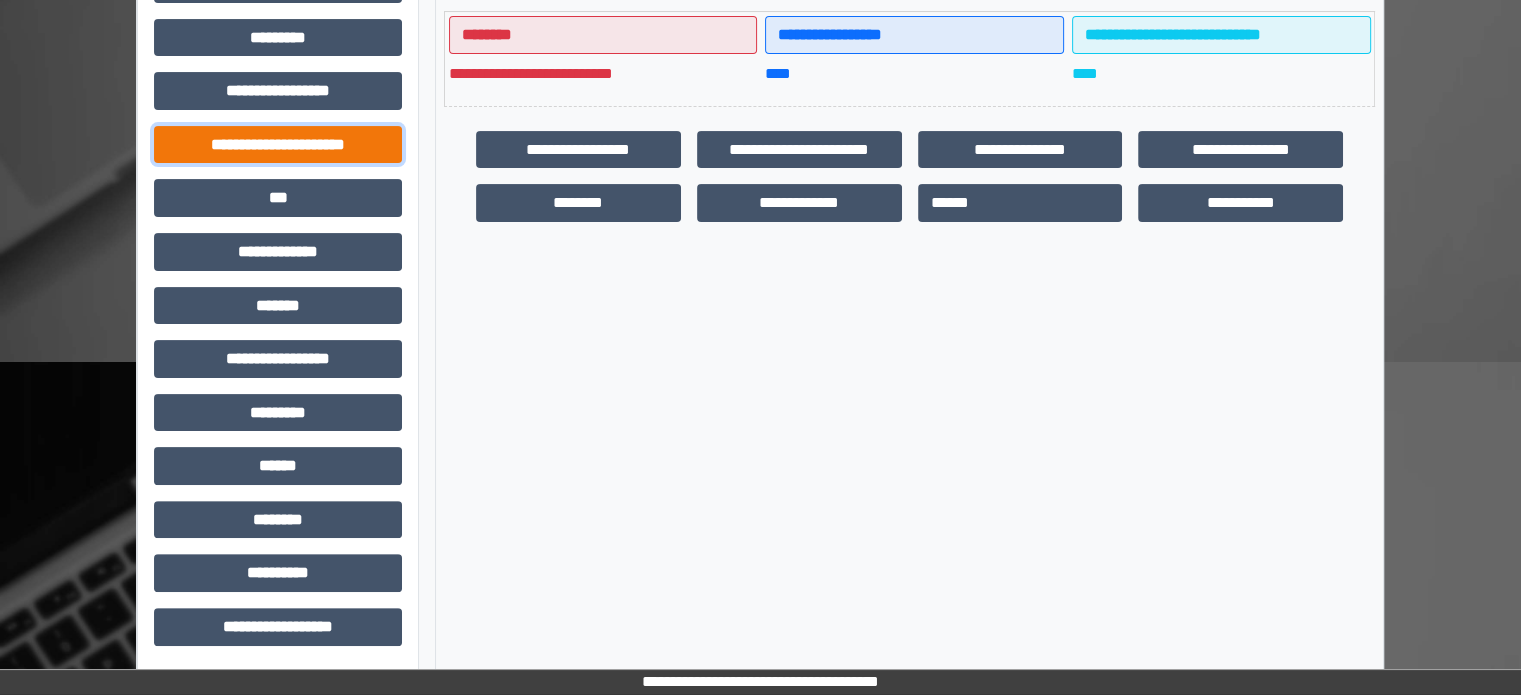 click on "**********" at bounding box center [278, 145] 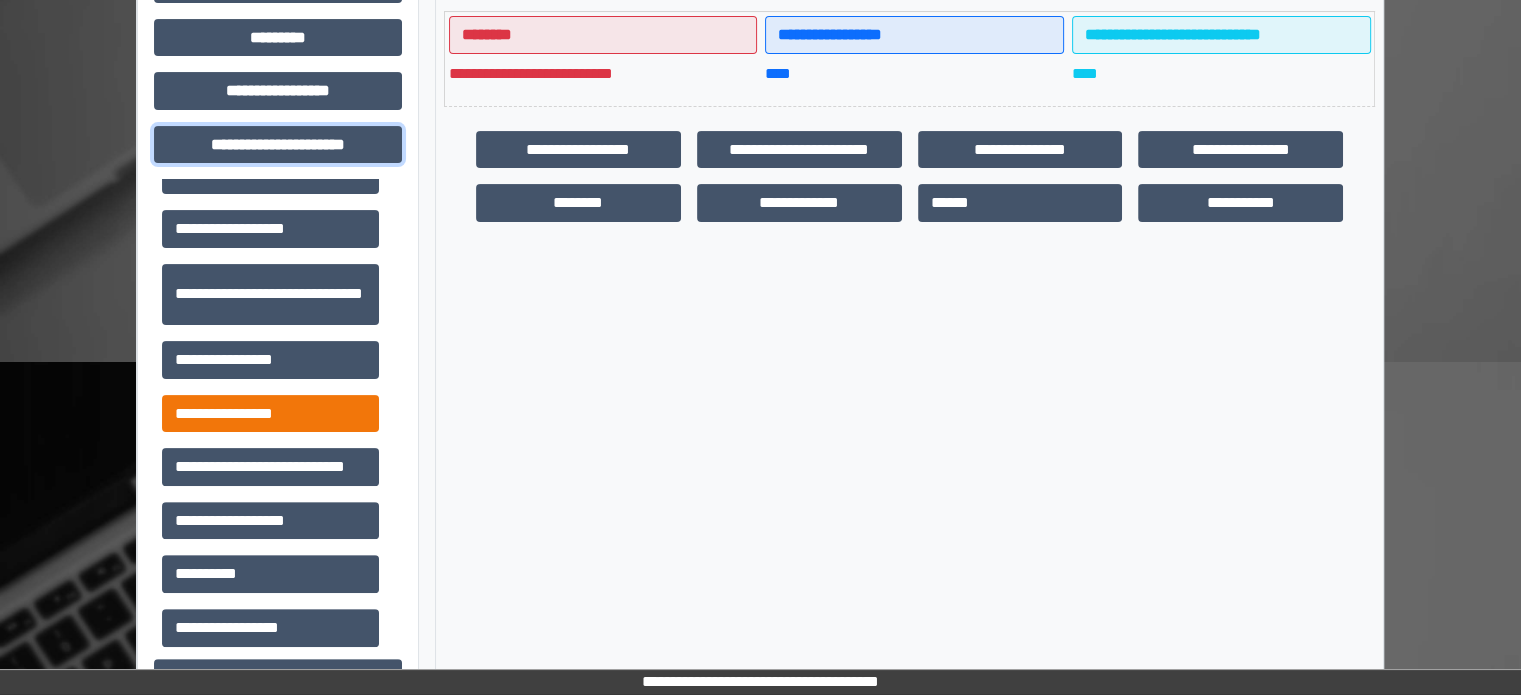 scroll, scrollTop: 42, scrollLeft: 0, axis: vertical 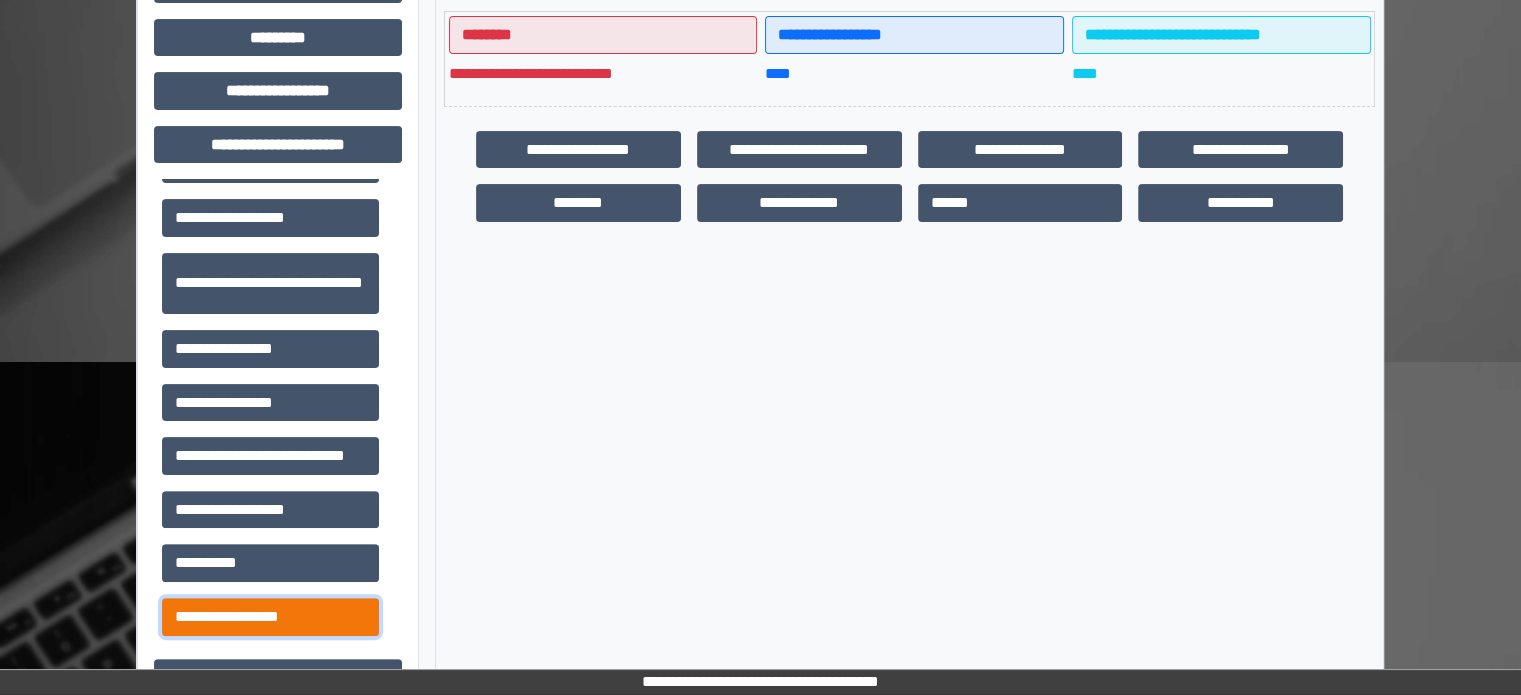 click on "**********" at bounding box center (270, 617) 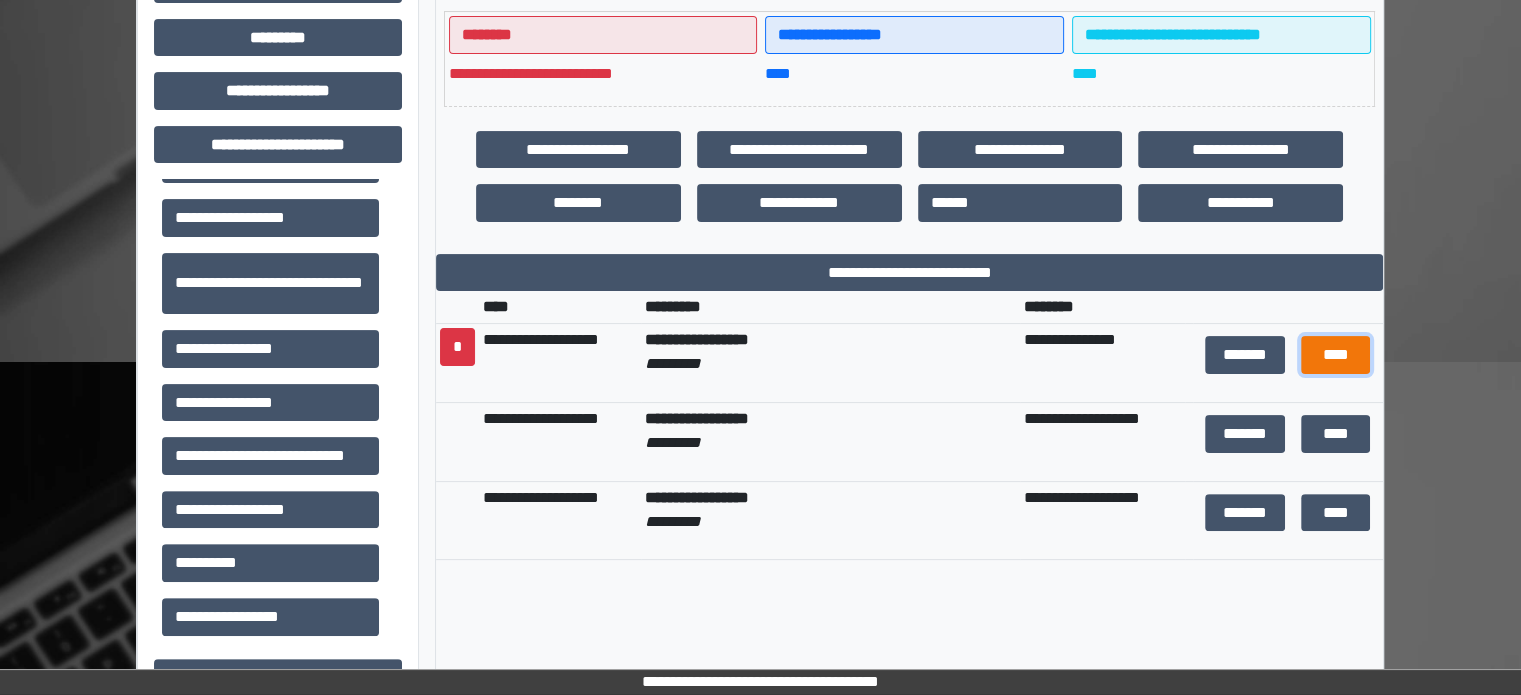 click on "****" at bounding box center [1335, 355] 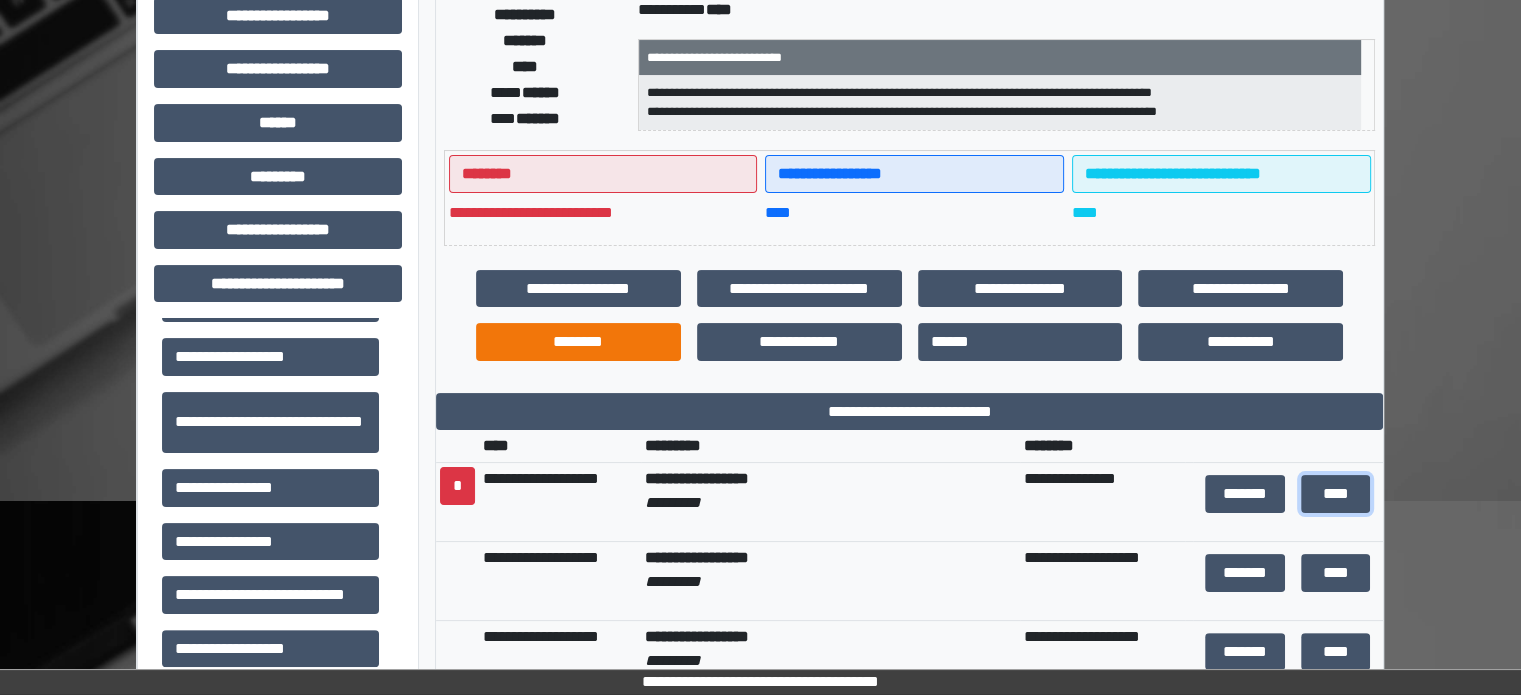 scroll, scrollTop: 0, scrollLeft: 0, axis: both 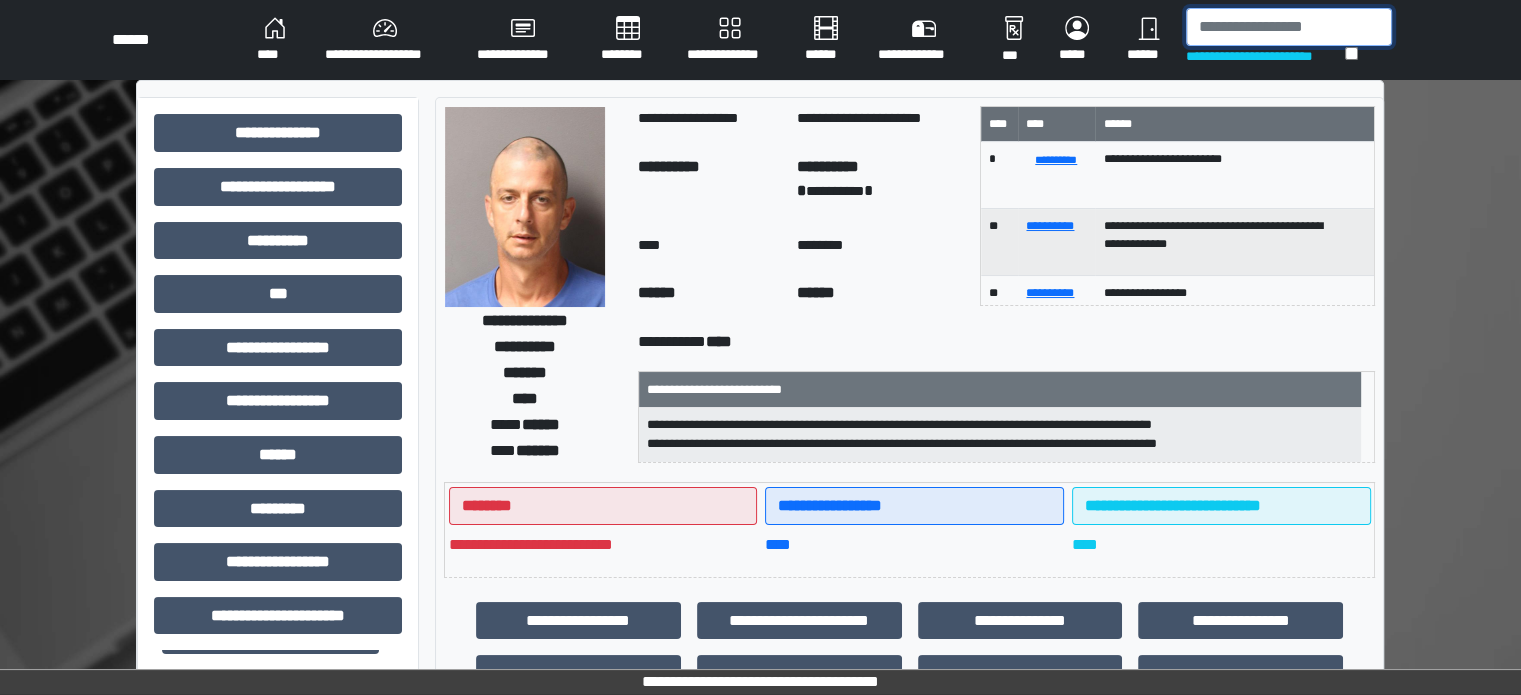 click at bounding box center [1289, 27] 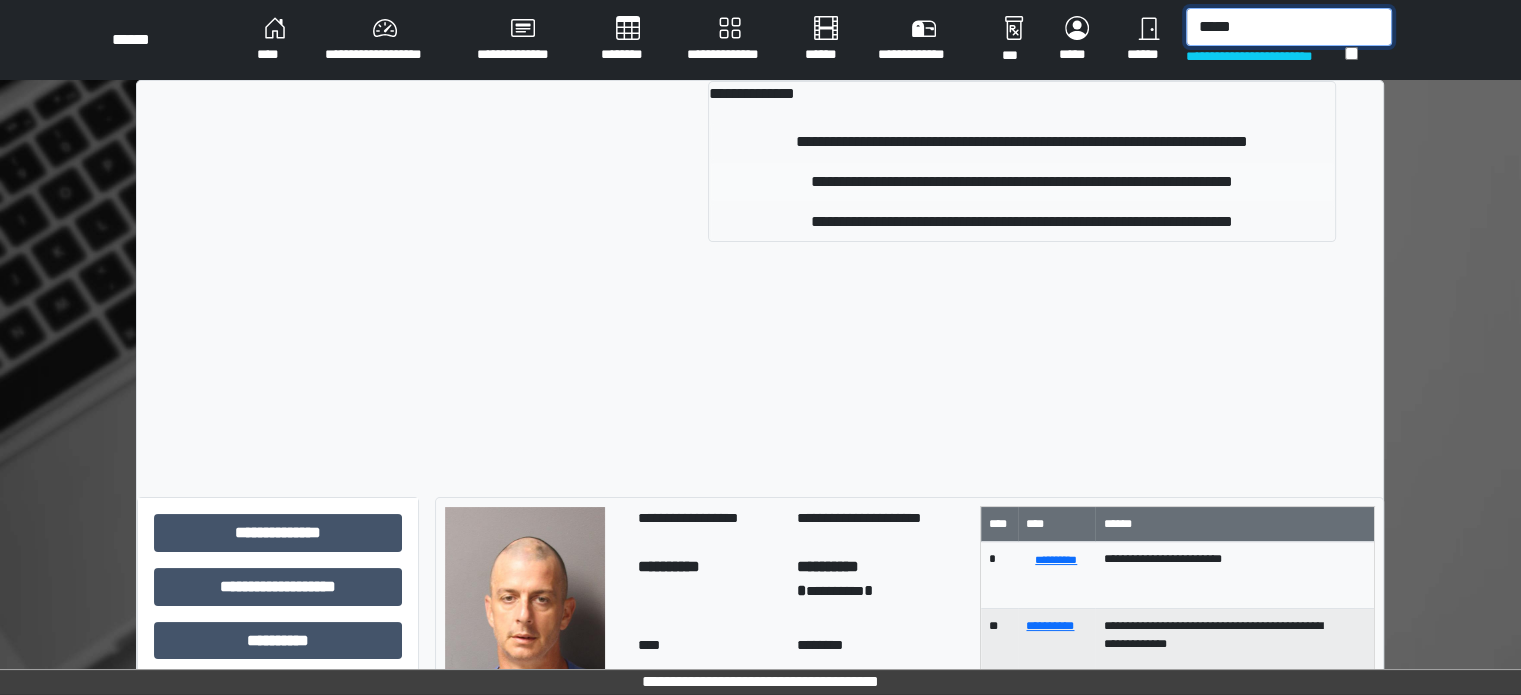type on "*****" 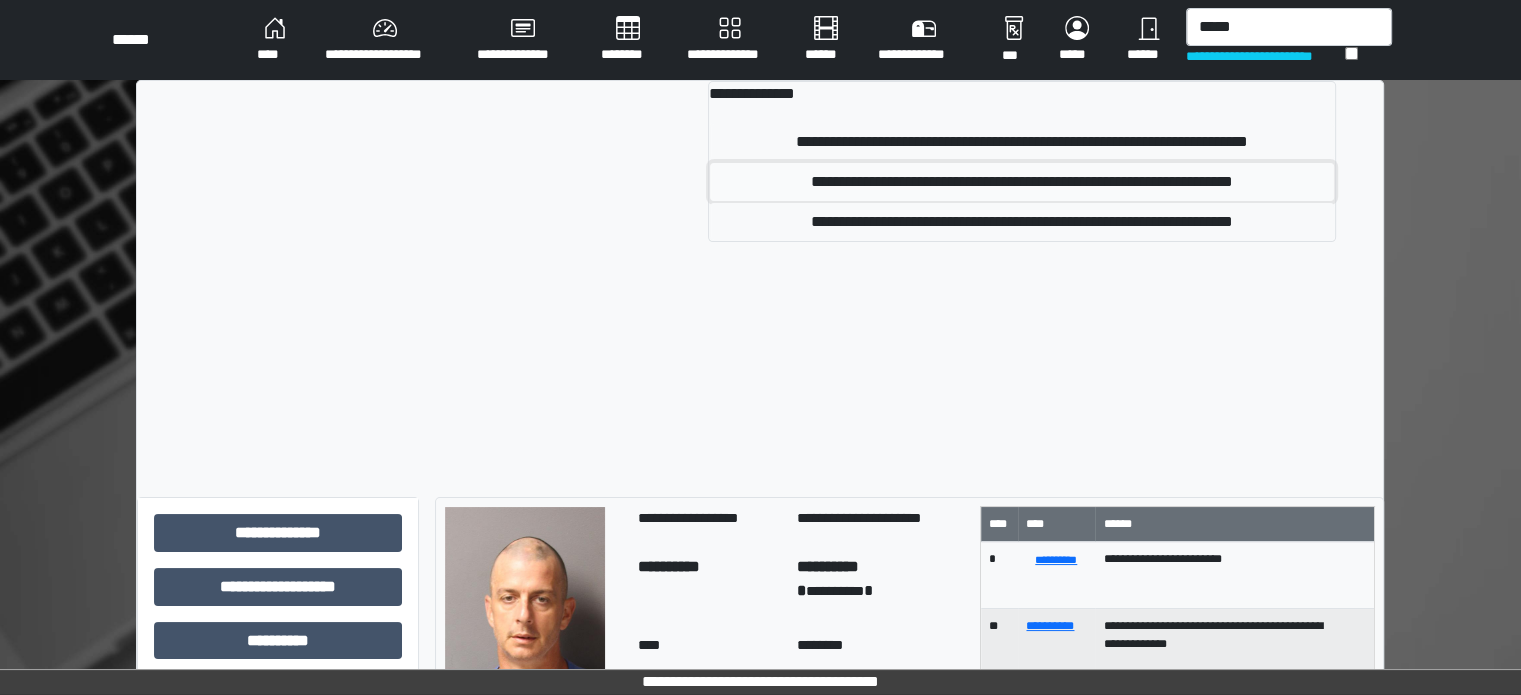 click on "**********" at bounding box center [1022, 182] 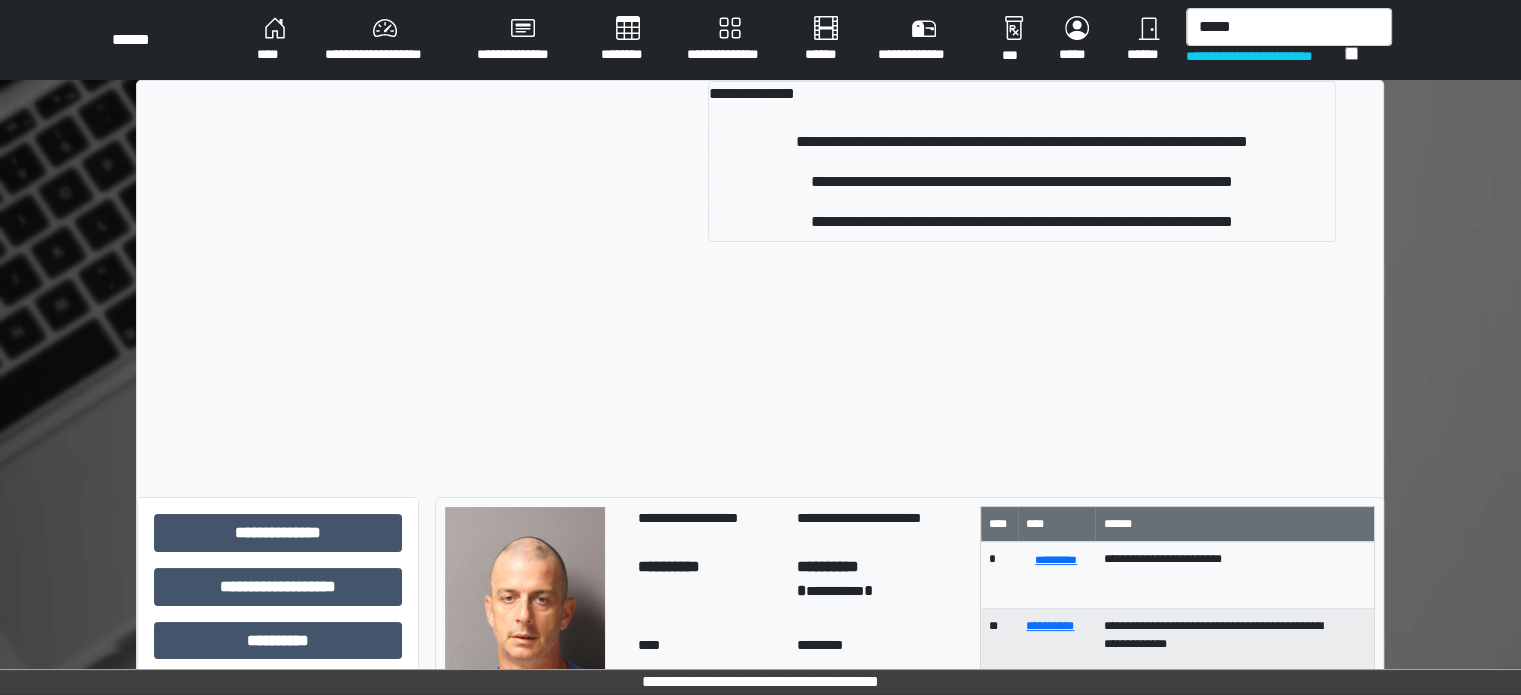 type 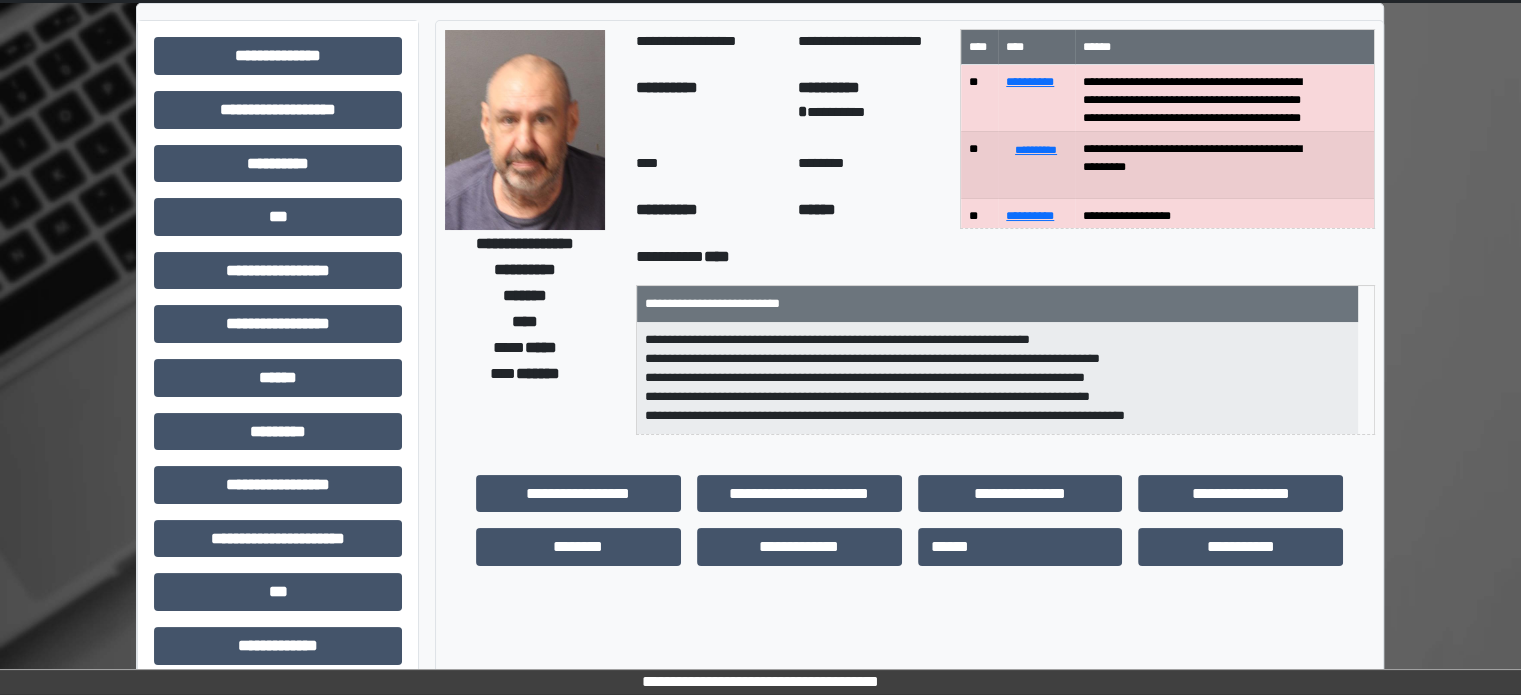 scroll, scrollTop: 471, scrollLeft: 0, axis: vertical 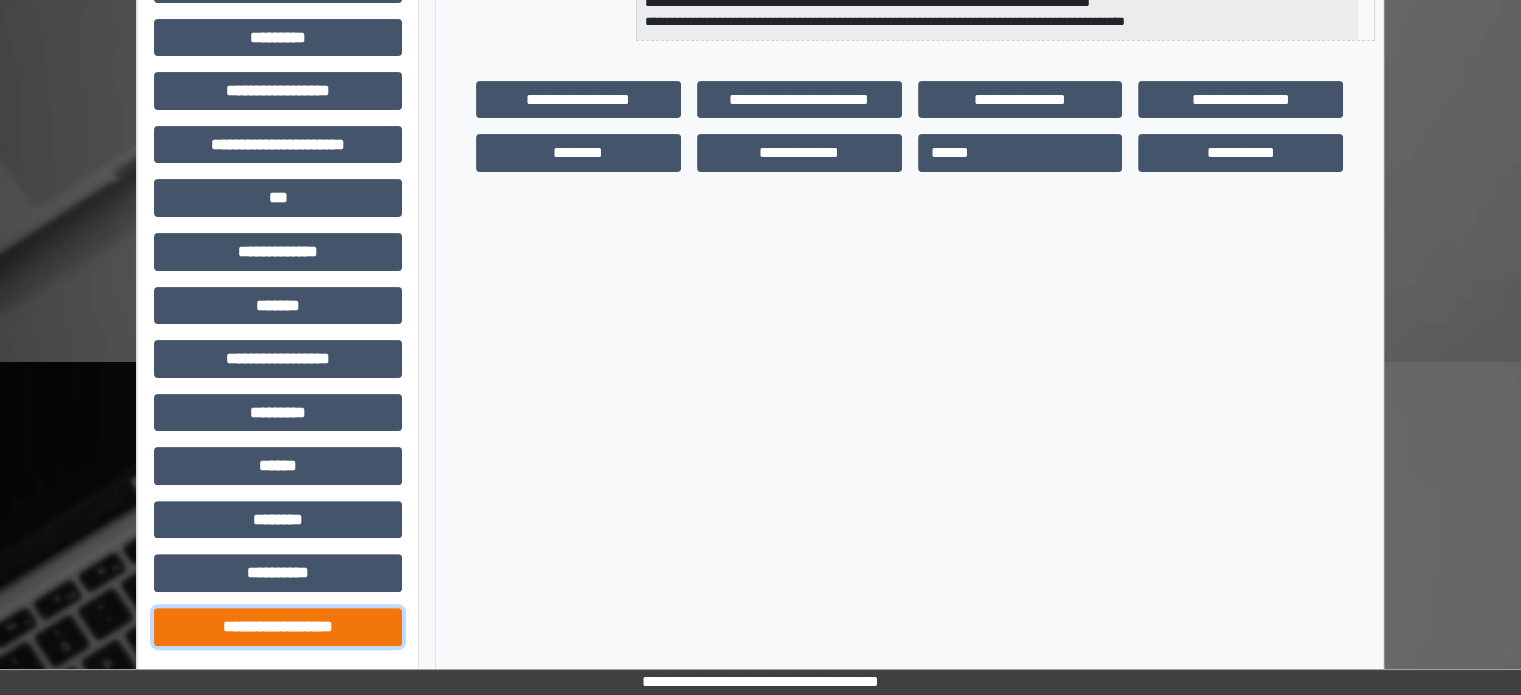 click on "**********" at bounding box center [278, 627] 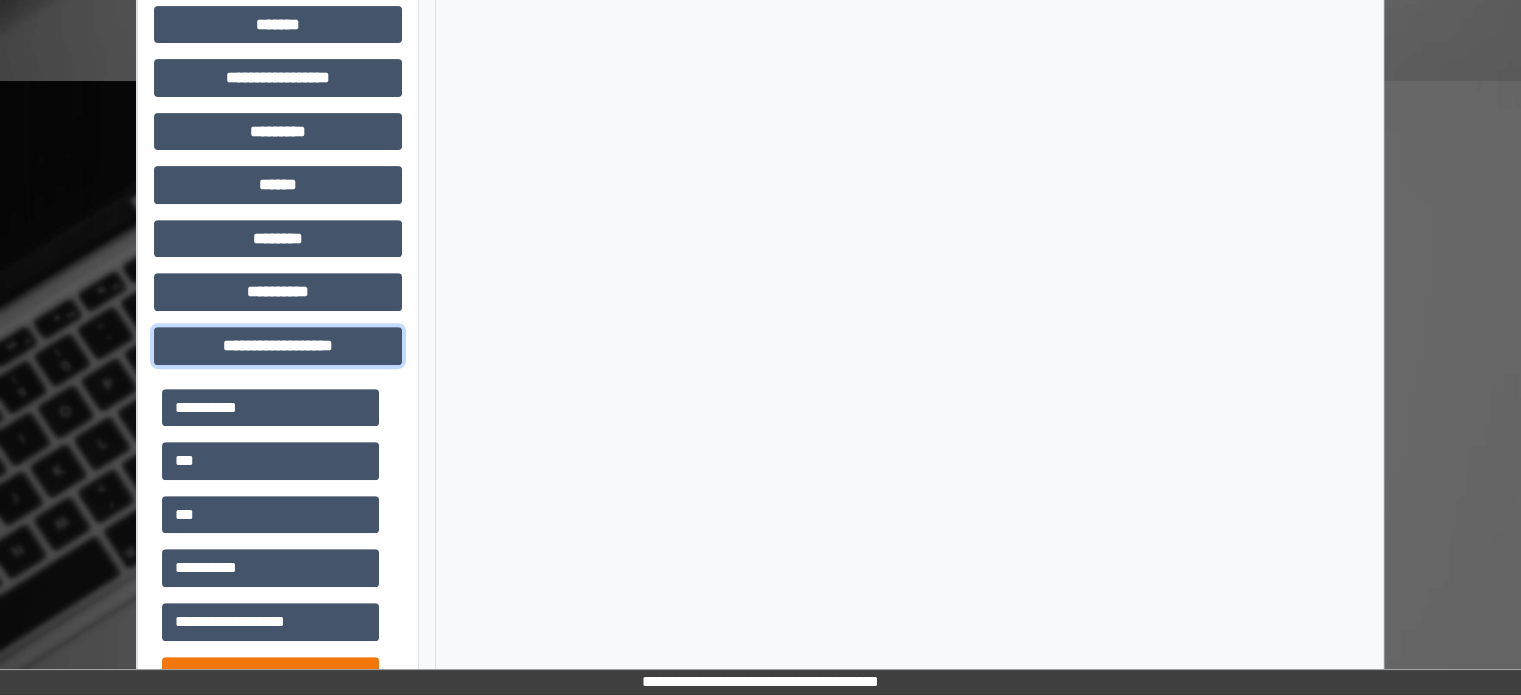 scroll, scrollTop: 771, scrollLeft: 0, axis: vertical 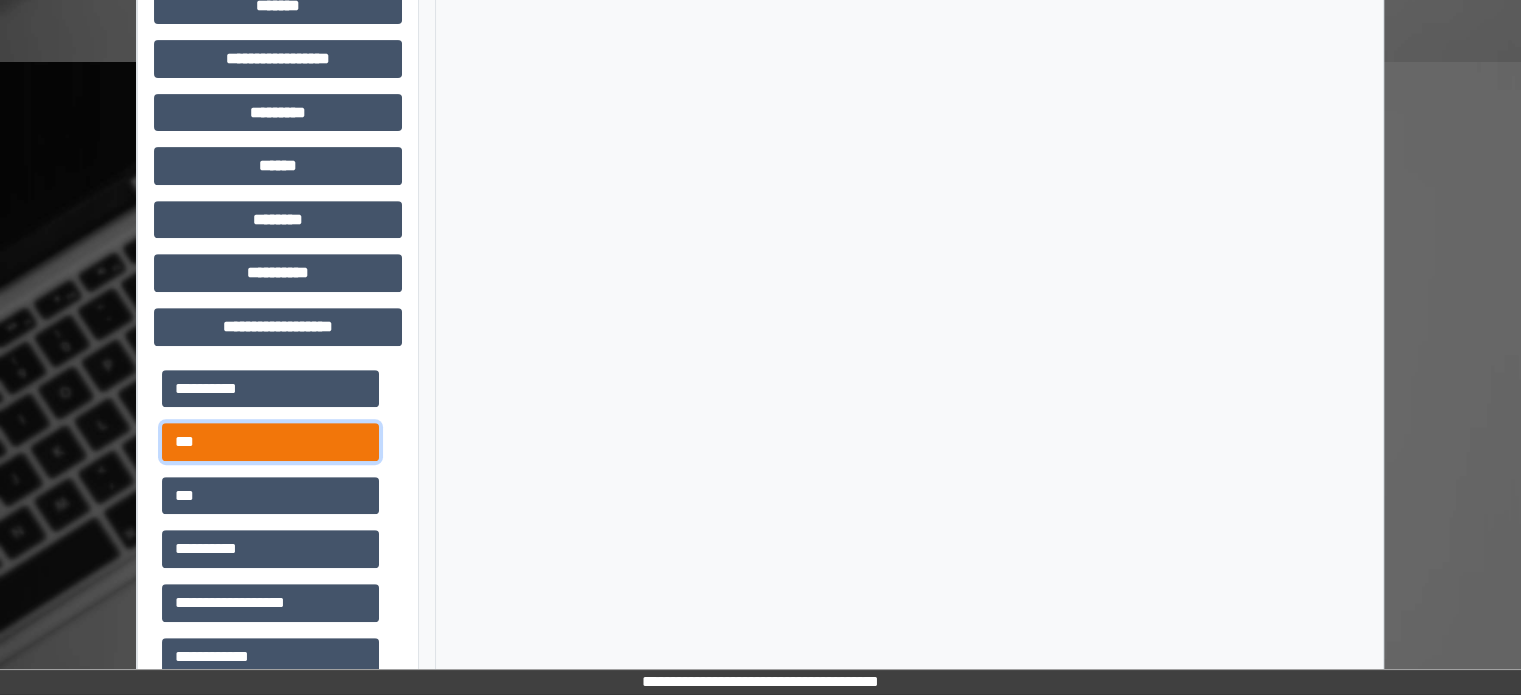click on "***" at bounding box center [270, 442] 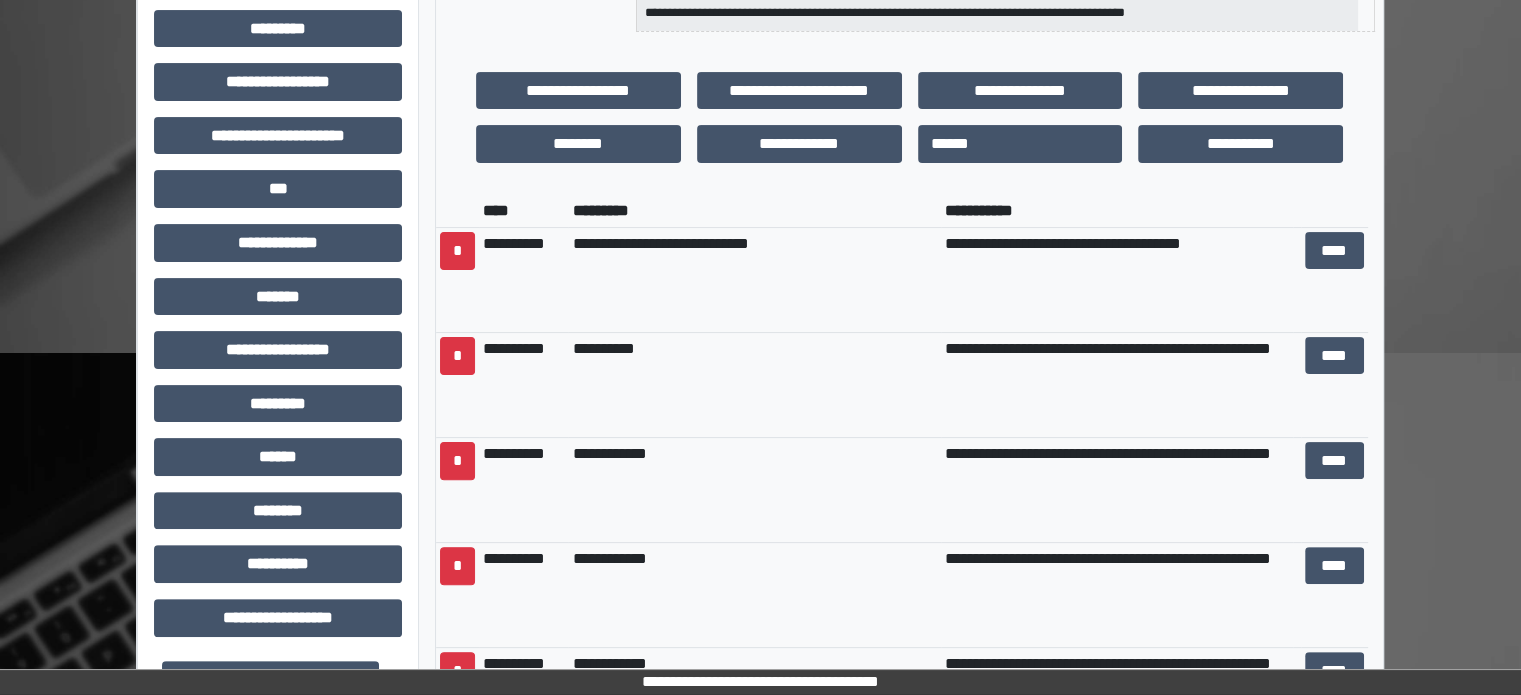 scroll, scrollTop: 471, scrollLeft: 0, axis: vertical 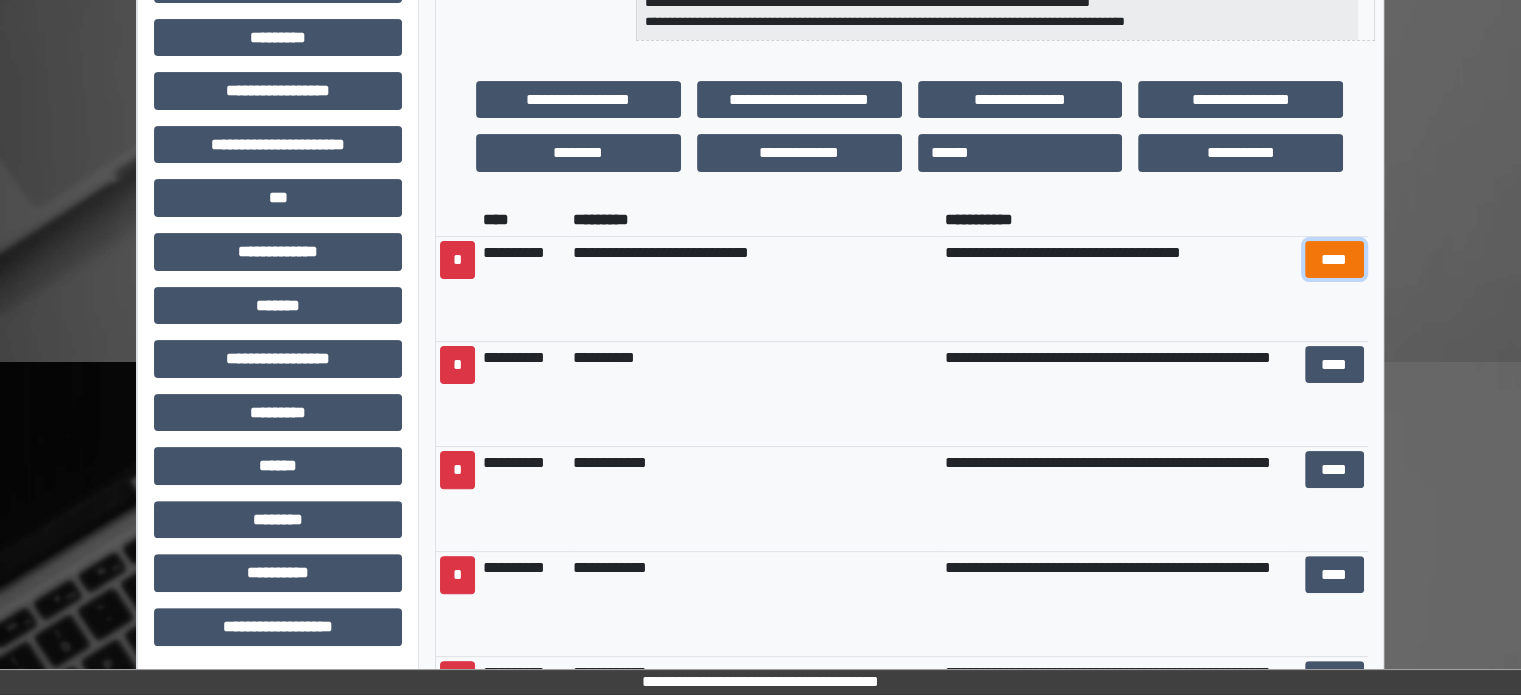 click on "****" at bounding box center [1334, 260] 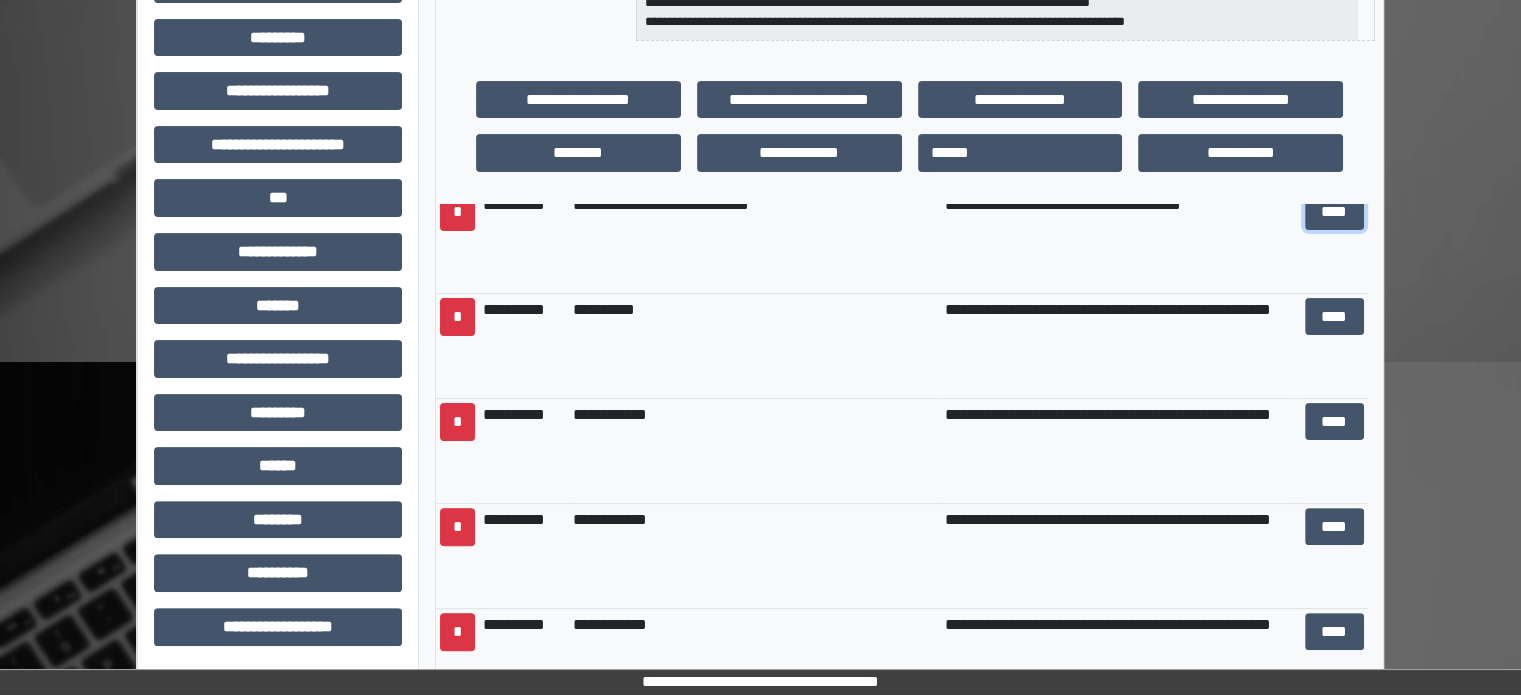 scroll, scrollTop: 92, scrollLeft: 0, axis: vertical 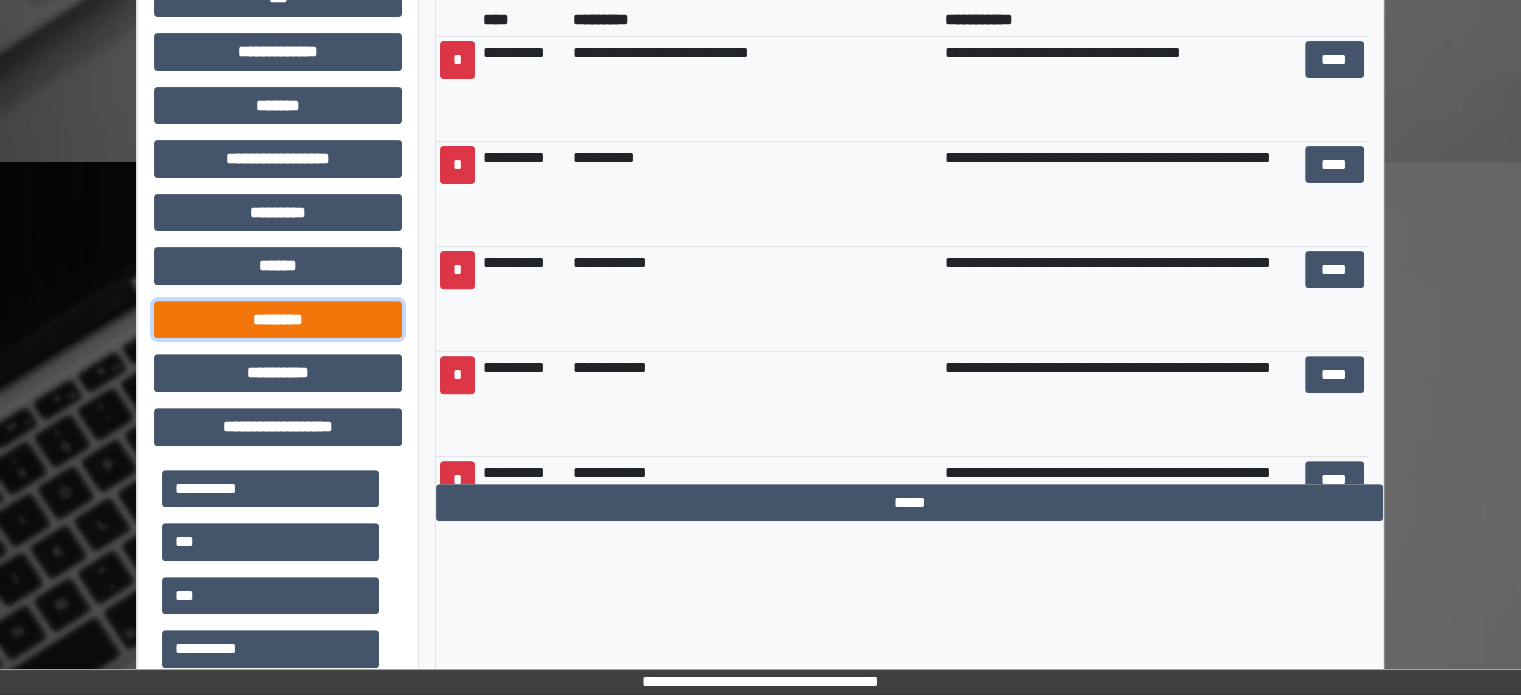 click on "********" at bounding box center [278, 320] 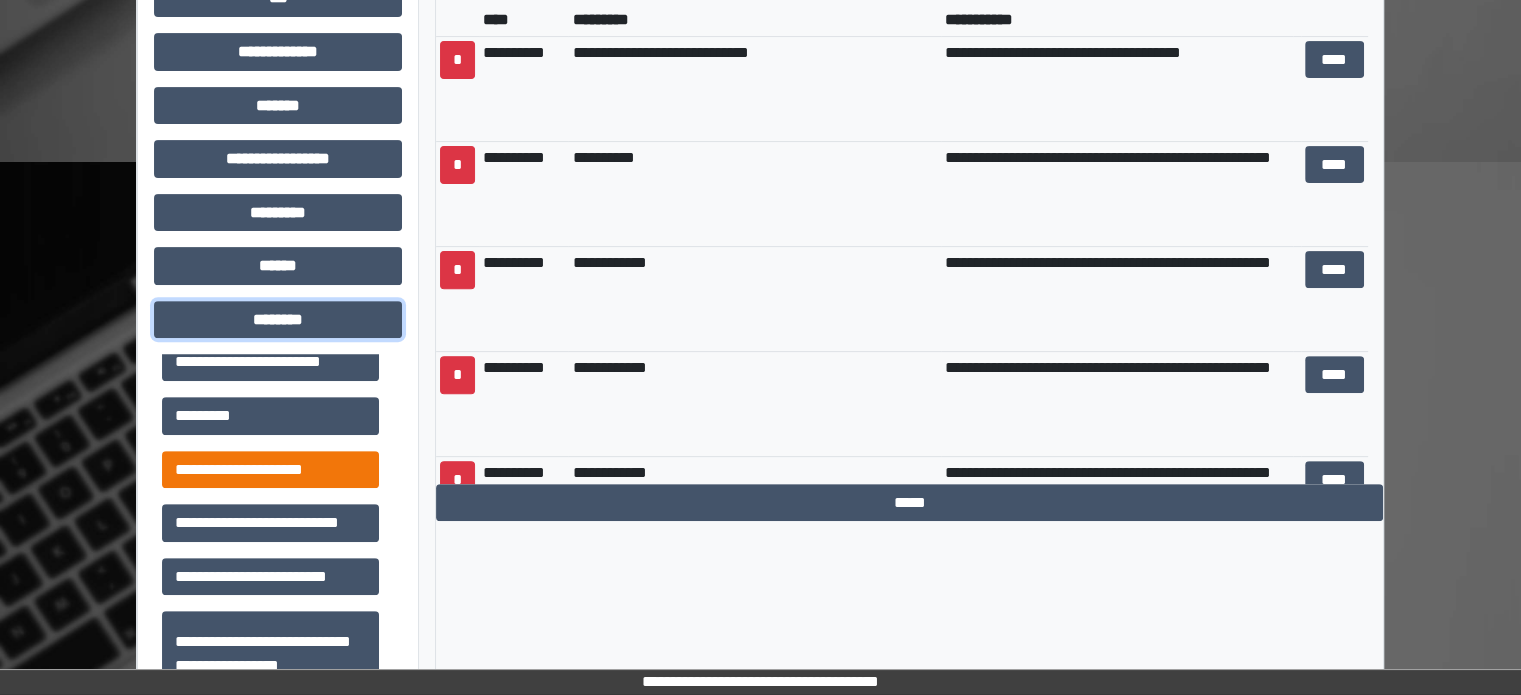 scroll, scrollTop: 300, scrollLeft: 0, axis: vertical 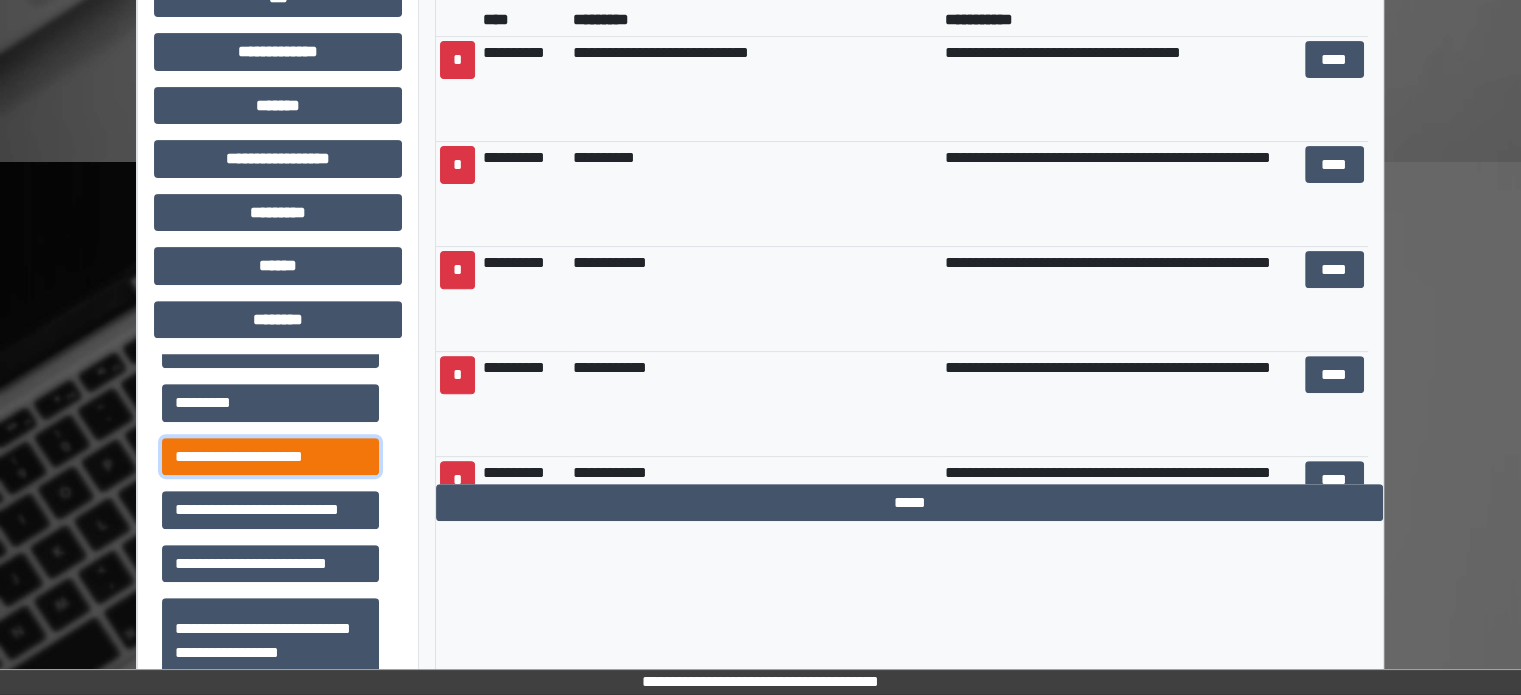 click on "**********" at bounding box center (270, 457) 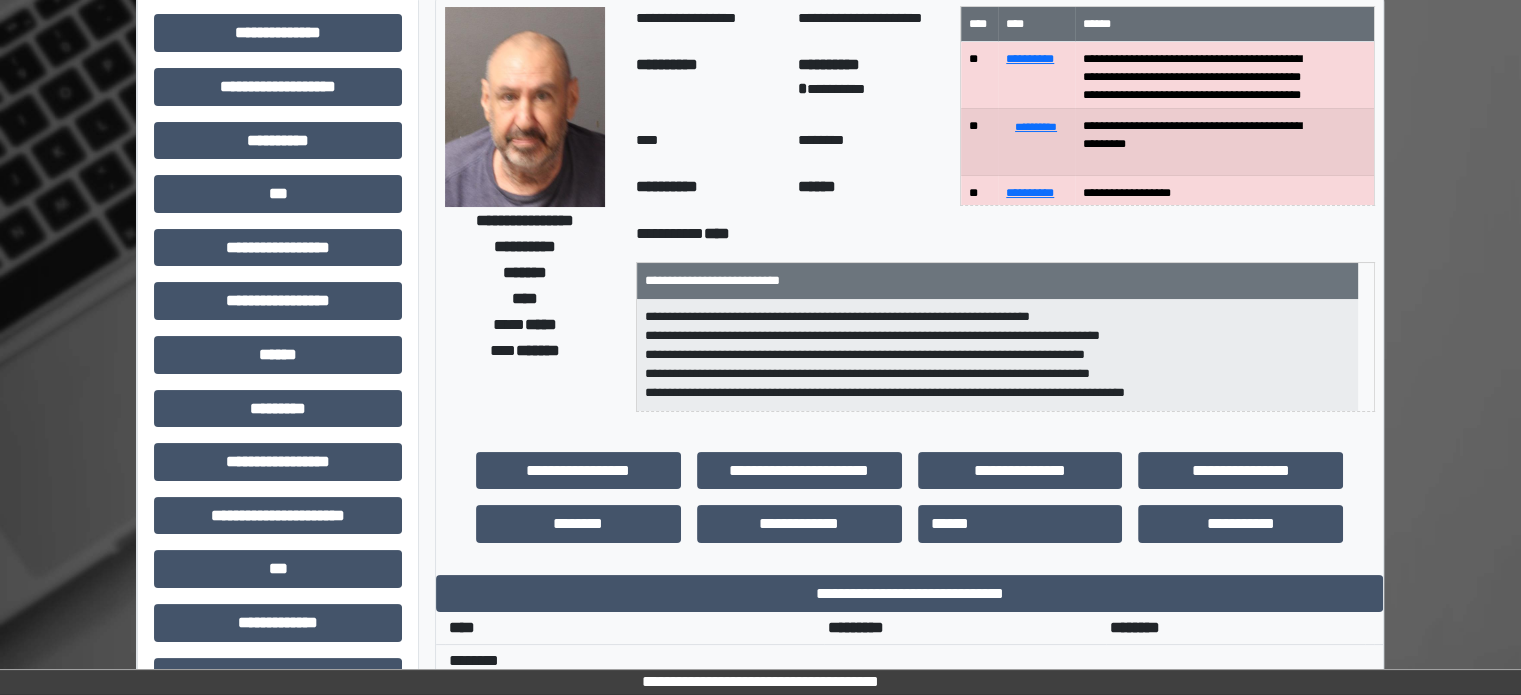 scroll, scrollTop: 0, scrollLeft: 0, axis: both 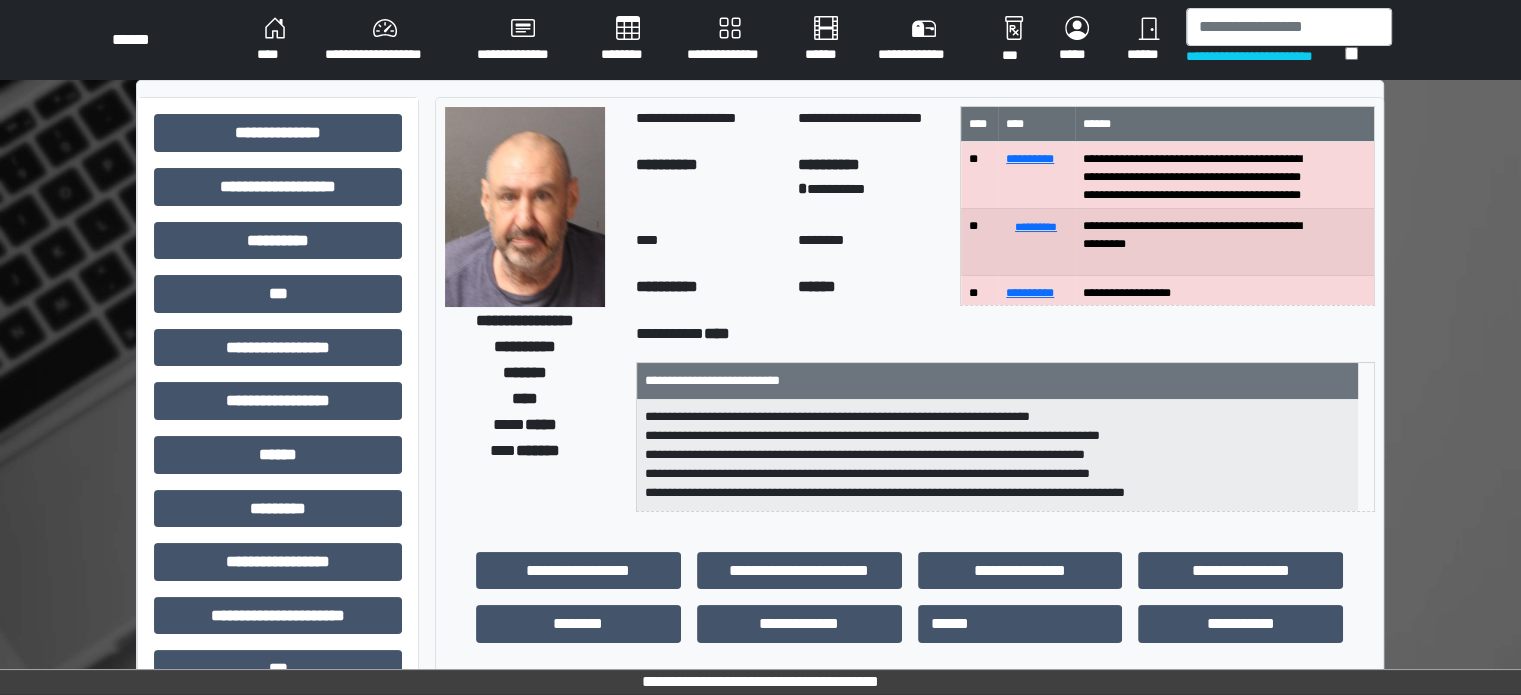 click on "********" at bounding box center [627, 40] 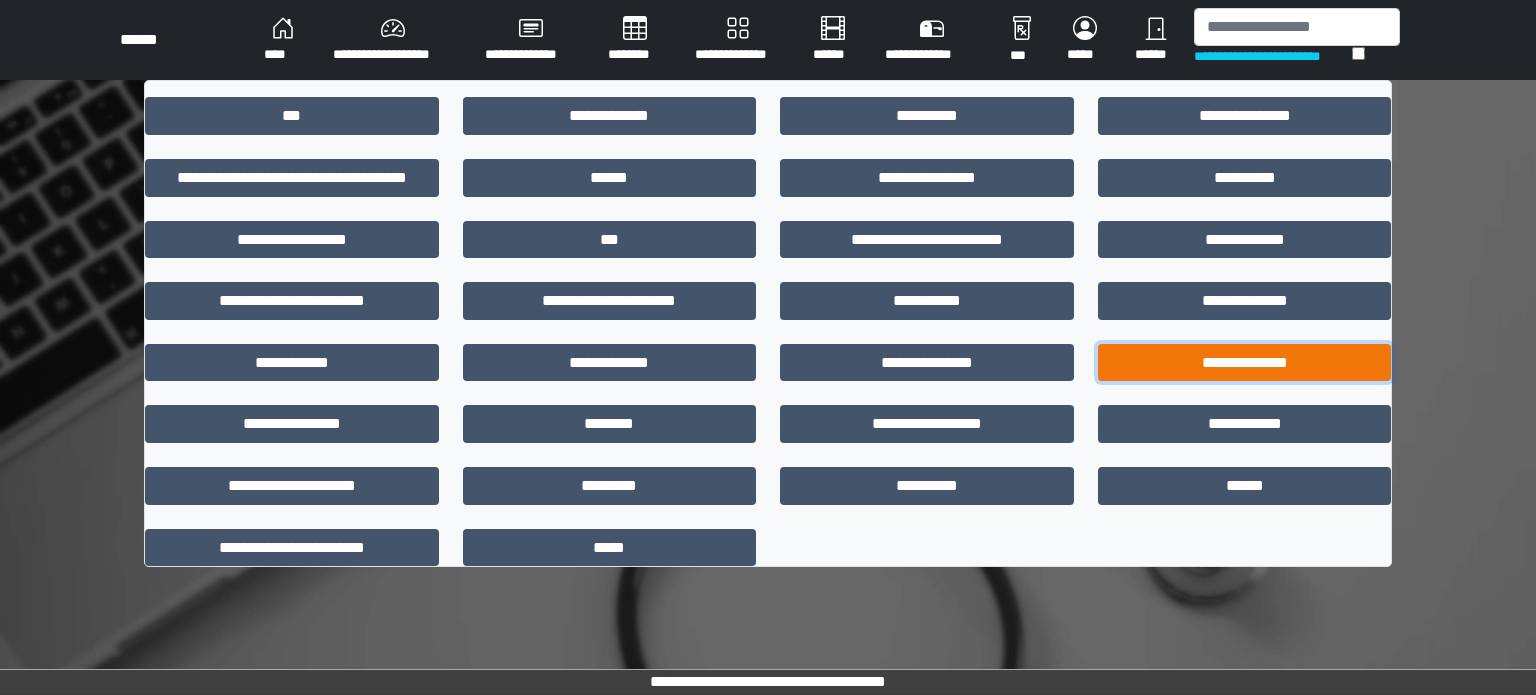 click on "**********" at bounding box center (1245, 363) 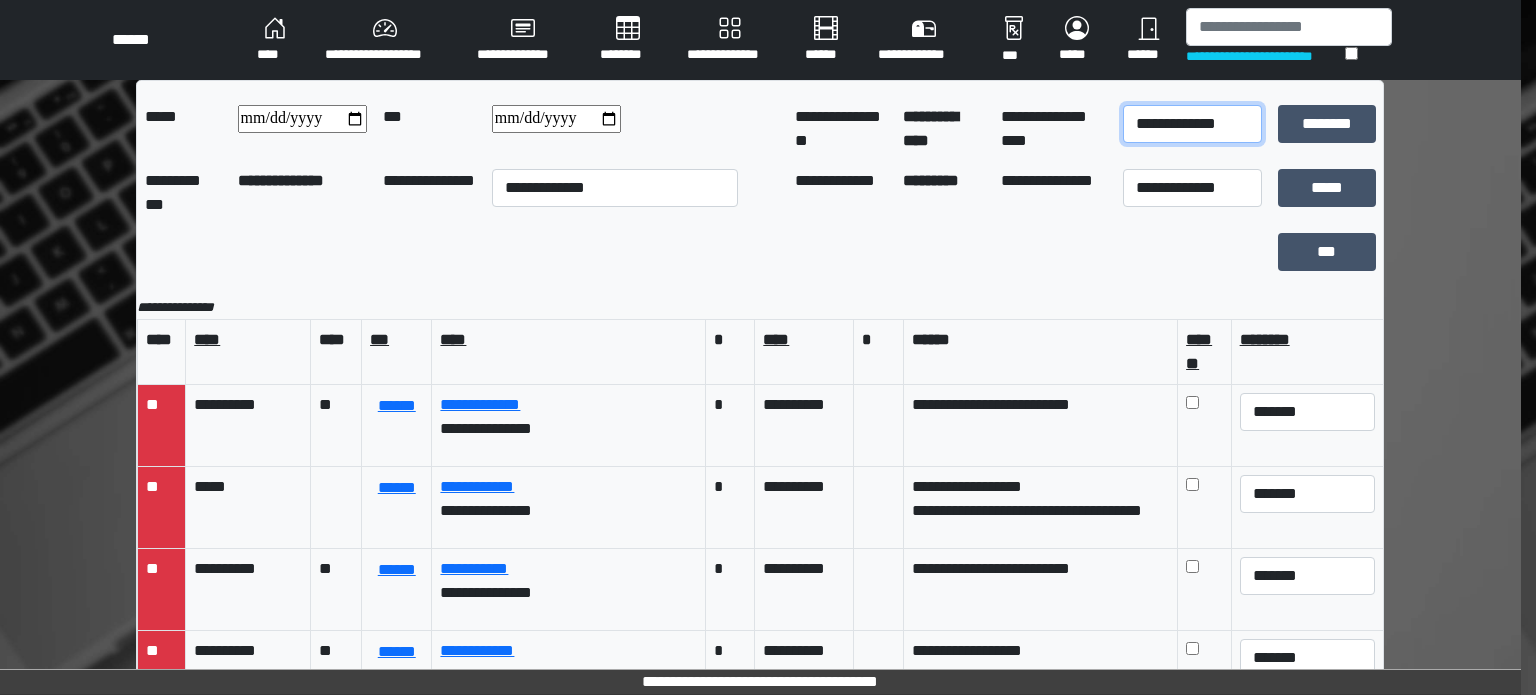 click on "**********" at bounding box center (1192, 124) 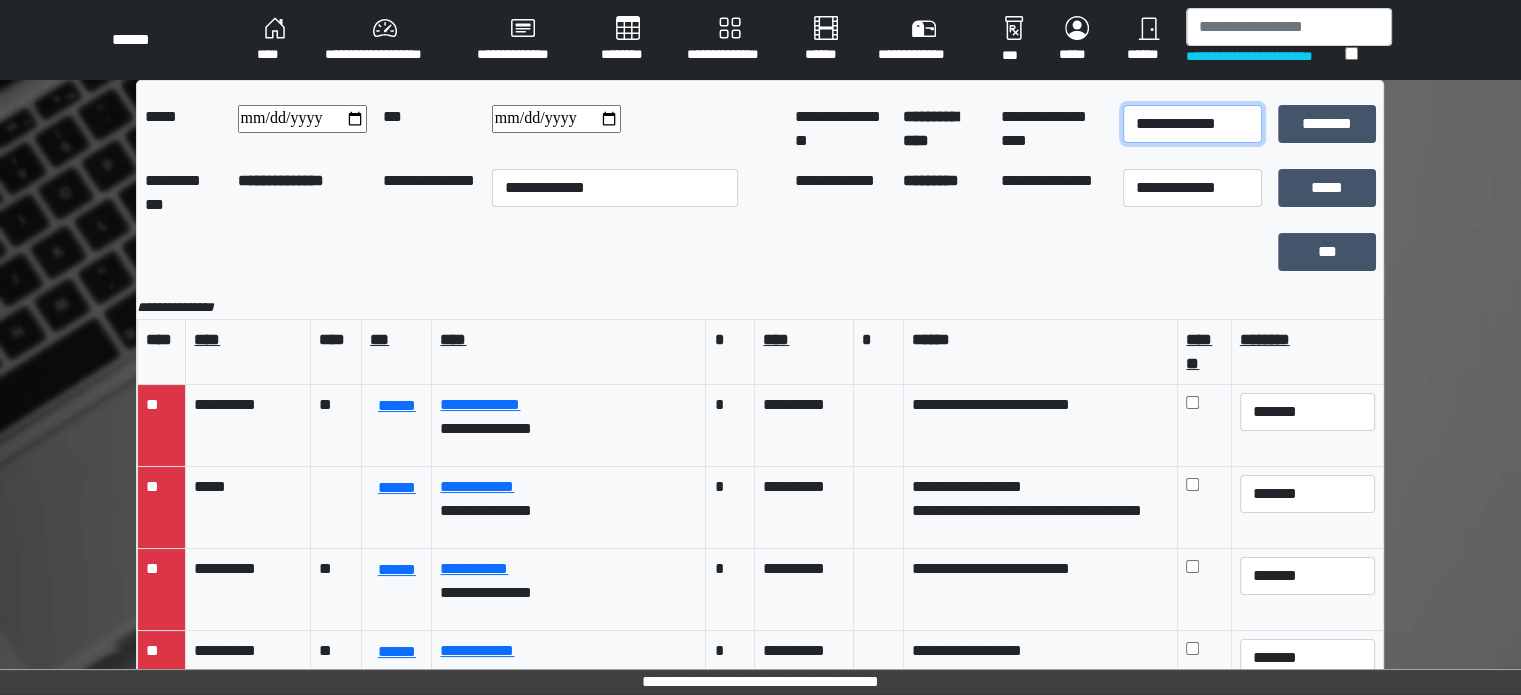 select on "*" 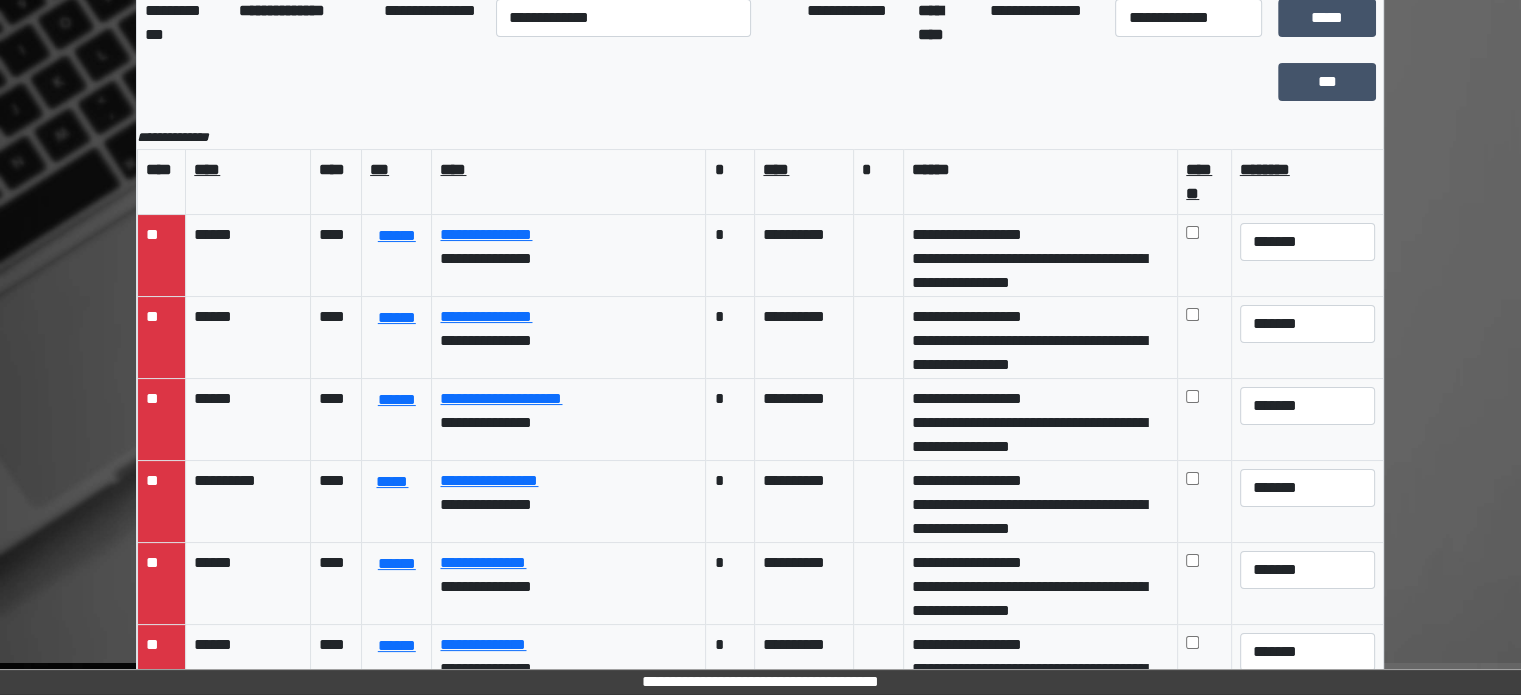 scroll, scrollTop: 216, scrollLeft: 0, axis: vertical 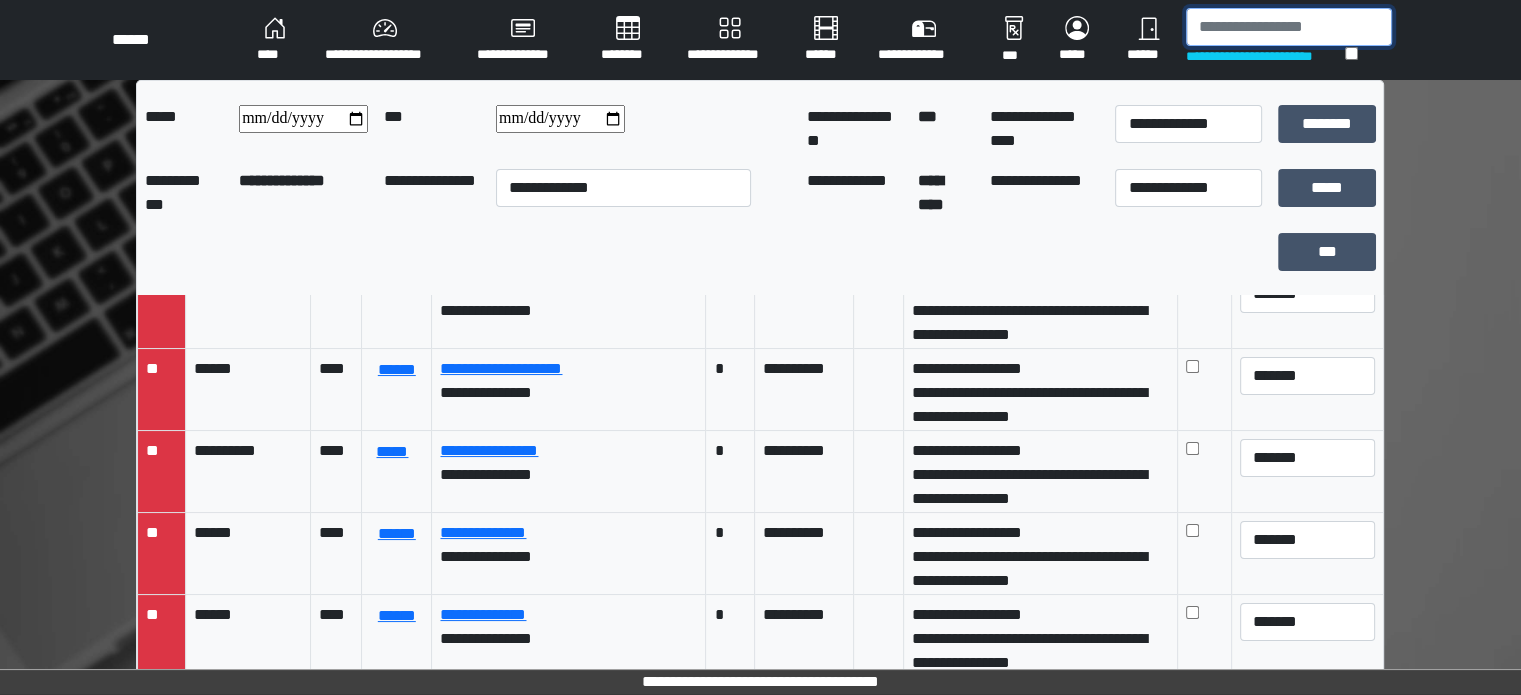 click at bounding box center (1289, 27) 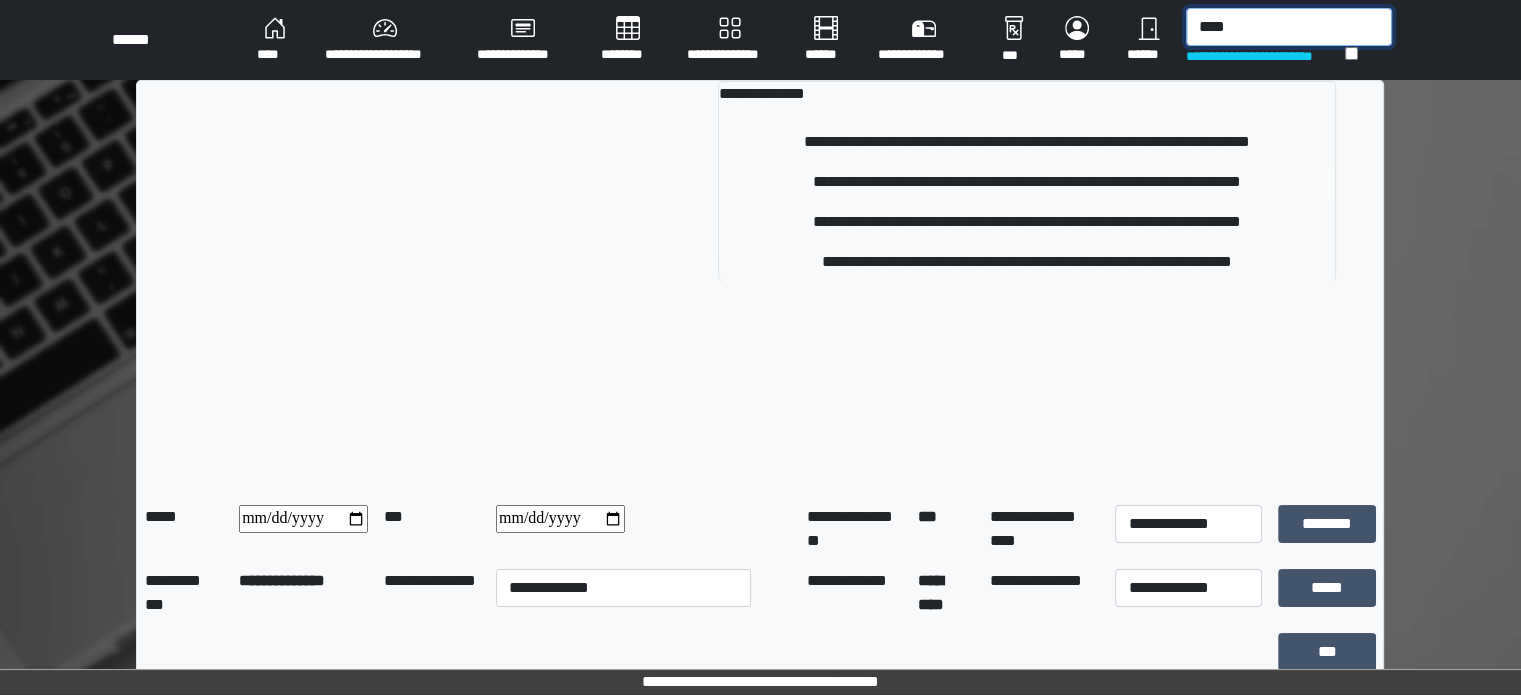 type on "****" 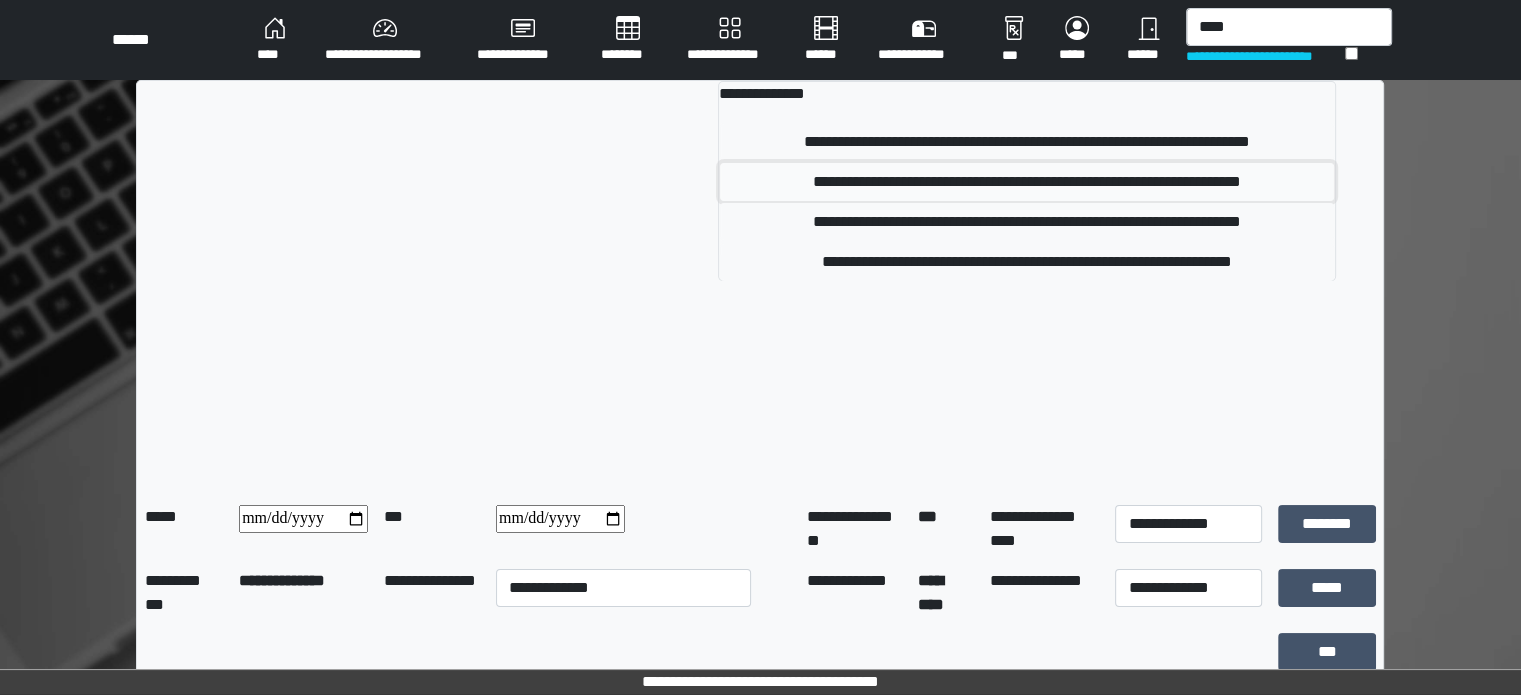 click on "**********" at bounding box center [1027, 182] 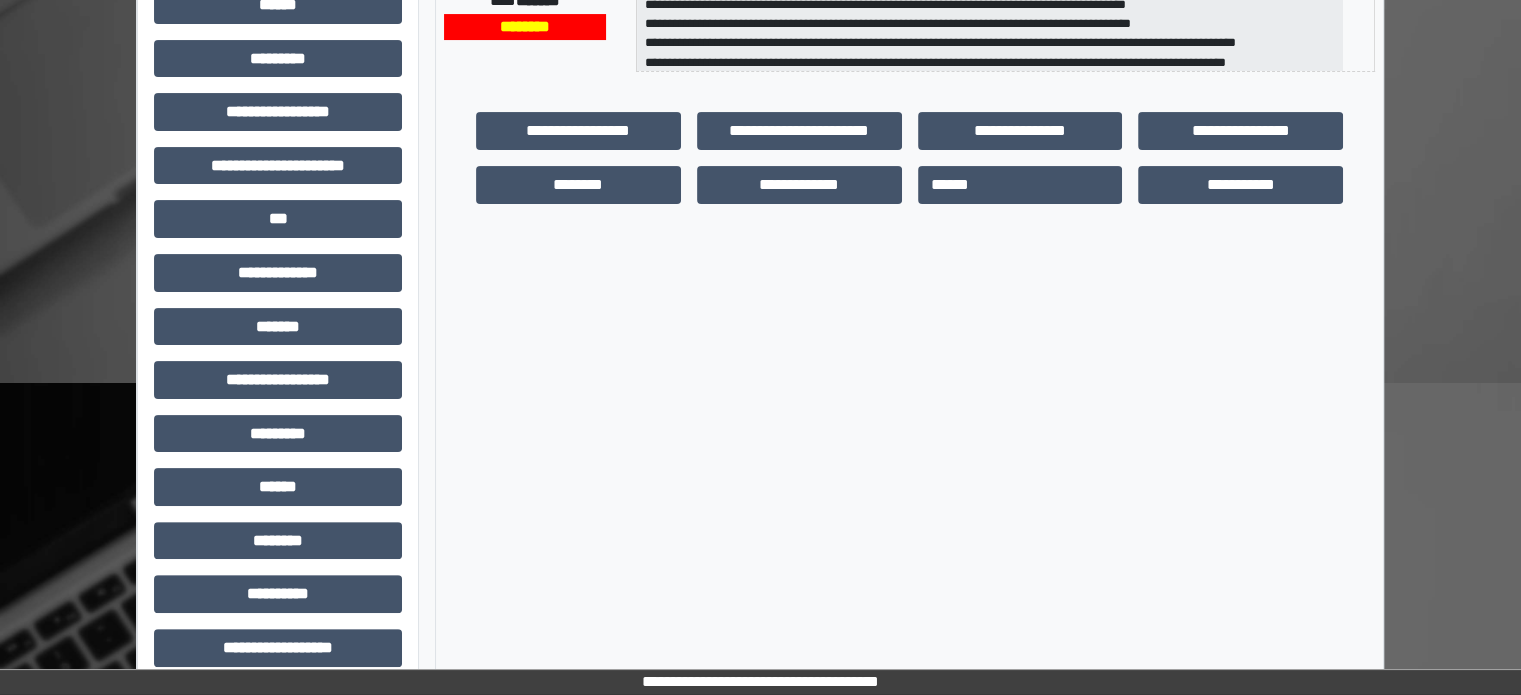 scroll, scrollTop: 471, scrollLeft: 0, axis: vertical 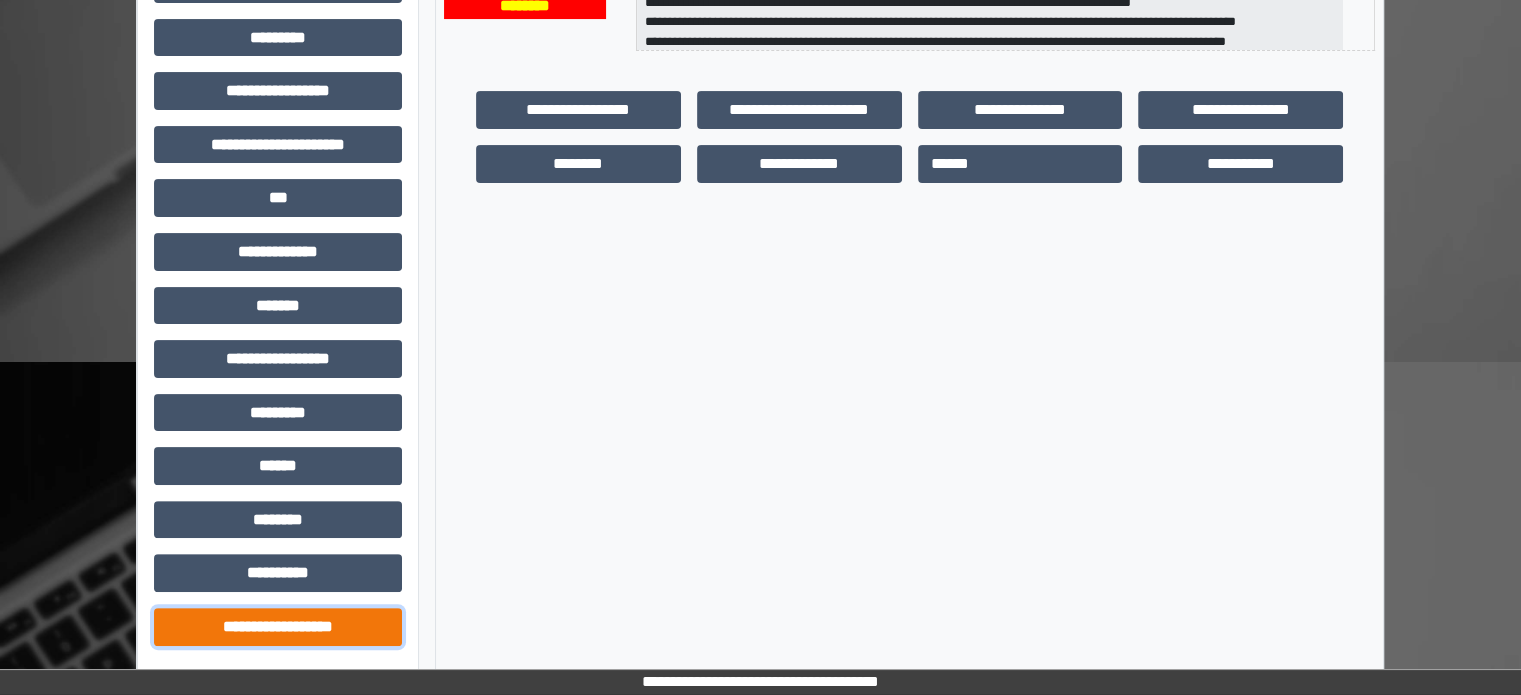 click on "**********" at bounding box center [278, 627] 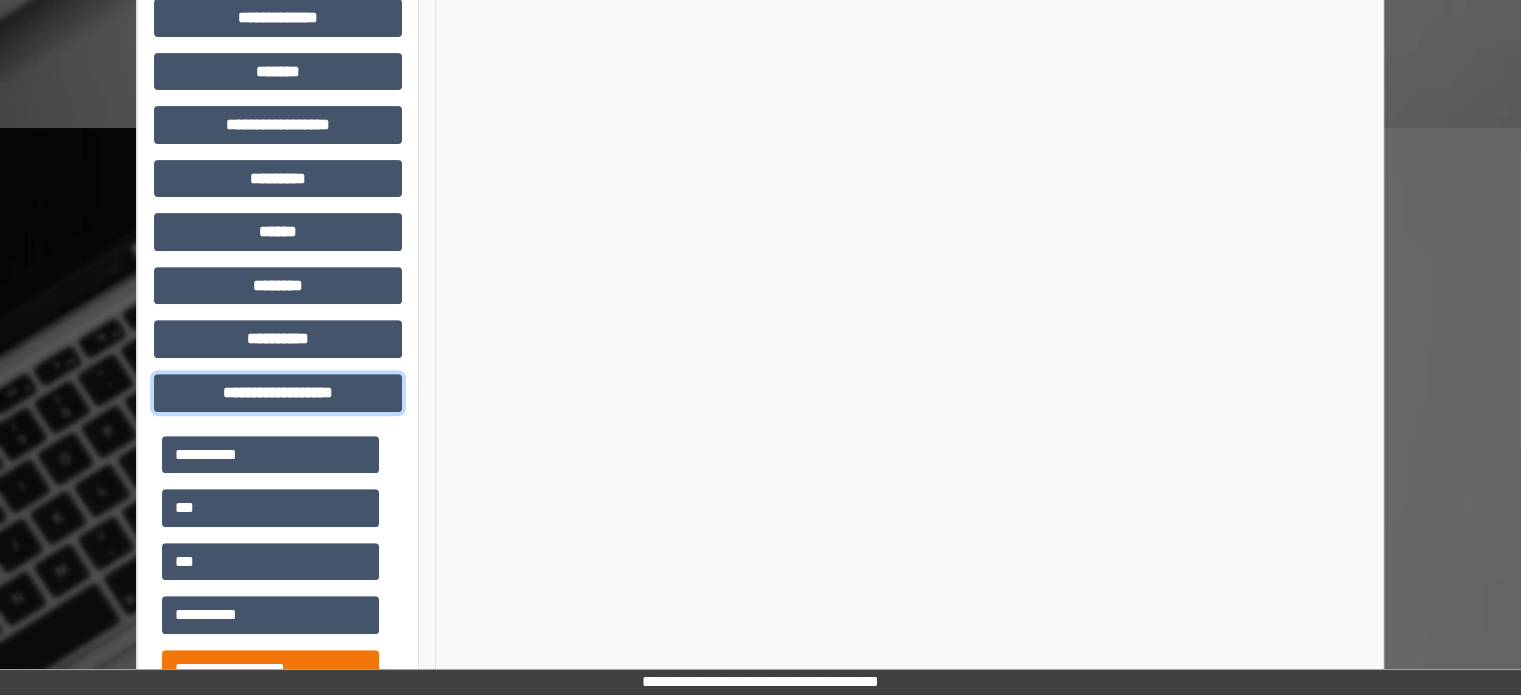 scroll, scrollTop: 771, scrollLeft: 0, axis: vertical 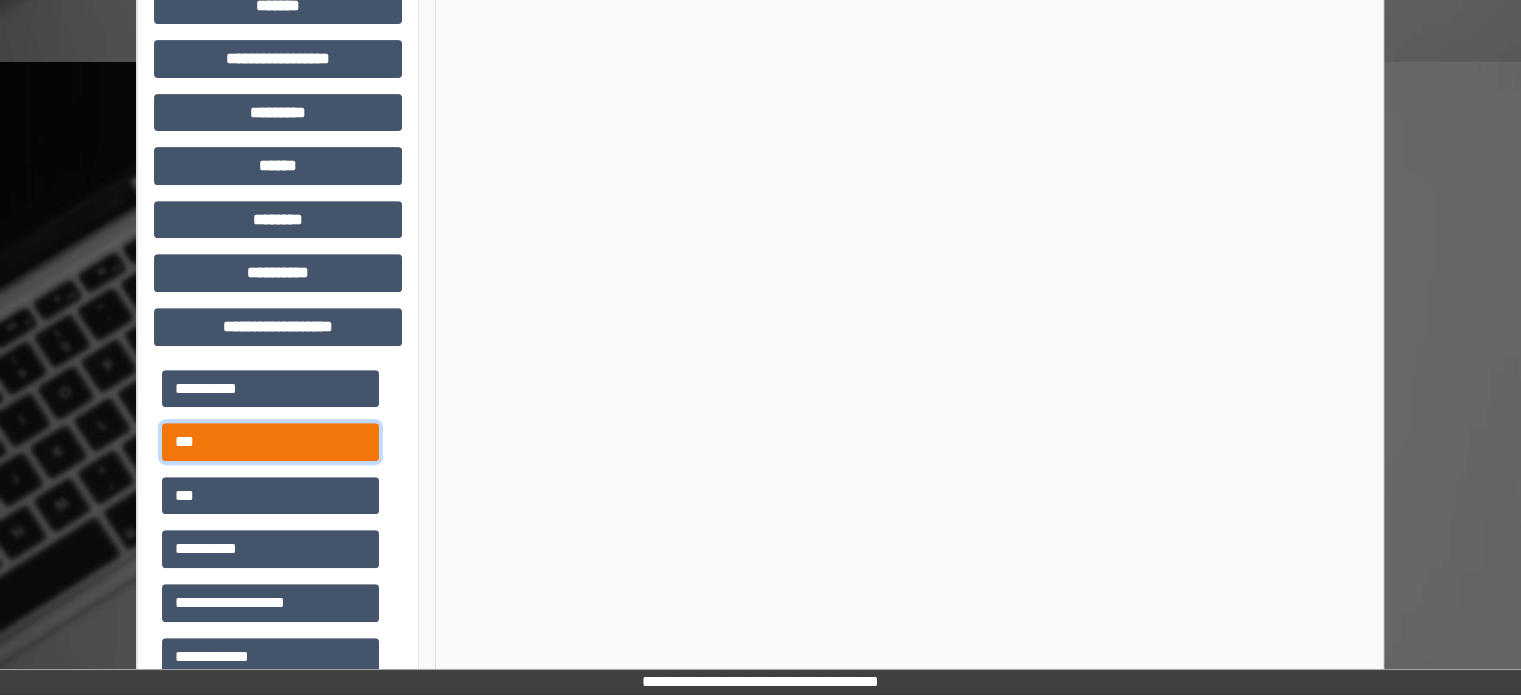 click on "***" at bounding box center (270, 442) 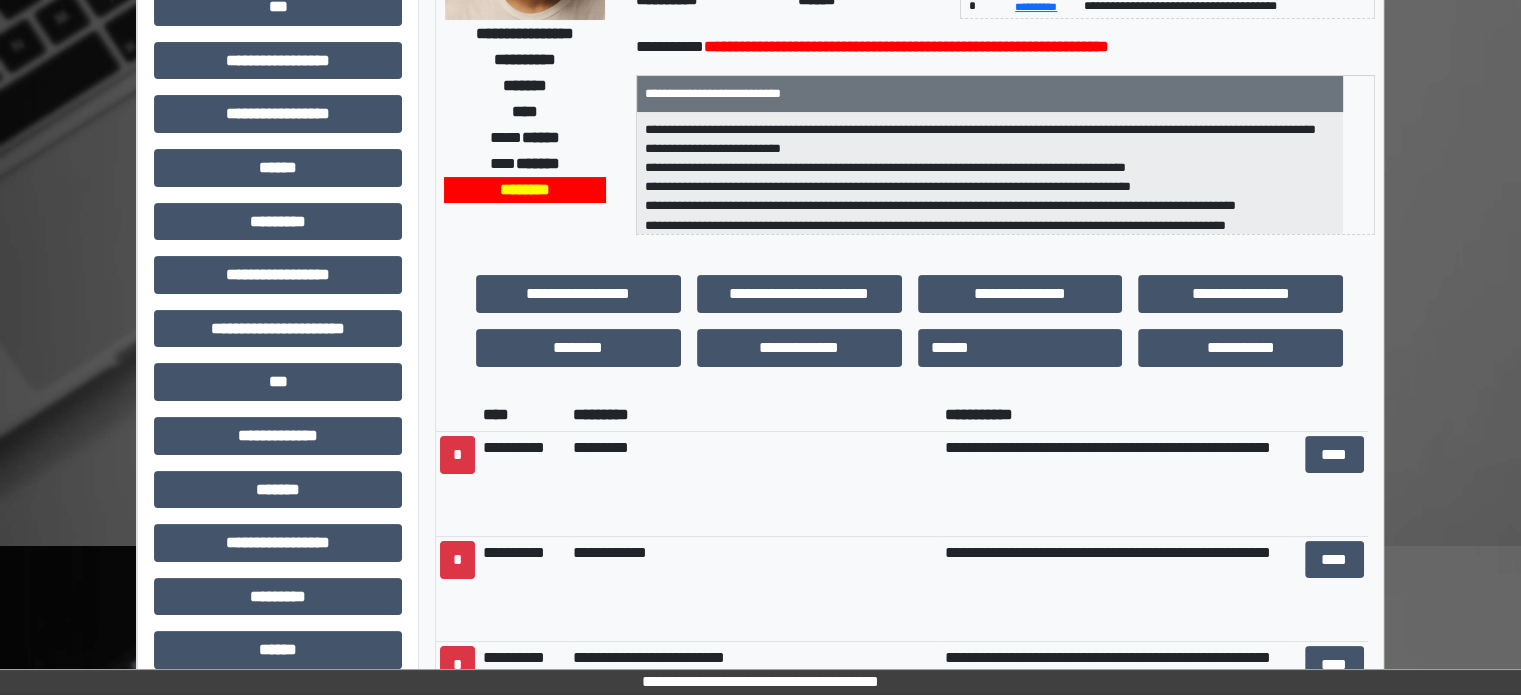 scroll, scrollTop: 471, scrollLeft: 0, axis: vertical 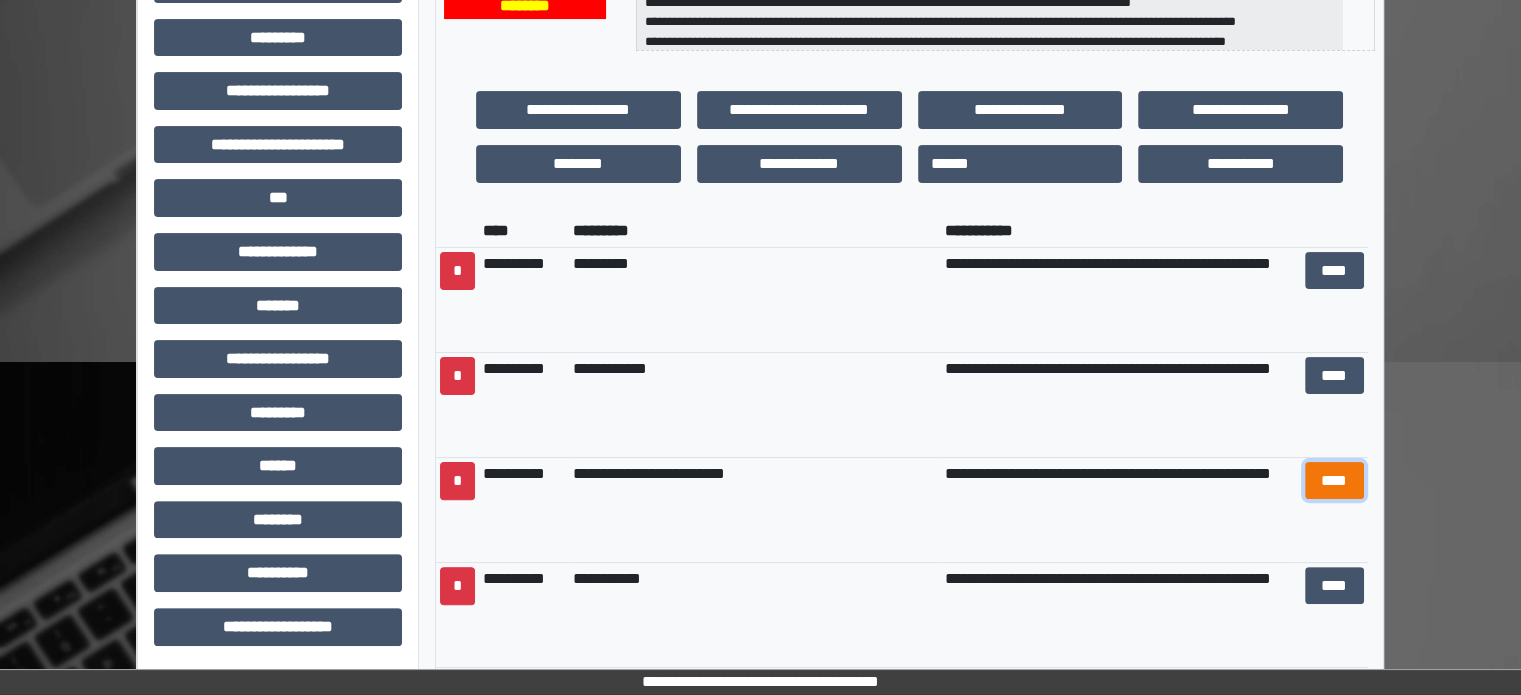 click on "****" at bounding box center [1334, 481] 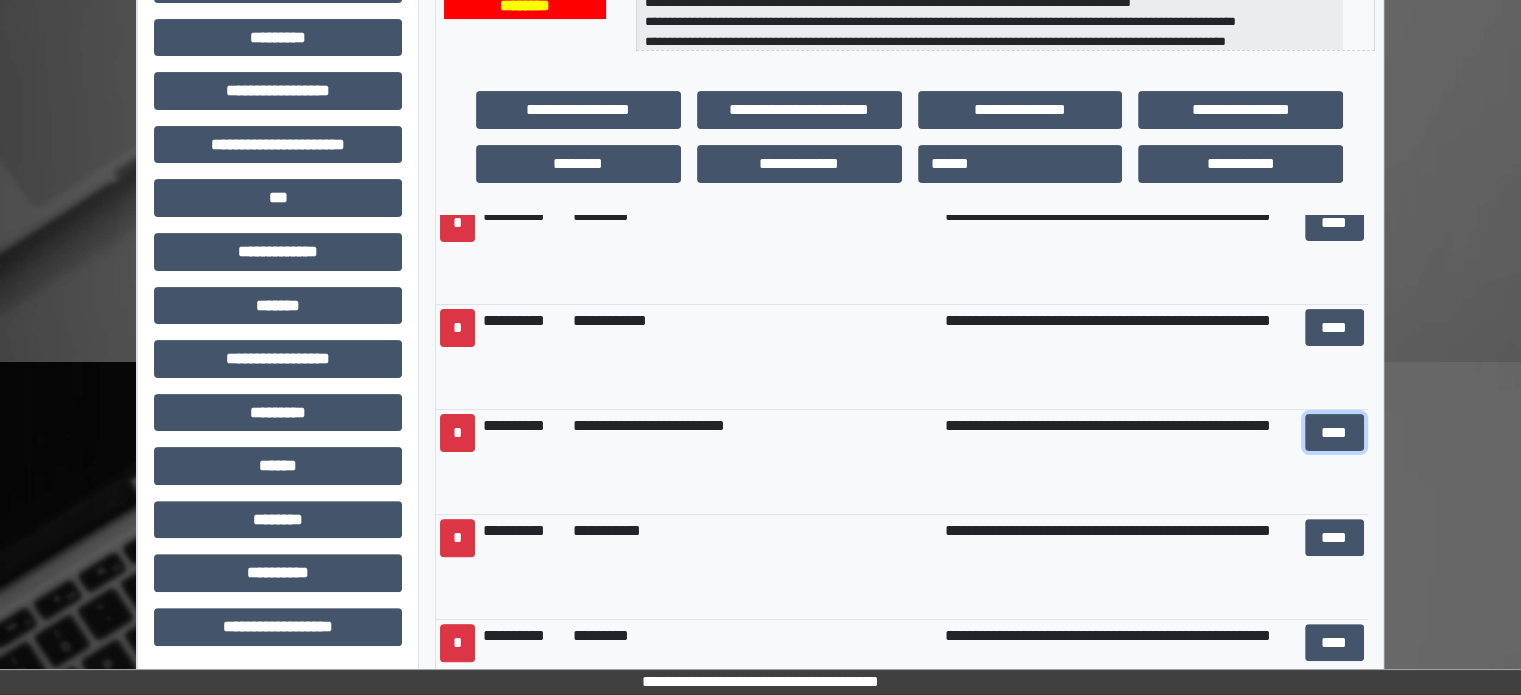 scroll, scrollTop: 0, scrollLeft: 0, axis: both 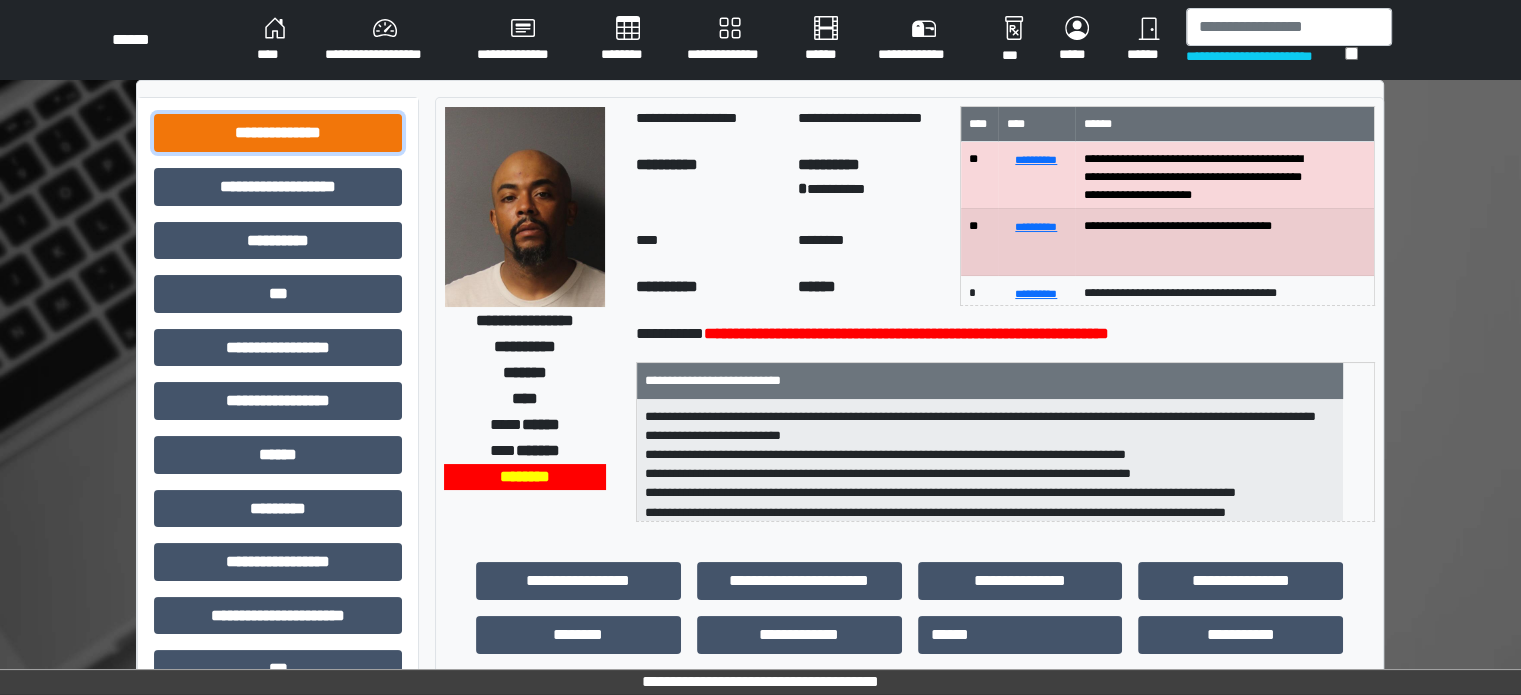 click on "**********" at bounding box center [278, 133] 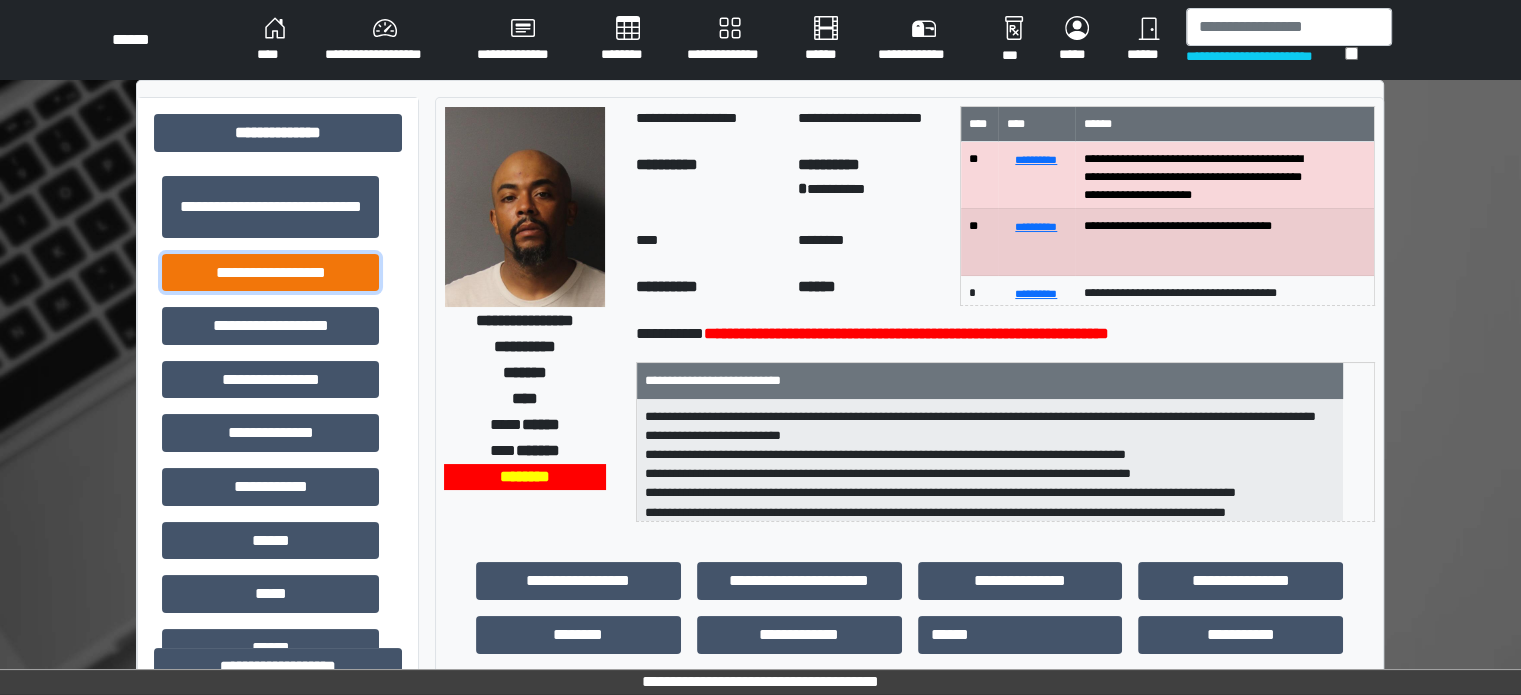 click on "**********" at bounding box center [270, 273] 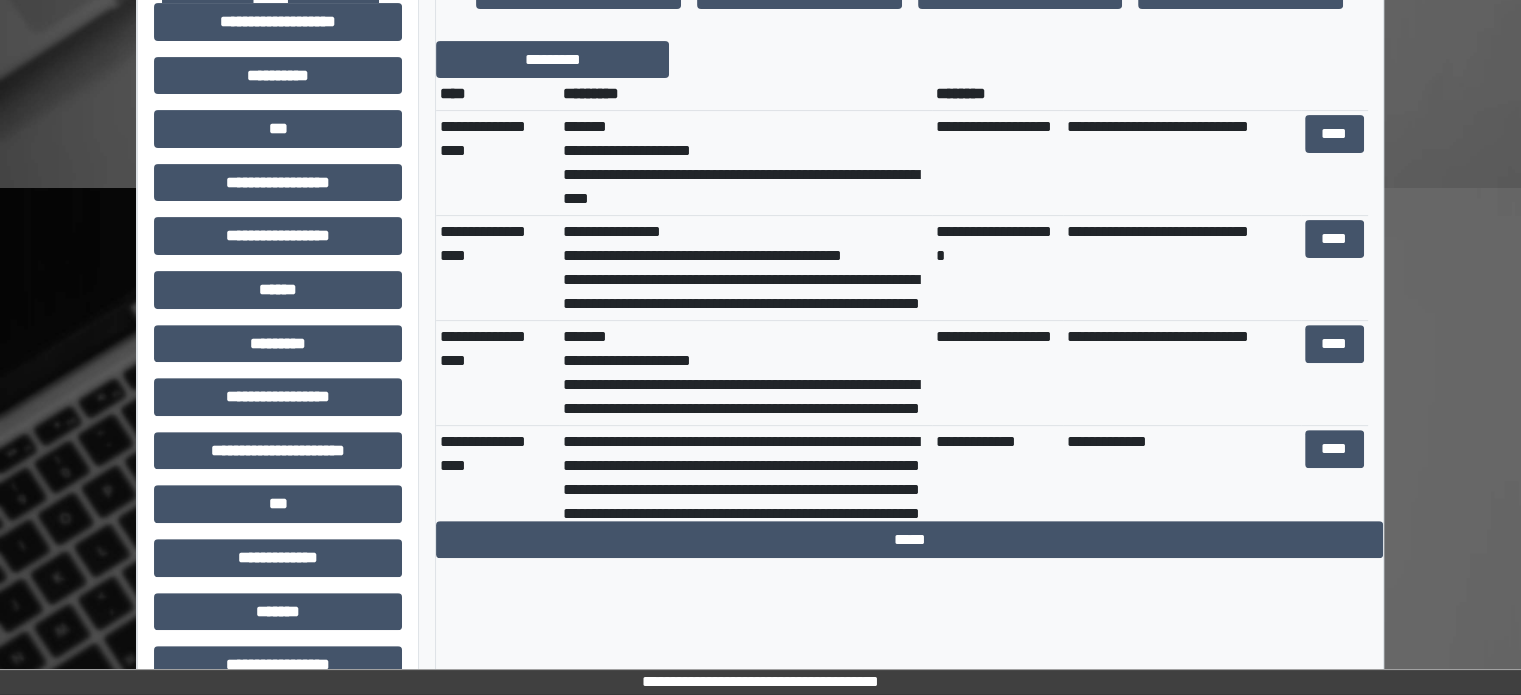 scroll, scrollTop: 700, scrollLeft: 0, axis: vertical 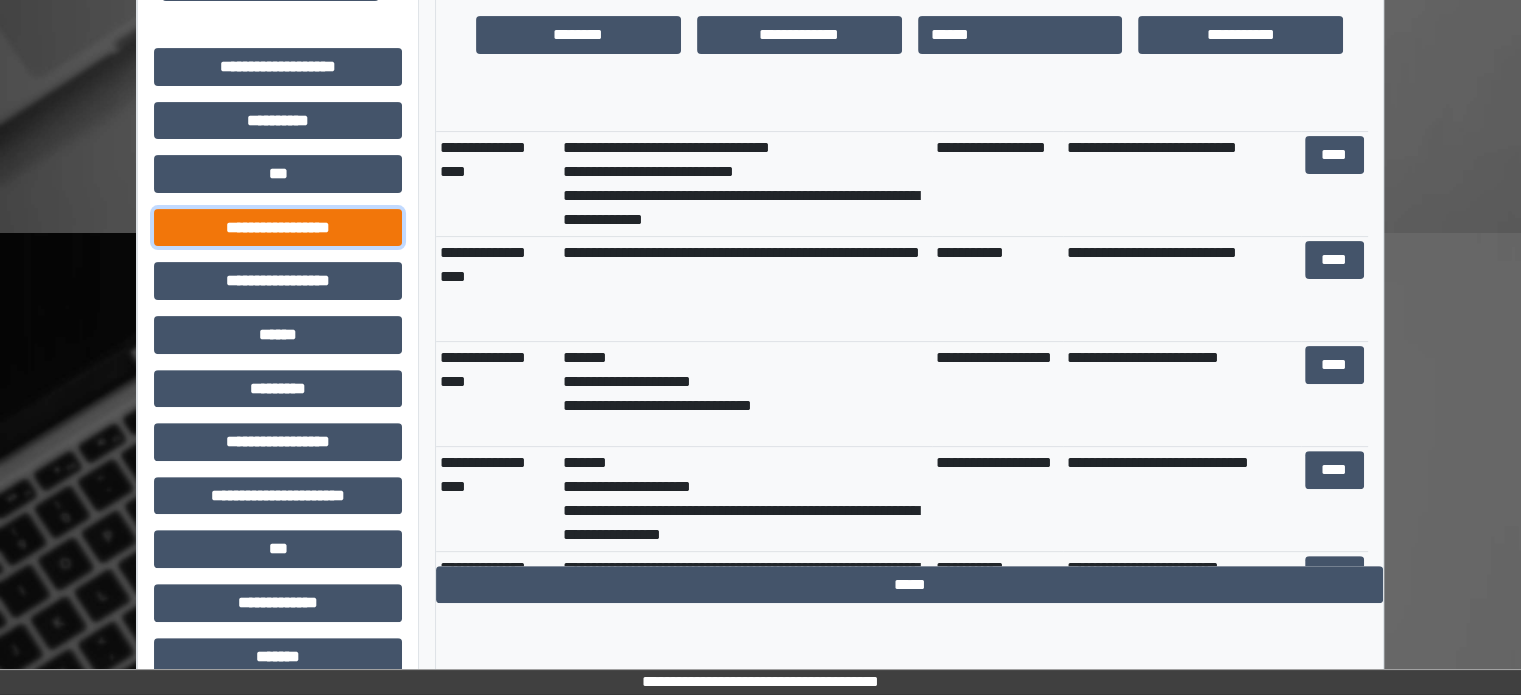click on "**********" at bounding box center [278, 228] 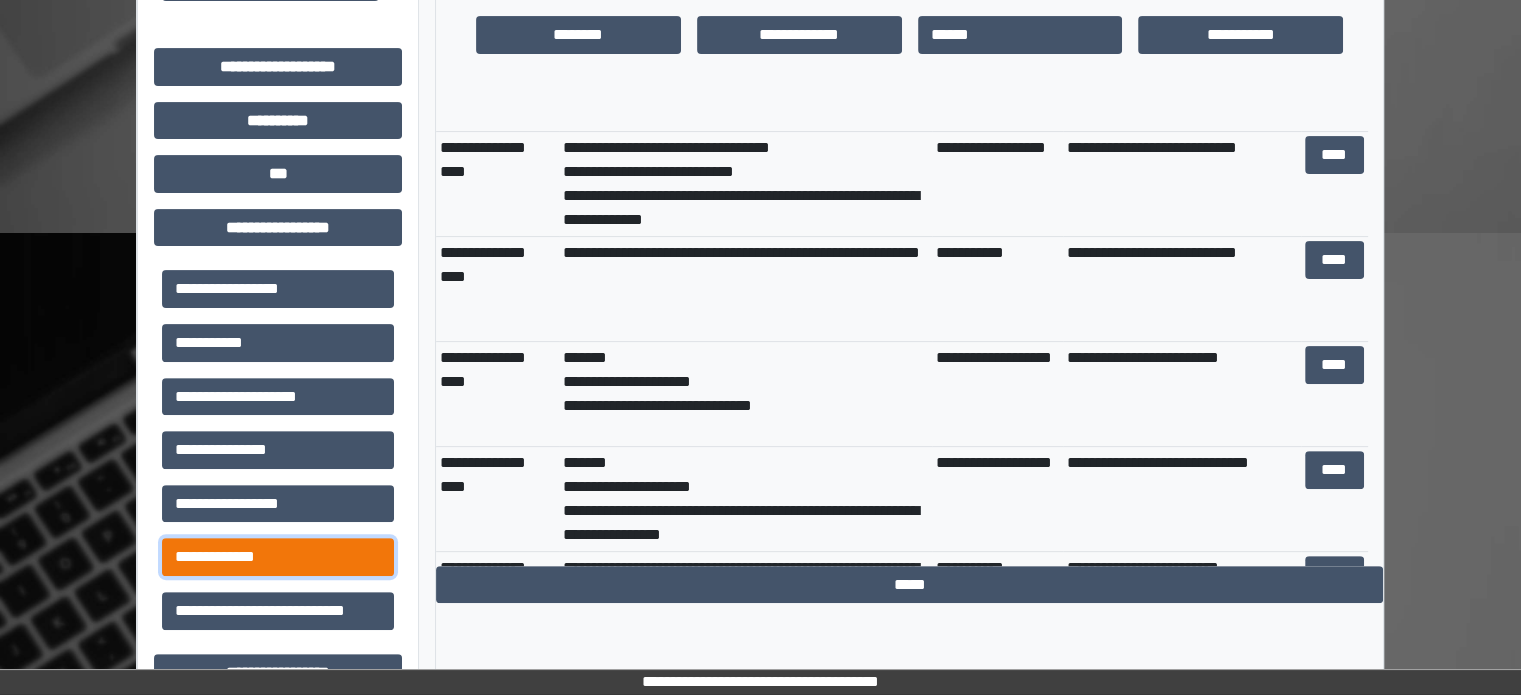 click on "**********" at bounding box center [278, 557] 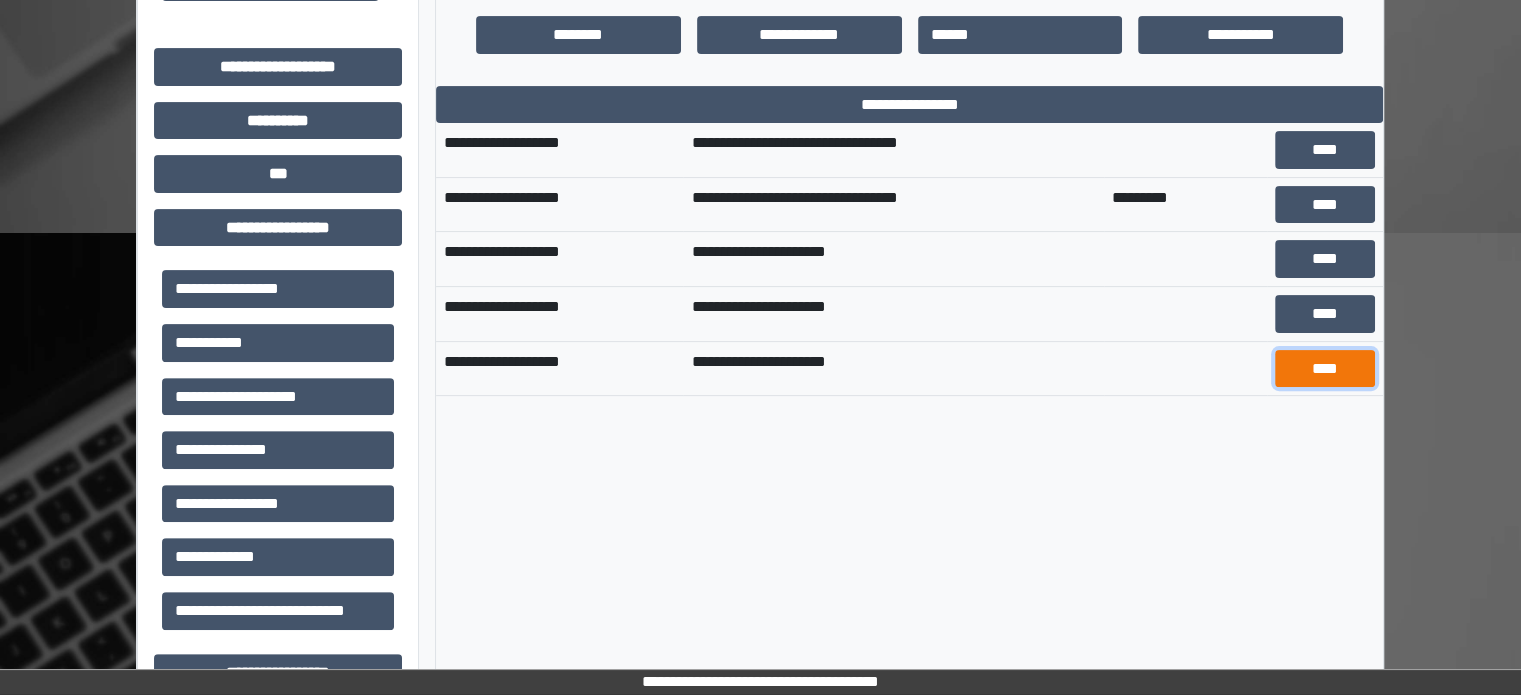 click on "****" at bounding box center (1325, 369) 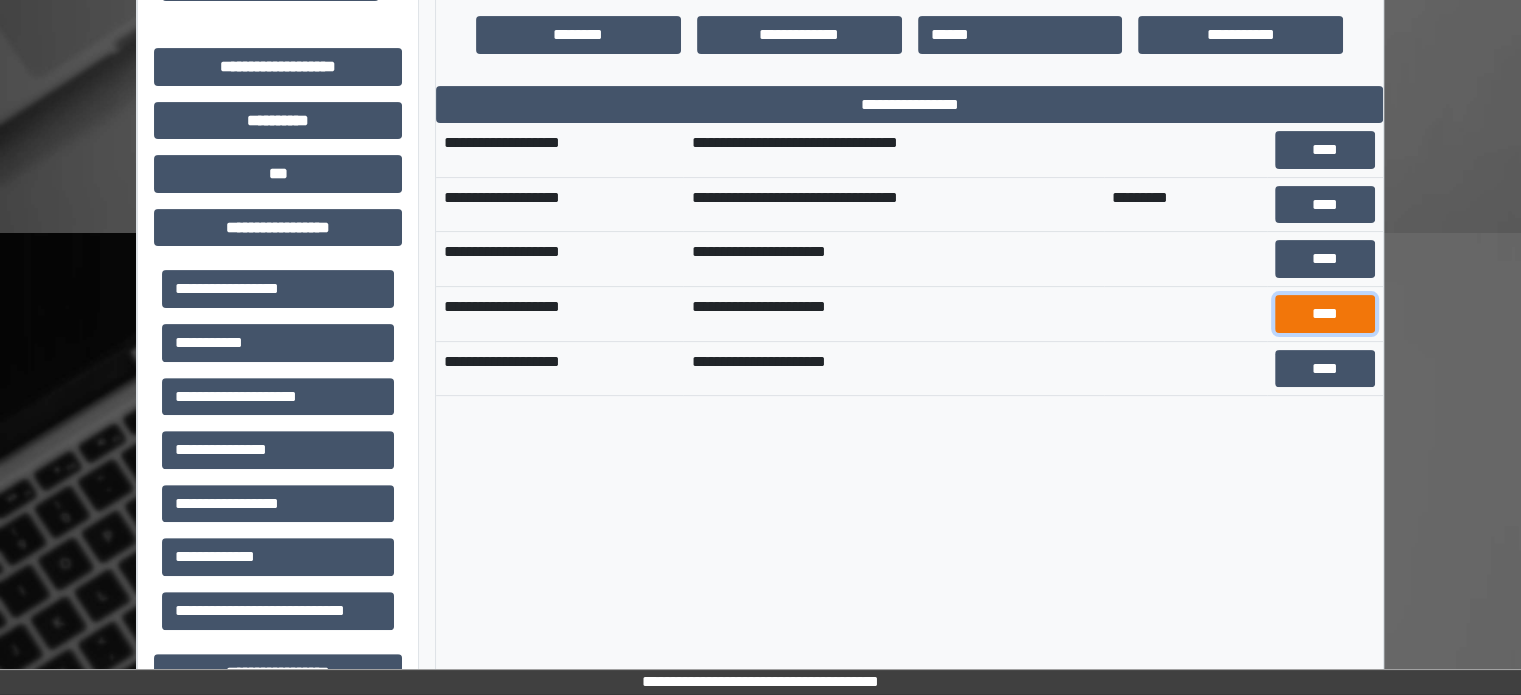click on "****" at bounding box center (1325, 314) 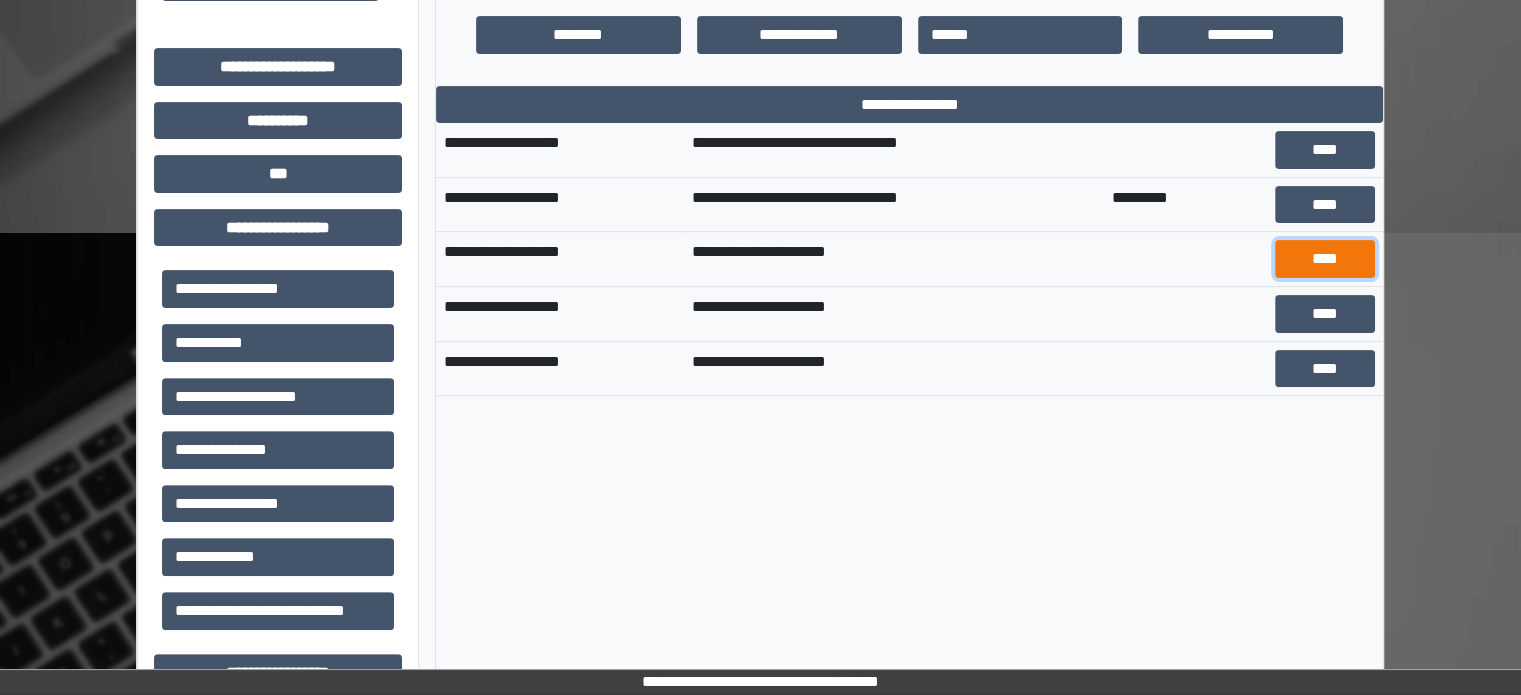 click on "****" at bounding box center (1325, 259) 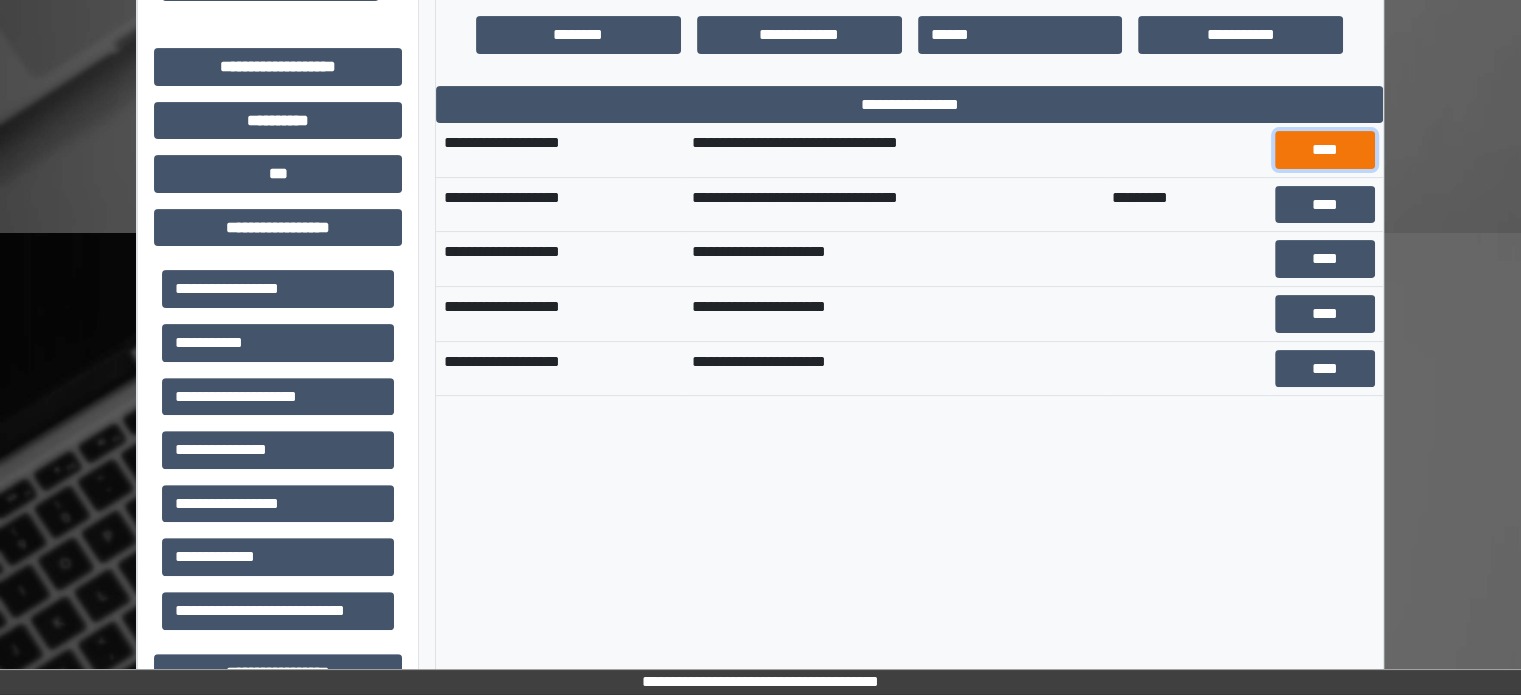 click on "****" at bounding box center (1325, 150) 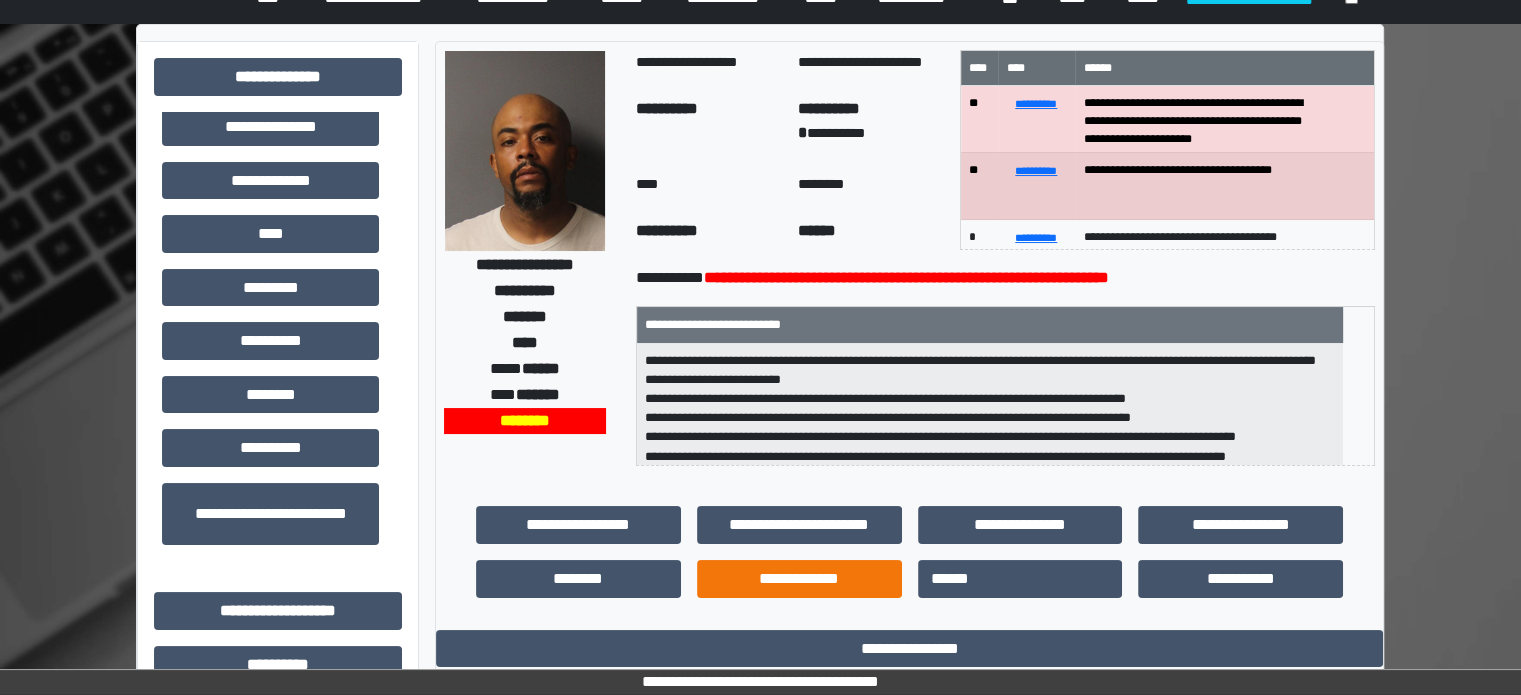 scroll, scrollTop: 100, scrollLeft: 0, axis: vertical 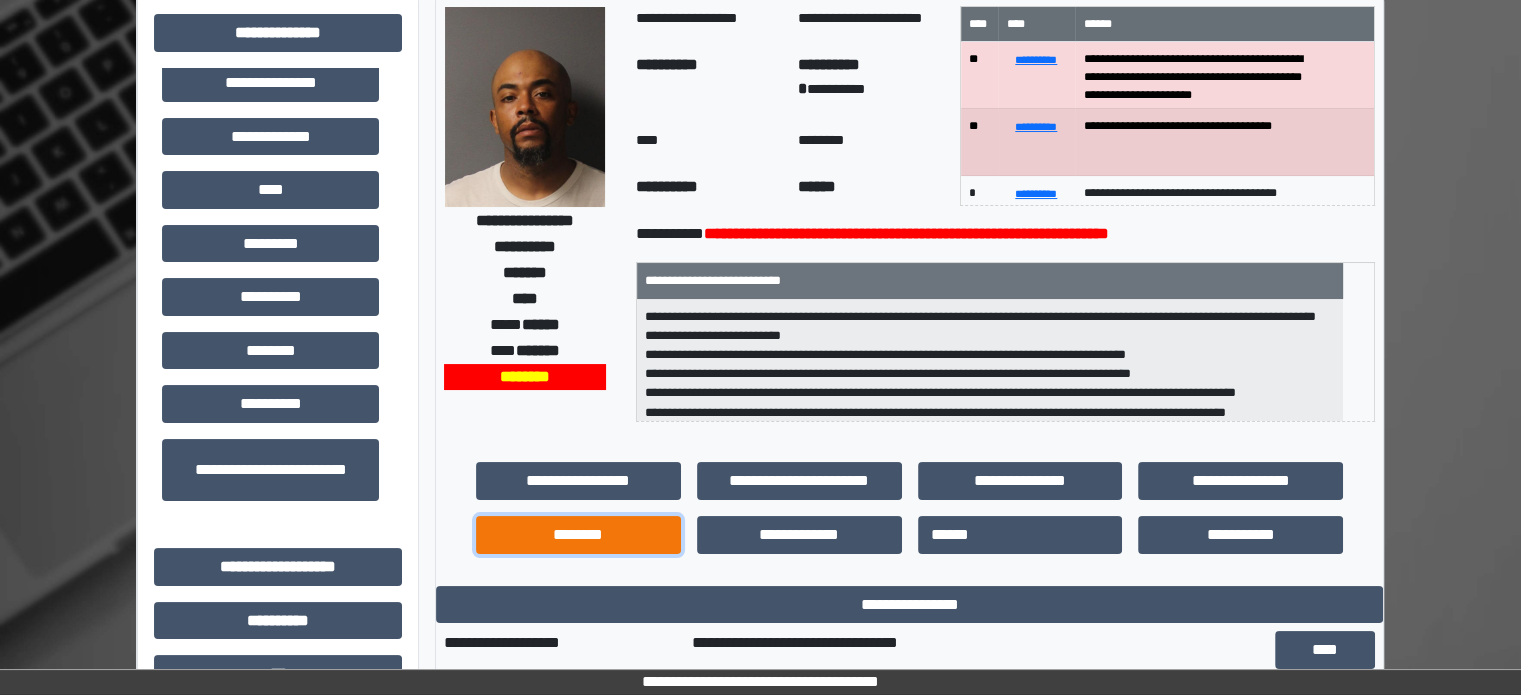 click on "********" at bounding box center (578, 535) 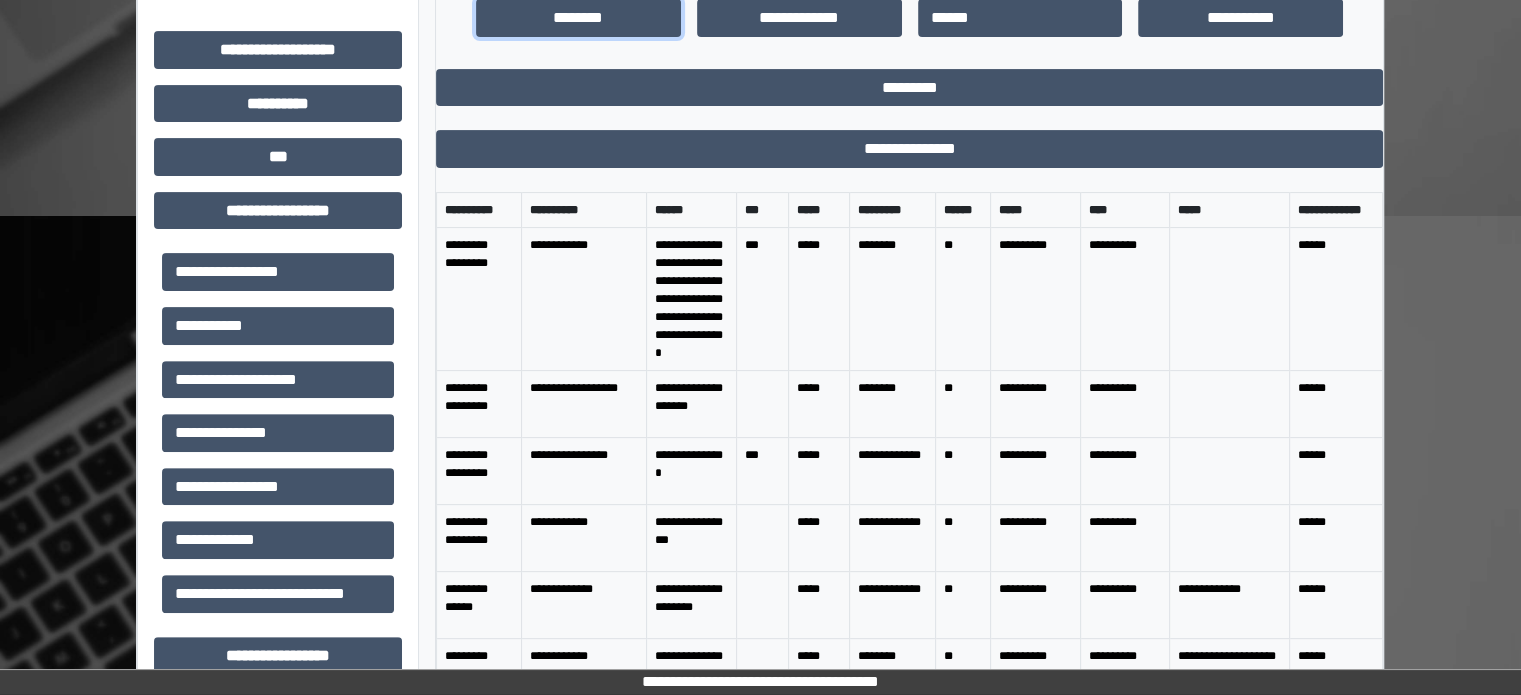 scroll, scrollTop: 700, scrollLeft: 0, axis: vertical 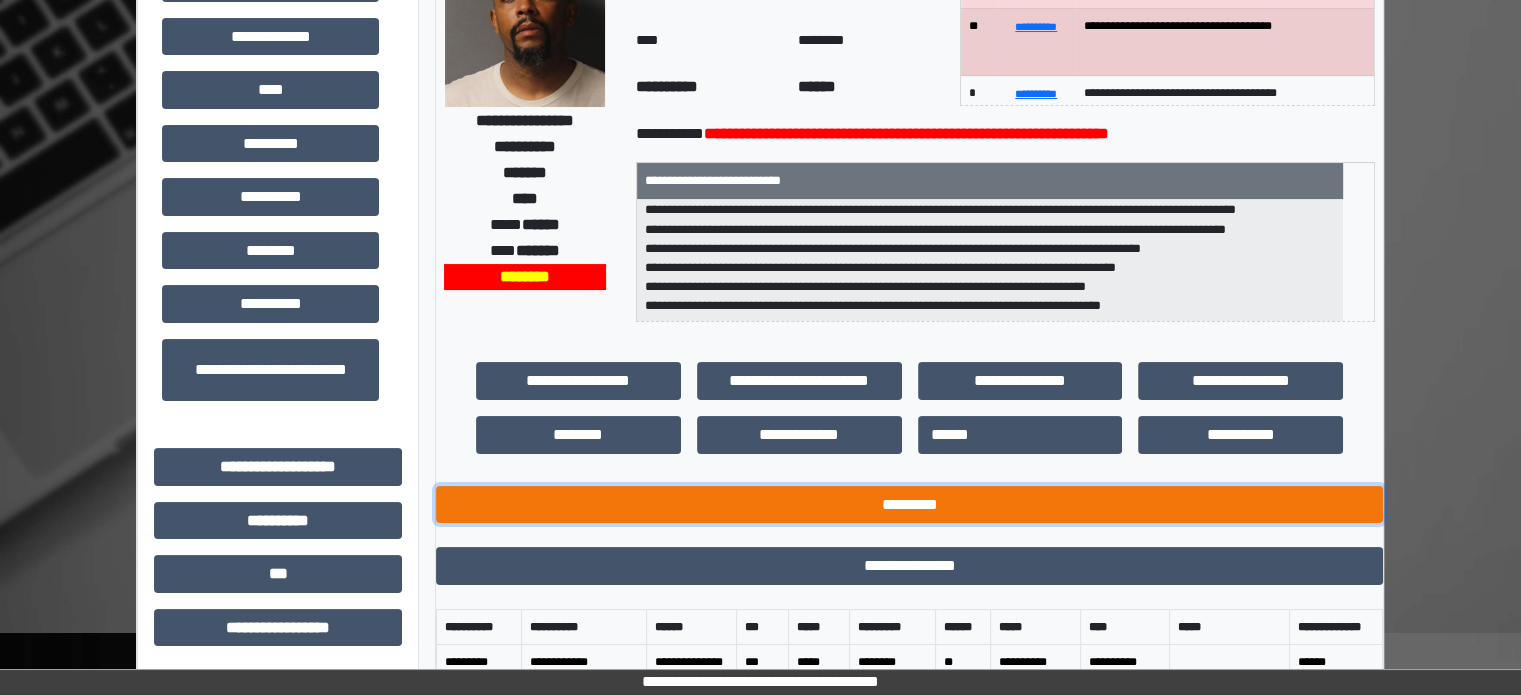 click on "*********" at bounding box center (909, 505) 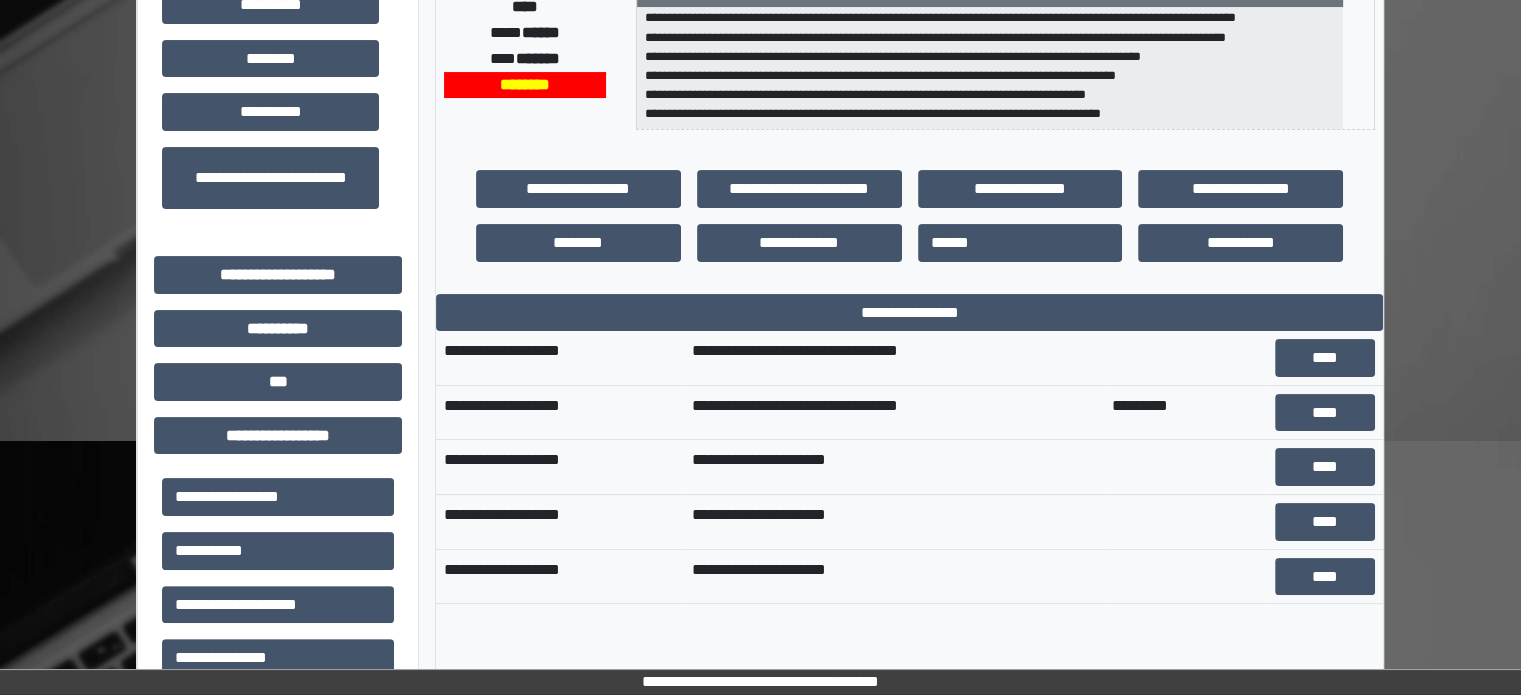 scroll, scrollTop: 122, scrollLeft: 0, axis: vertical 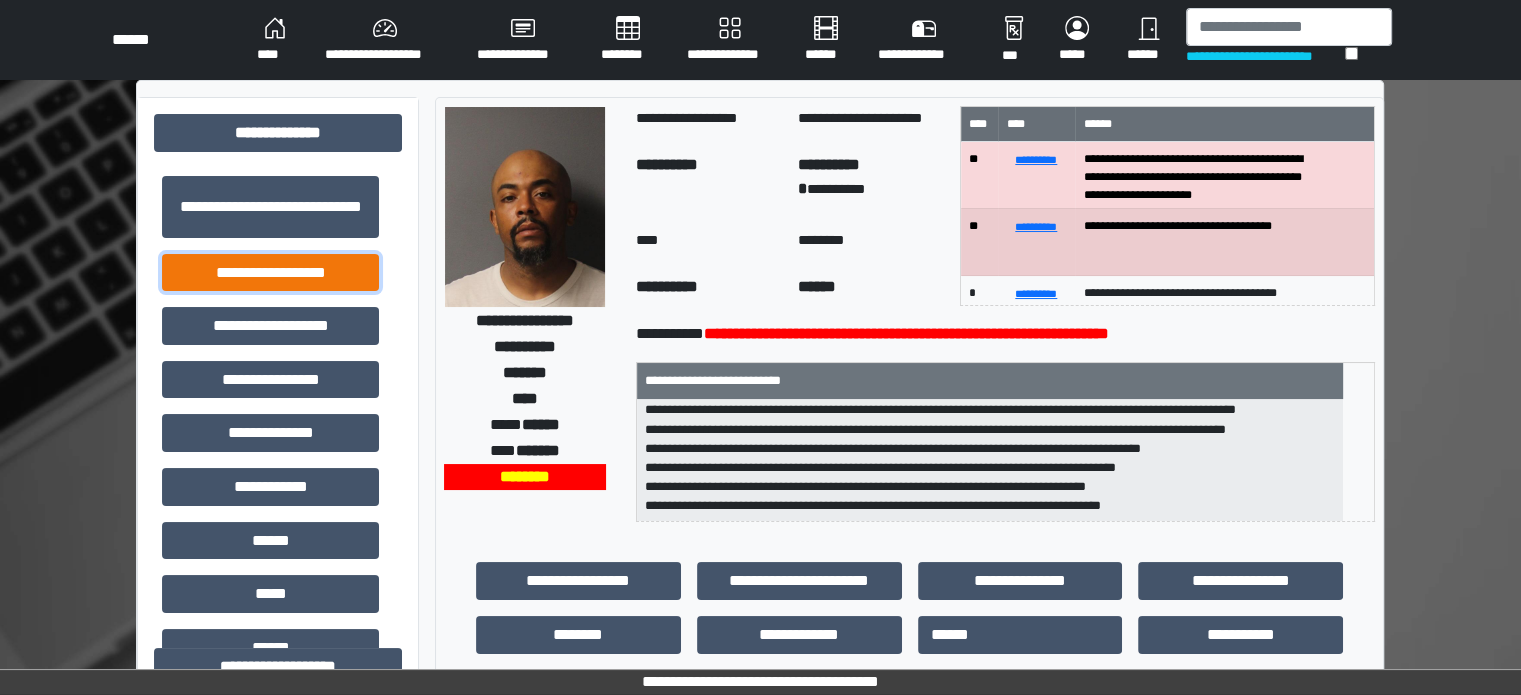 click on "**********" at bounding box center [270, 273] 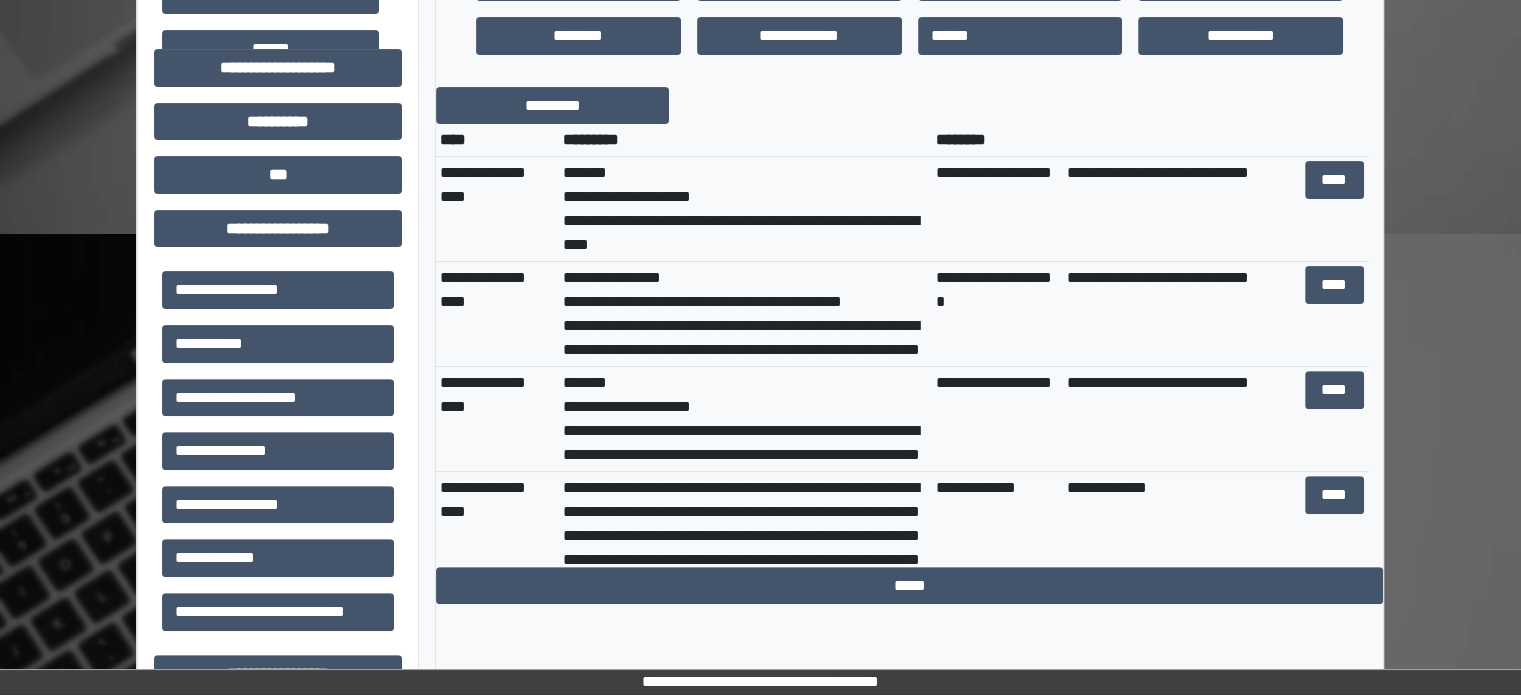 scroll, scrollTop: 600, scrollLeft: 0, axis: vertical 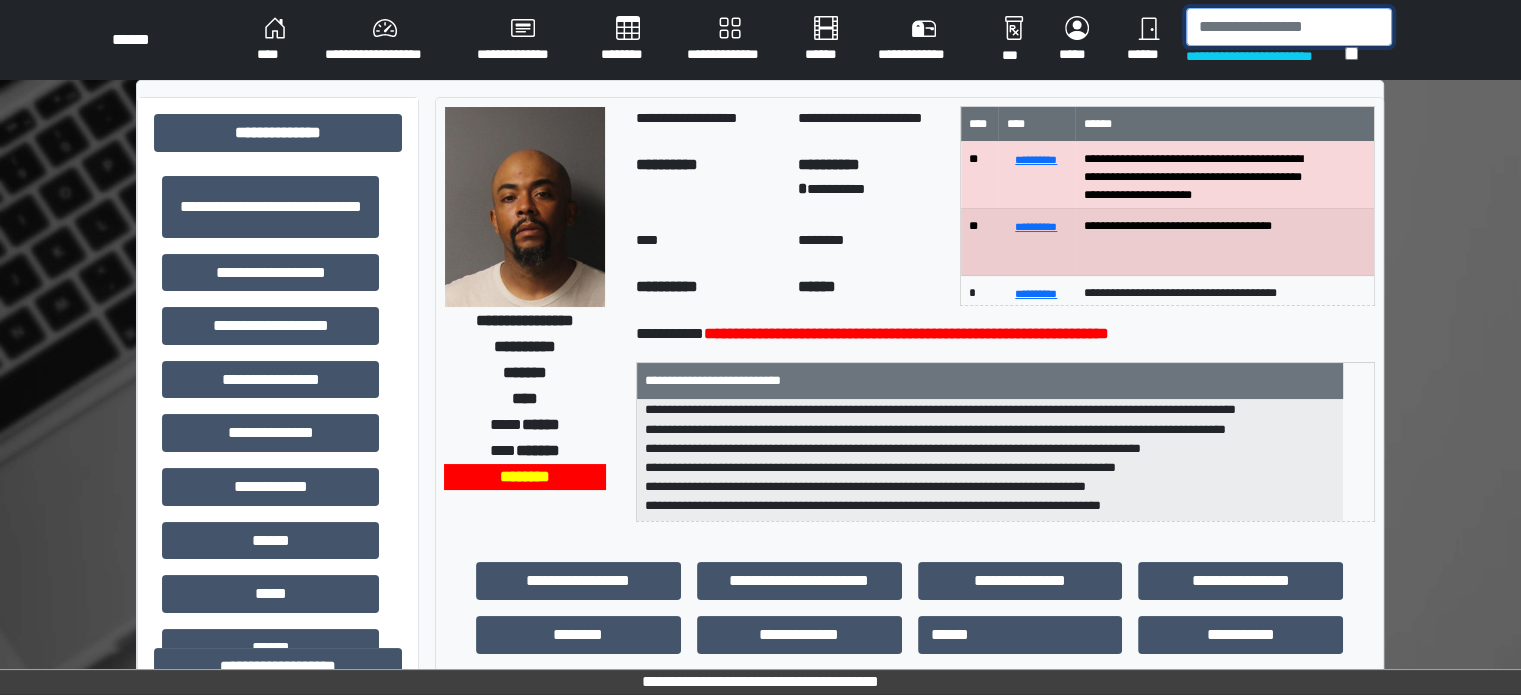 drag, startPoint x: 1252, startPoint y: 24, endPoint x: 1261, endPoint y: 13, distance: 14.21267 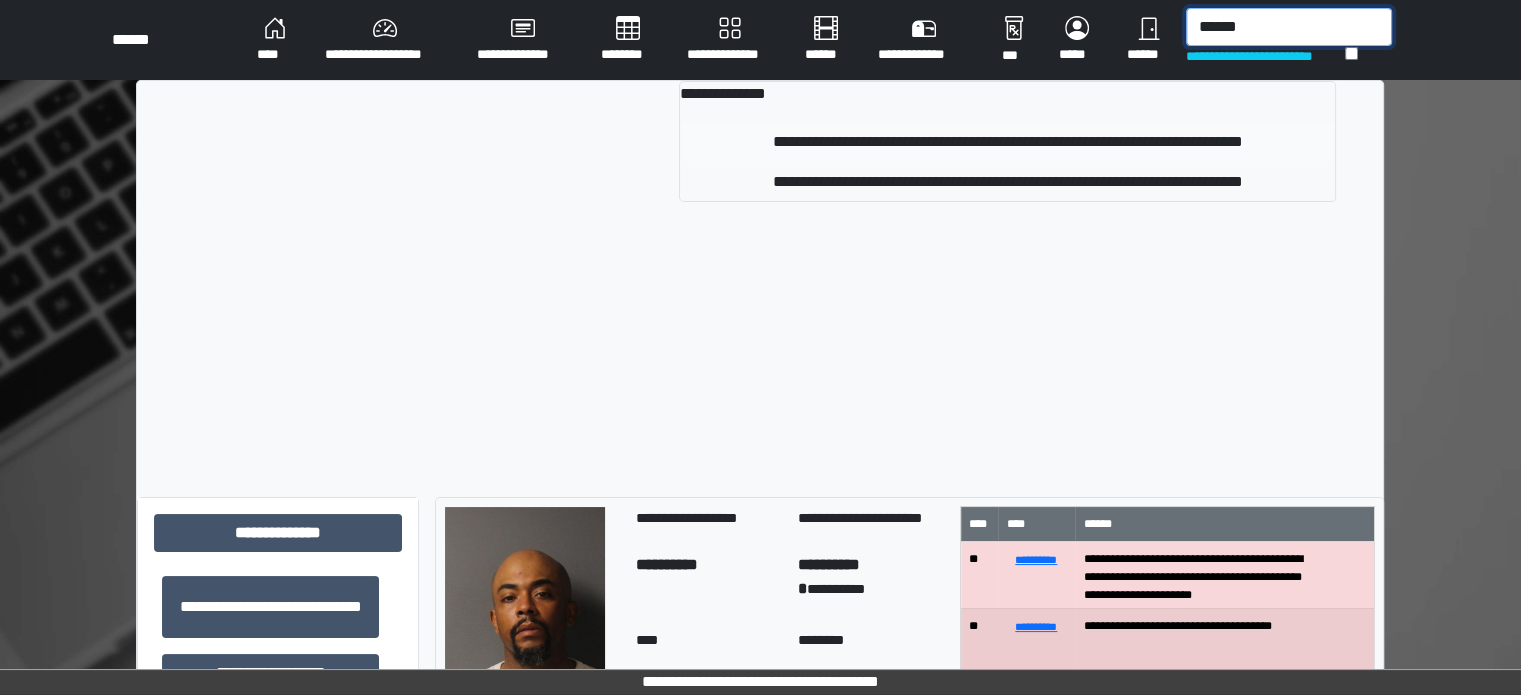 type on "******" 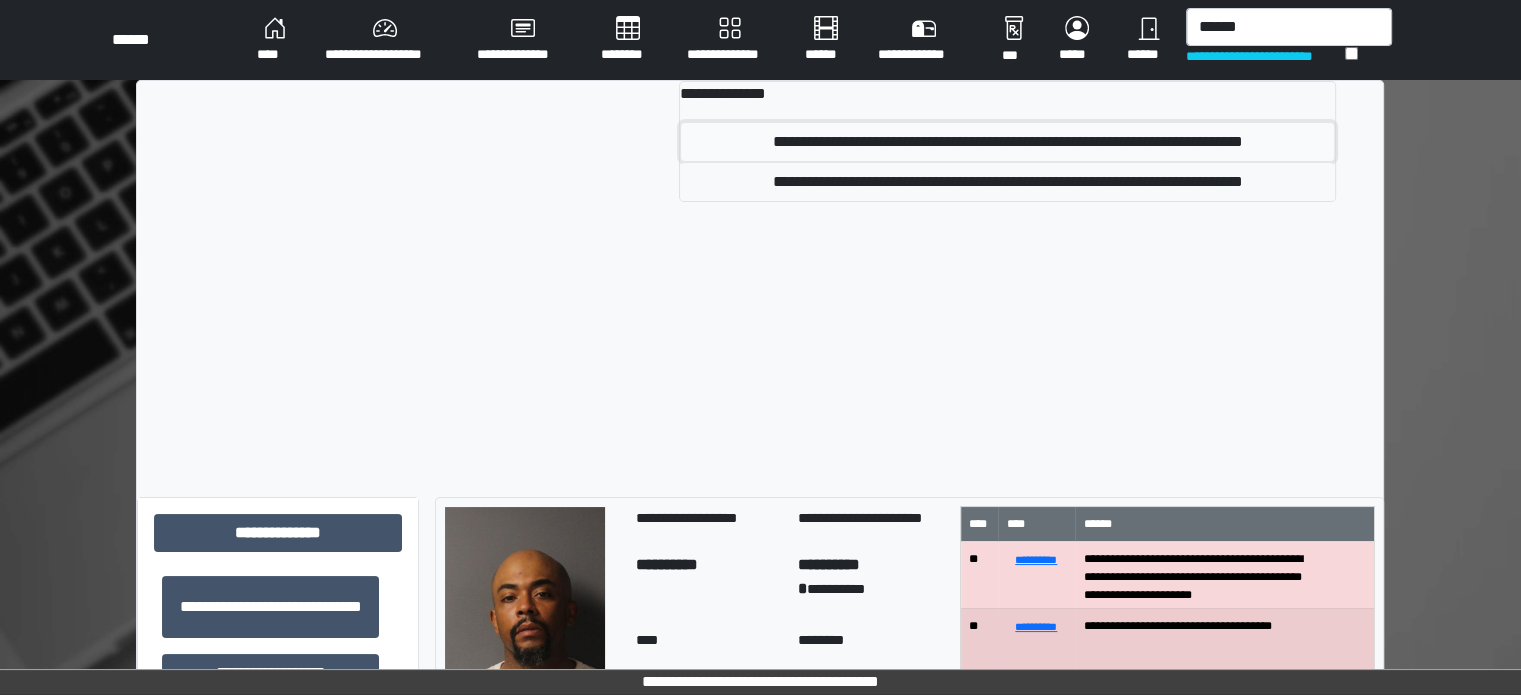 click on "**********" at bounding box center [1007, 142] 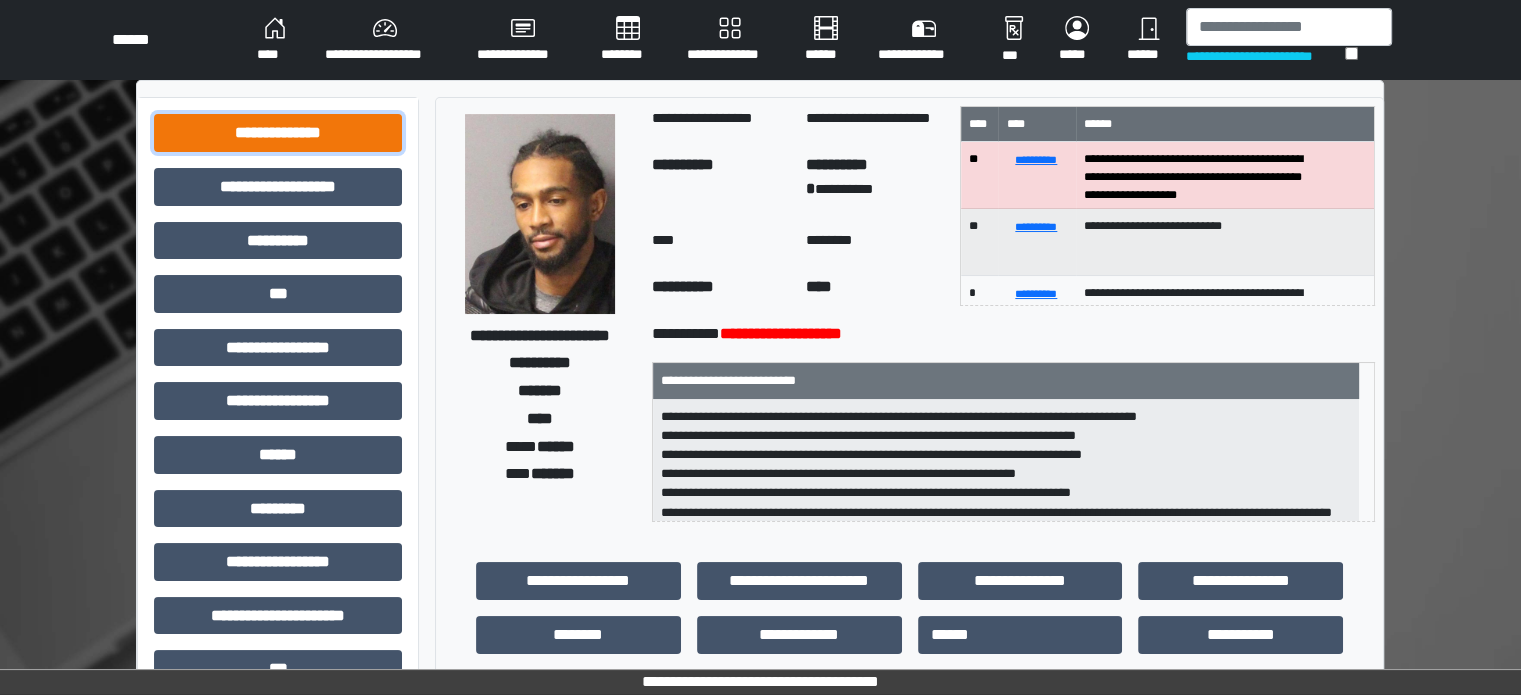 click on "**********" at bounding box center [278, 133] 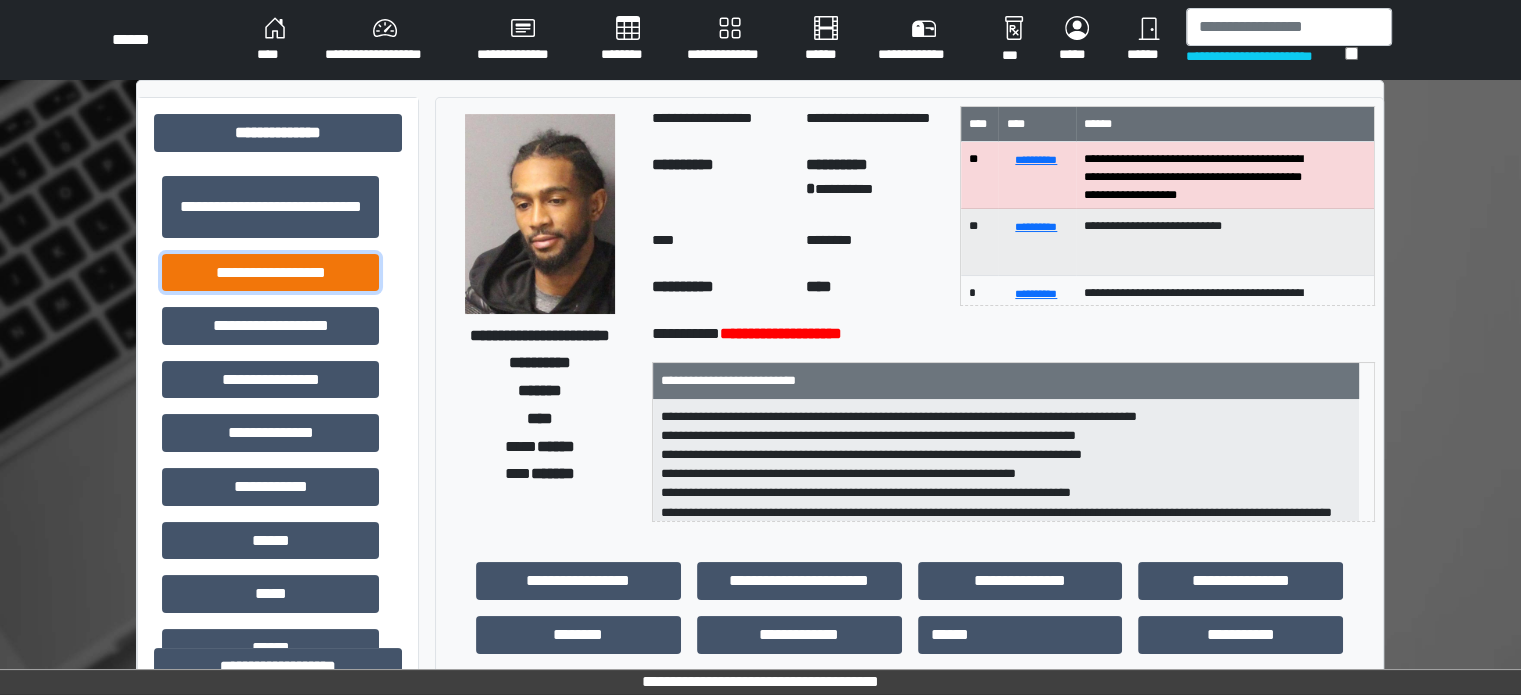 click on "**********" at bounding box center (270, 273) 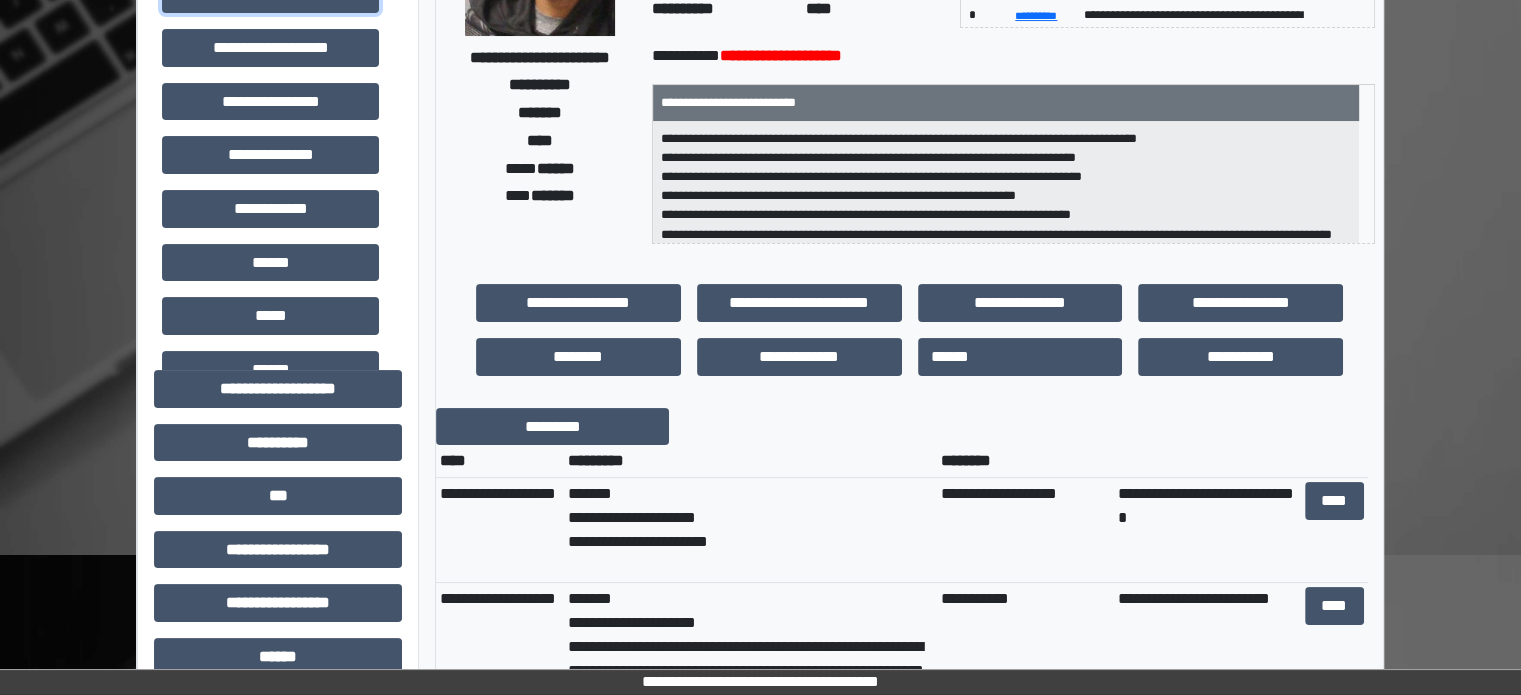 scroll, scrollTop: 500, scrollLeft: 0, axis: vertical 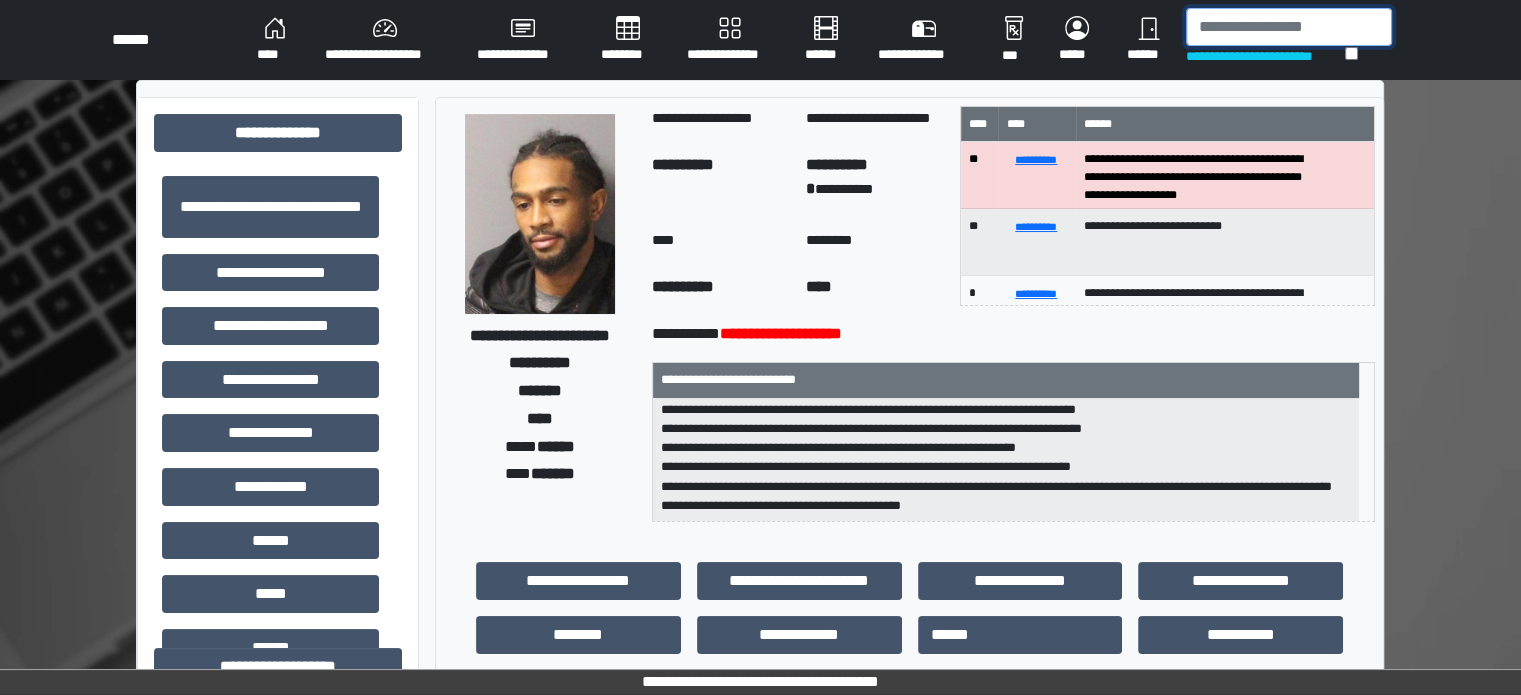 click at bounding box center [1289, 27] 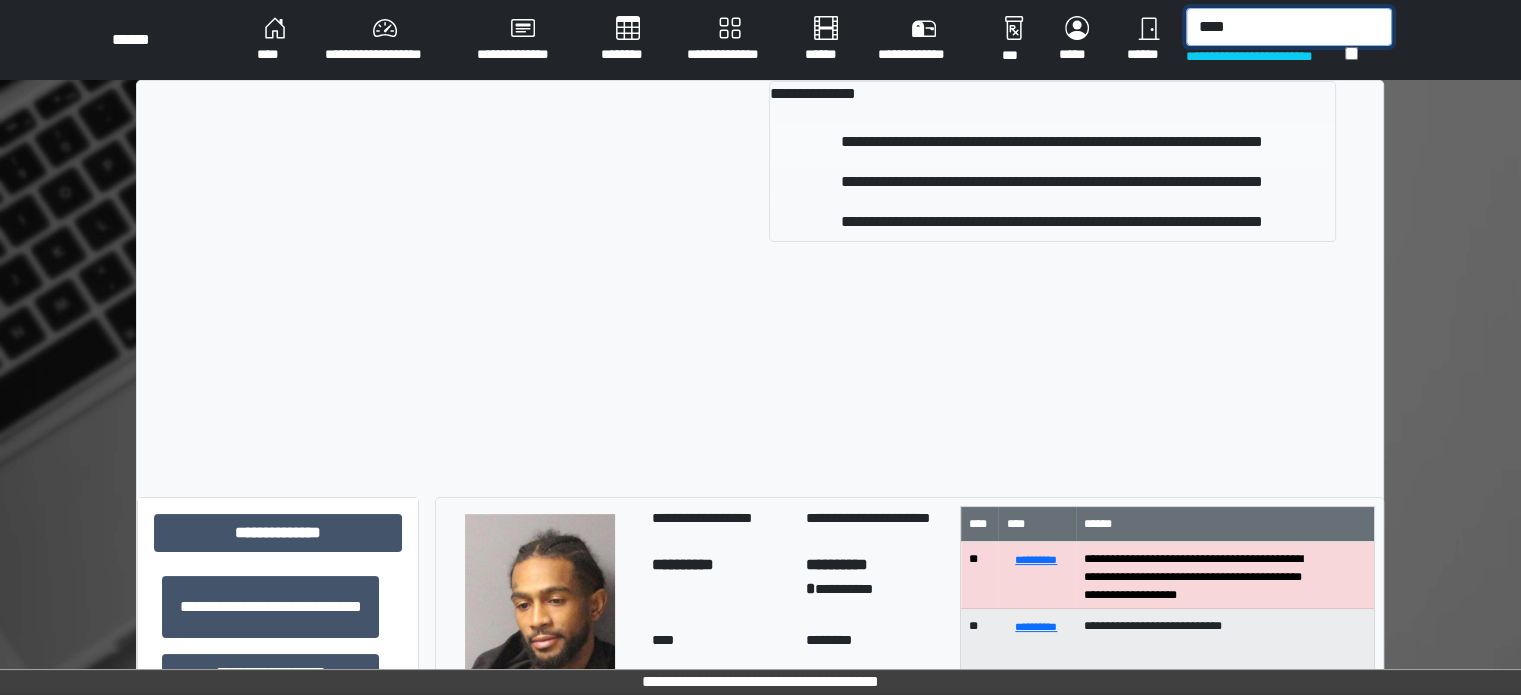 type on "****" 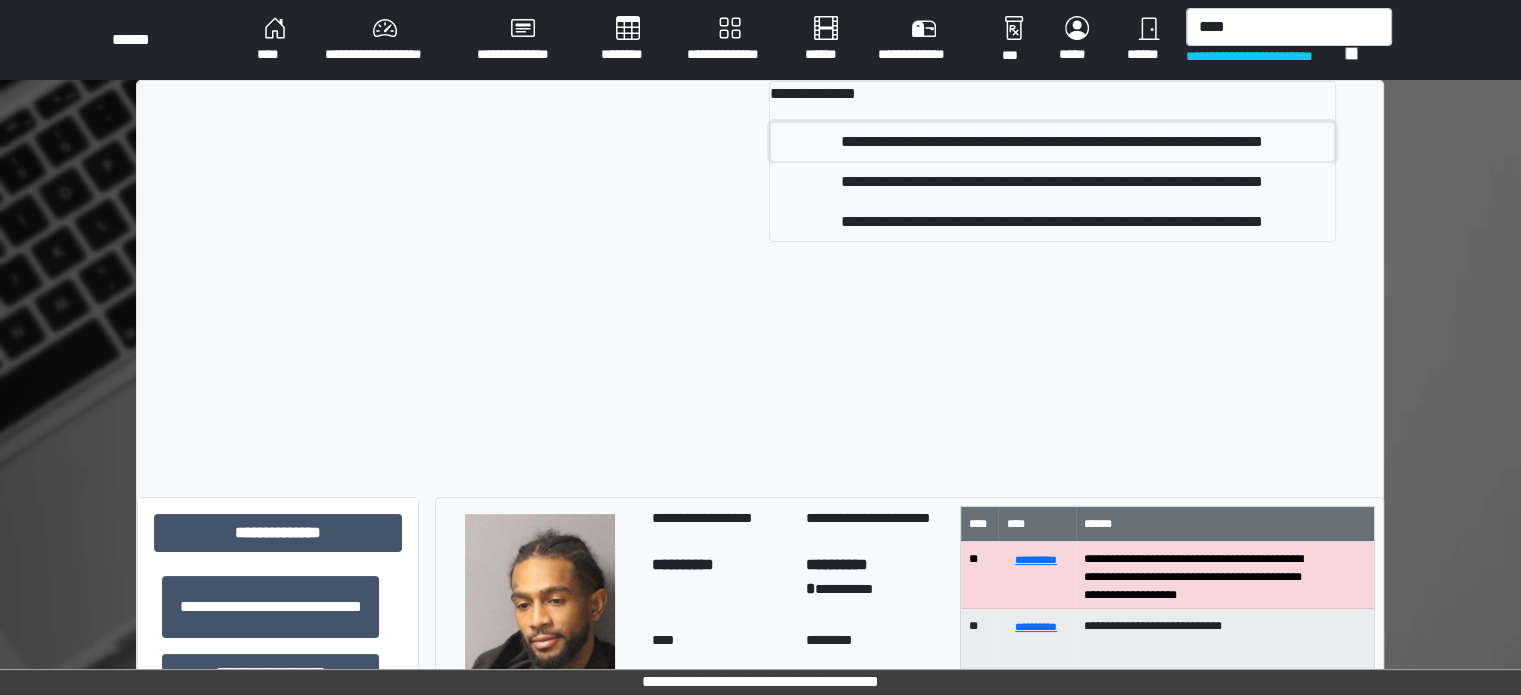 click on "**********" at bounding box center [1052, 142] 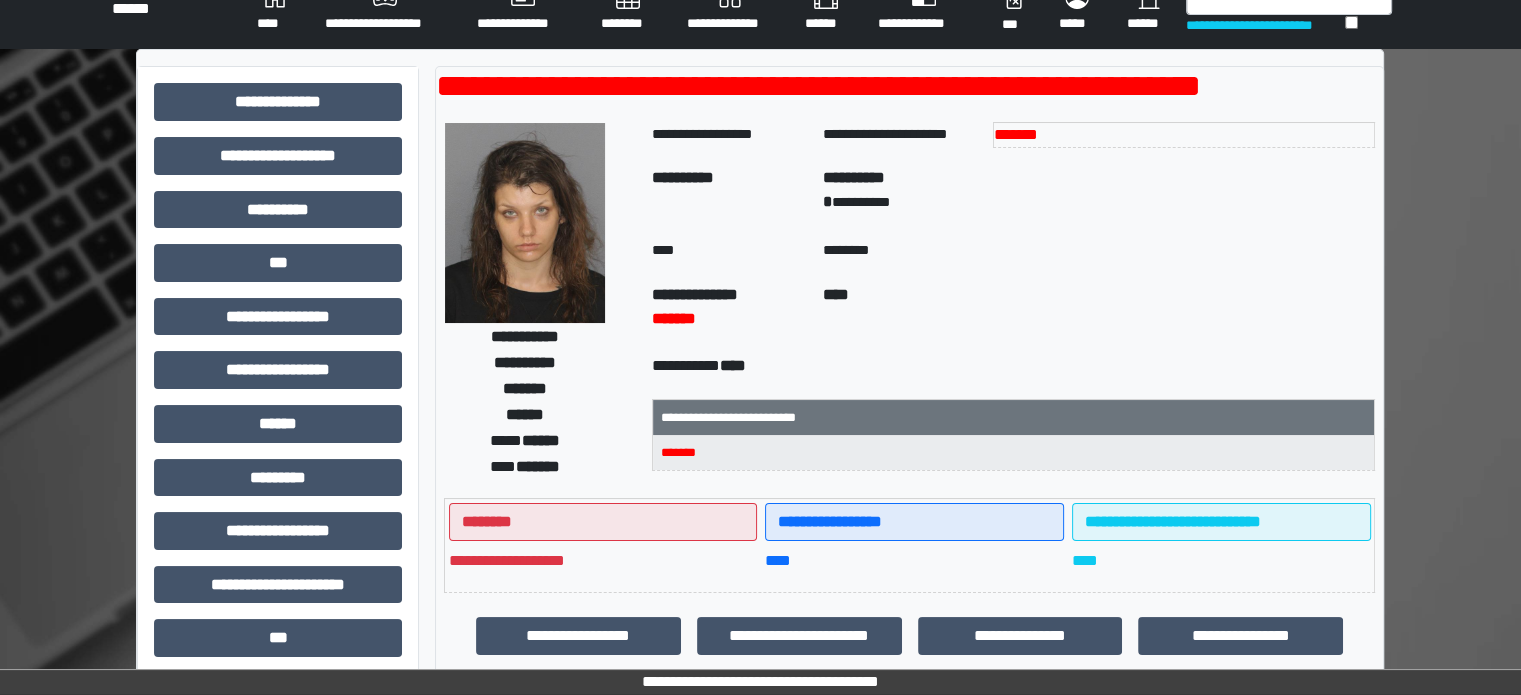 scroll, scrollTop: 0, scrollLeft: 0, axis: both 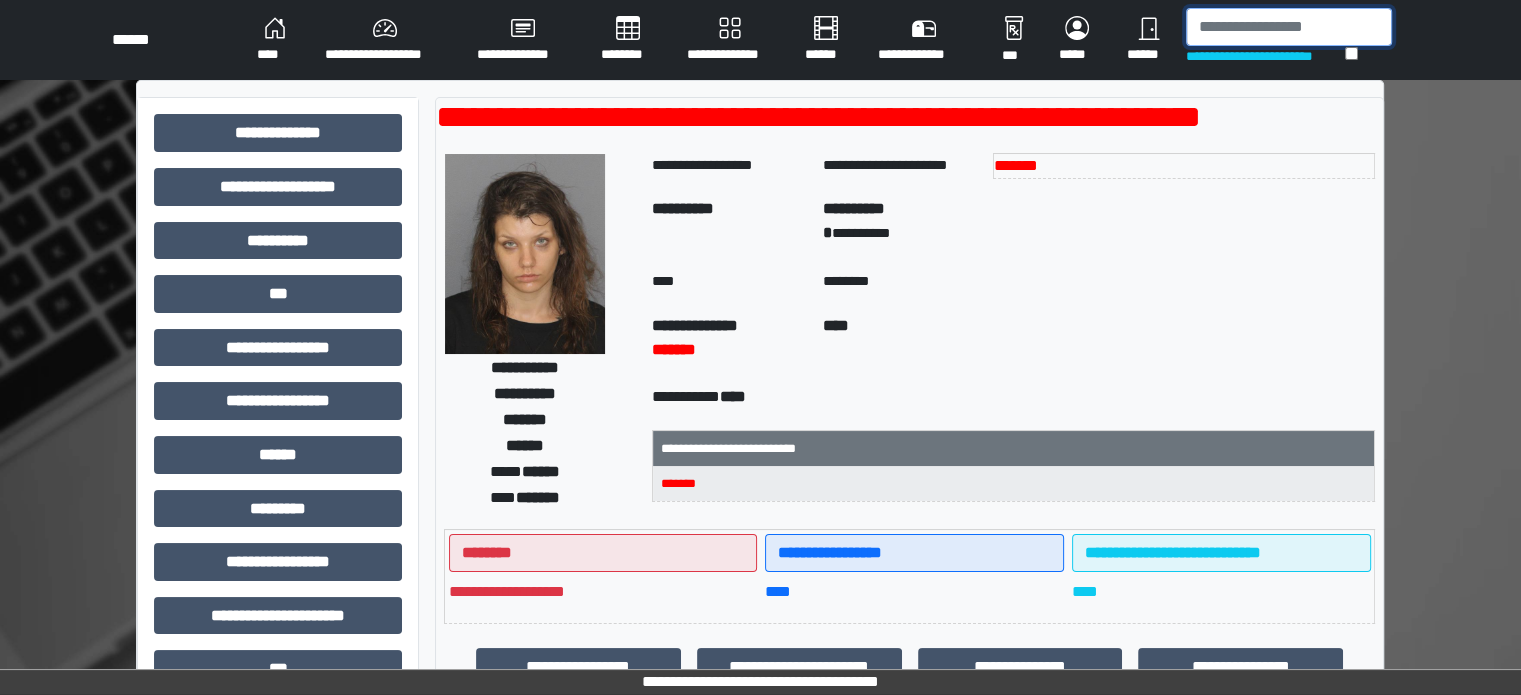 click at bounding box center (1289, 27) 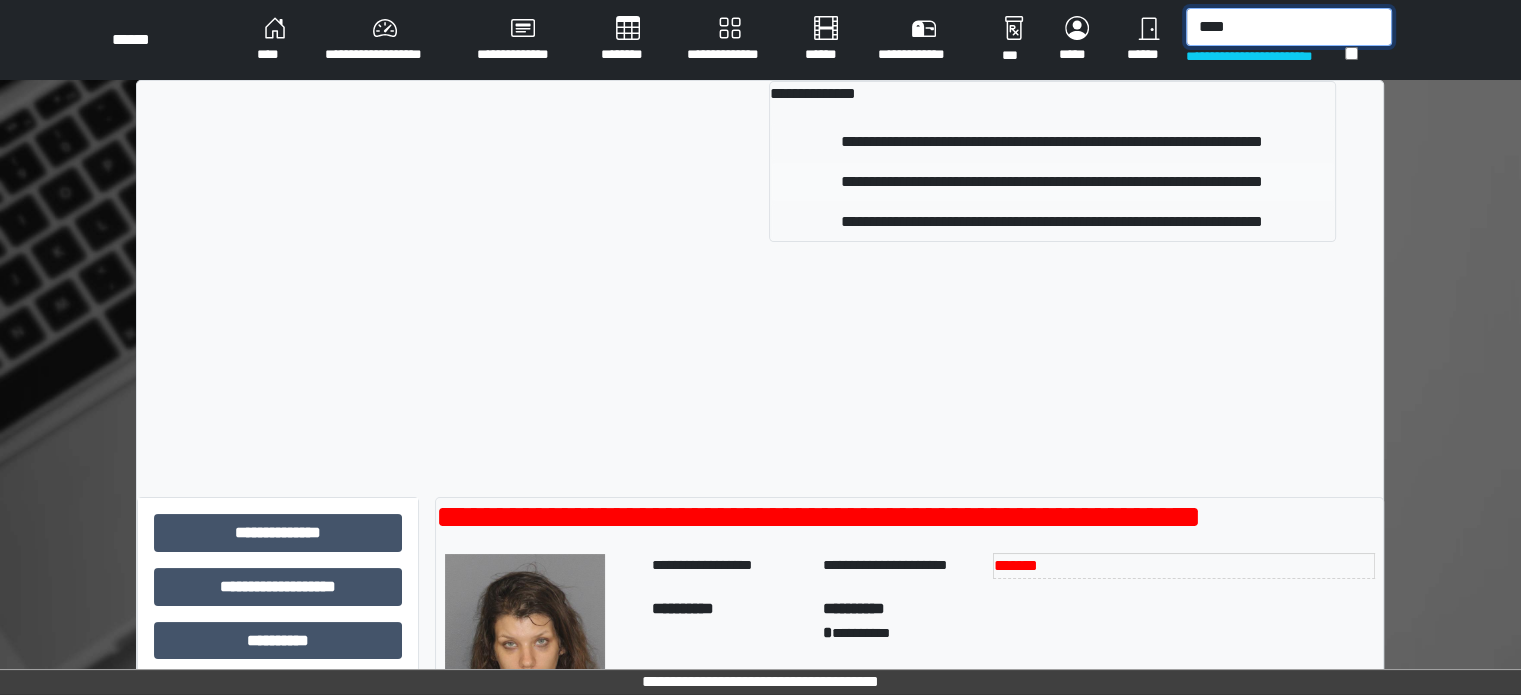type on "****" 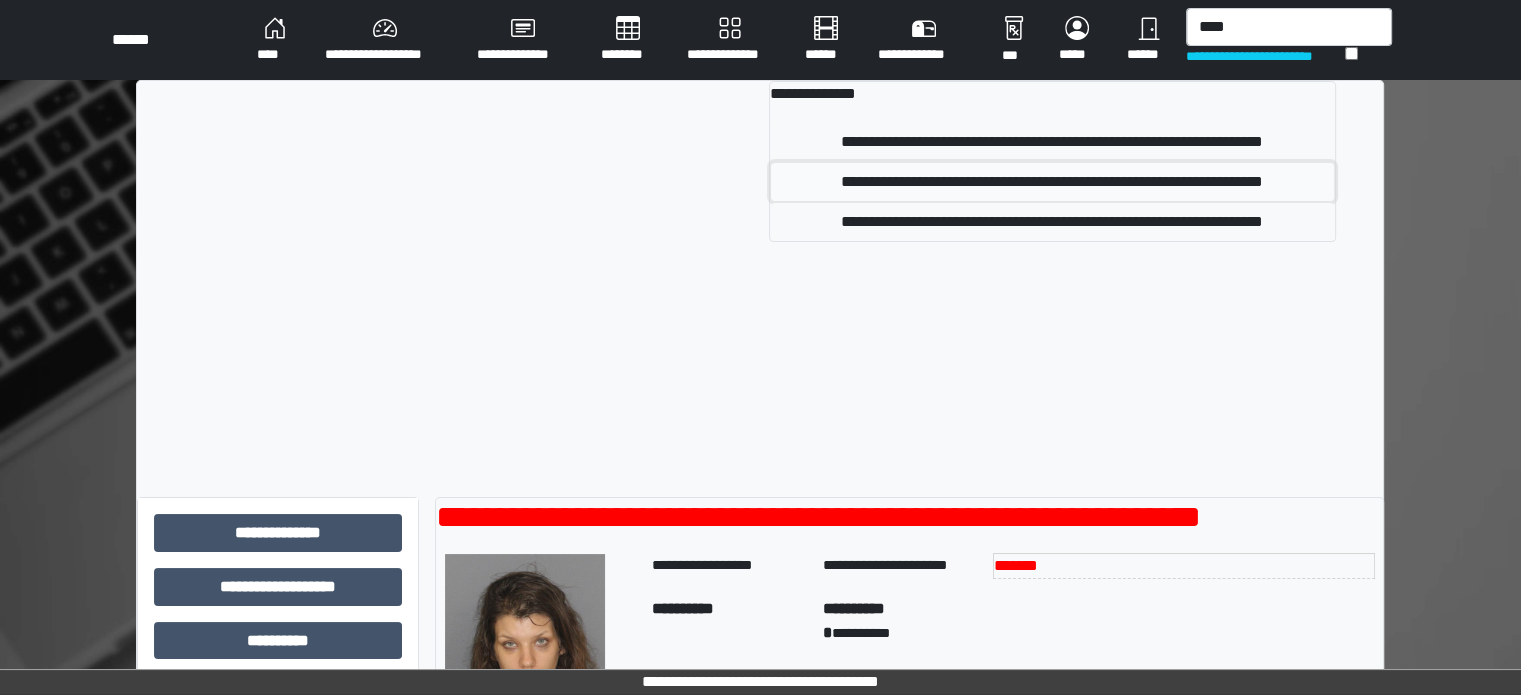click on "**********" at bounding box center (1052, 182) 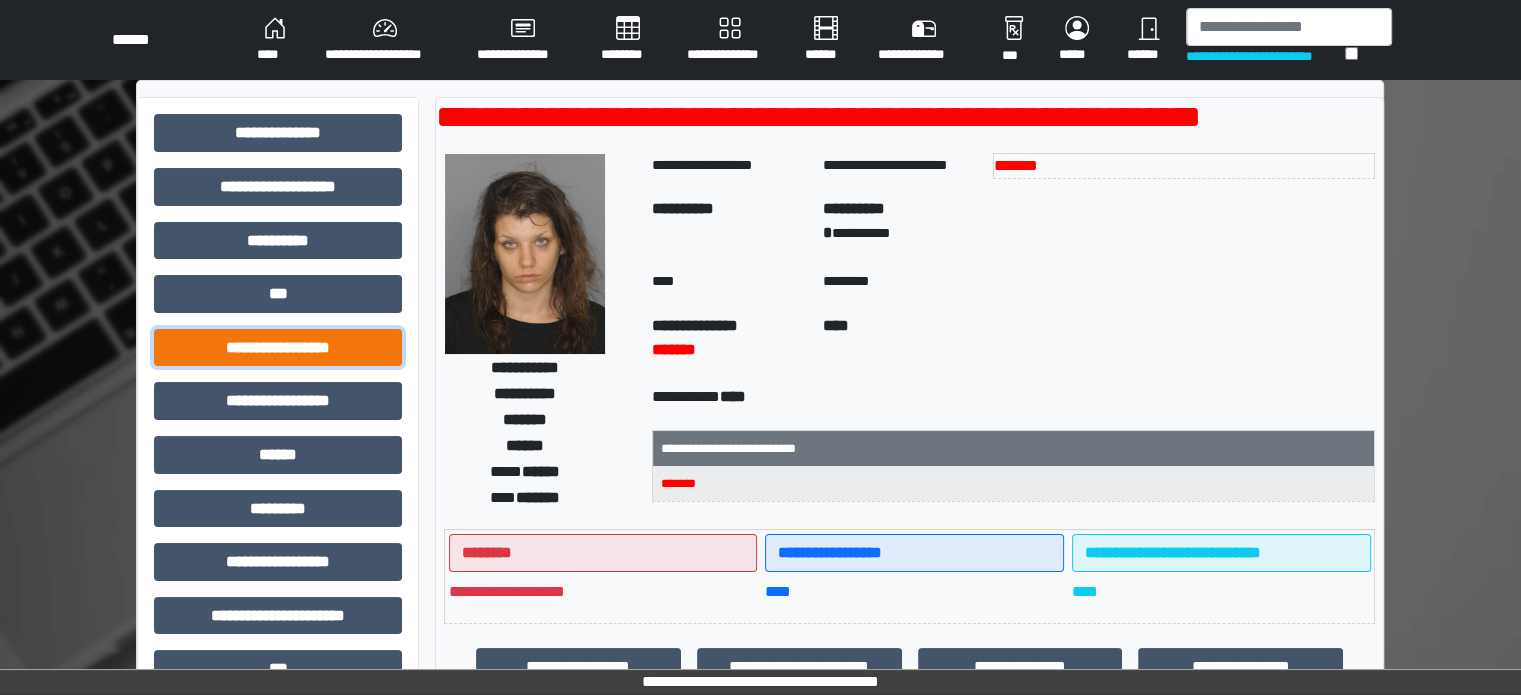 click on "**********" at bounding box center [278, 348] 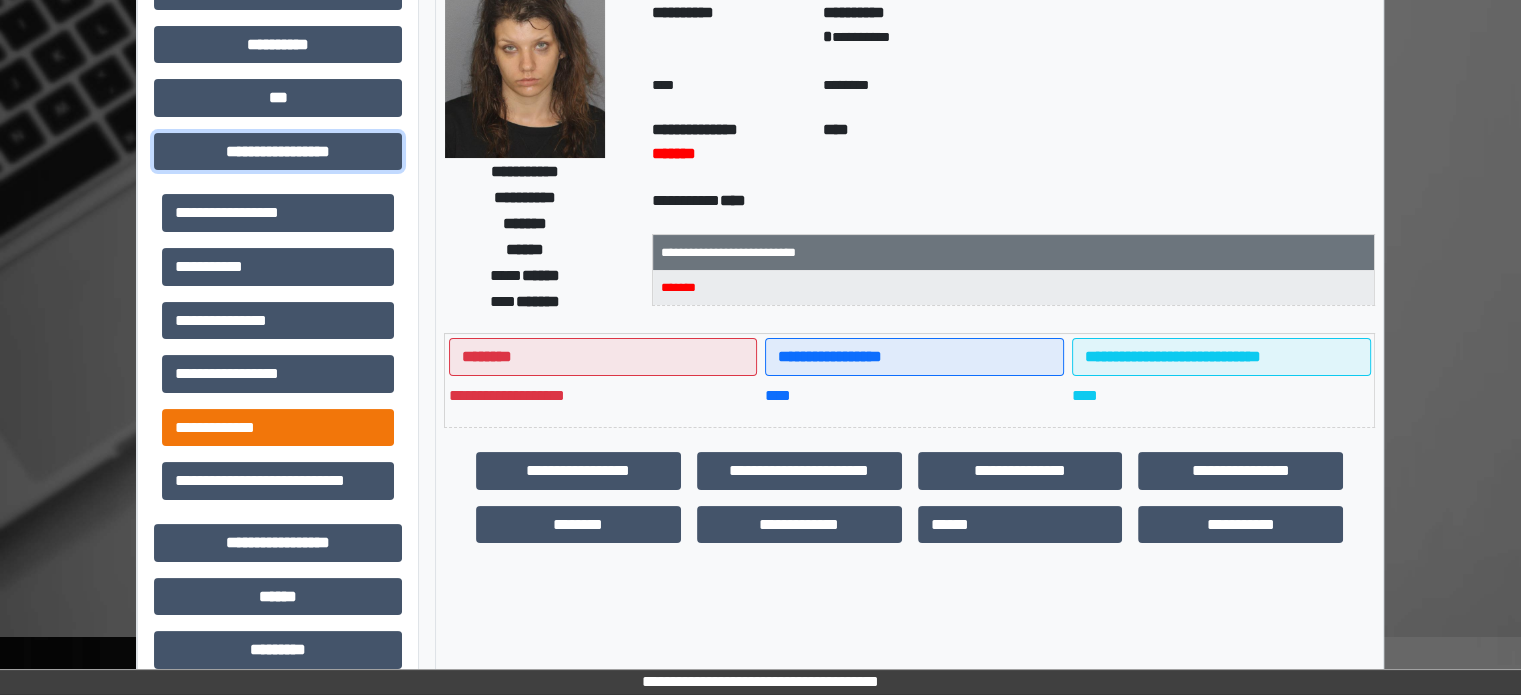 scroll, scrollTop: 200, scrollLeft: 0, axis: vertical 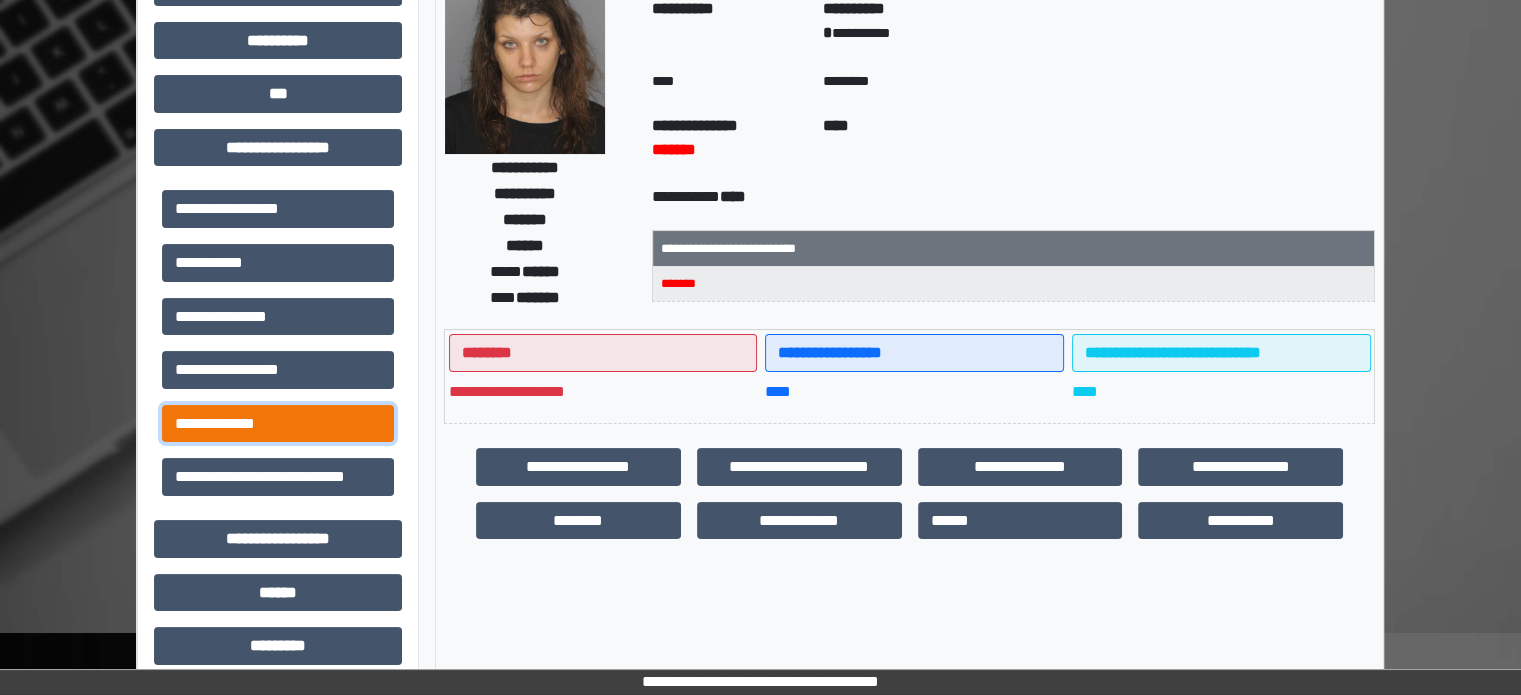 click on "**********" at bounding box center (278, 424) 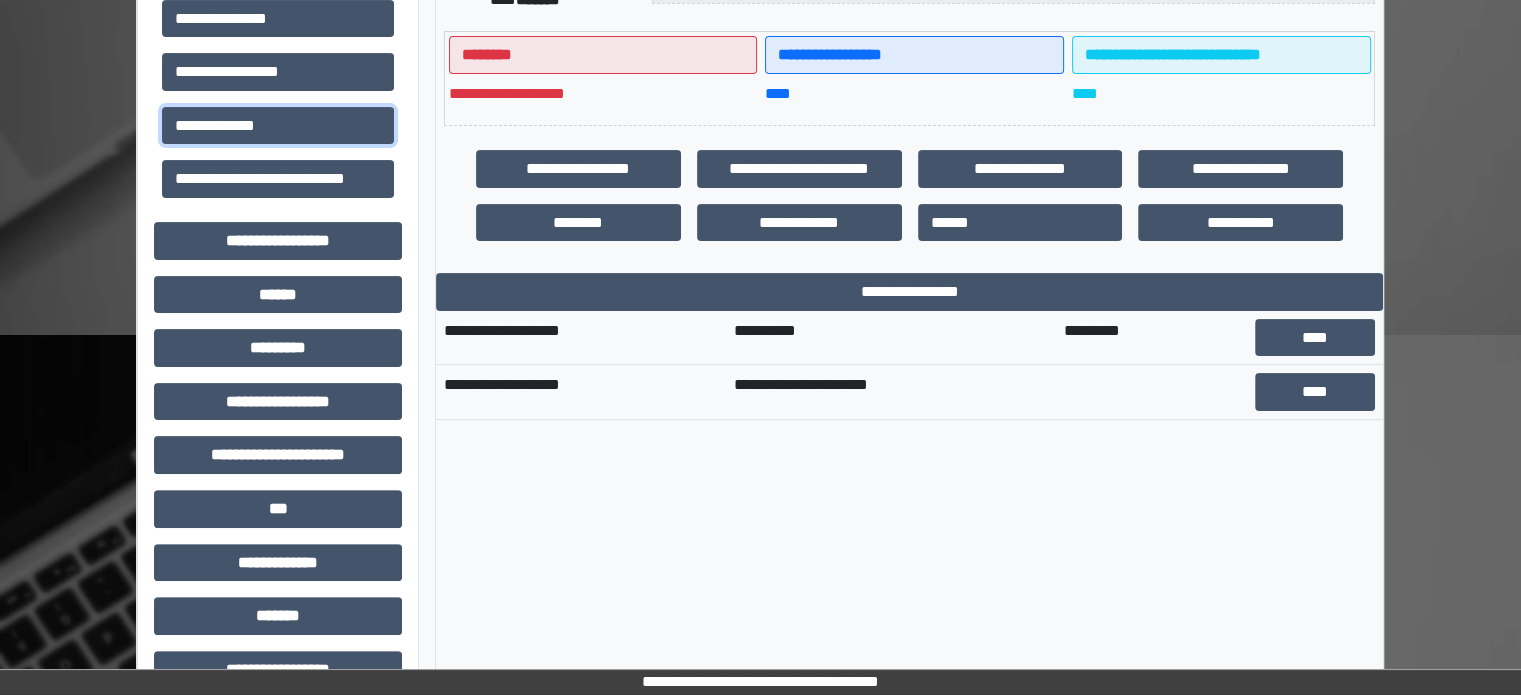 scroll, scrollTop: 500, scrollLeft: 0, axis: vertical 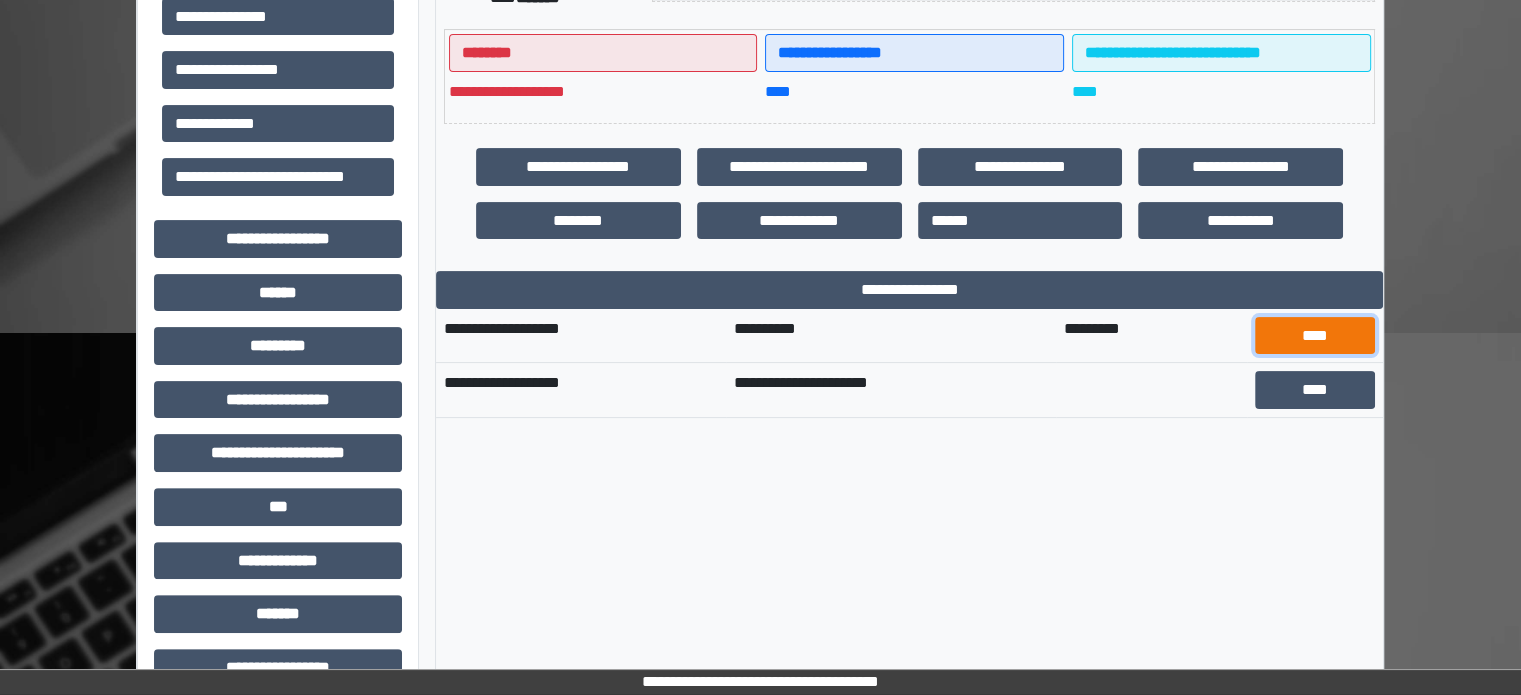 click on "****" at bounding box center (1315, 336) 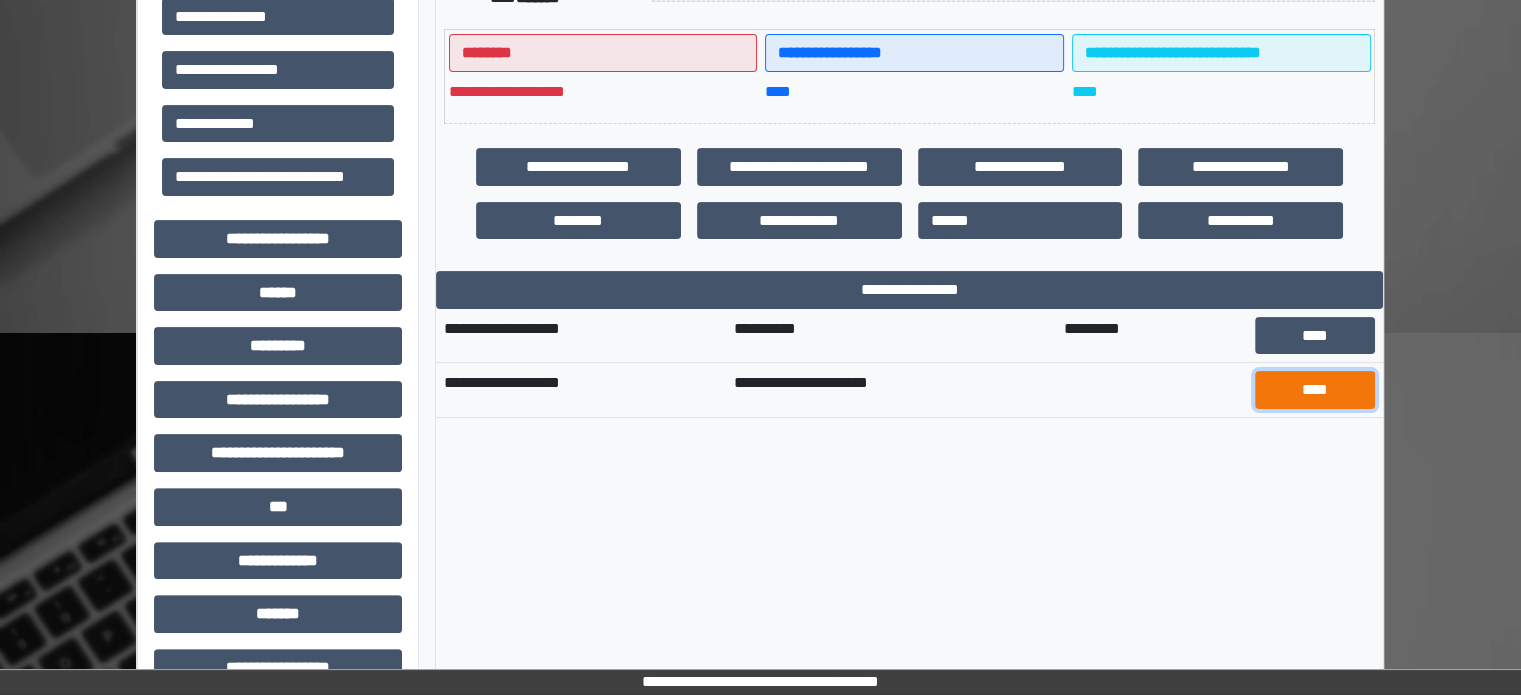 click on "****" at bounding box center [1315, 390] 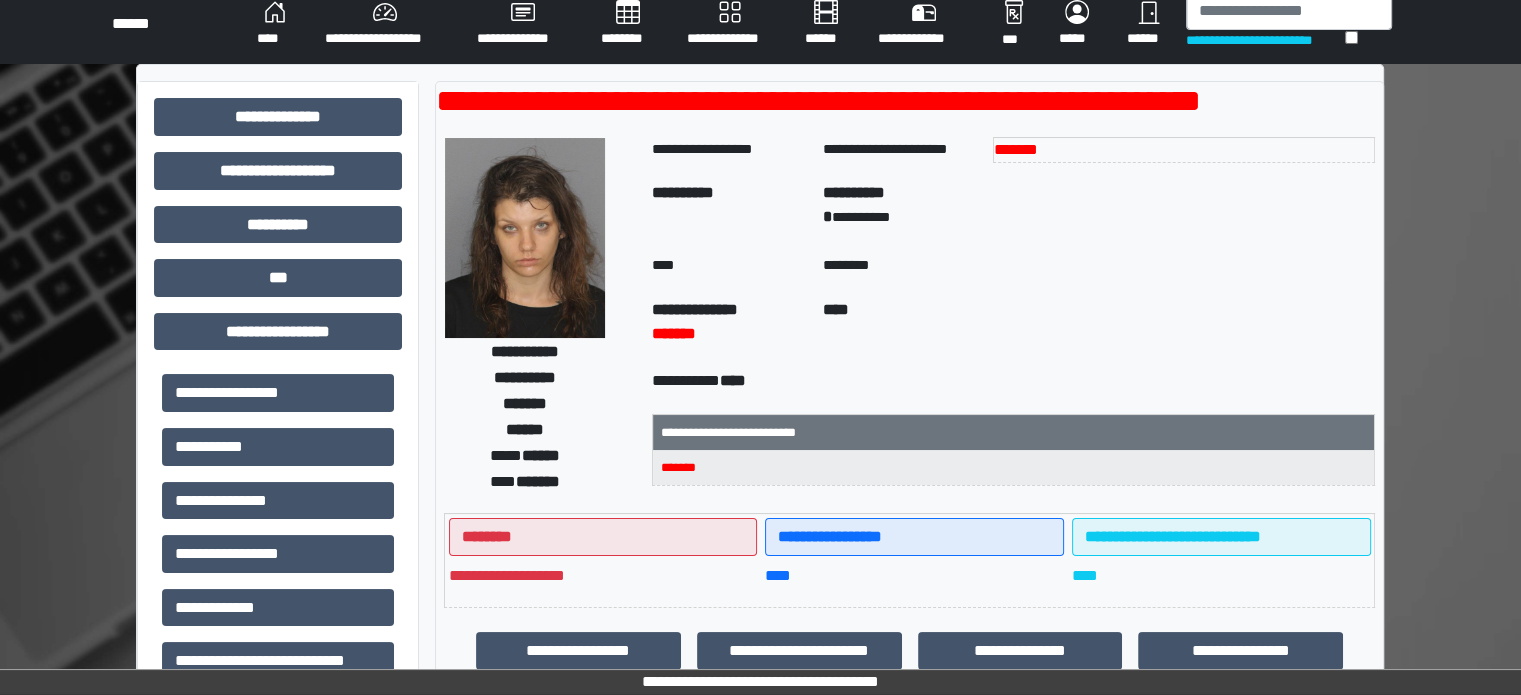 scroll, scrollTop: 0, scrollLeft: 0, axis: both 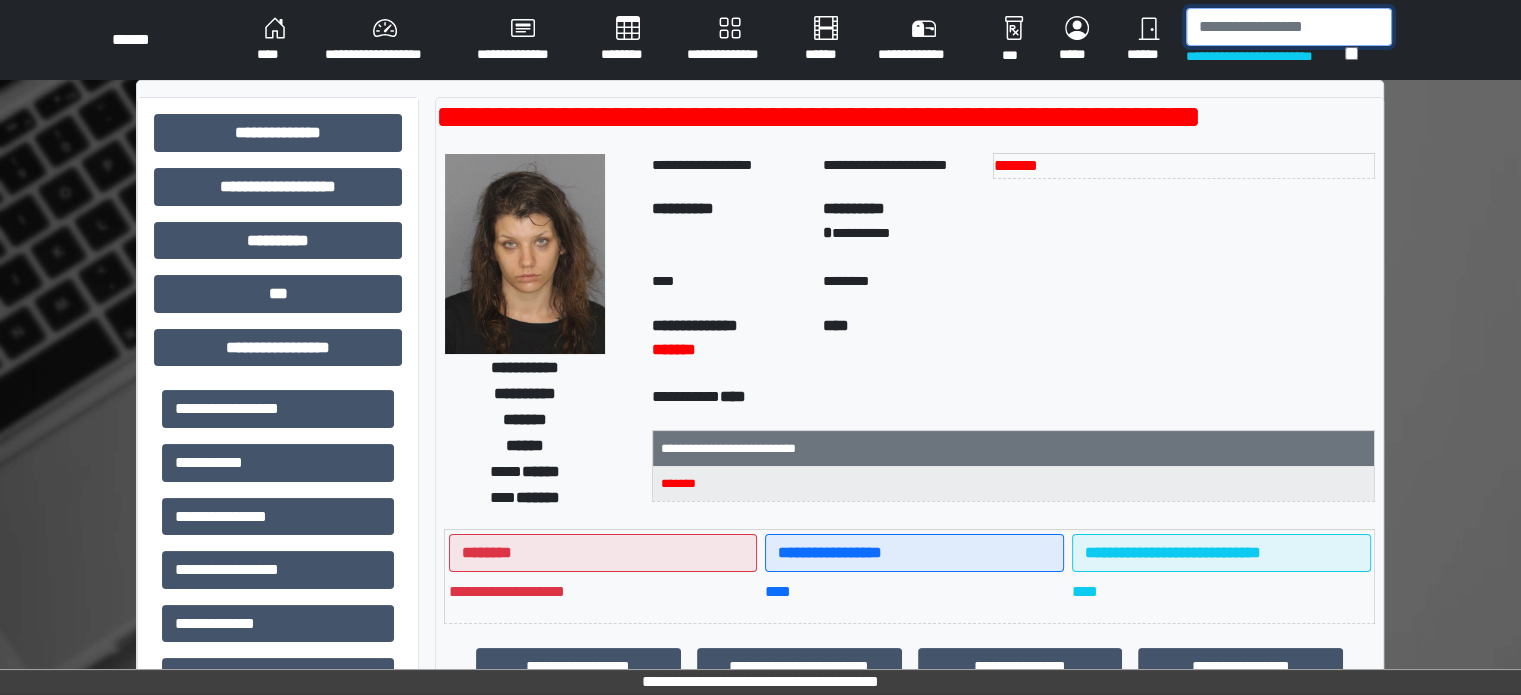 click at bounding box center (1289, 27) 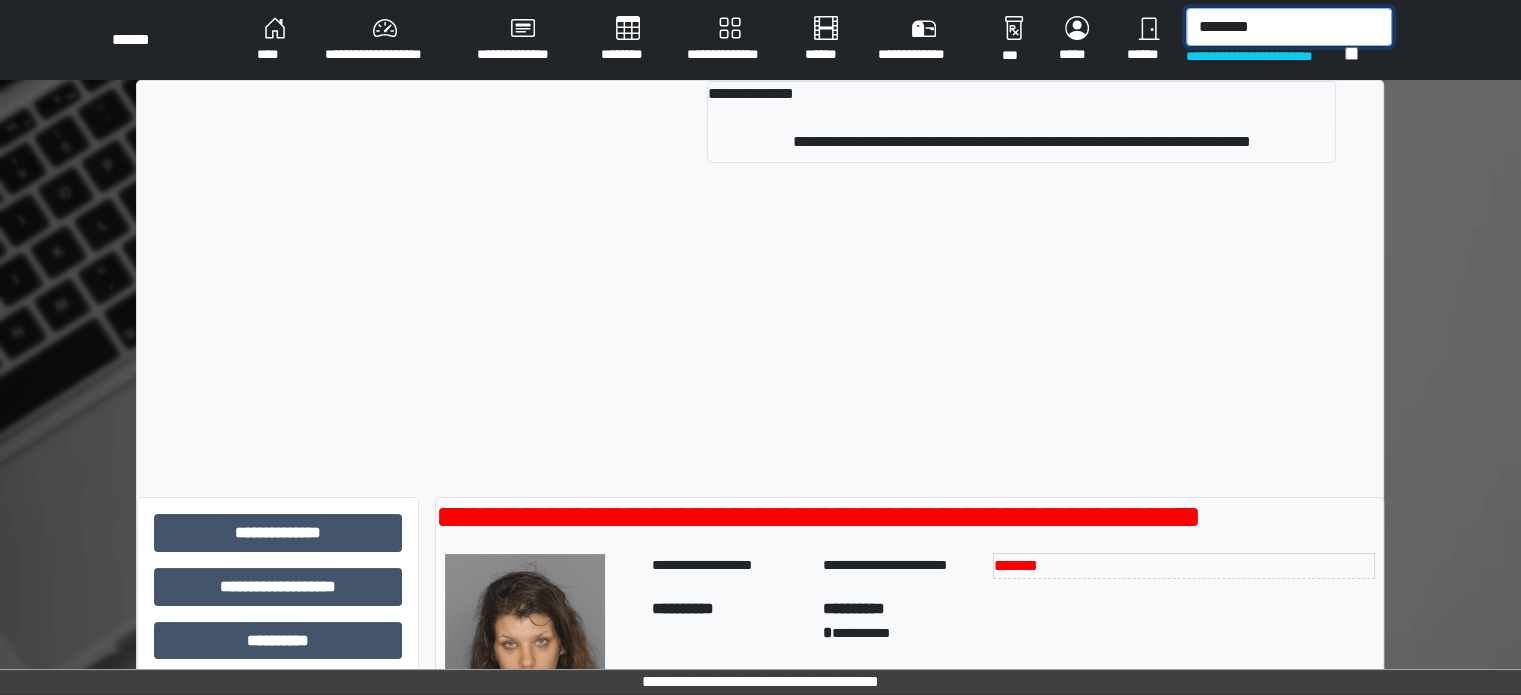 type on "********" 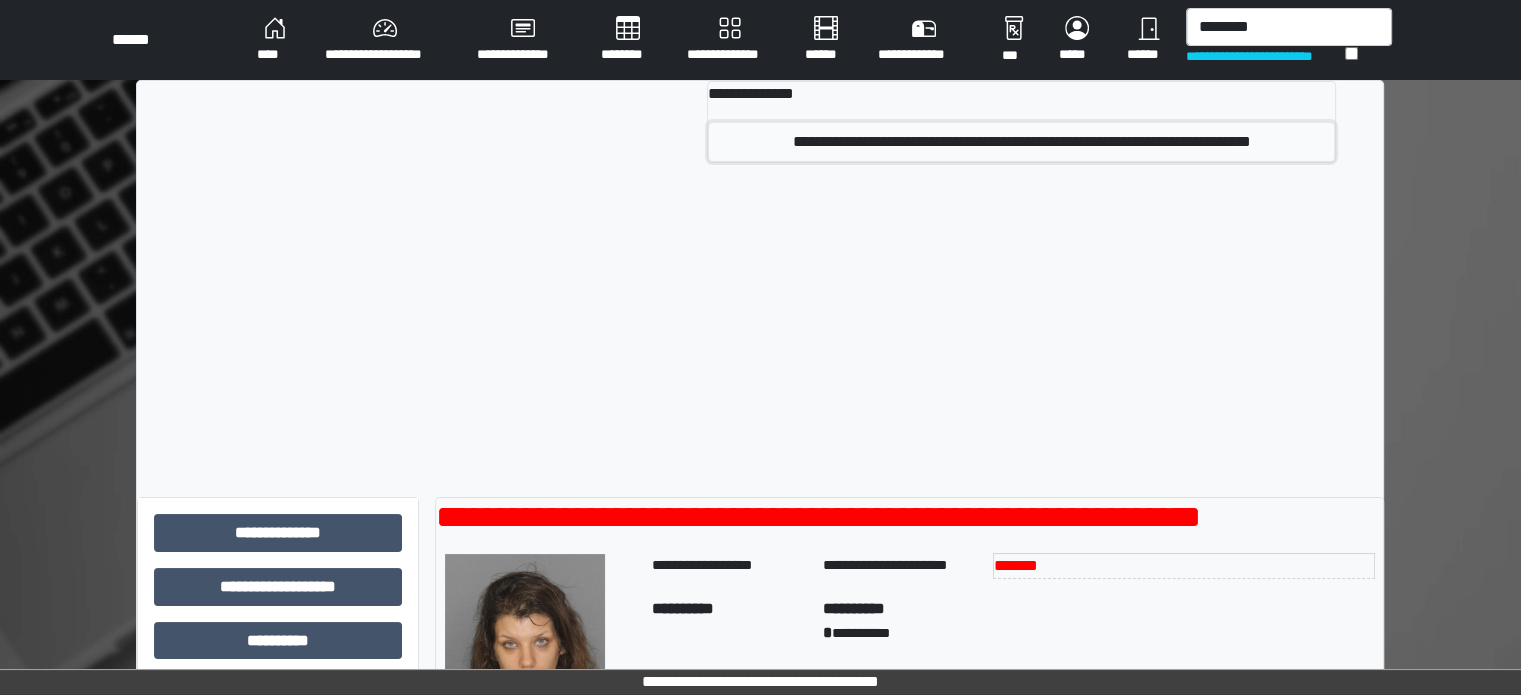 click on "**********" at bounding box center [1021, 142] 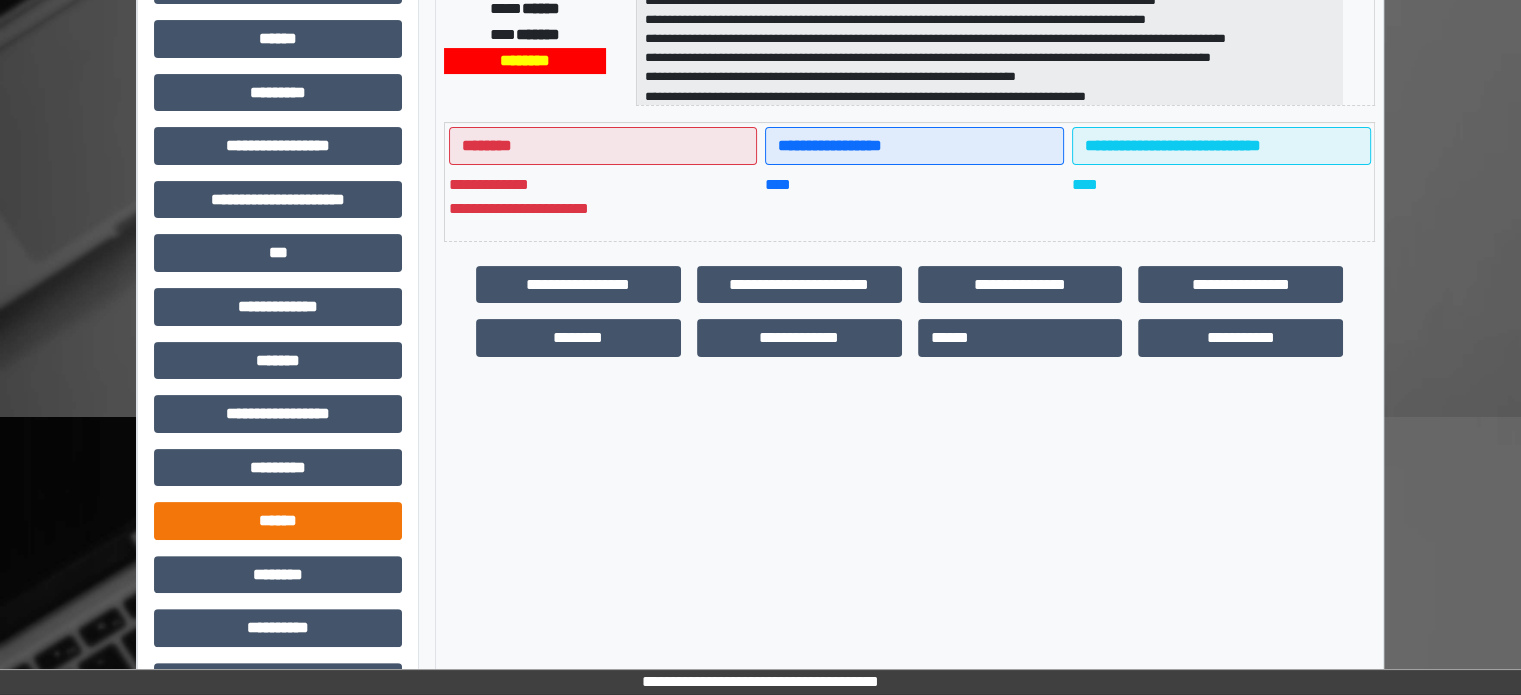 scroll, scrollTop: 471, scrollLeft: 0, axis: vertical 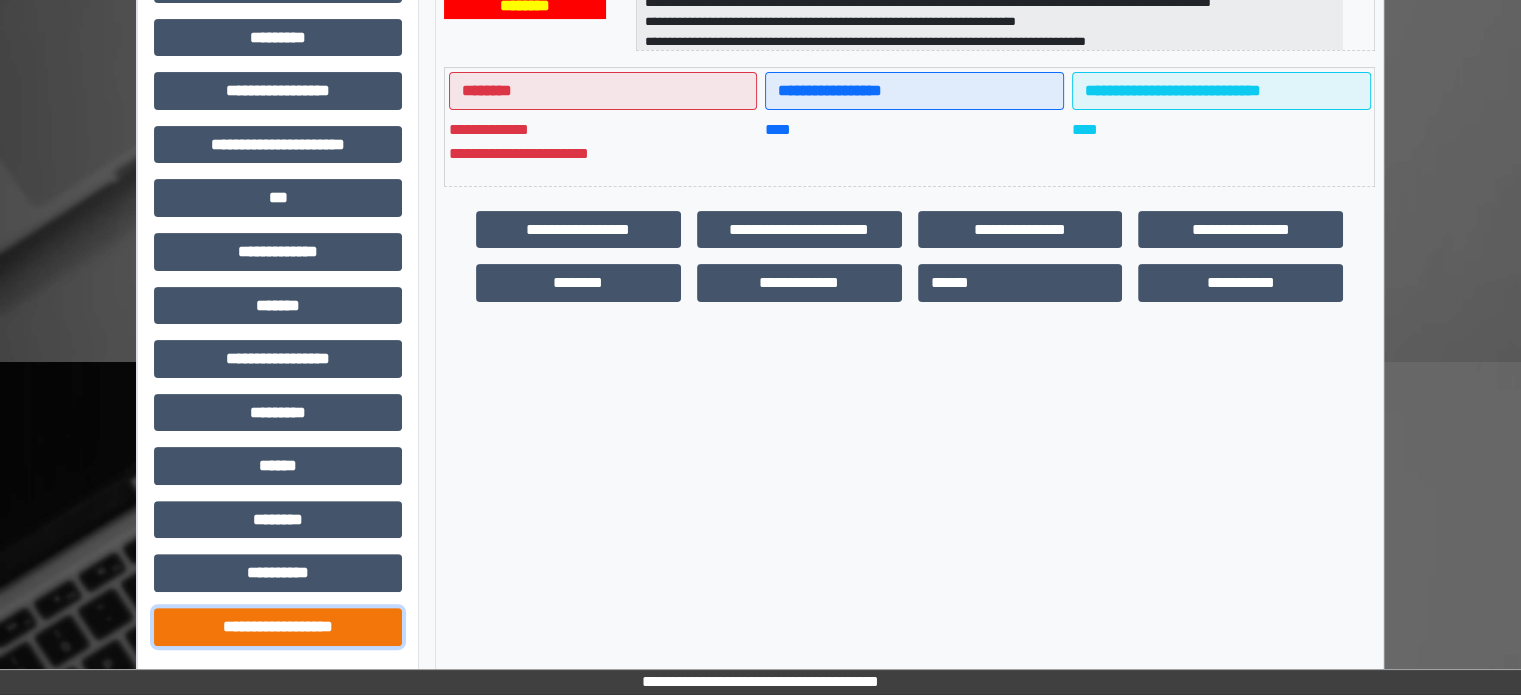 click on "**********" at bounding box center (278, 627) 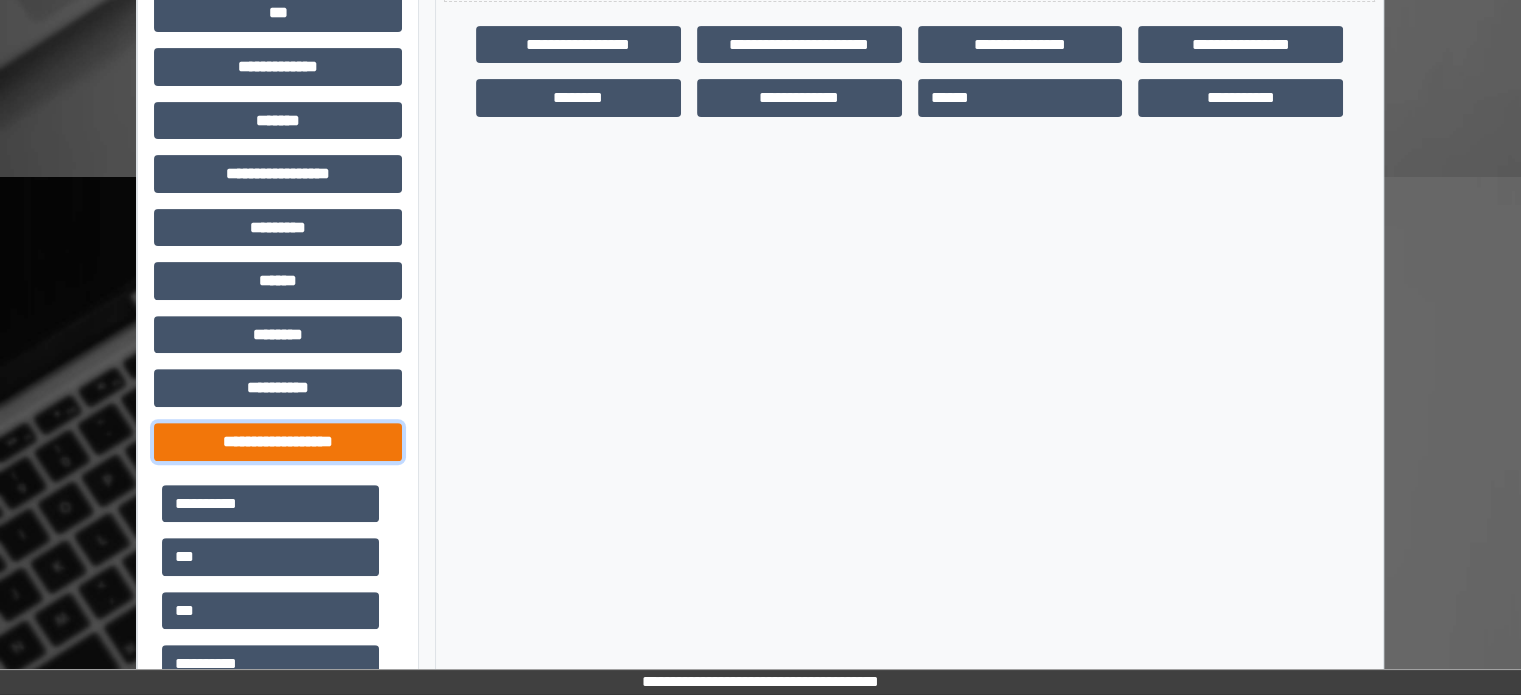 scroll, scrollTop: 671, scrollLeft: 0, axis: vertical 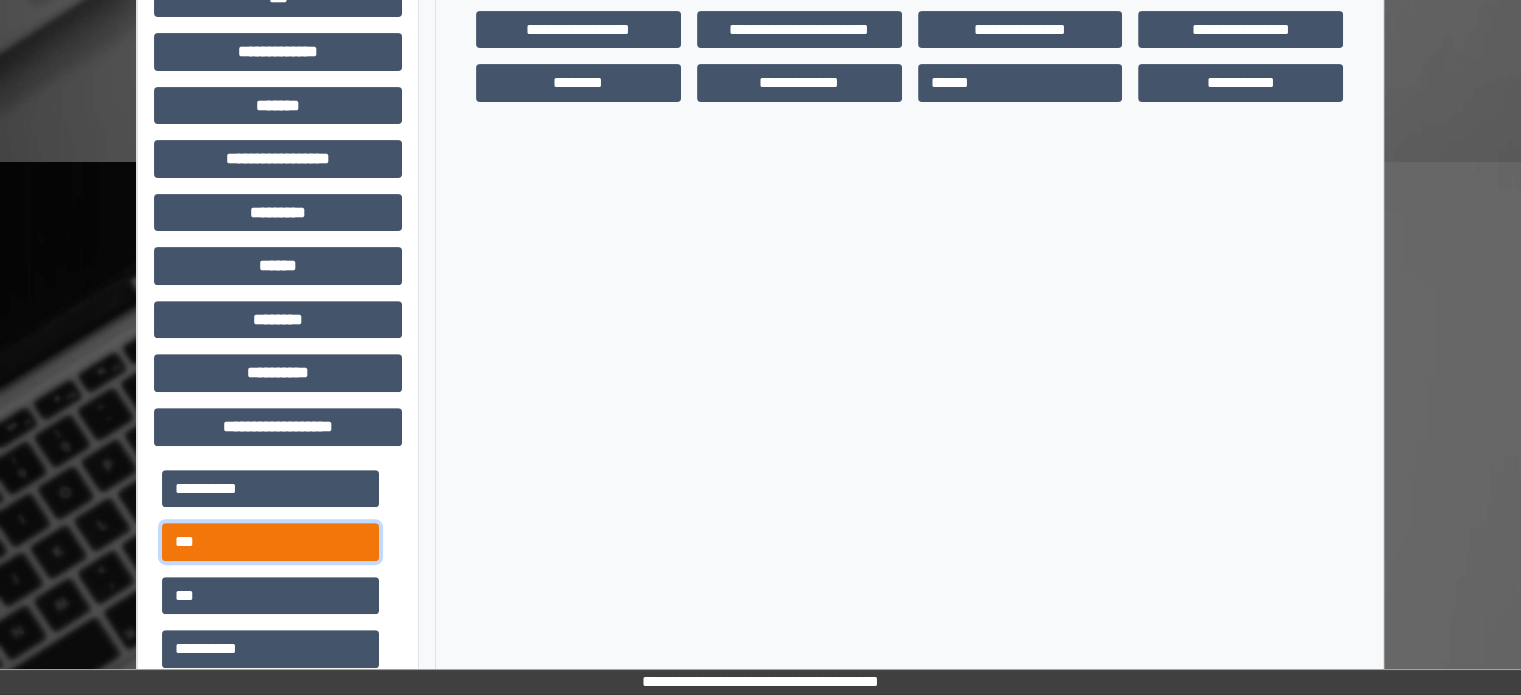 click on "***" at bounding box center (270, 542) 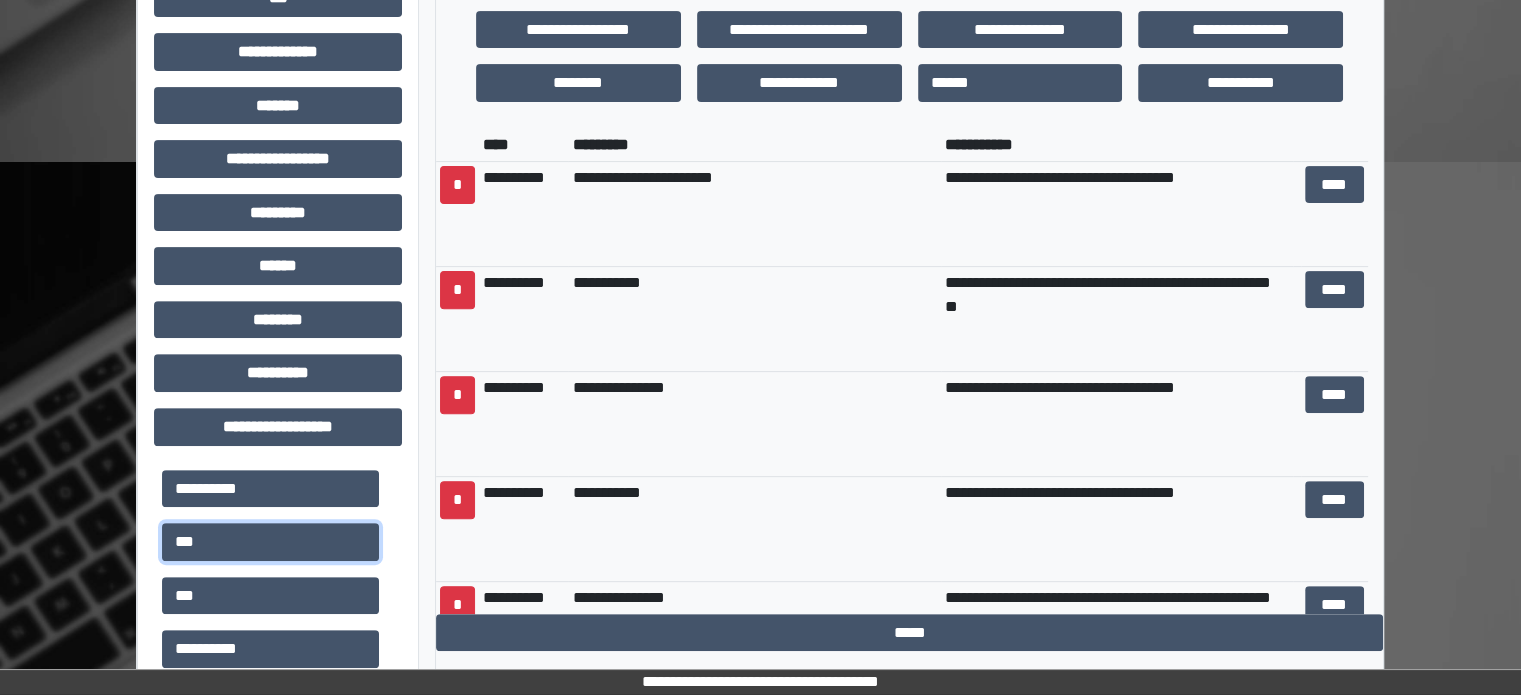 scroll, scrollTop: 0, scrollLeft: 0, axis: both 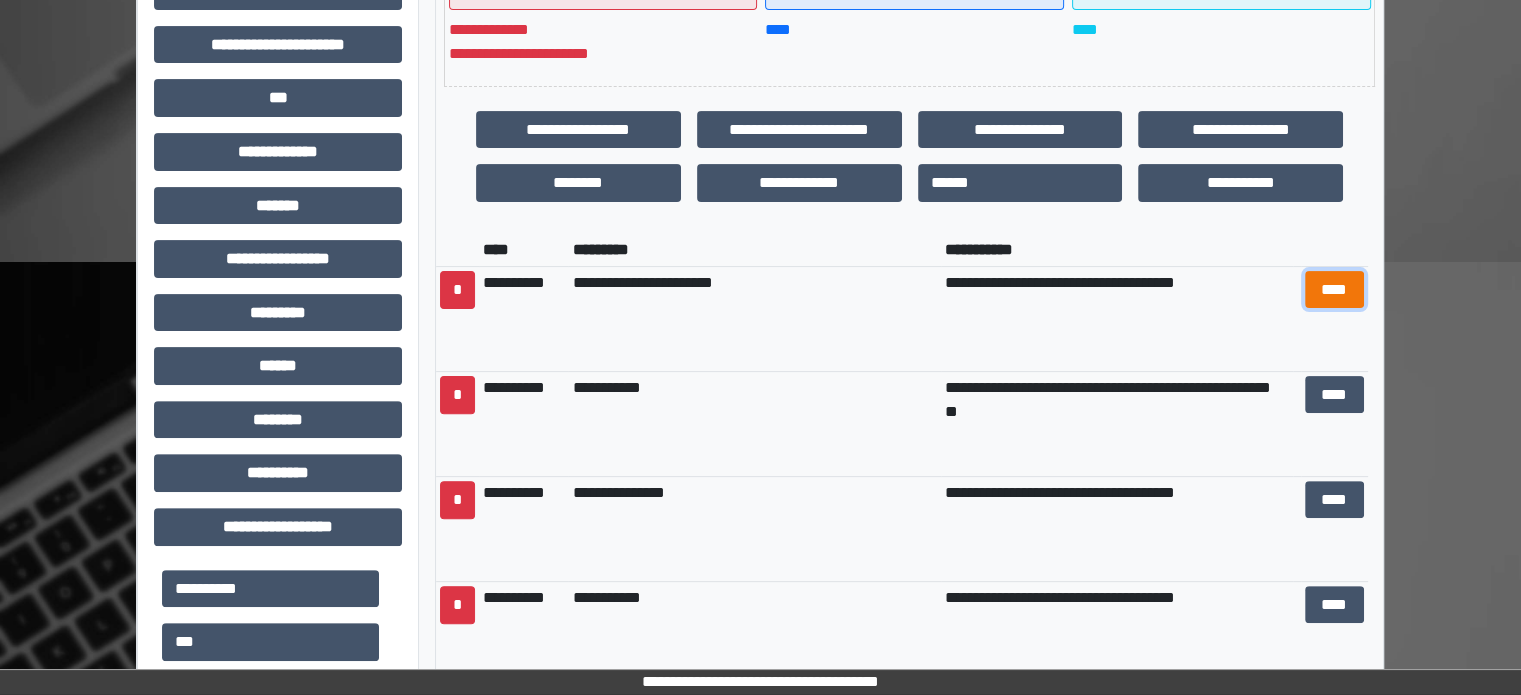 click on "****" at bounding box center (1334, 290) 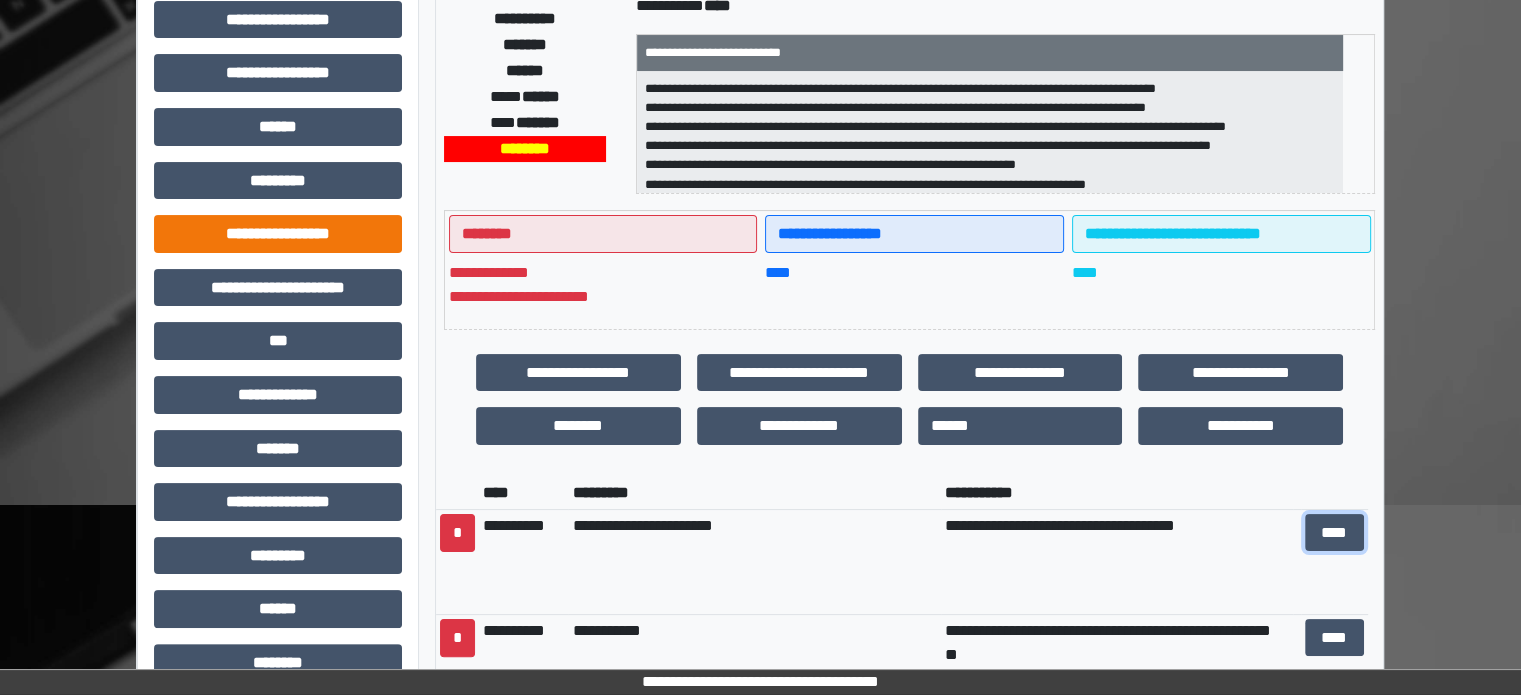 scroll, scrollTop: 471, scrollLeft: 0, axis: vertical 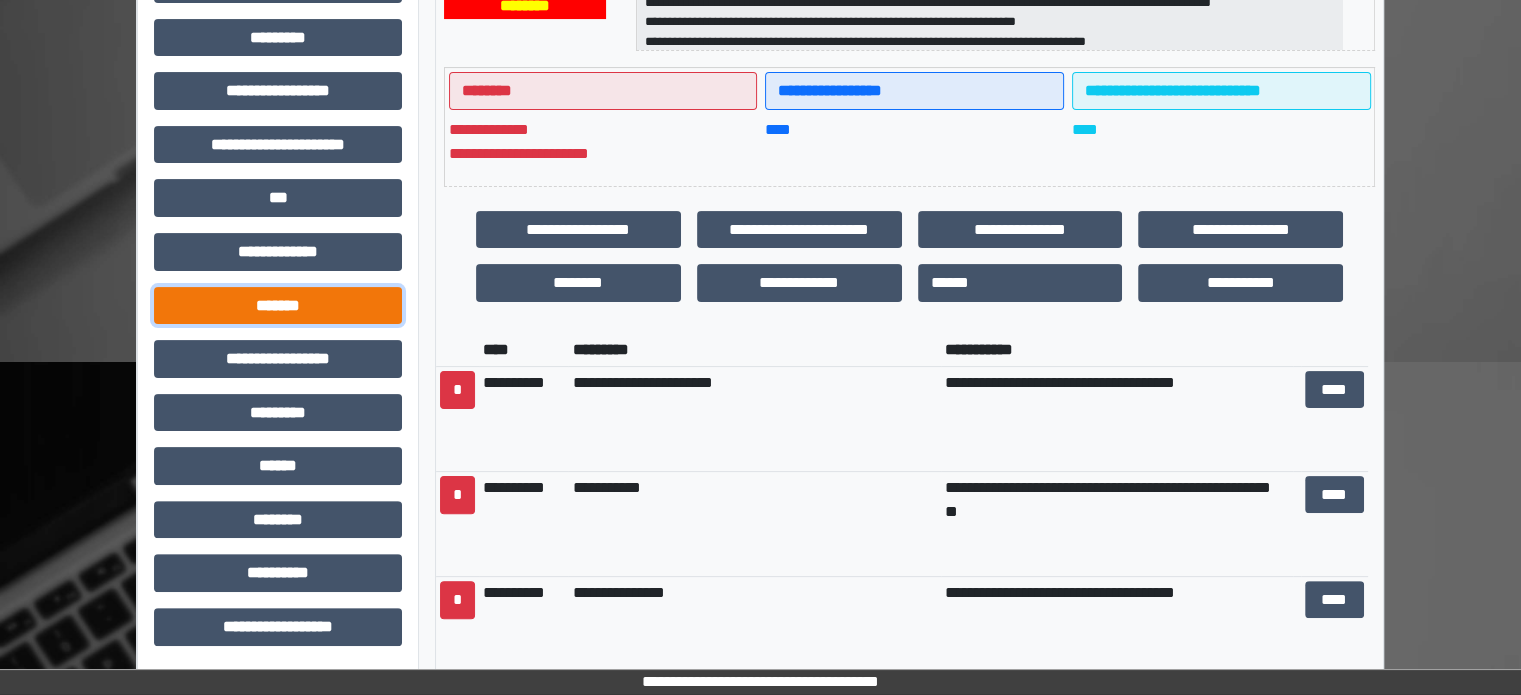 click on "*******" at bounding box center (278, 306) 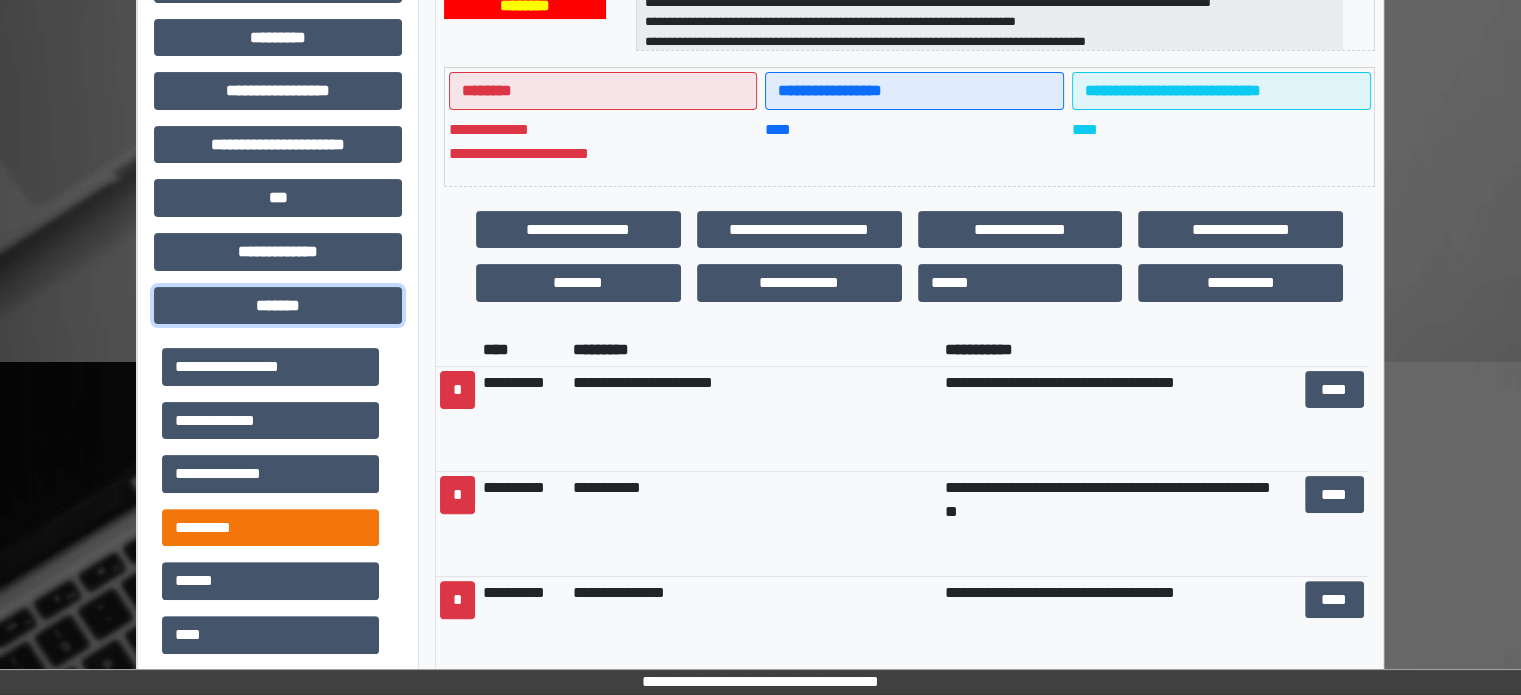 scroll, scrollTop: 200, scrollLeft: 0, axis: vertical 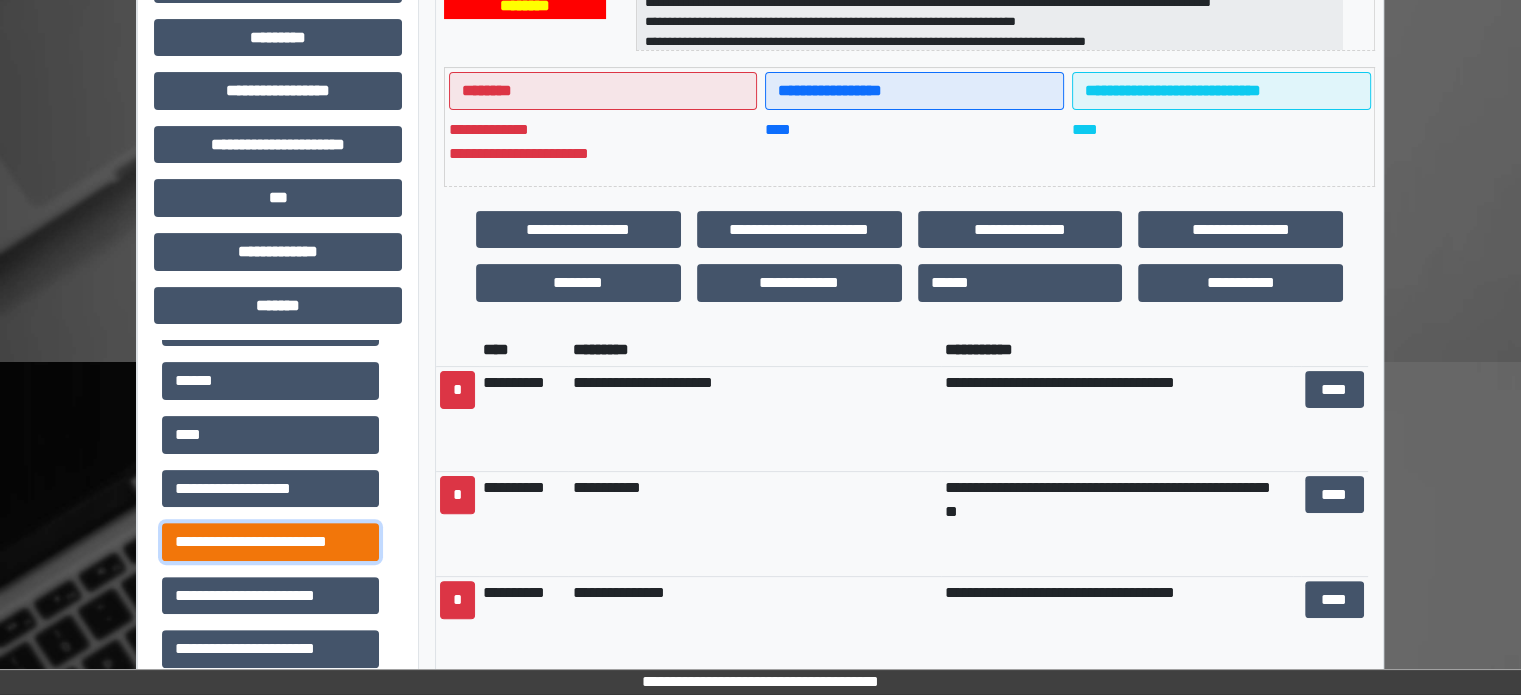 click on "**********" at bounding box center [270, 542] 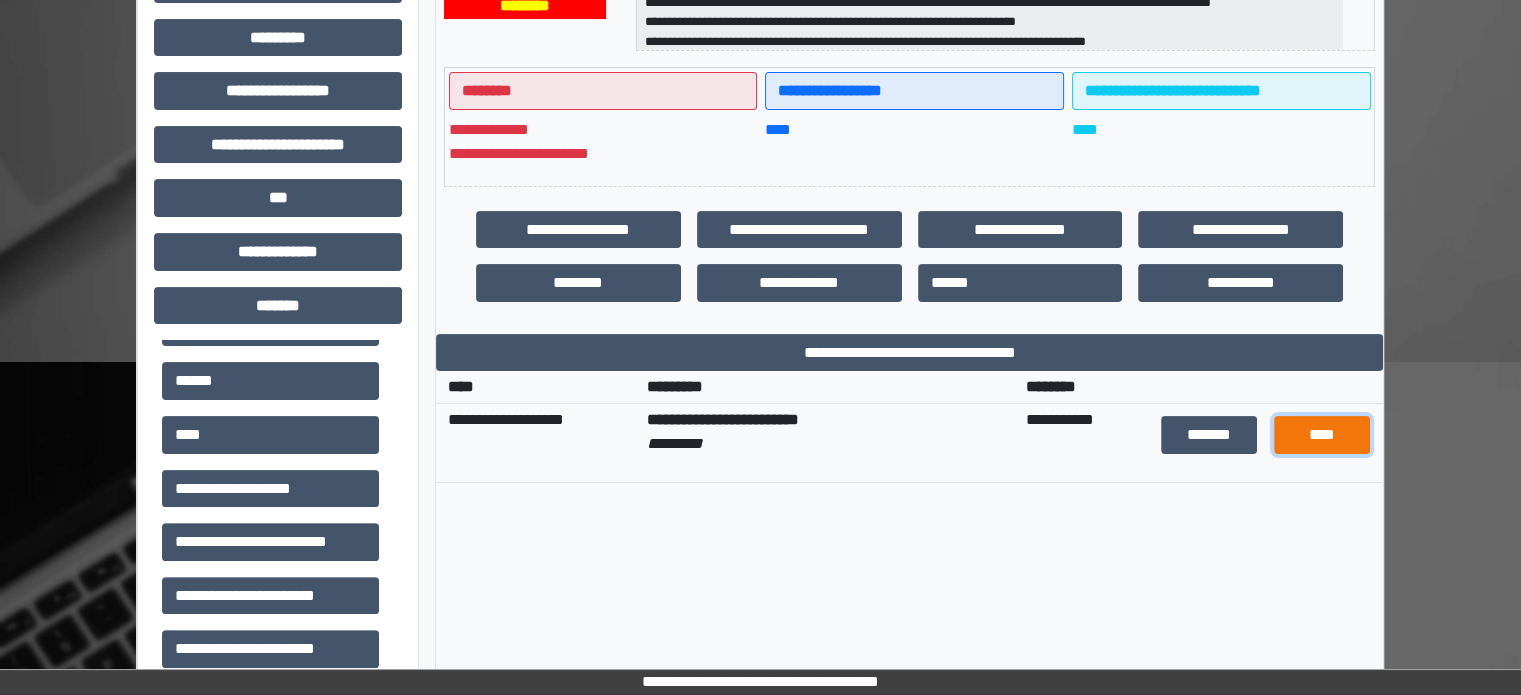 click on "****" at bounding box center (1322, 435) 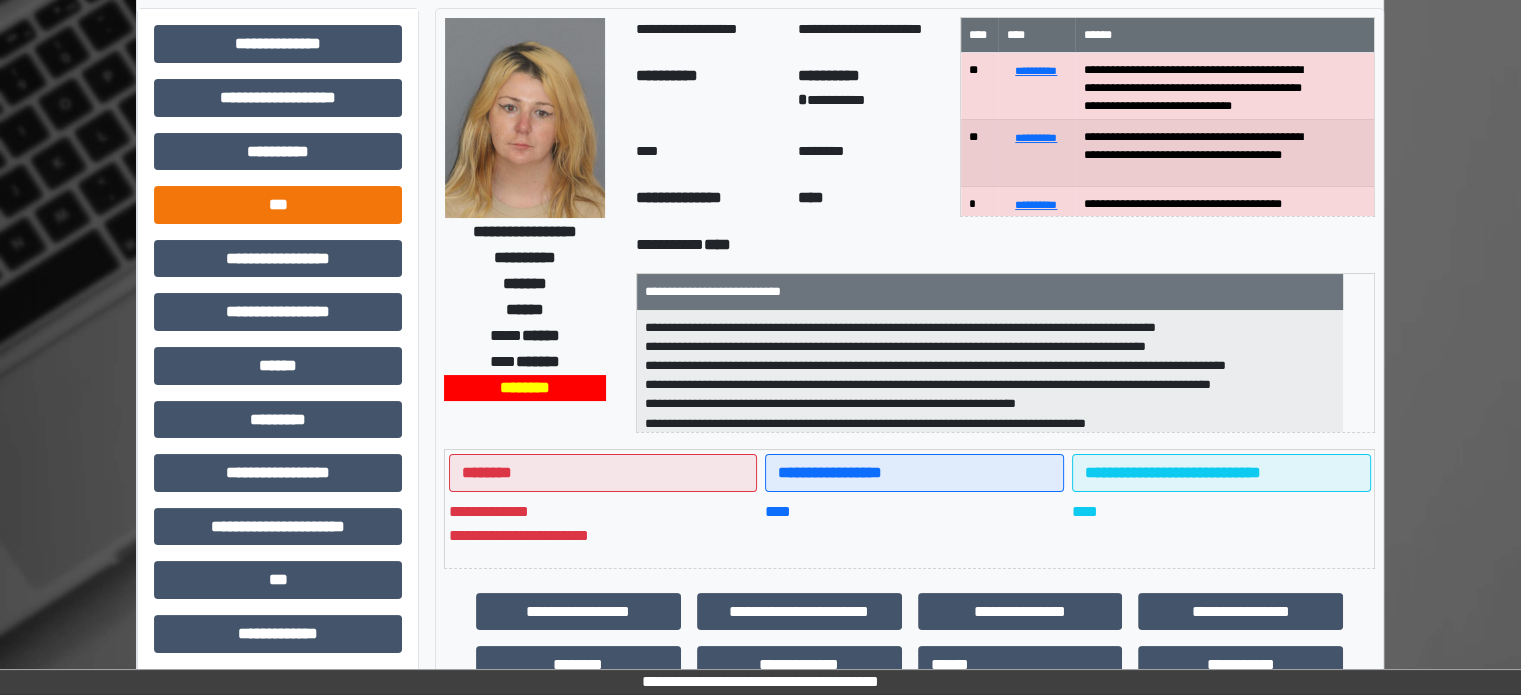 scroll, scrollTop: 71, scrollLeft: 0, axis: vertical 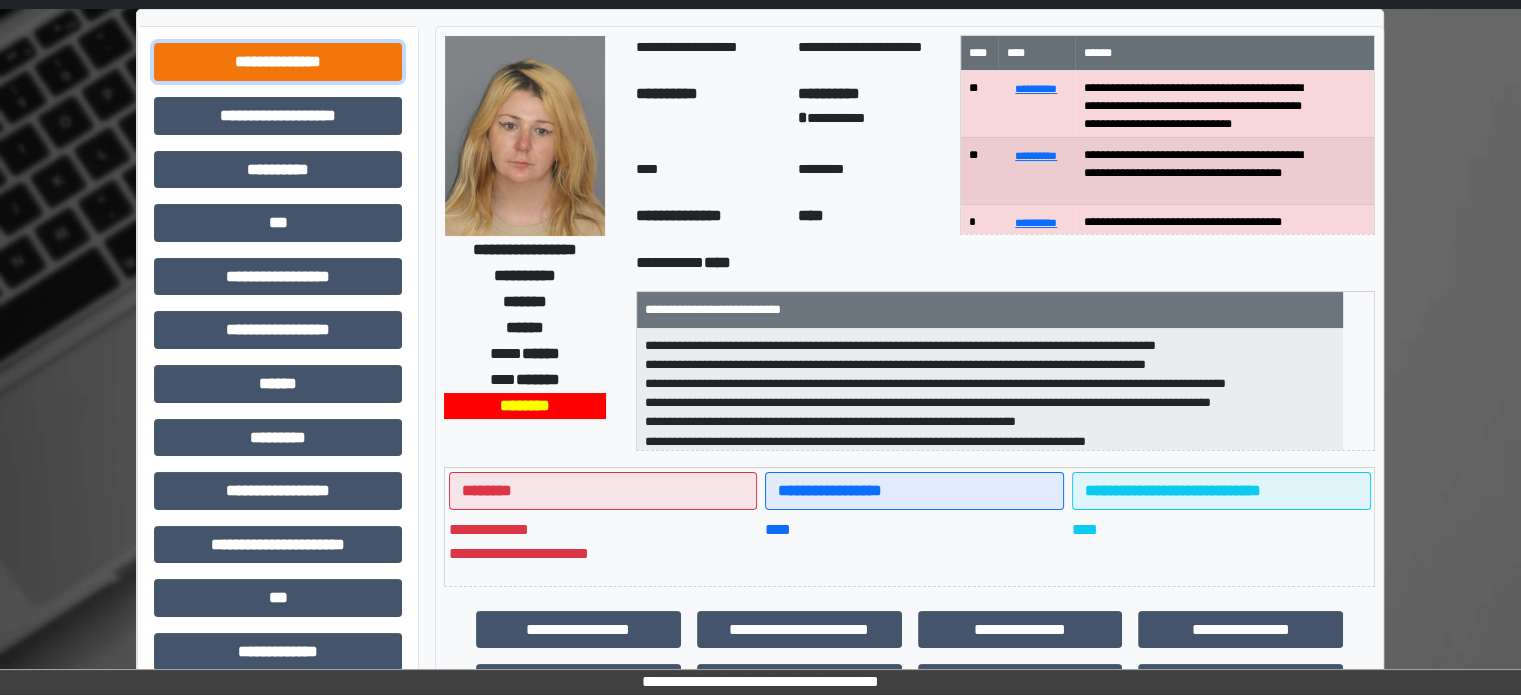click on "**********" at bounding box center (278, 62) 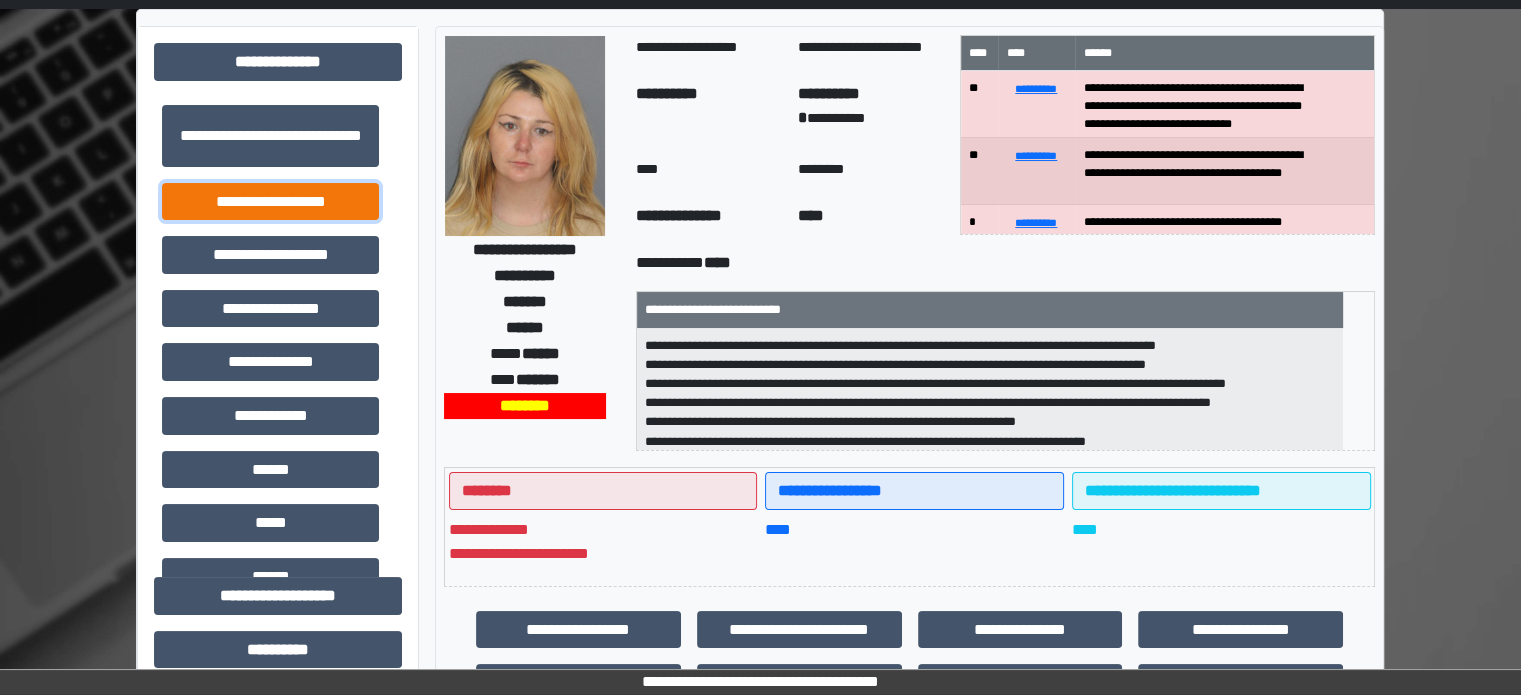 click on "**********" at bounding box center [270, 202] 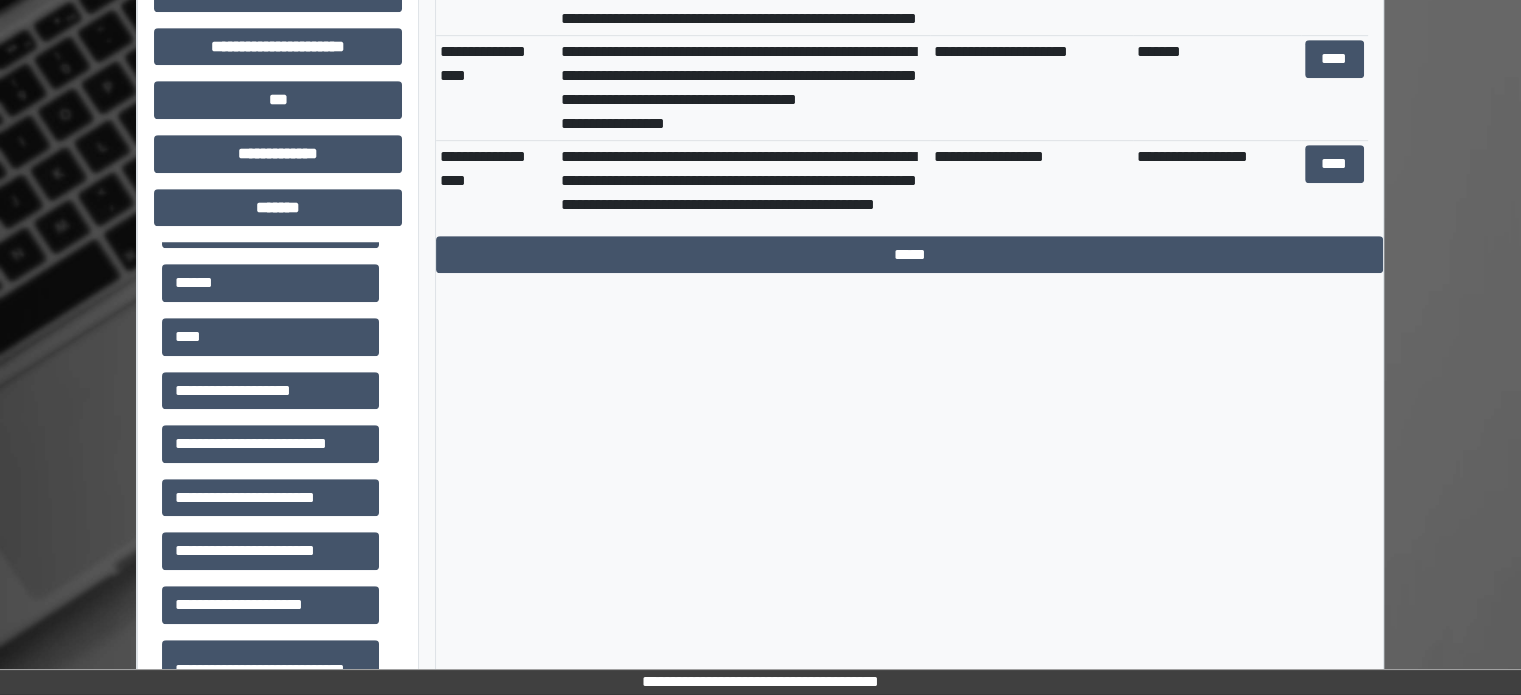 scroll, scrollTop: 1071, scrollLeft: 0, axis: vertical 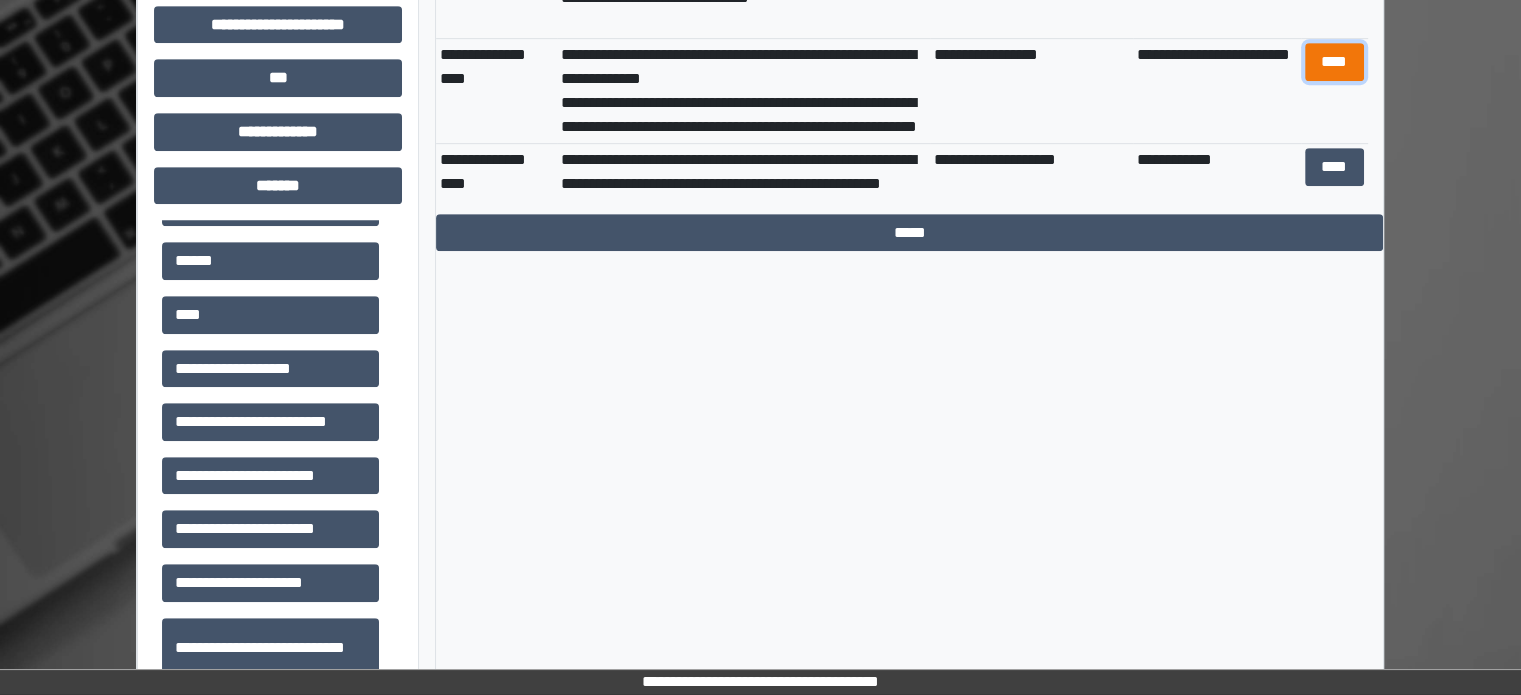 click on "****" at bounding box center [1334, 62] 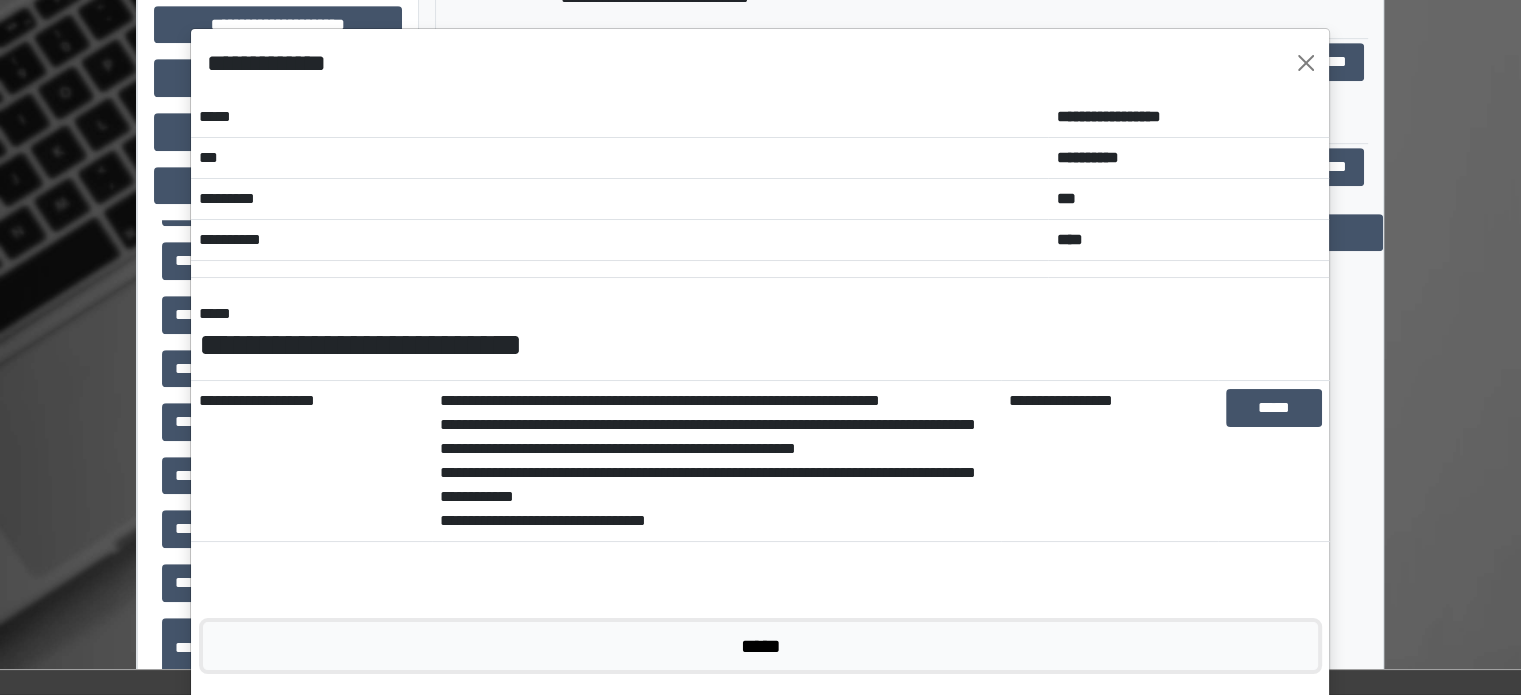 click on "*****" at bounding box center [760, 646] 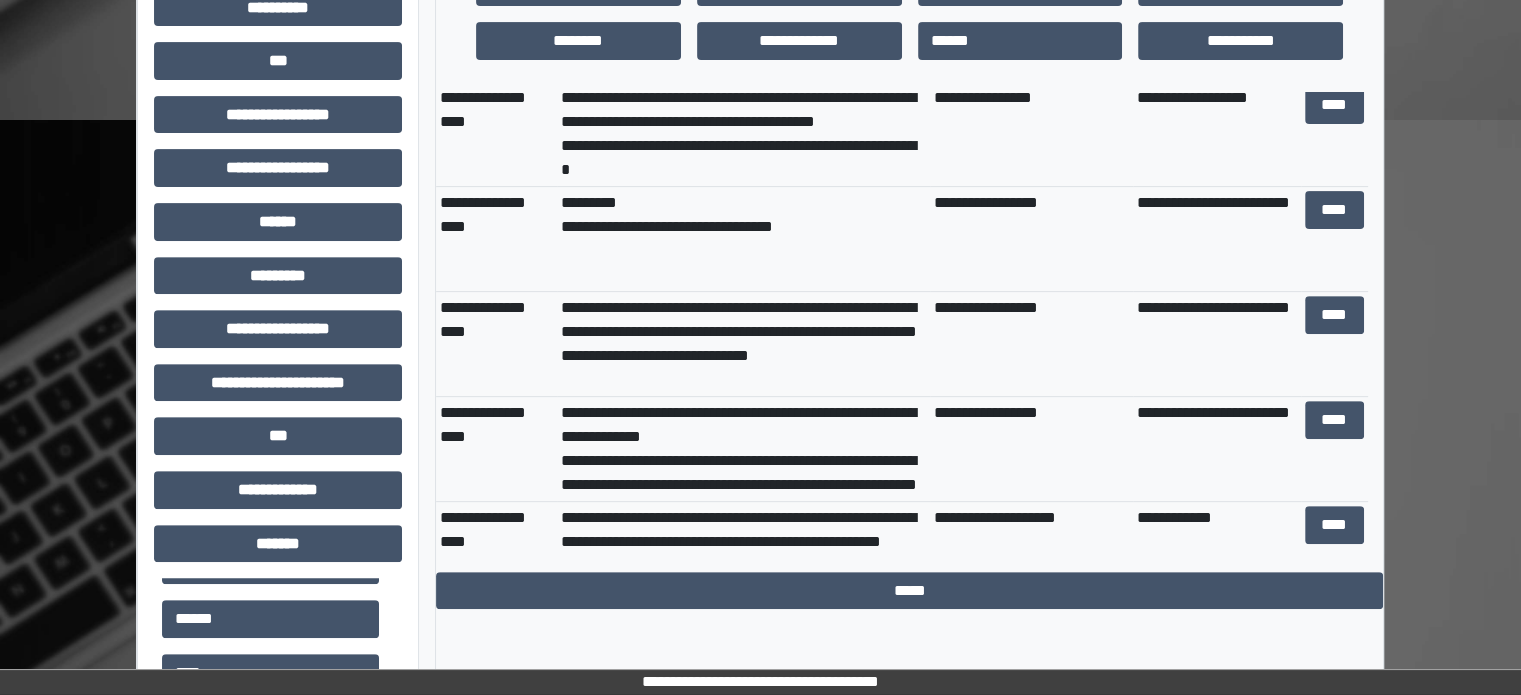 scroll, scrollTop: 671, scrollLeft: 0, axis: vertical 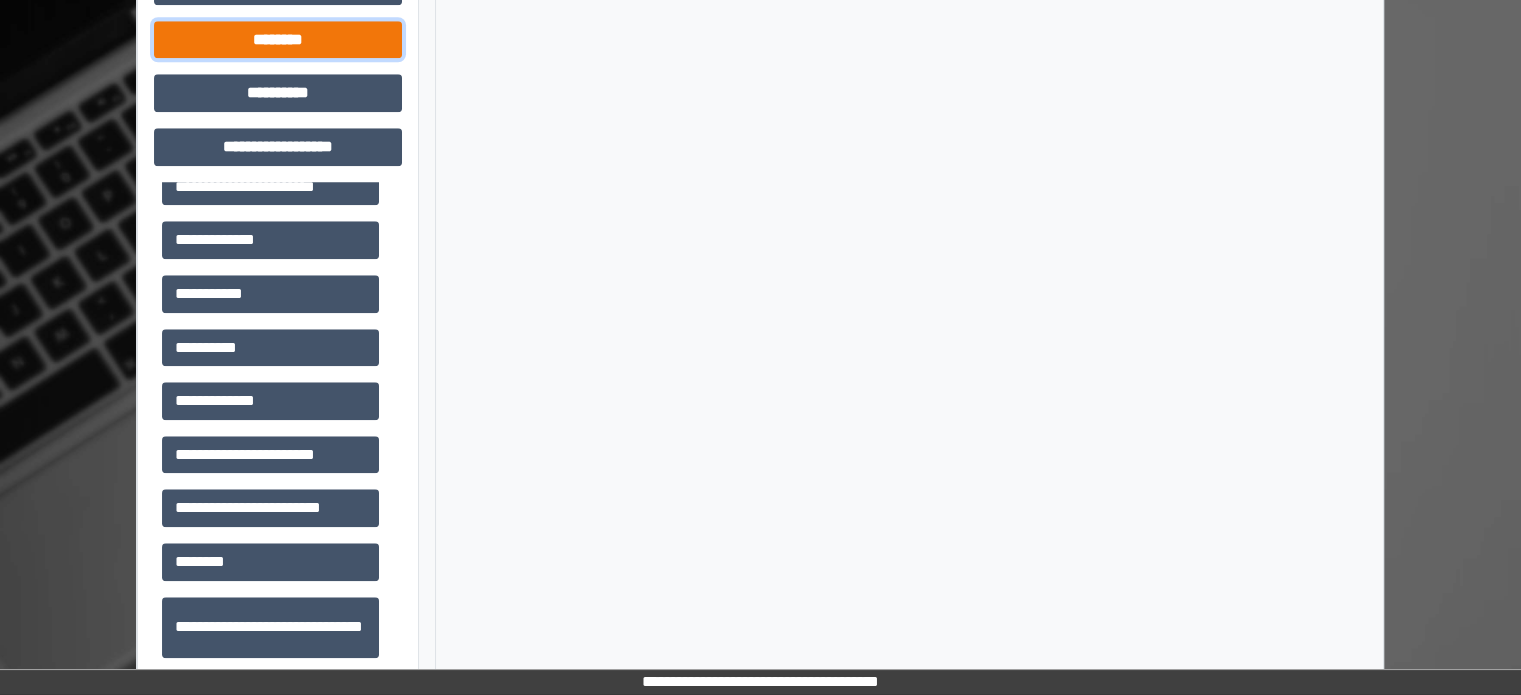 click on "********" at bounding box center (278, 40) 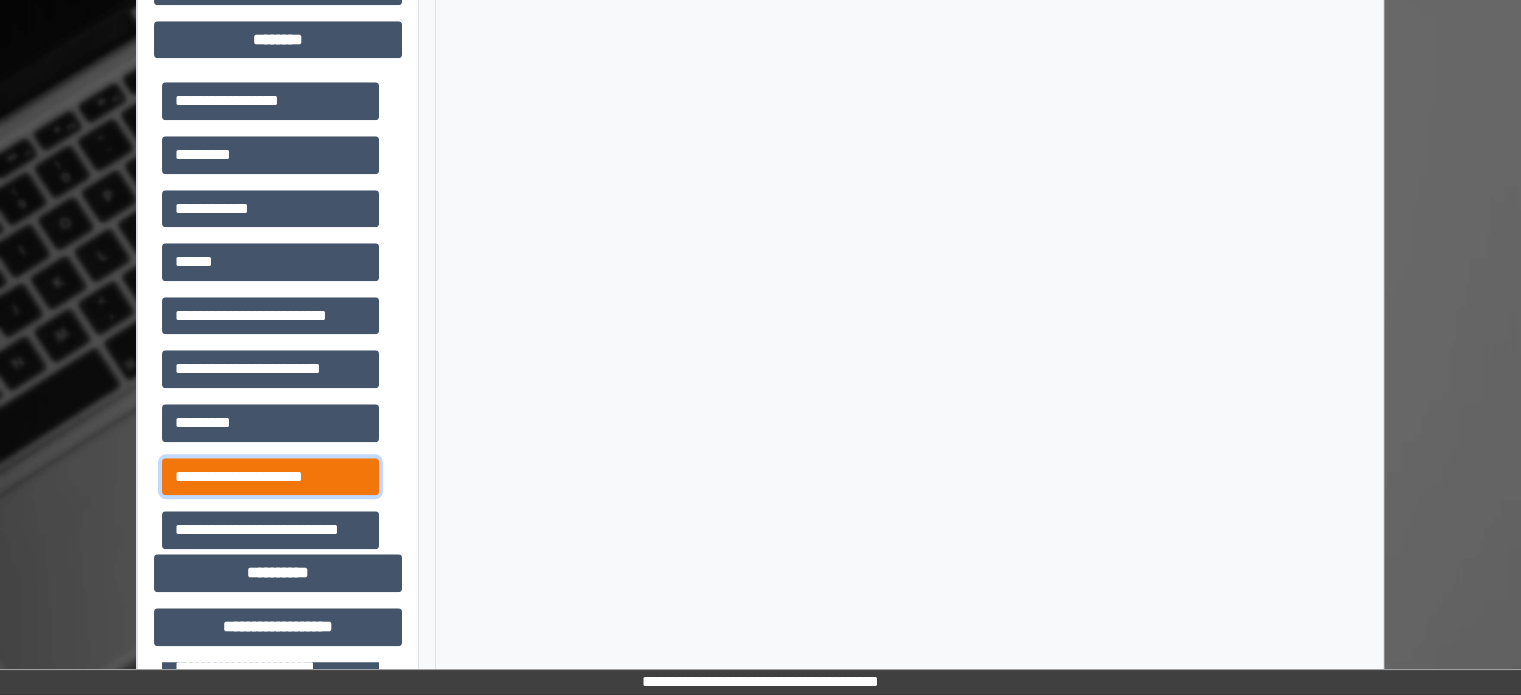 click on "**********" at bounding box center [270, 477] 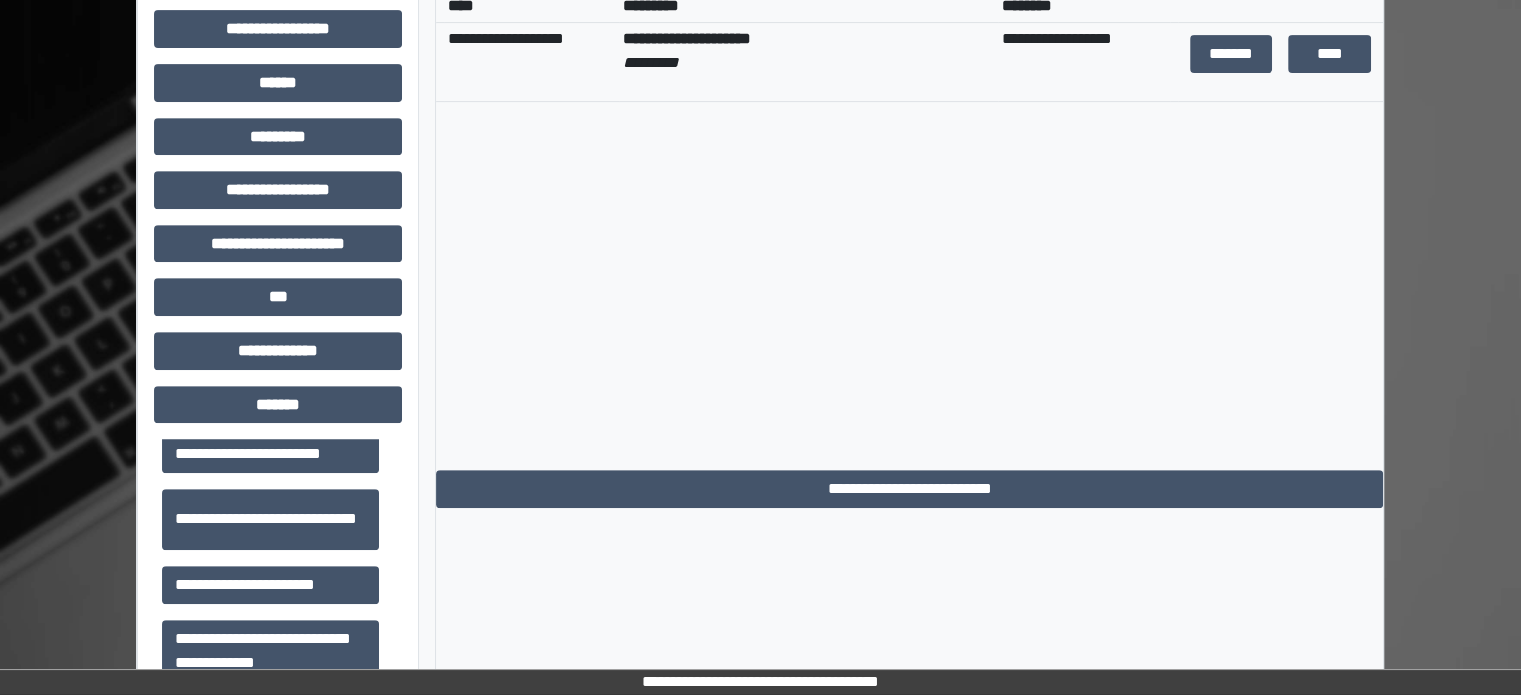 scroll, scrollTop: 711, scrollLeft: 0, axis: vertical 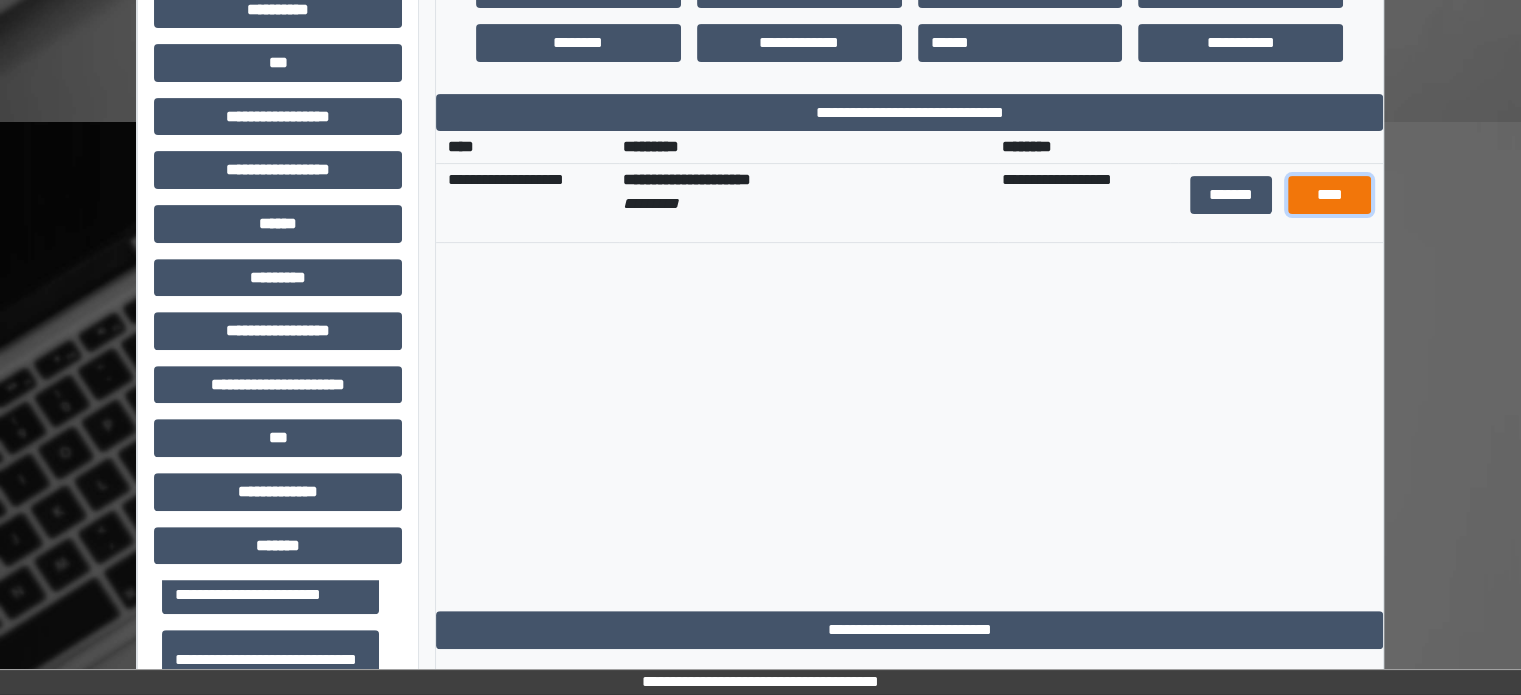 click on "****" at bounding box center [1329, 195] 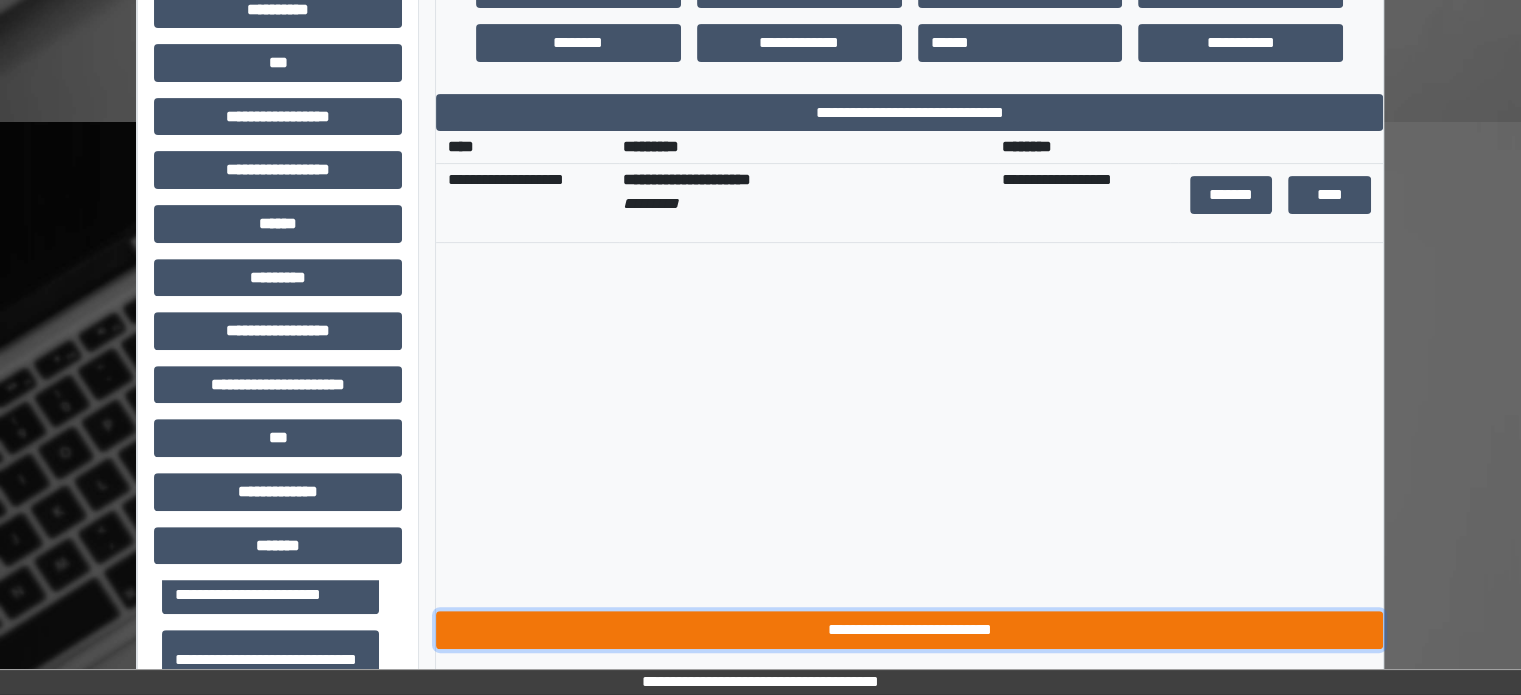 click on "**********" at bounding box center [909, 630] 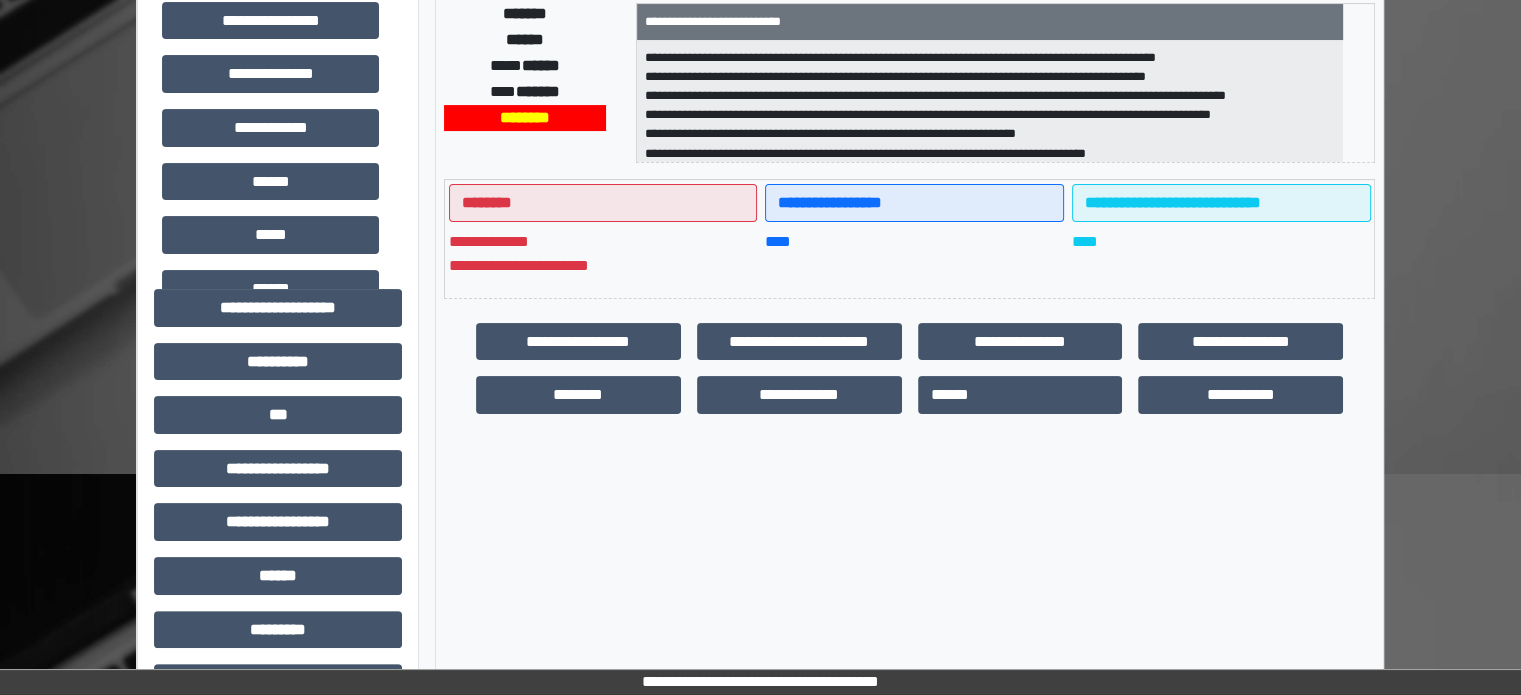scroll, scrollTop: 0, scrollLeft: 0, axis: both 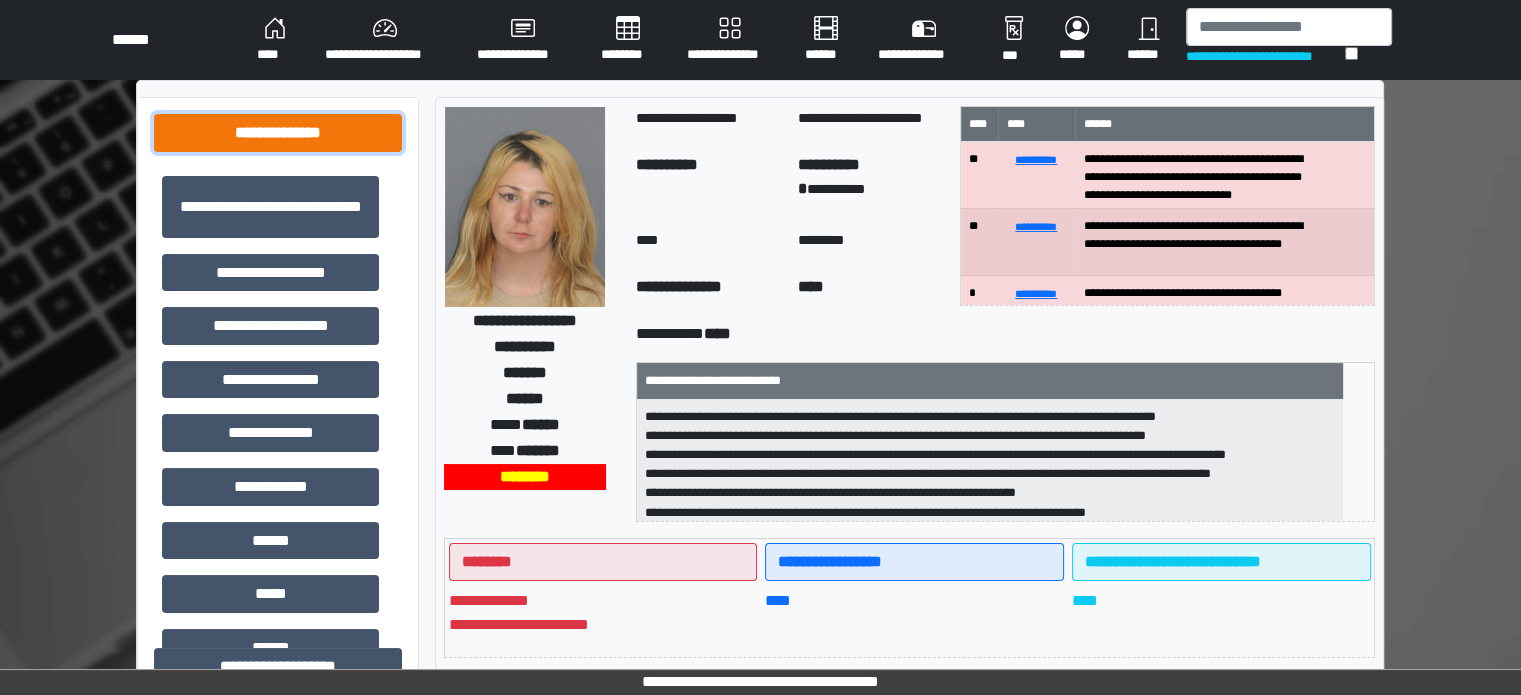 click on "**********" at bounding box center (278, 133) 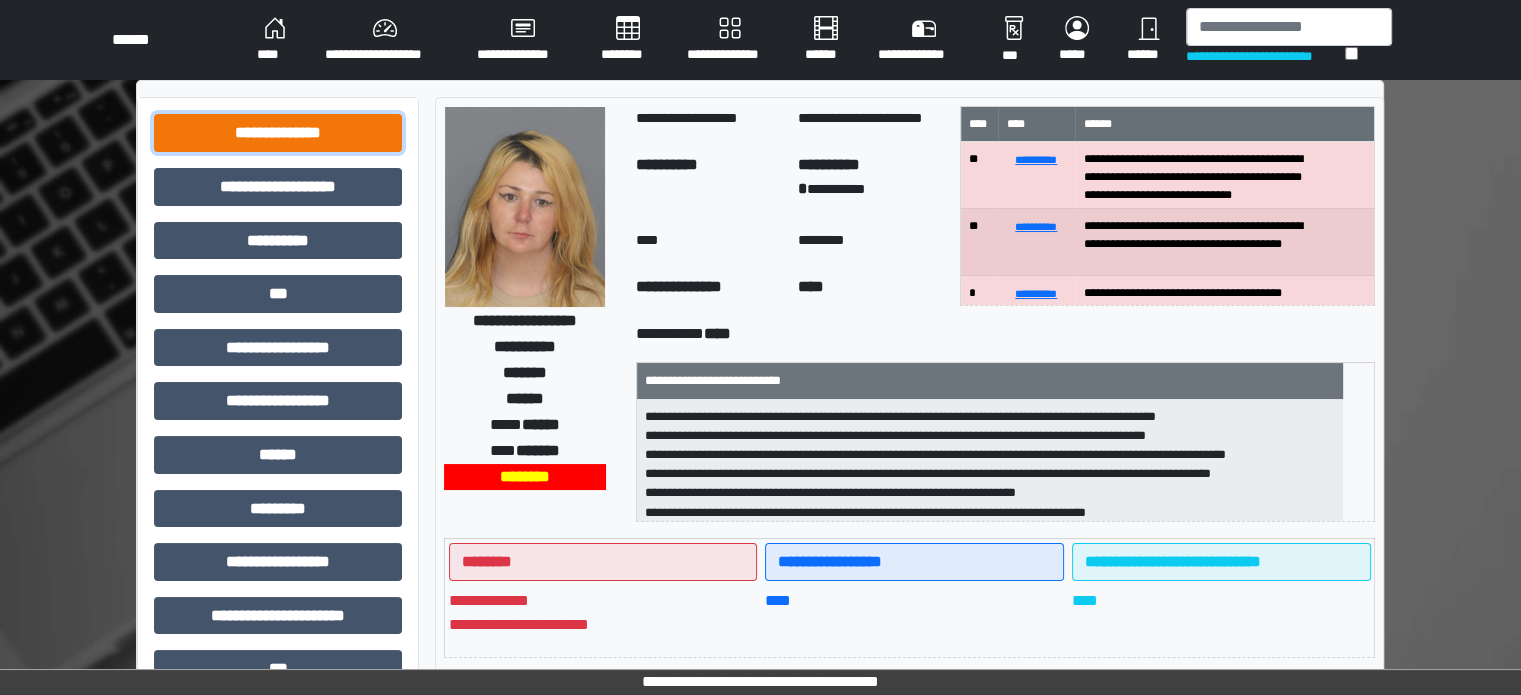 click on "**********" at bounding box center (278, 133) 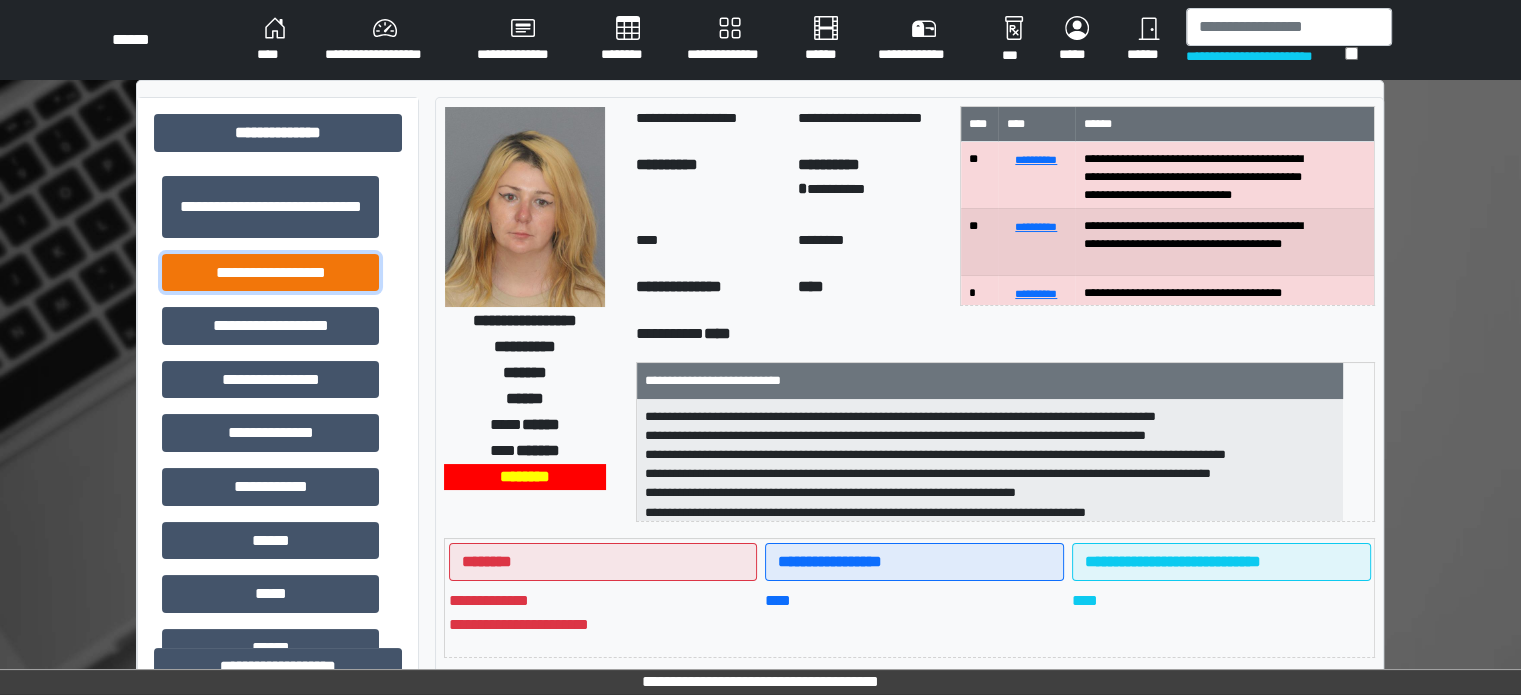 click on "**********" at bounding box center [270, 273] 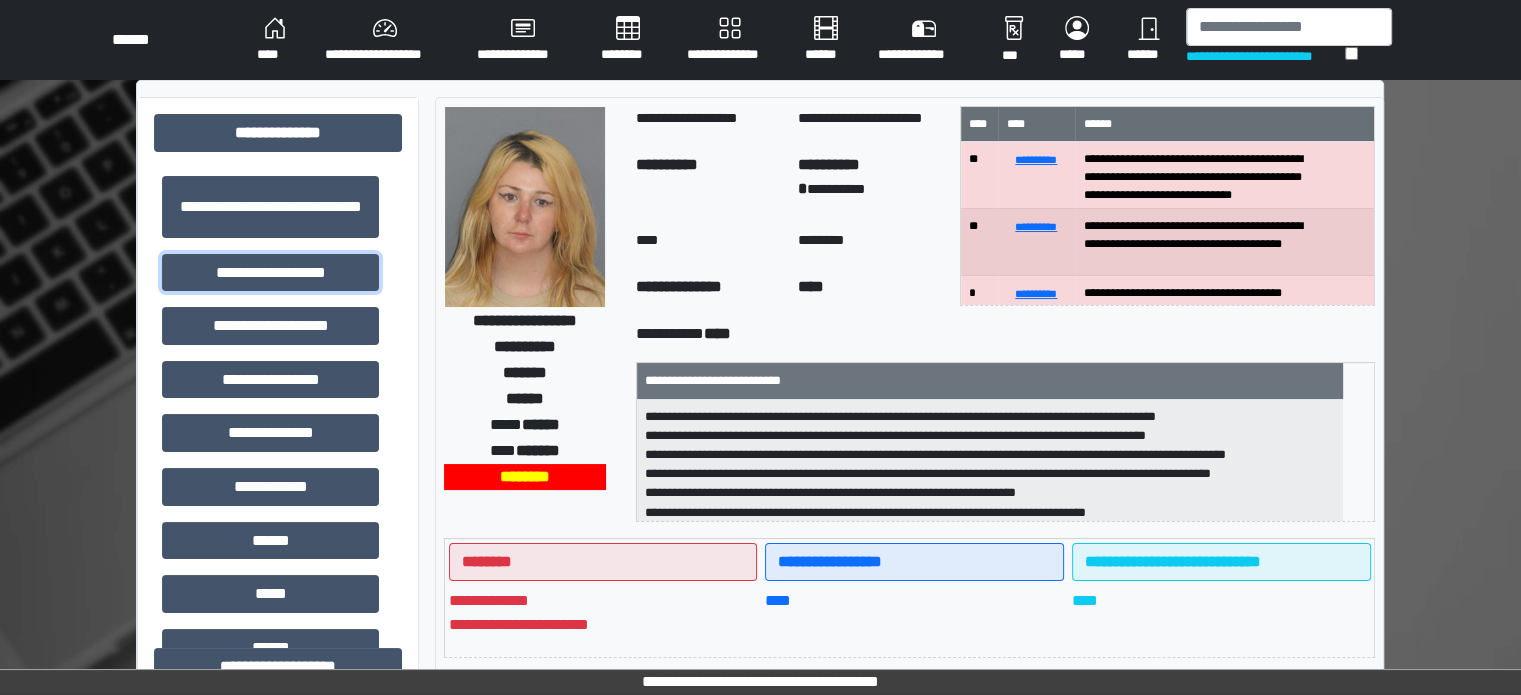 scroll, scrollTop: 1, scrollLeft: 0, axis: vertical 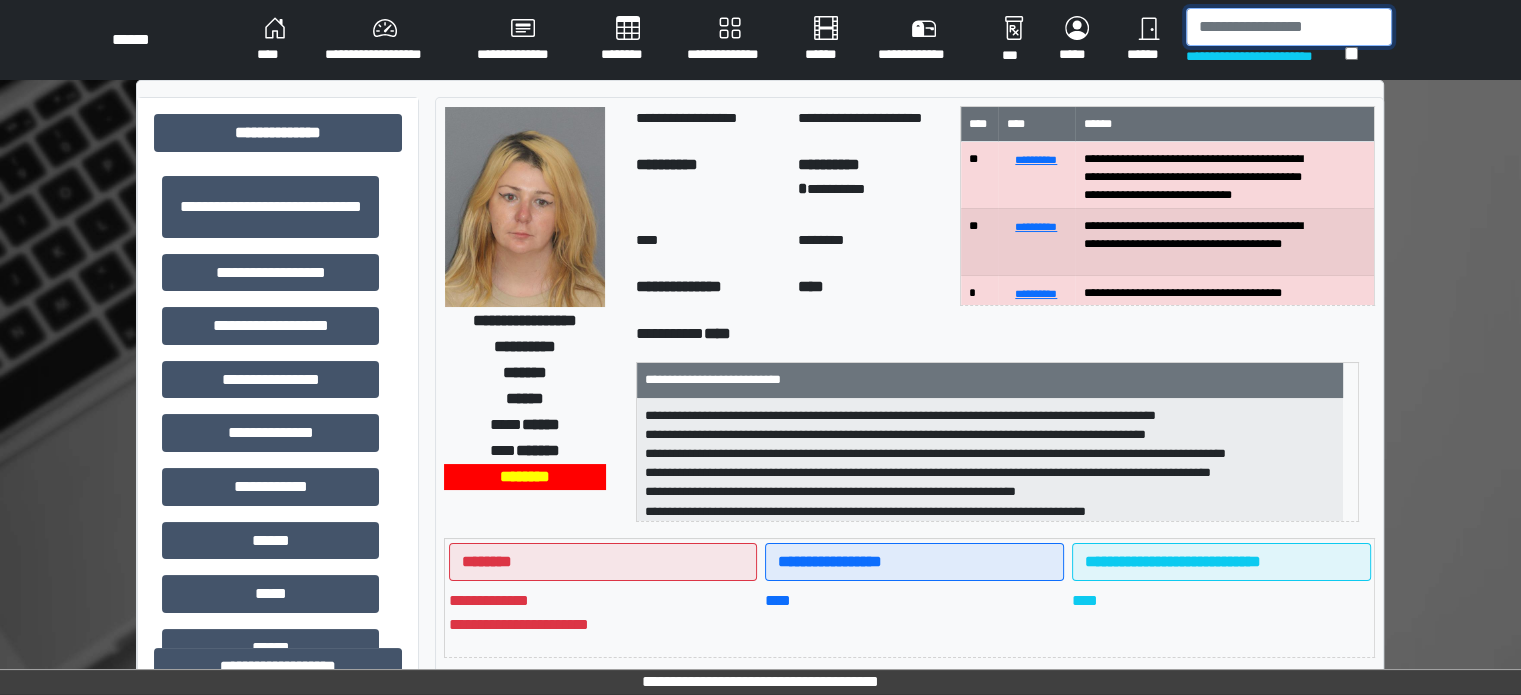 drag, startPoint x: 1274, startPoint y: 31, endPoint x: 1274, endPoint y: 5, distance: 26 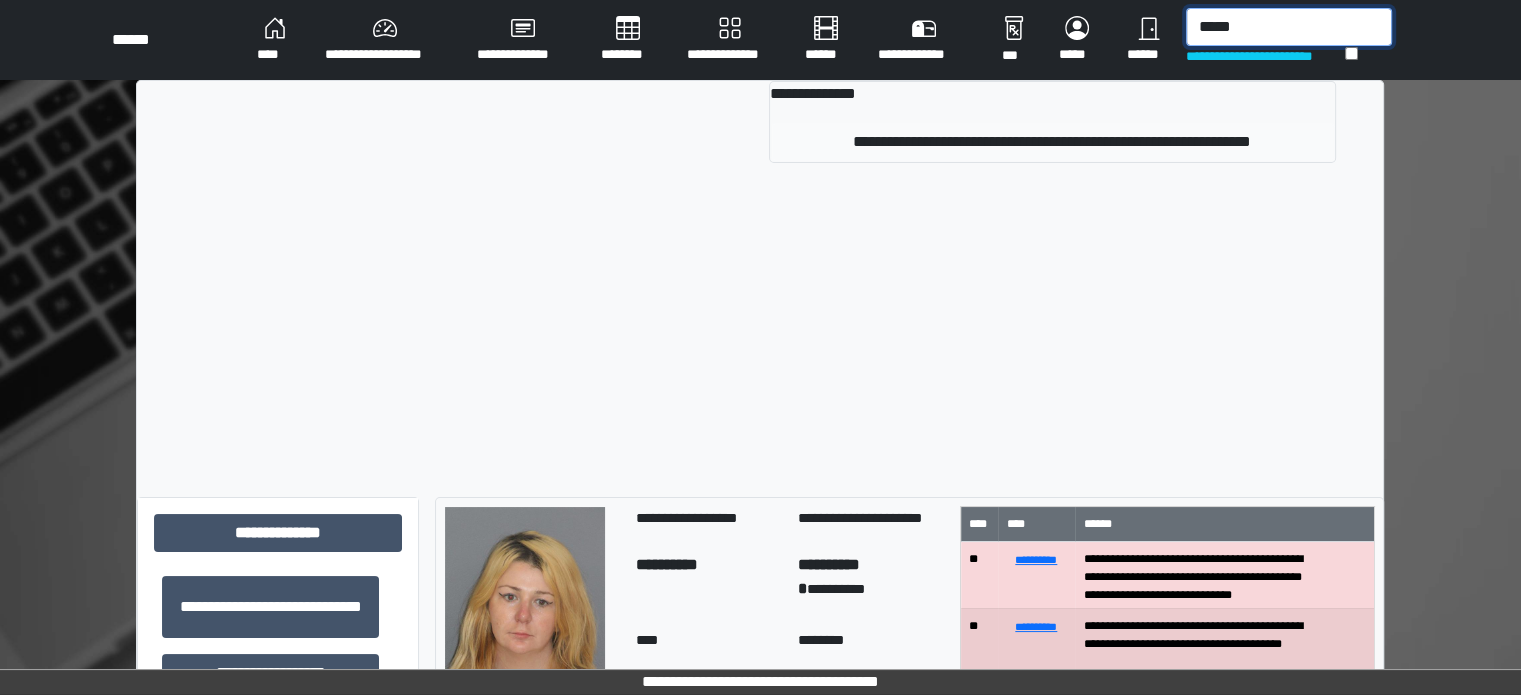 type on "*****" 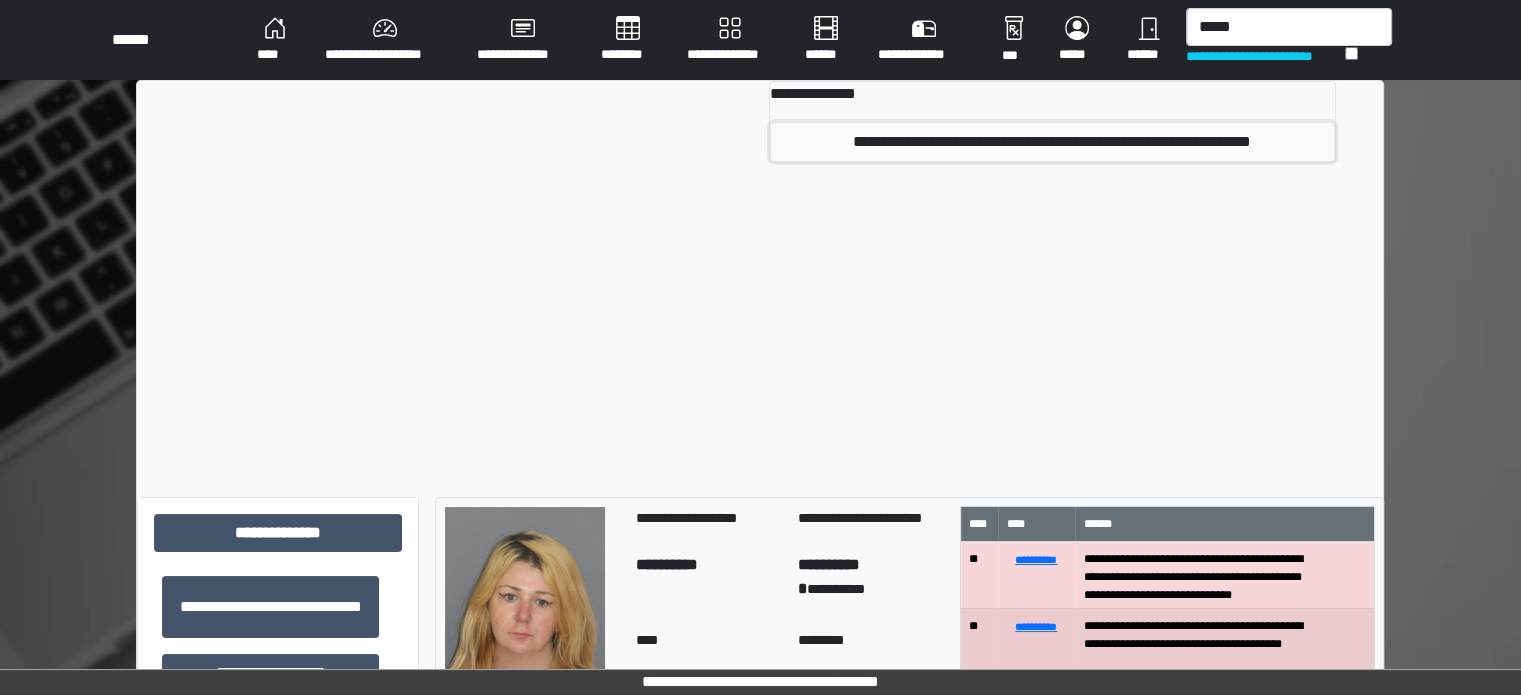 click on "**********" at bounding box center [1052, 142] 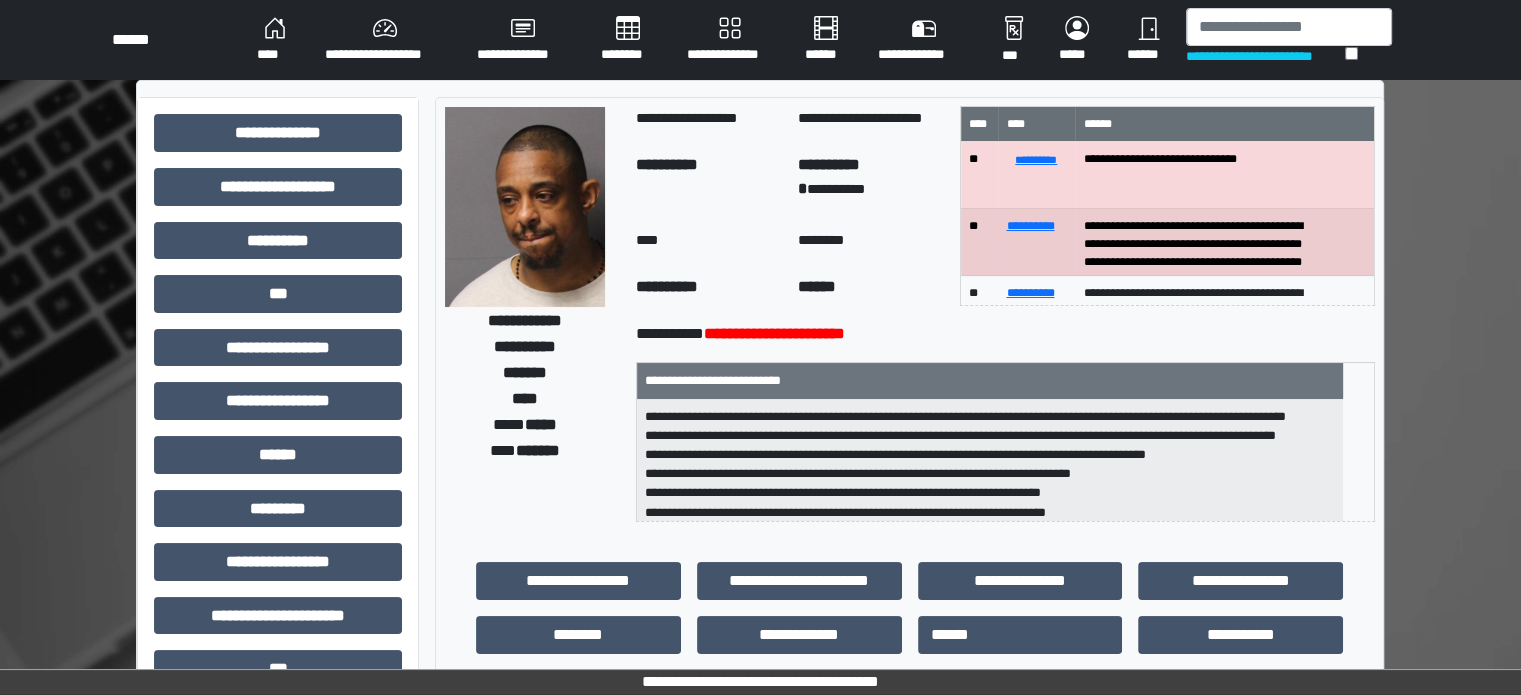 scroll, scrollTop: 1, scrollLeft: 0, axis: vertical 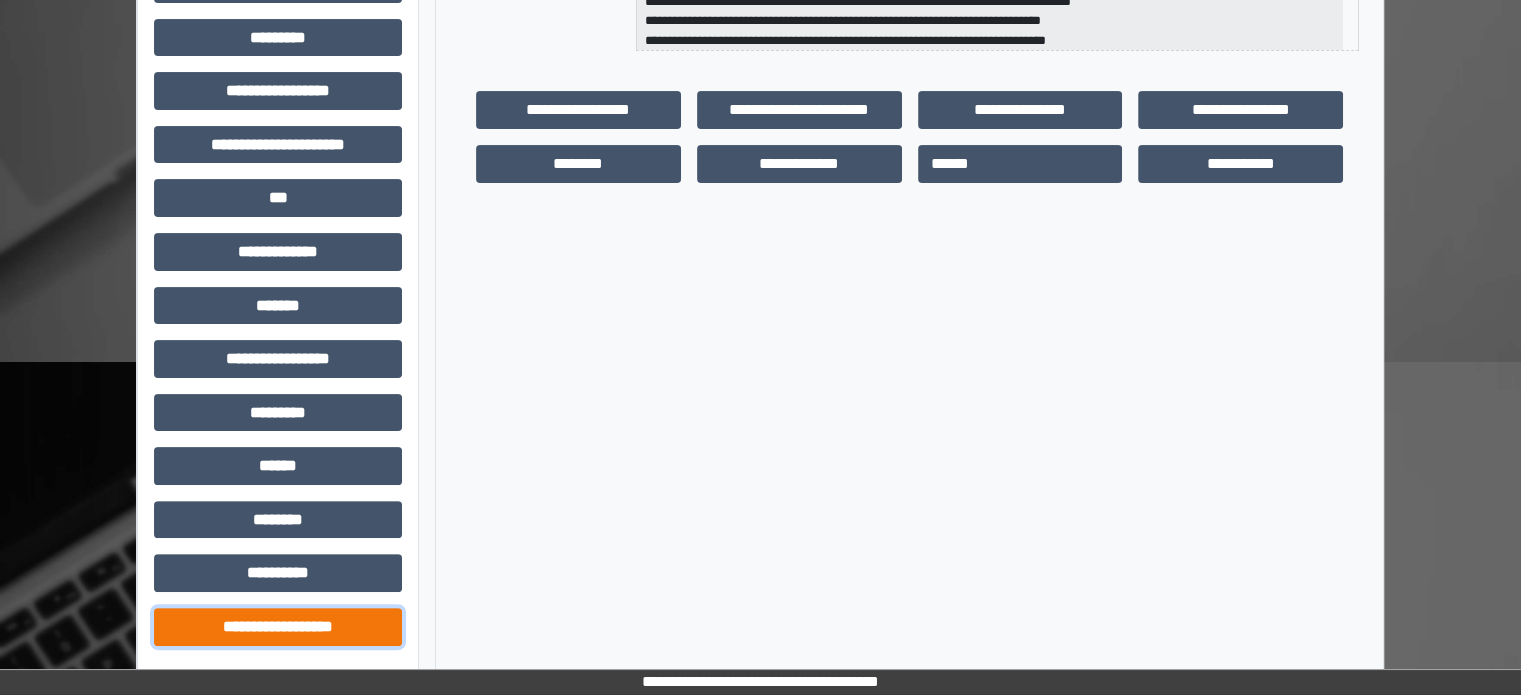click on "**********" at bounding box center (278, 627) 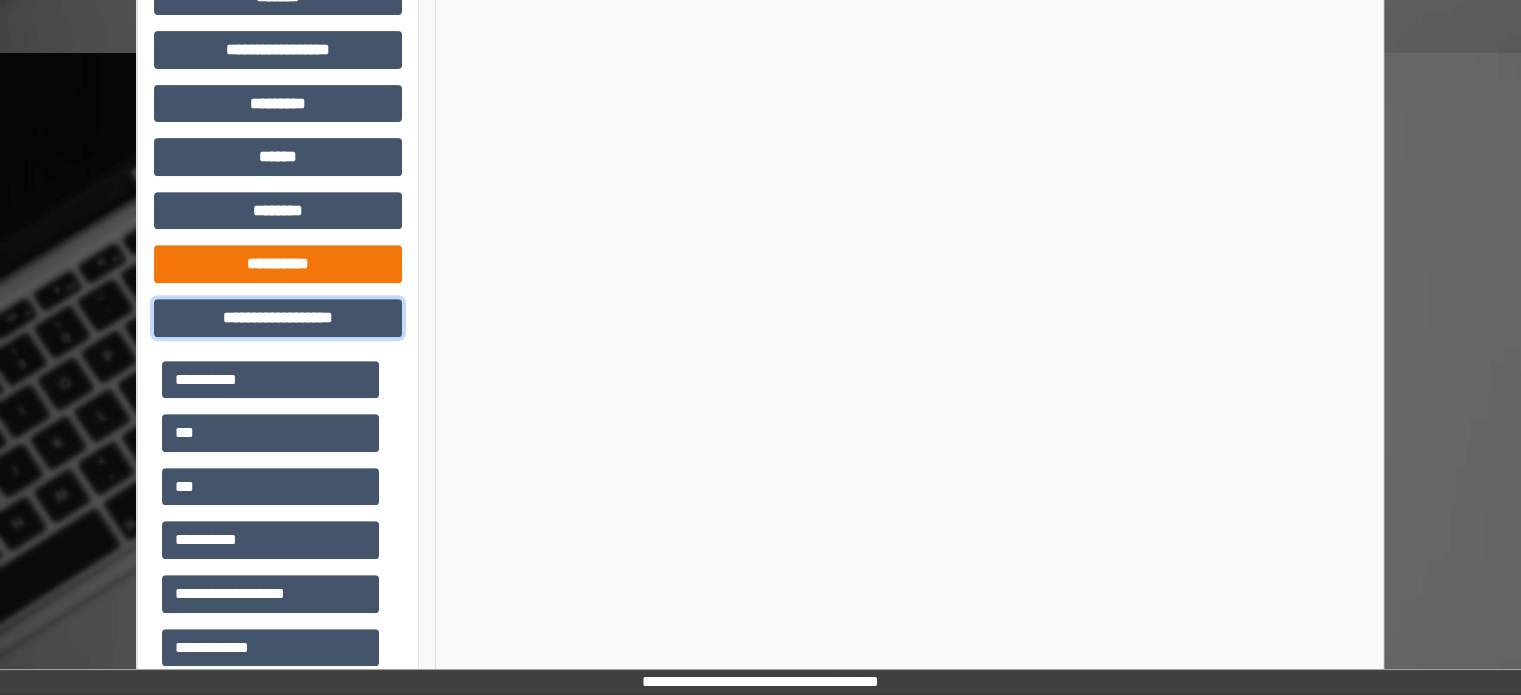 scroll, scrollTop: 871, scrollLeft: 0, axis: vertical 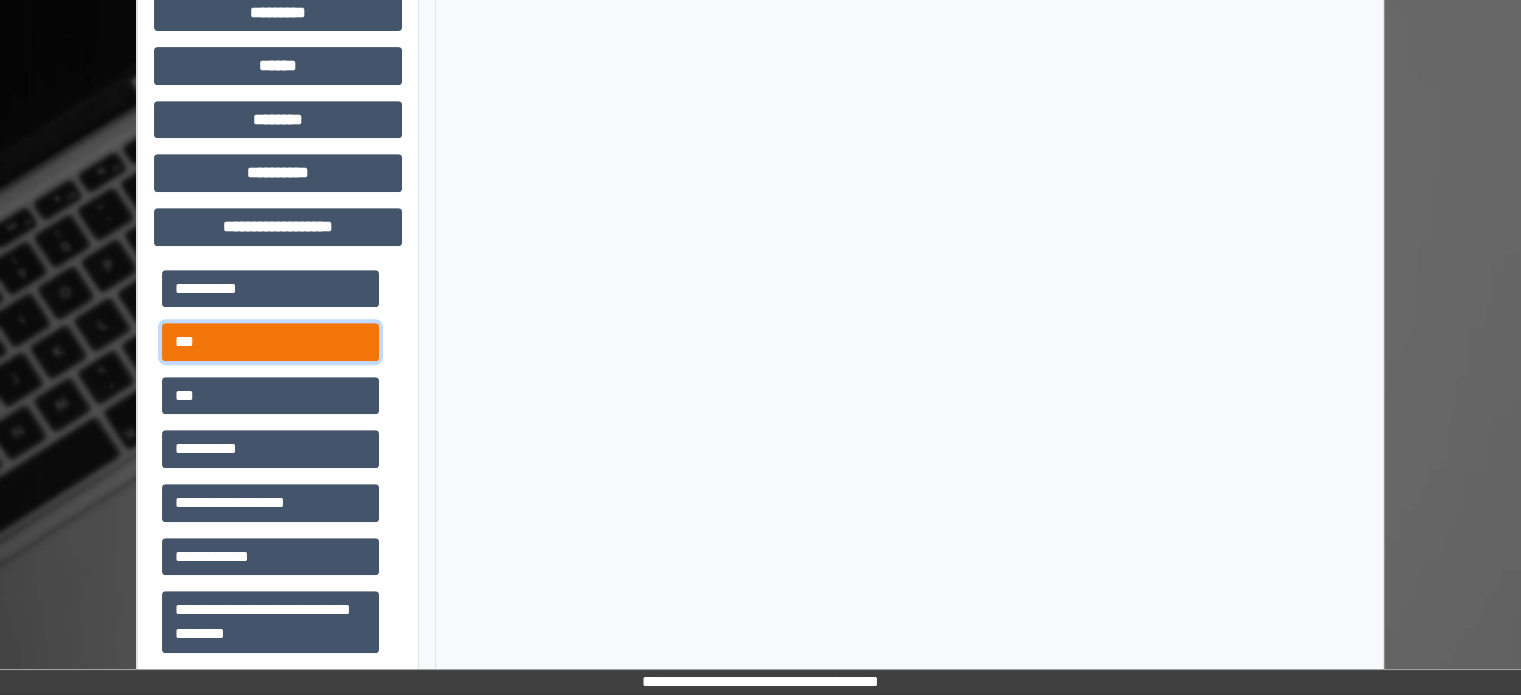 click on "***" at bounding box center [270, 342] 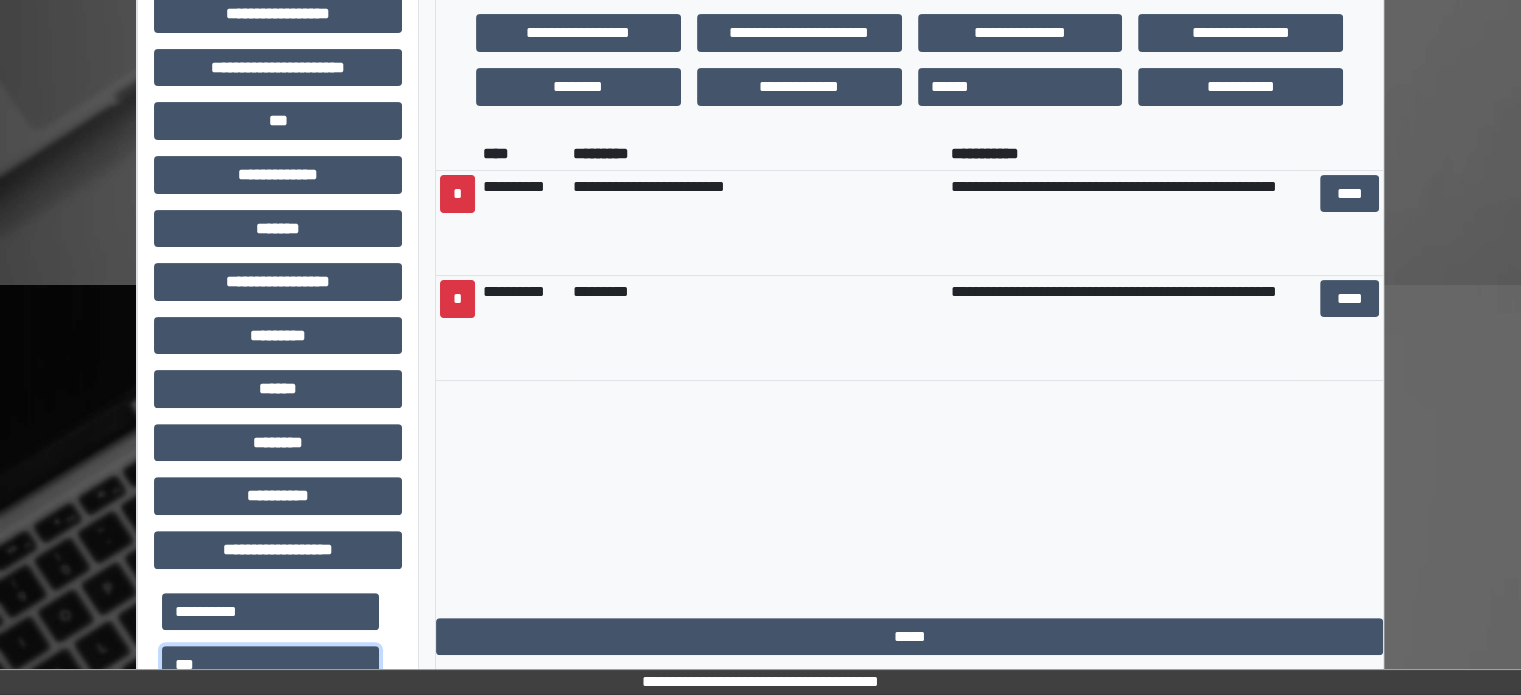 scroll, scrollTop: 371, scrollLeft: 0, axis: vertical 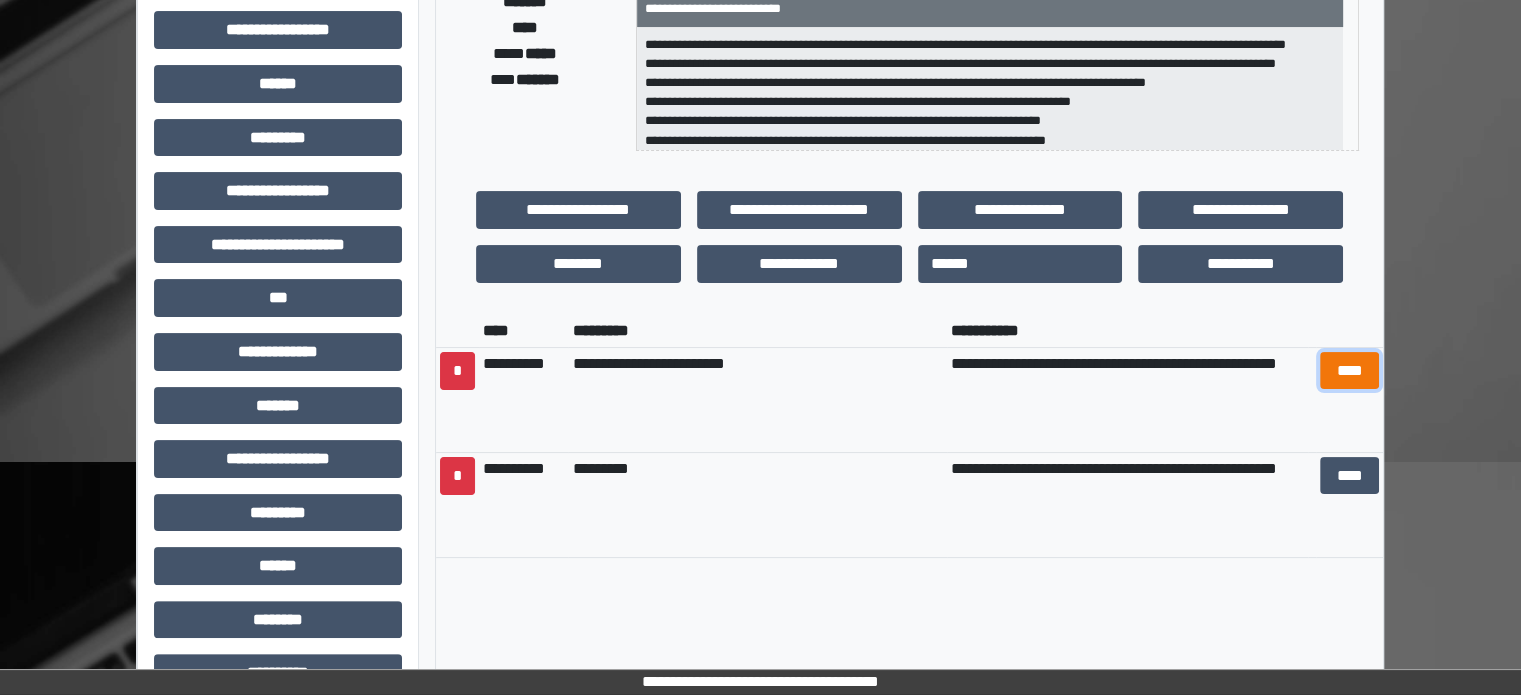 click on "****" at bounding box center (1349, 371) 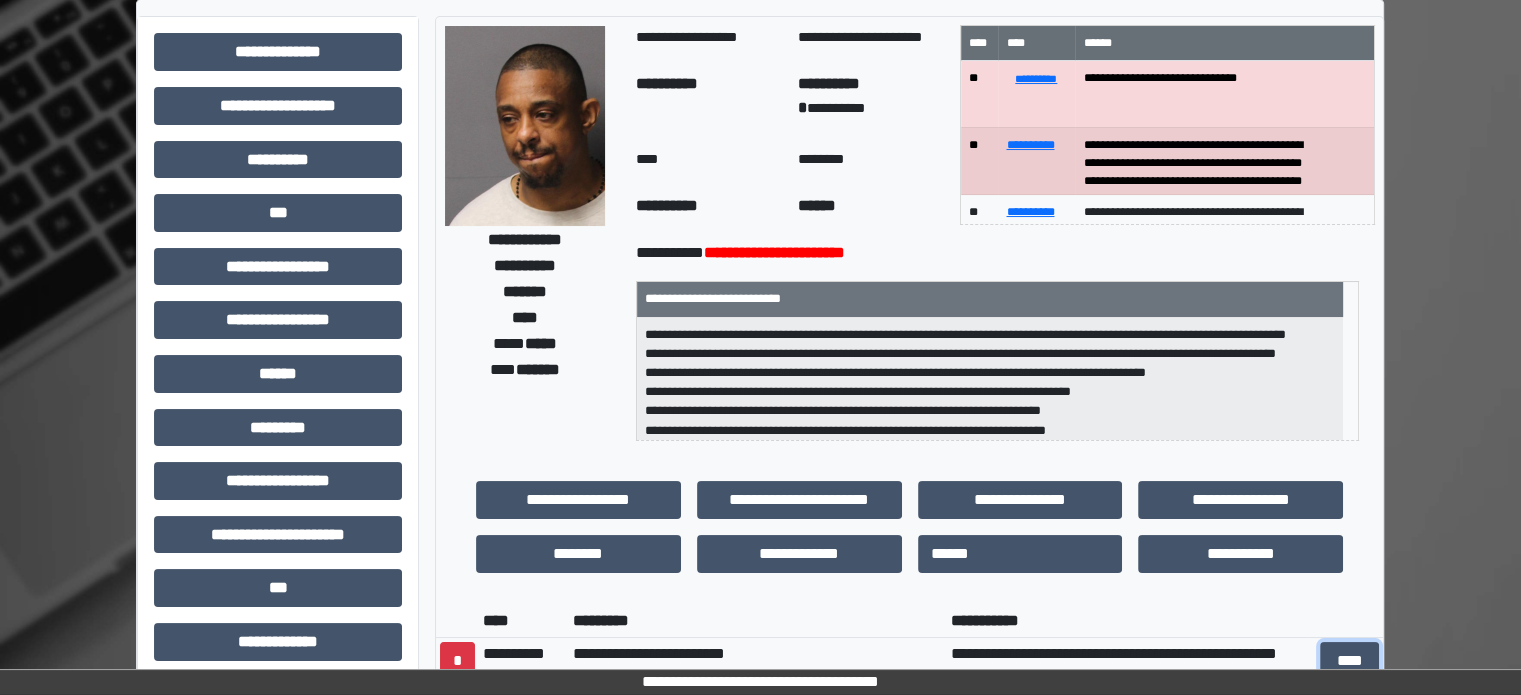 scroll, scrollTop: 100, scrollLeft: 0, axis: vertical 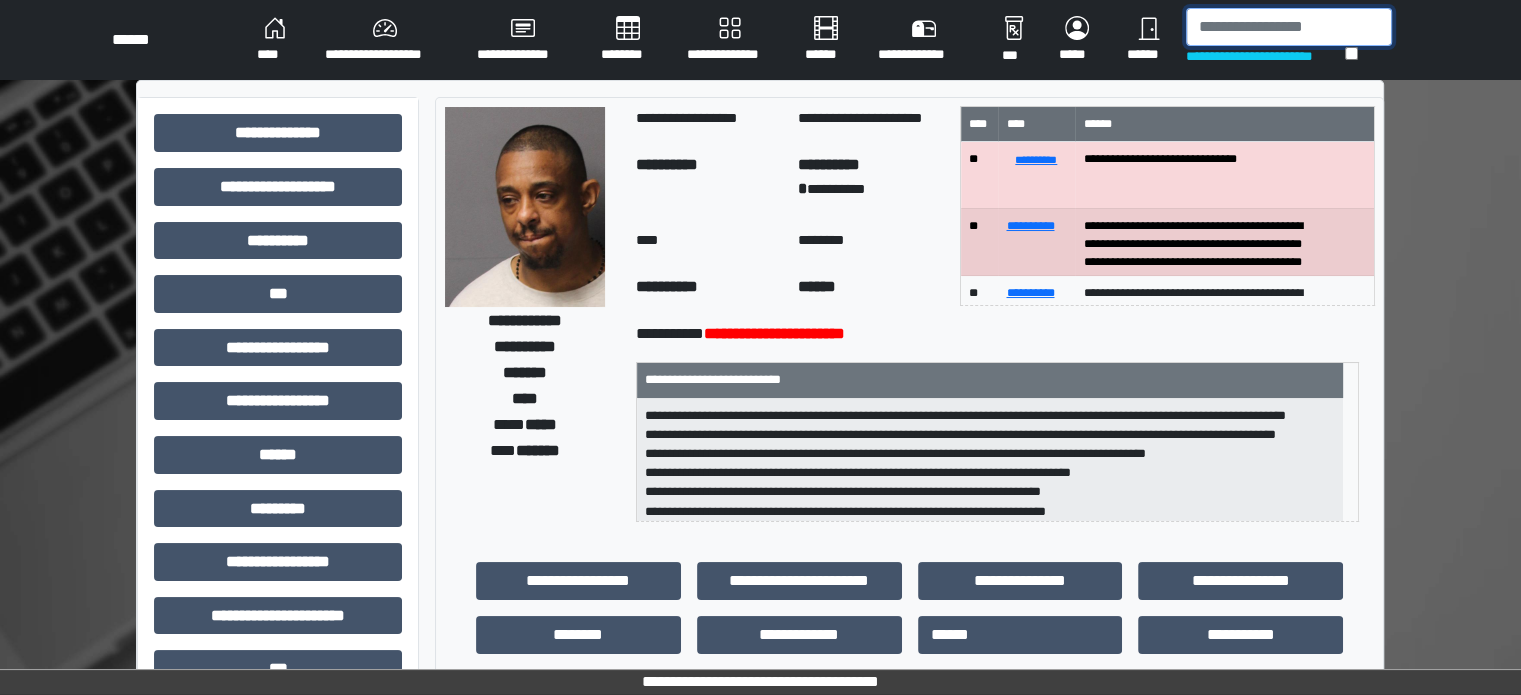 click at bounding box center (1289, 27) 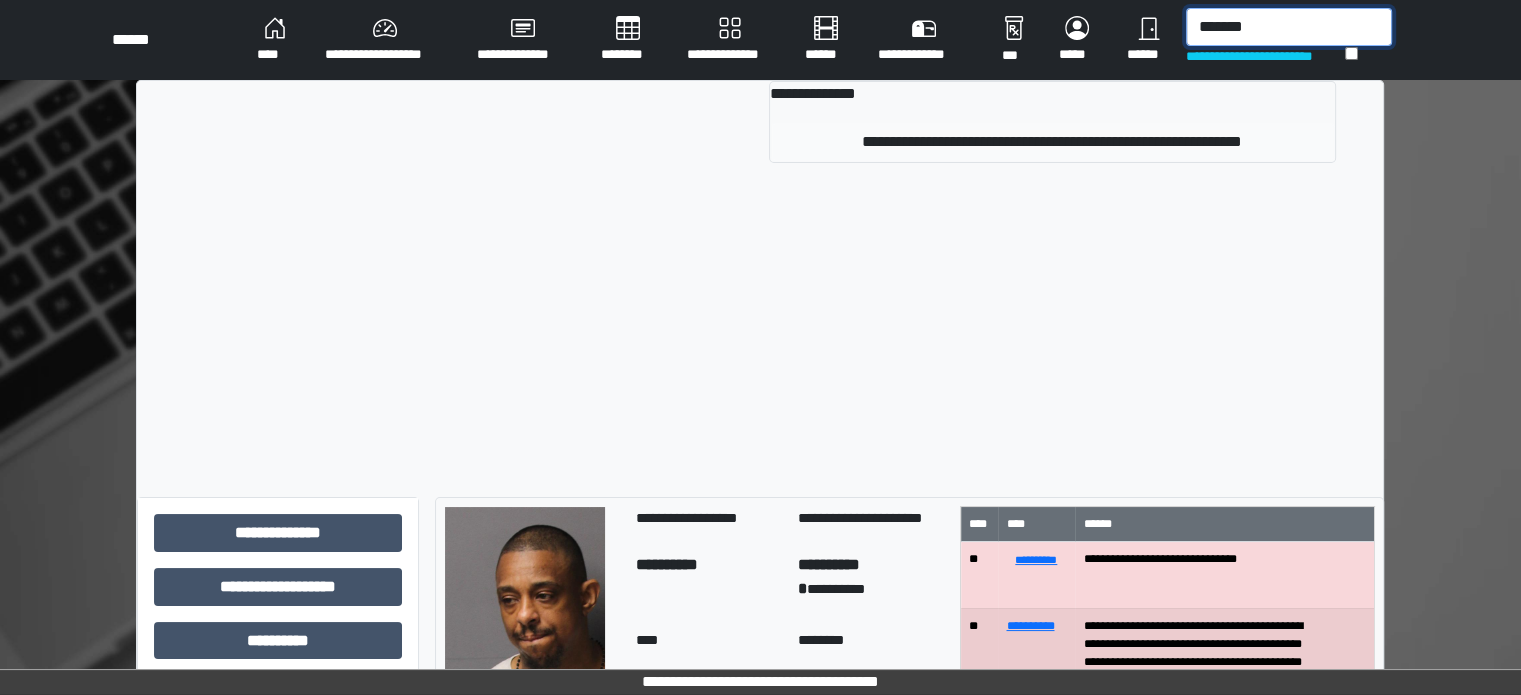 type on "*******" 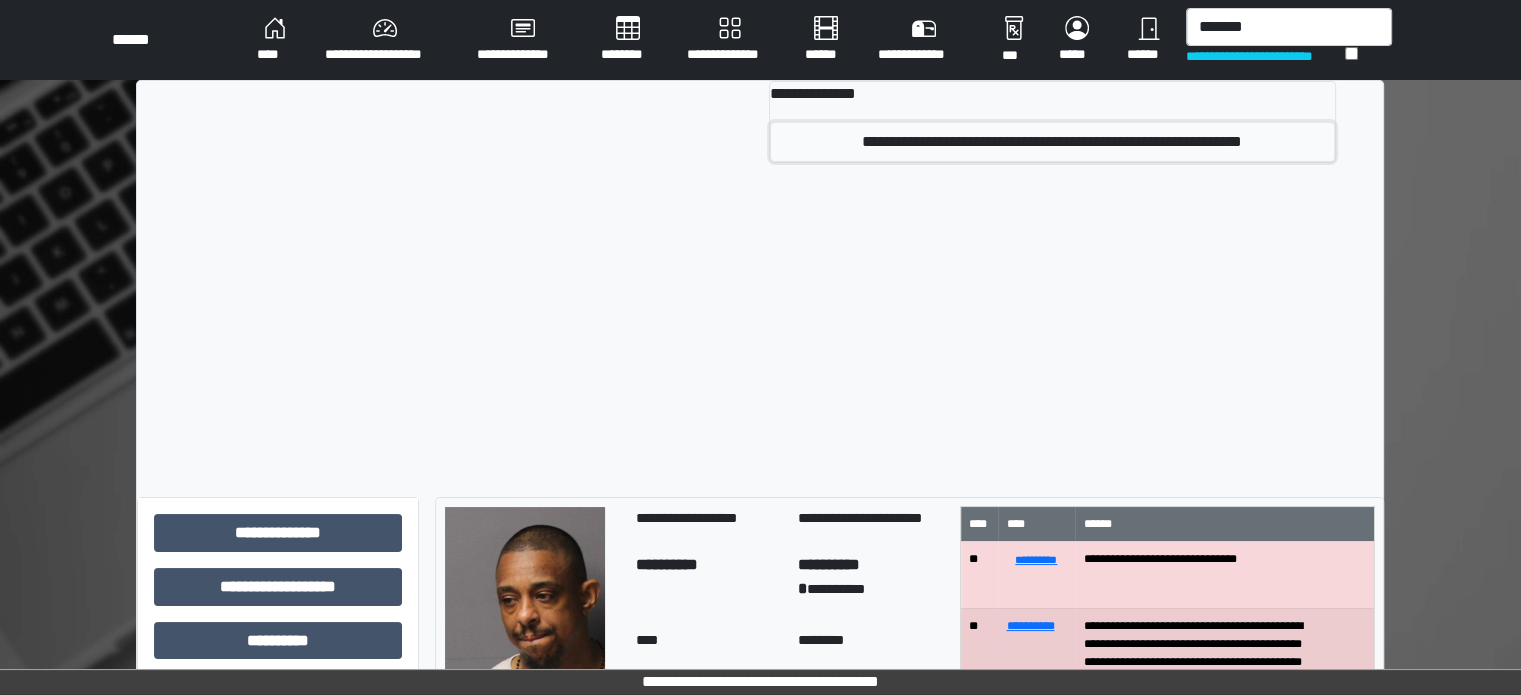 click on "**********" at bounding box center [1052, 142] 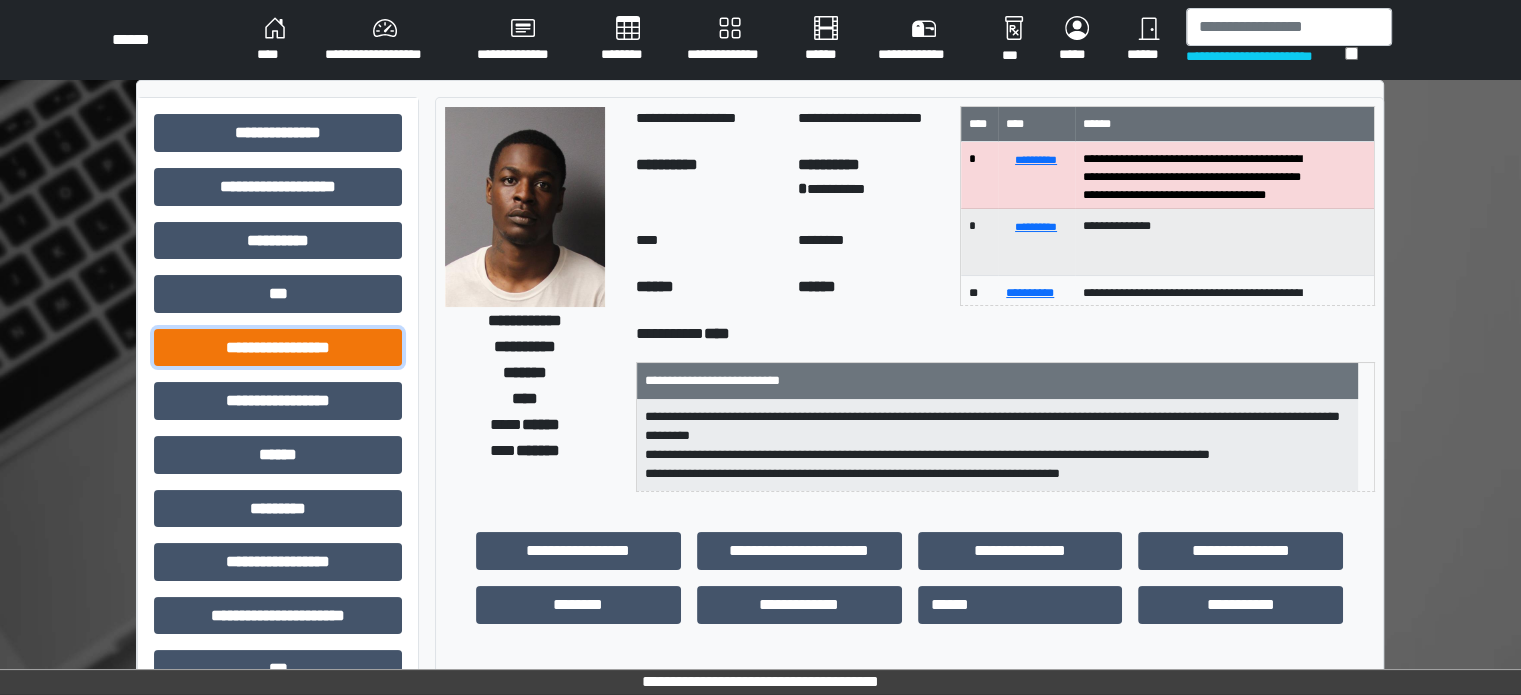 click on "**********" at bounding box center [278, 348] 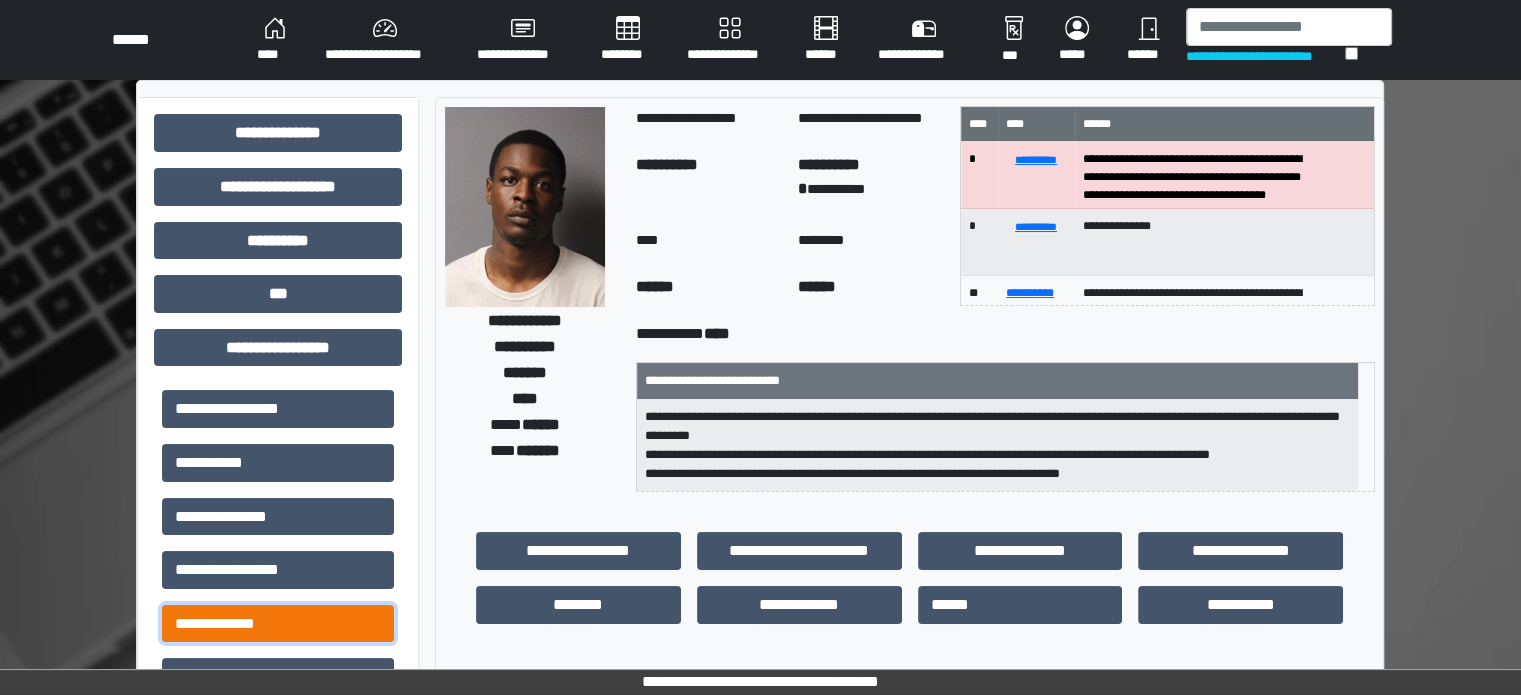 click on "**********" at bounding box center [278, 624] 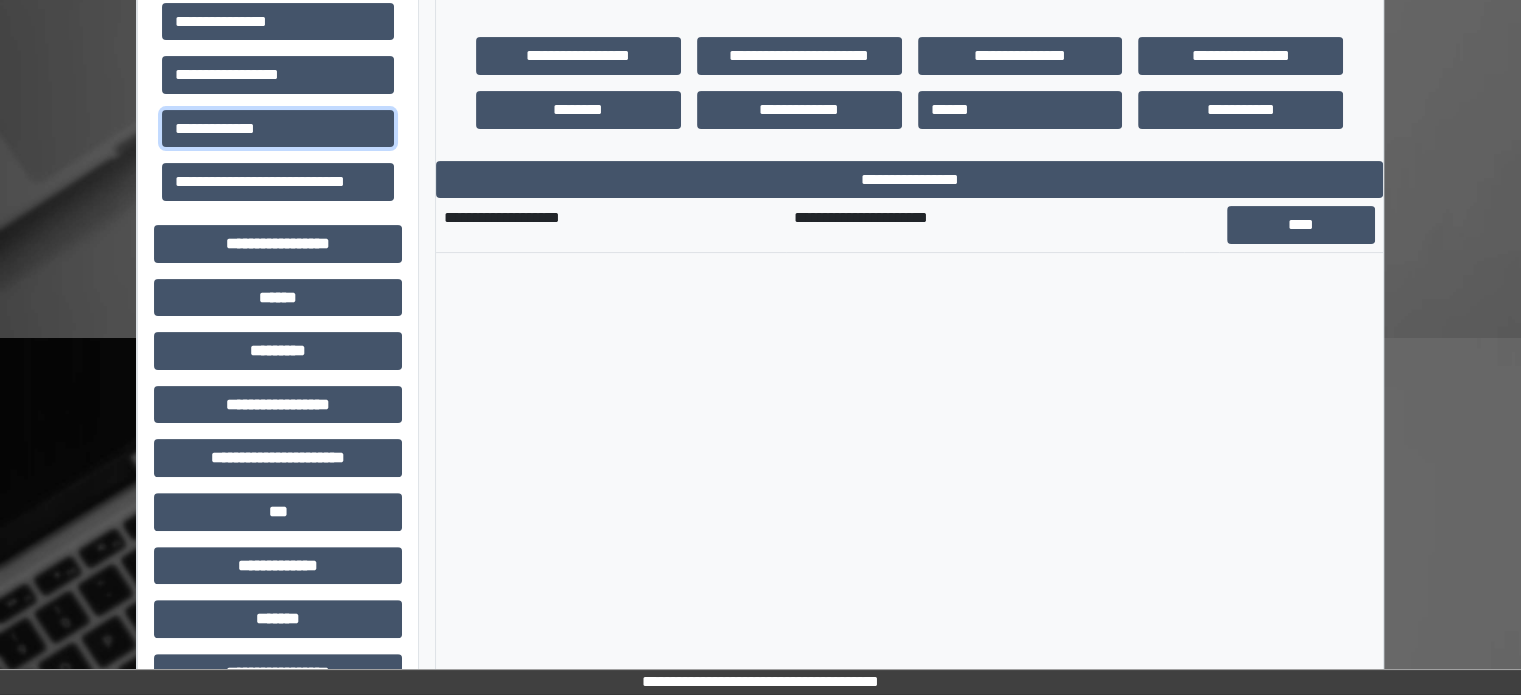 scroll, scrollTop: 500, scrollLeft: 0, axis: vertical 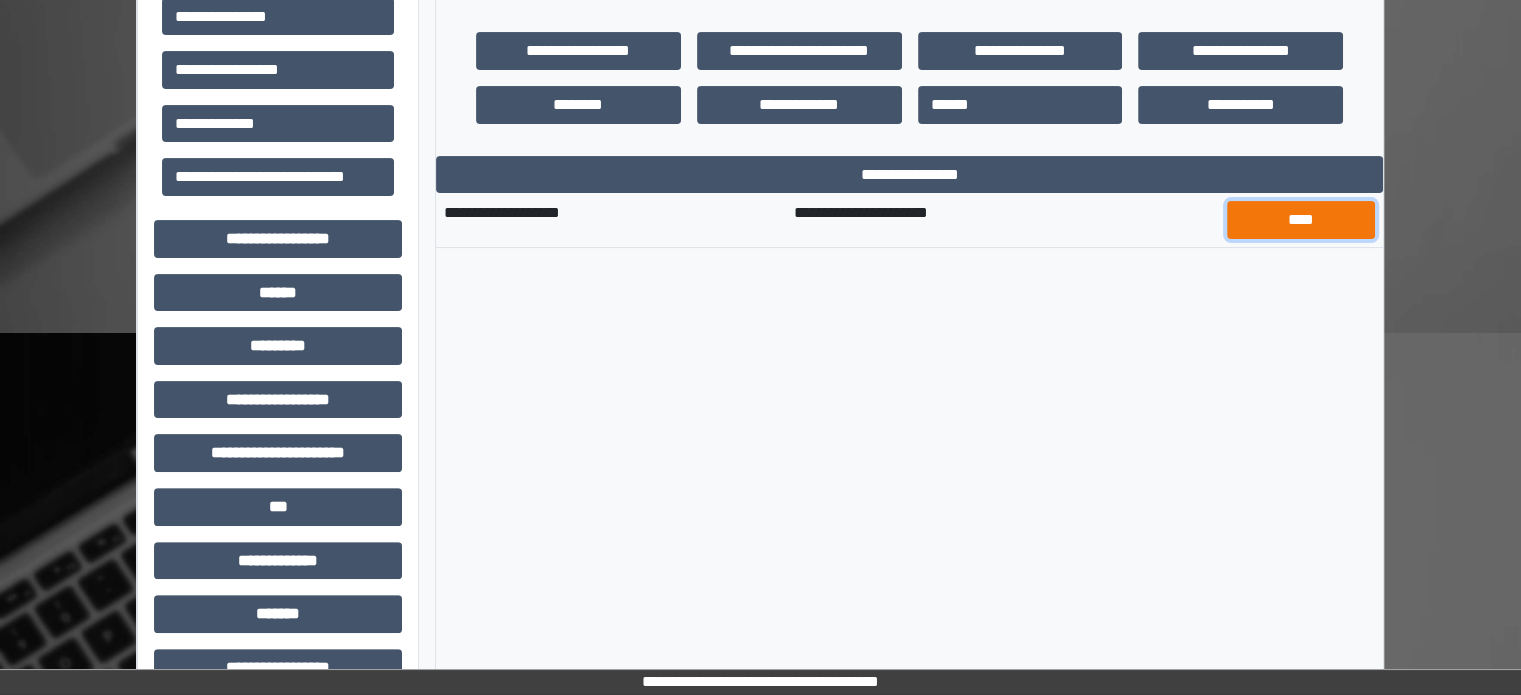 click on "****" at bounding box center (1301, 220) 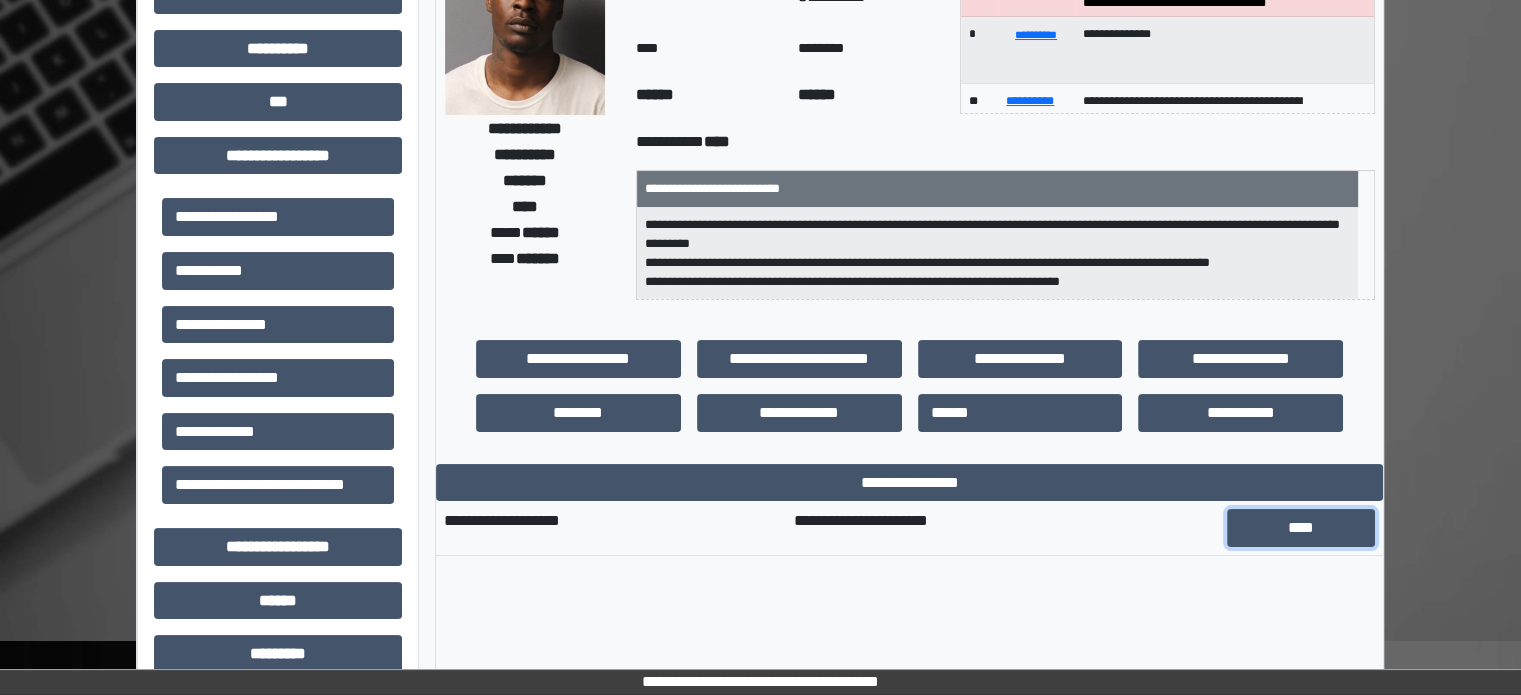 scroll, scrollTop: 0, scrollLeft: 0, axis: both 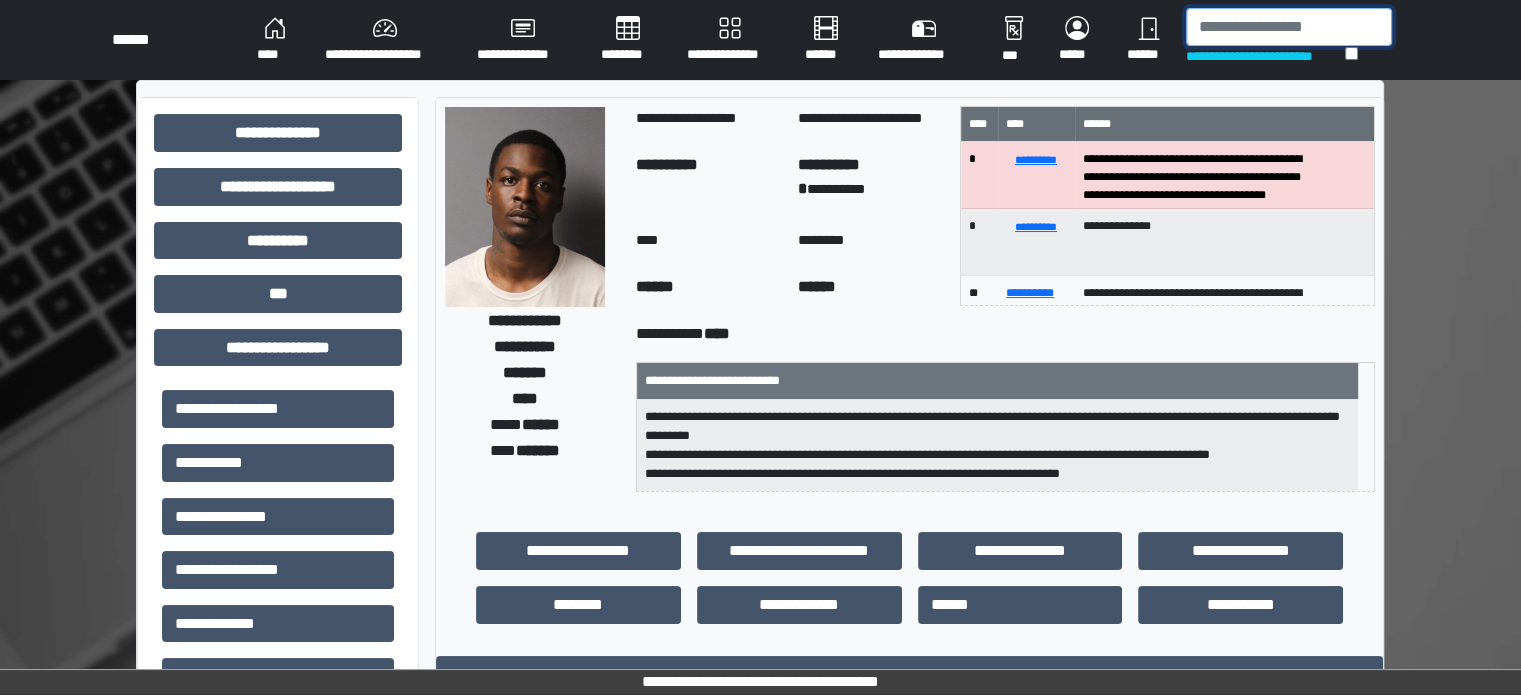 click at bounding box center (1289, 27) 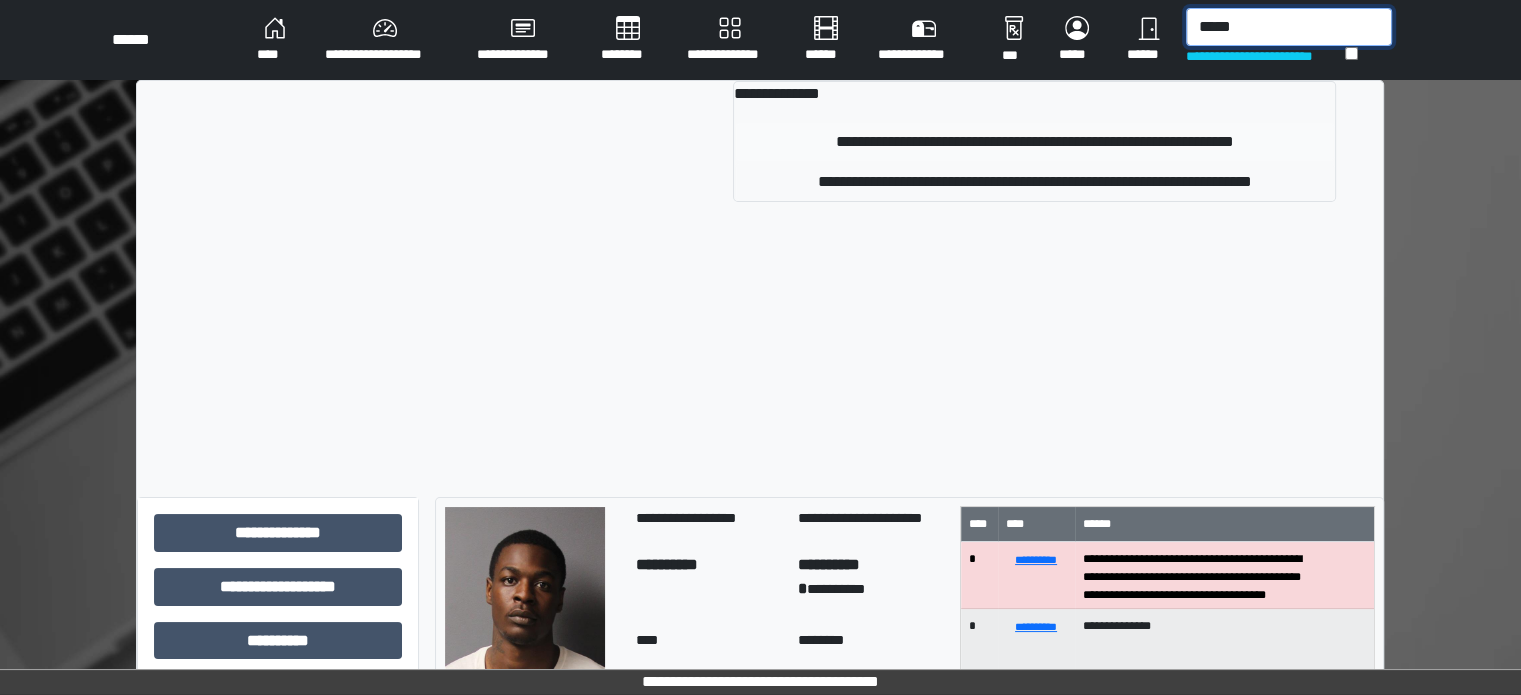 type on "*****" 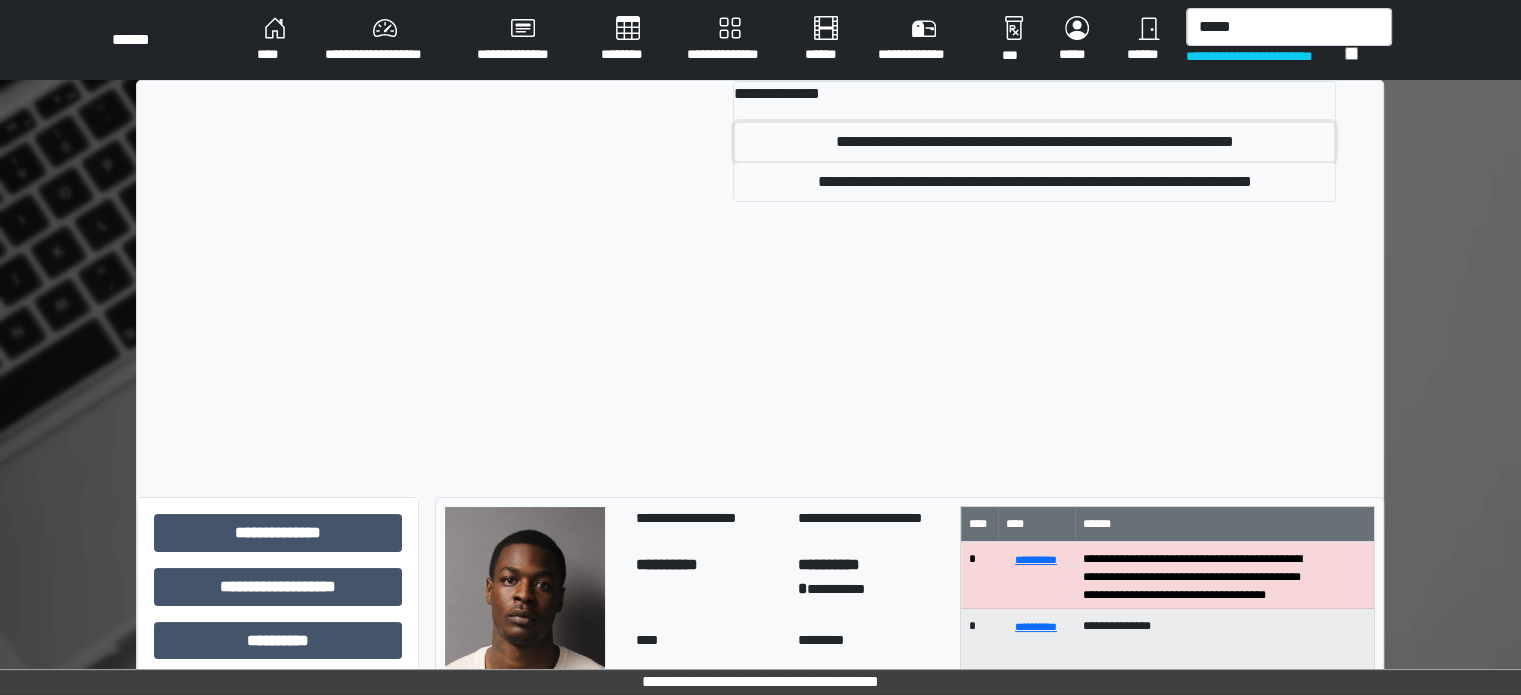 click on "**********" at bounding box center [1034, 142] 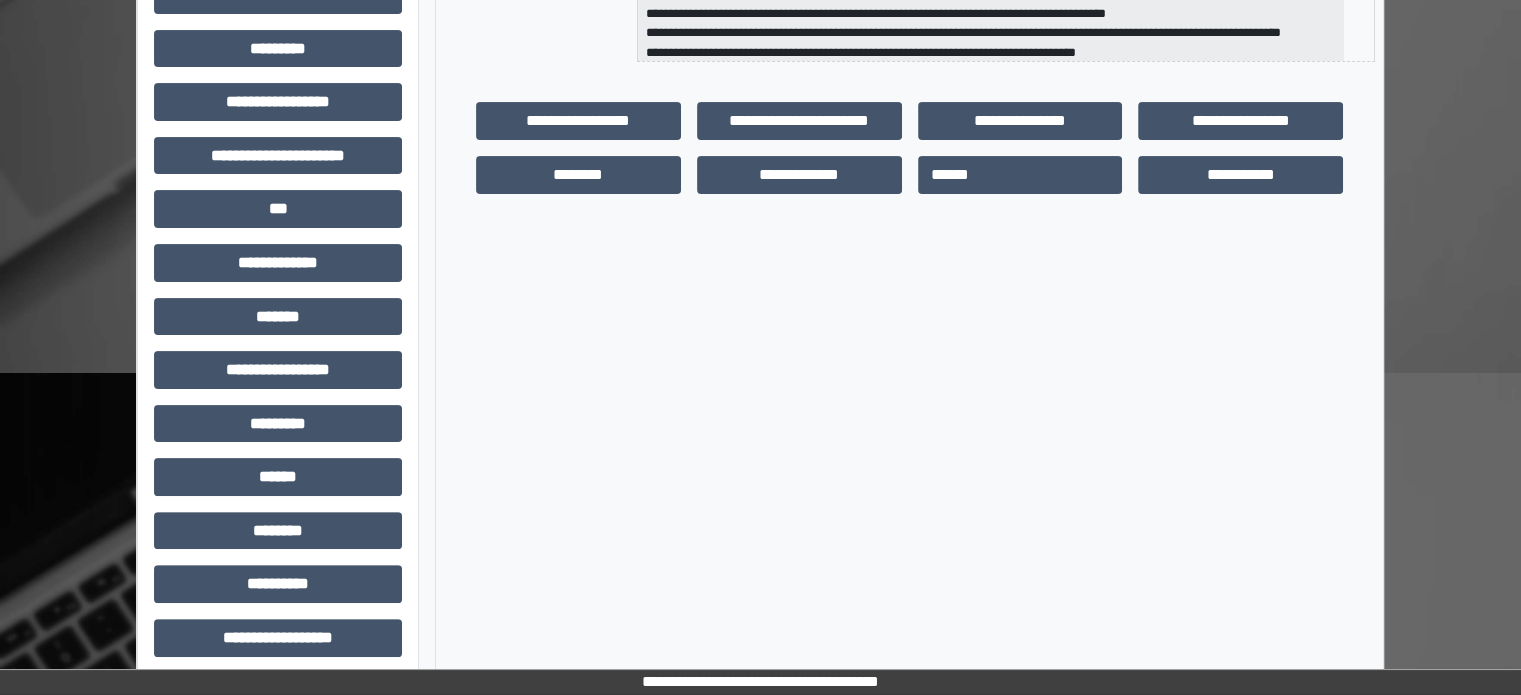 scroll, scrollTop: 471, scrollLeft: 0, axis: vertical 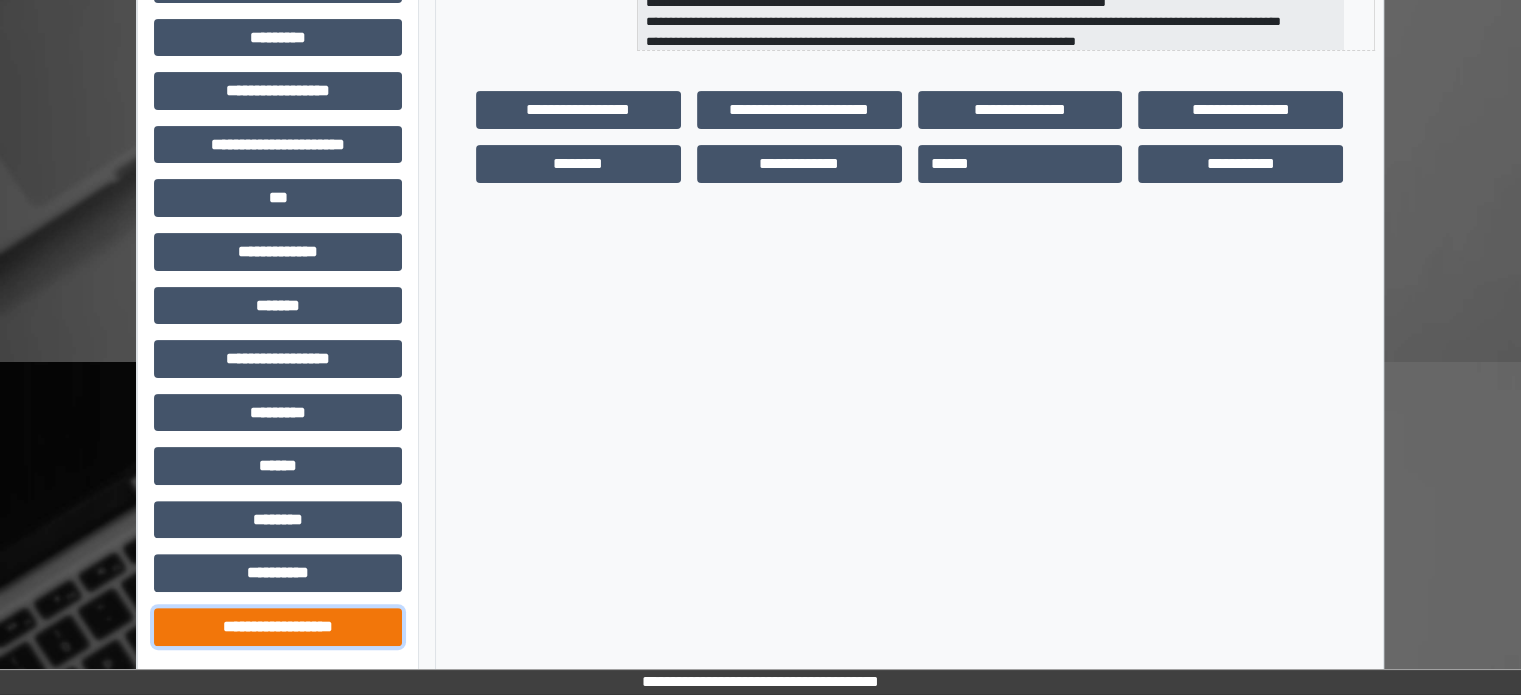 click on "**********" at bounding box center (278, 627) 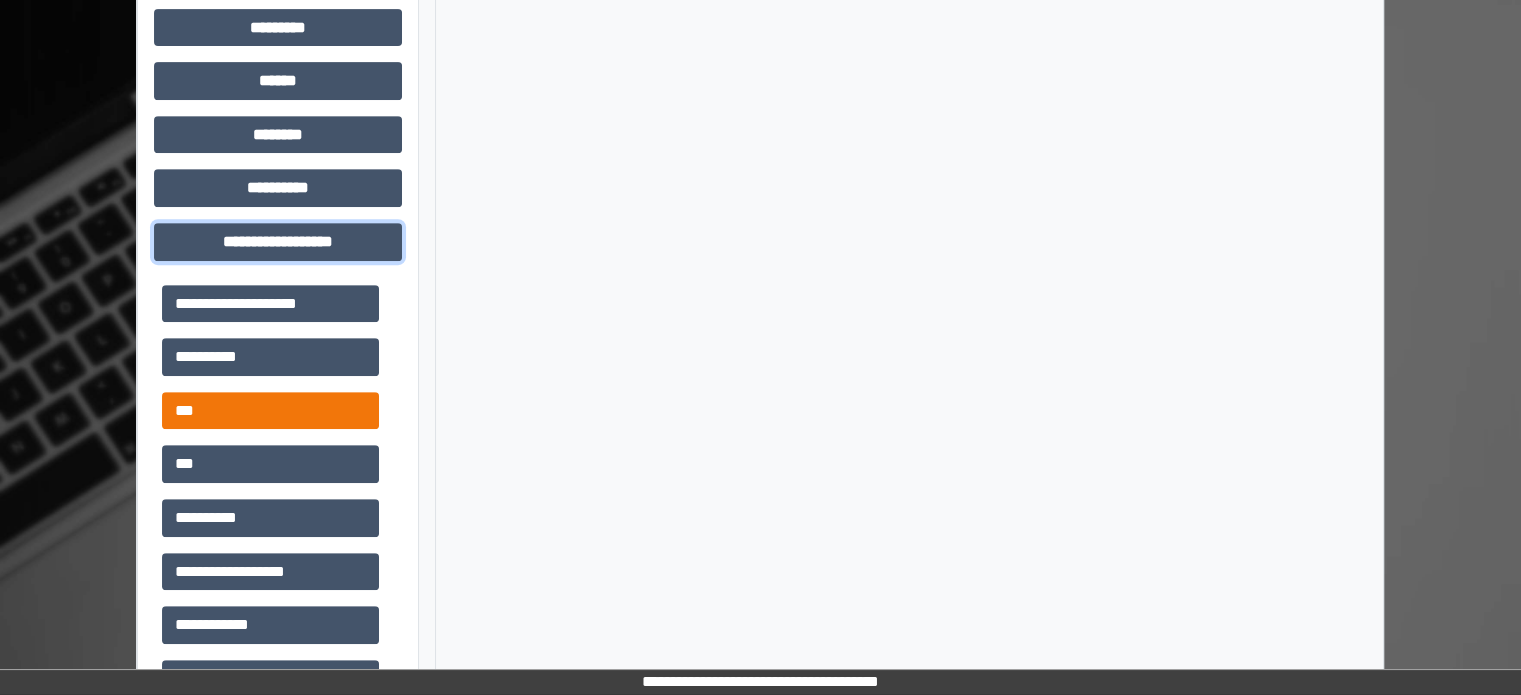 scroll, scrollTop: 871, scrollLeft: 0, axis: vertical 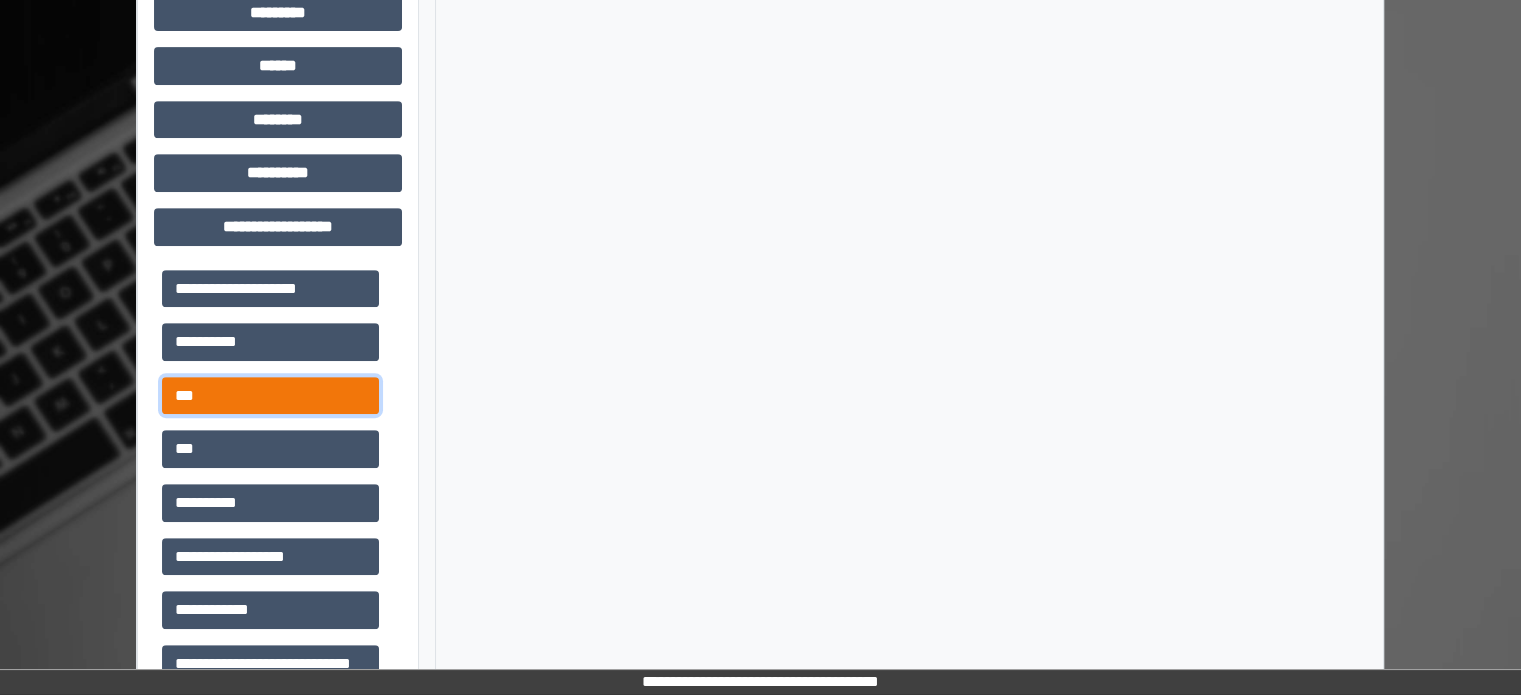 click on "***" at bounding box center [270, 396] 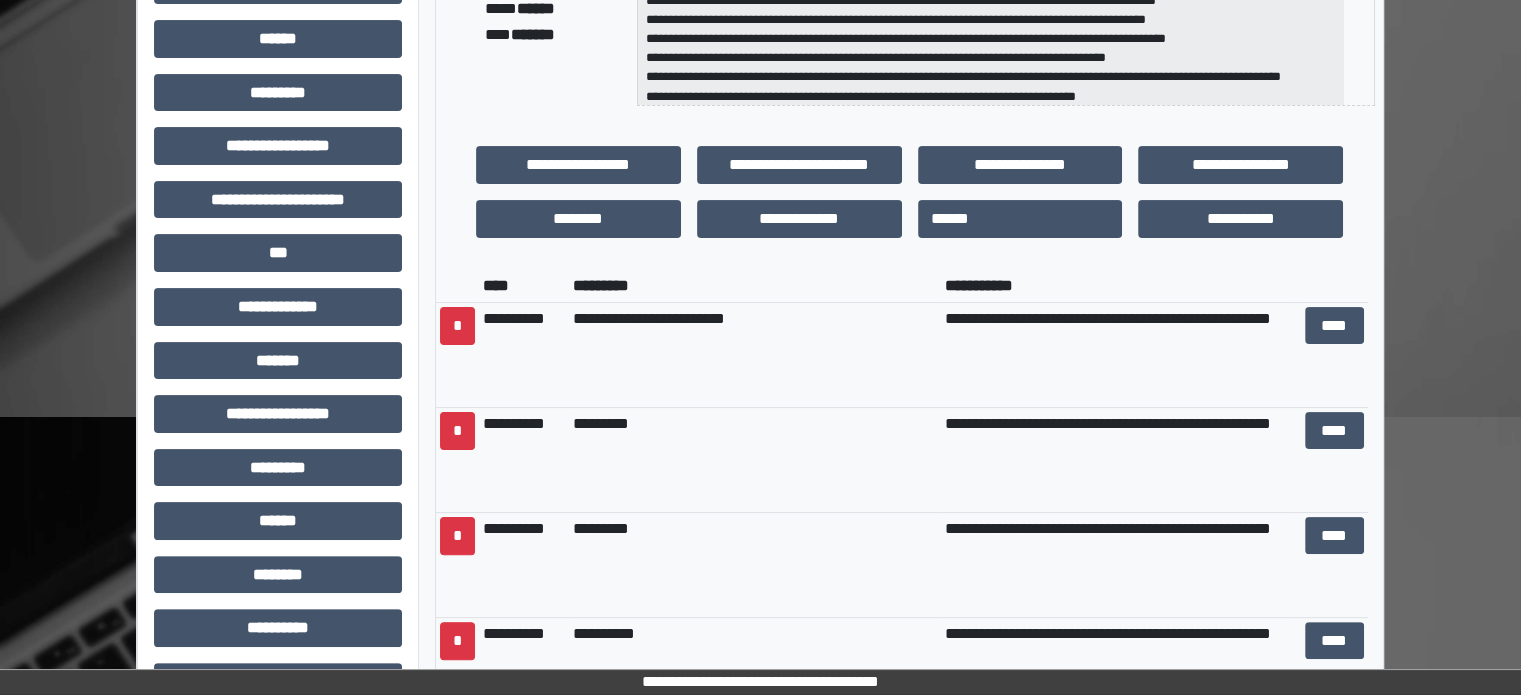 scroll, scrollTop: 371, scrollLeft: 0, axis: vertical 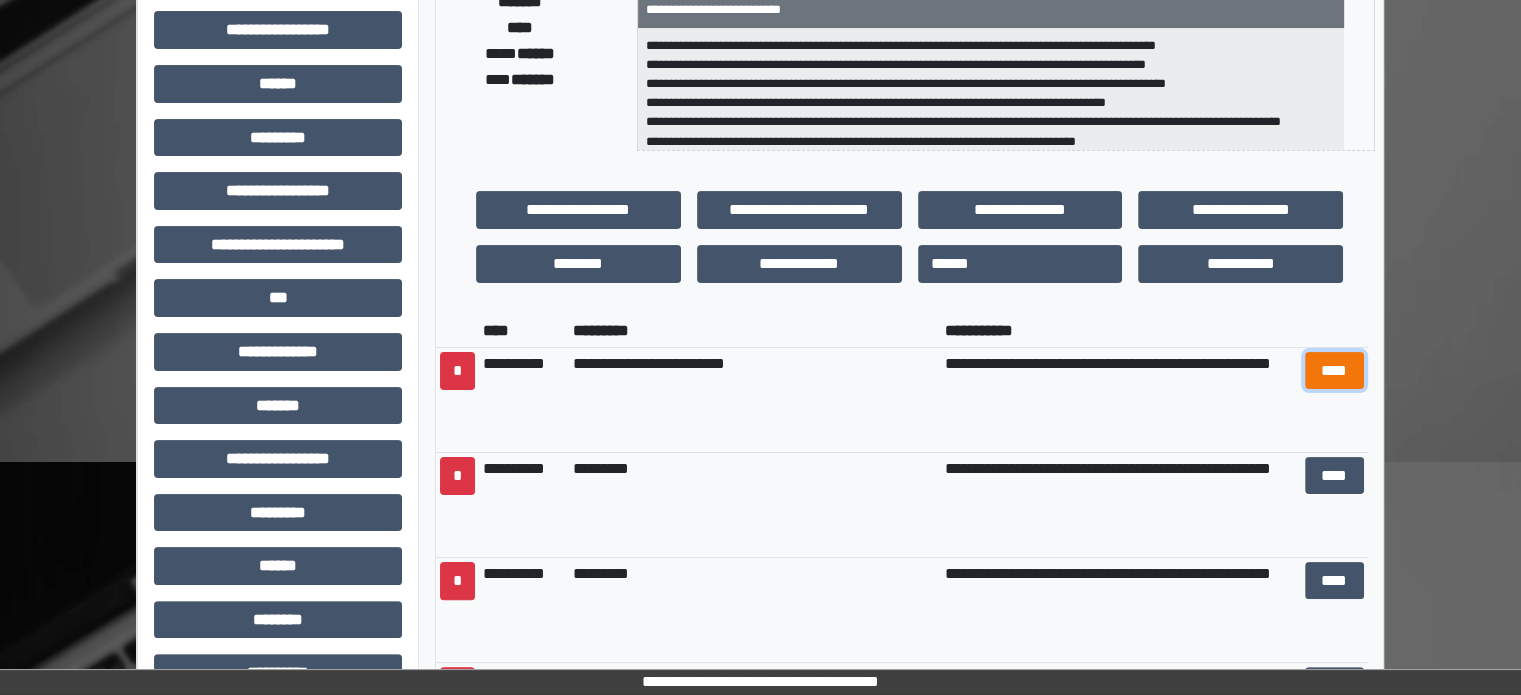 click on "****" at bounding box center (1334, 371) 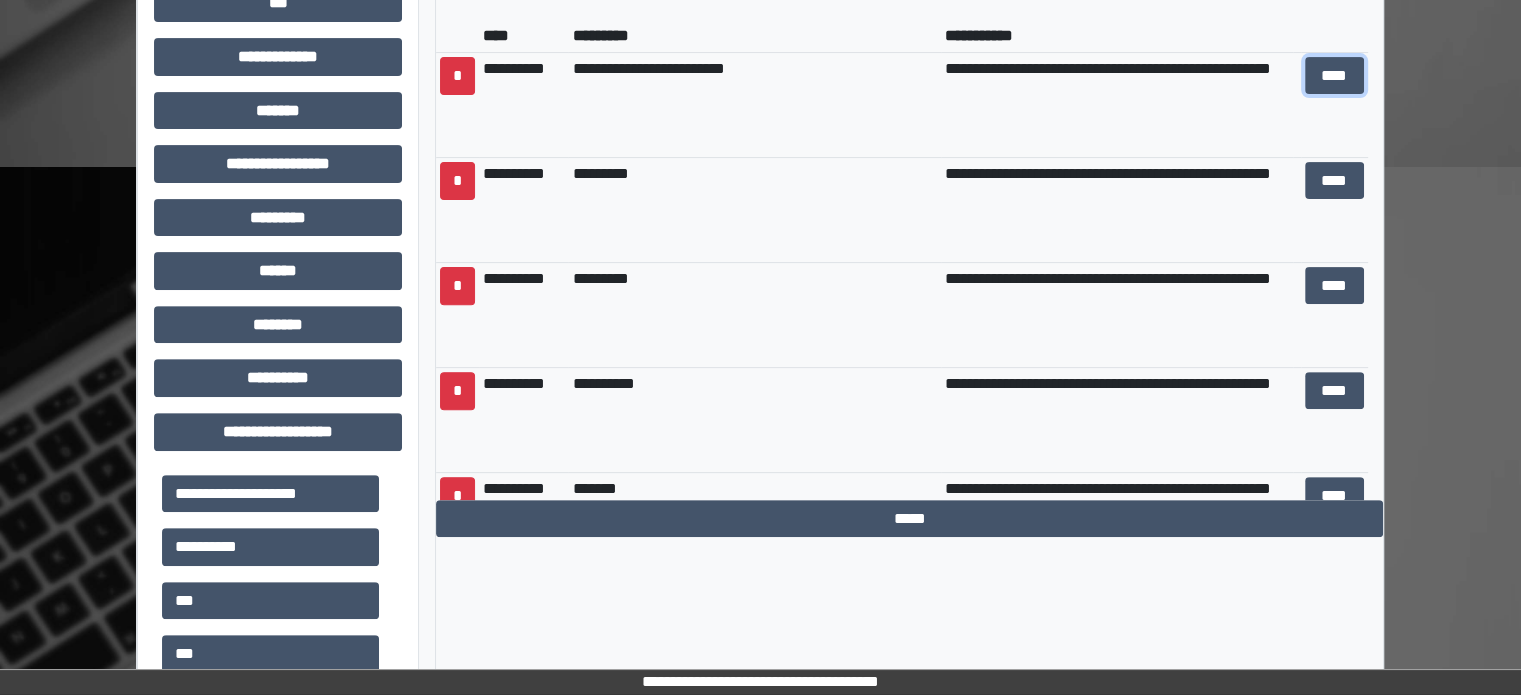 scroll, scrollTop: 700, scrollLeft: 0, axis: vertical 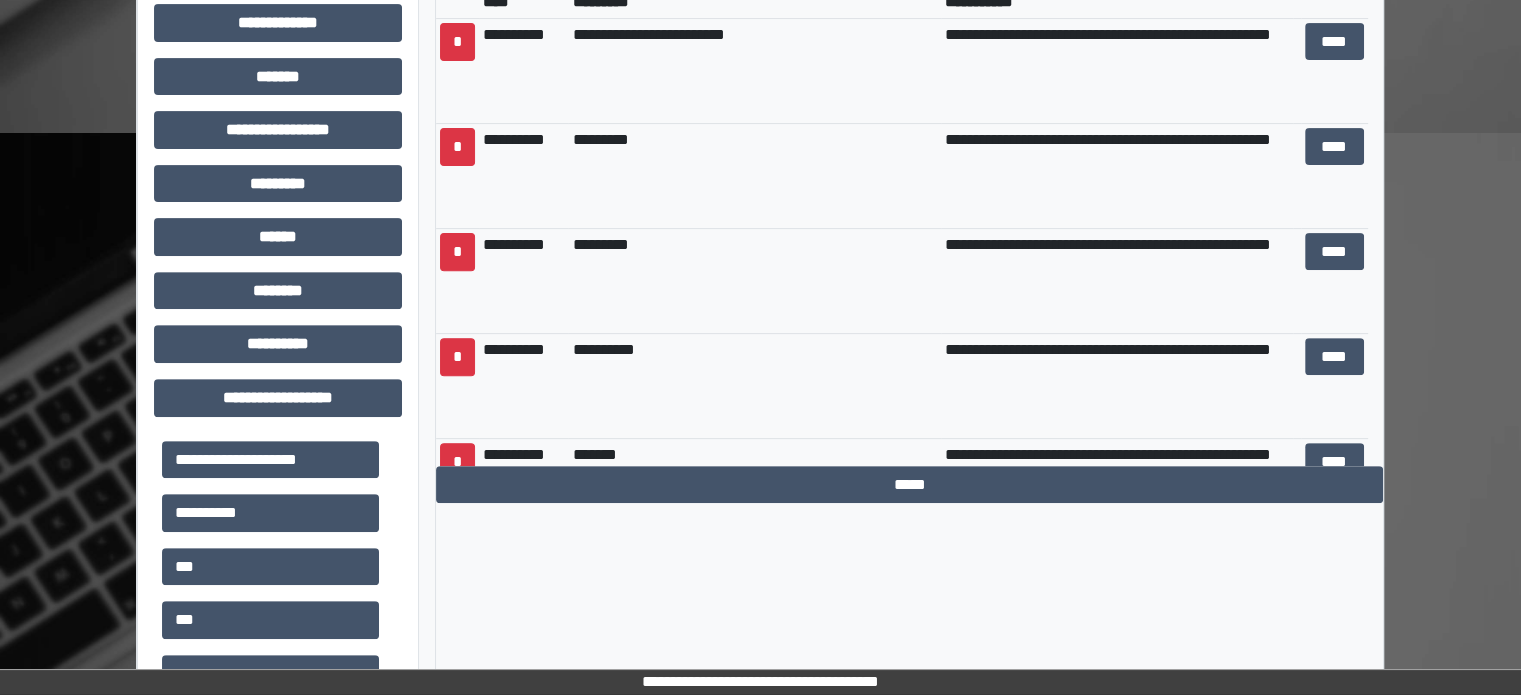 click on "****" at bounding box center [1334, 70] 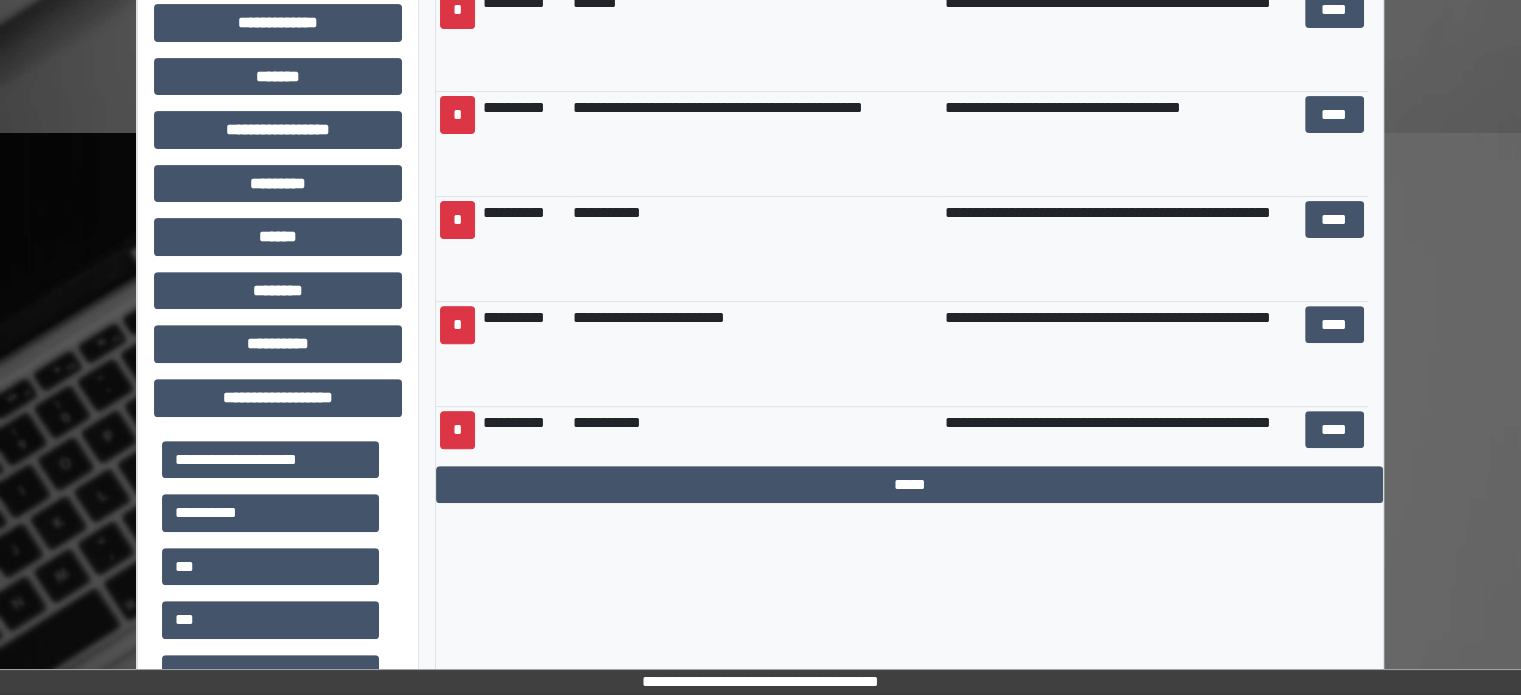 scroll, scrollTop: 600, scrollLeft: 0, axis: vertical 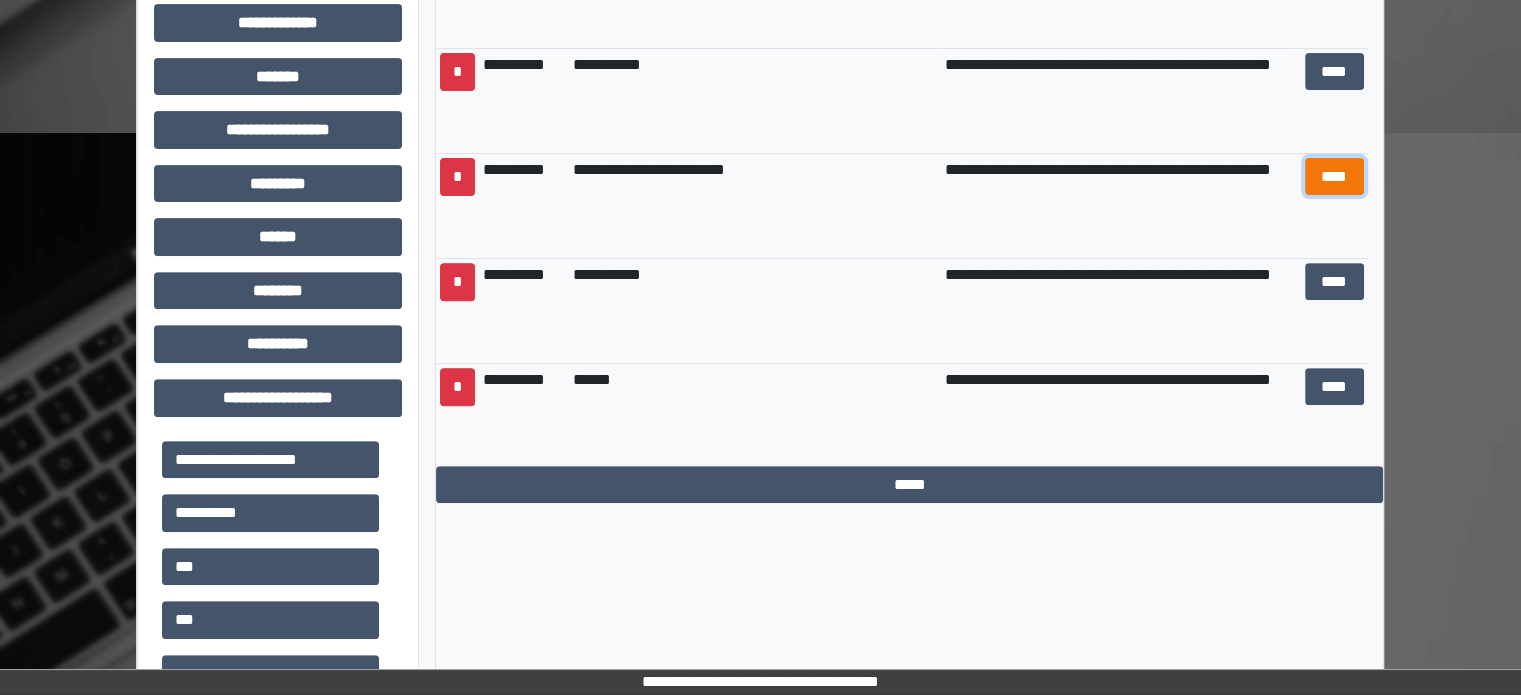 click on "****" at bounding box center (1334, 177) 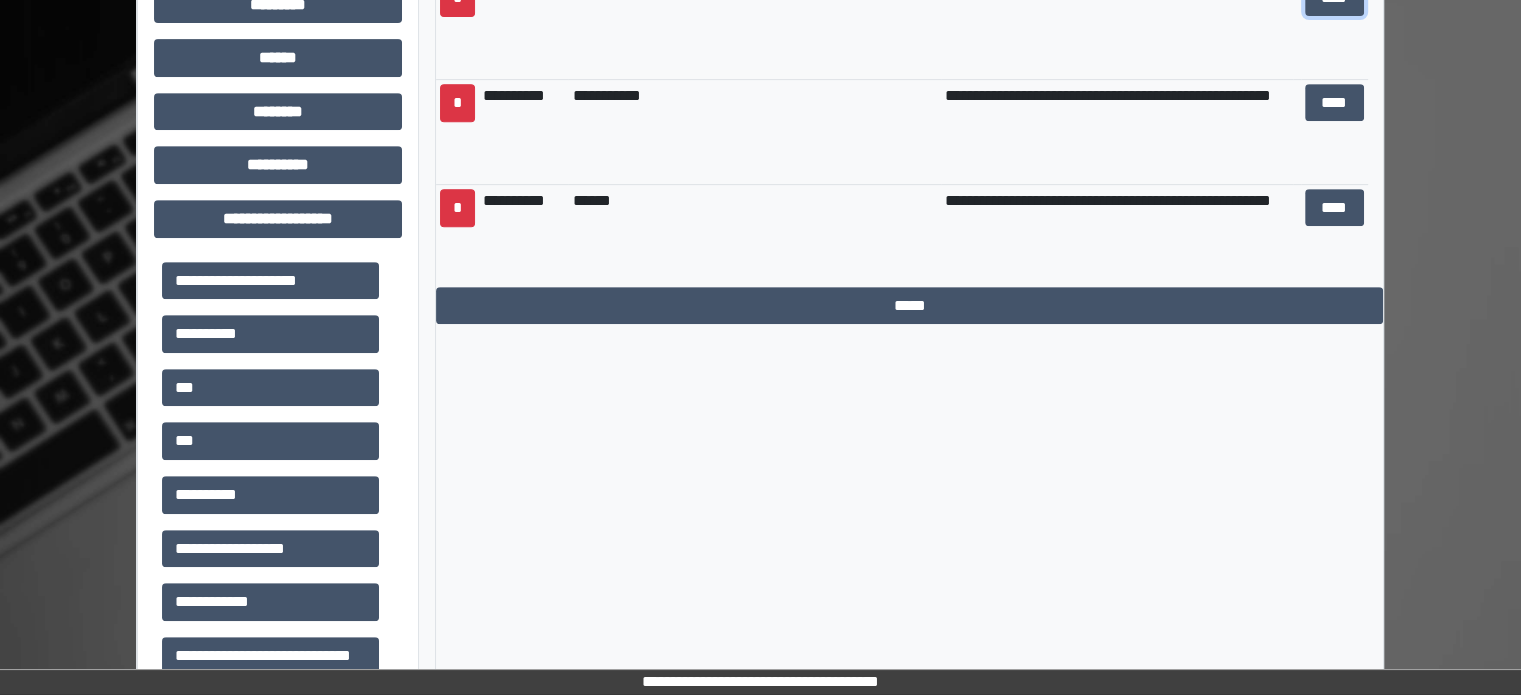 scroll, scrollTop: 900, scrollLeft: 0, axis: vertical 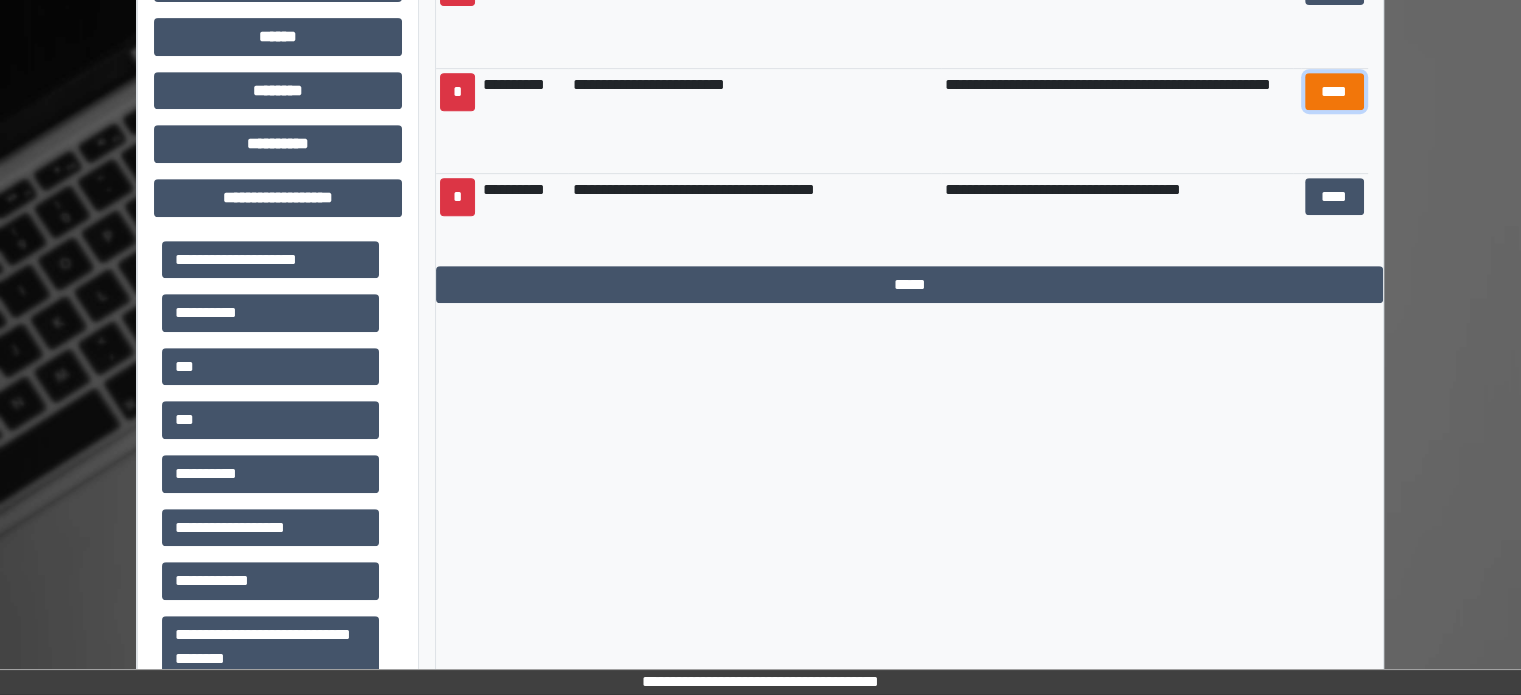 click on "****" at bounding box center (1334, 92) 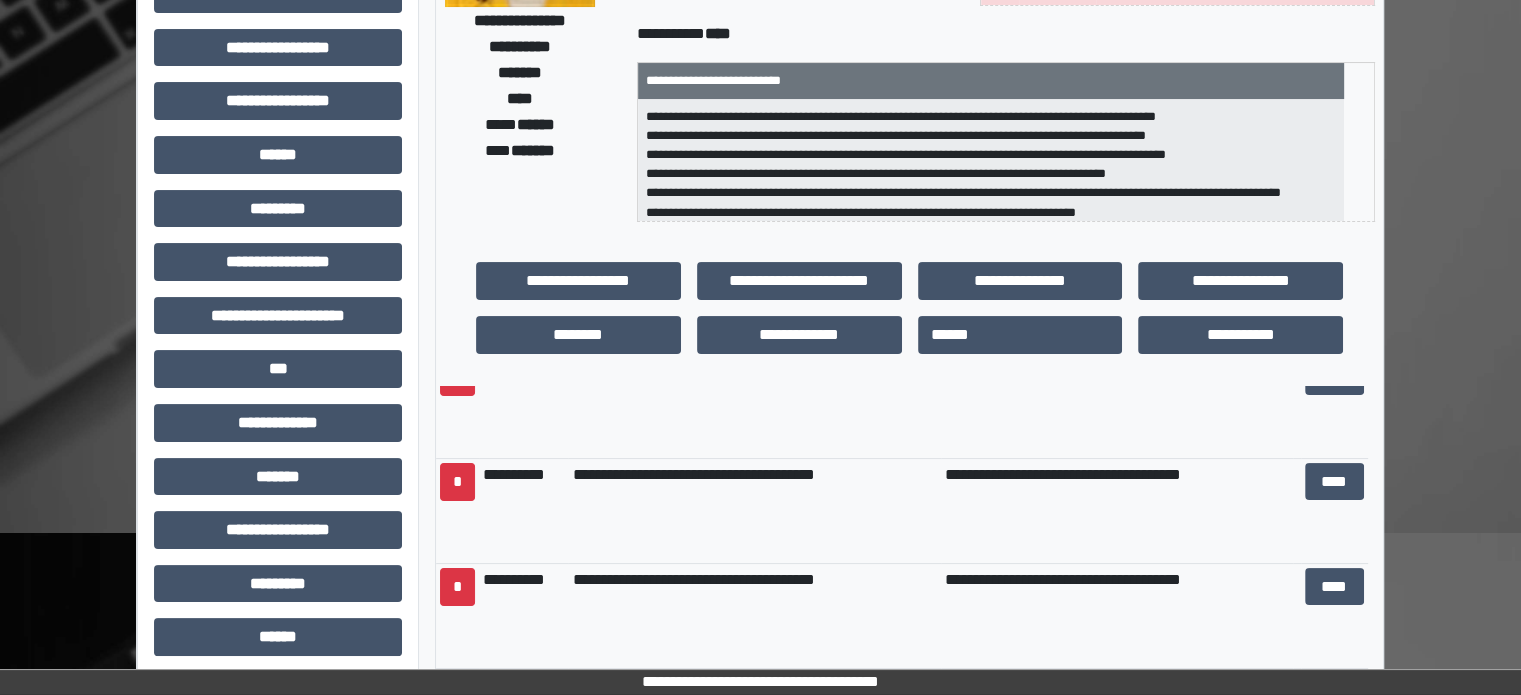 scroll, scrollTop: 0, scrollLeft: 0, axis: both 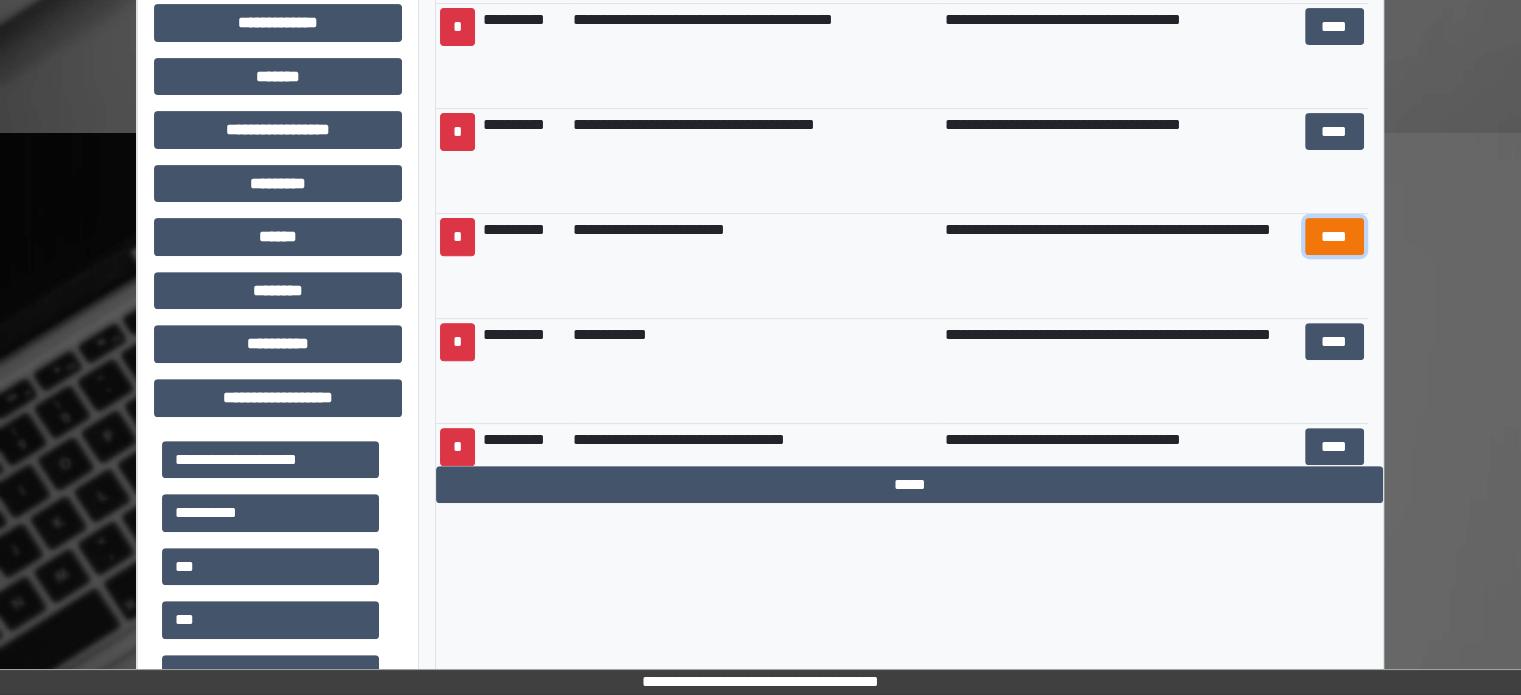 click on "****" at bounding box center [1334, 237] 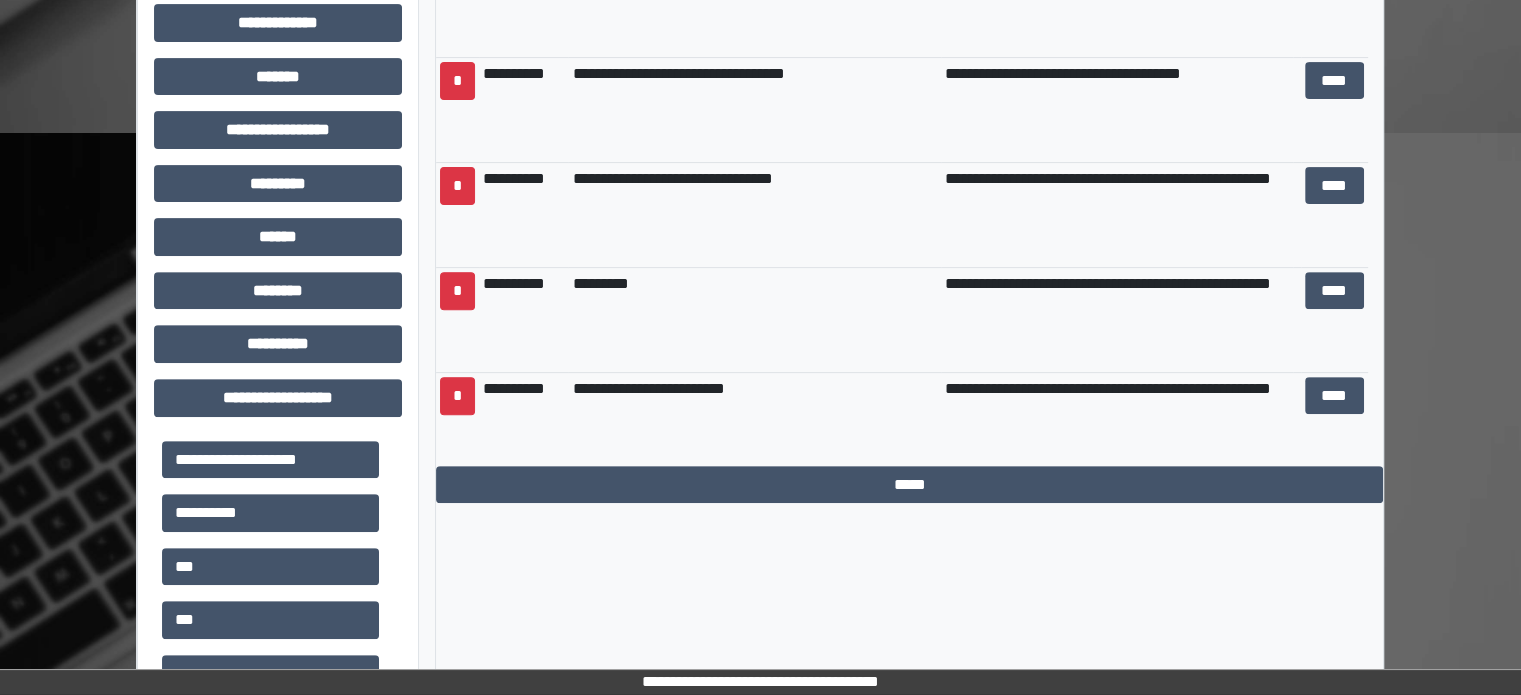 scroll, scrollTop: 6400, scrollLeft: 0, axis: vertical 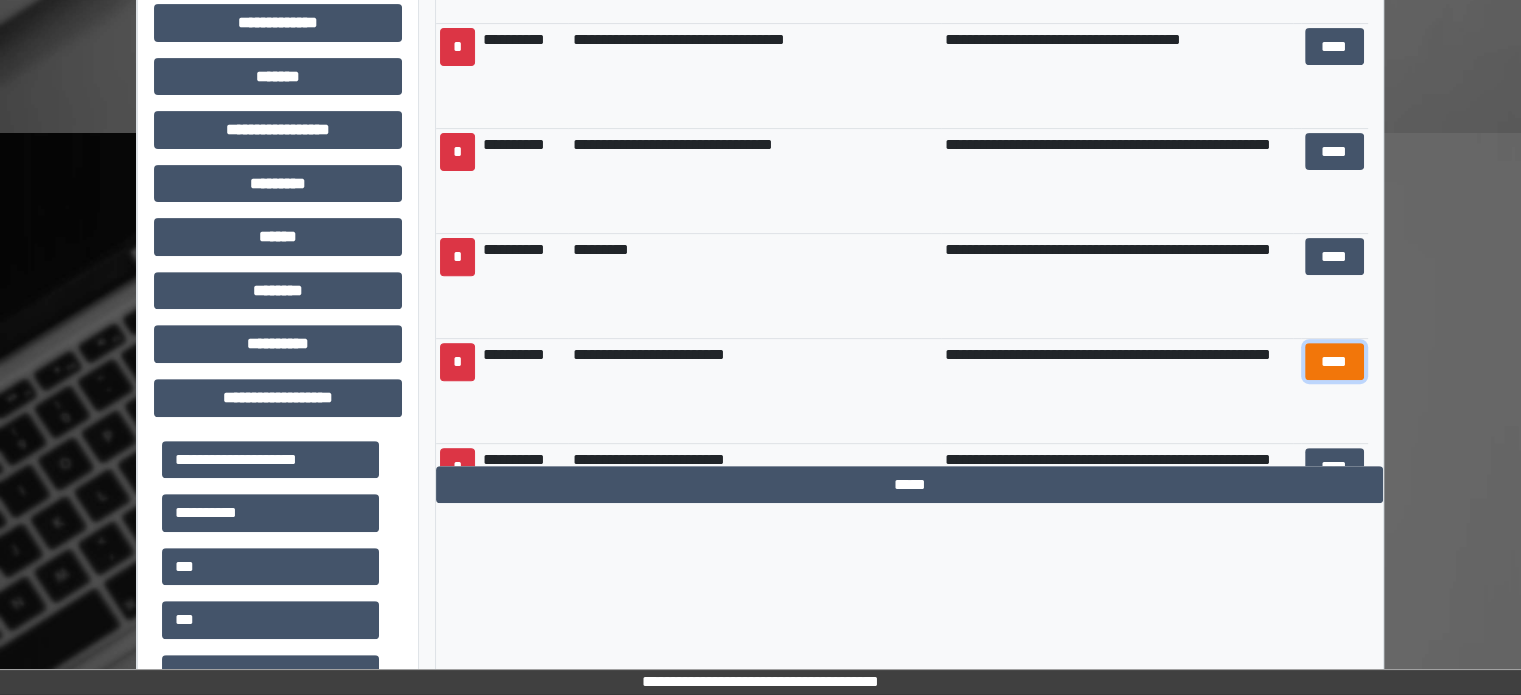 click on "****" at bounding box center (1334, 362) 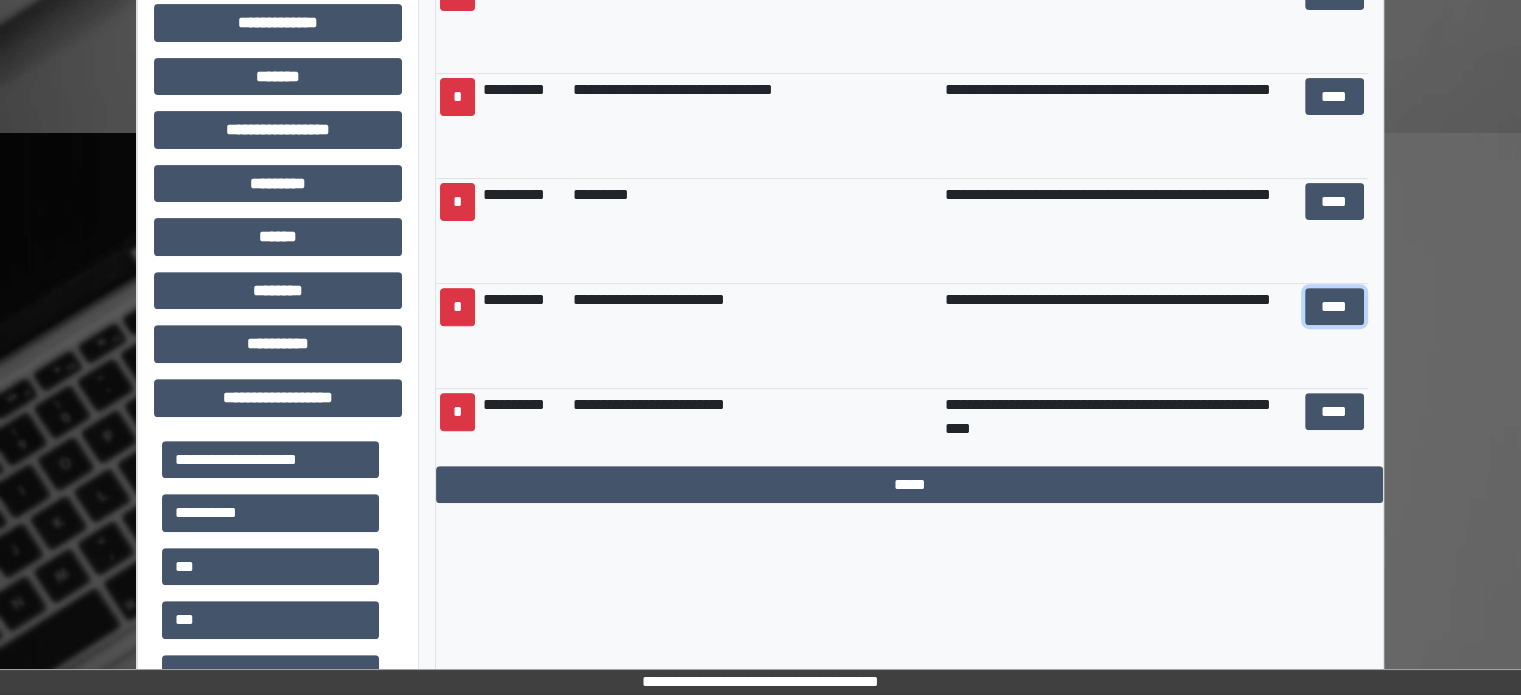 scroll, scrollTop: 6500, scrollLeft: 0, axis: vertical 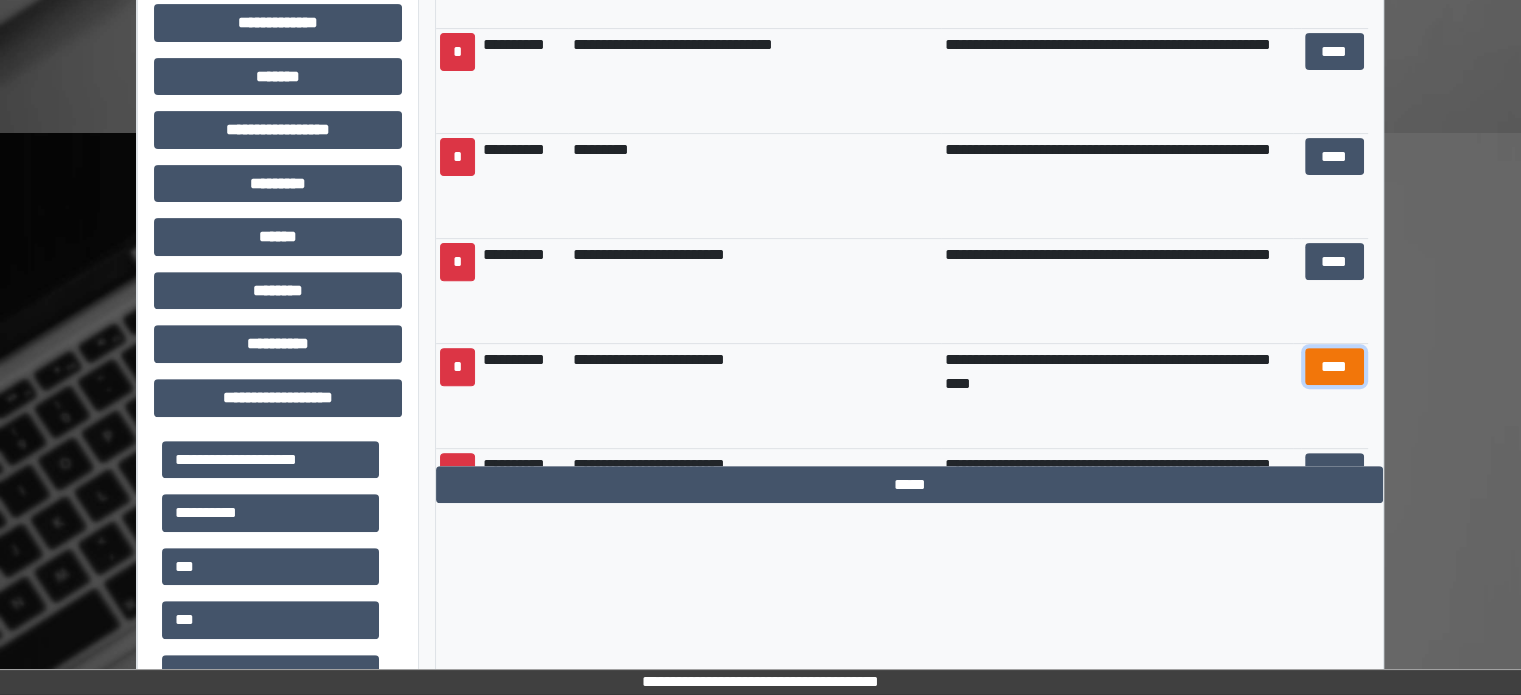 click on "****" at bounding box center (1334, 367) 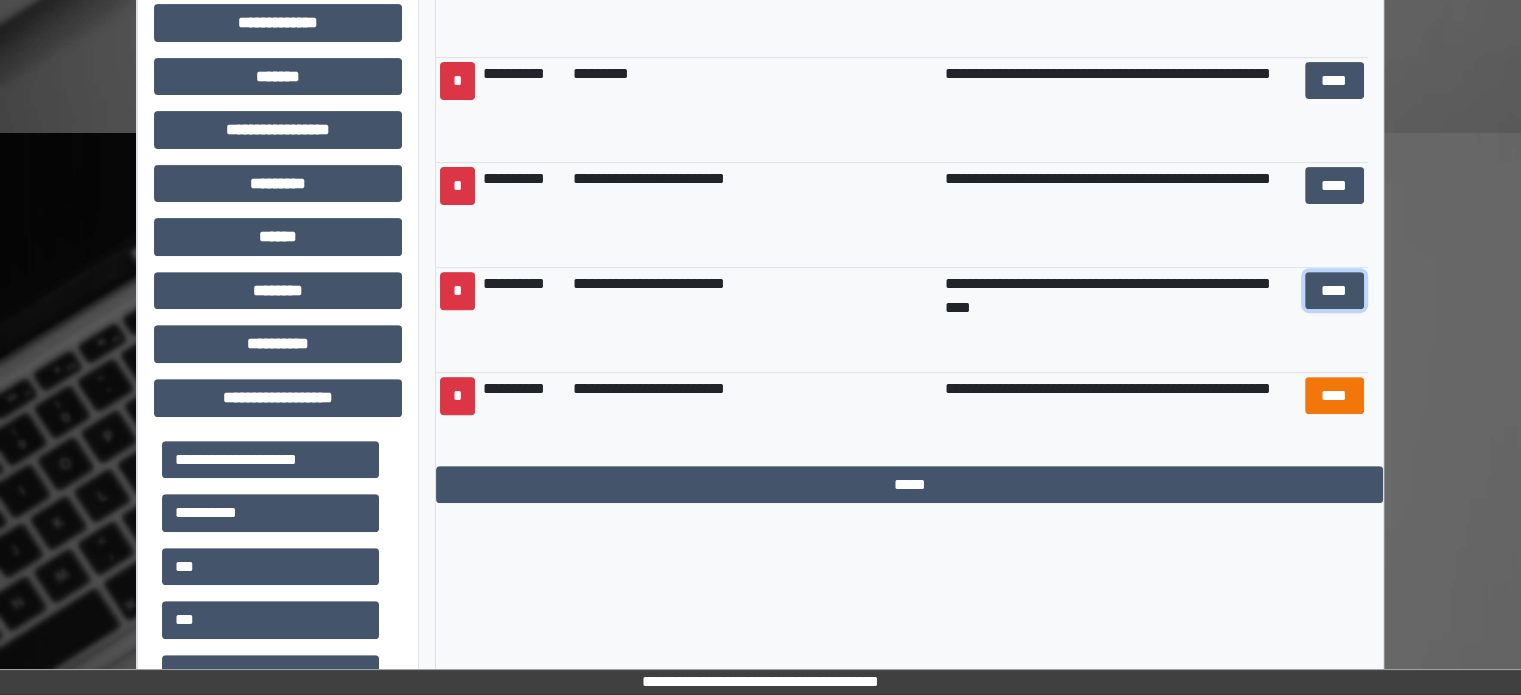 scroll, scrollTop: 6600, scrollLeft: 0, axis: vertical 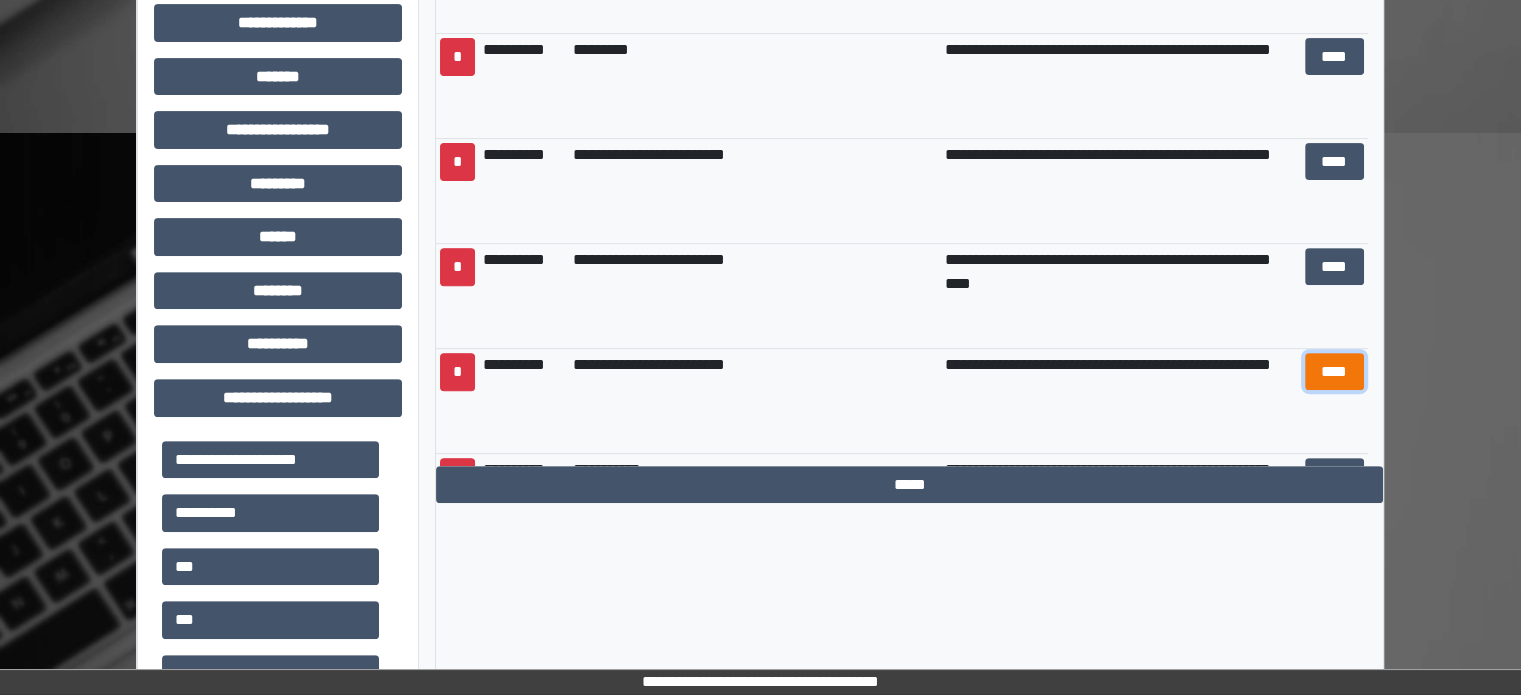 click on "****" at bounding box center (1334, 372) 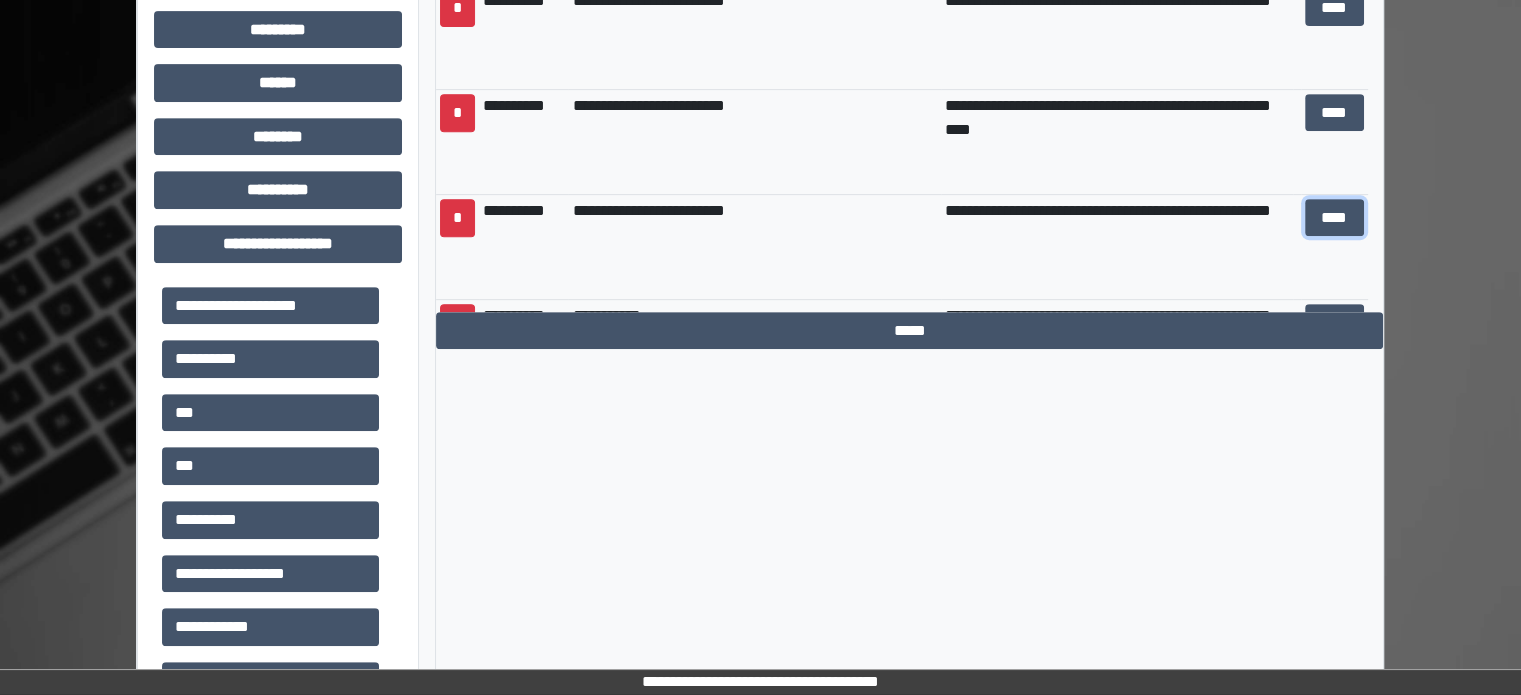 scroll, scrollTop: 900, scrollLeft: 0, axis: vertical 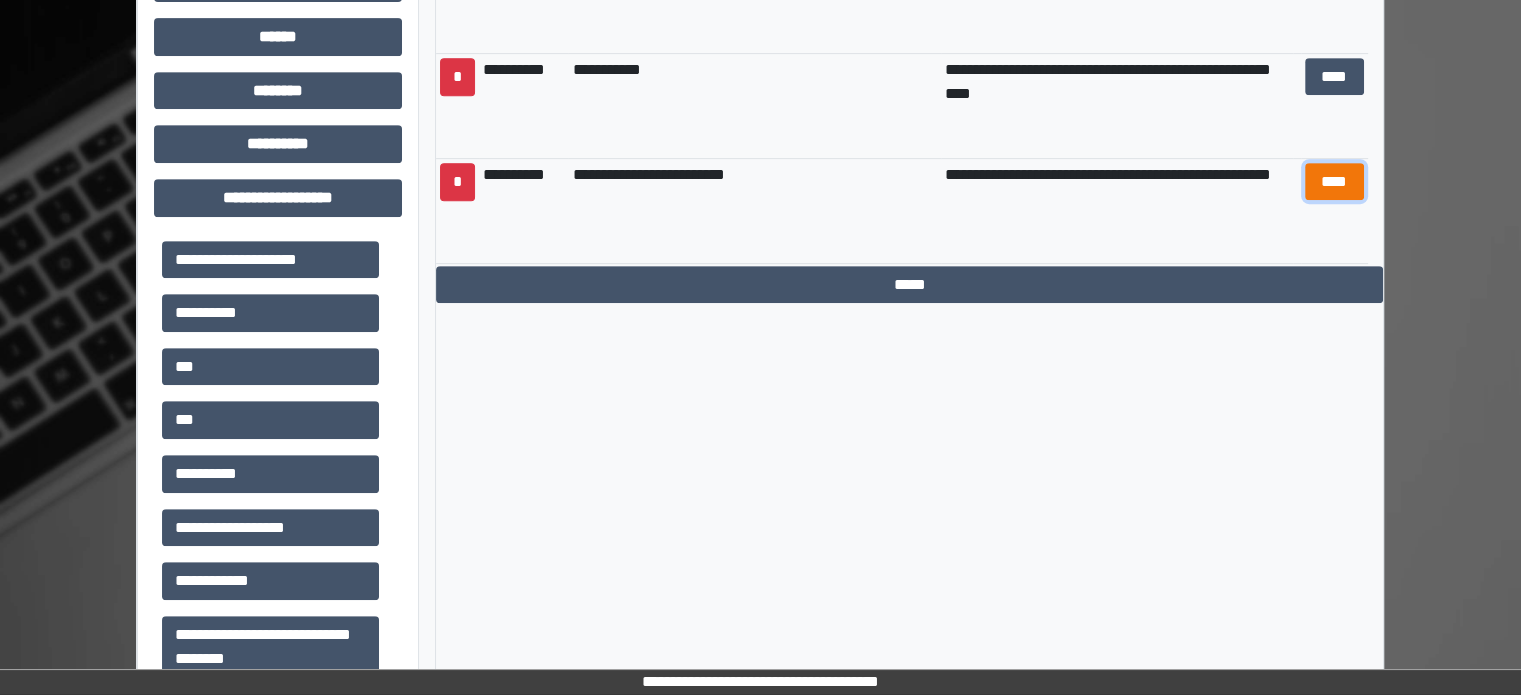 click on "****" at bounding box center (1334, 182) 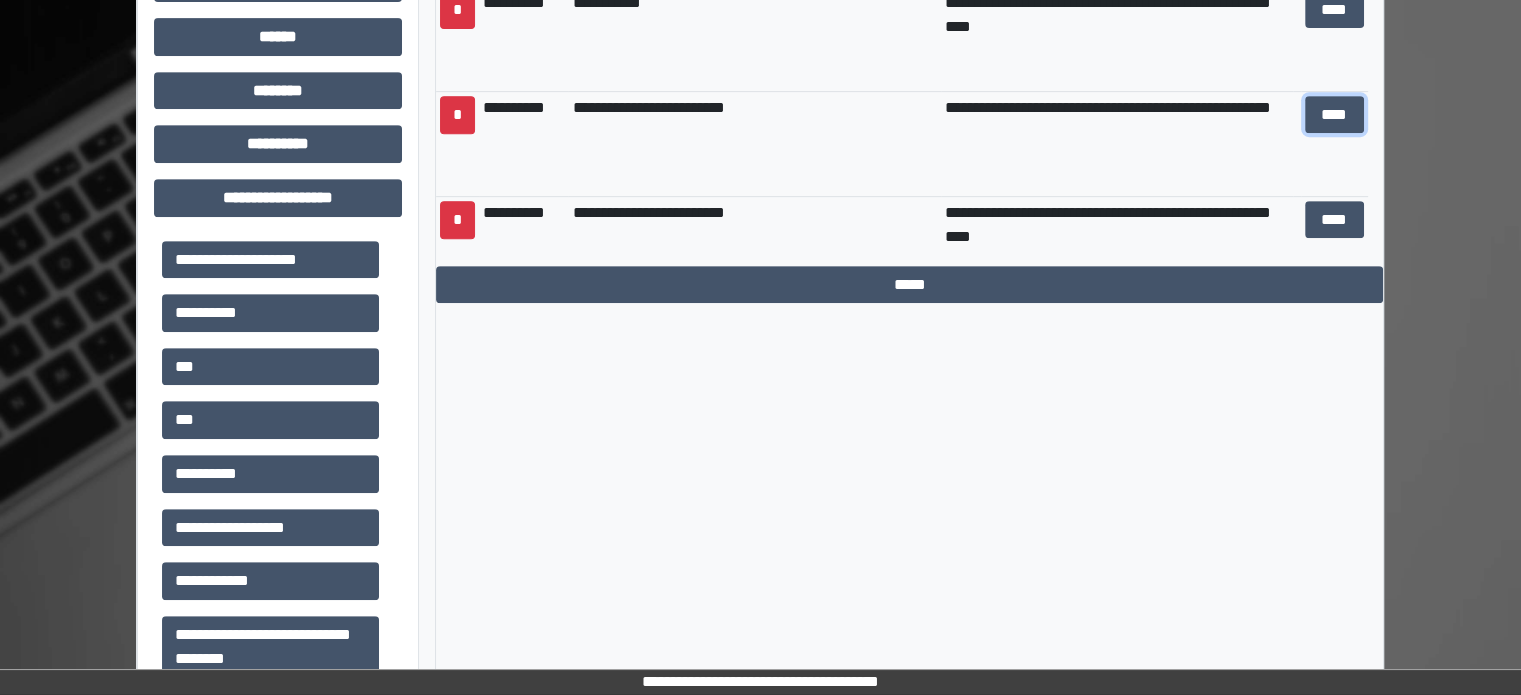scroll, scrollTop: 6900, scrollLeft: 0, axis: vertical 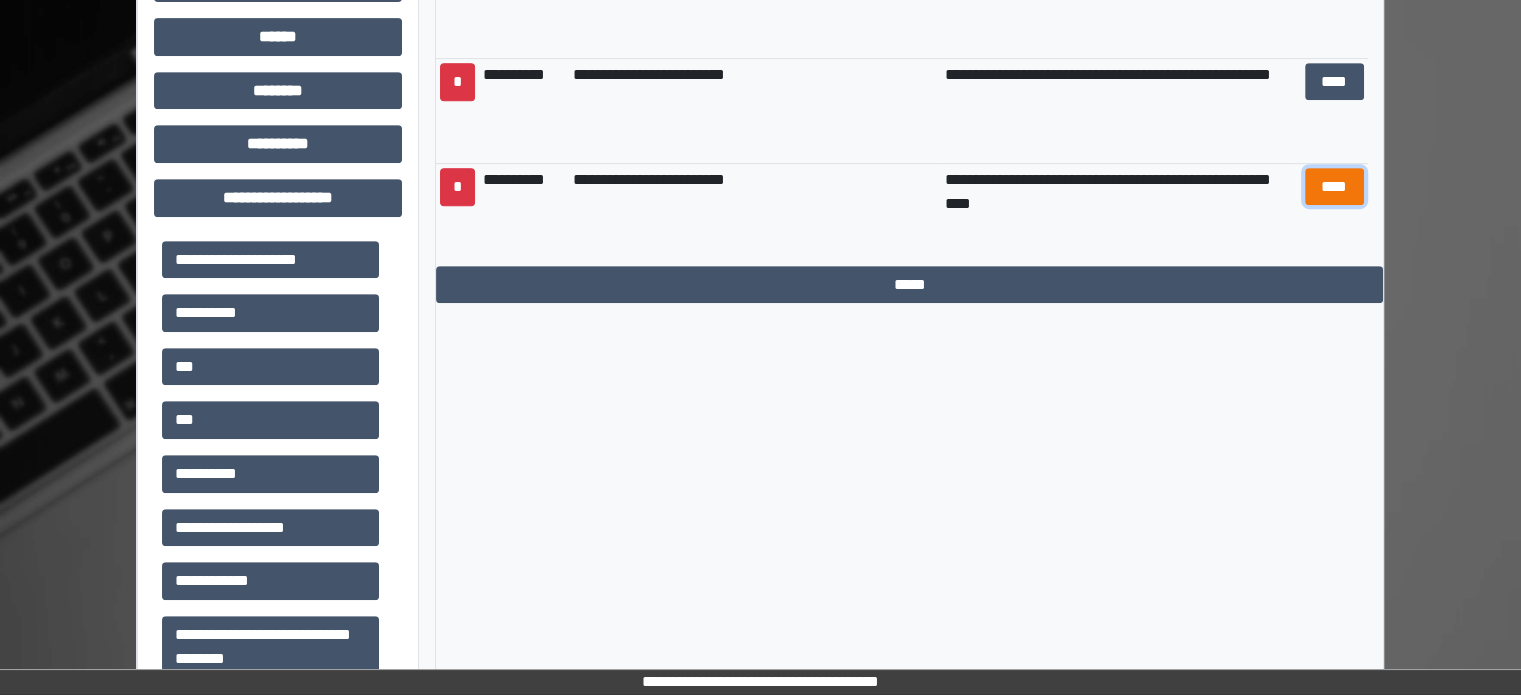 click on "****" at bounding box center [1334, 187] 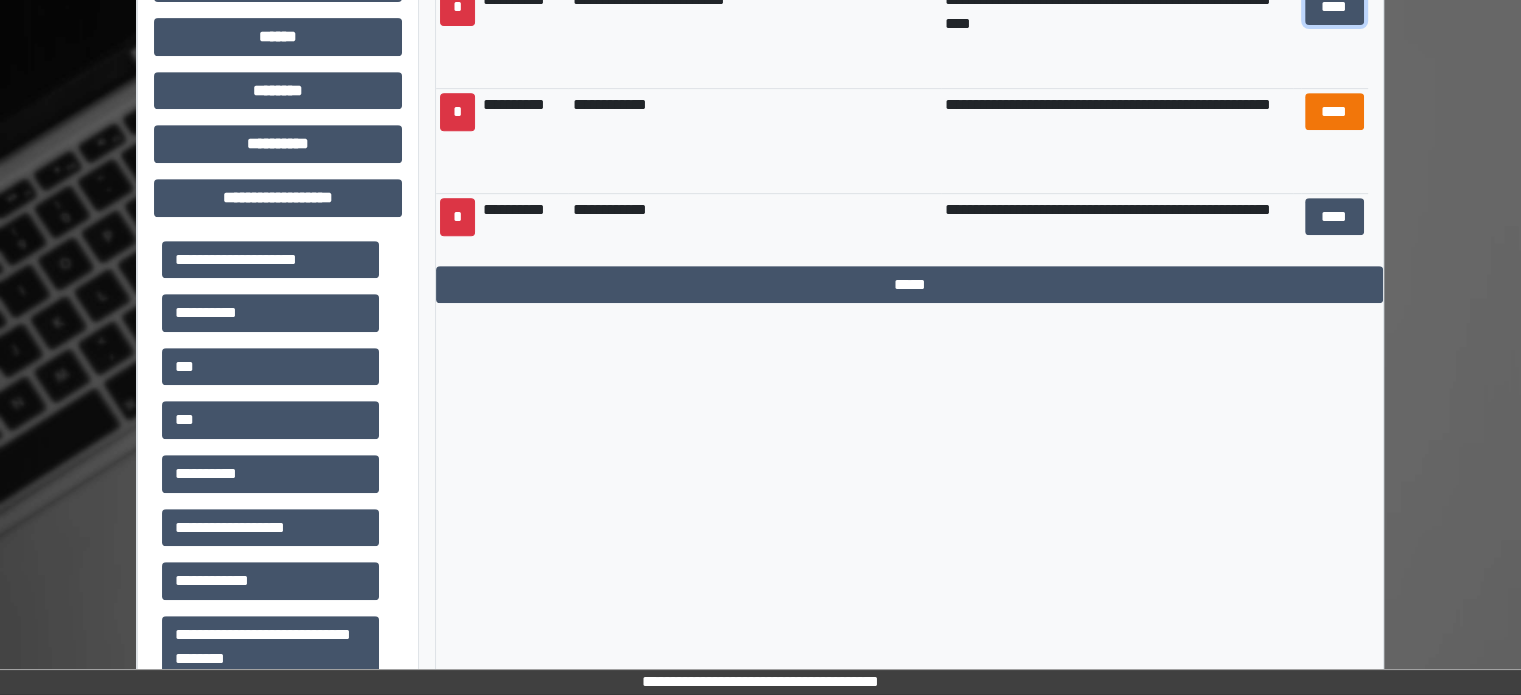 scroll, scrollTop: 7100, scrollLeft: 0, axis: vertical 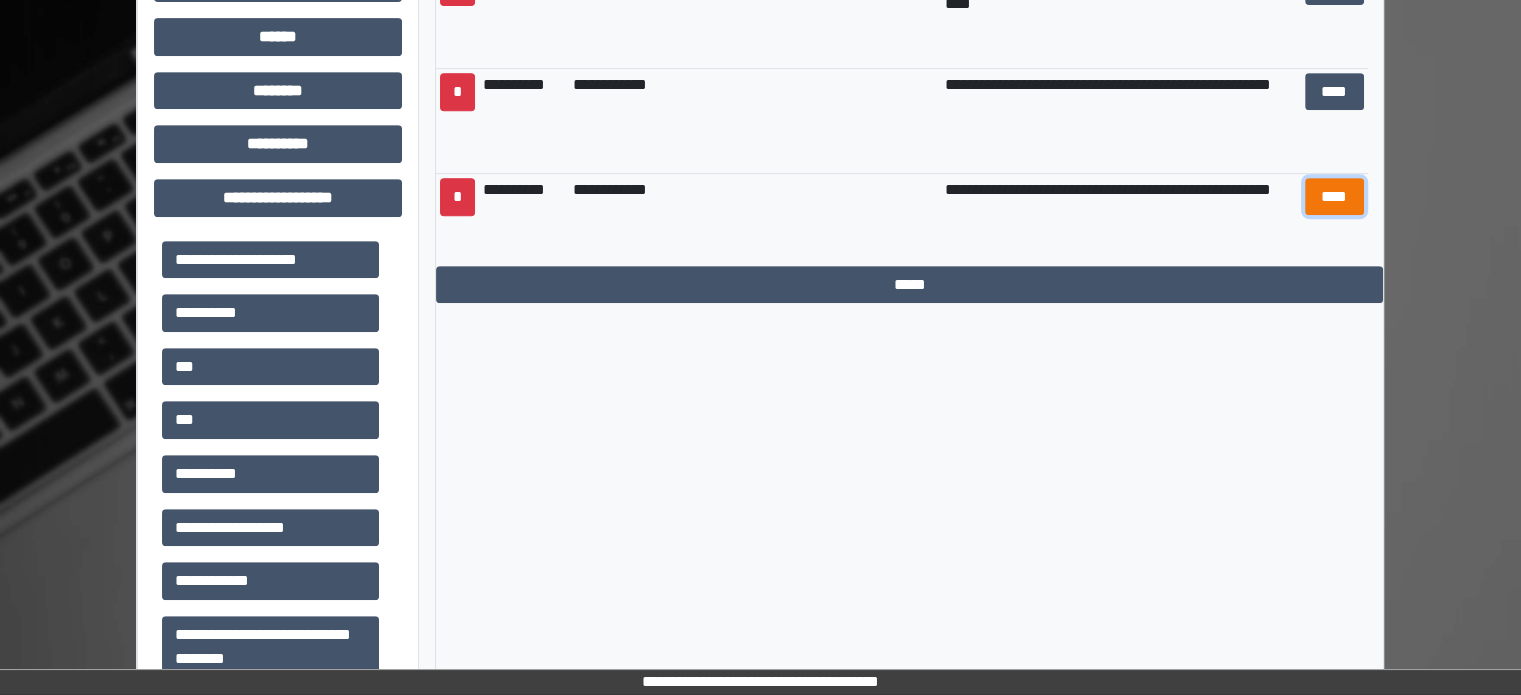 click on "****" at bounding box center (1334, 197) 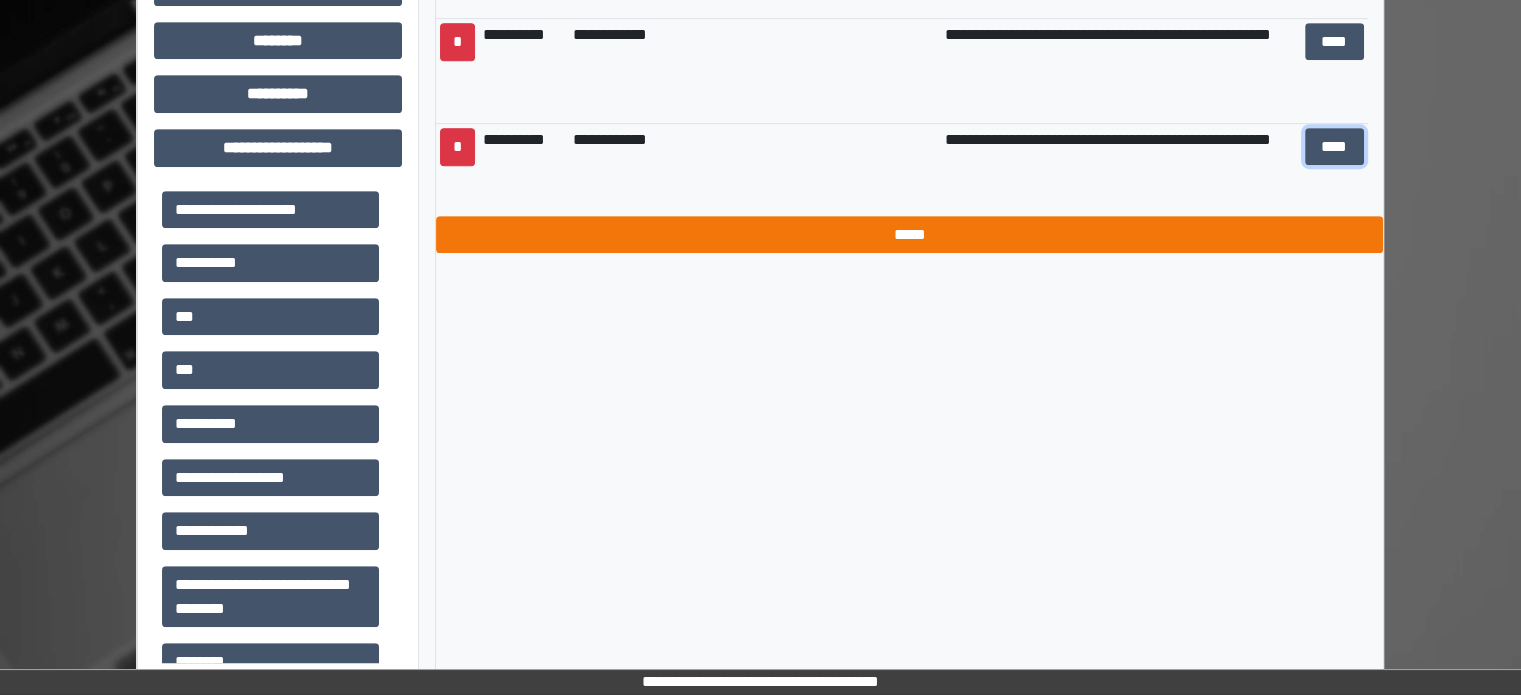 scroll, scrollTop: 951, scrollLeft: 0, axis: vertical 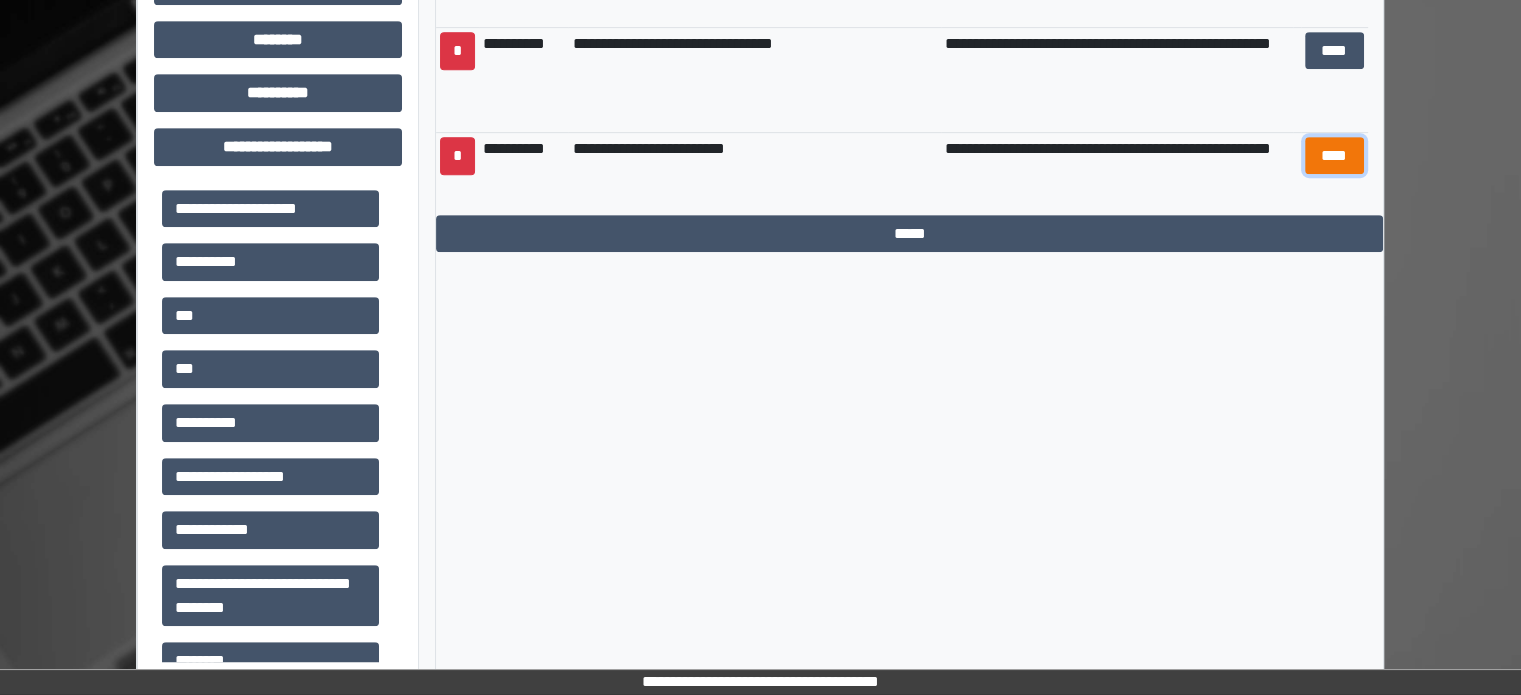 click on "****" at bounding box center (1334, 156) 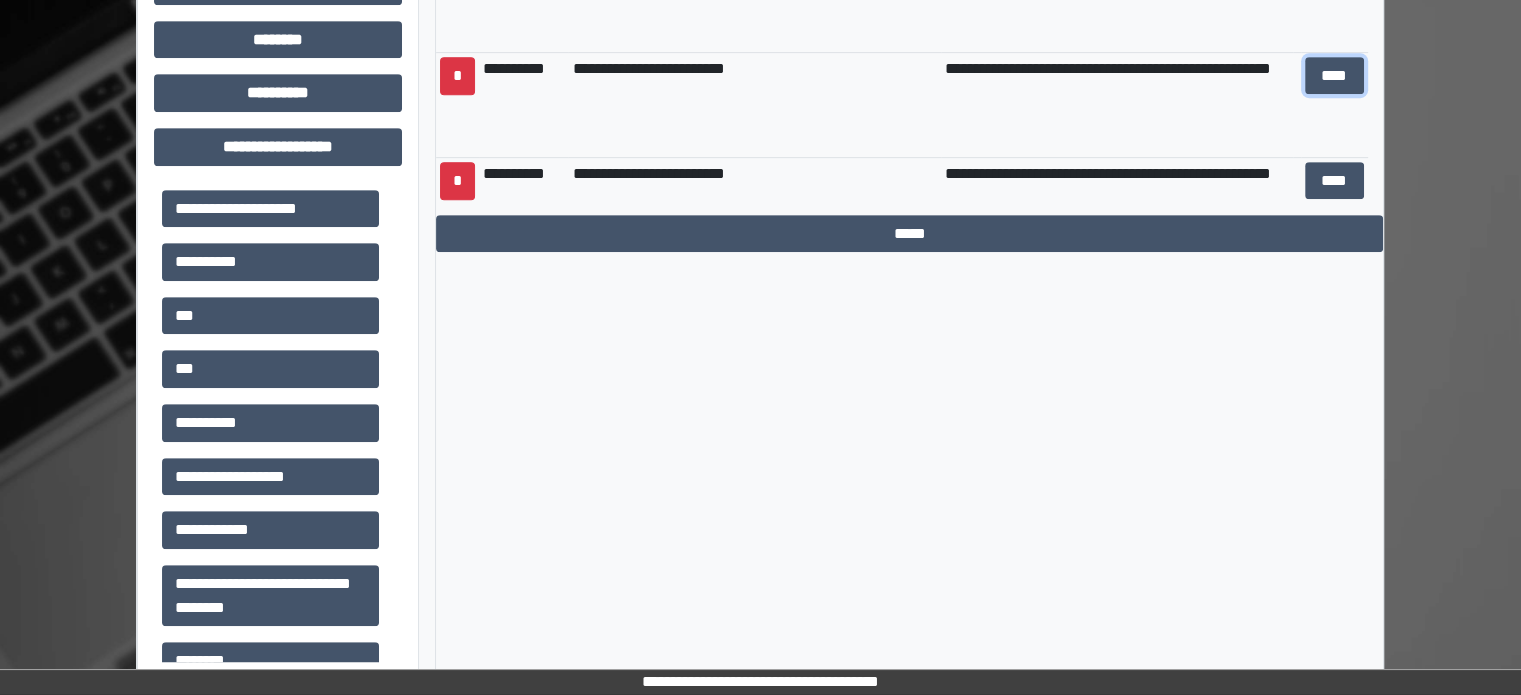 scroll, scrollTop: 7420, scrollLeft: 0, axis: vertical 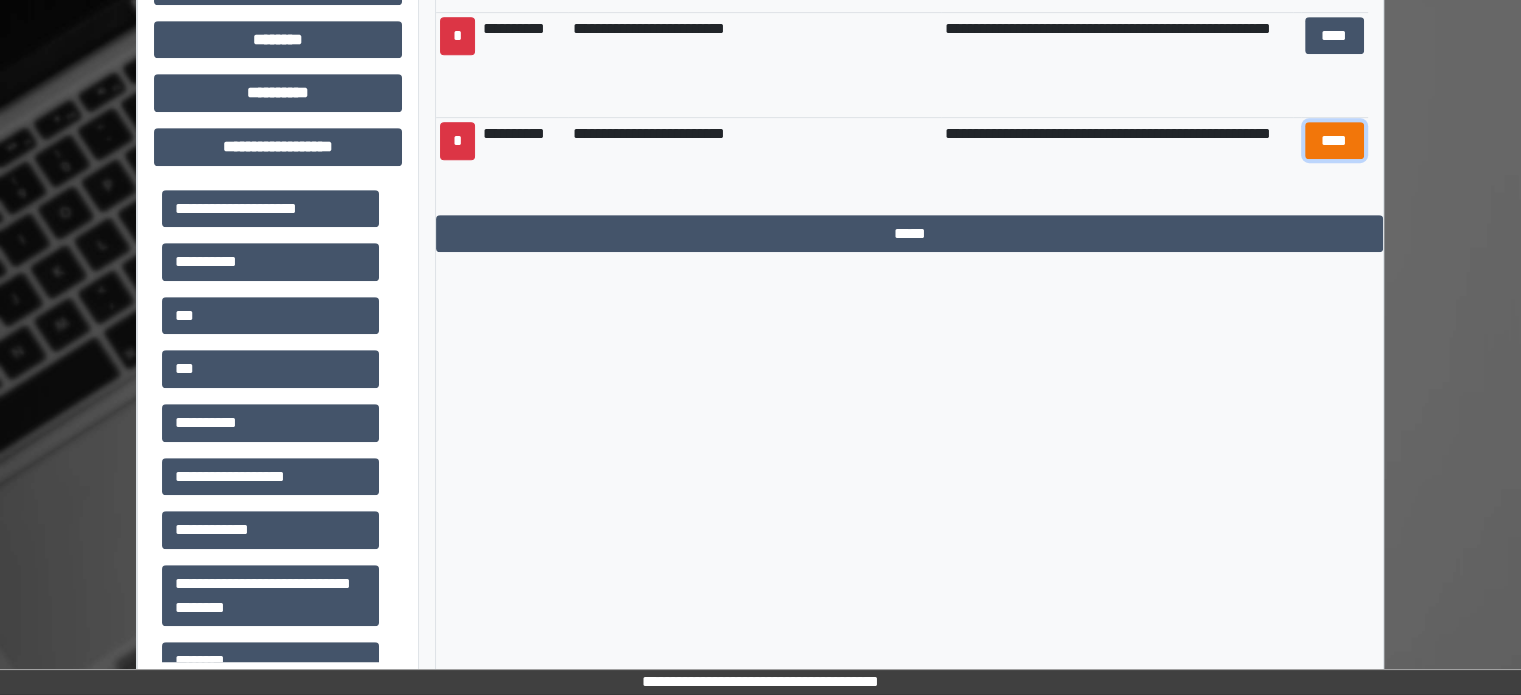 click on "****" at bounding box center (1334, 141) 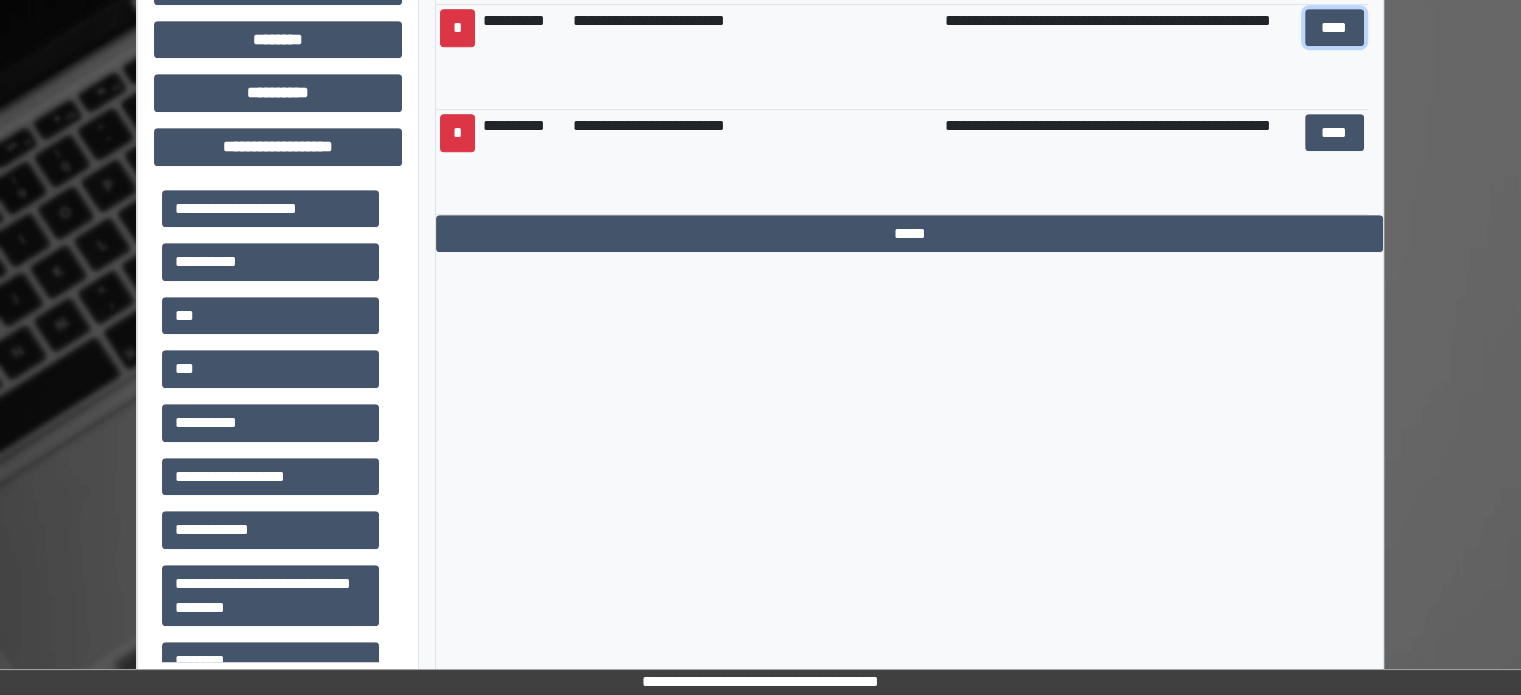scroll, scrollTop: 7540, scrollLeft: 0, axis: vertical 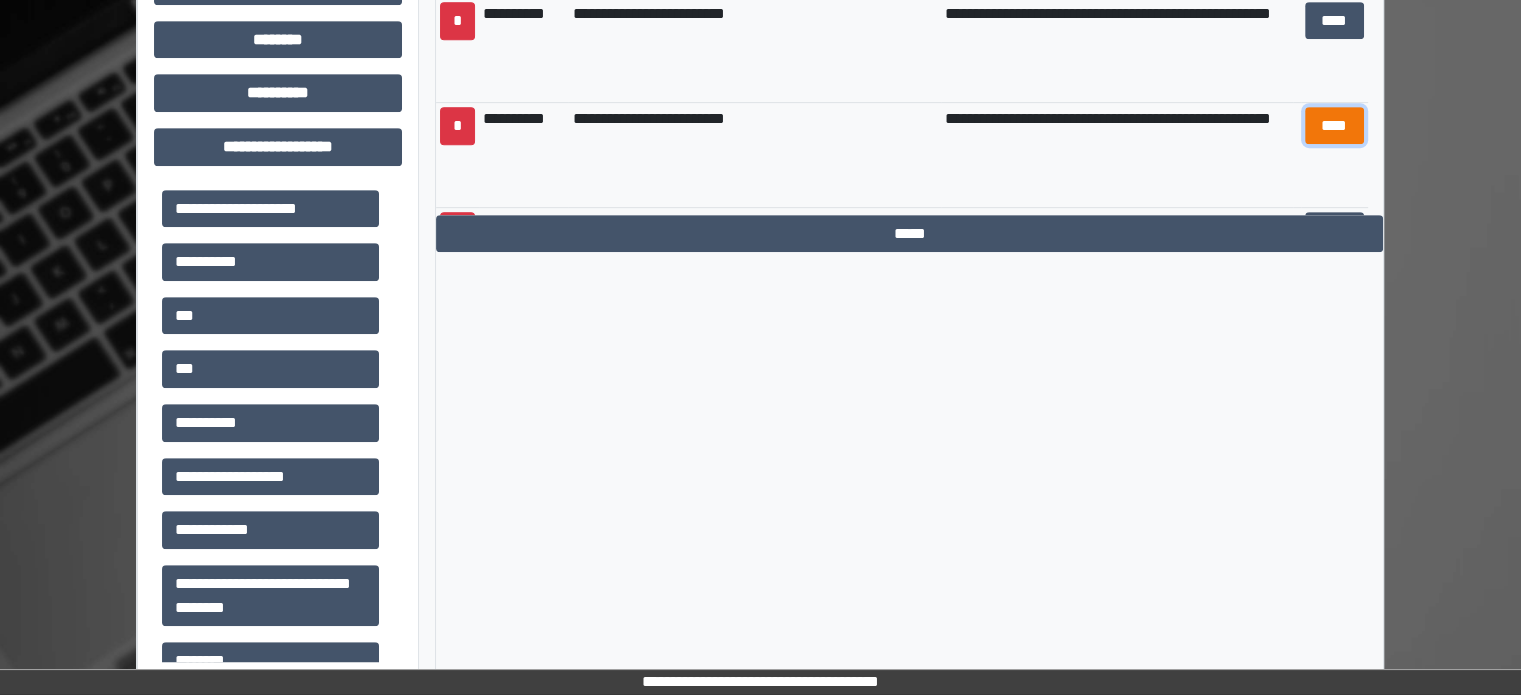 click on "****" at bounding box center (1334, 126) 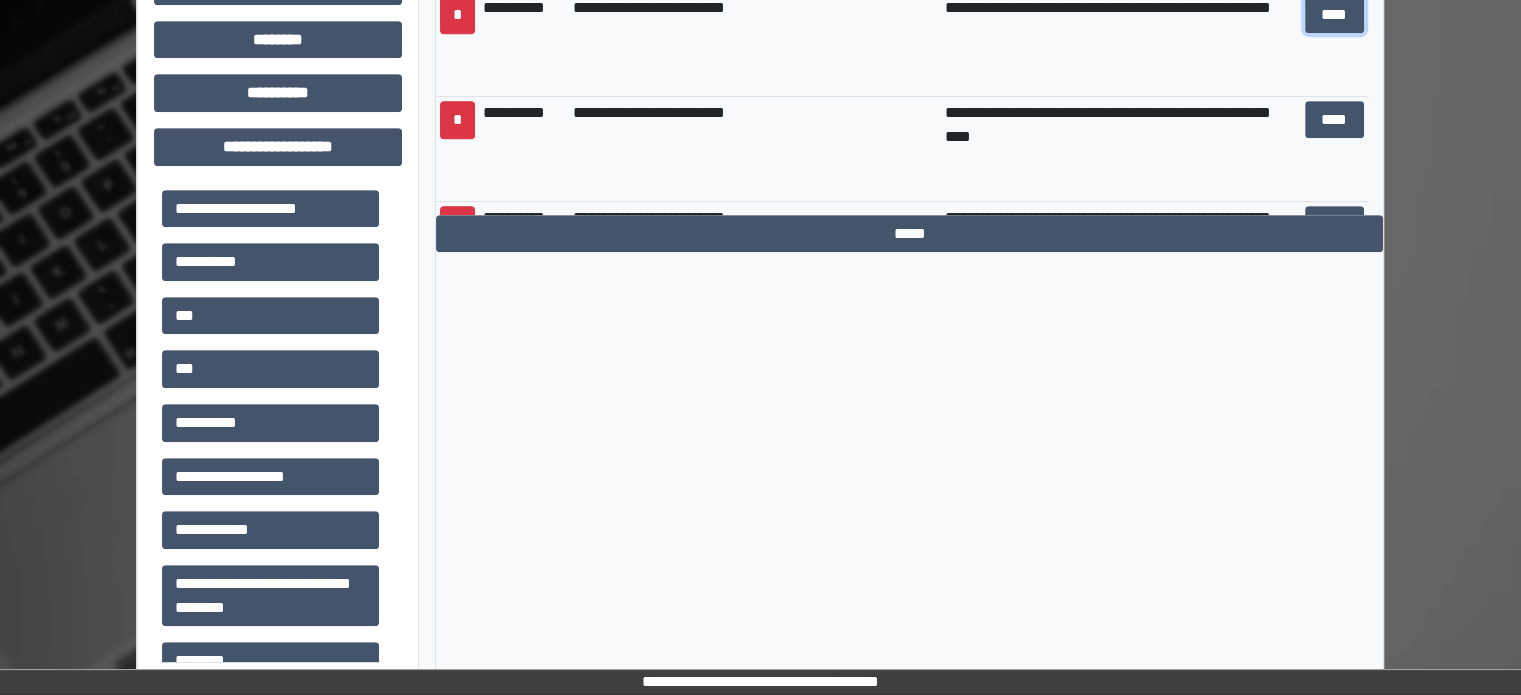 scroll, scrollTop: 7660, scrollLeft: 0, axis: vertical 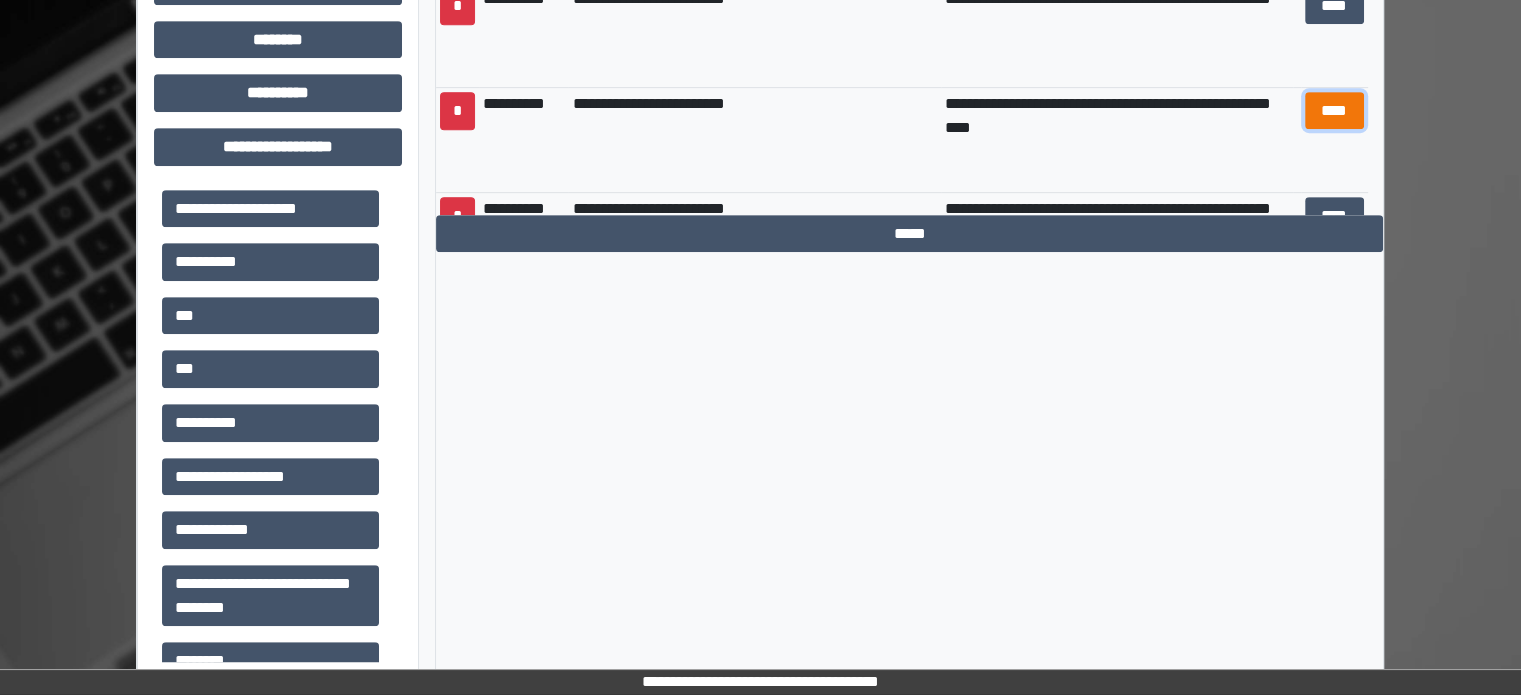 click on "****" at bounding box center [1334, 111] 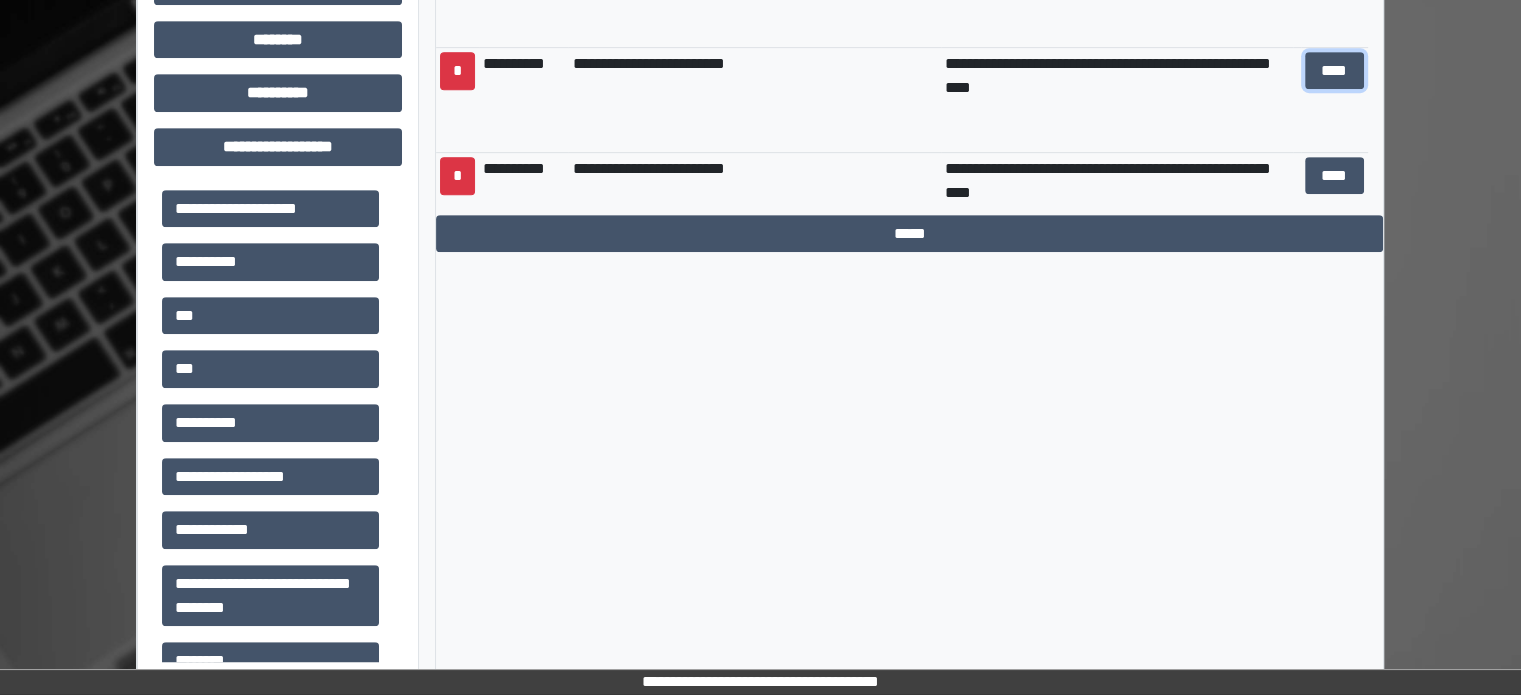 scroll, scrollTop: 7740, scrollLeft: 0, axis: vertical 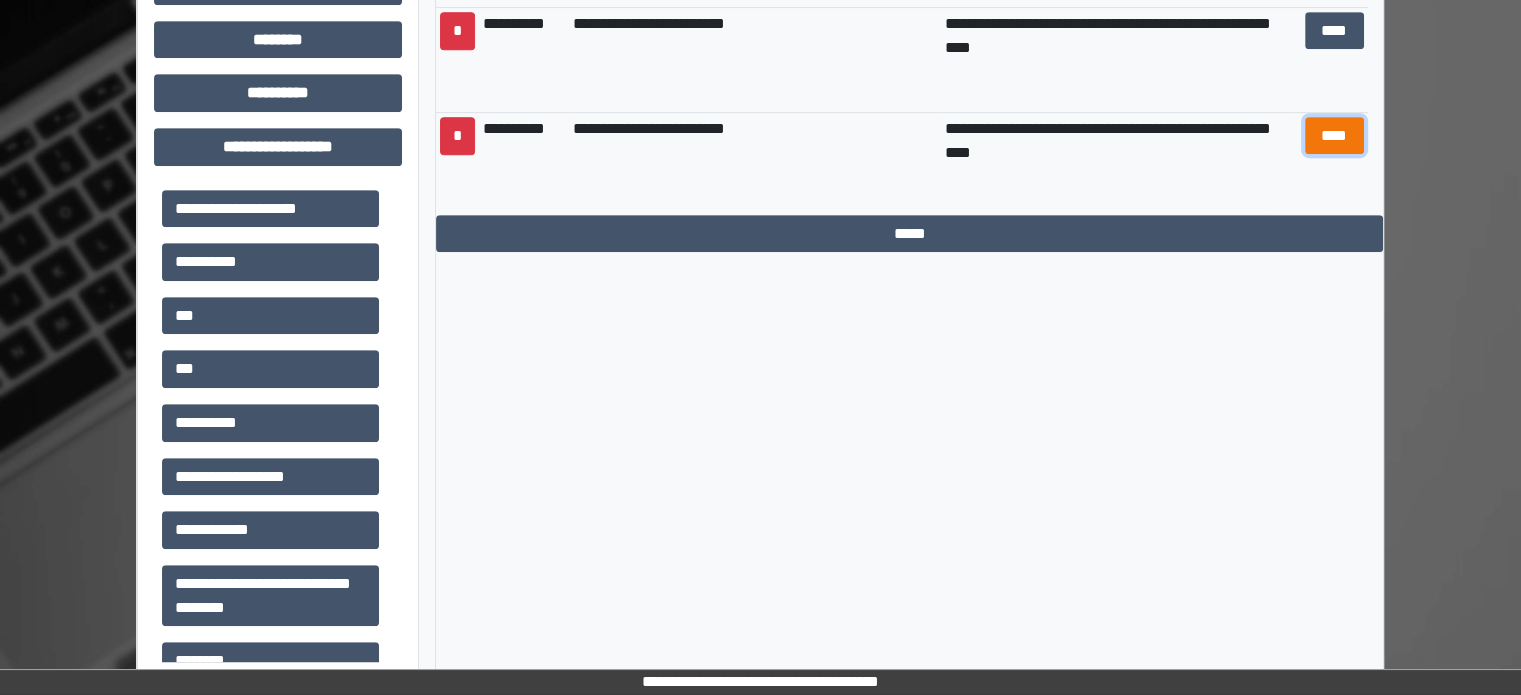click on "****" at bounding box center [1334, 136] 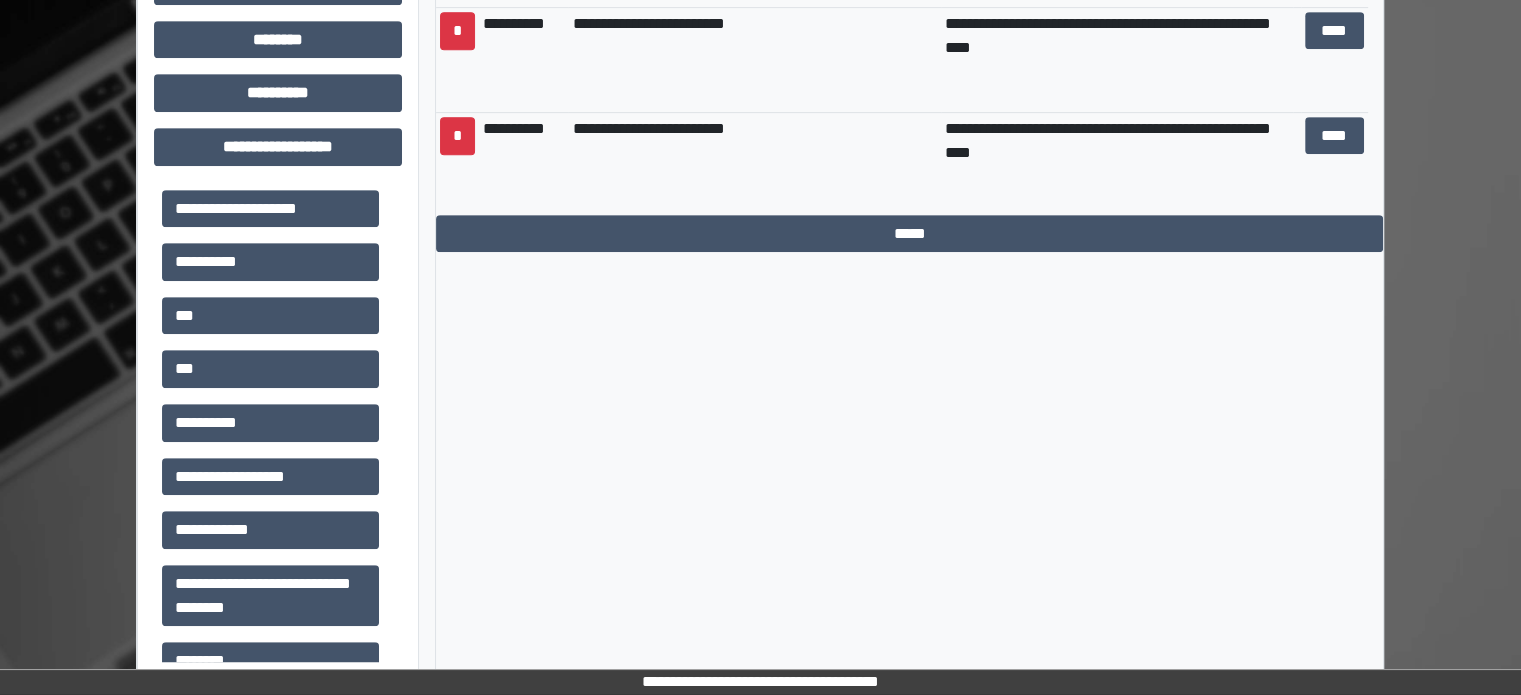 click on "**********" at bounding box center [909, -88] 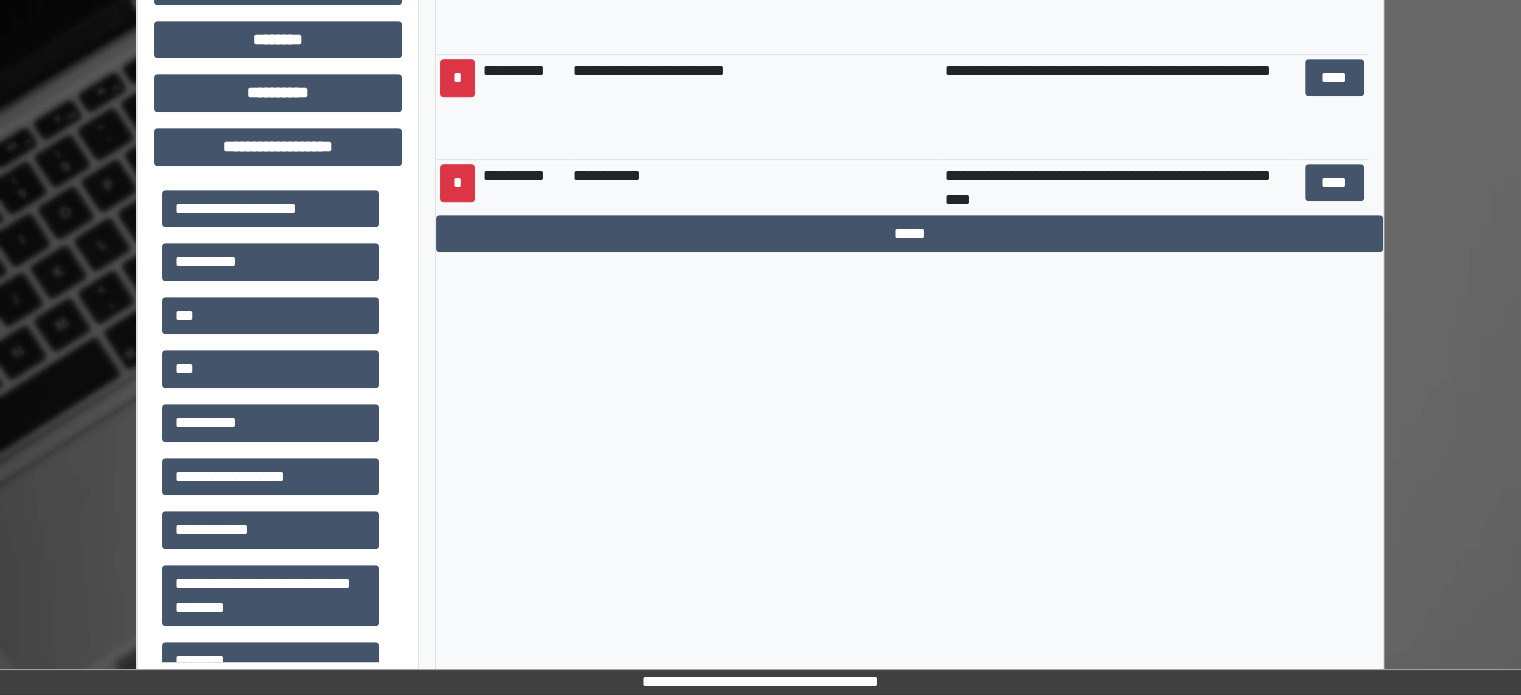 scroll, scrollTop: 5443, scrollLeft: 0, axis: vertical 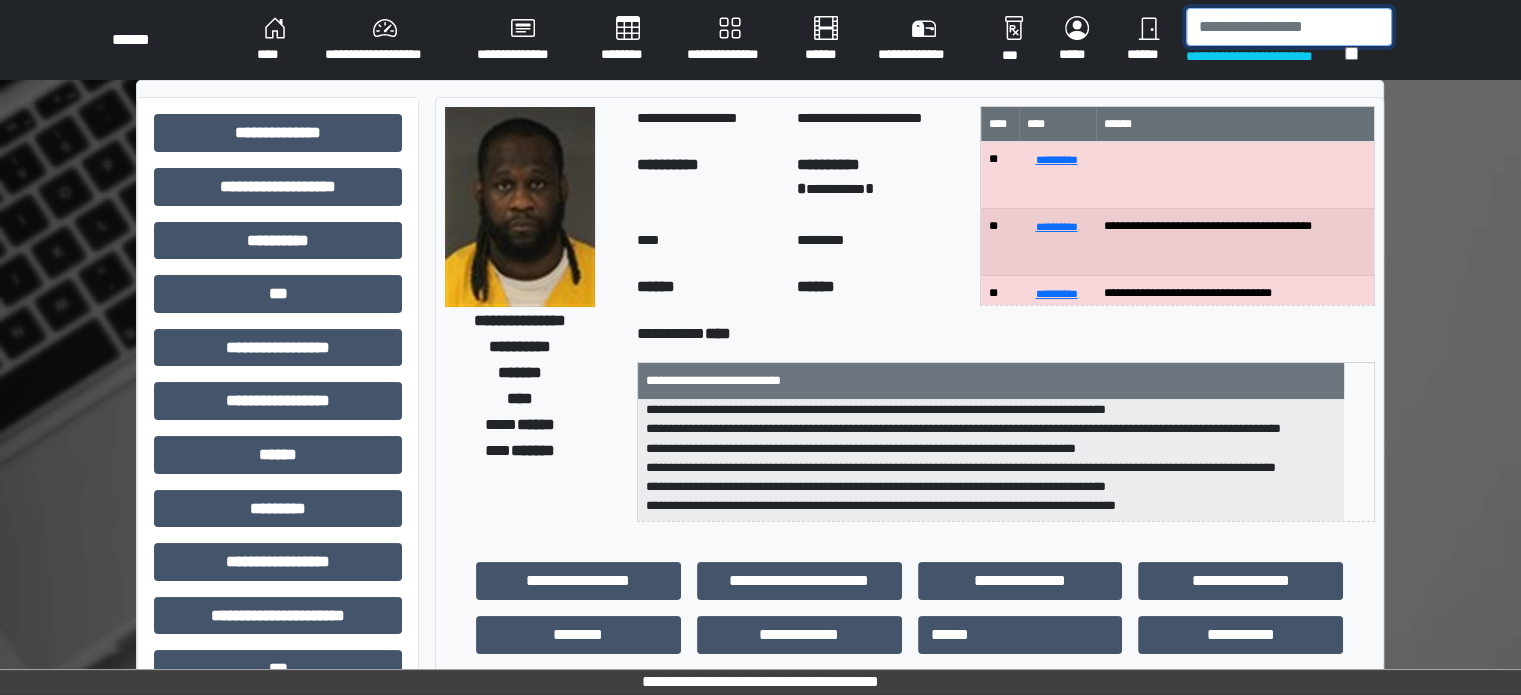 drag, startPoint x: 1336, startPoint y: 40, endPoint x: 1341, endPoint y: 27, distance: 13.928389 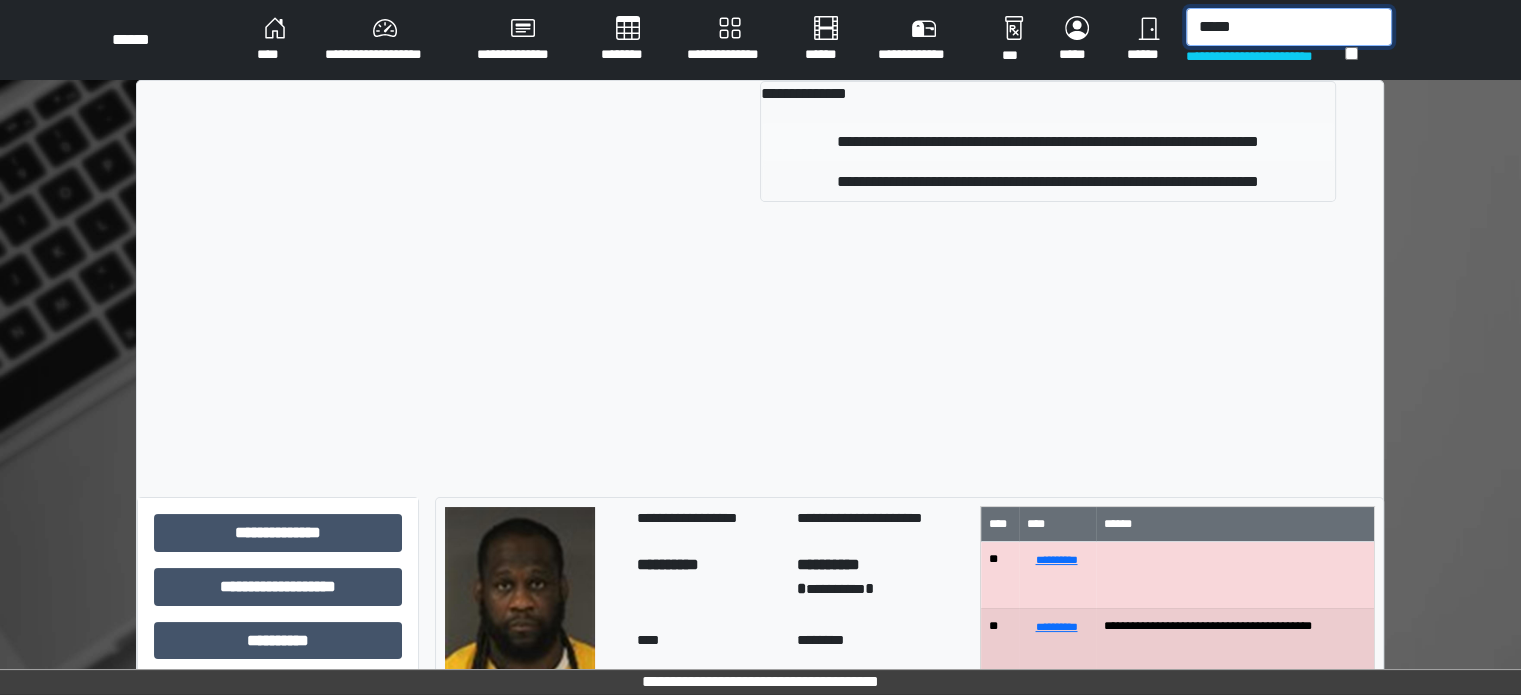 type on "*****" 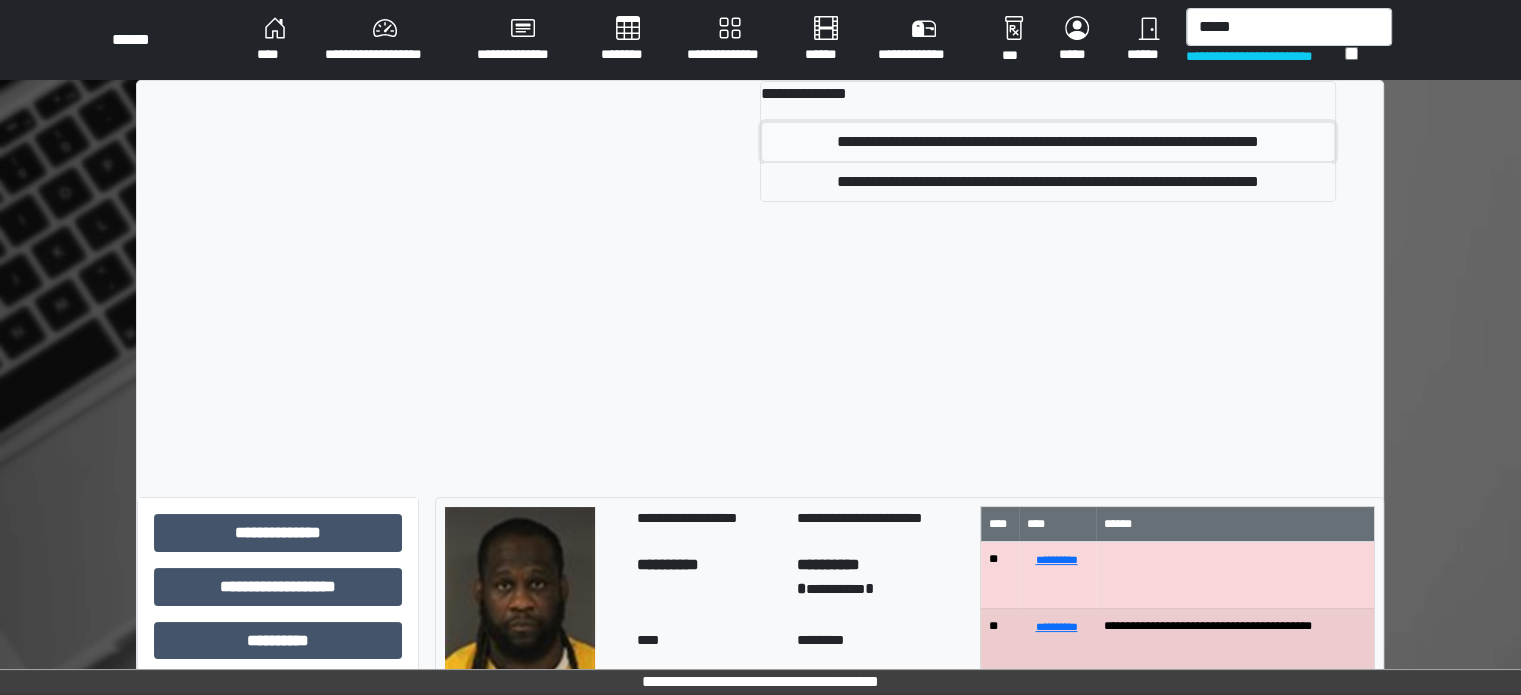 click on "**********" at bounding box center (1048, 142) 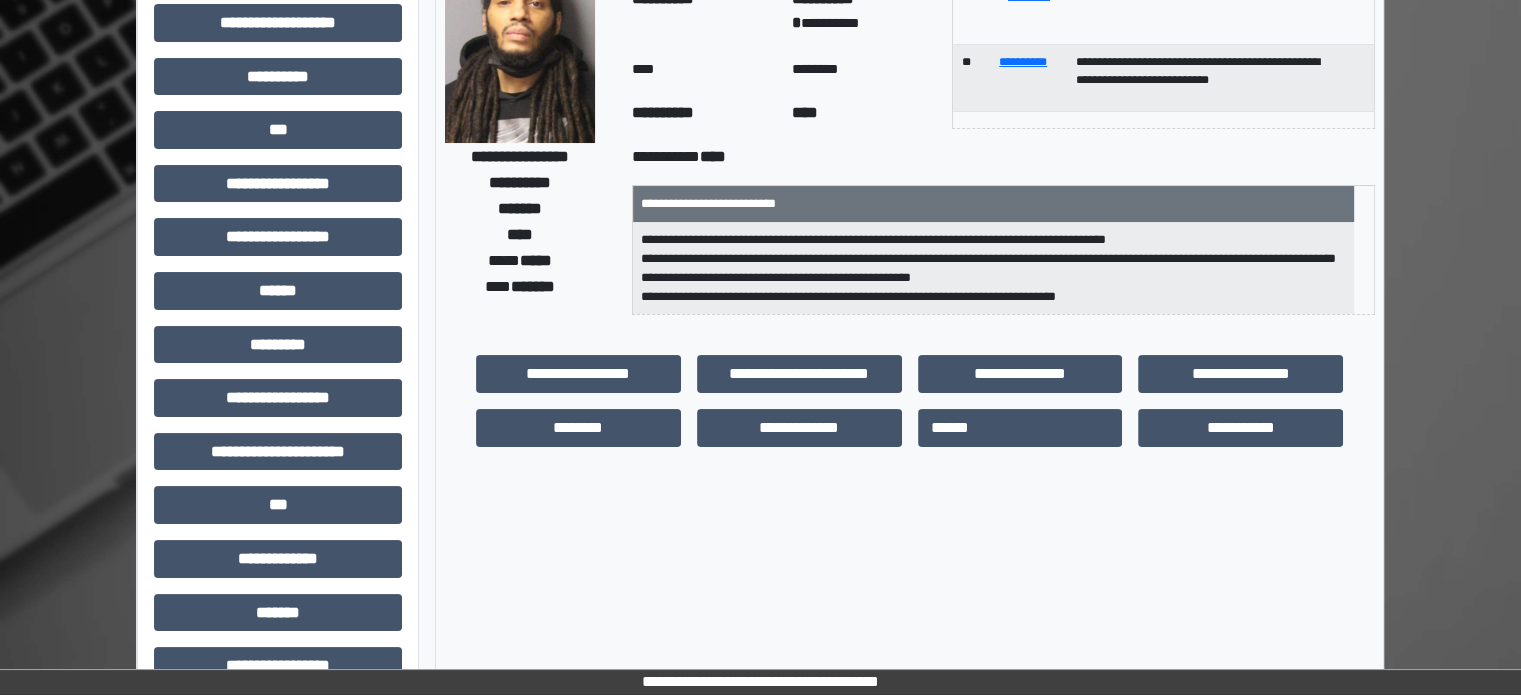 scroll, scrollTop: 471, scrollLeft: 0, axis: vertical 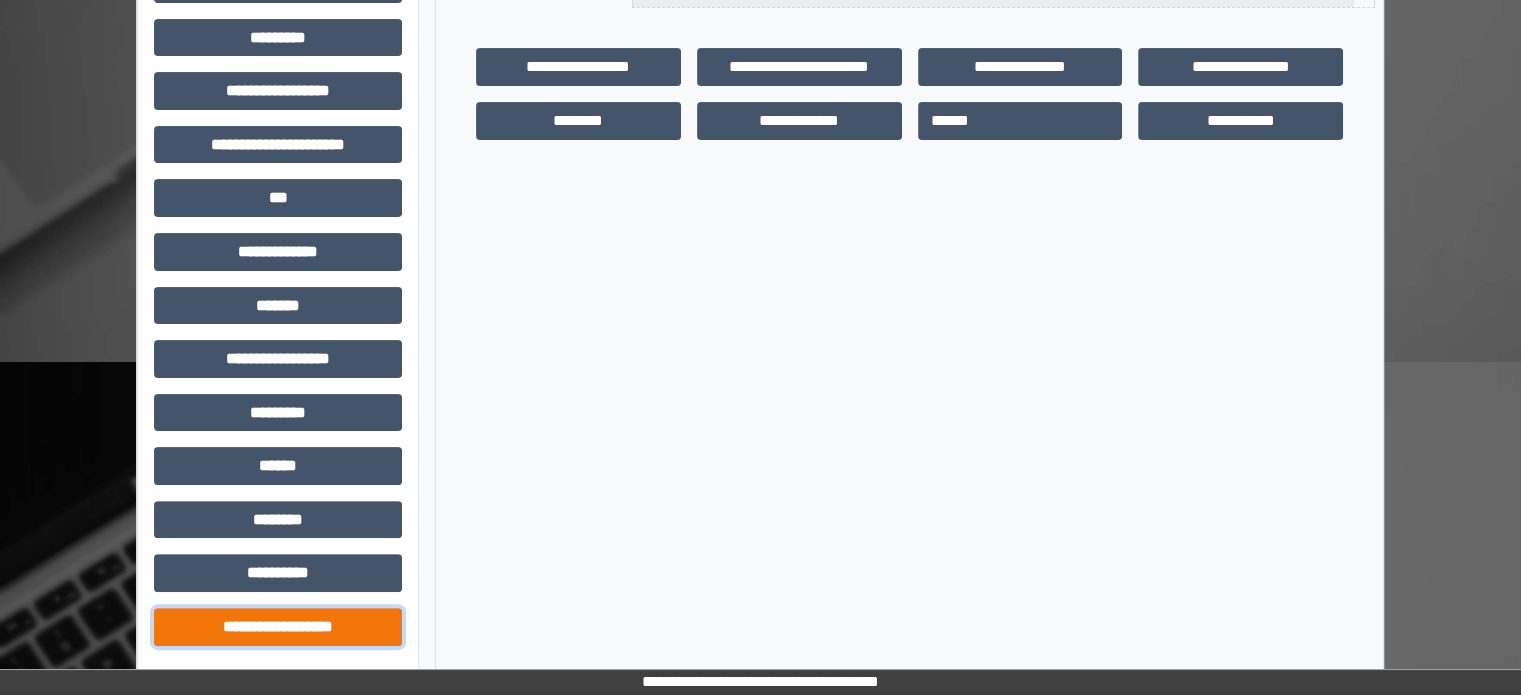 click on "**********" at bounding box center [278, 627] 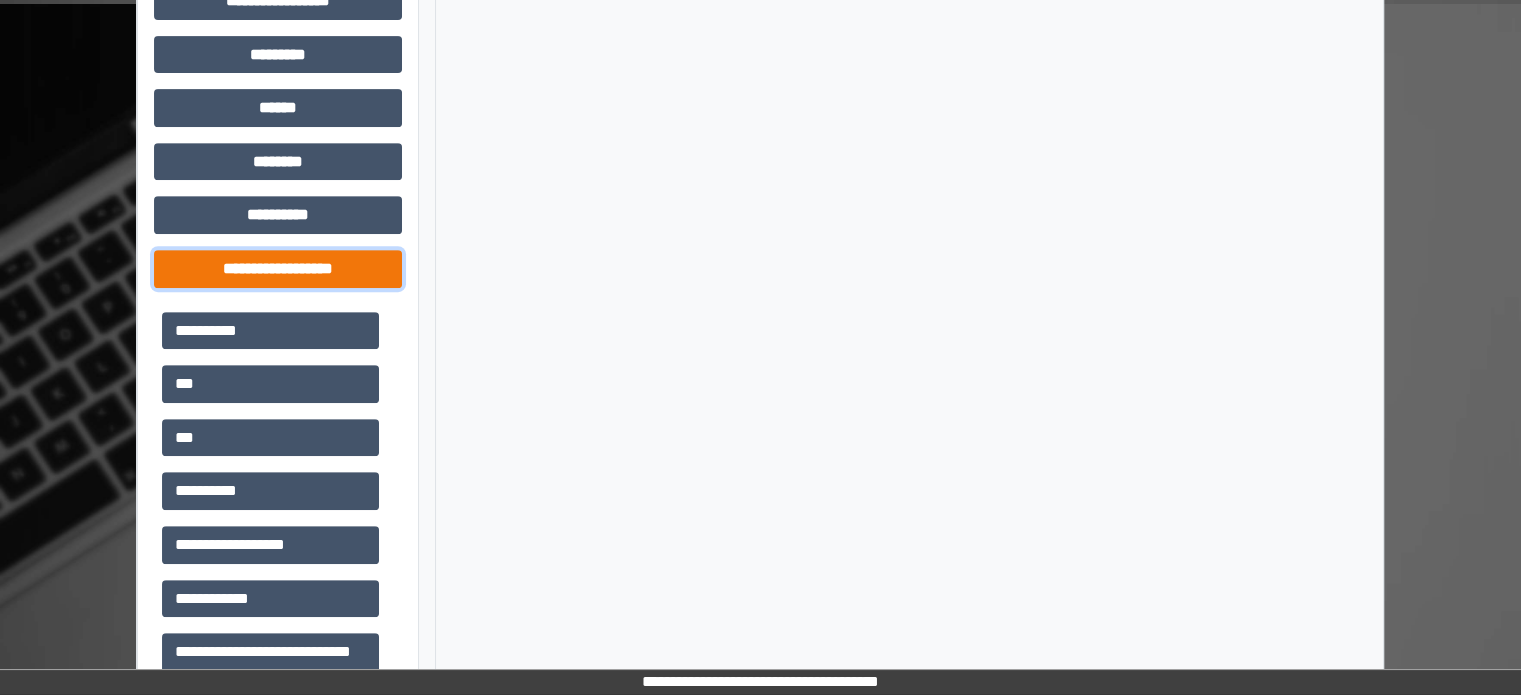 scroll, scrollTop: 871, scrollLeft: 0, axis: vertical 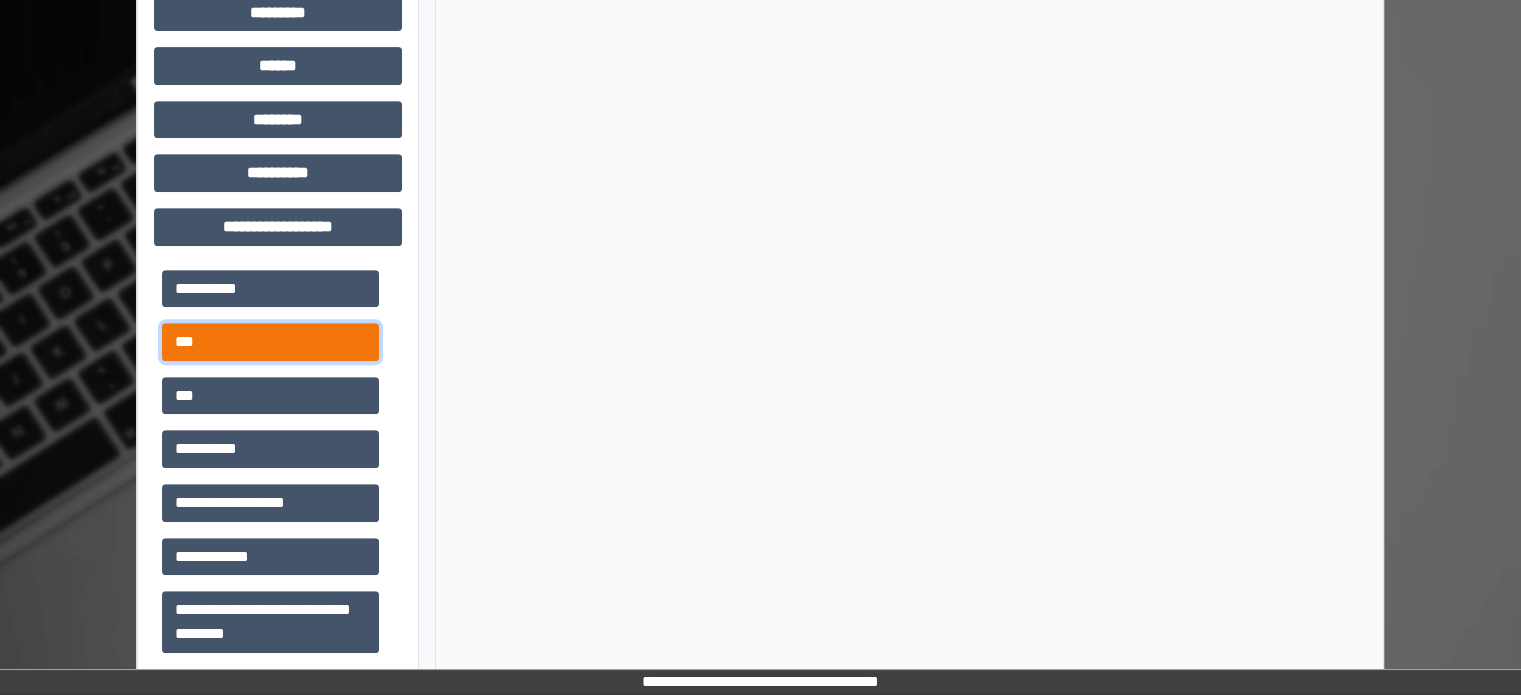 click on "***" at bounding box center [270, 342] 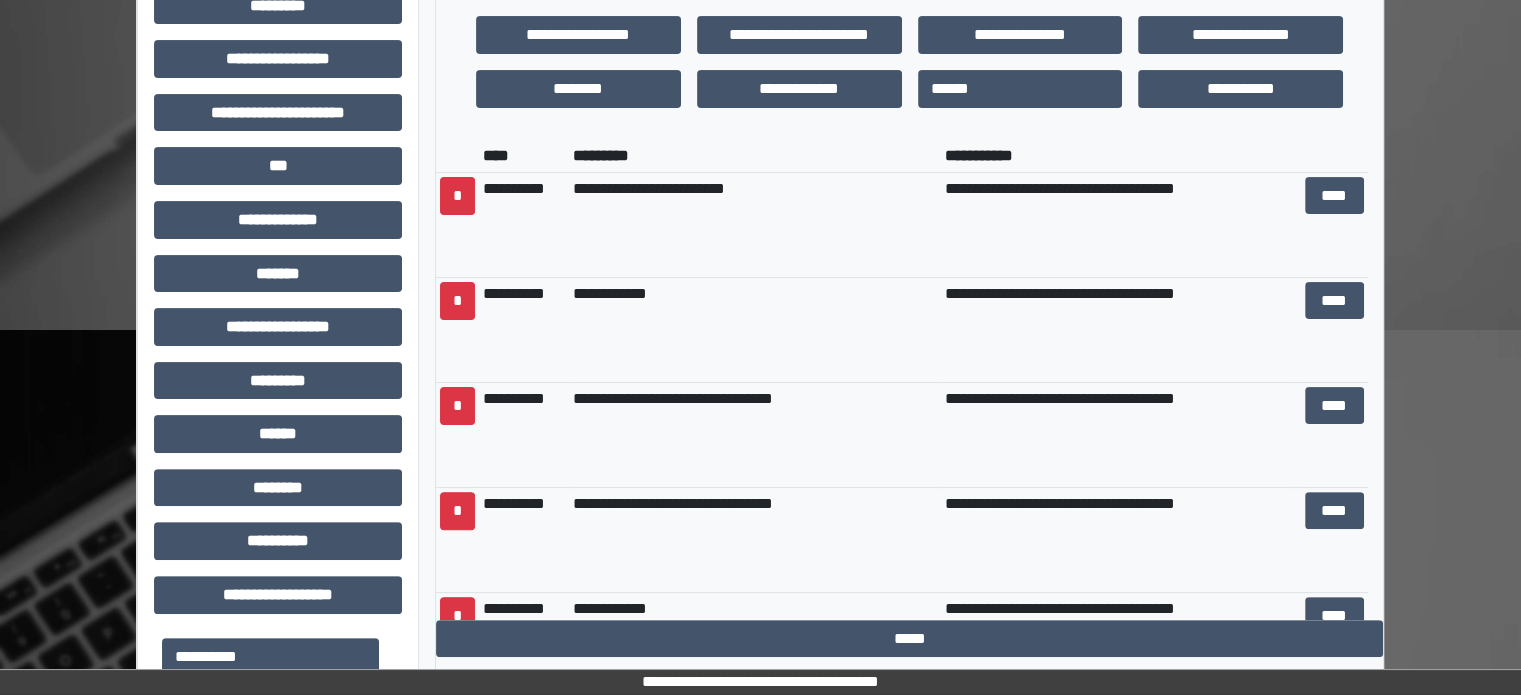 scroll, scrollTop: 471, scrollLeft: 0, axis: vertical 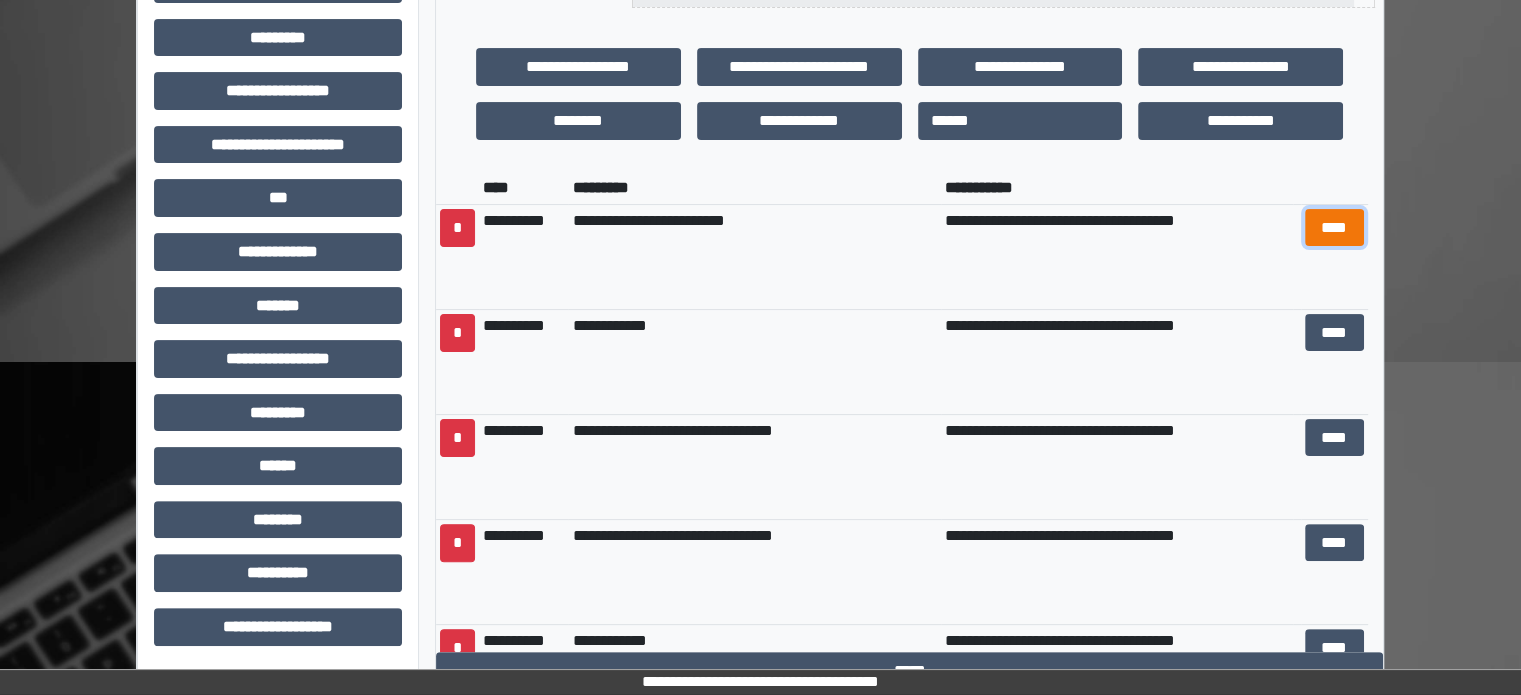 click on "****" at bounding box center [1334, 228] 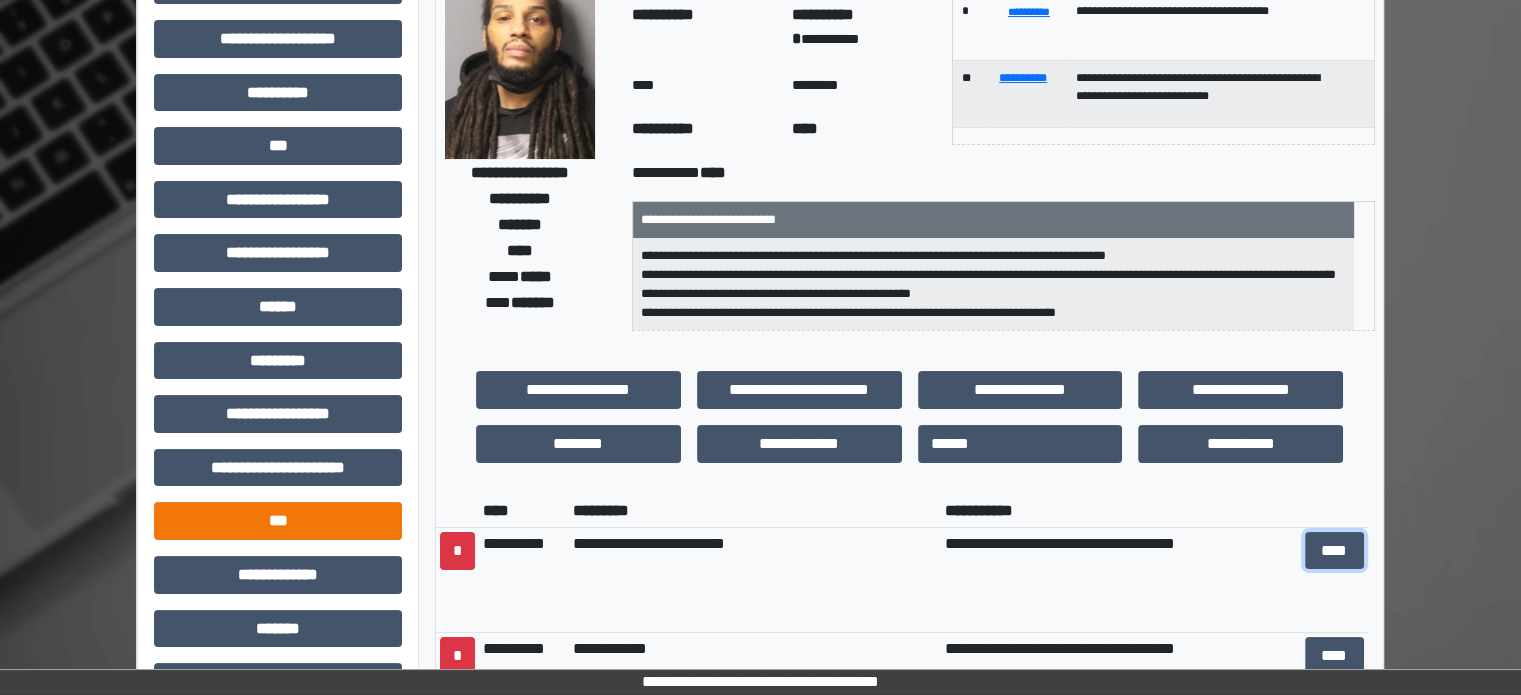 scroll, scrollTop: 200, scrollLeft: 0, axis: vertical 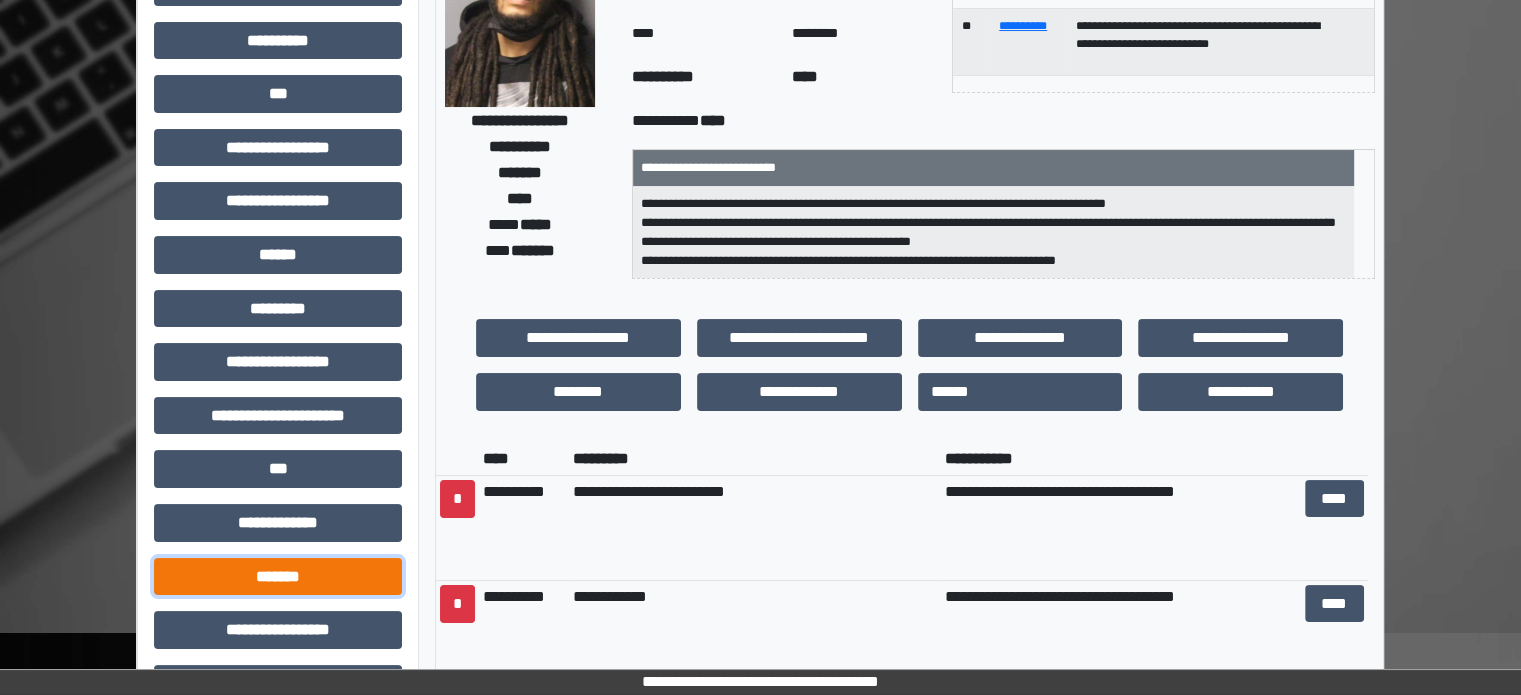 click on "*******" at bounding box center (278, 577) 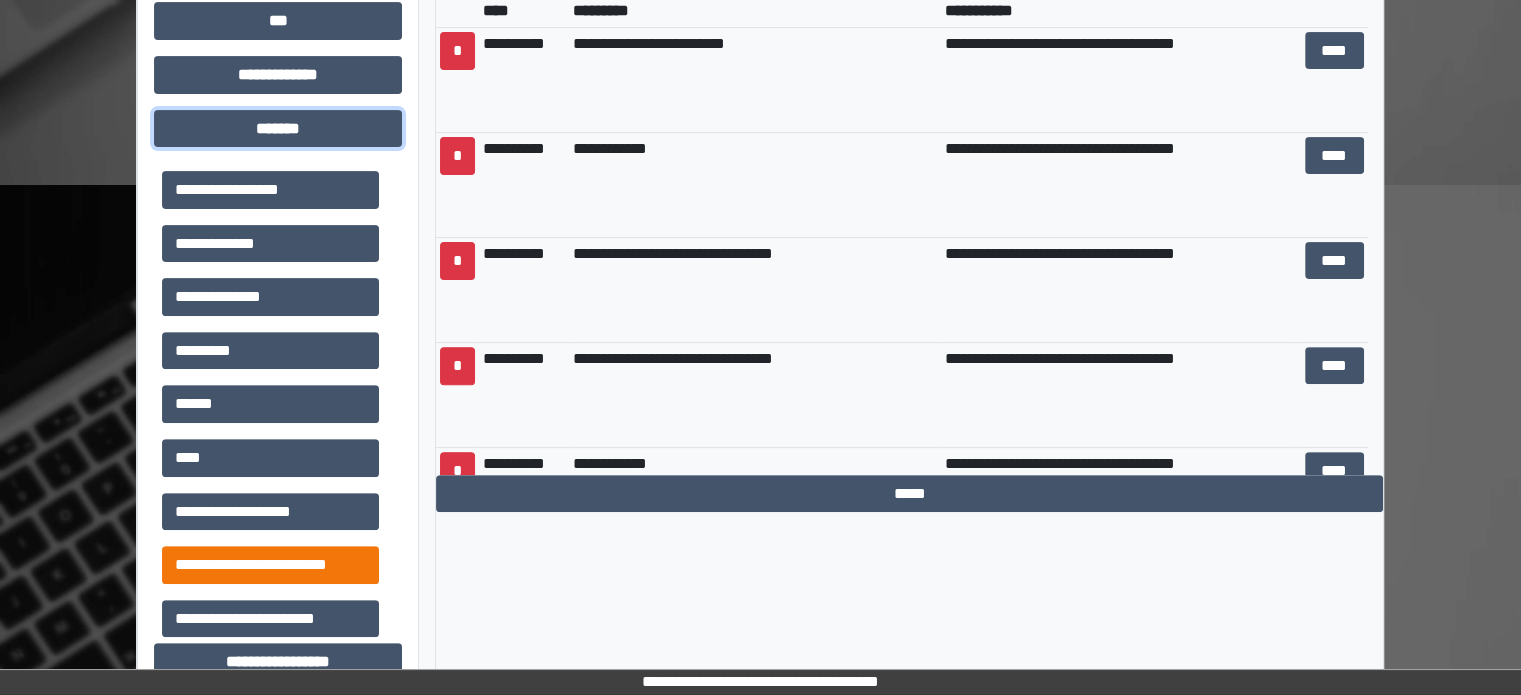 scroll, scrollTop: 700, scrollLeft: 0, axis: vertical 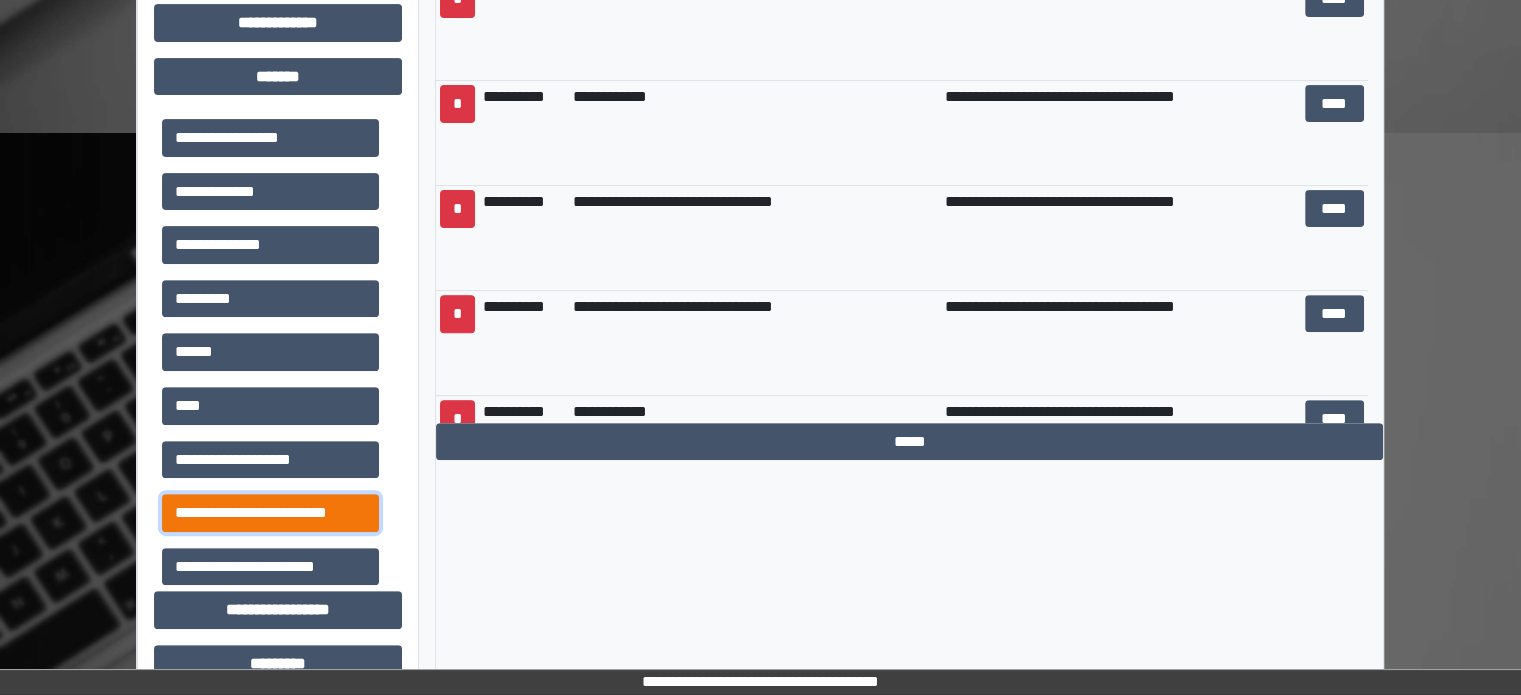 click on "**********" at bounding box center (270, 513) 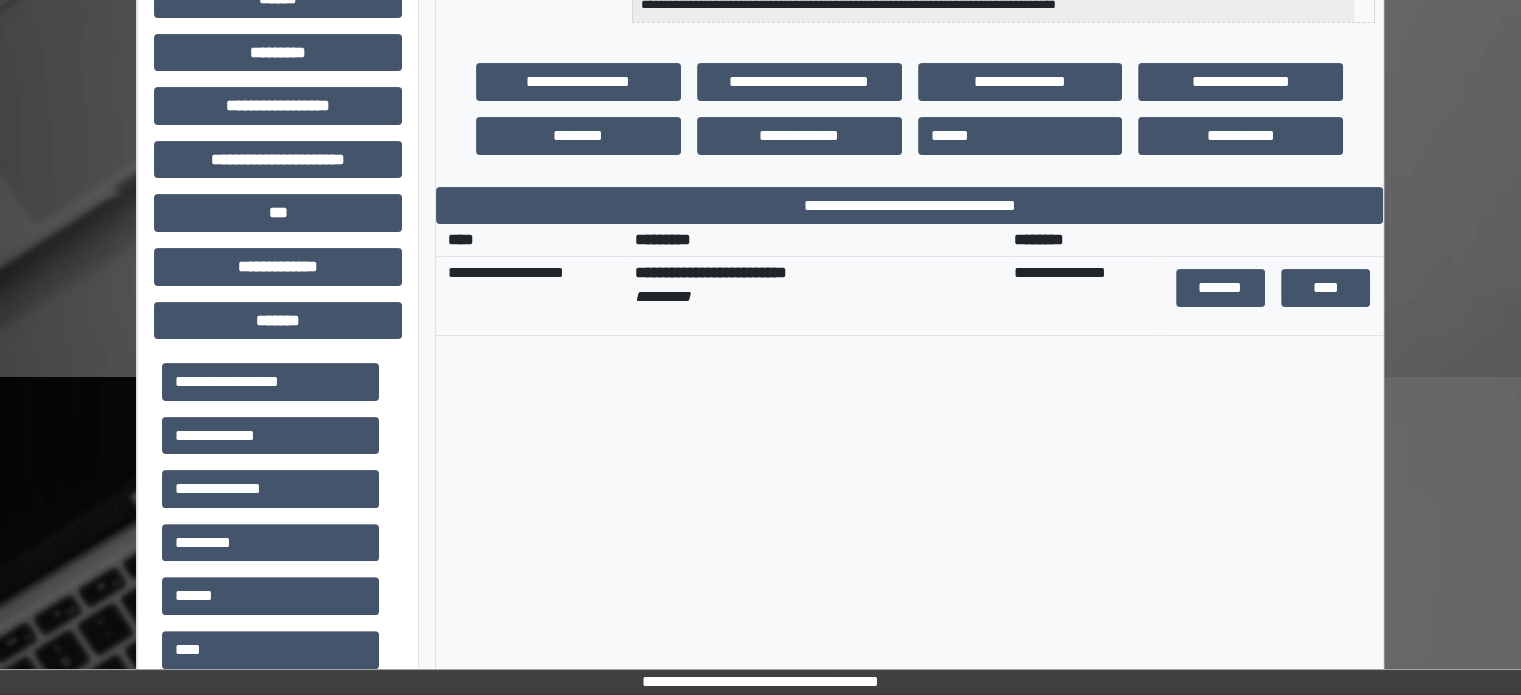 scroll, scrollTop: 400, scrollLeft: 0, axis: vertical 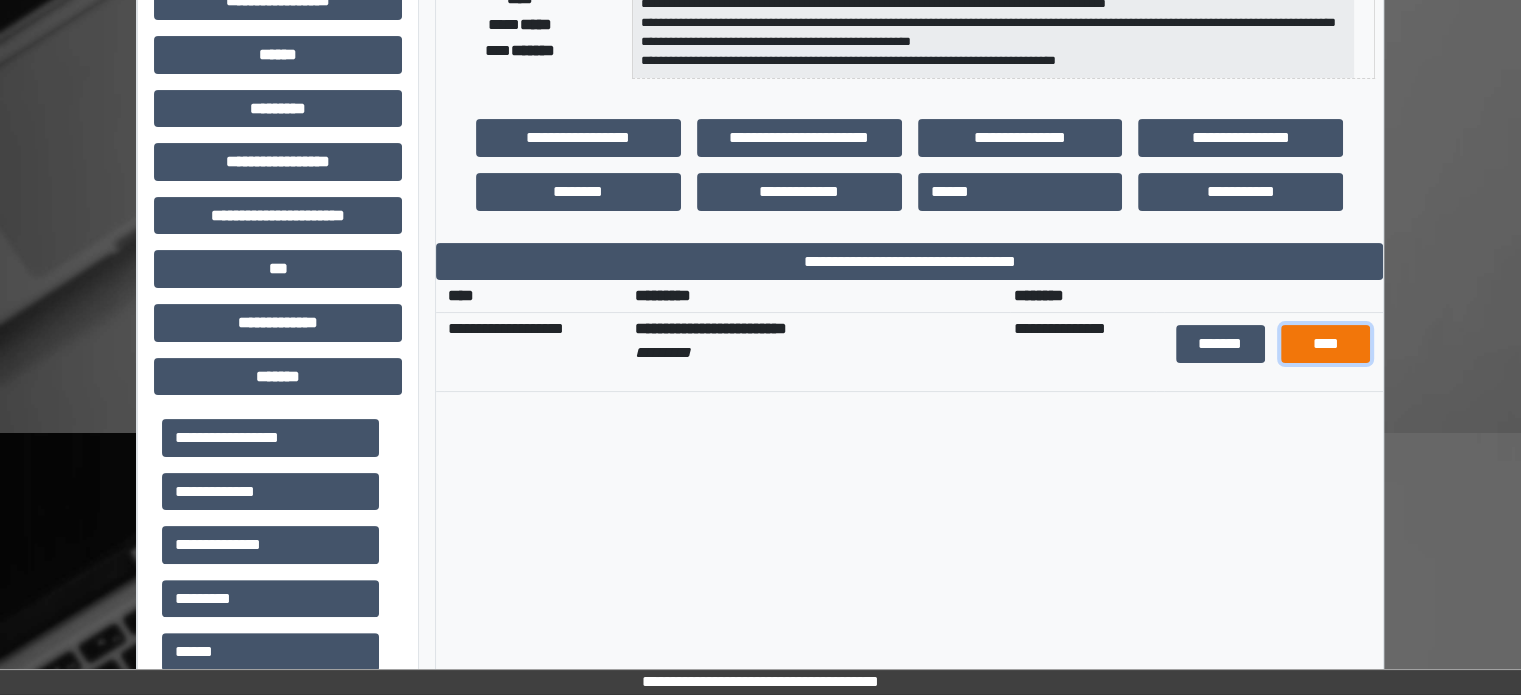 click on "****" at bounding box center (1325, 344) 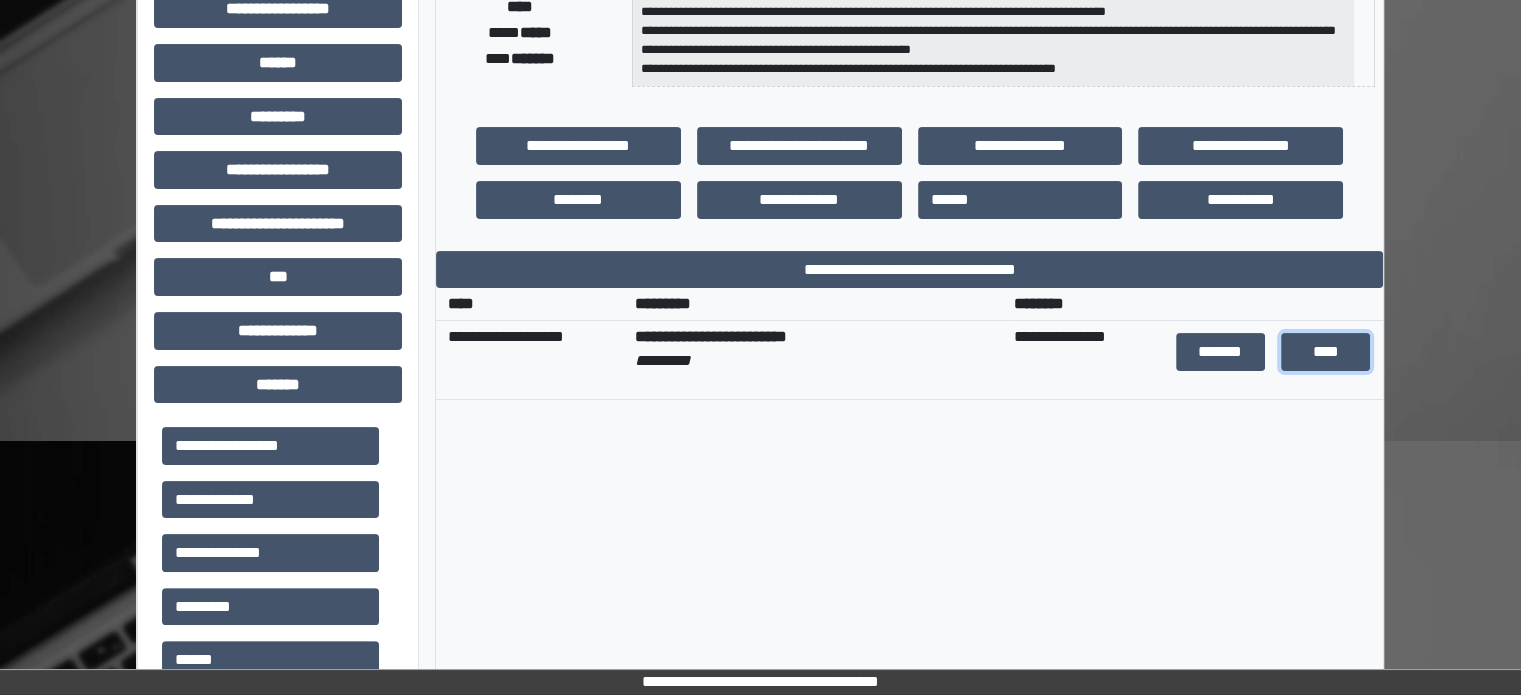 scroll, scrollTop: 0, scrollLeft: 0, axis: both 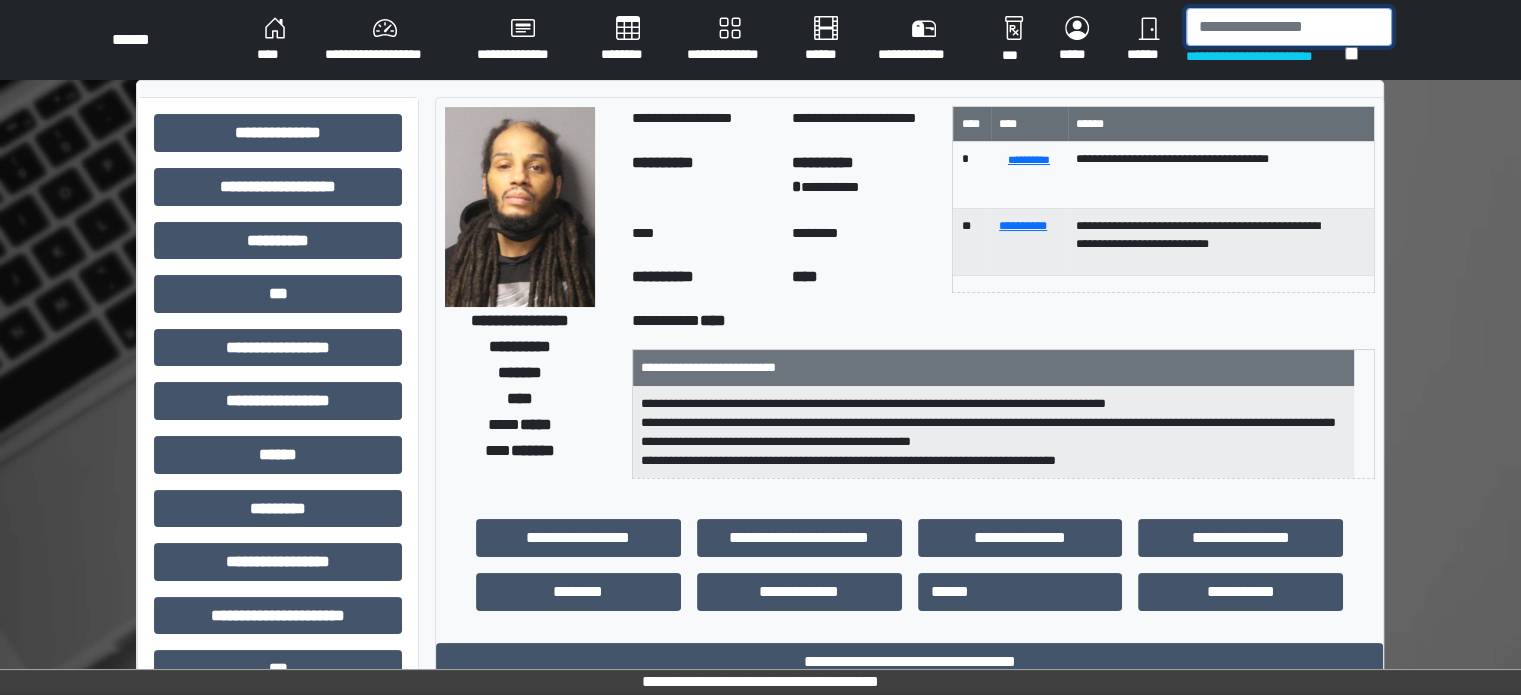 click at bounding box center (1289, 27) 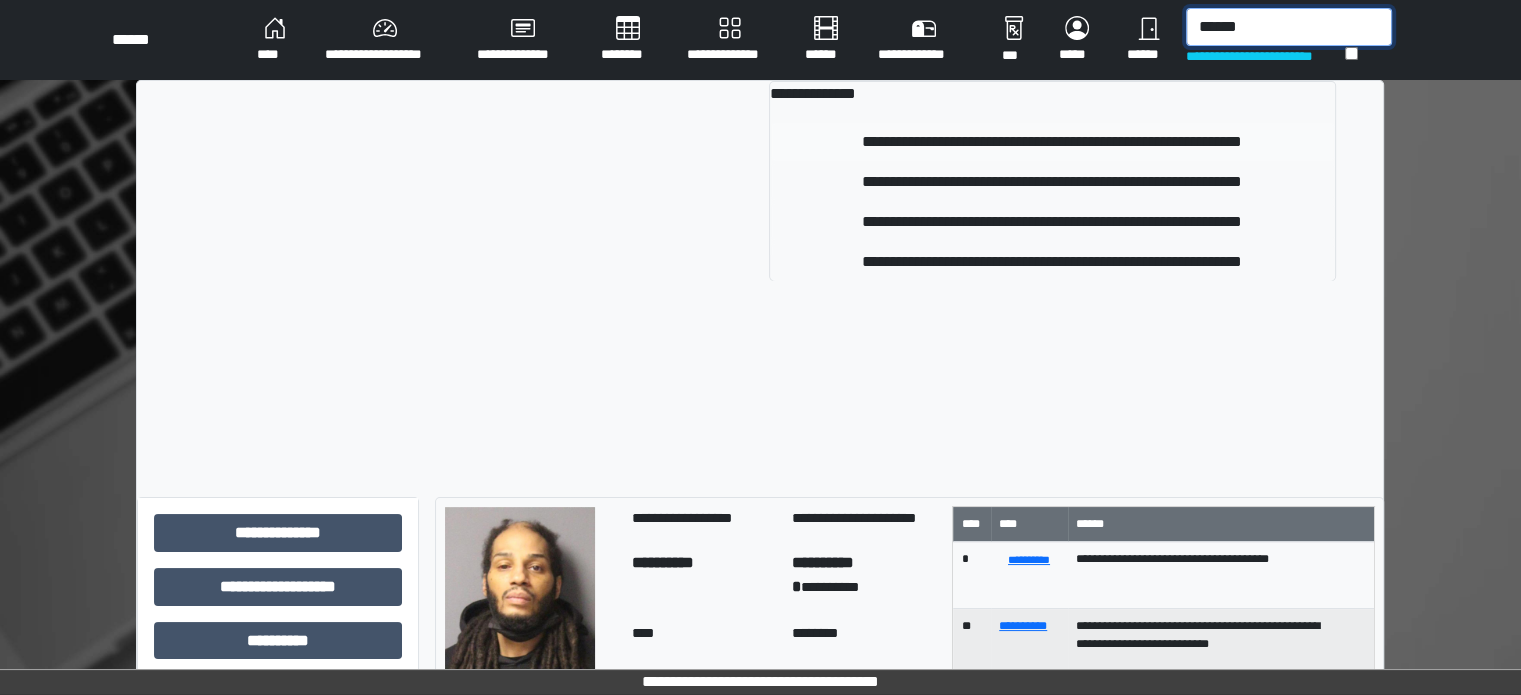 type on "******" 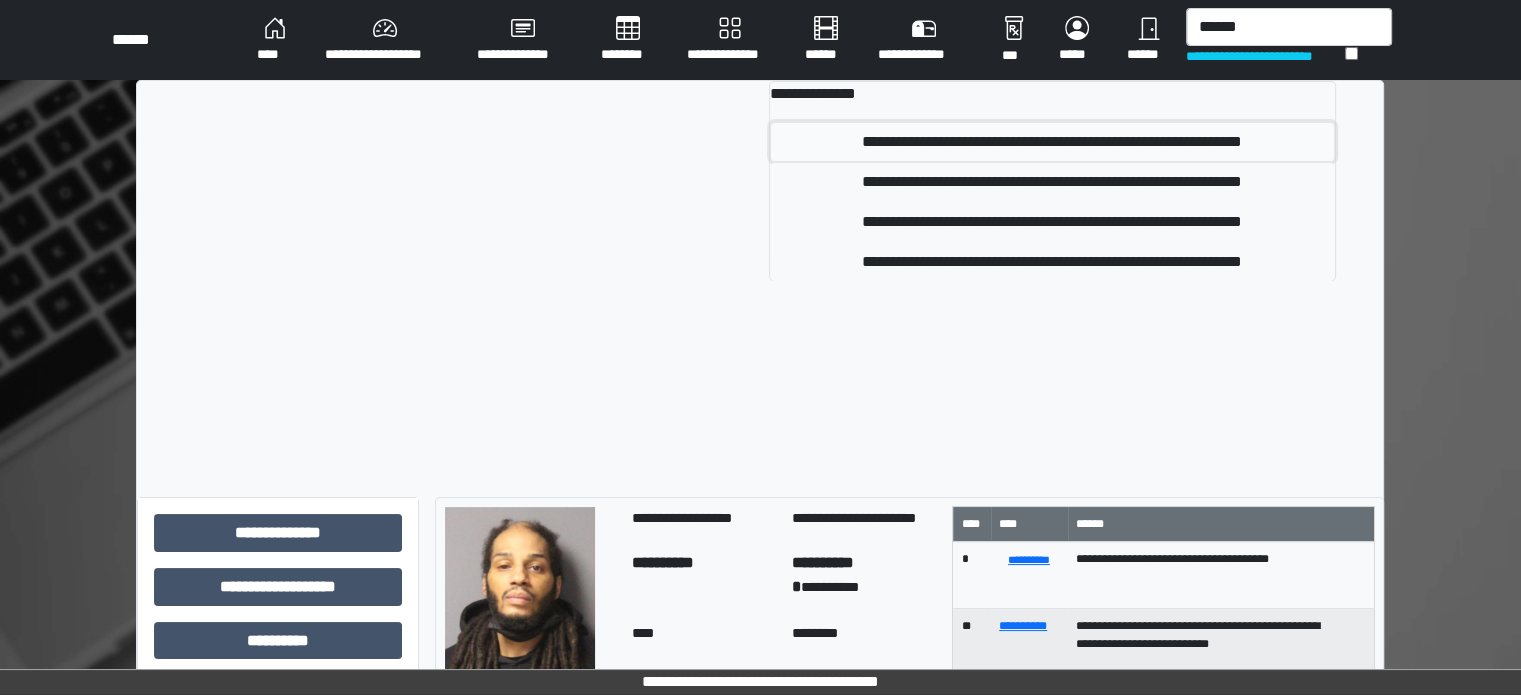 click on "**********" at bounding box center (1052, 142) 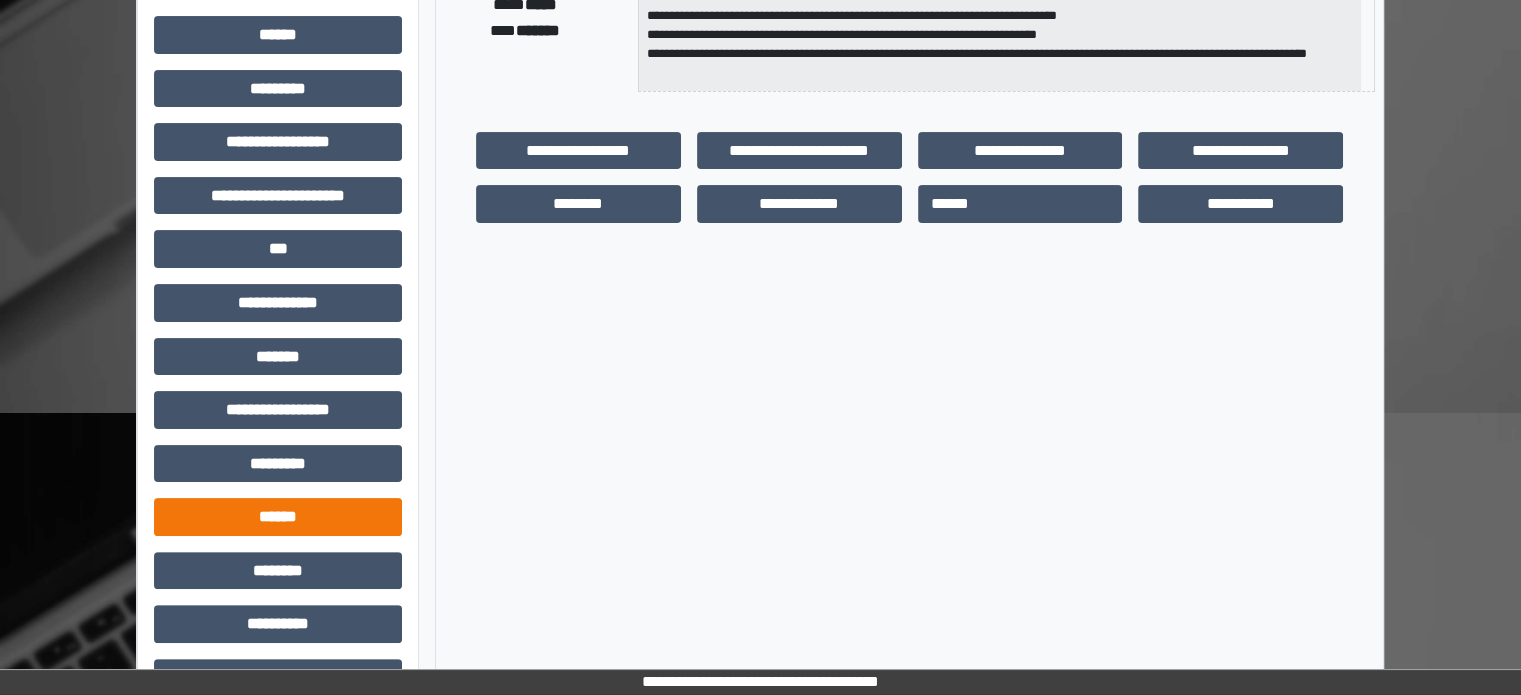 scroll, scrollTop: 471, scrollLeft: 0, axis: vertical 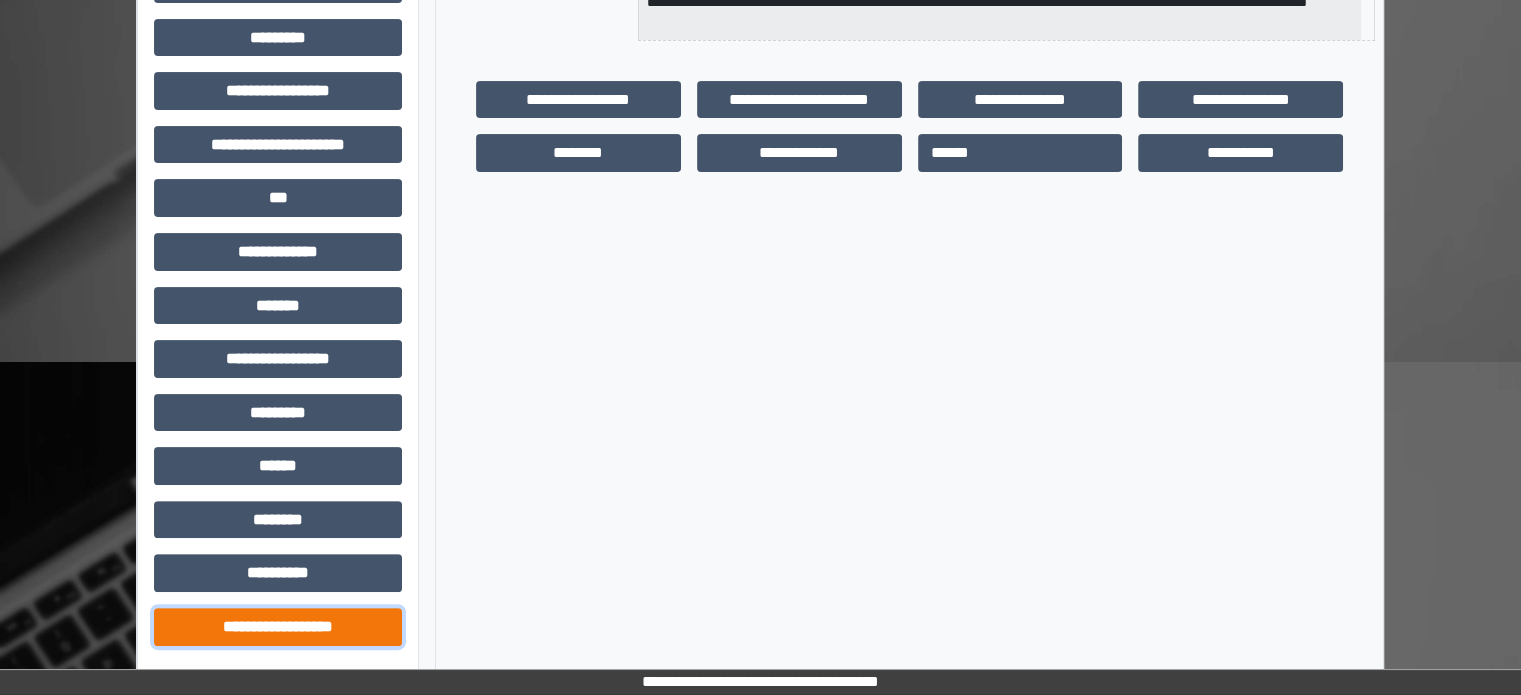 click on "**********" at bounding box center [278, 627] 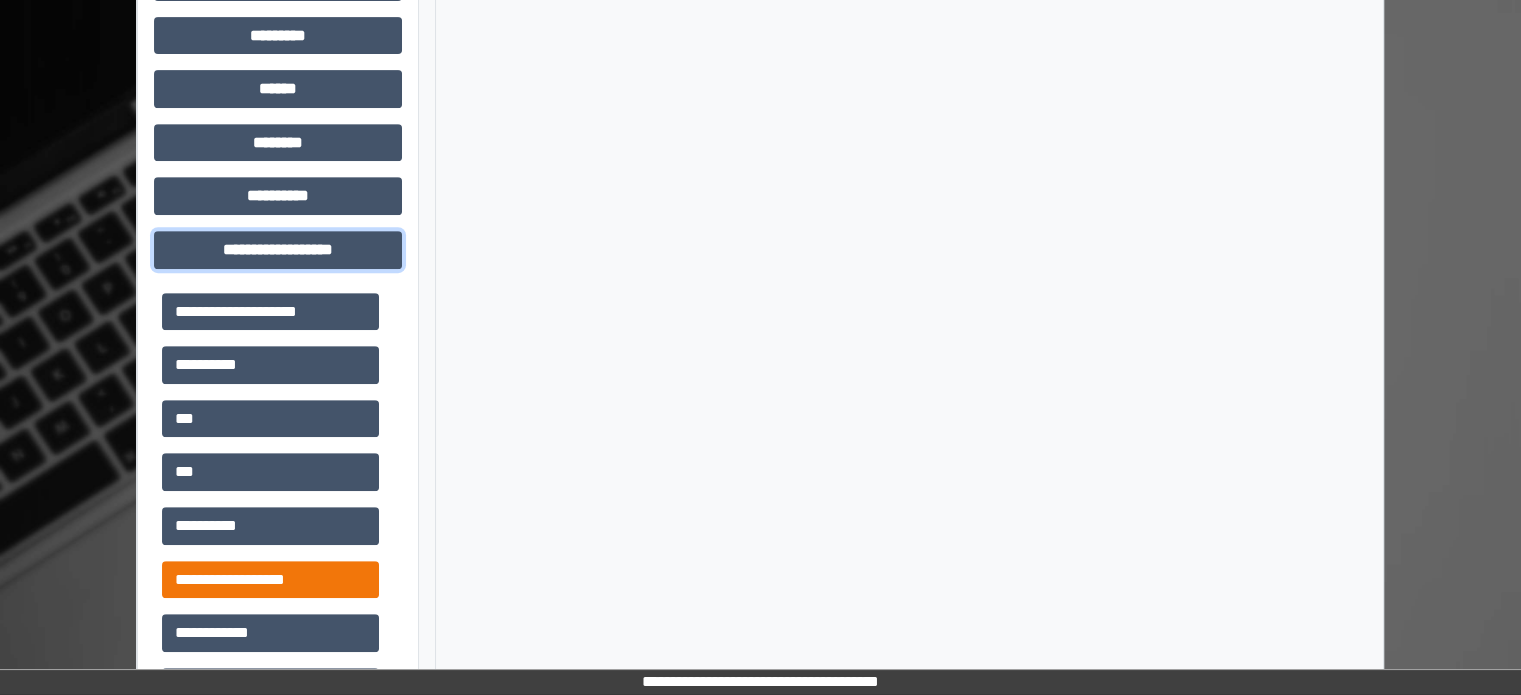 scroll, scrollTop: 871, scrollLeft: 0, axis: vertical 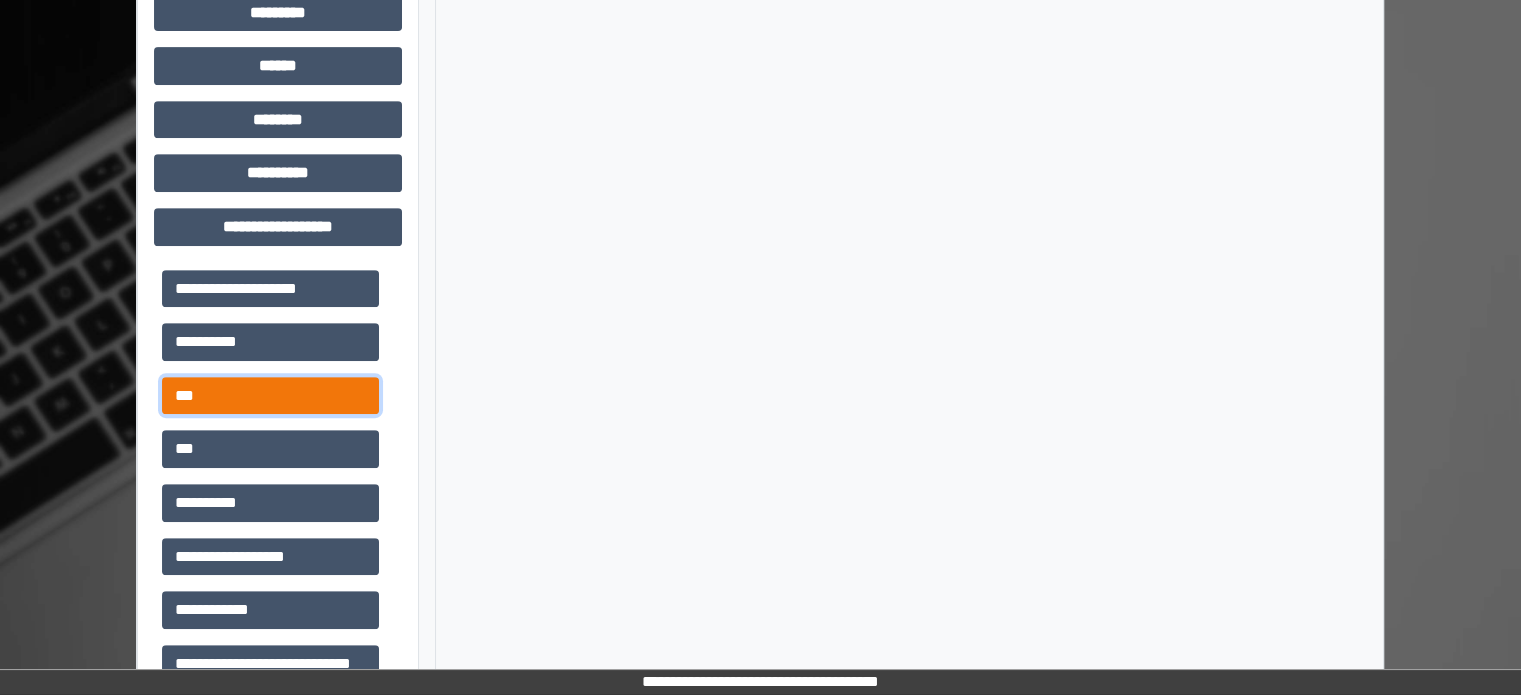 click on "***" at bounding box center [270, 396] 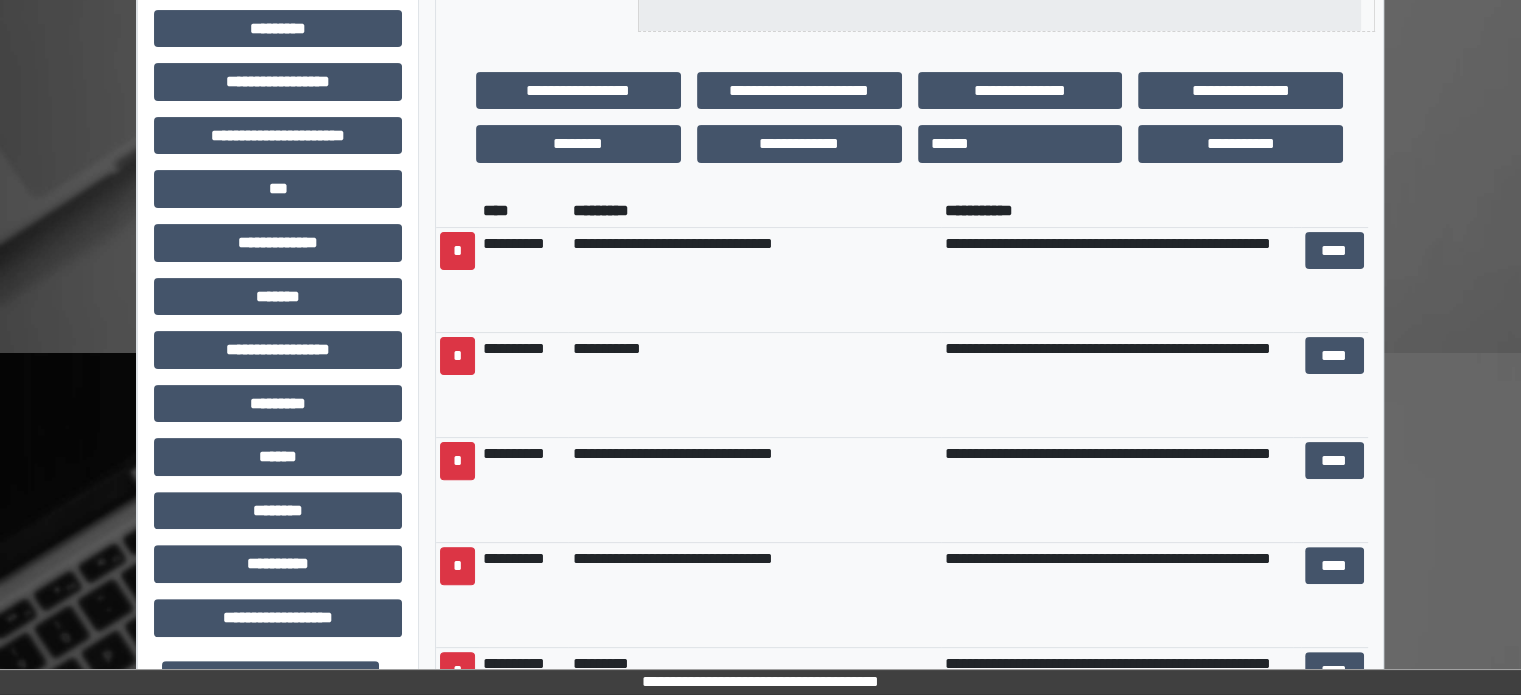 scroll, scrollTop: 471, scrollLeft: 0, axis: vertical 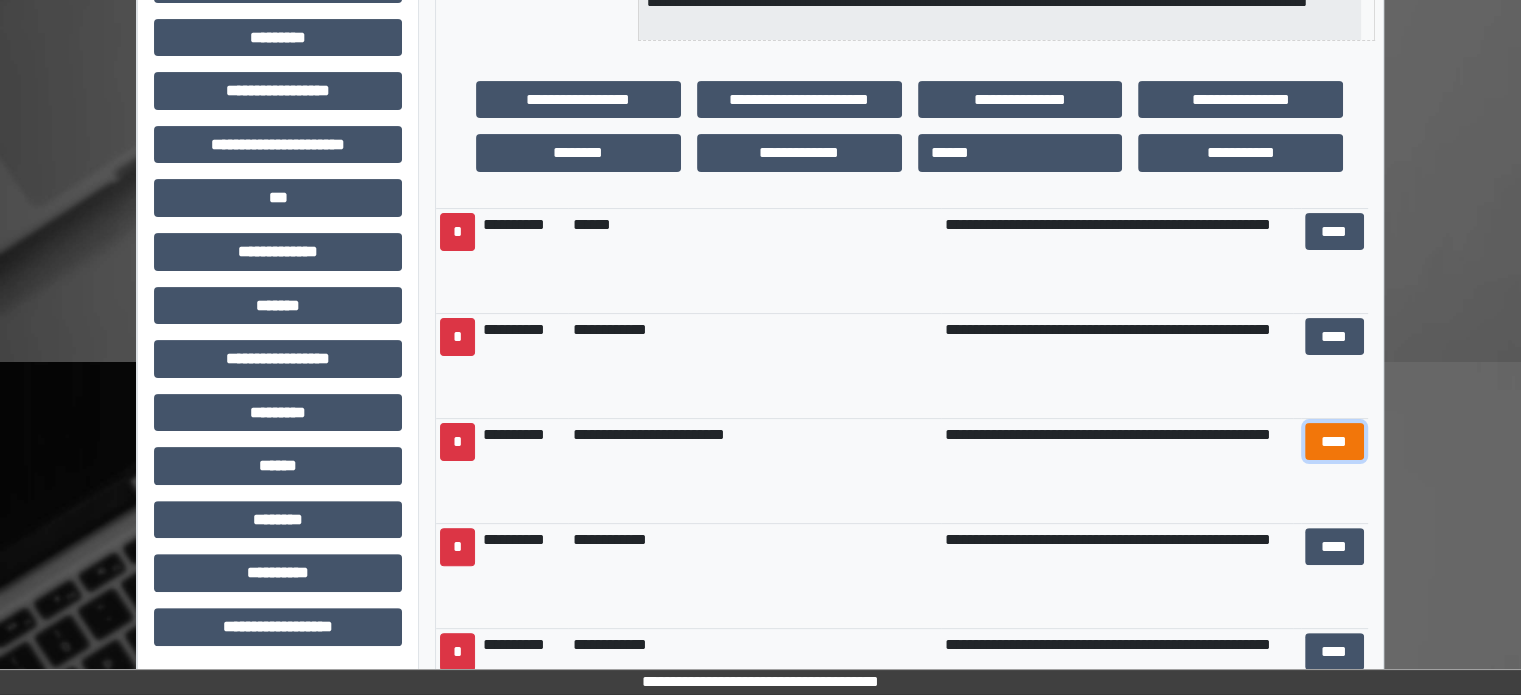 click on "****" at bounding box center (1334, 442) 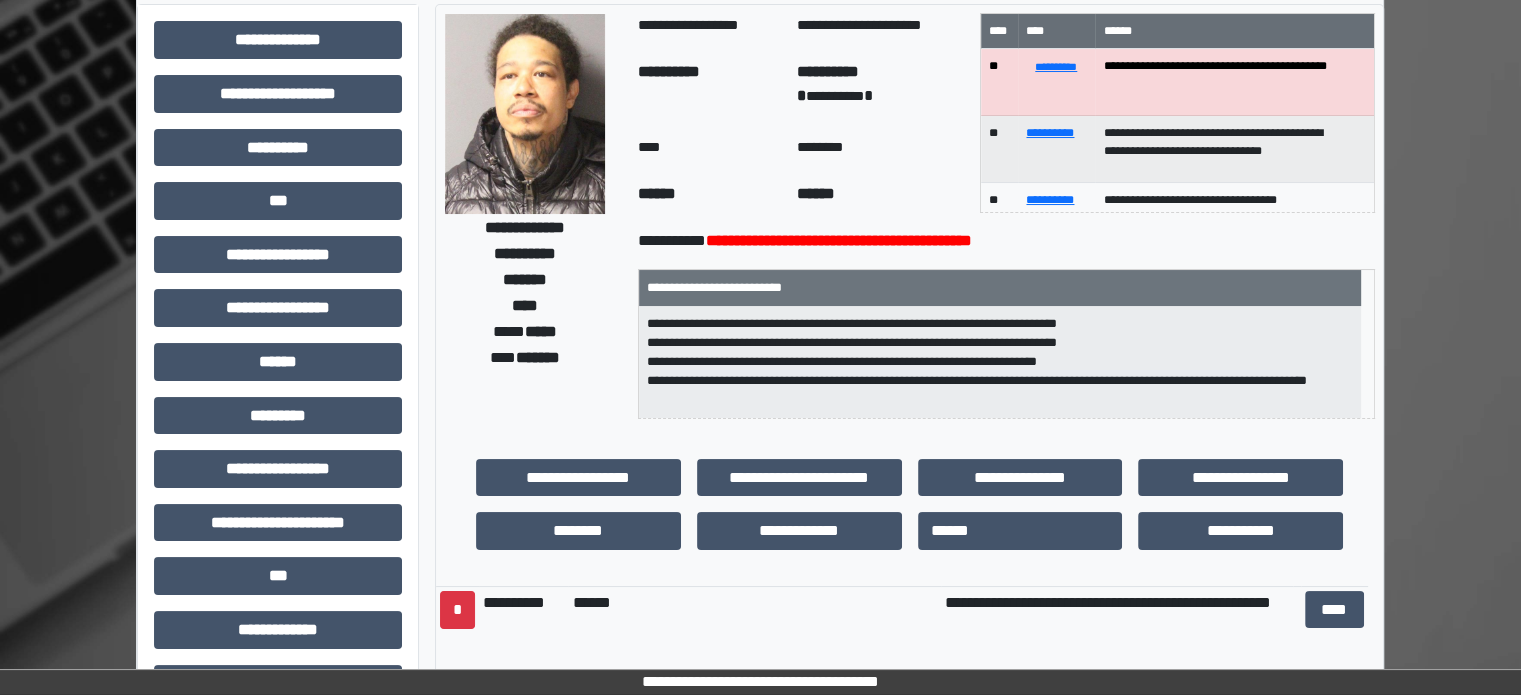 scroll, scrollTop: 0, scrollLeft: 0, axis: both 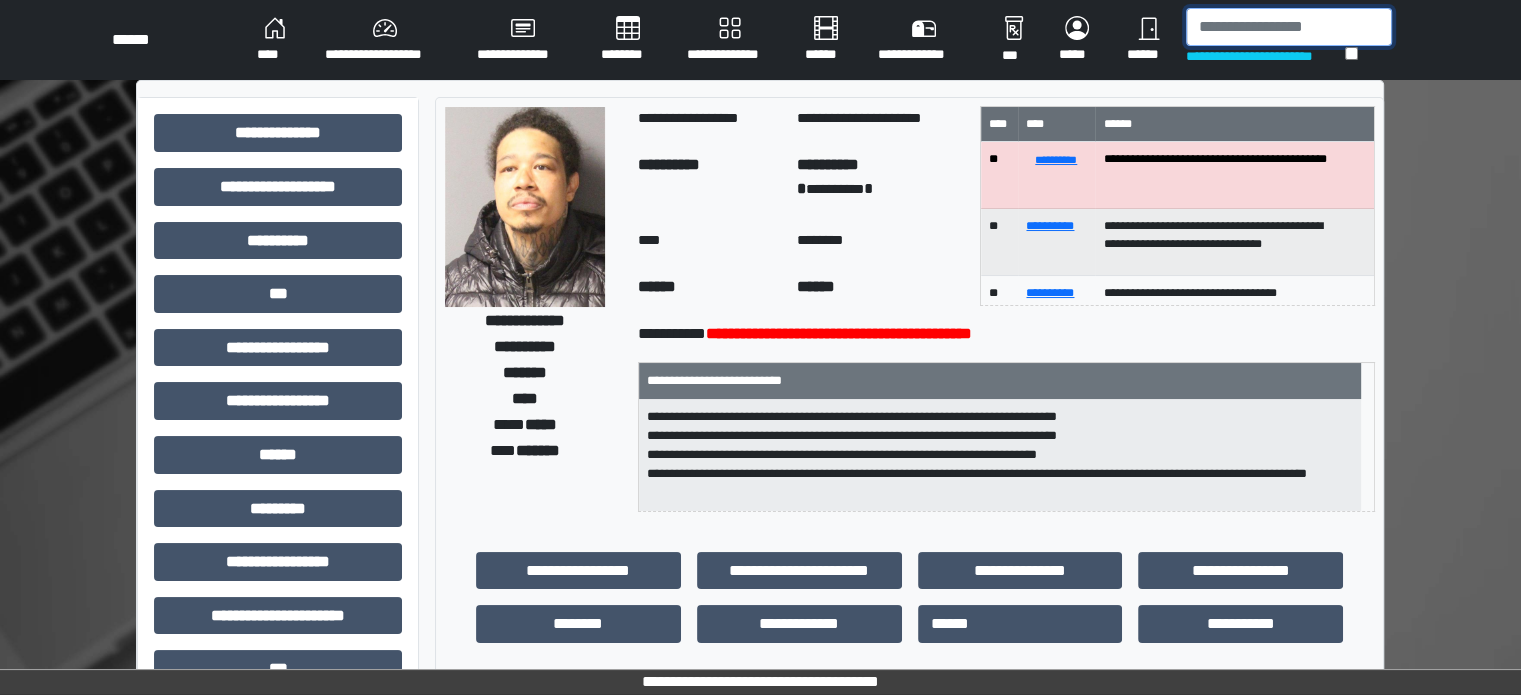 drag, startPoint x: 1279, startPoint y: 30, endPoint x: 1286, endPoint y: 1, distance: 29.832869 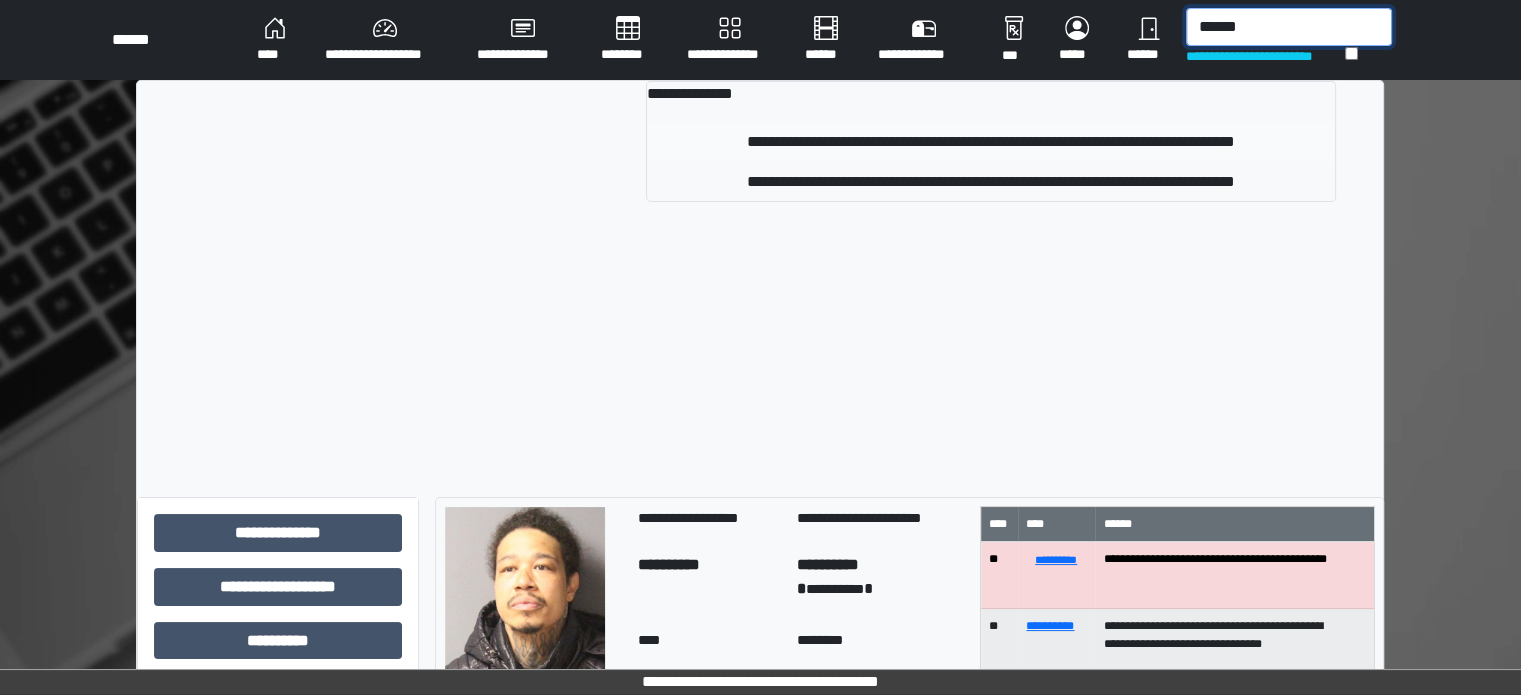 type on "******" 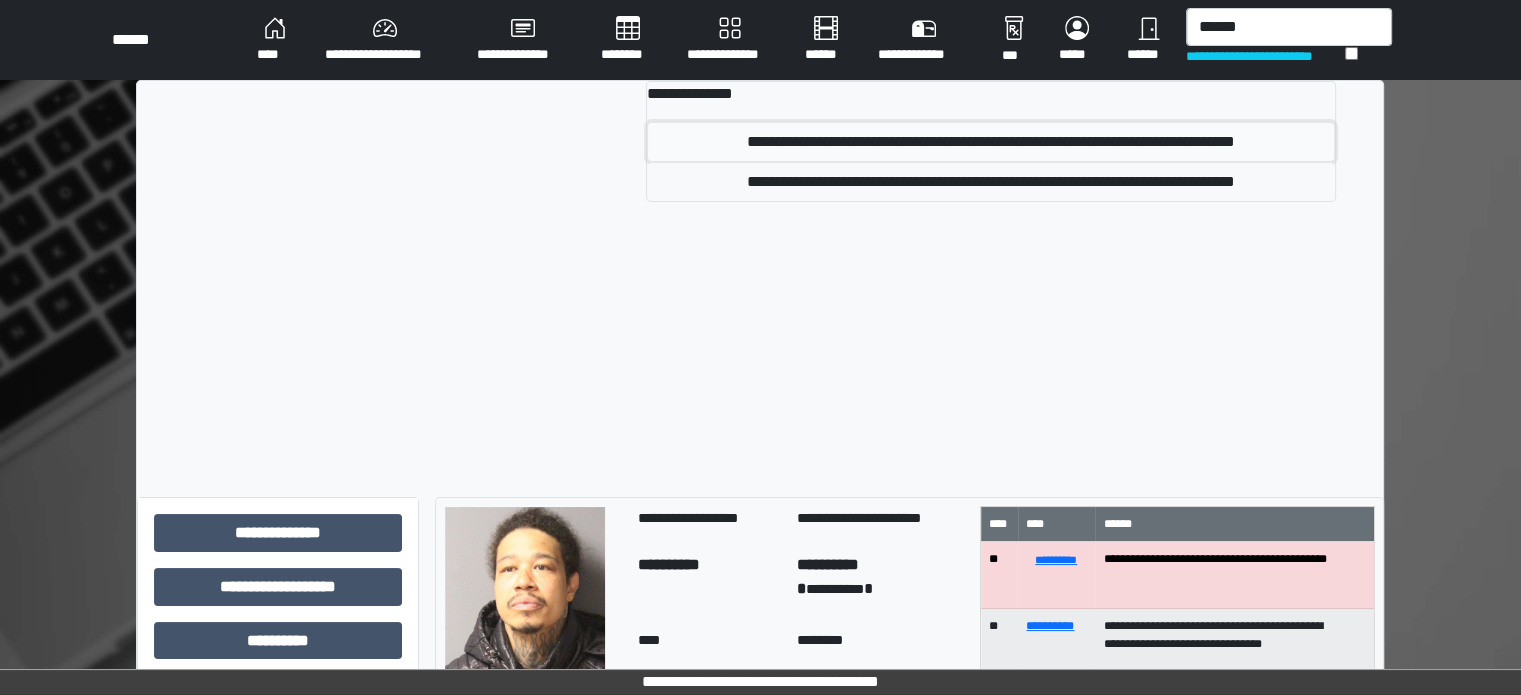 click on "**********" at bounding box center (991, 142) 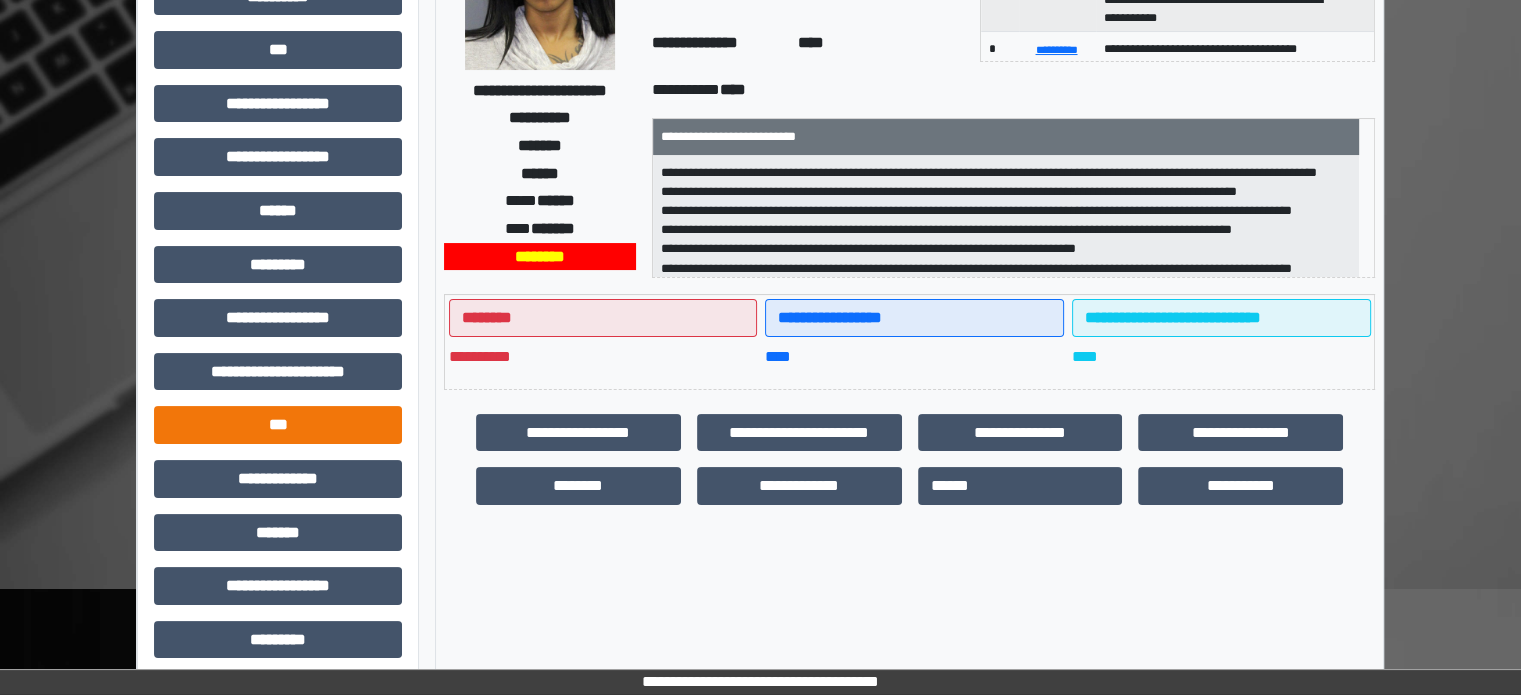 scroll, scrollTop: 300, scrollLeft: 0, axis: vertical 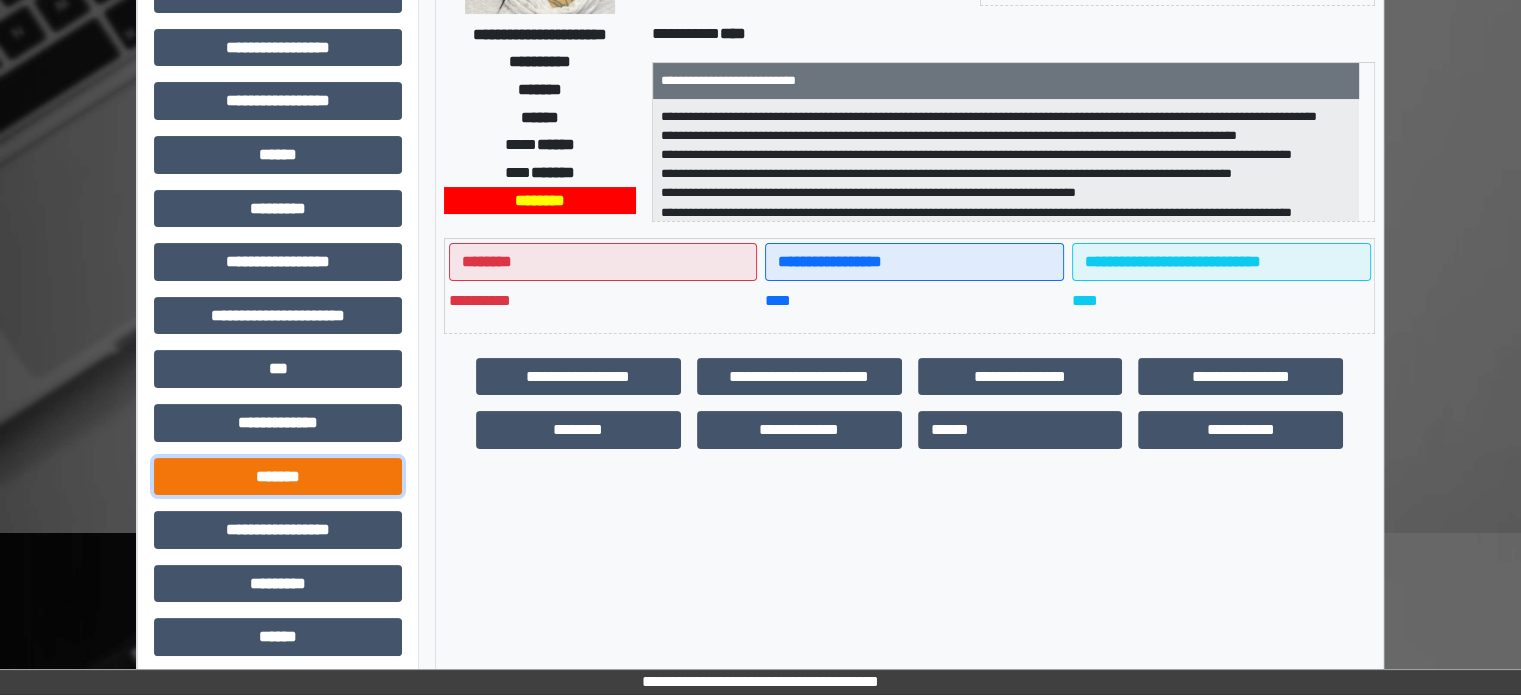 click on "*******" at bounding box center (278, 477) 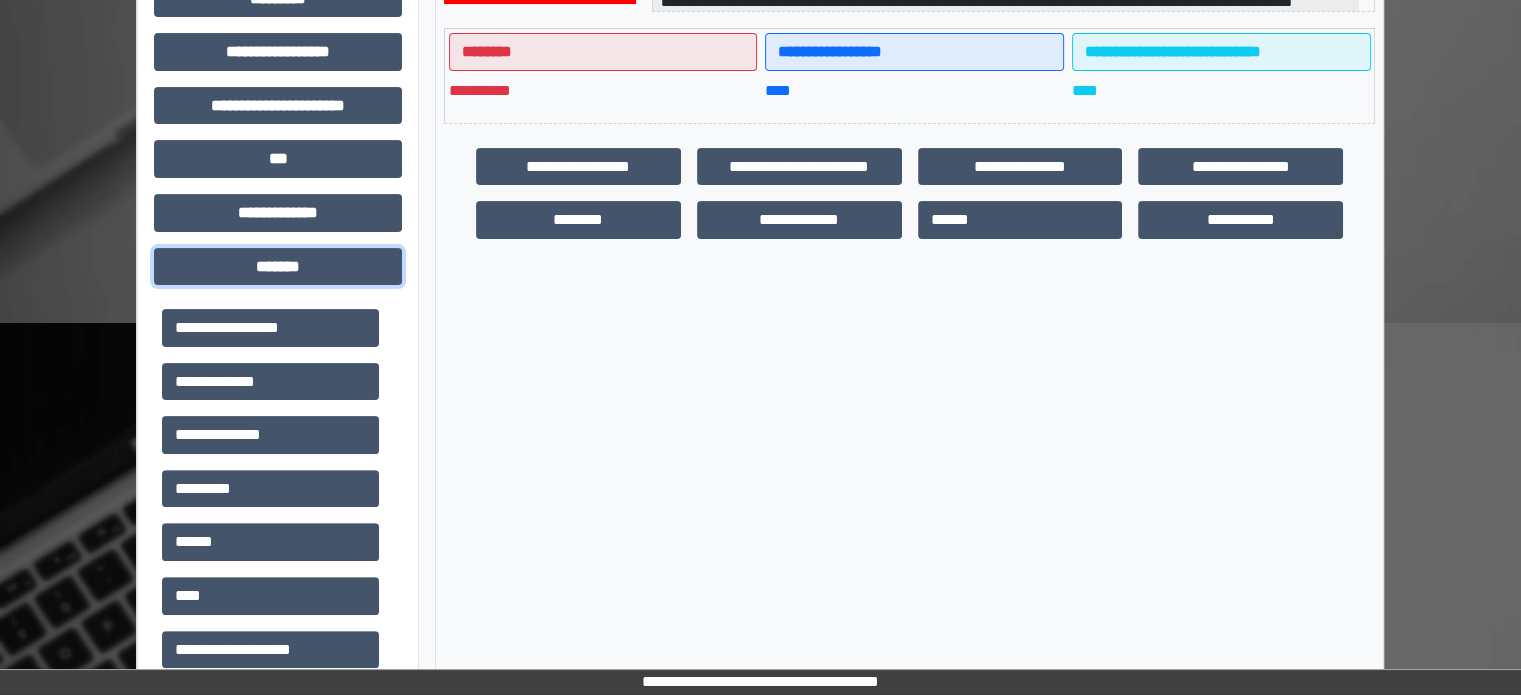 scroll, scrollTop: 600, scrollLeft: 0, axis: vertical 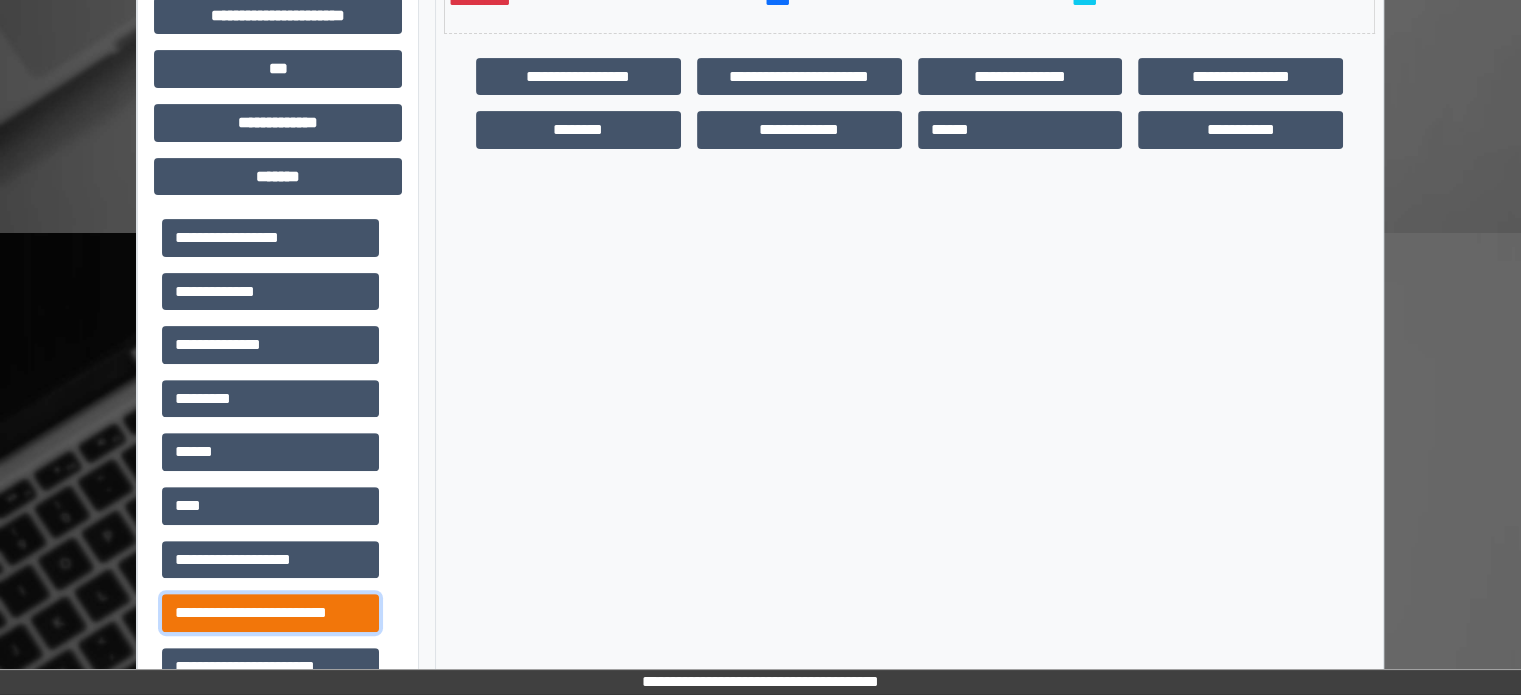 click on "**********" at bounding box center (270, 613) 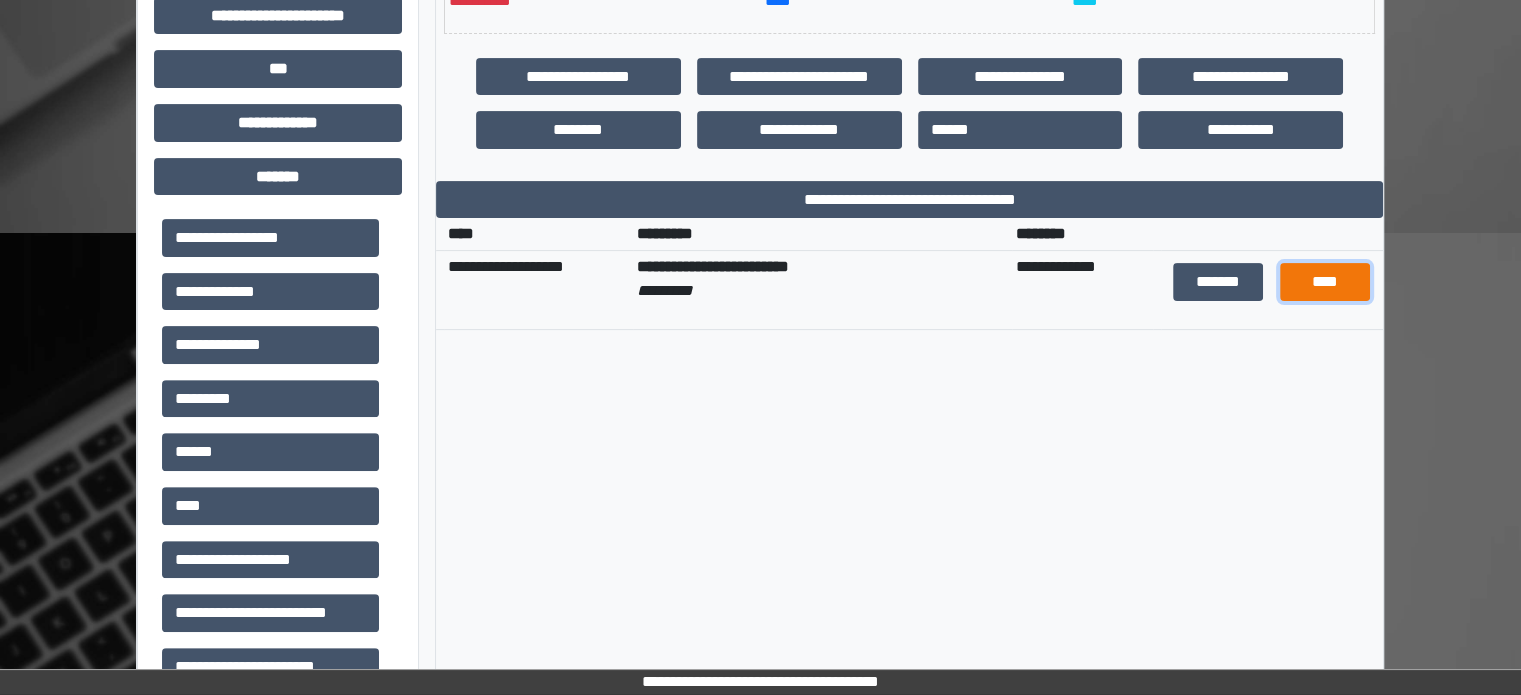 click on "****" at bounding box center [1325, 282] 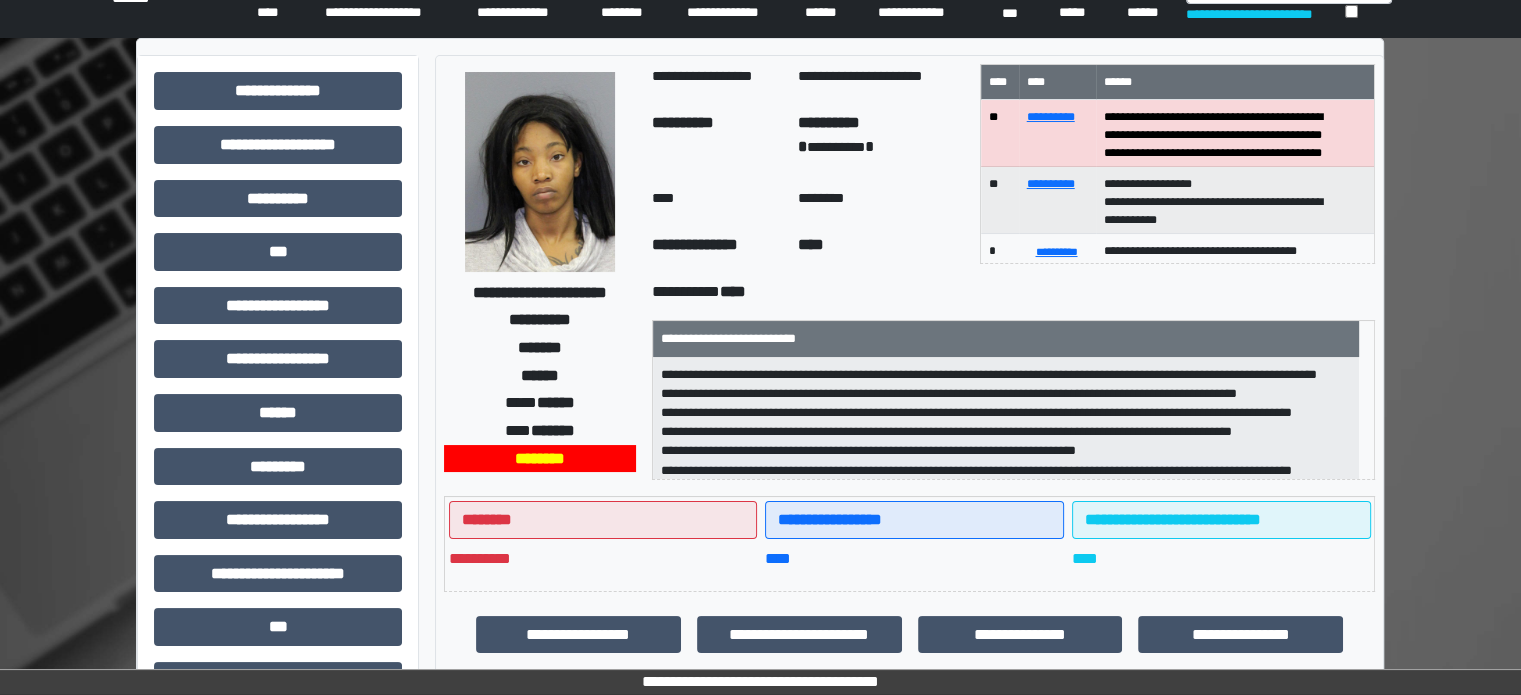 scroll, scrollTop: 0, scrollLeft: 0, axis: both 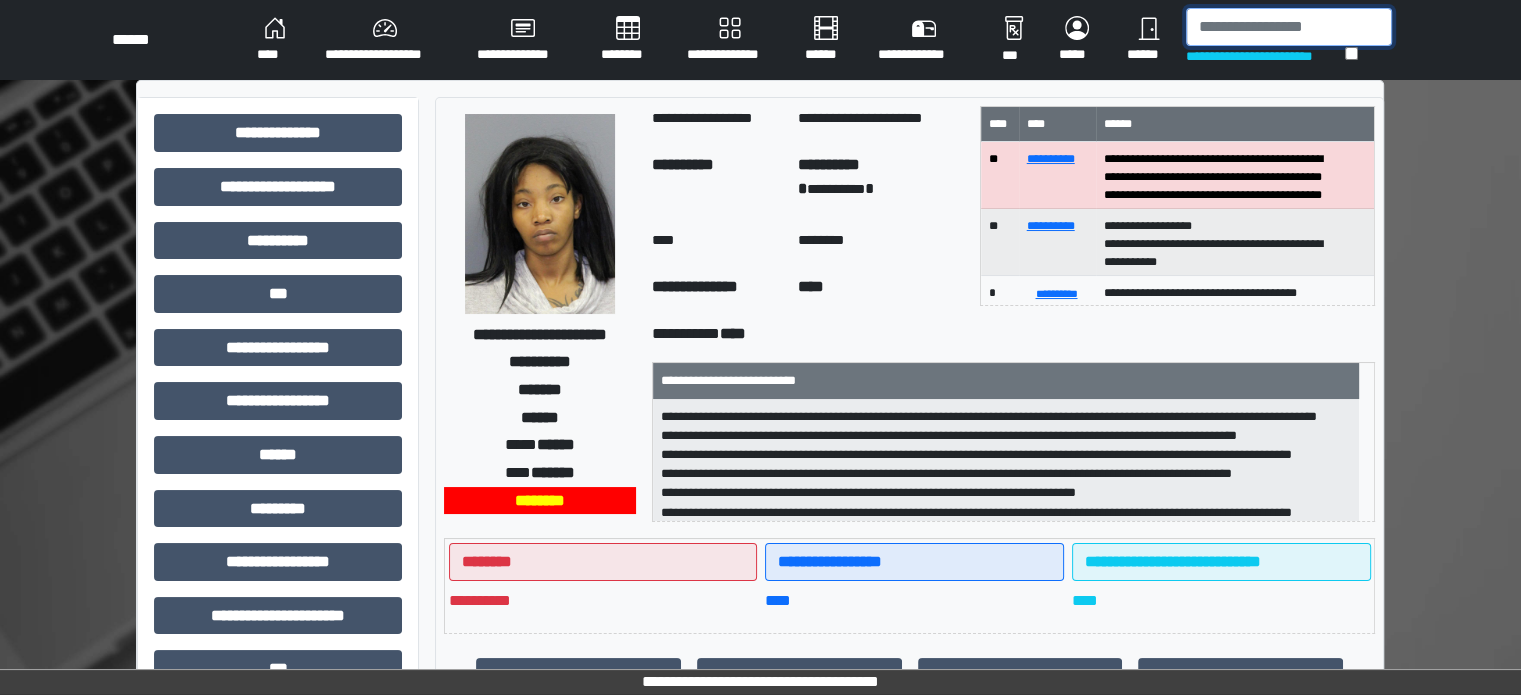 click at bounding box center [1289, 27] 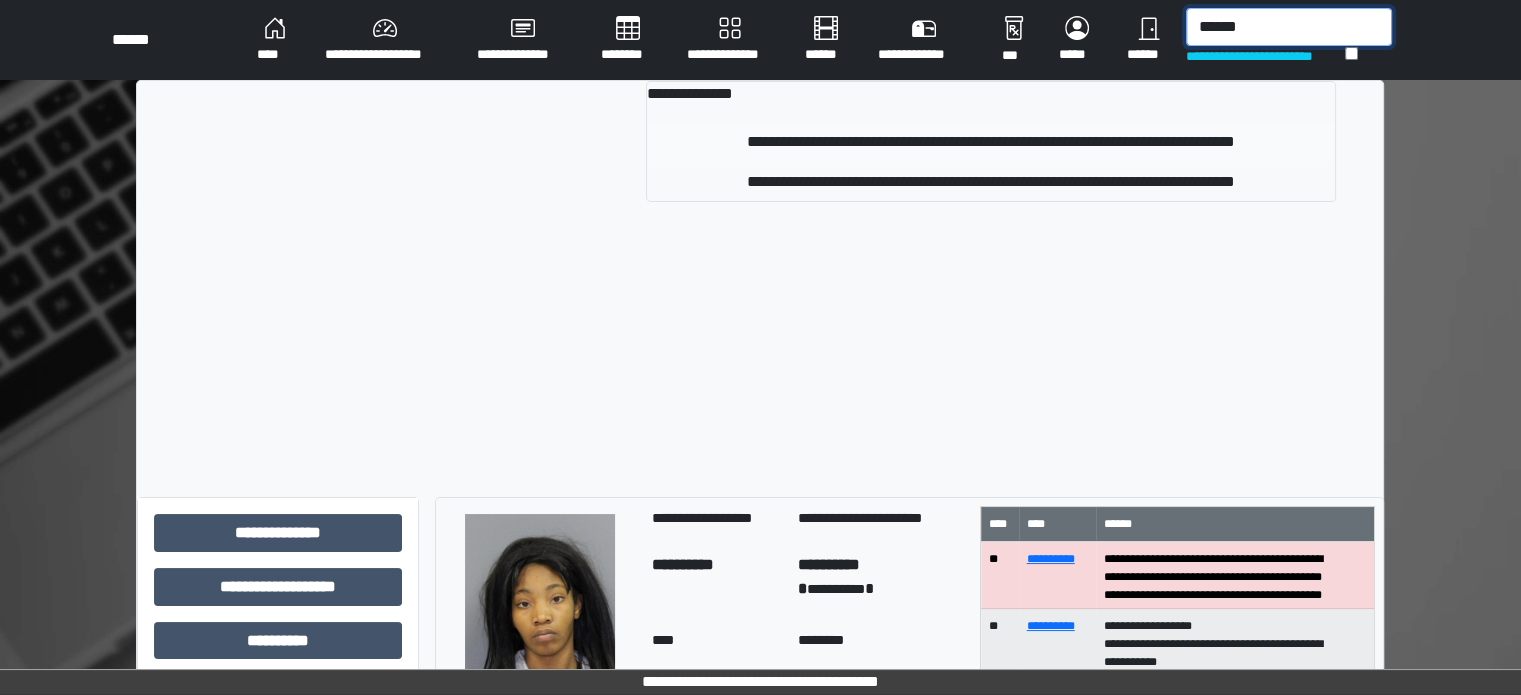 type on "******" 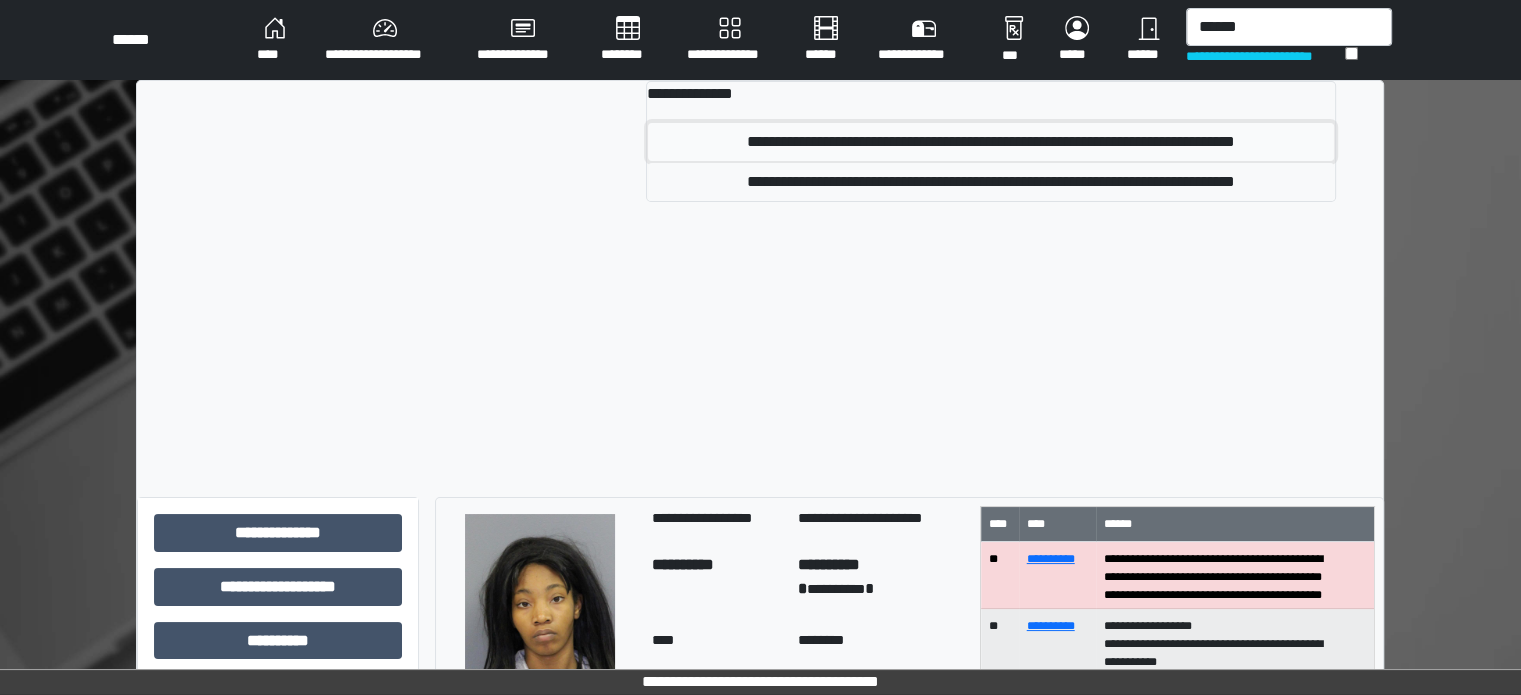 click on "**********" at bounding box center [991, 142] 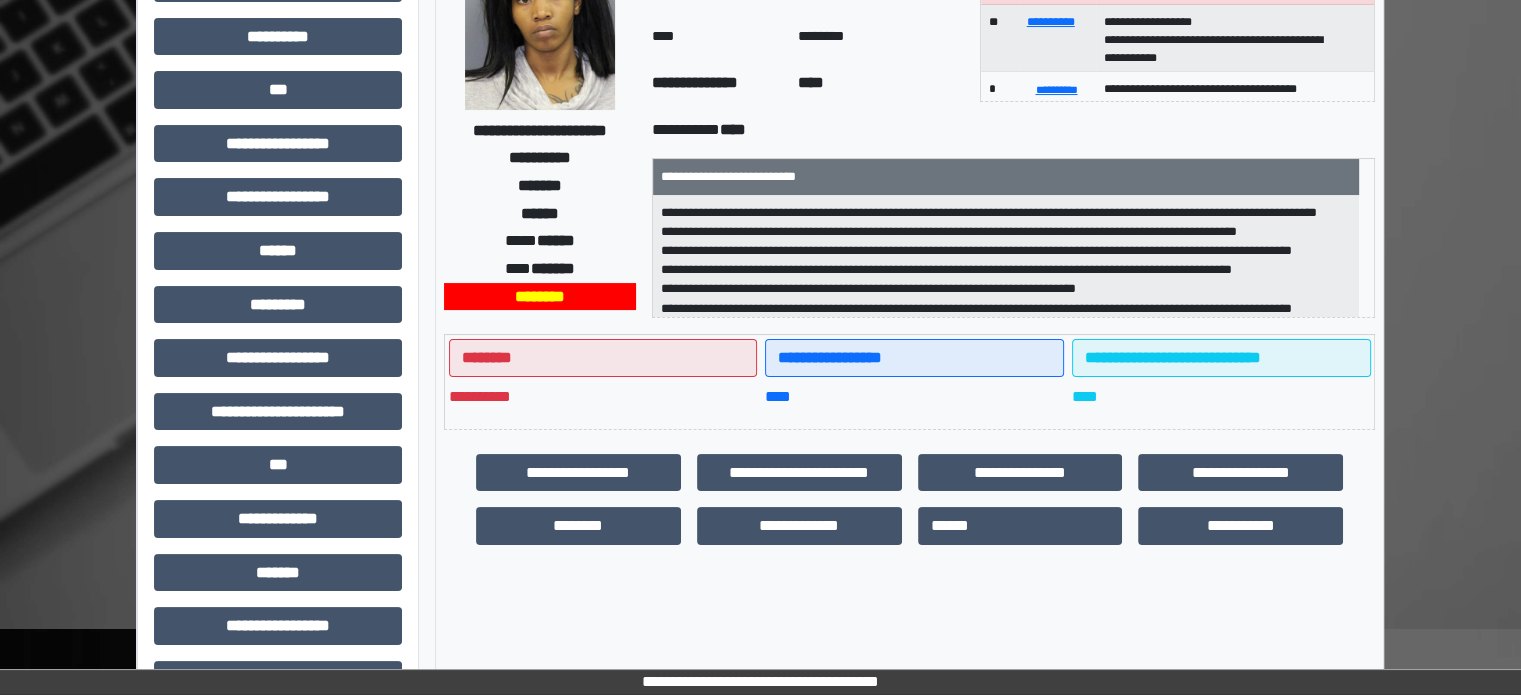 scroll, scrollTop: 471, scrollLeft: 0, axis: vertical 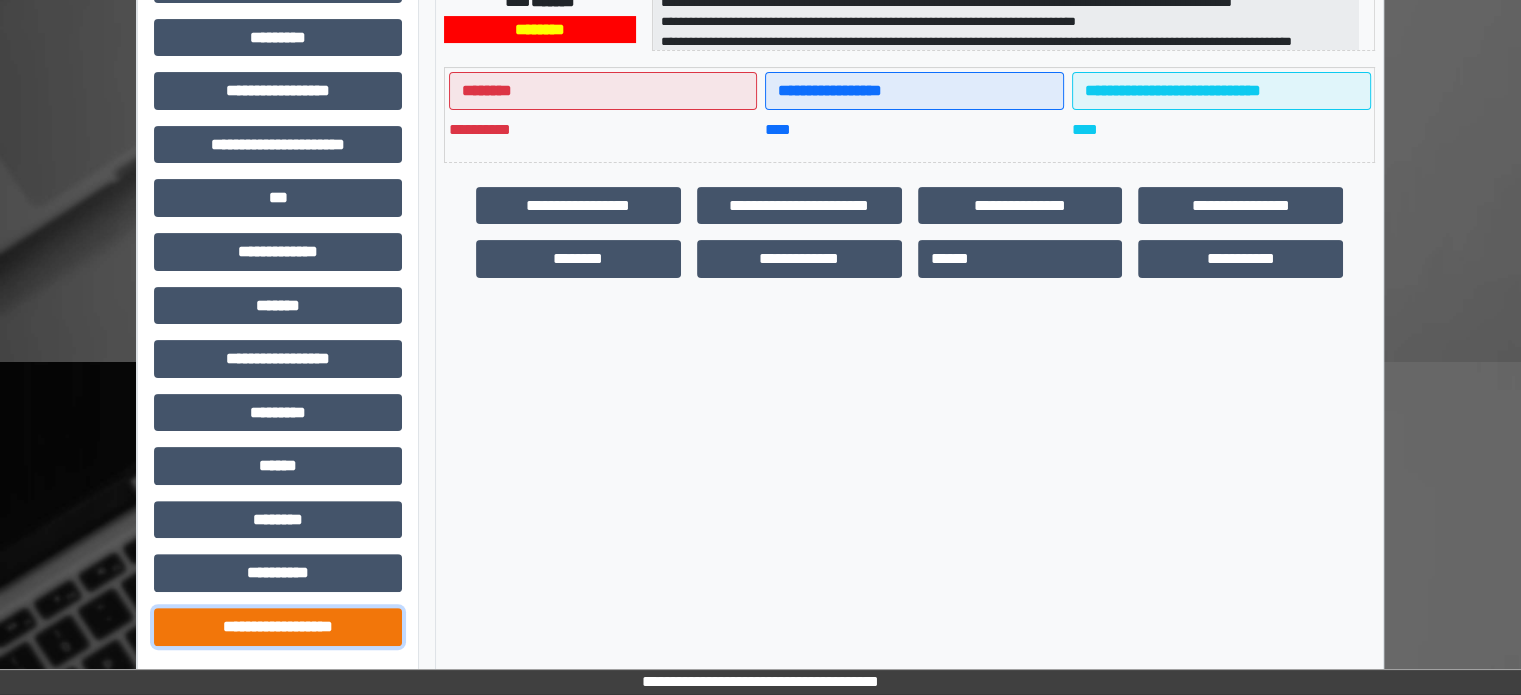 click on "**********" at bounding box center (278, 627) 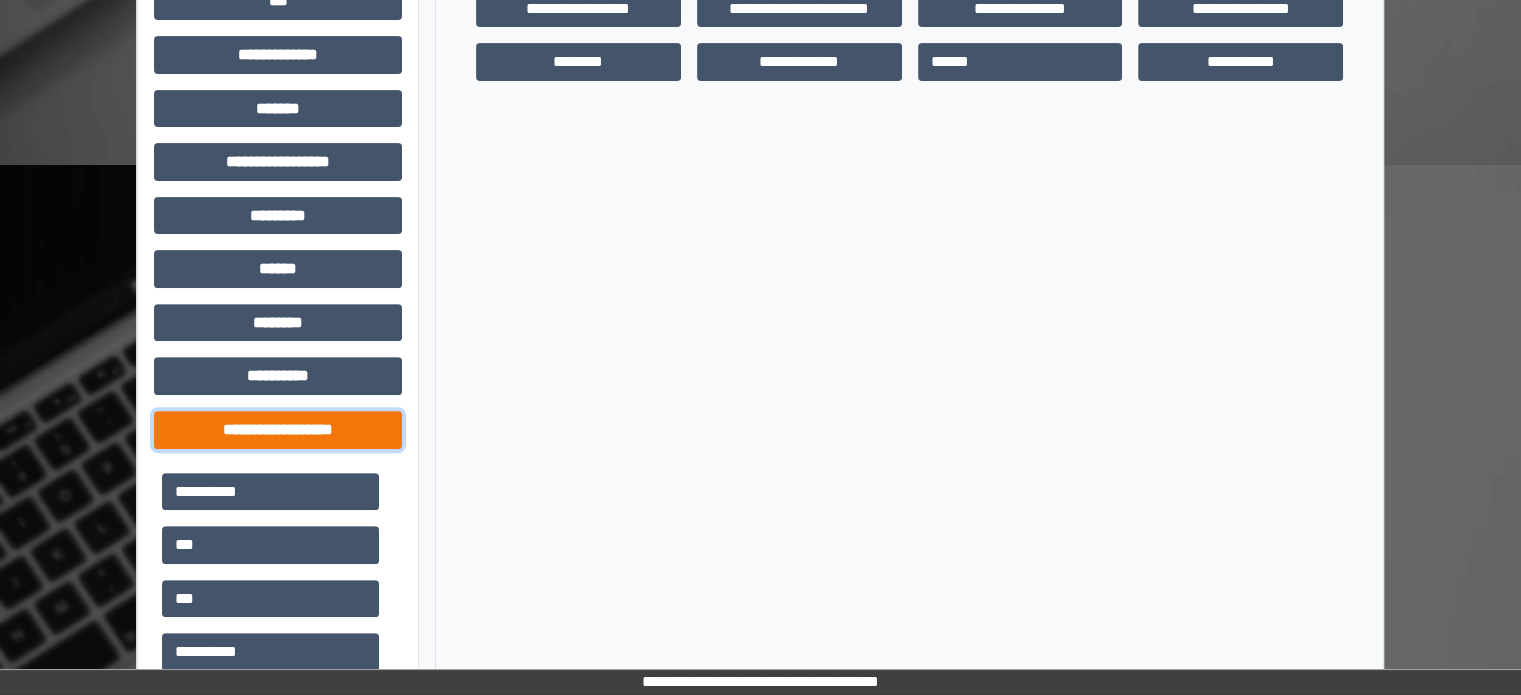 scroll, scrollTop: 771, scrollLeft: 0, axis: vertical 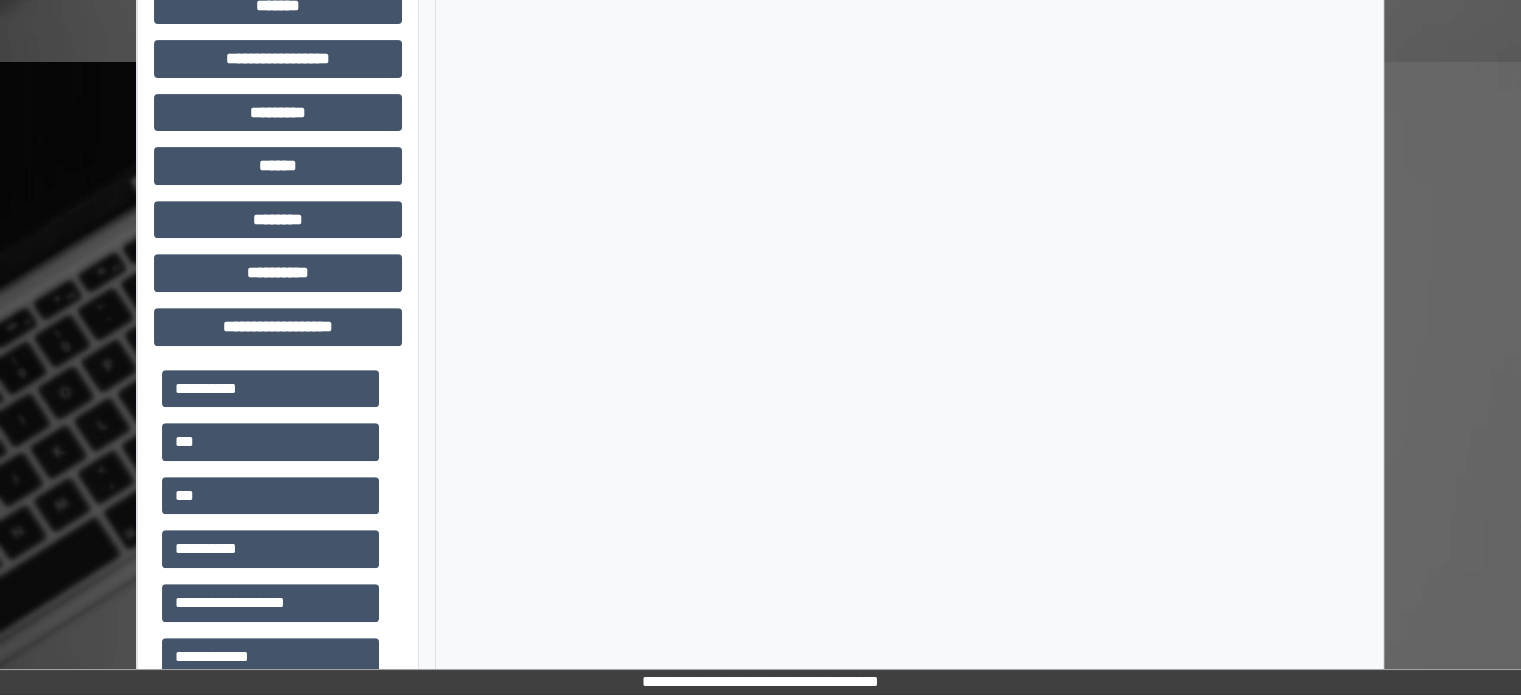click on "***" at bounding box center (278, 442) 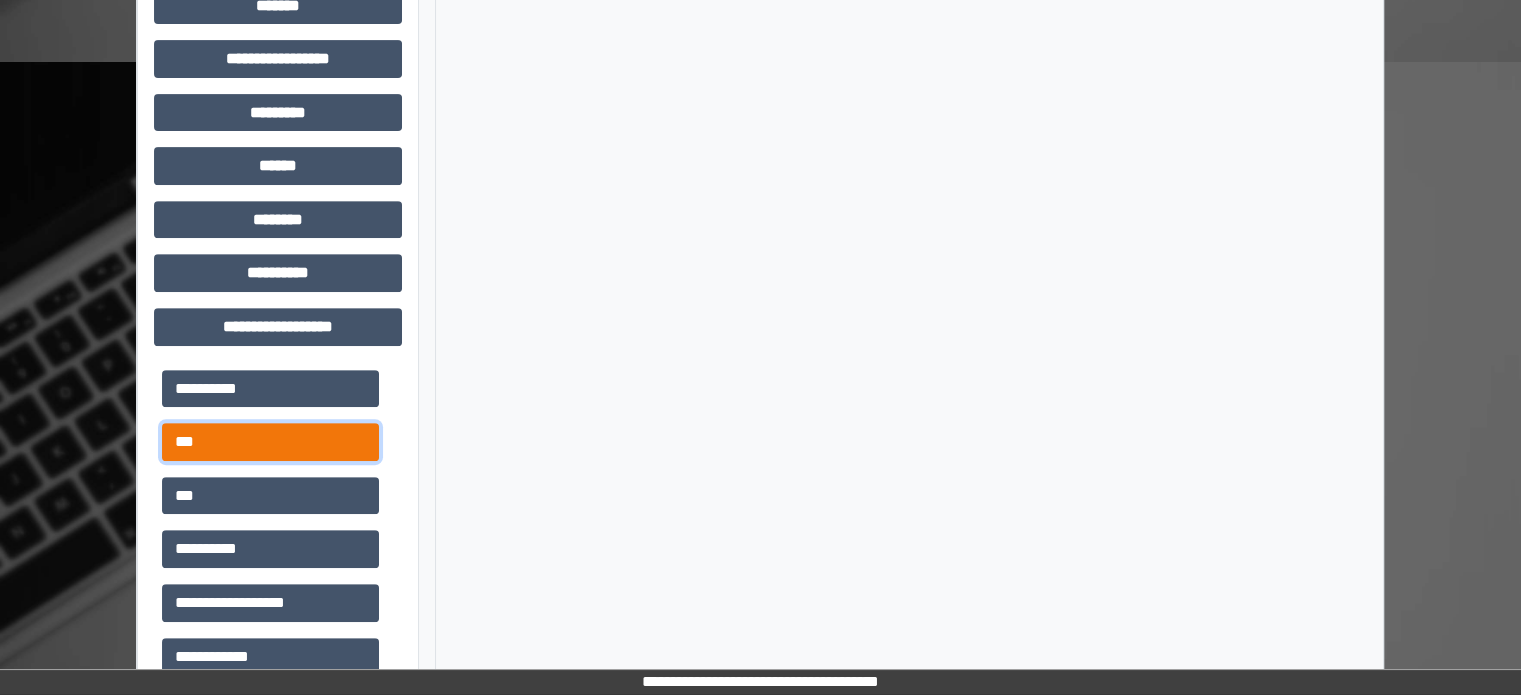 click on "***" at bounding box center (270, 442) 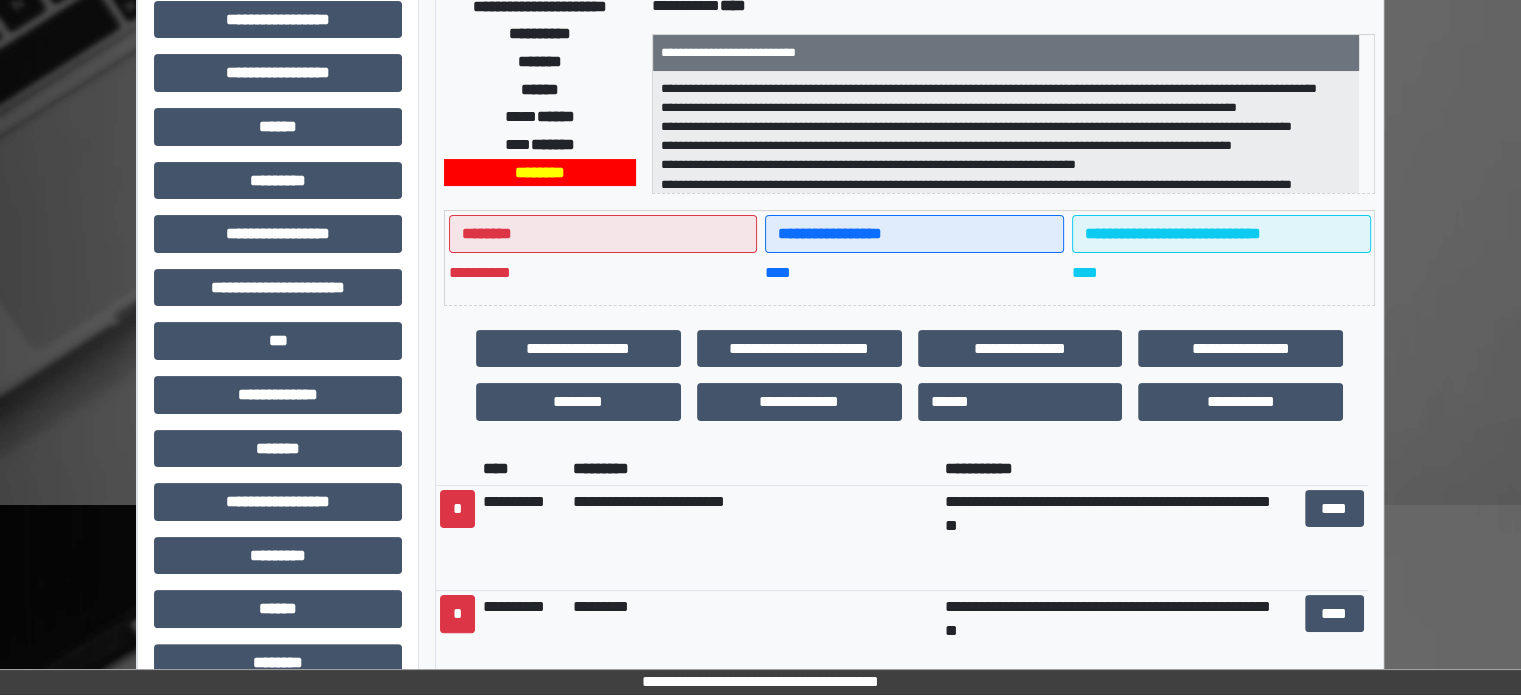 scroll, scrollTop: 371, scrollLeft: 0, axis: vertical 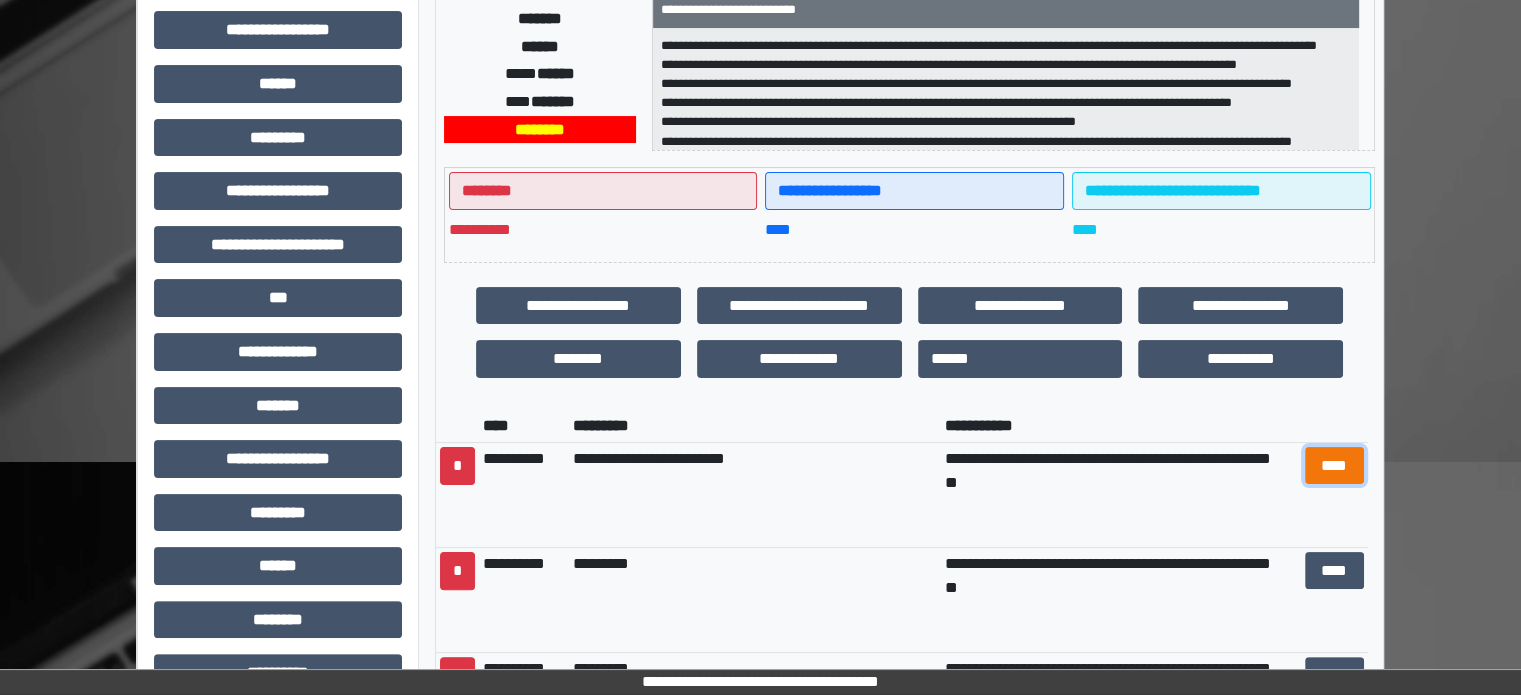 click on "****" at bounding box center [1334, 466] 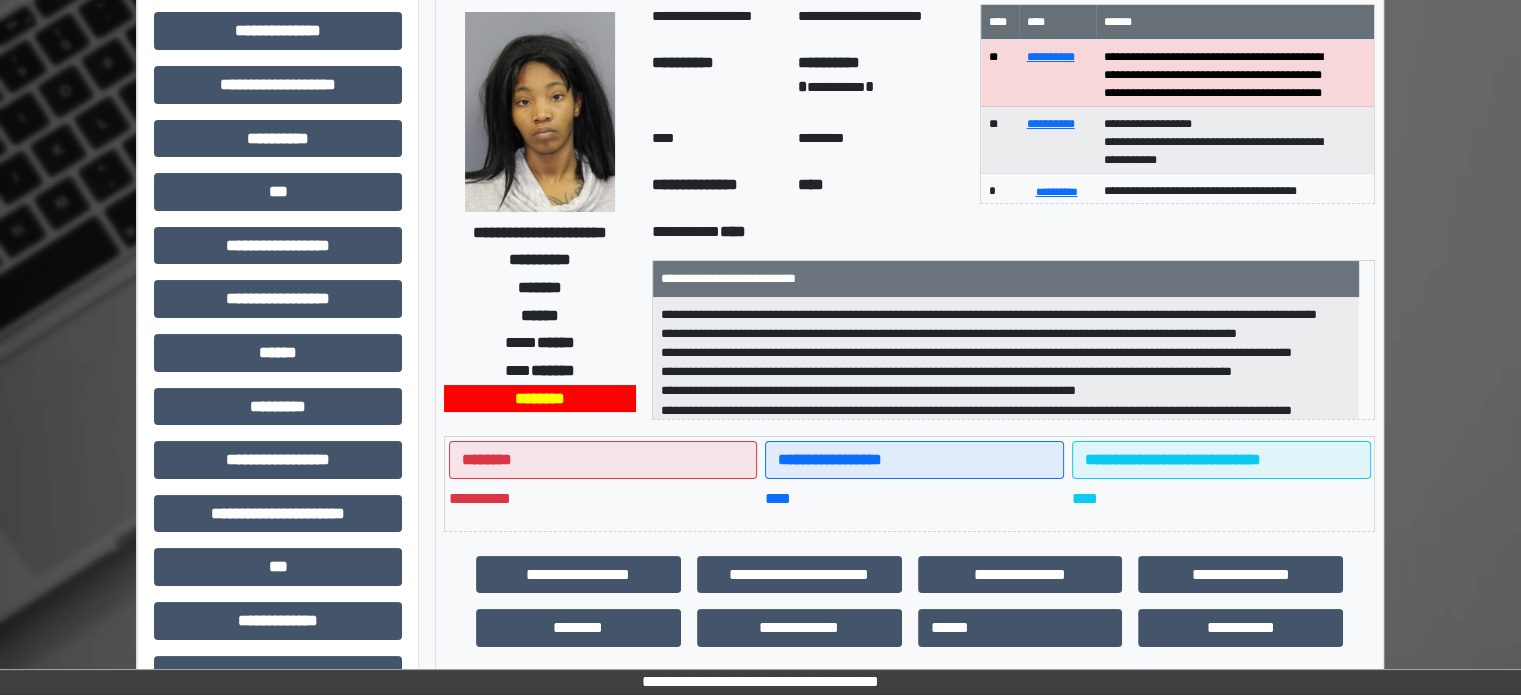 scroll, scrollTop: 0, scrollLeft: 0, axis: both 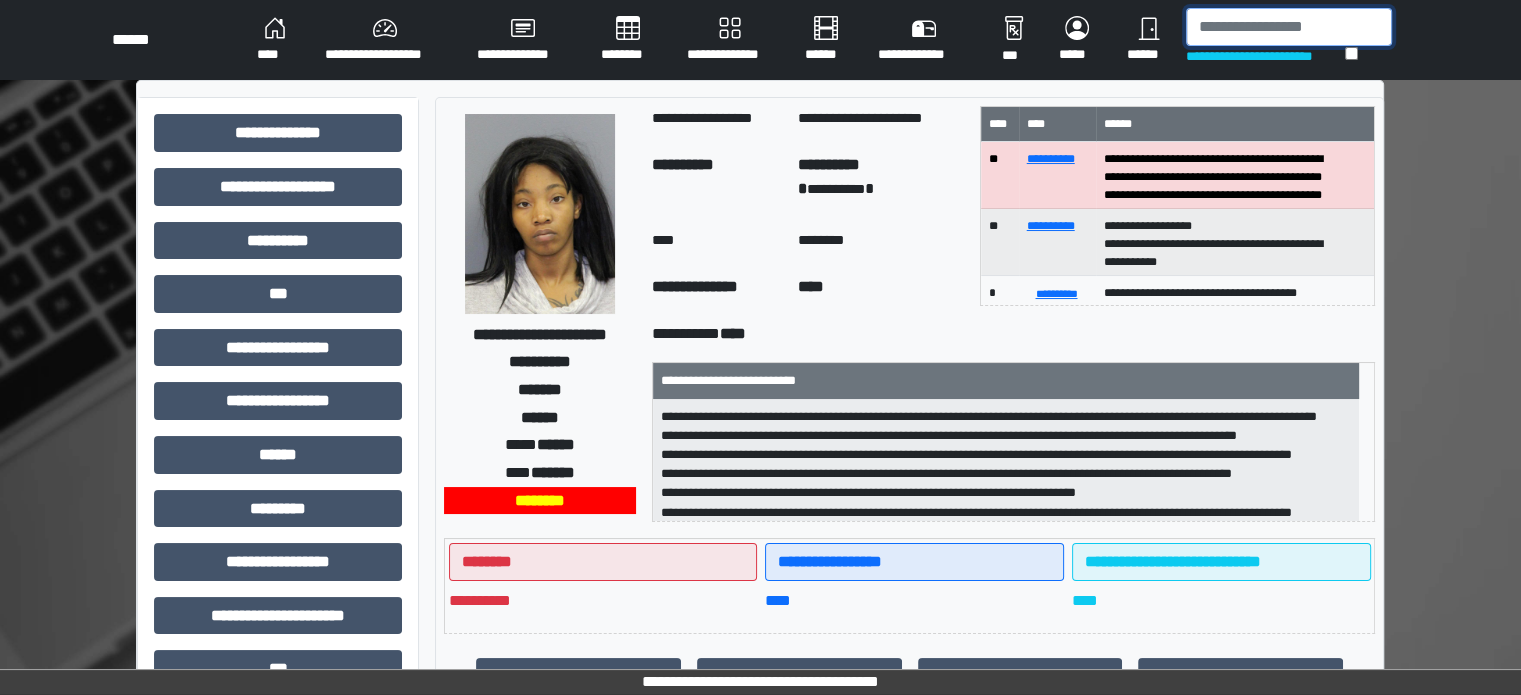 click at bounding box center (1289, 27) 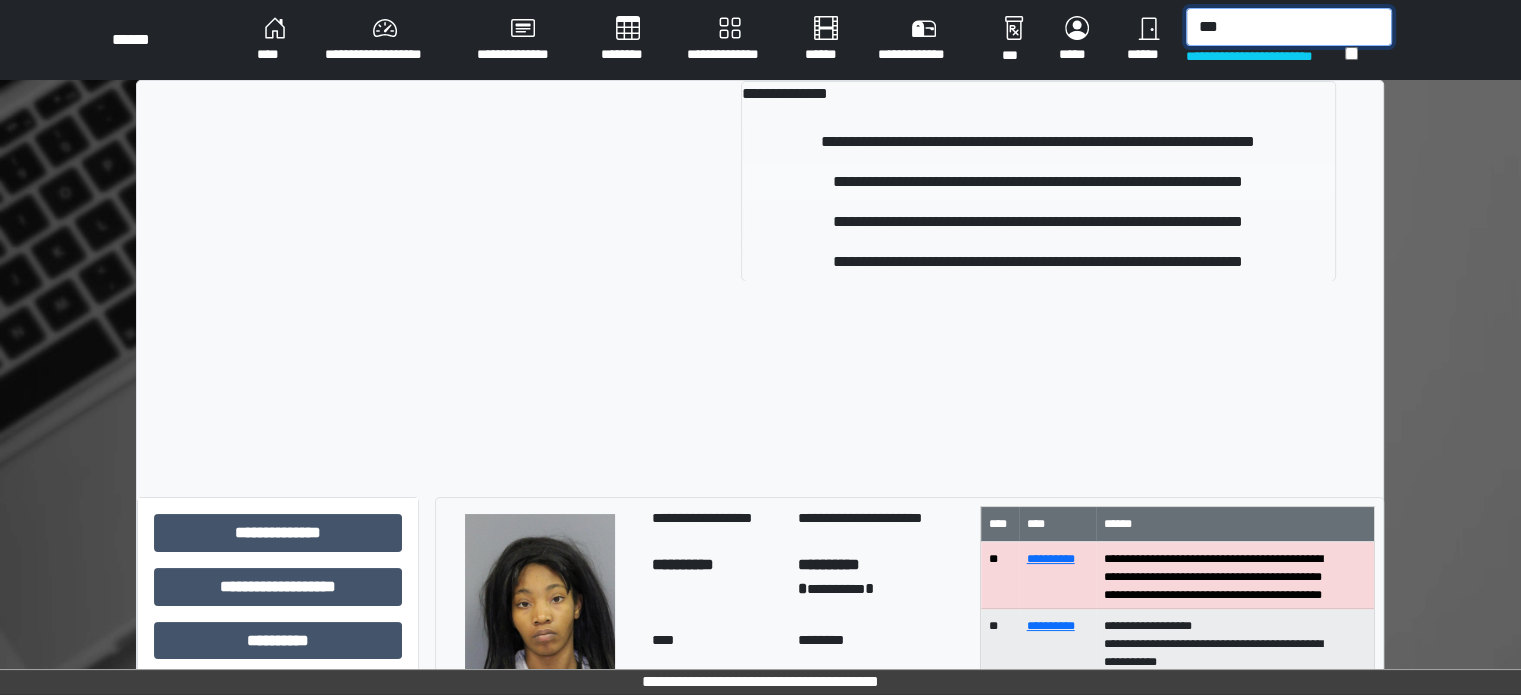 type on "***" 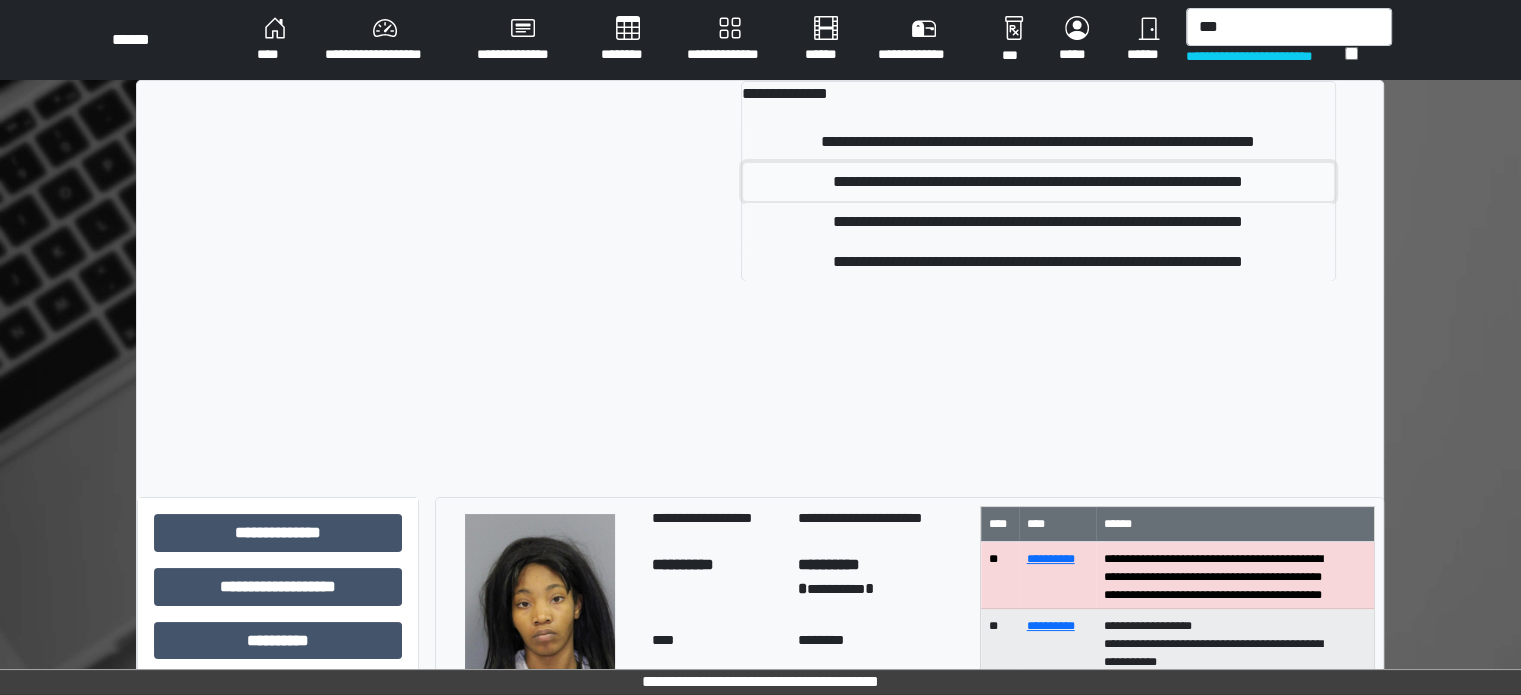 click on "**********" at bounding box center (1038, 182) 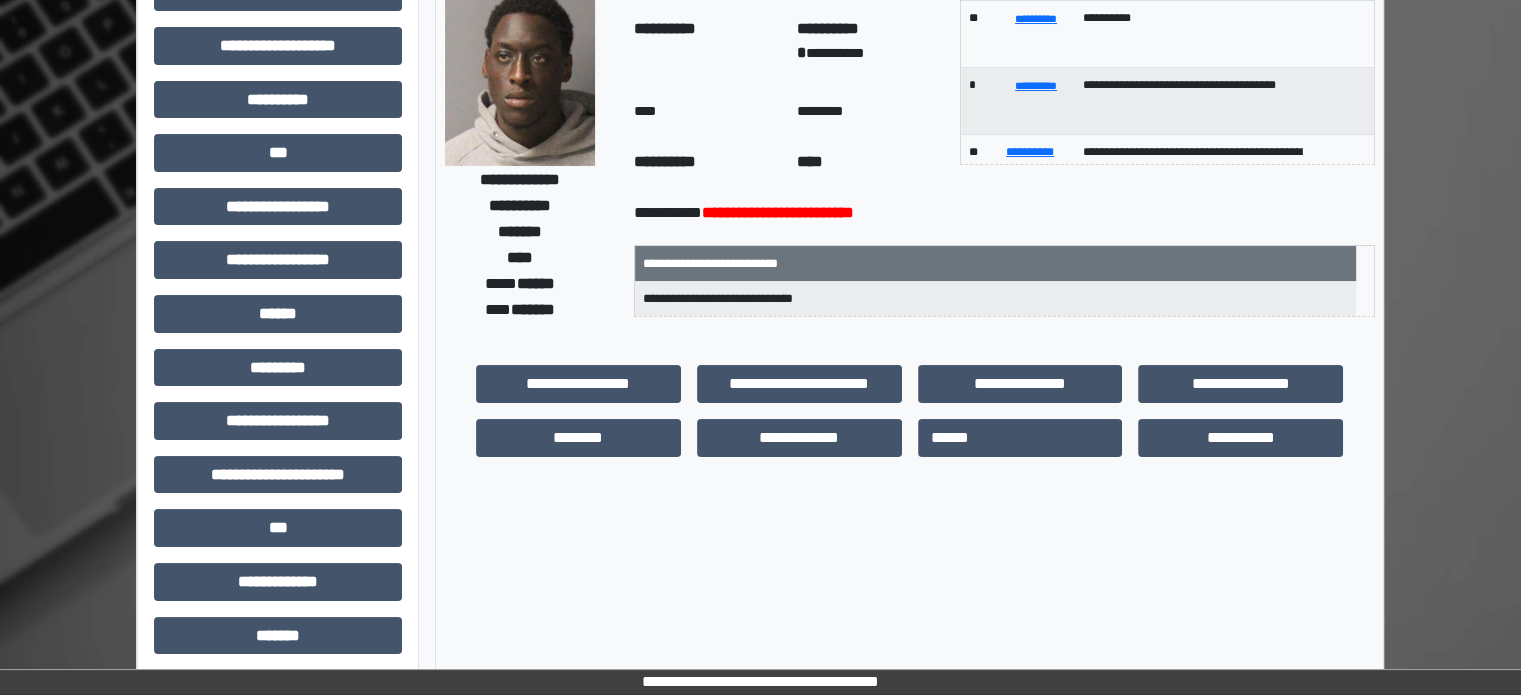 scroll, scrollTop: 471, scrollLeft: 0, axis: vertical 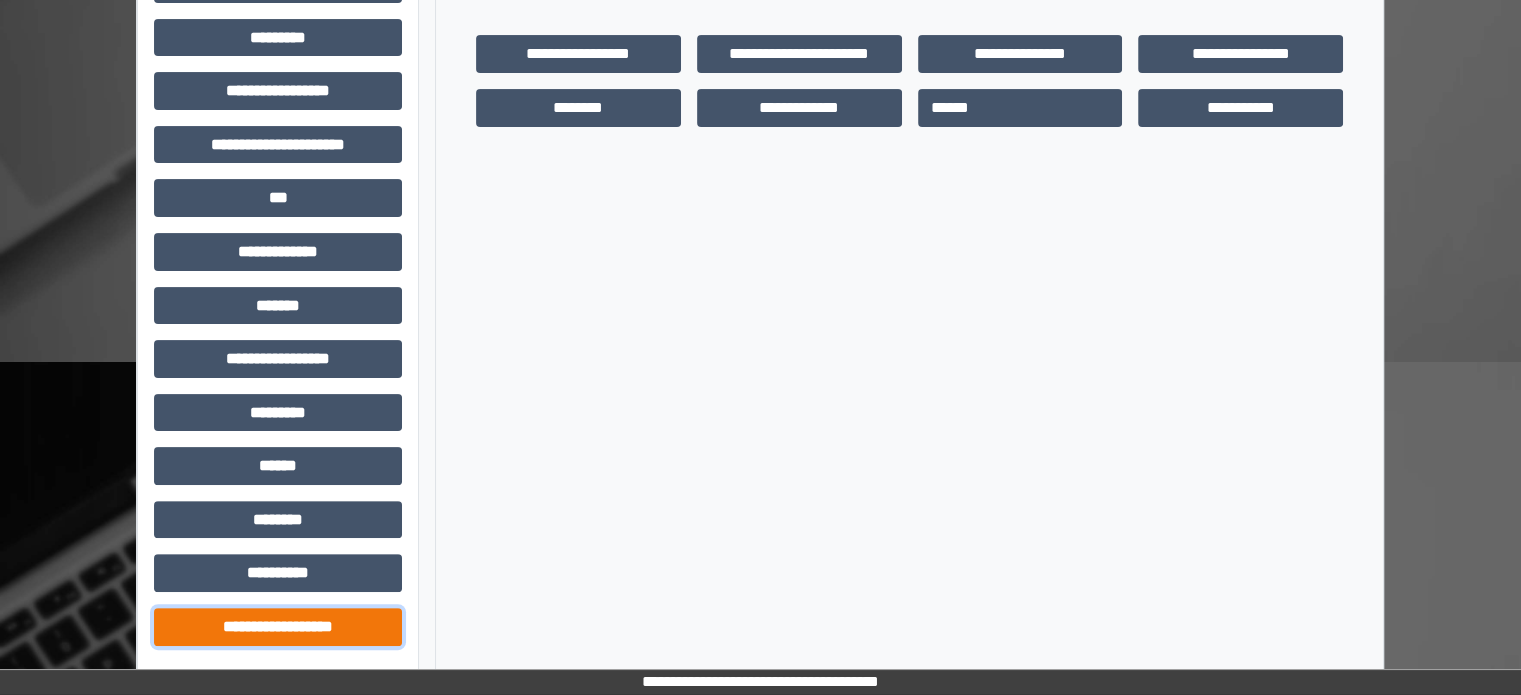 click on "**********" at bounding box center (278, 627) 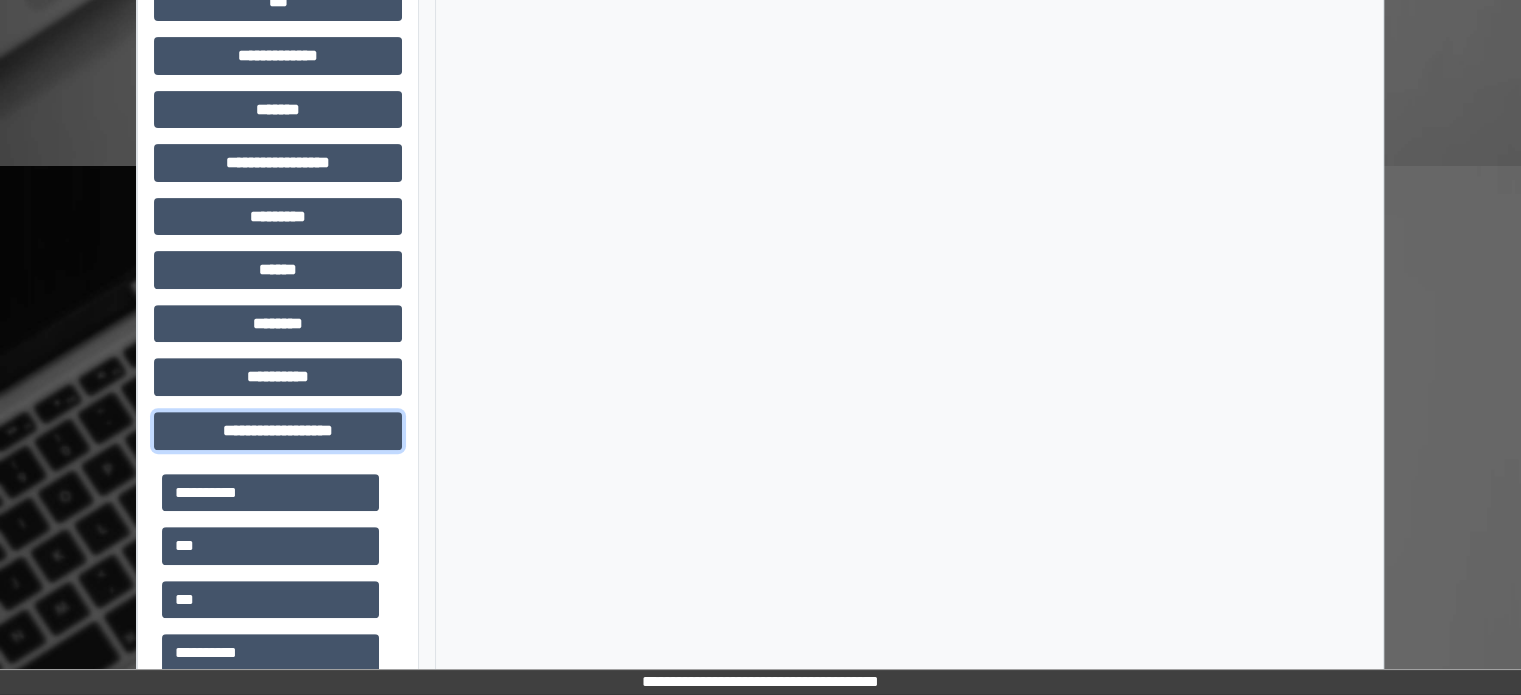 scroll, scrollTop: 771, scrollLeft: 0, axis: vertical 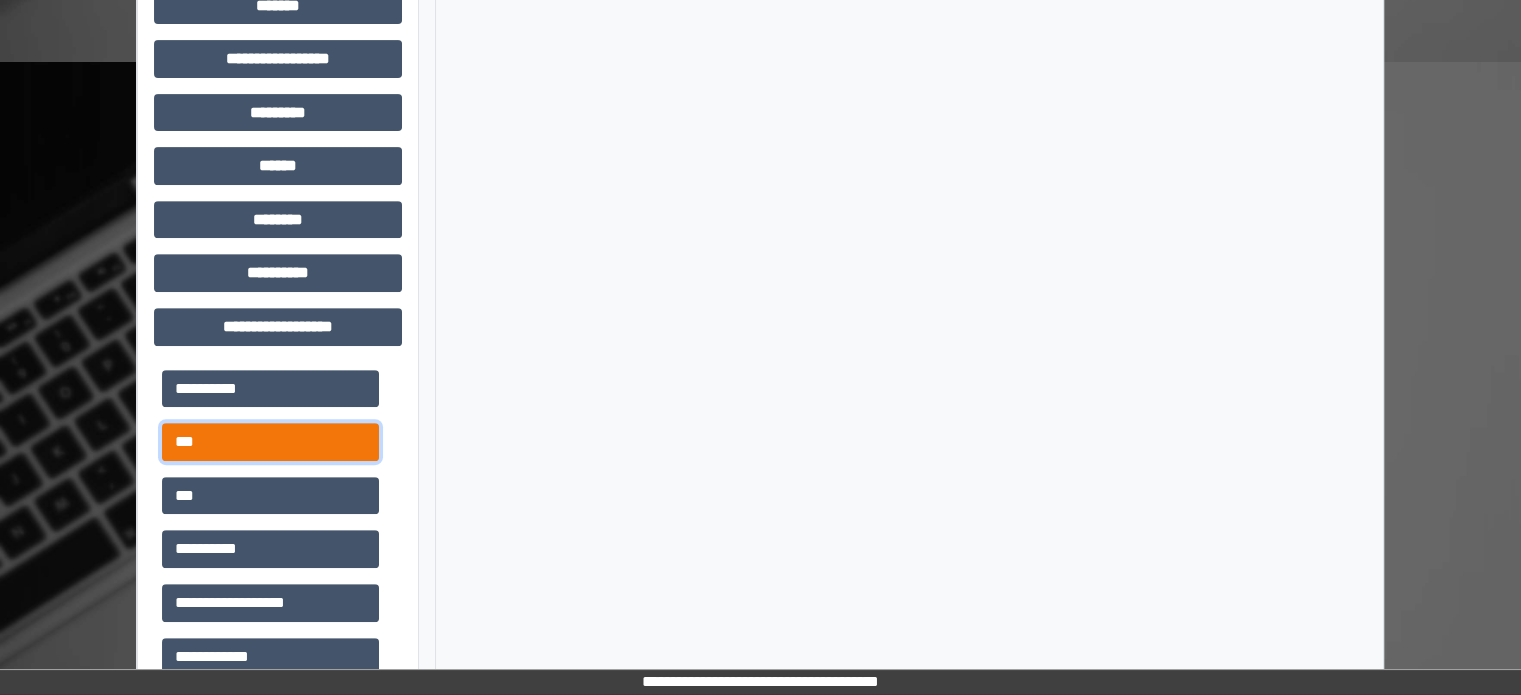 click on "***" at bounding box center (270, 442) 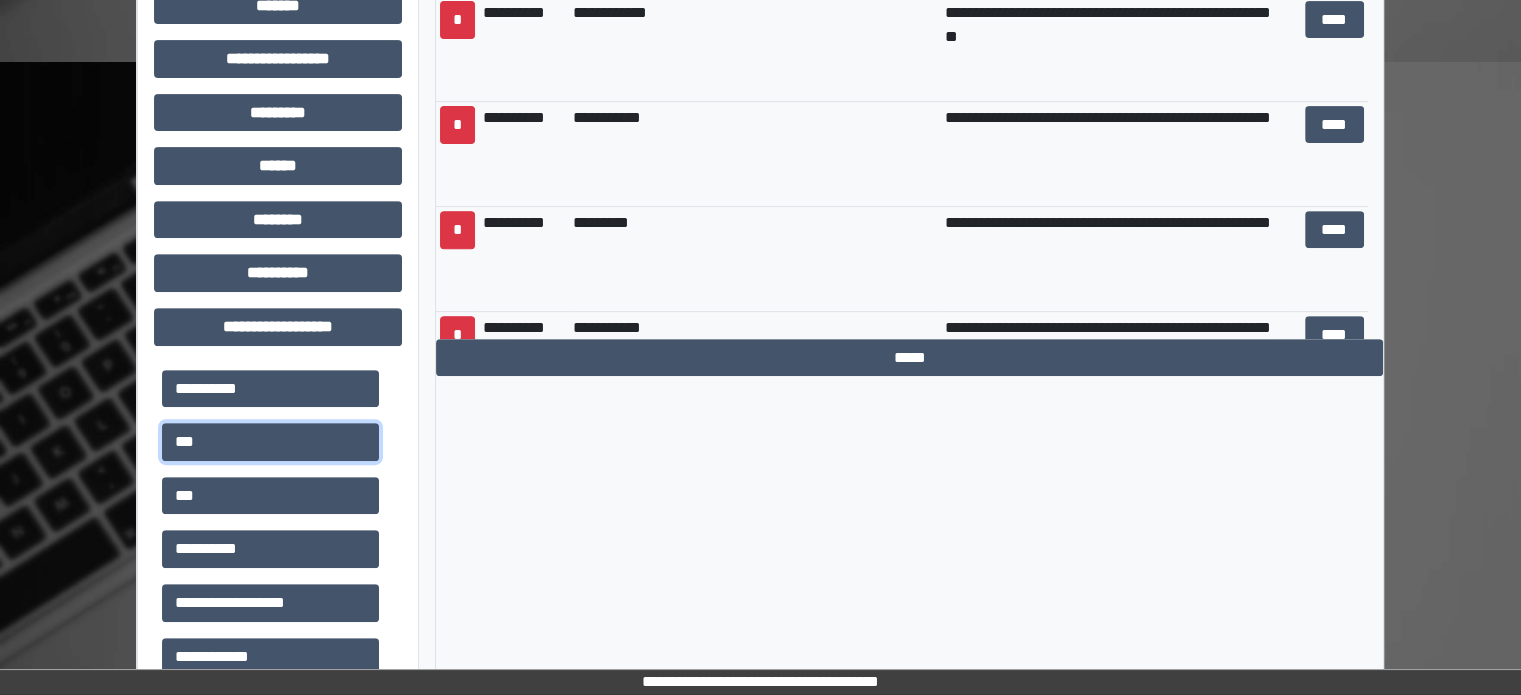 scroll, scrollTop: 571, scrollLeft: 0, axis: vertical 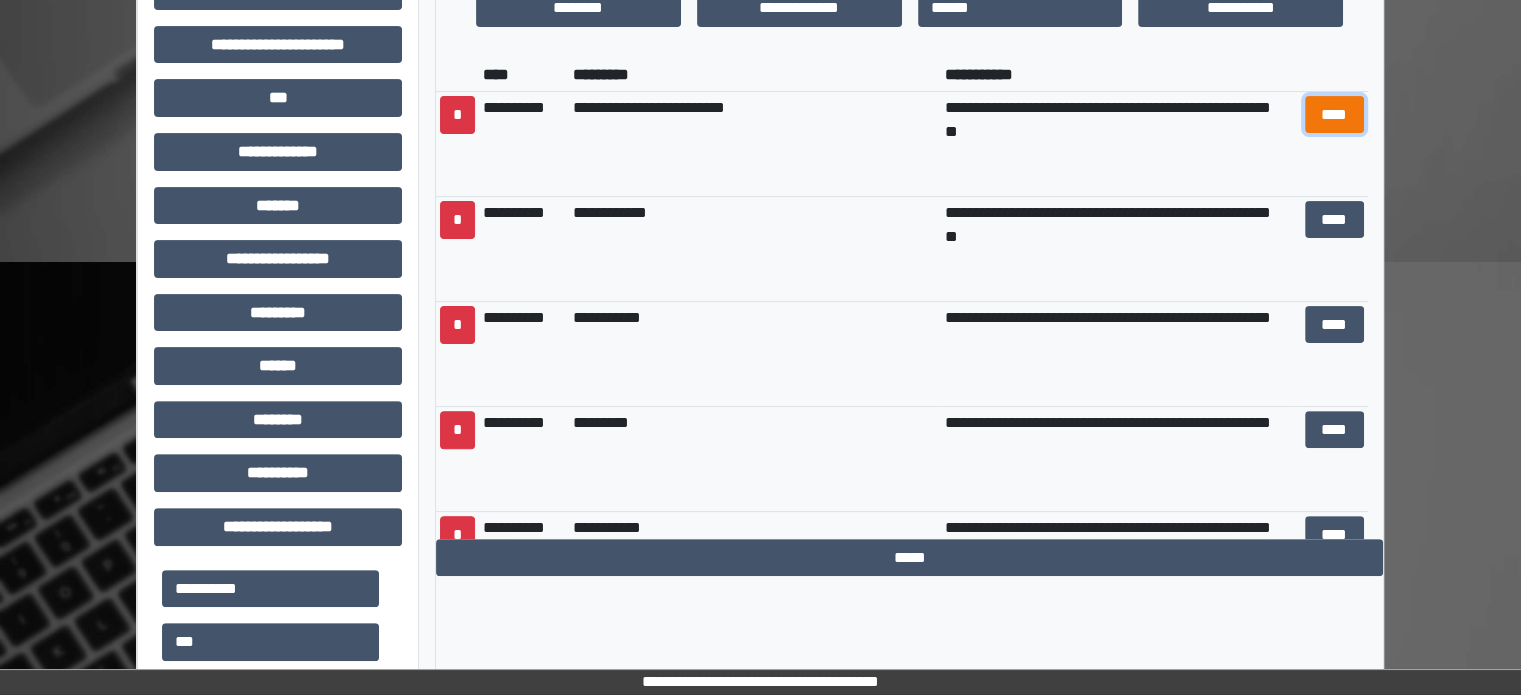 click on "****" at bounding box center (1334, 115) 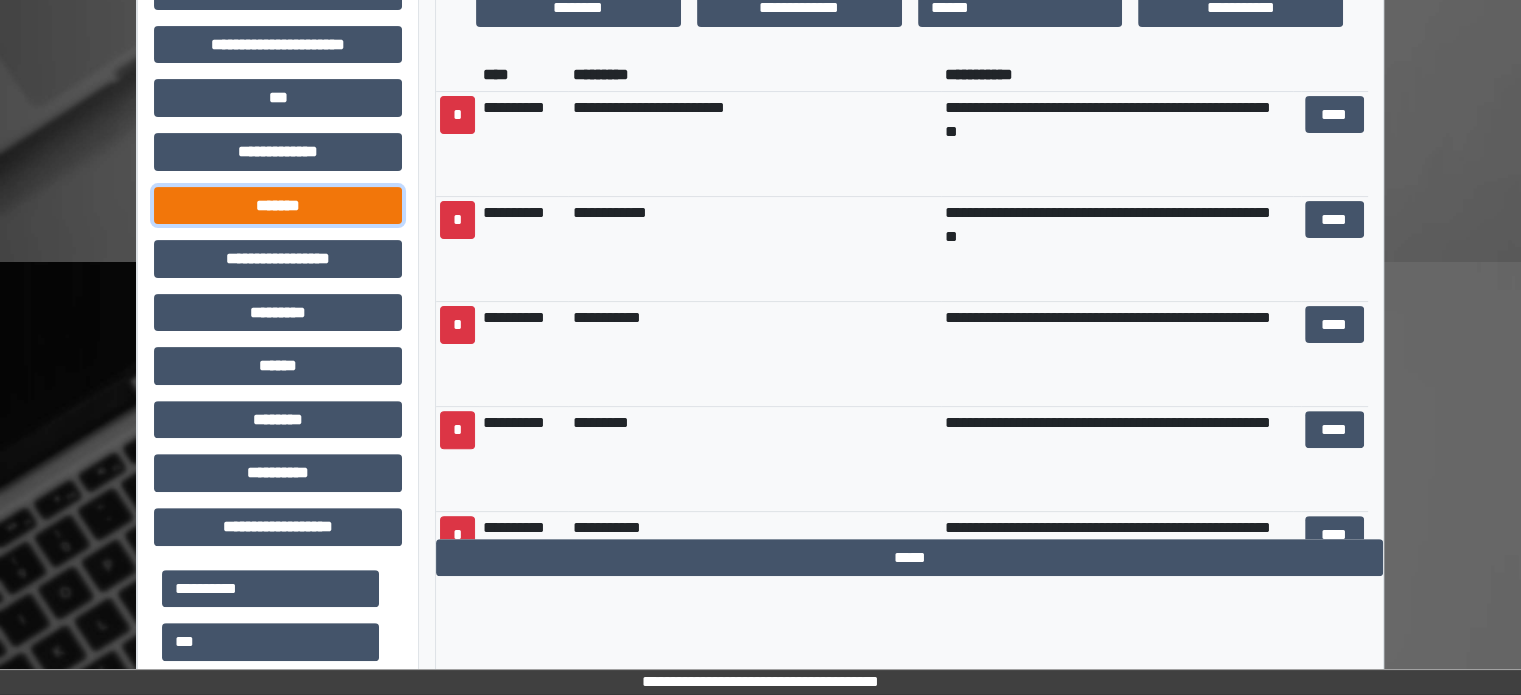 click on "*******" at bounding box center [278, 206] 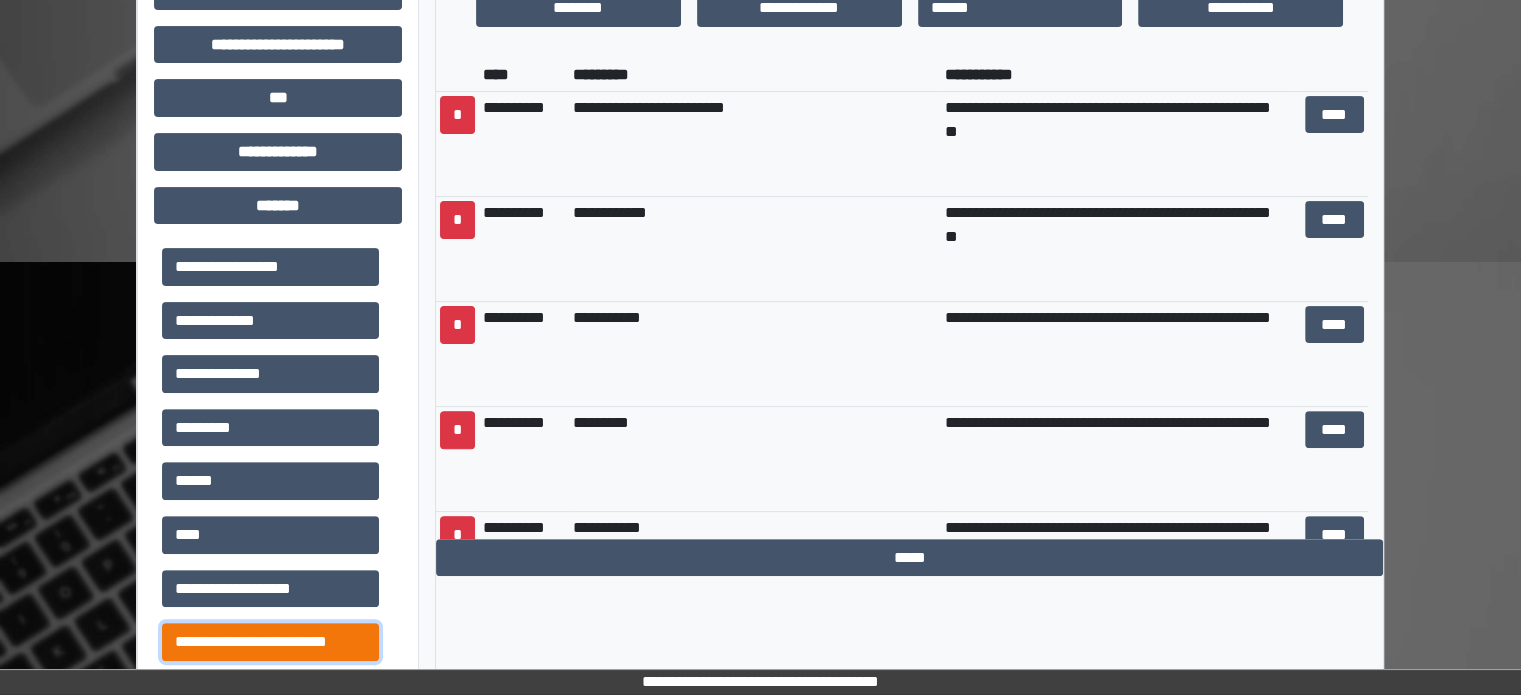 click on "**********" at bounding box center [270, 642] 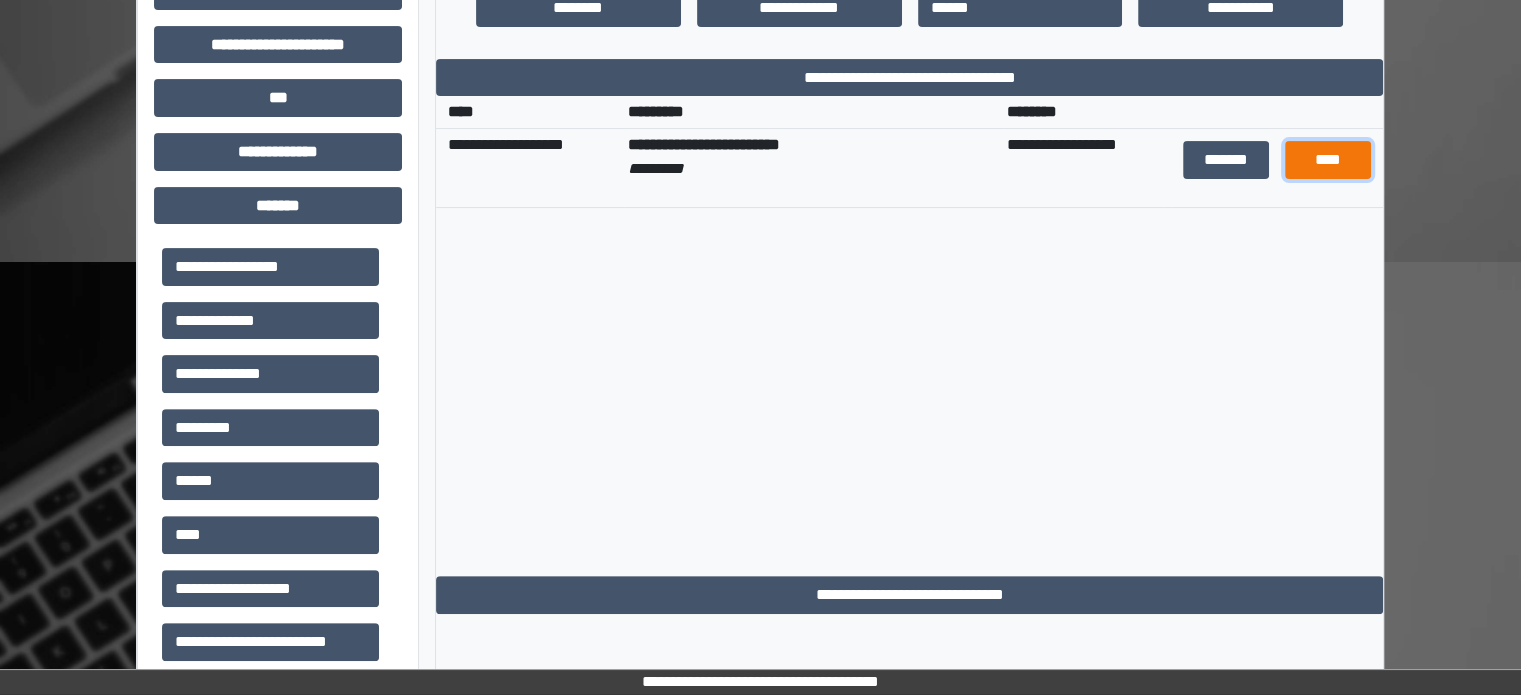 click on "****" at bounding box center (1327, 160) 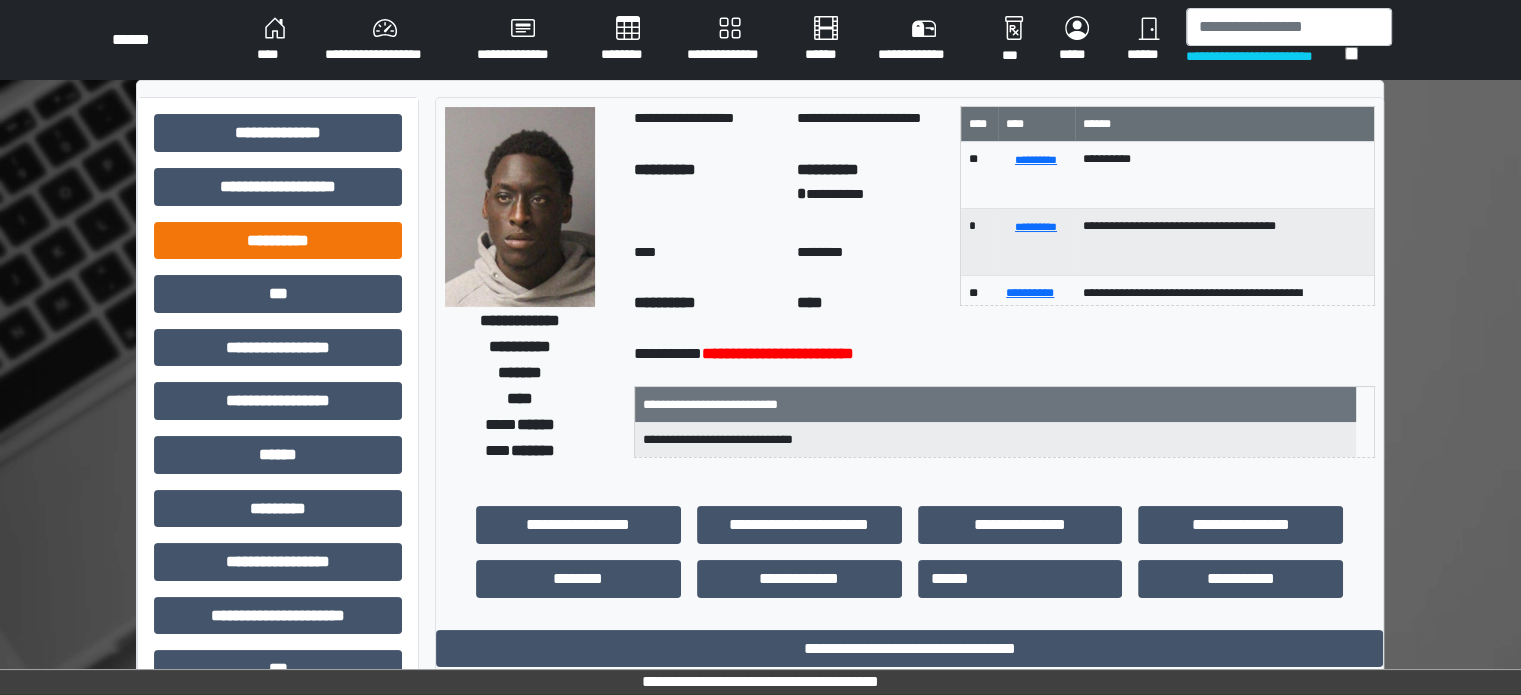 scroll, scrollTop: 0, scrollLeft: 0, axis: both 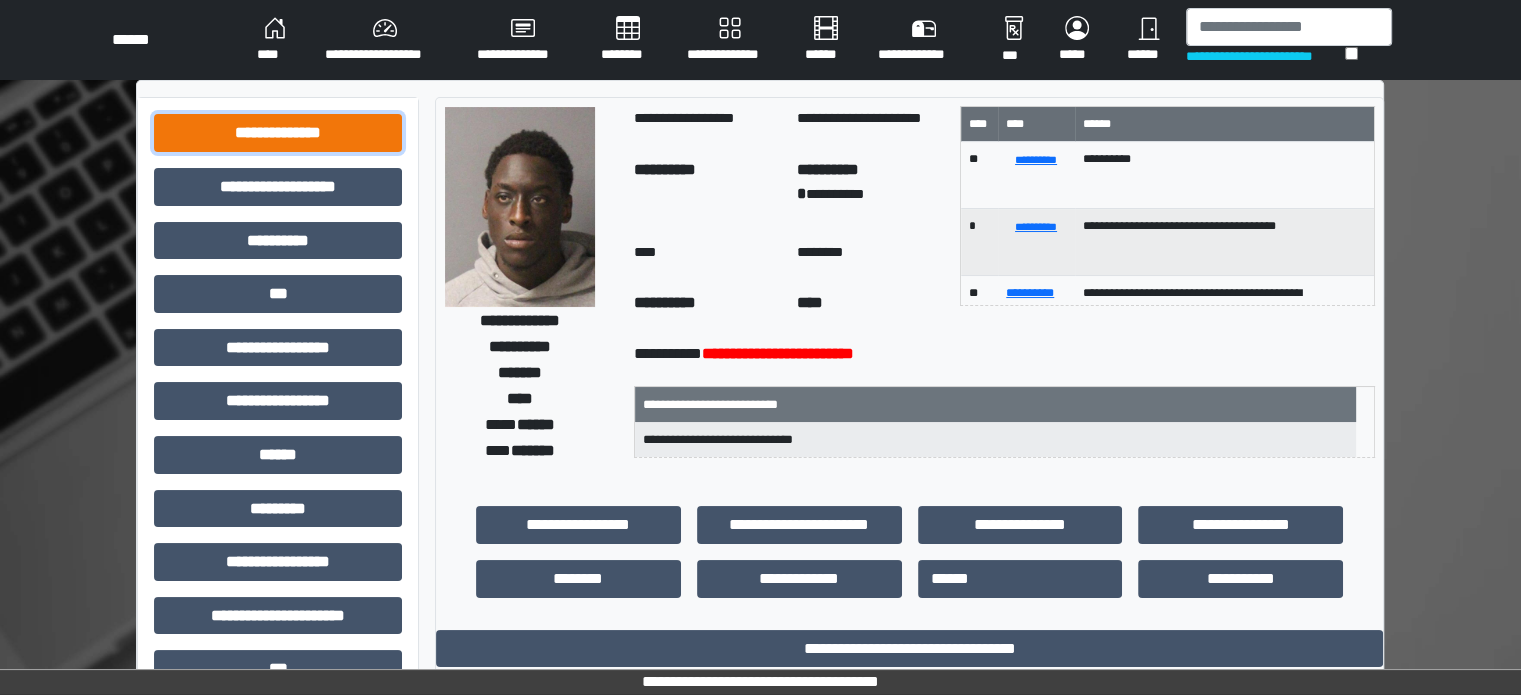 click on "**********" at bounding box center (278, 133) 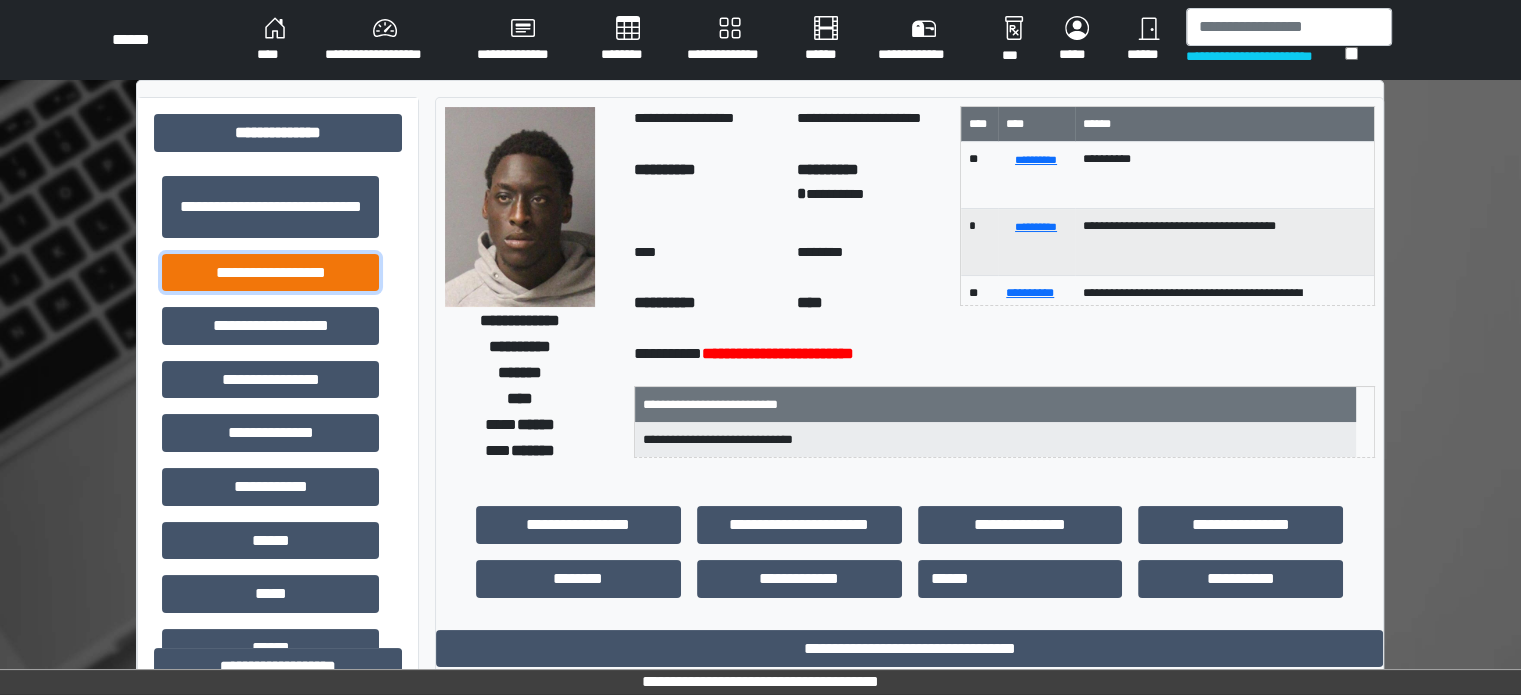 click on "**********" at bounding box center [270, 273] 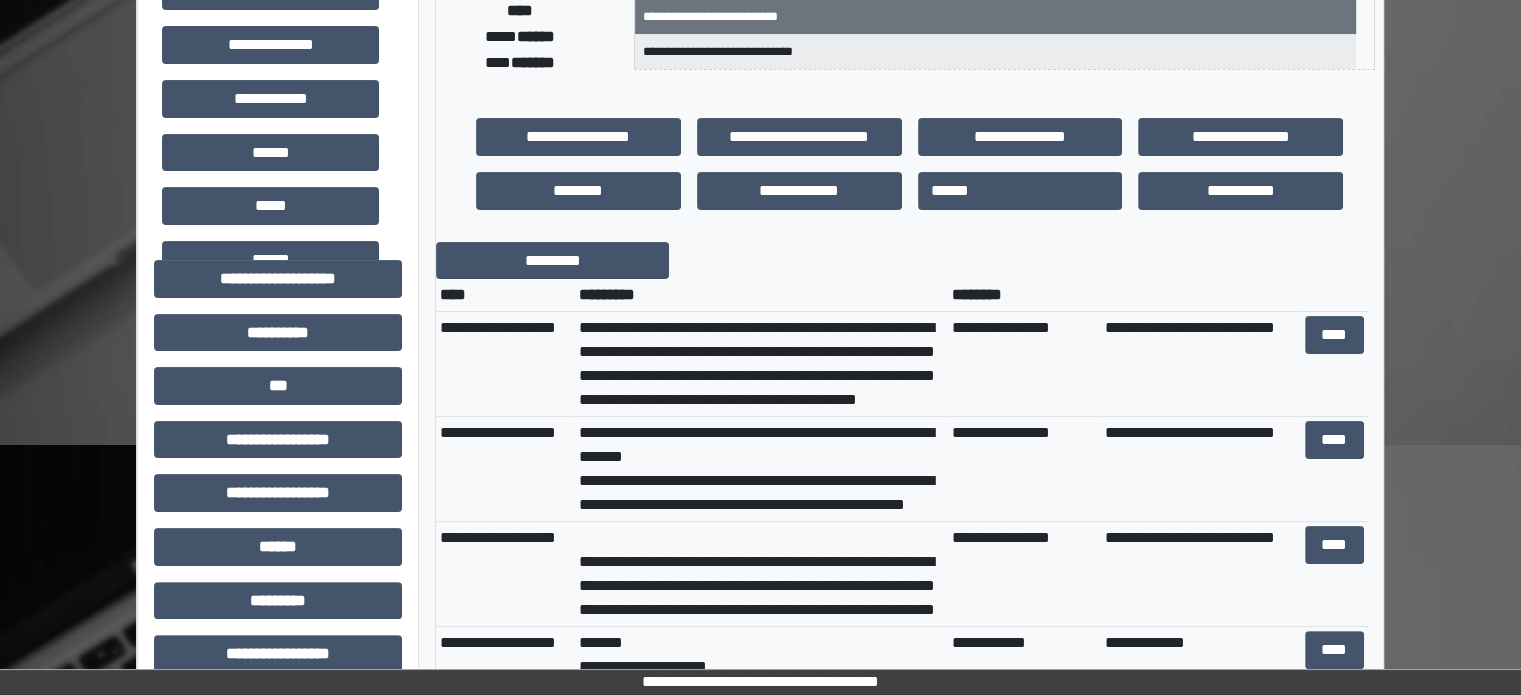 scroll, scrollTop: 400, scrollLeft: 0, axis: vertical 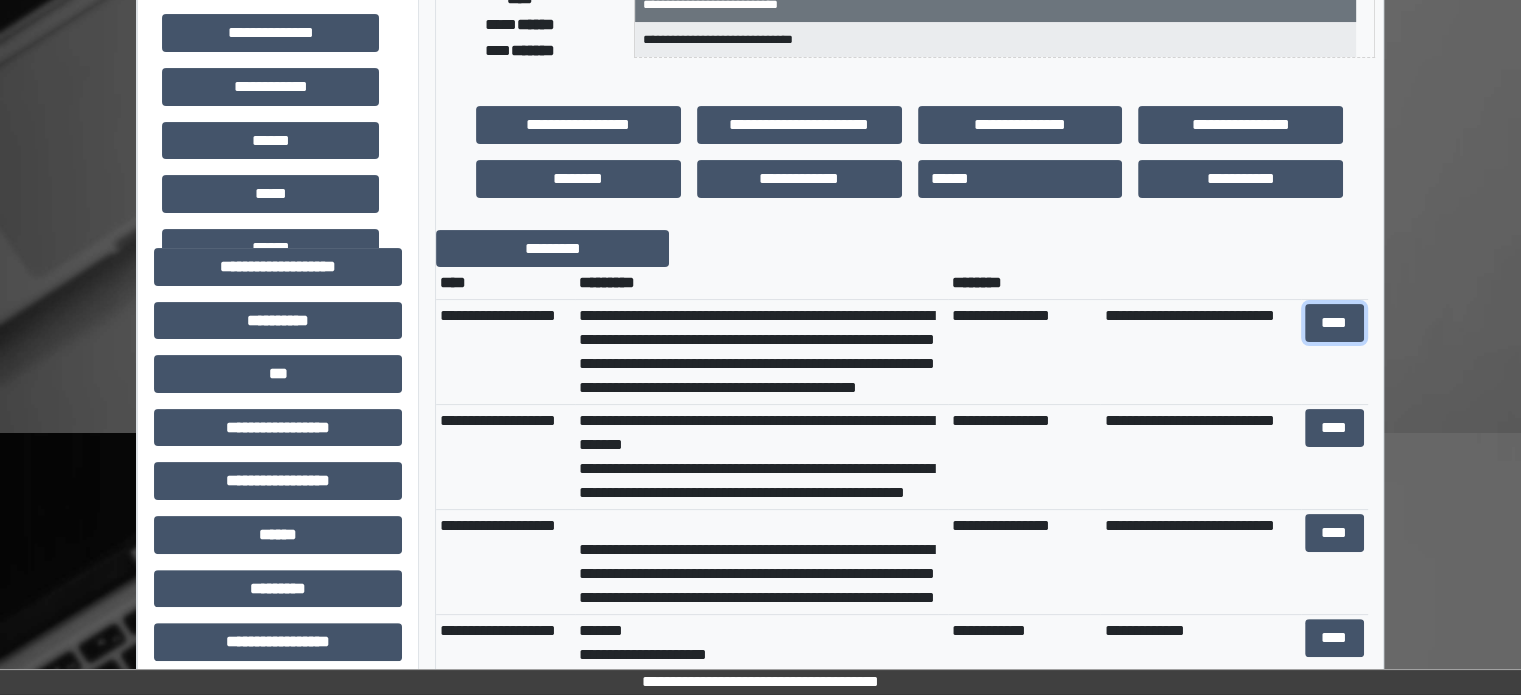 click on "****" at bounding box center (1334, 323) 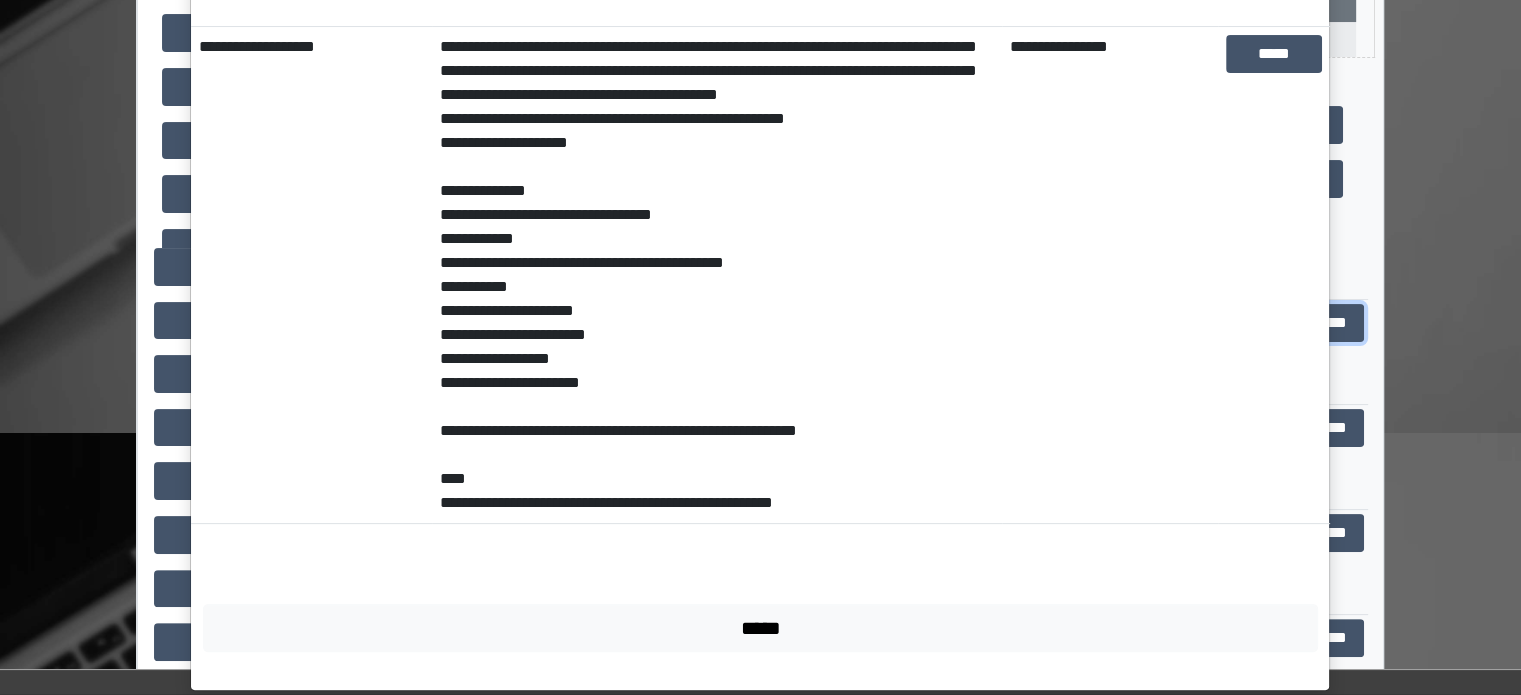 scroll, scrollTop: 378, scrollLeft: 0, axis: vertical 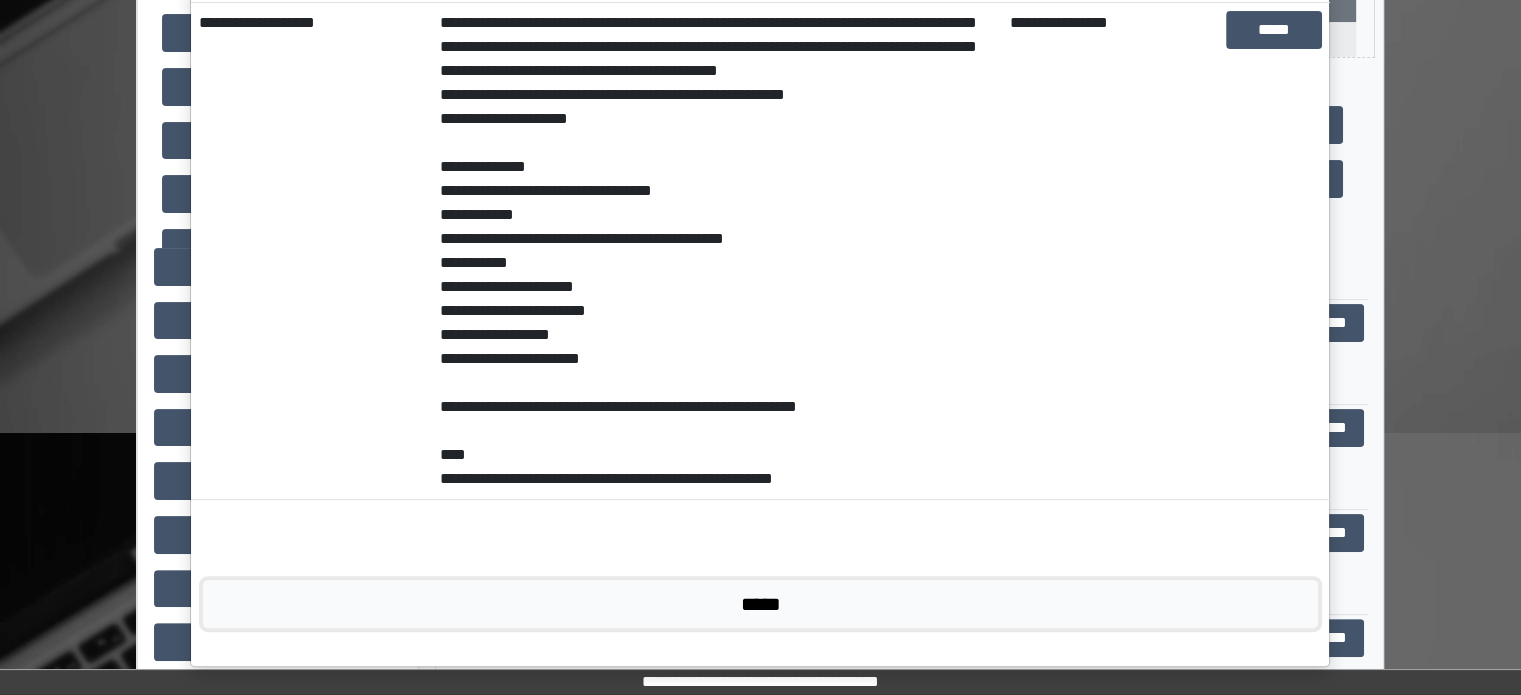 click on "*****" at bounding box center [760, 604] 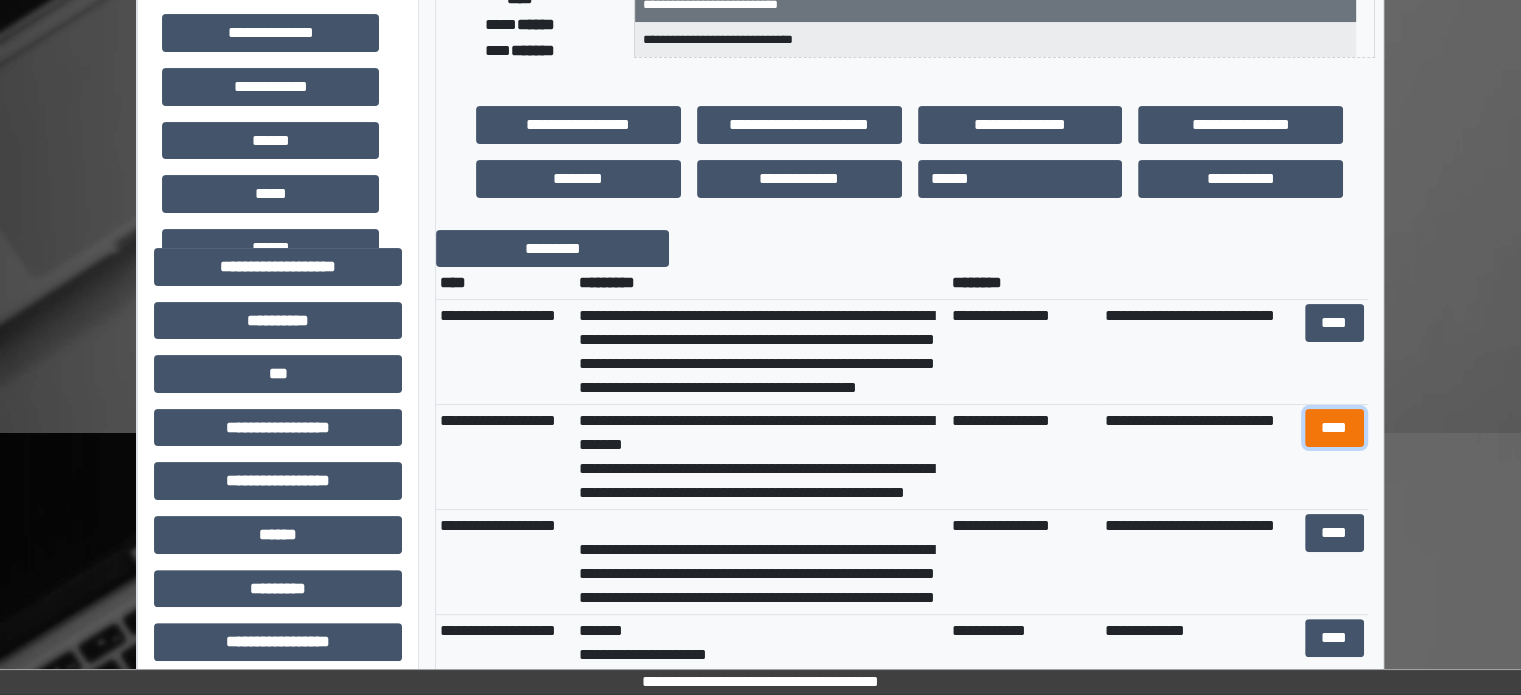 click on "****" at bounding box center (1334, 428) 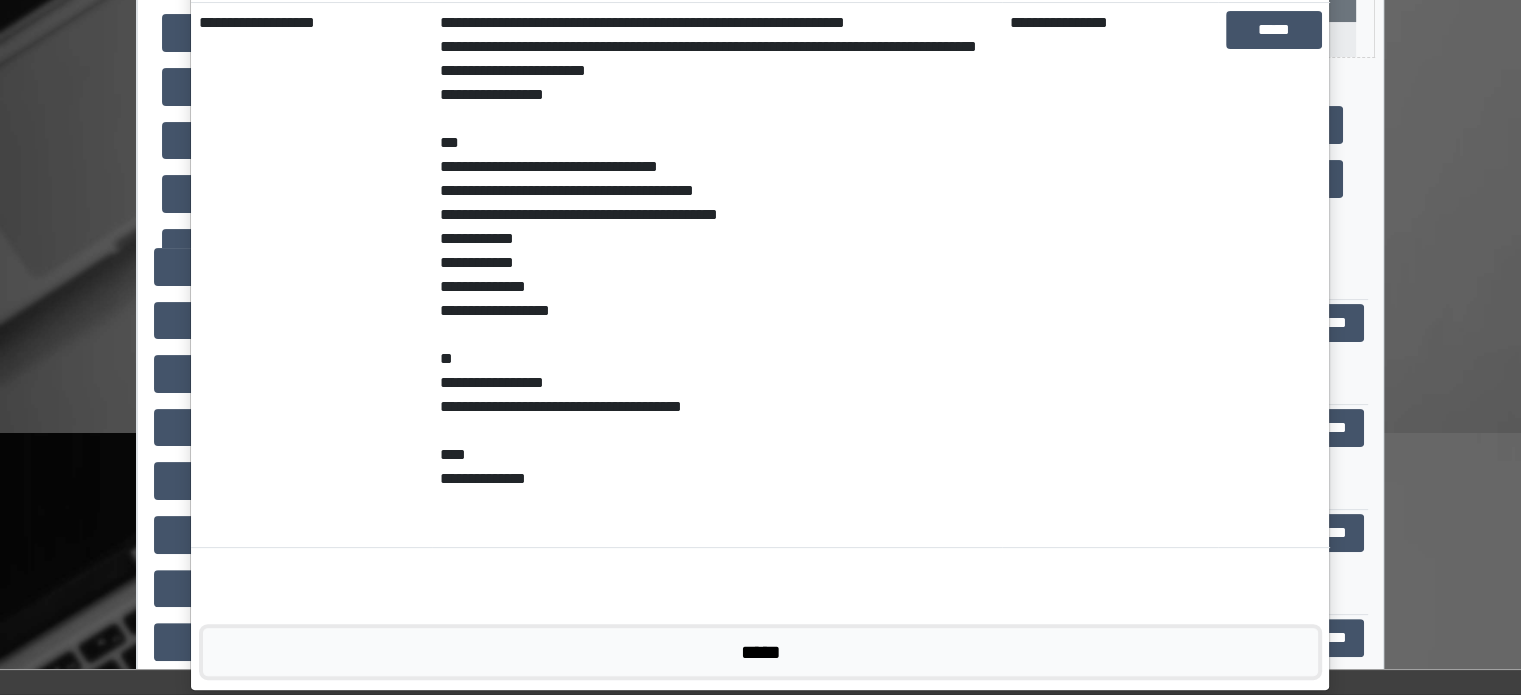 click on "*****" at bounding box center [760, 652] 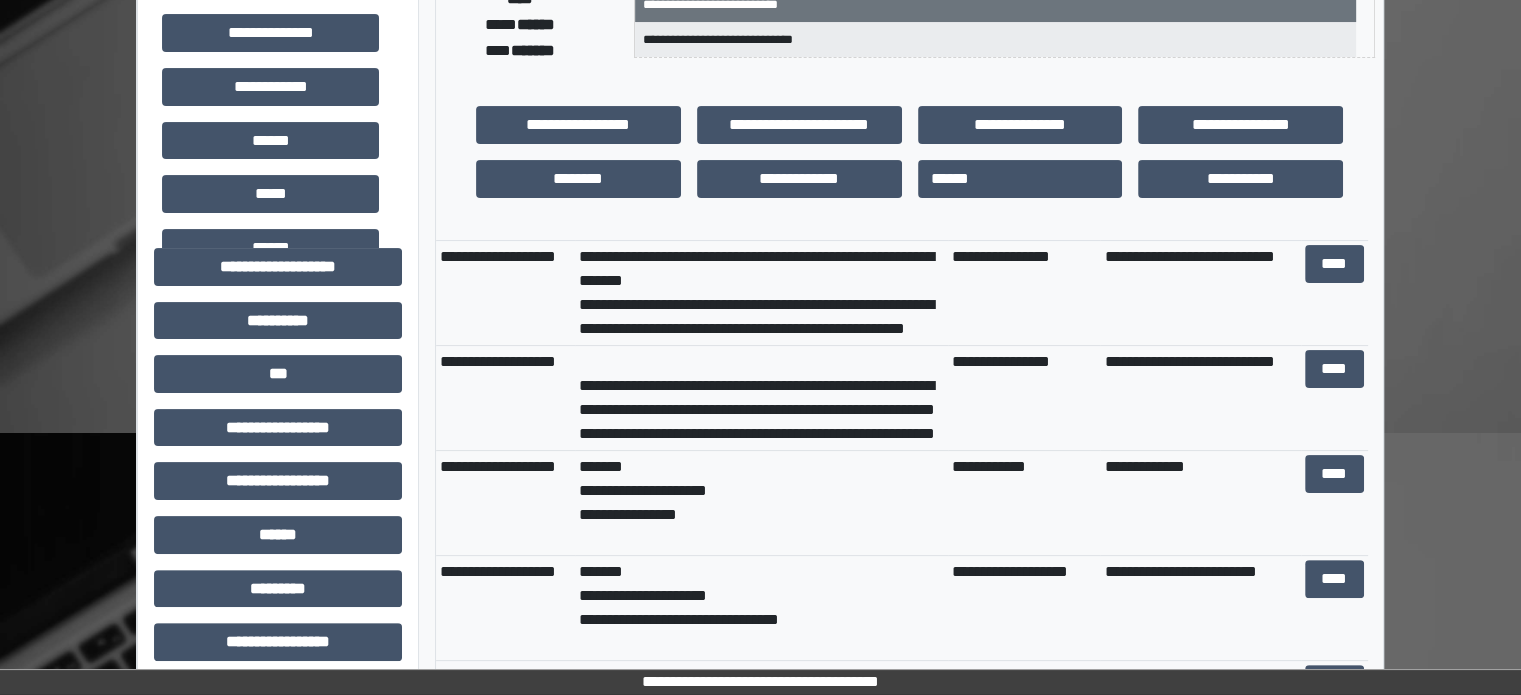 scroll, scrollTop: 200, scrollLeft: 0, axis: vertical 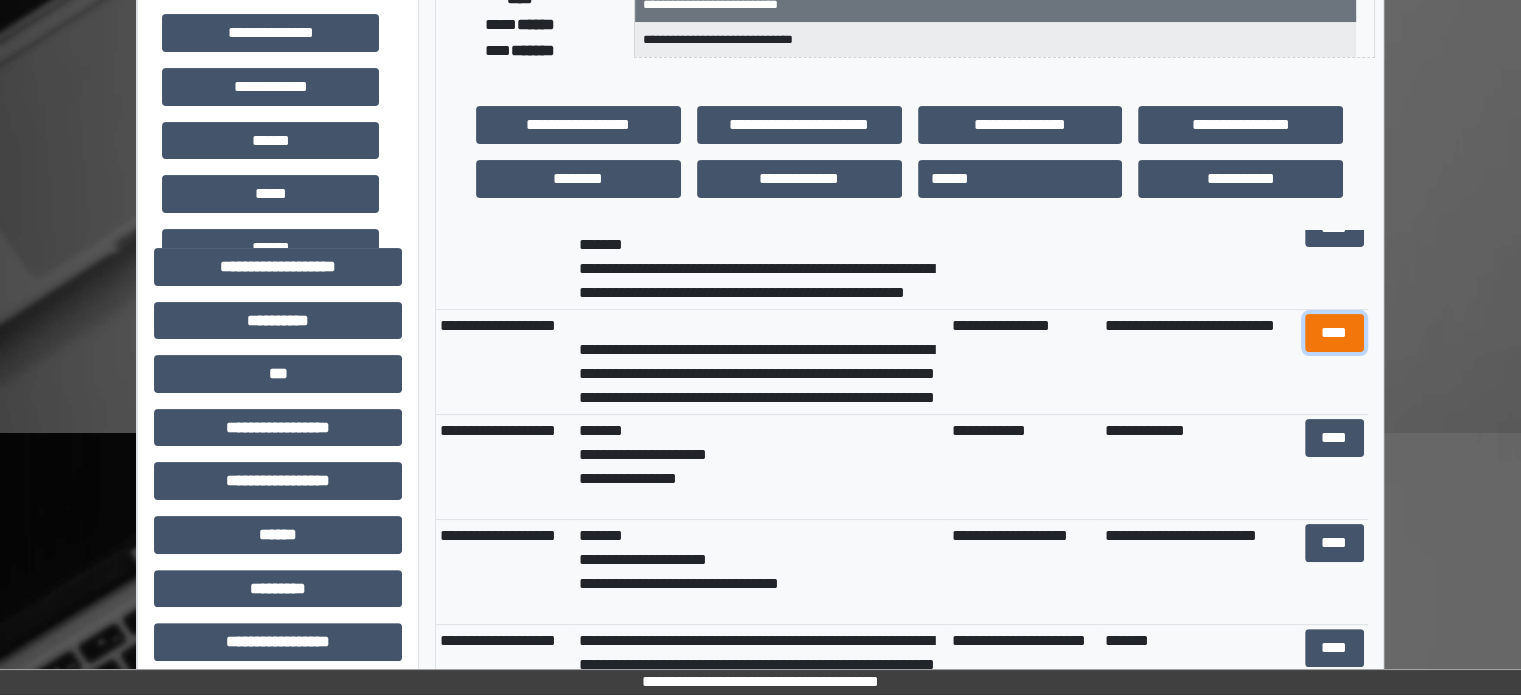 click on "****" at bounding box center [1334, 333] 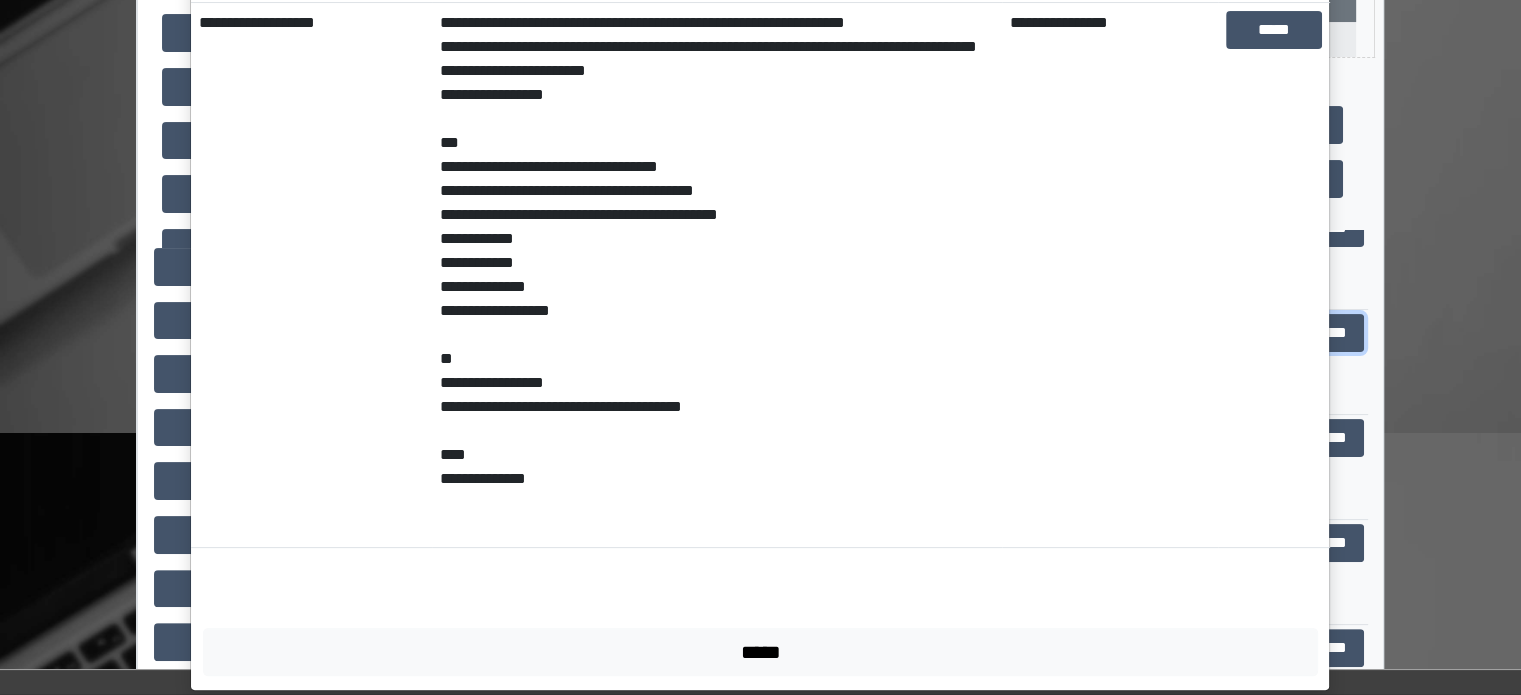 scroll, scrollTop: 90, scrollLeft: 0, axis: vertical 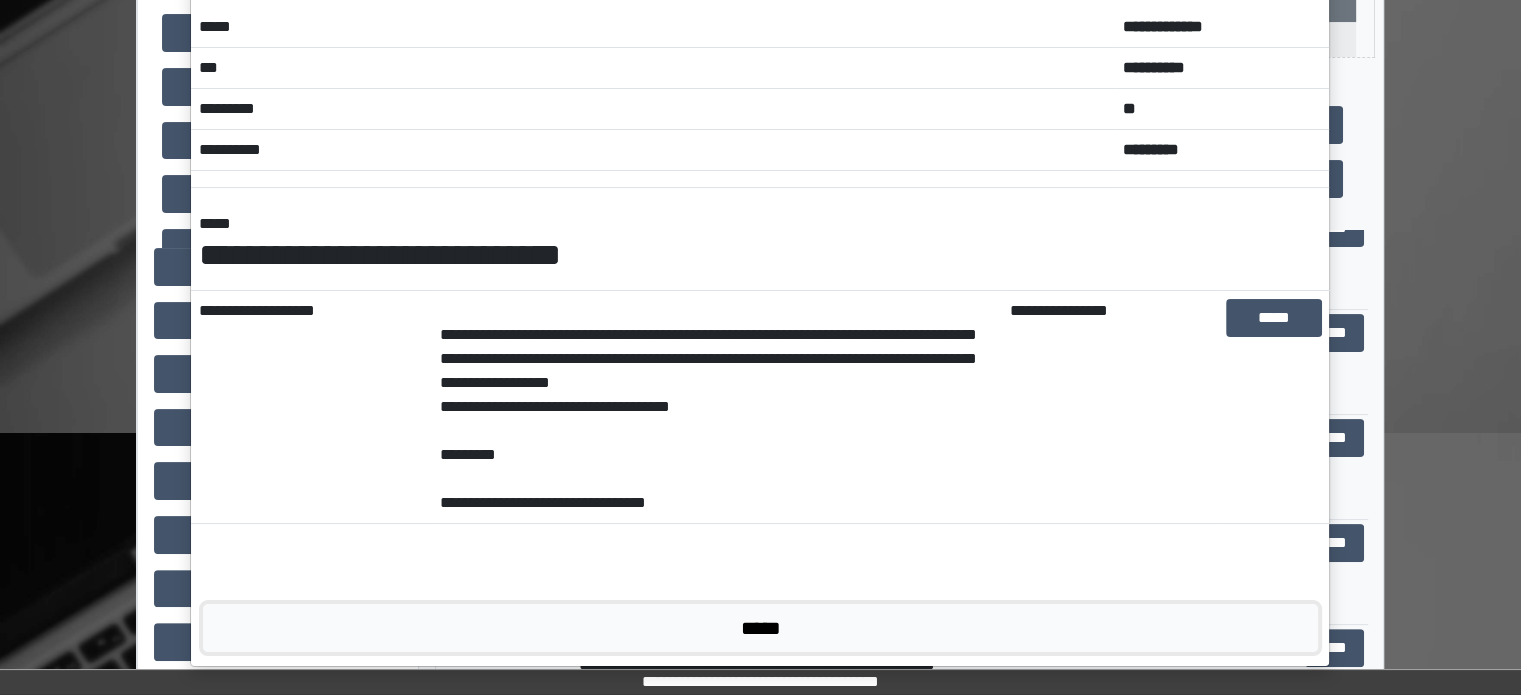click on "*****" at bounding box center (760, 628) 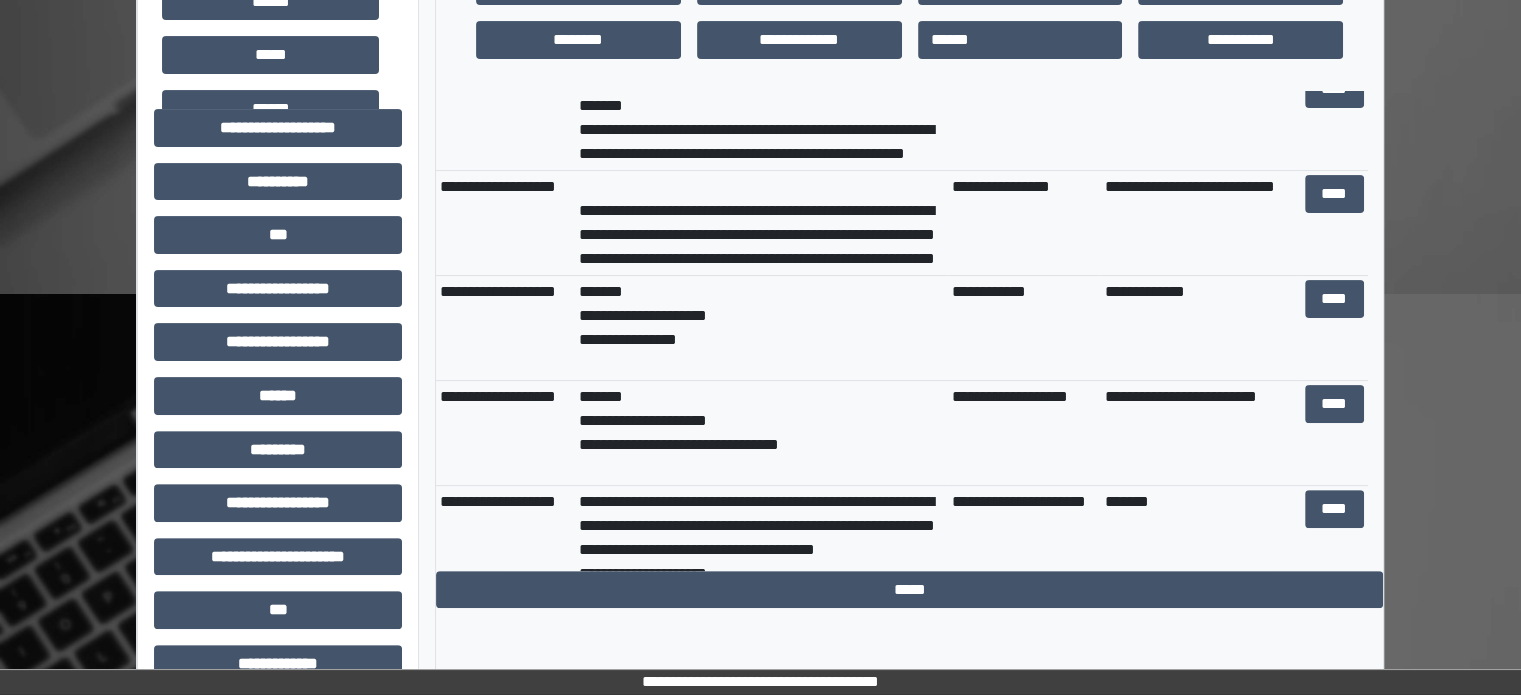 scroll, scrollTop: 600, scrollLeft: 0, axis: vertical 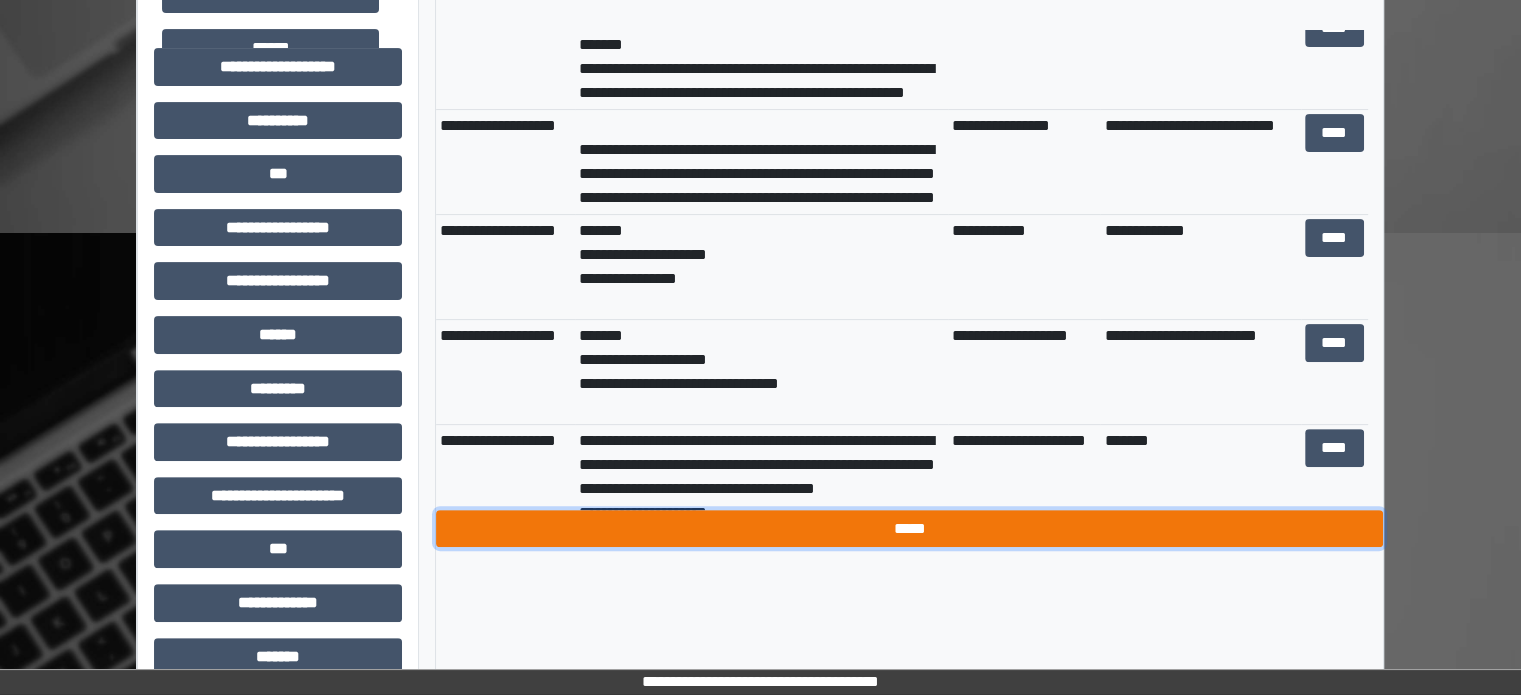drag, startPoint x: 948, startPoint y: 525, endPoint x: 936, endPoint y: 526, distance: 12.0415945 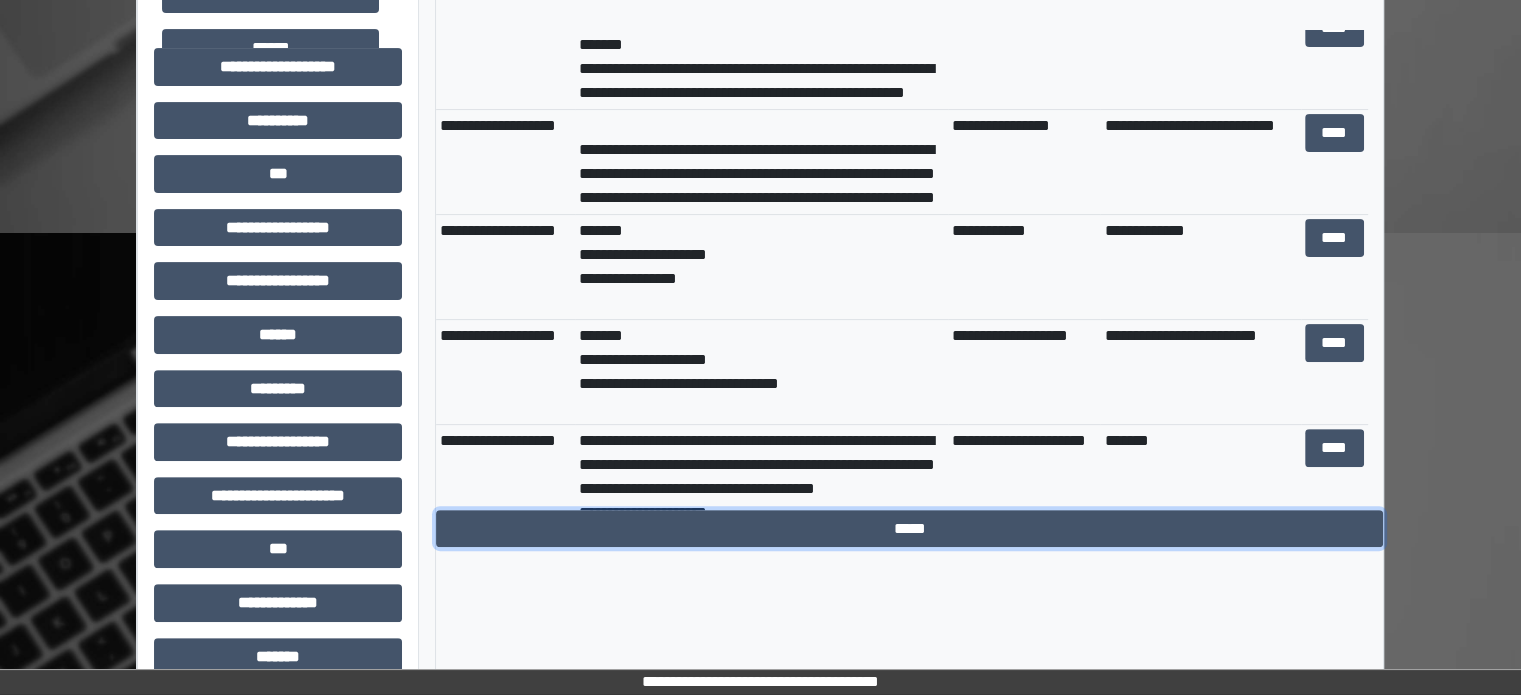 click on "*****" at bounding box center [909, 529] 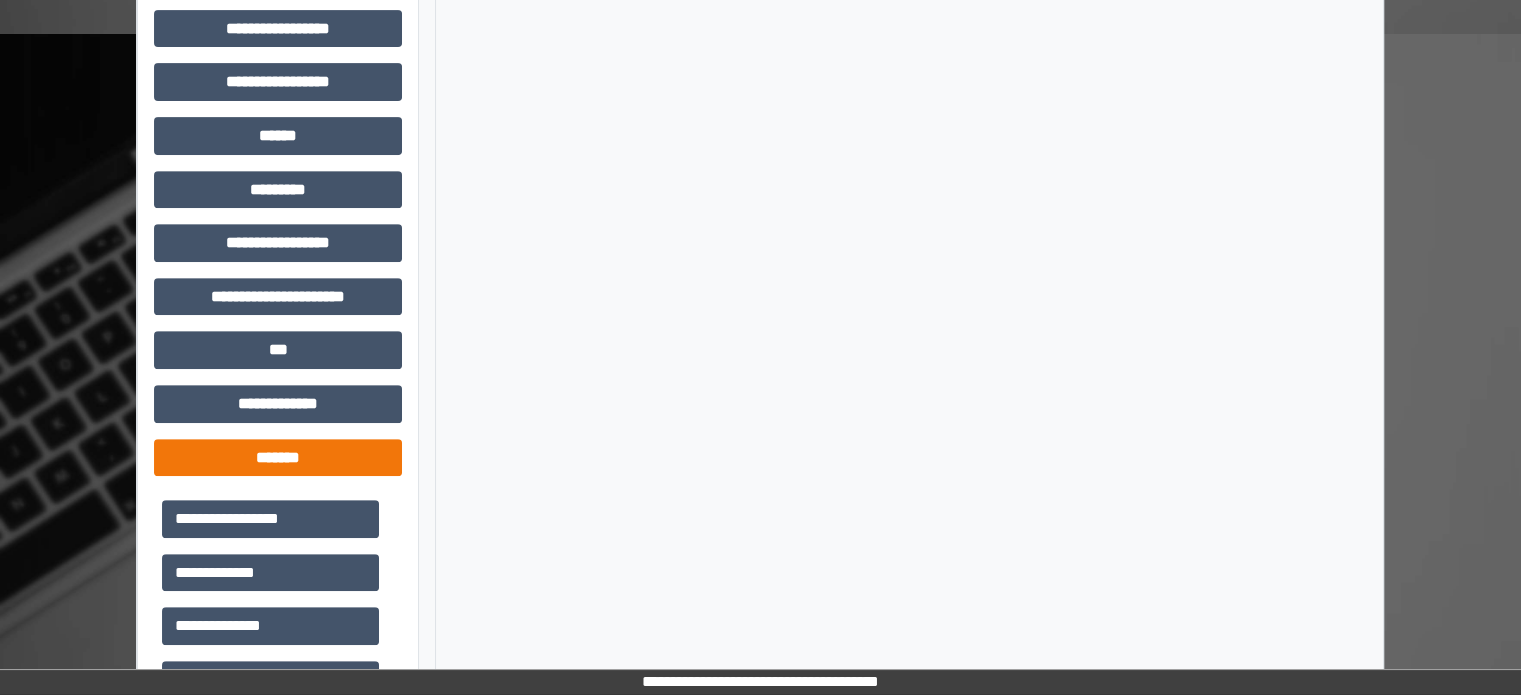 scroll, scrollTop: 800, scrollLeft: 0, axis: vertical 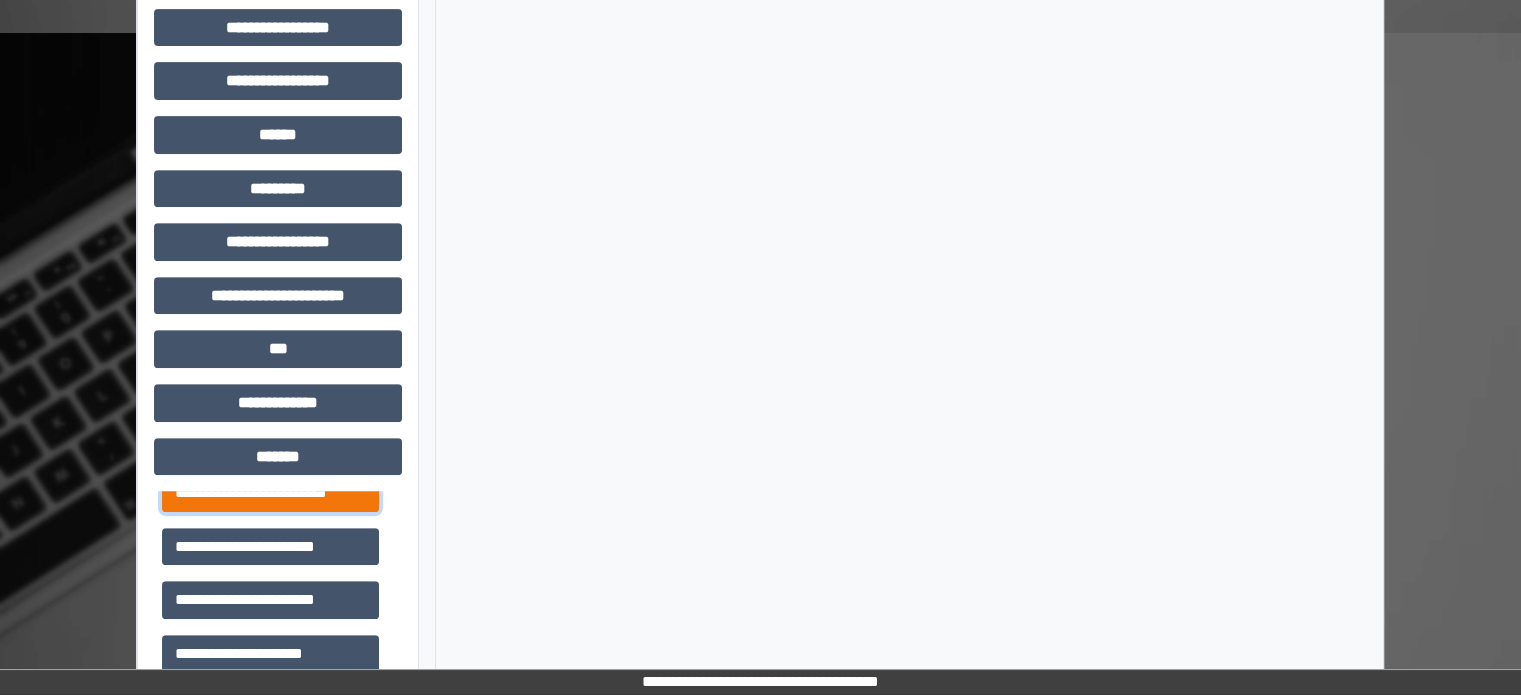click on "**********" at bounding box center (270, 493) 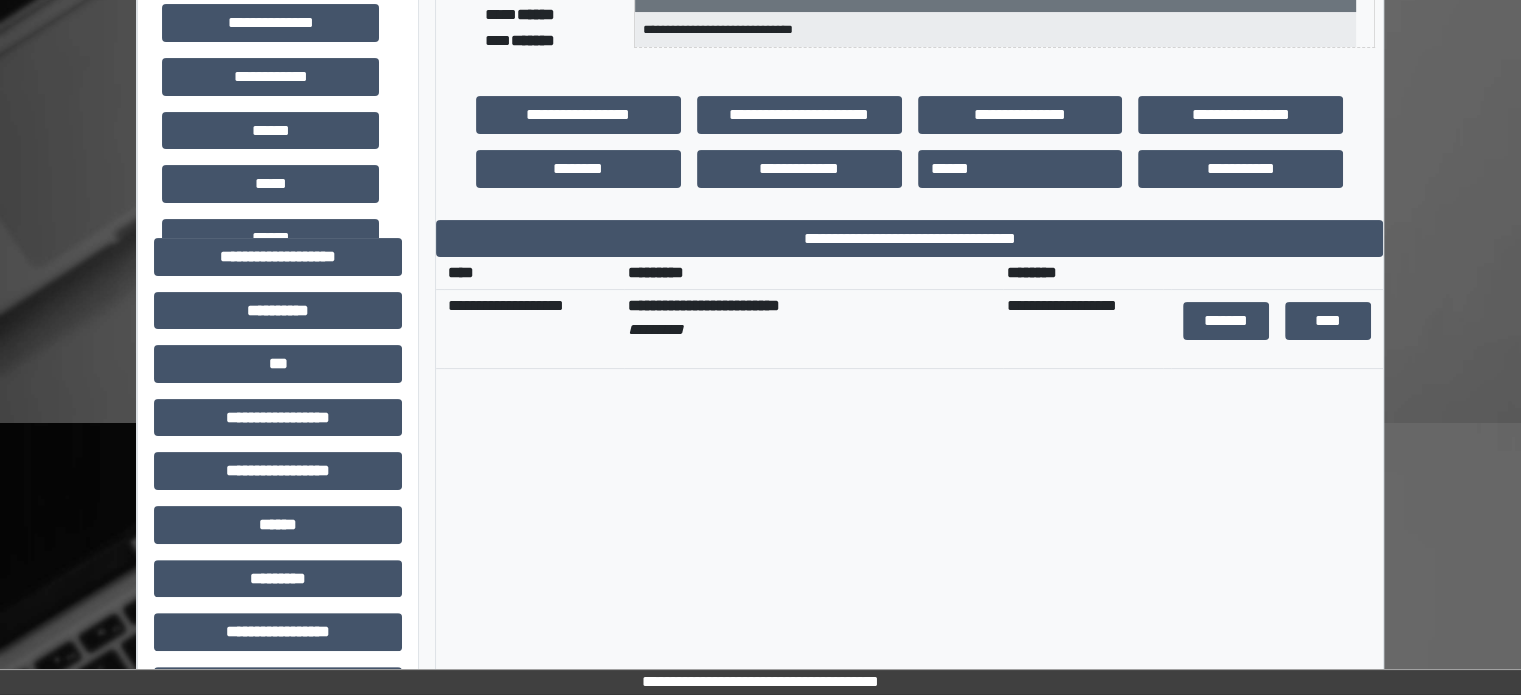 scroll, scrollTop: 400, scrollLeft: 0, axis: vertical 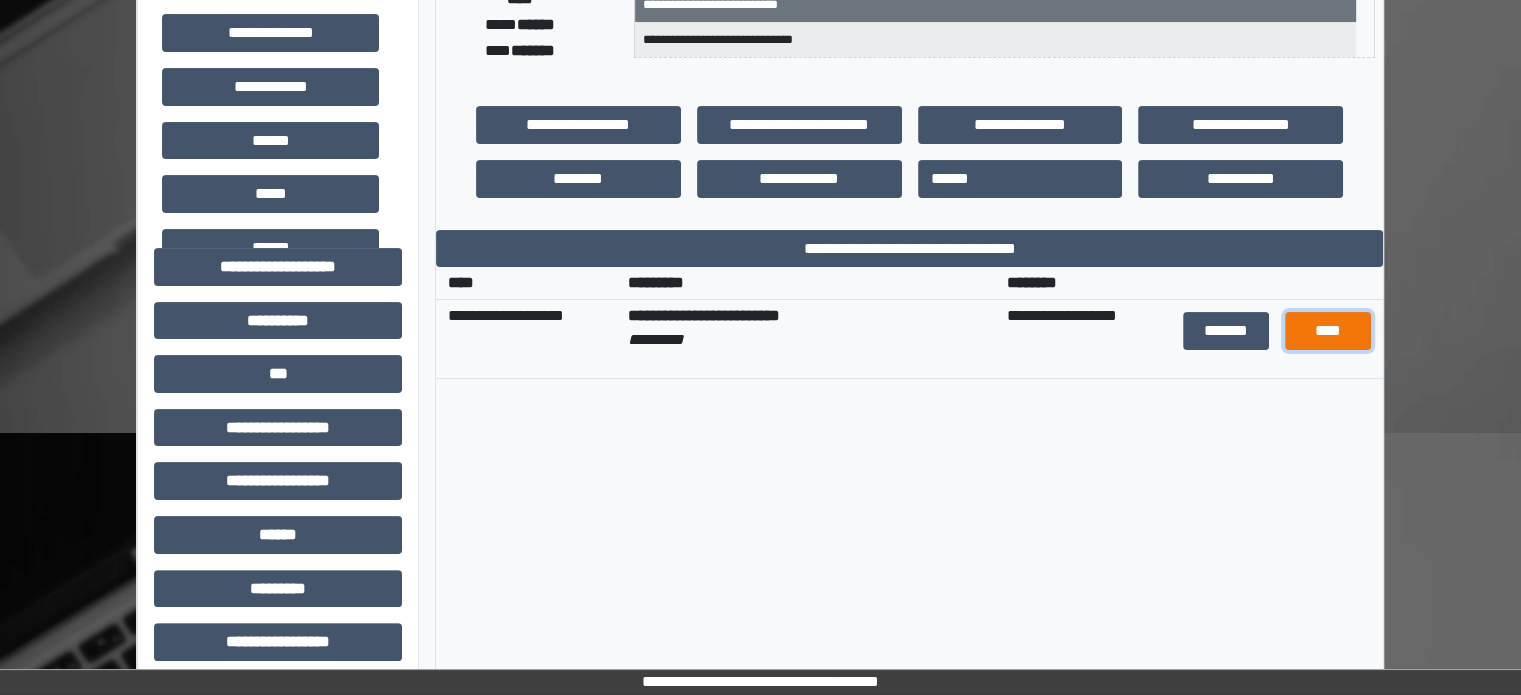 click on "****" at bounding box center [1327, 331] 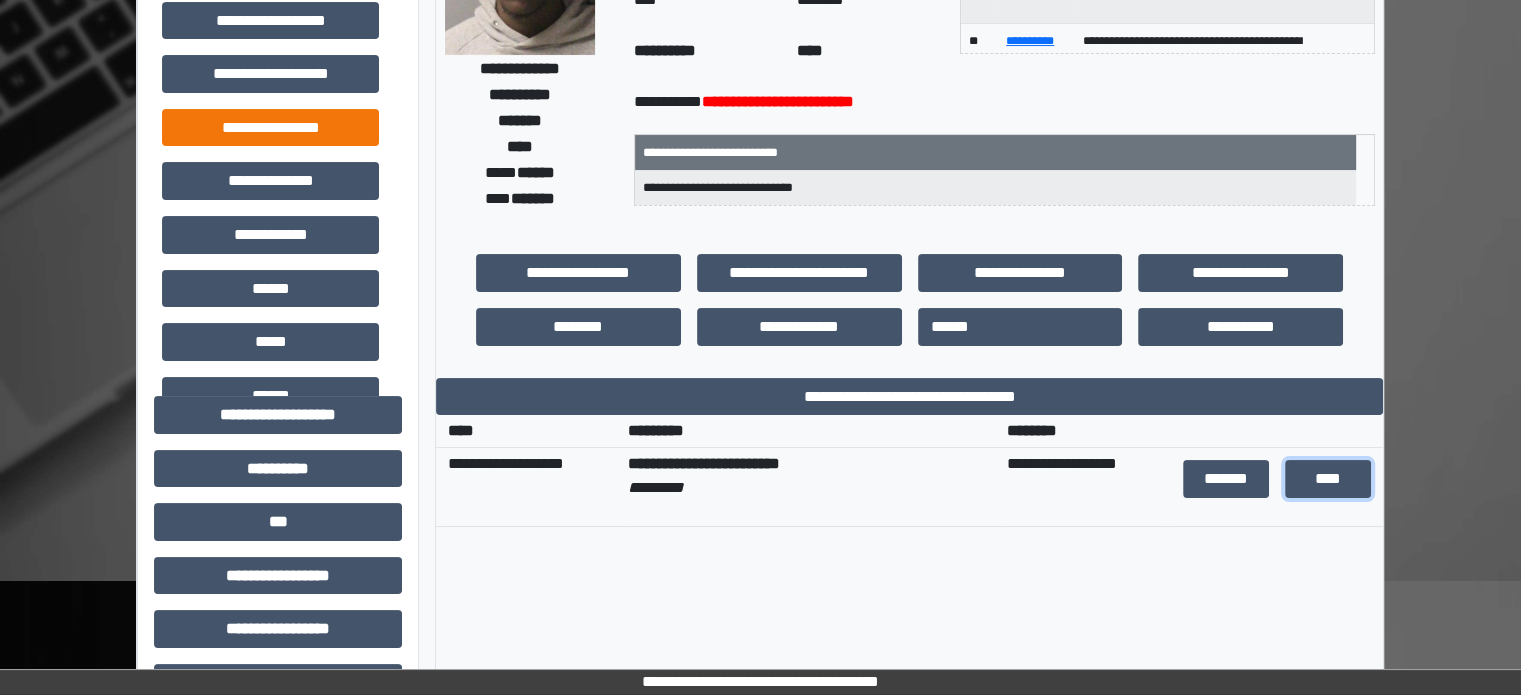 scroll, scrollTop: 0, scrollLeft: 0, axis: both 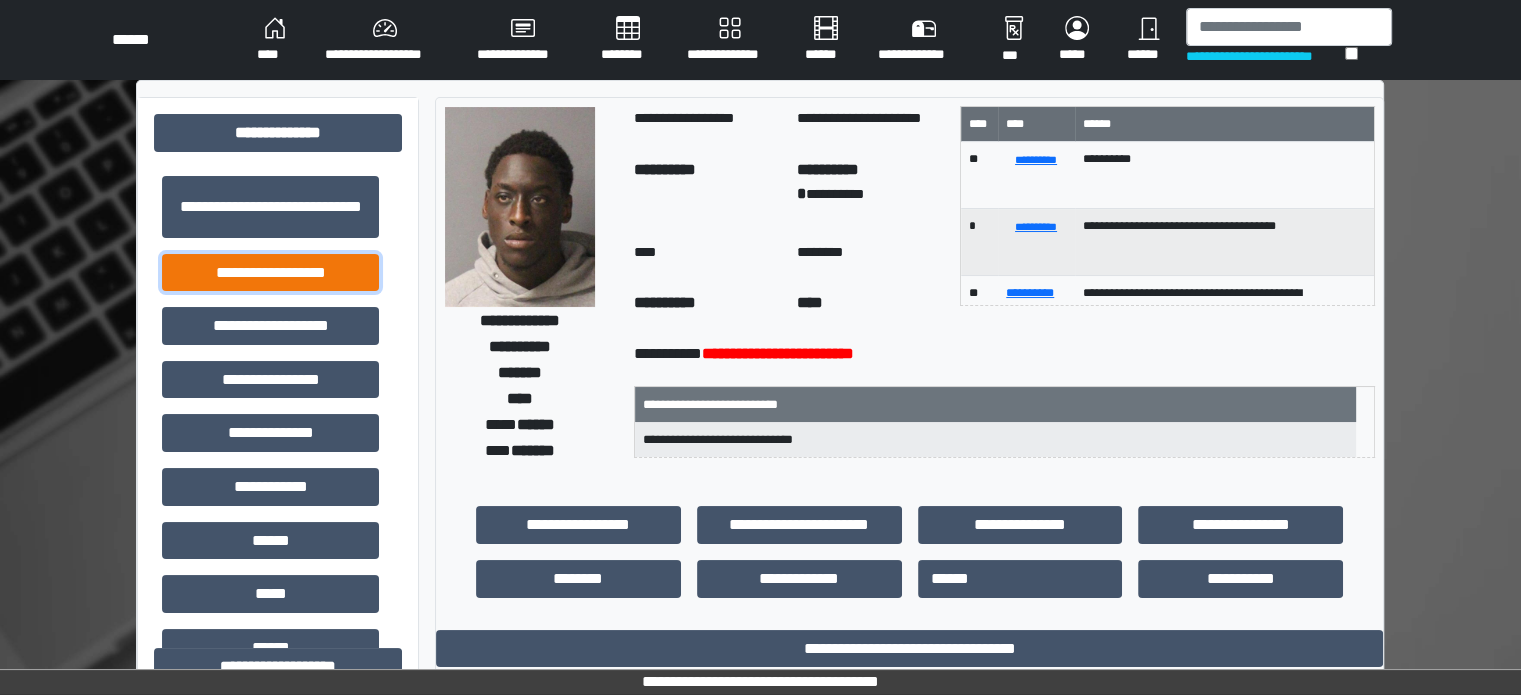 click on "**********" at bounding box center [270, 273] 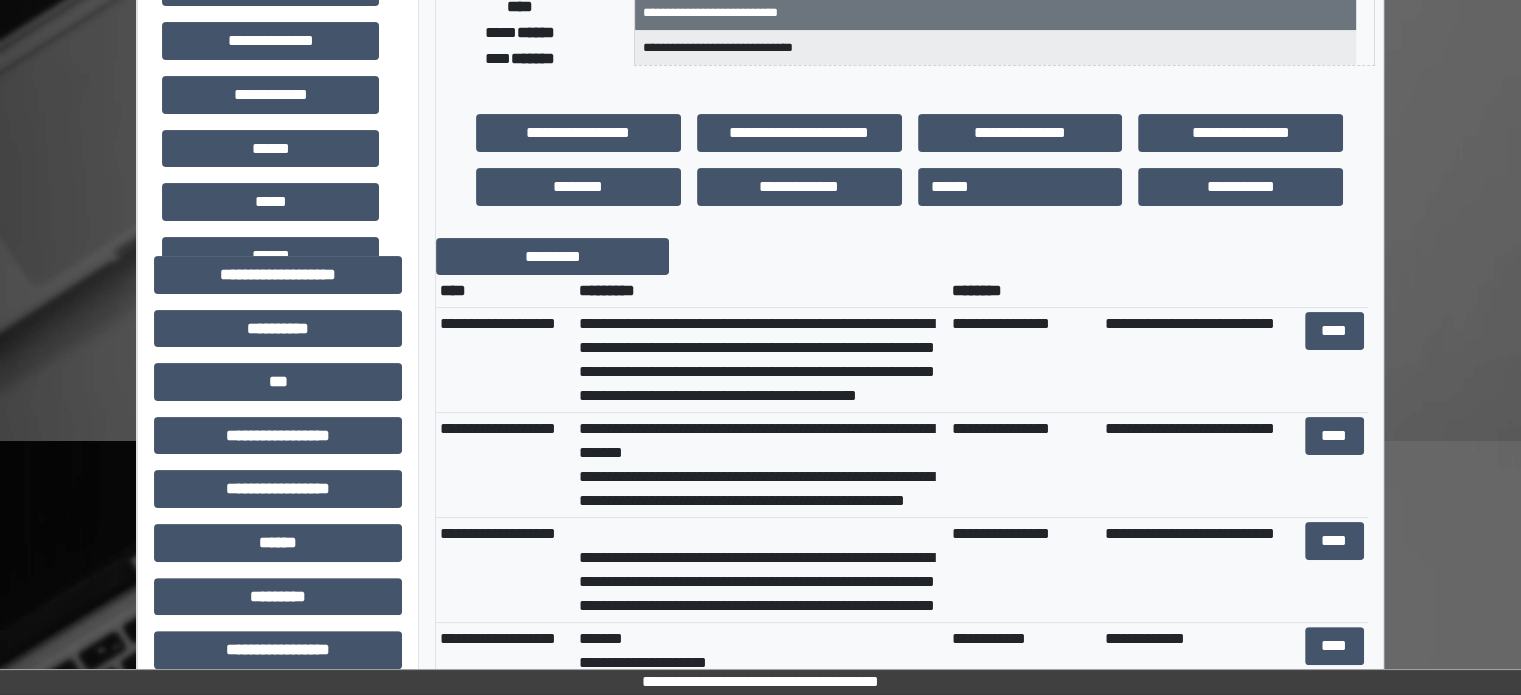 scroll, scrollTop: 400, scrollLeft: 0, axis: vertical 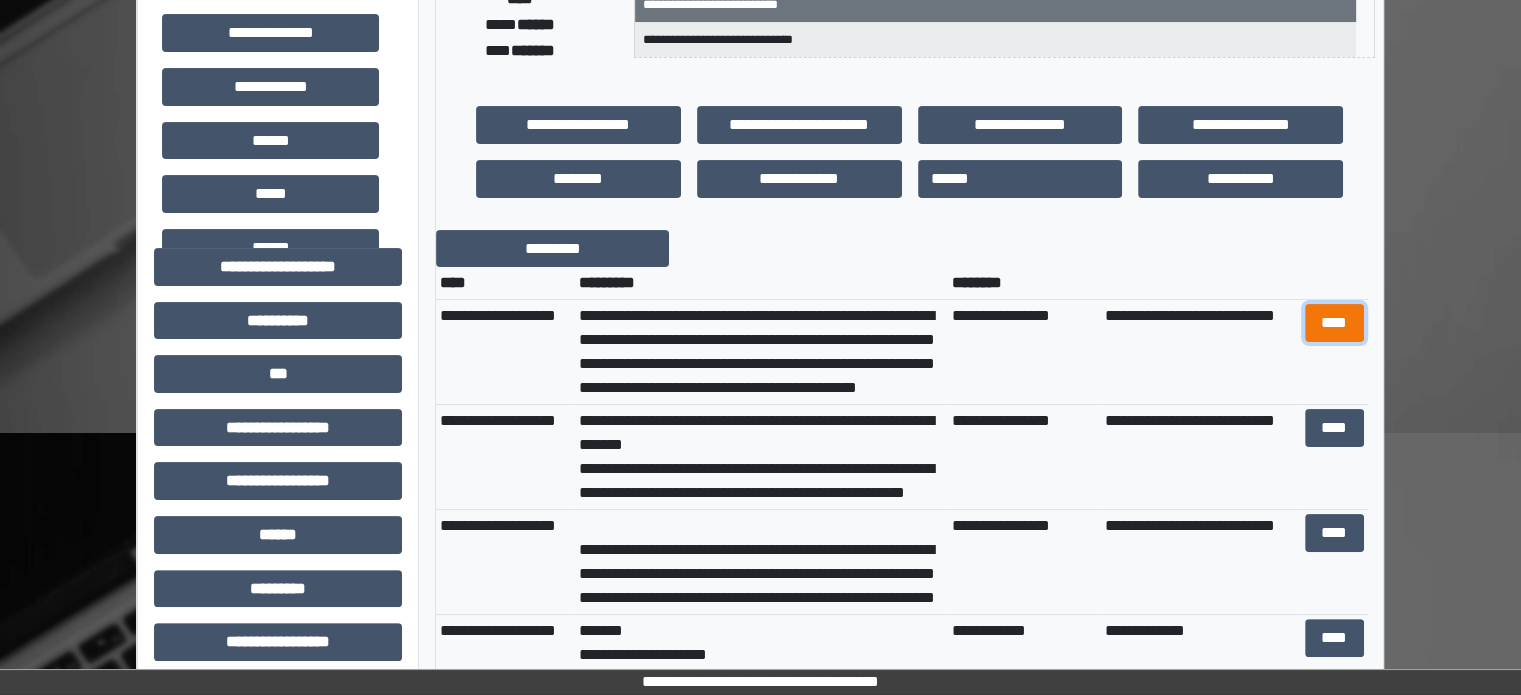 click on "****" at bounding box center [1334, 323] 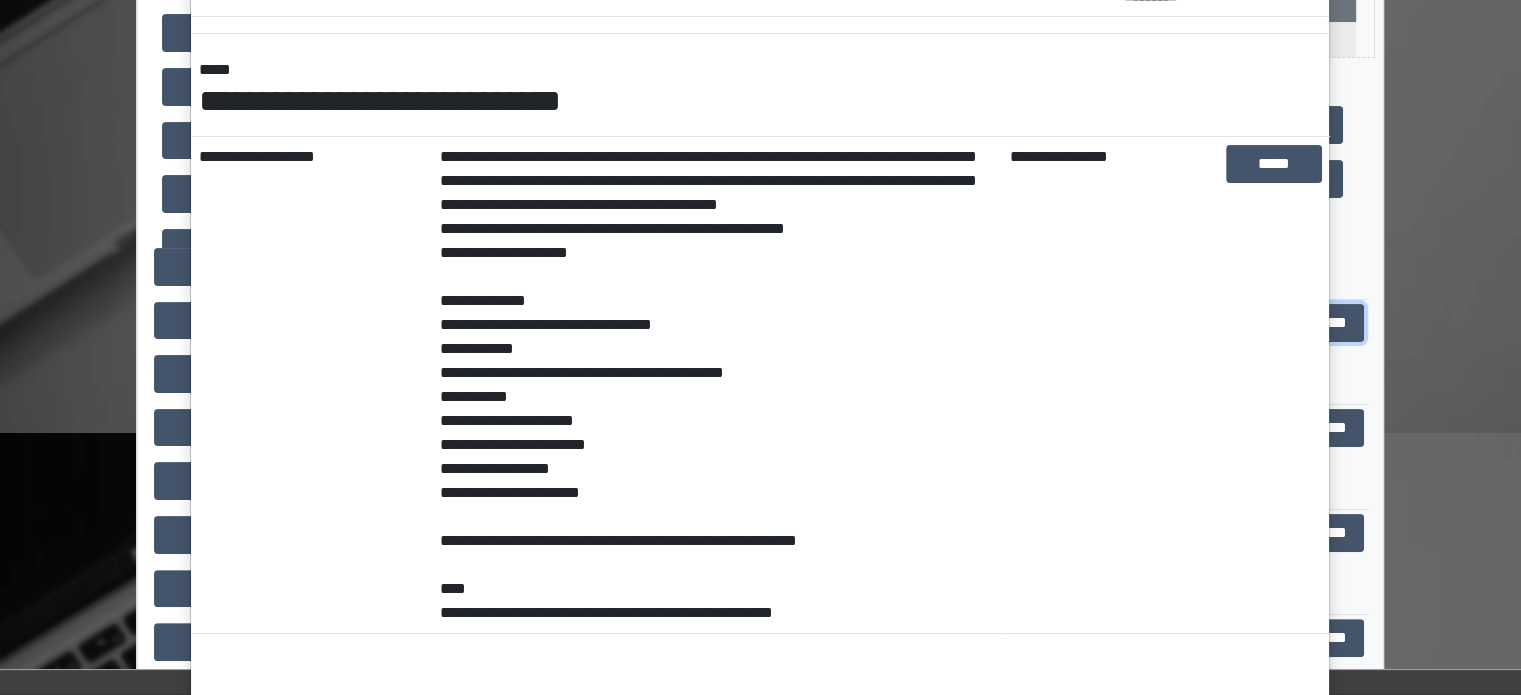 scroll, scrollTop: 290, scrollLeft: 0, axis: vertical 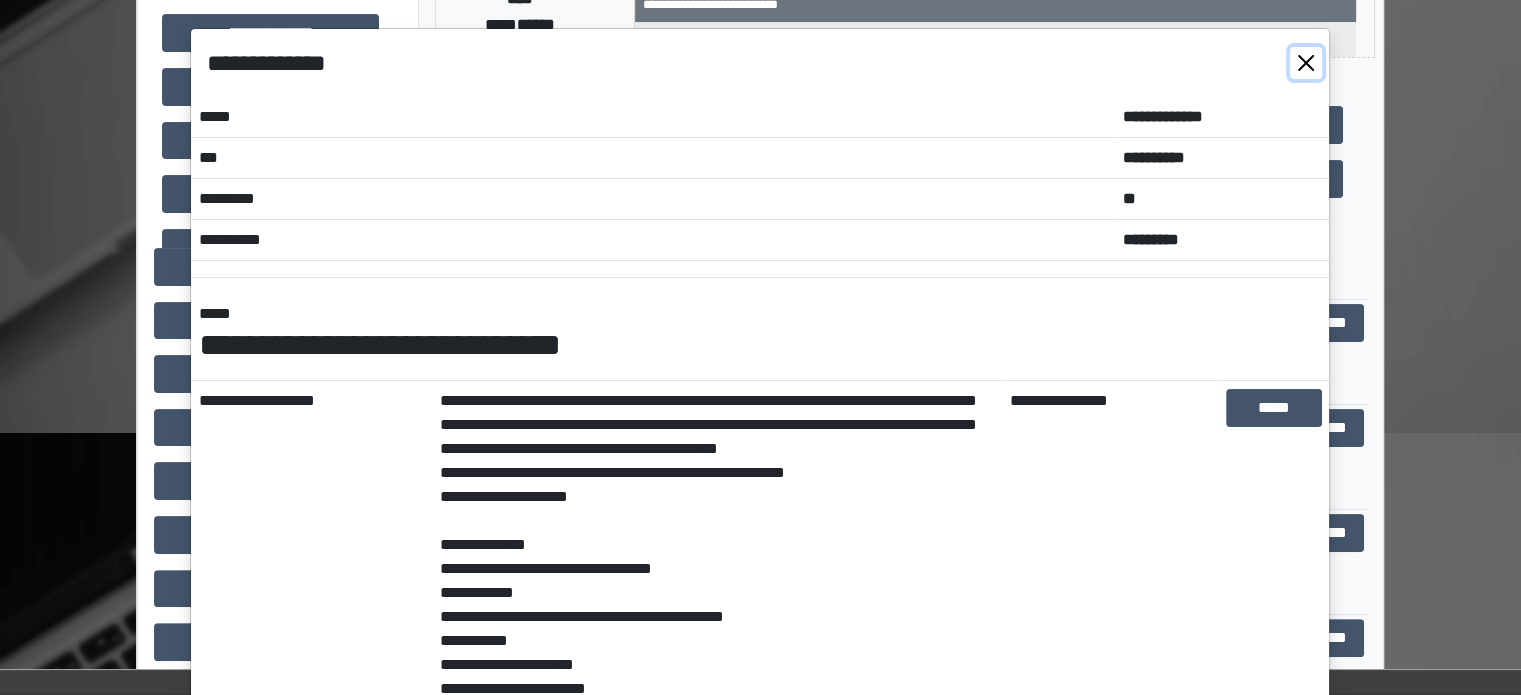 click at bounding box center [1306, 63] 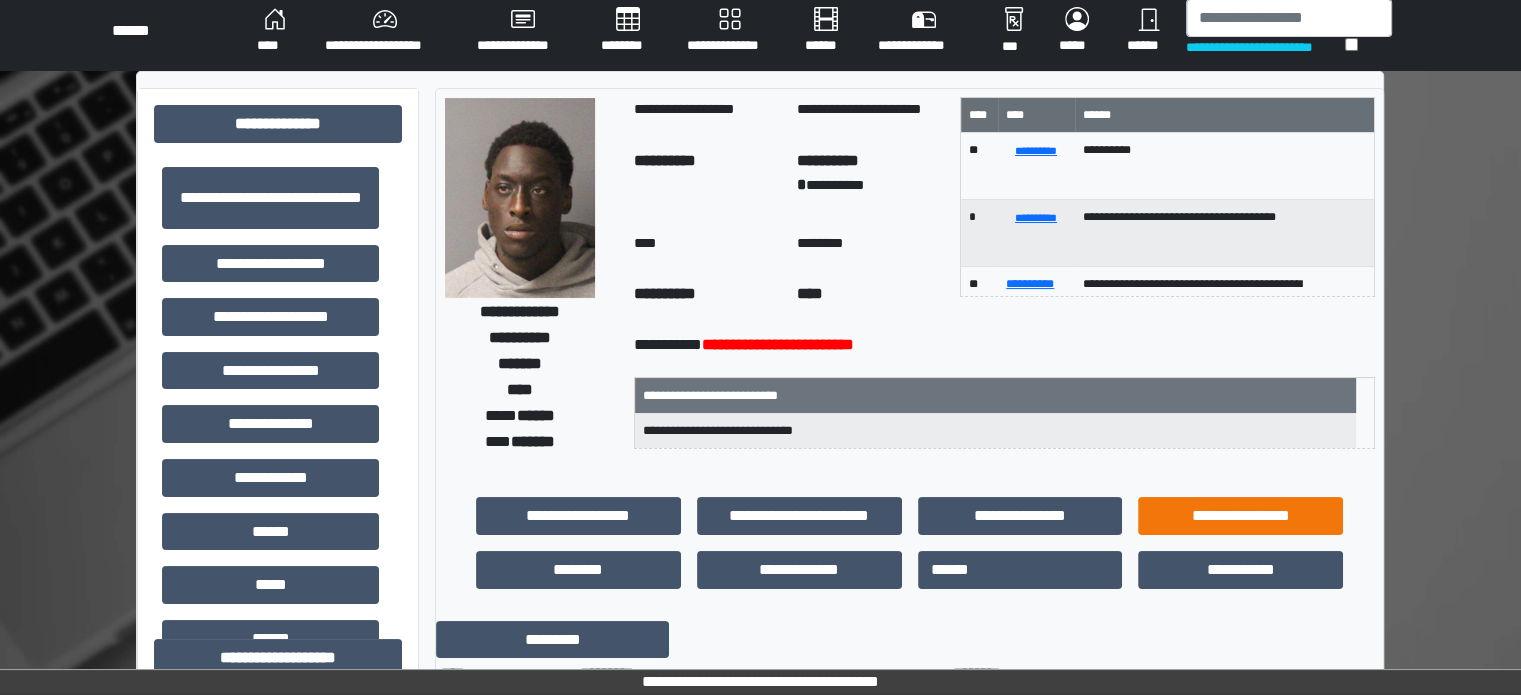 scroll, scrollTop: 0, scrollLeft: 0, axis: both 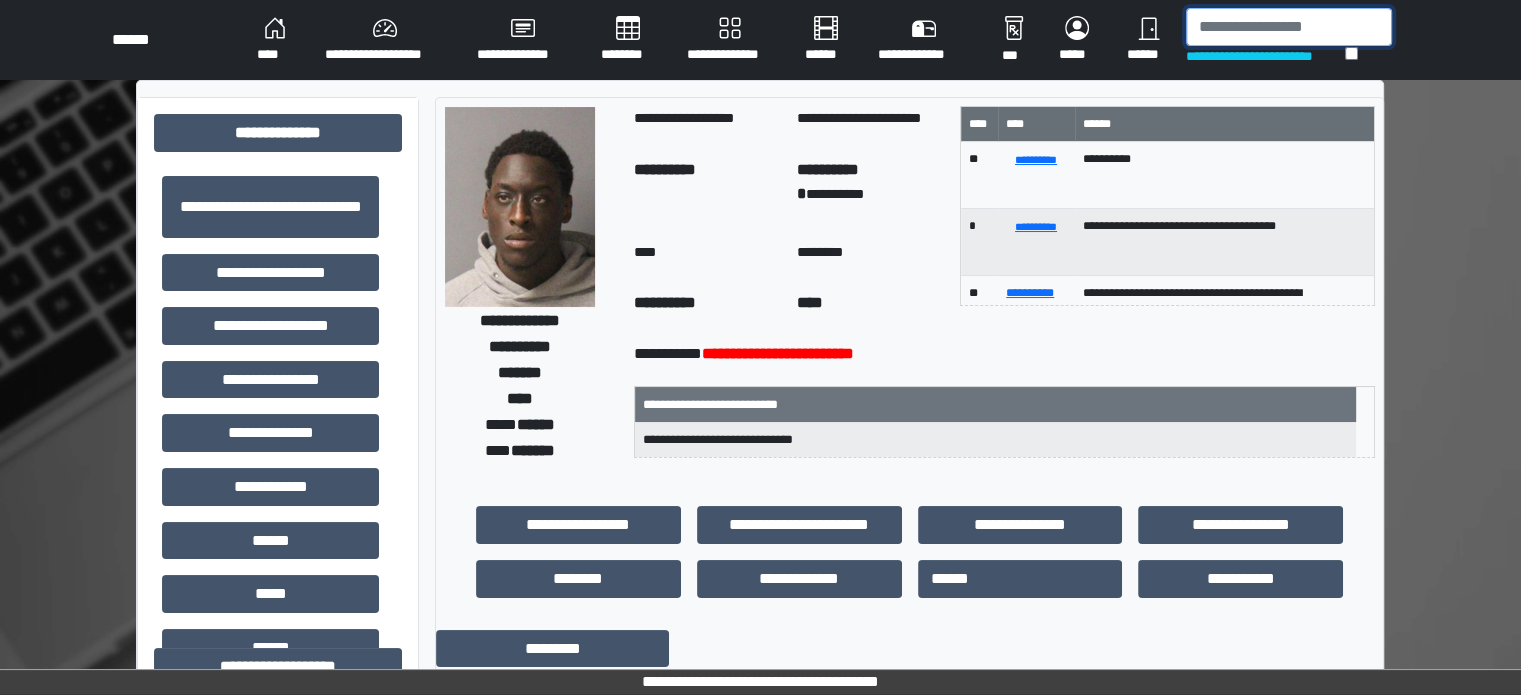 click at bounding box center [1289, 27] 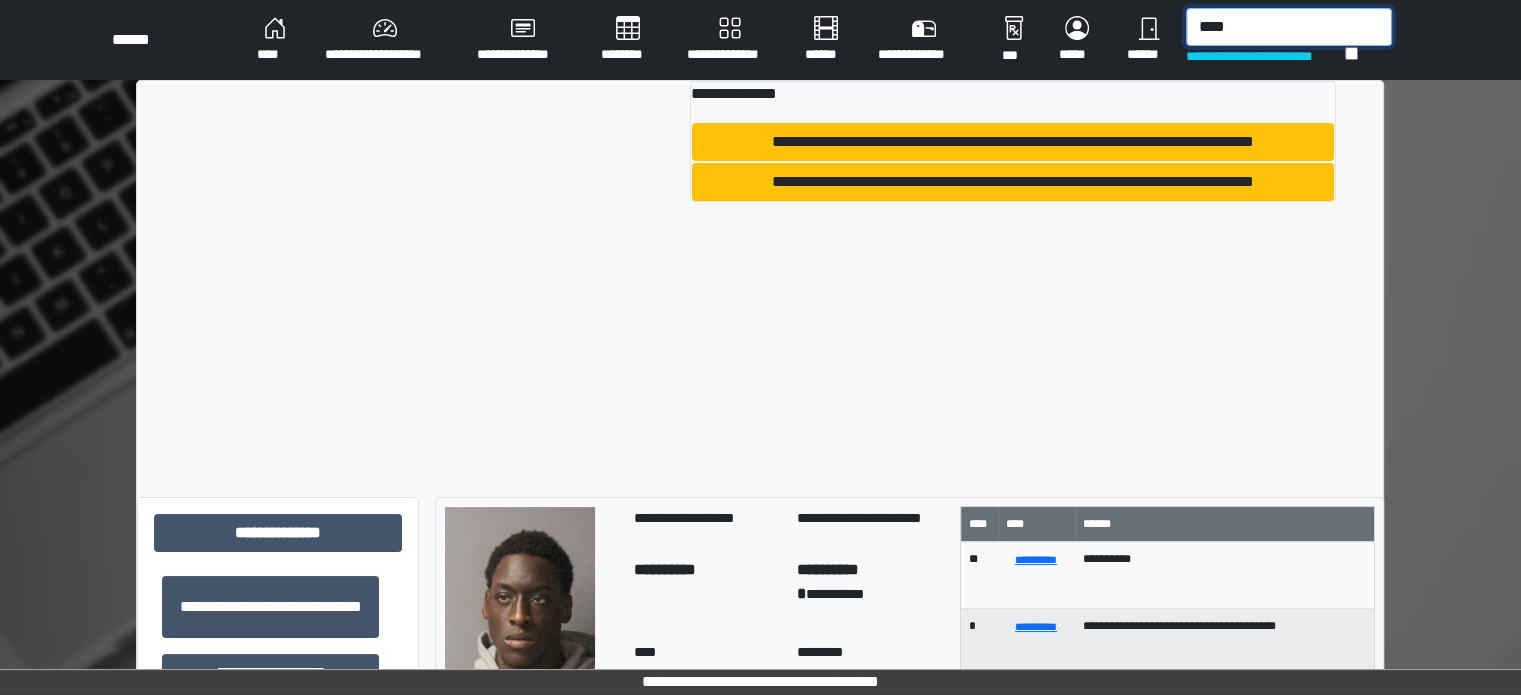 drag, startPoint x: 1272, startPoint y: 30, endPoint x: 1158, endPoint y: 35, distance: 114.1096 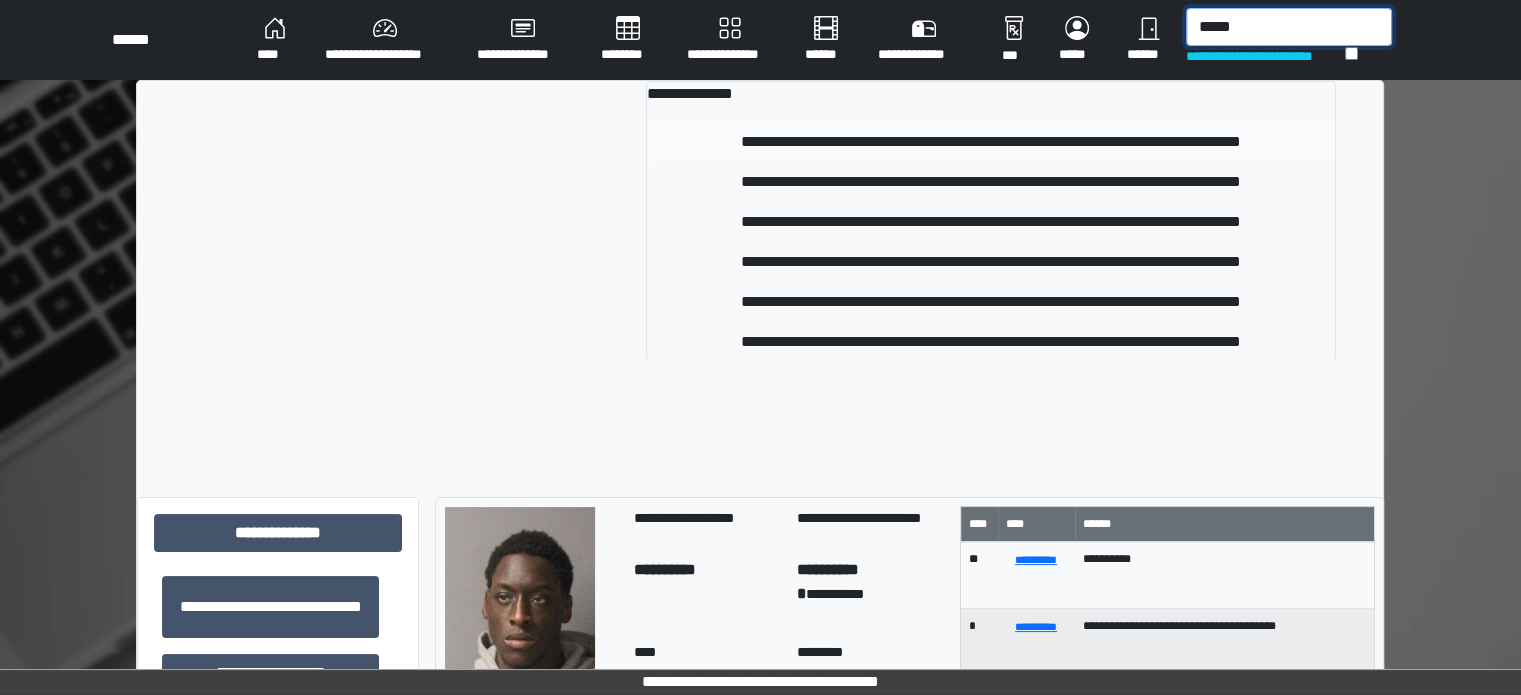 type on "*****" 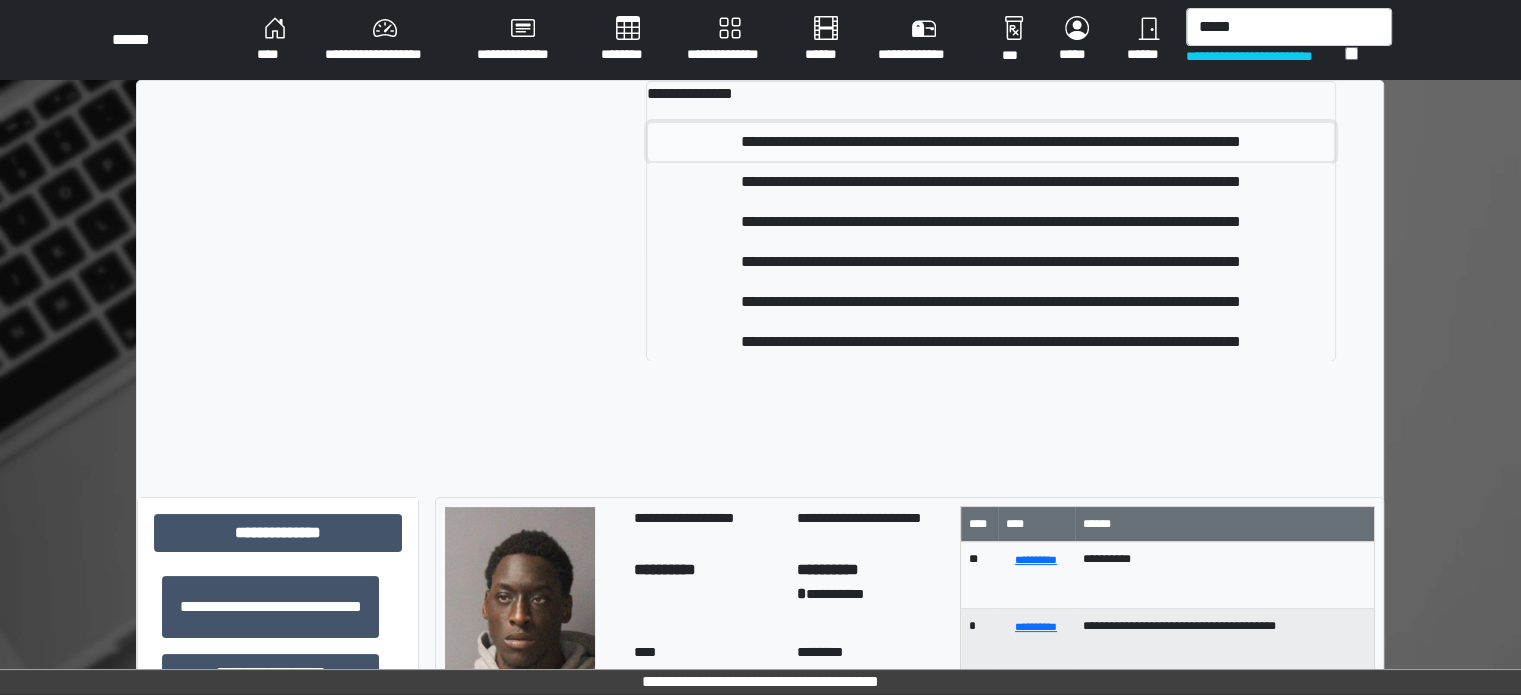 click on "**********" at bounding box center (991, 142) 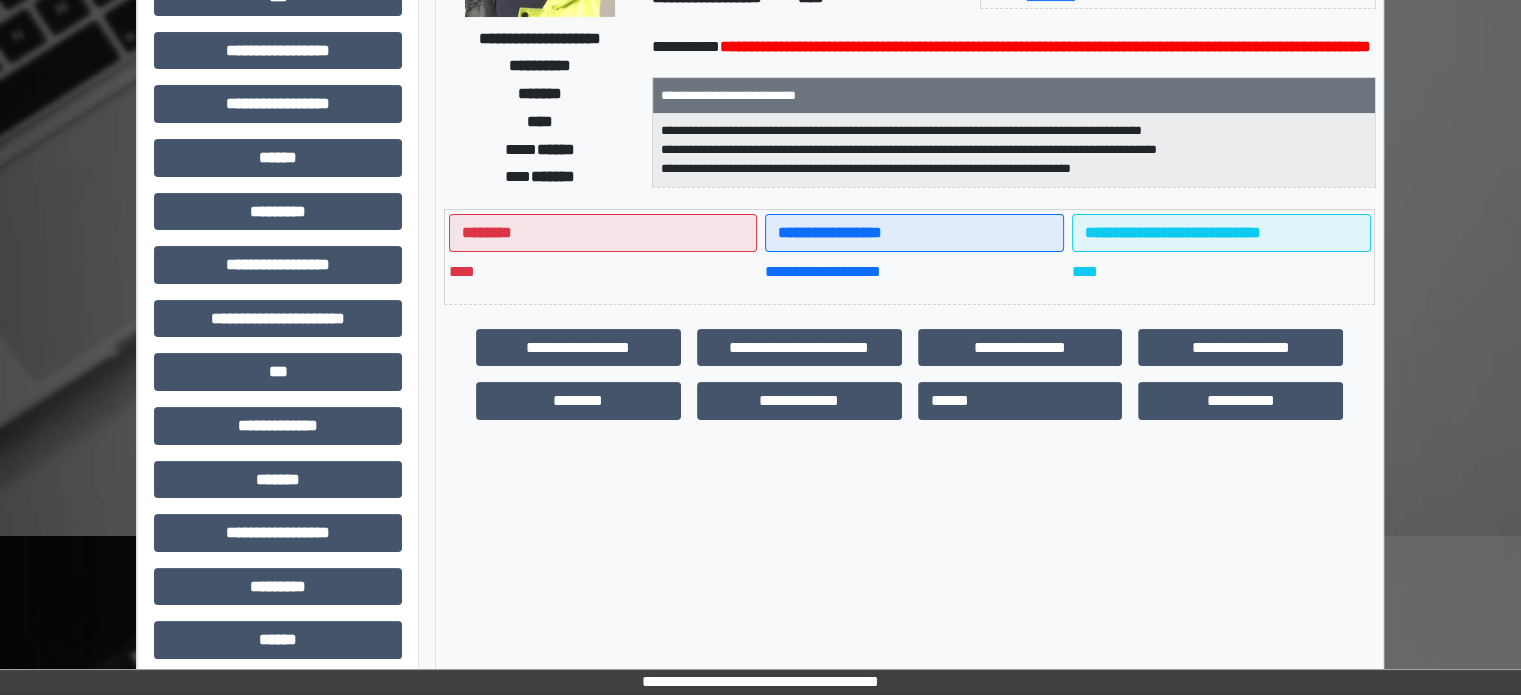 scroll, scrollTop: 271, scrollLeft: 0, axis: vertical 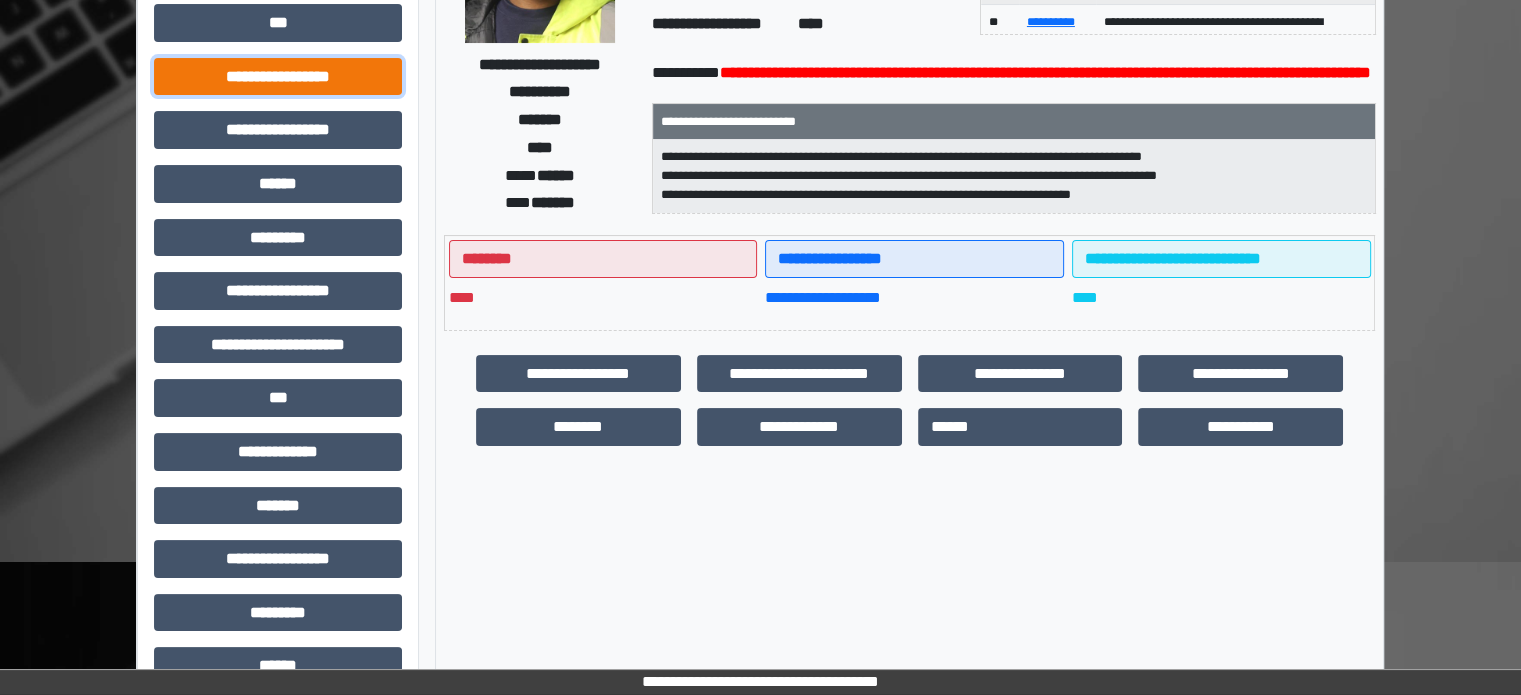 click on "**********" at bounding box center [278, 77] 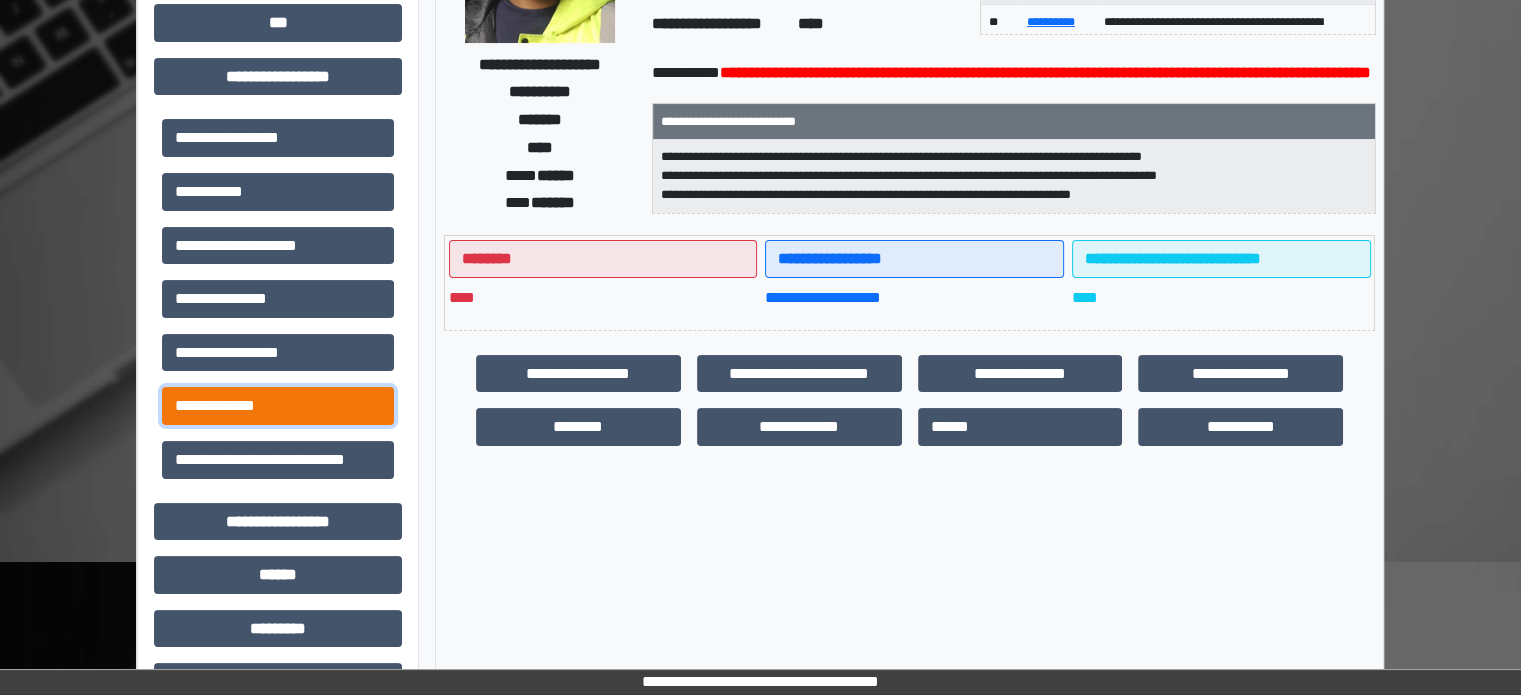 click on "**********" at bounding box center (278, 406) 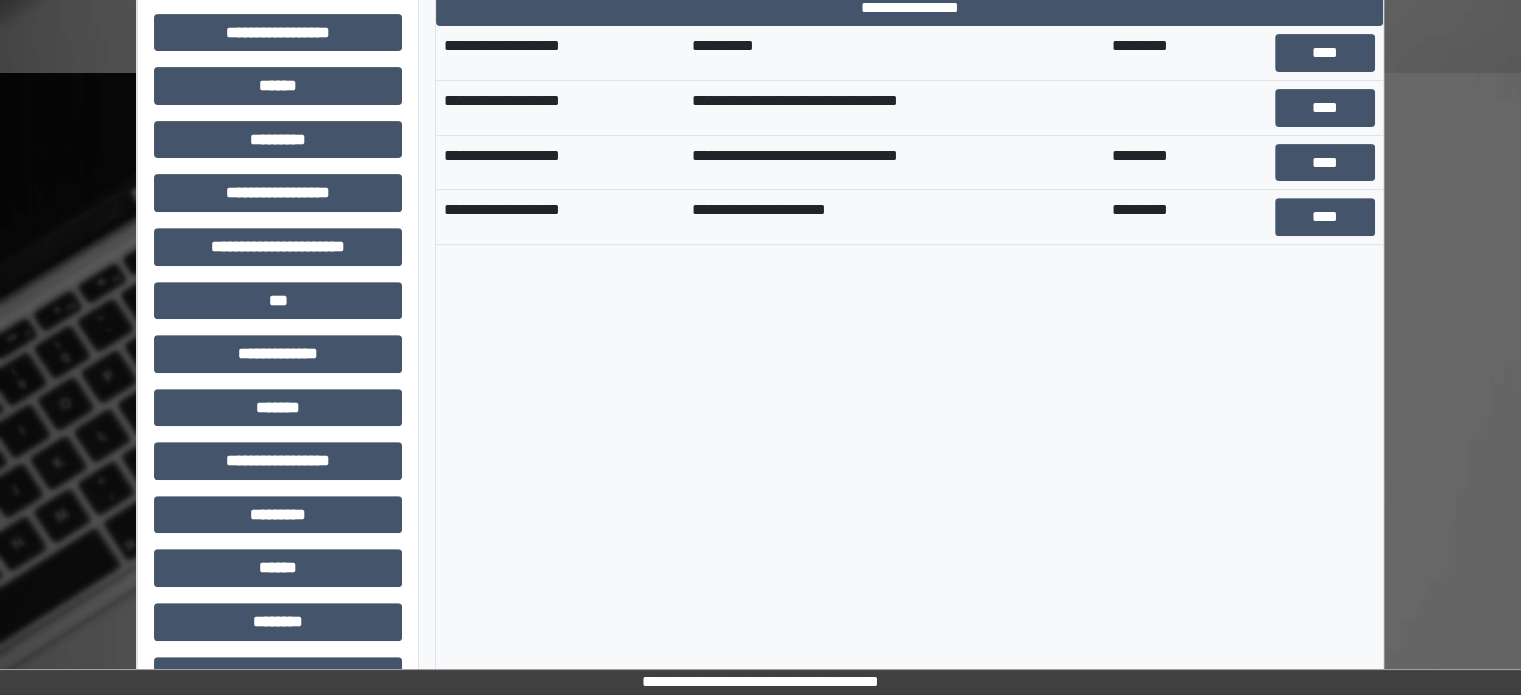 scroll, scrollTop: 771, scrollLeft: 0, axis: vertical 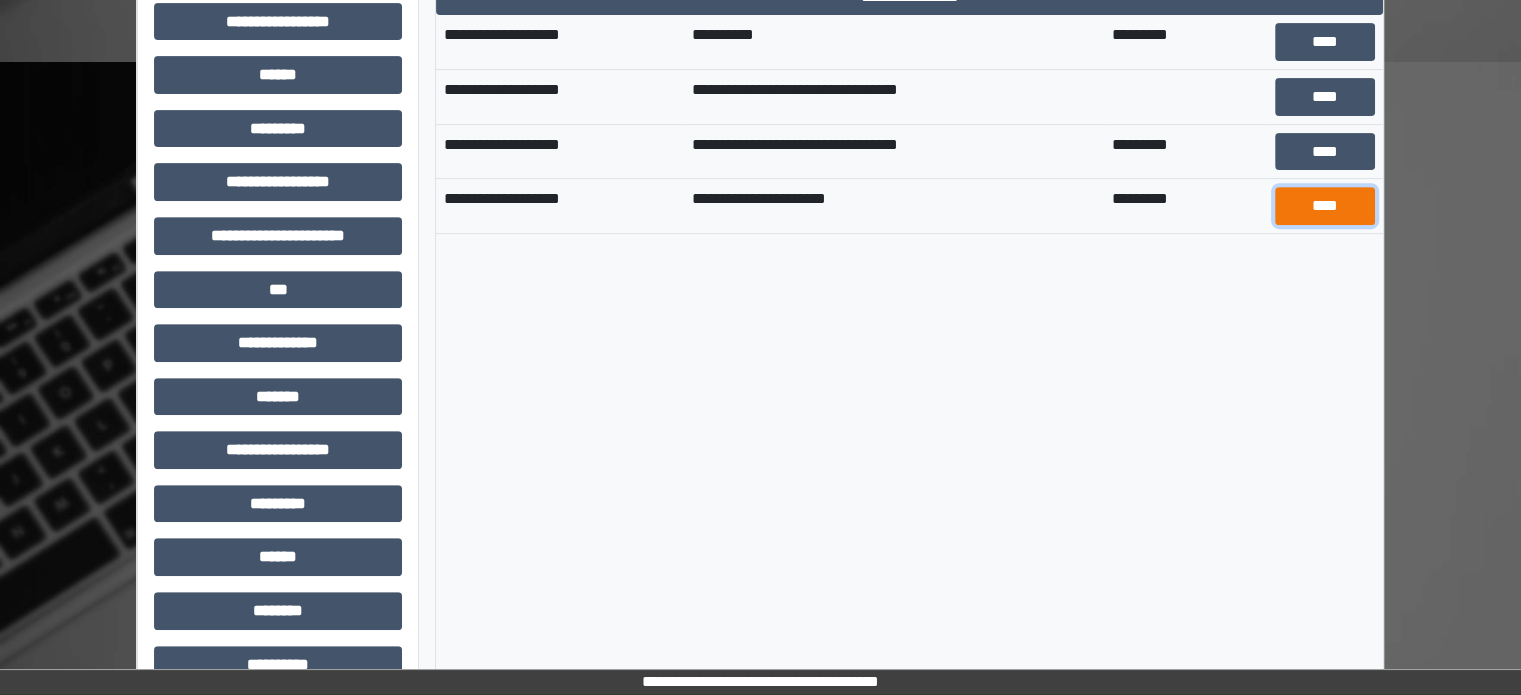 click on "****" at bounding box center [1325, 206] 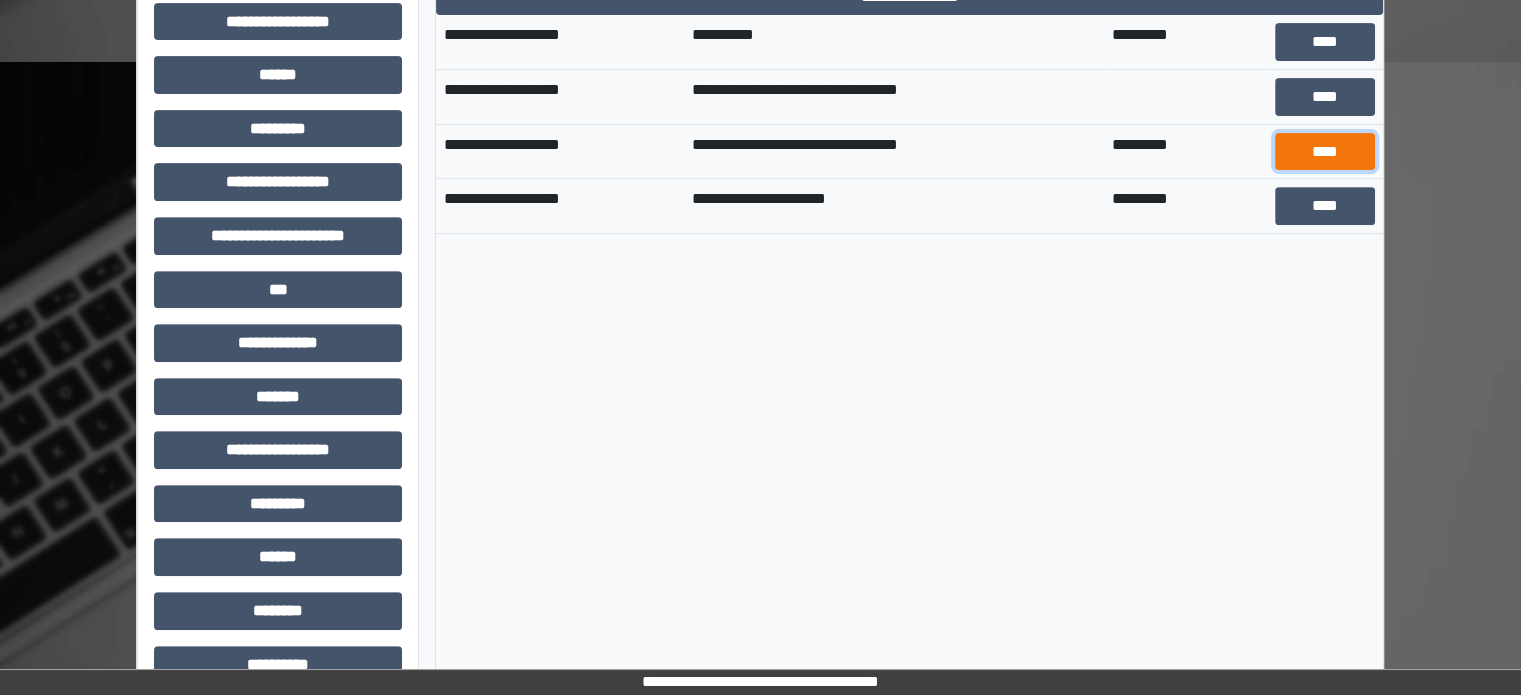 click on "****" at bounding box center [1325, 152] 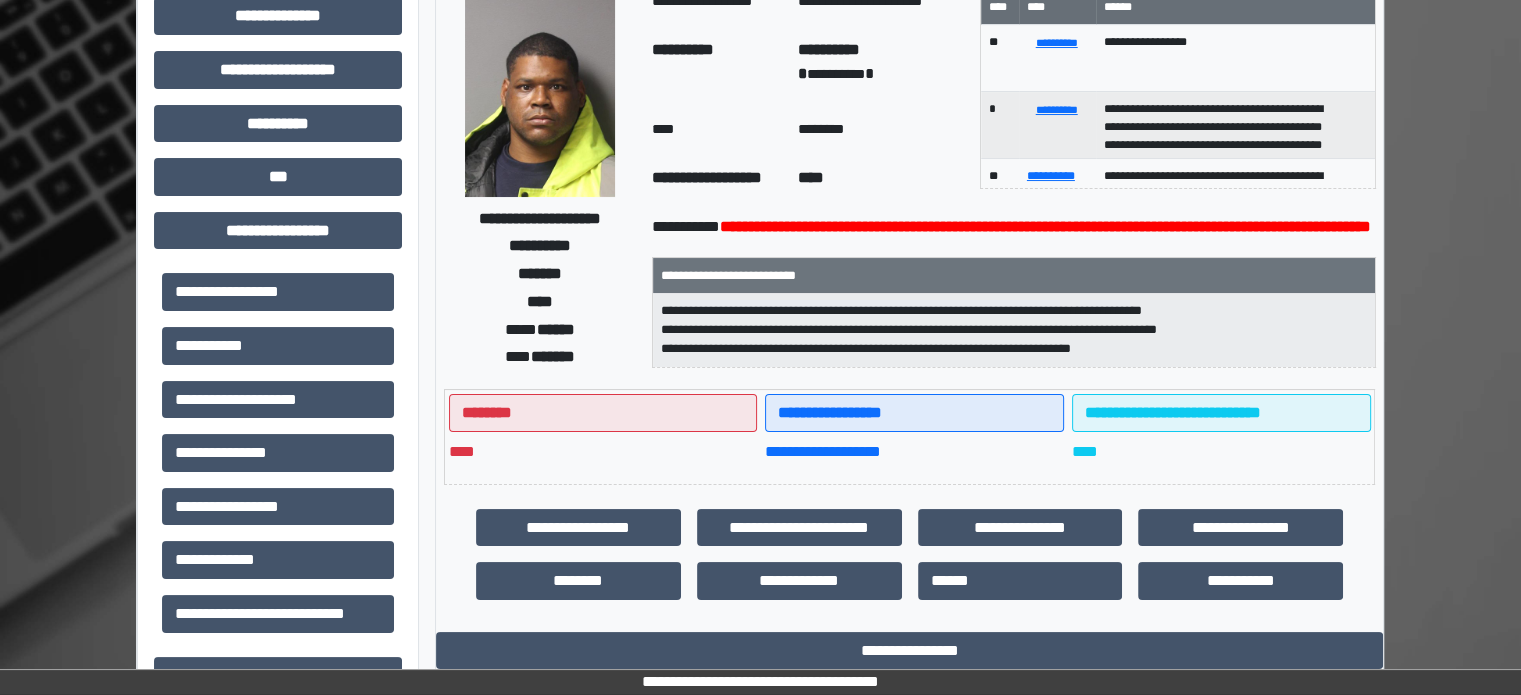 scroll, scrollTop: 71, scrollLeft: 0, axis: vertical 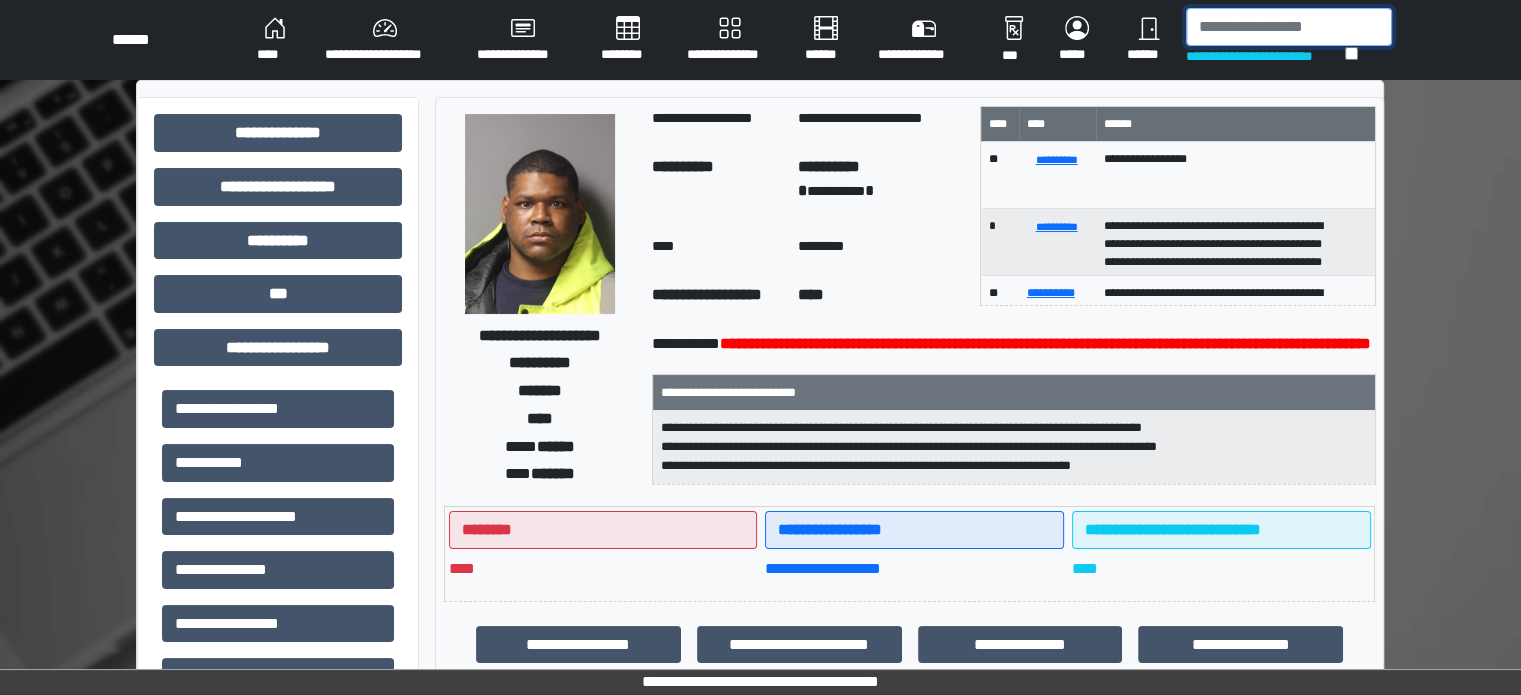 click at bounding box center (1289, 27) 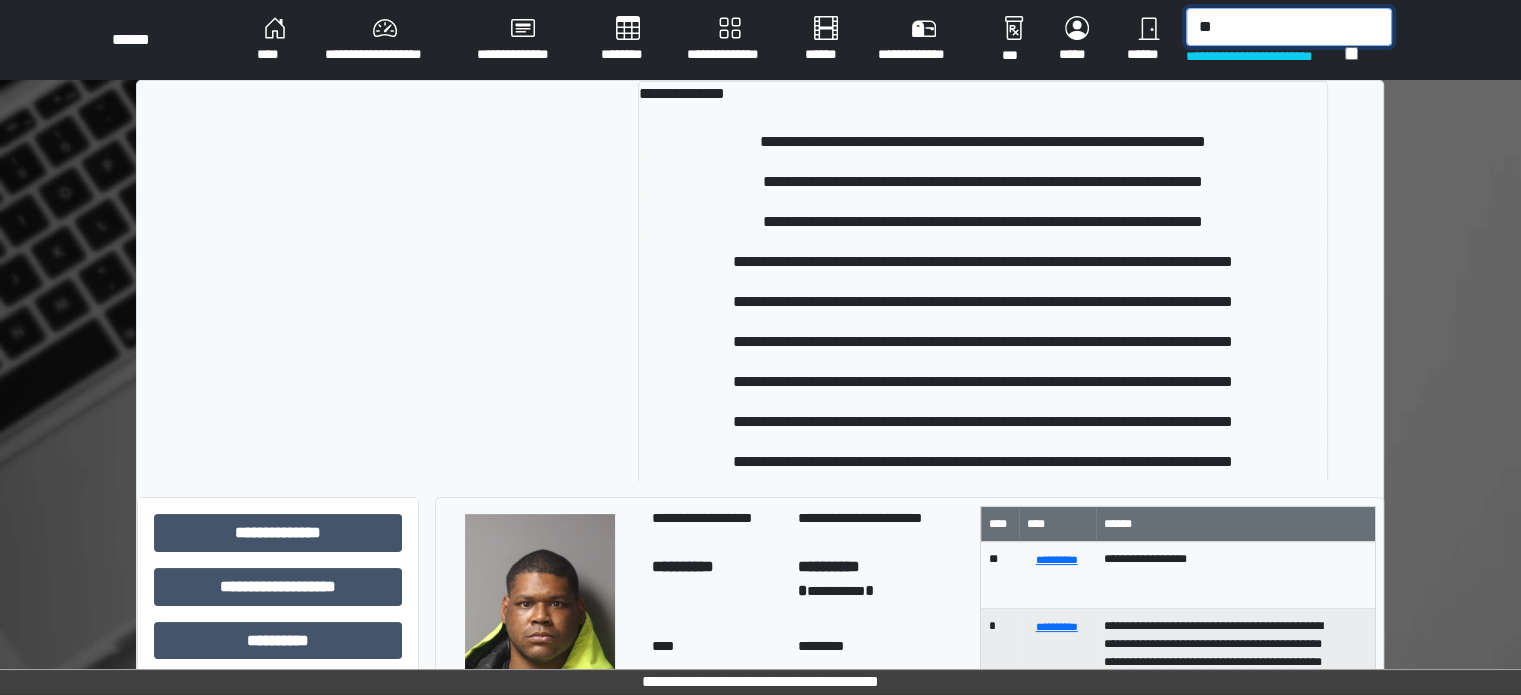 type on "*" 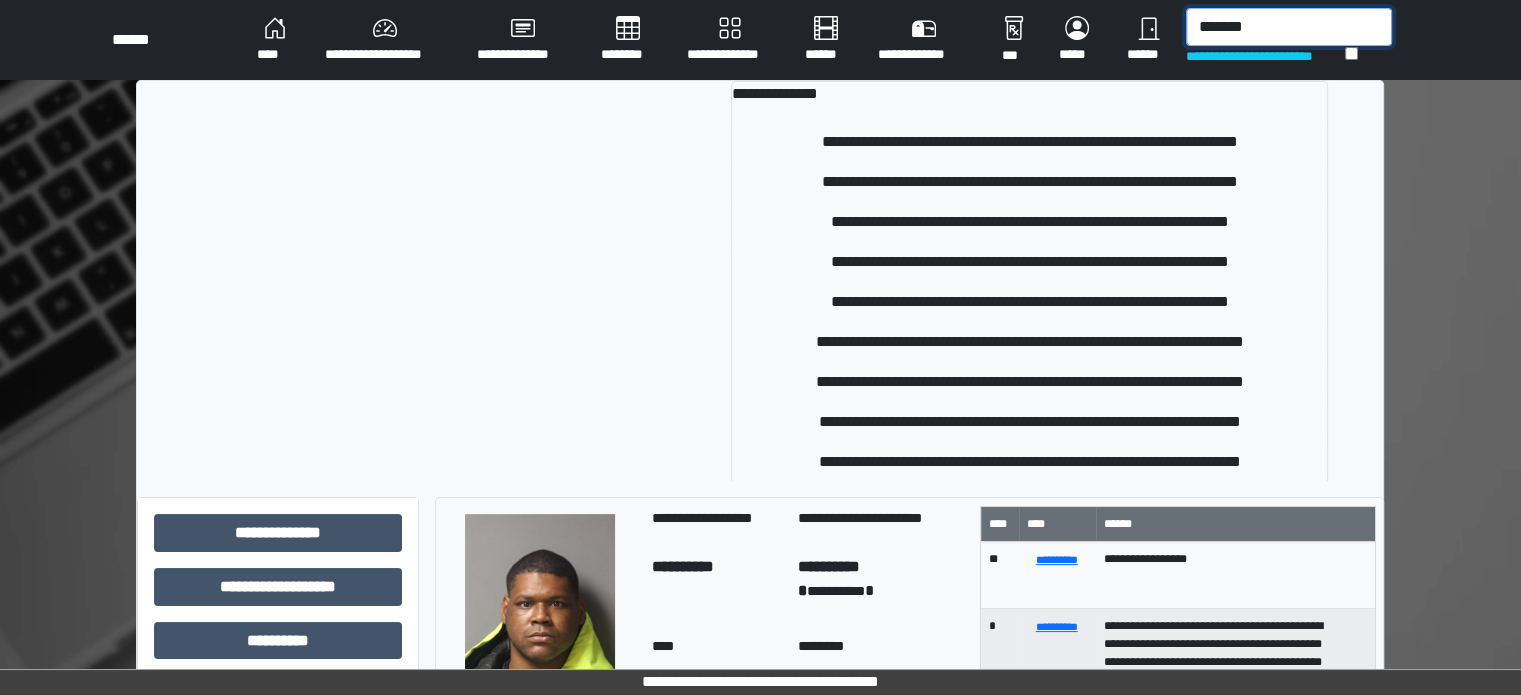 drag, startPoint x: 1237, startPoint y: 29, endPoint x: 1176, endPoint y: 21, distance: 61.522354 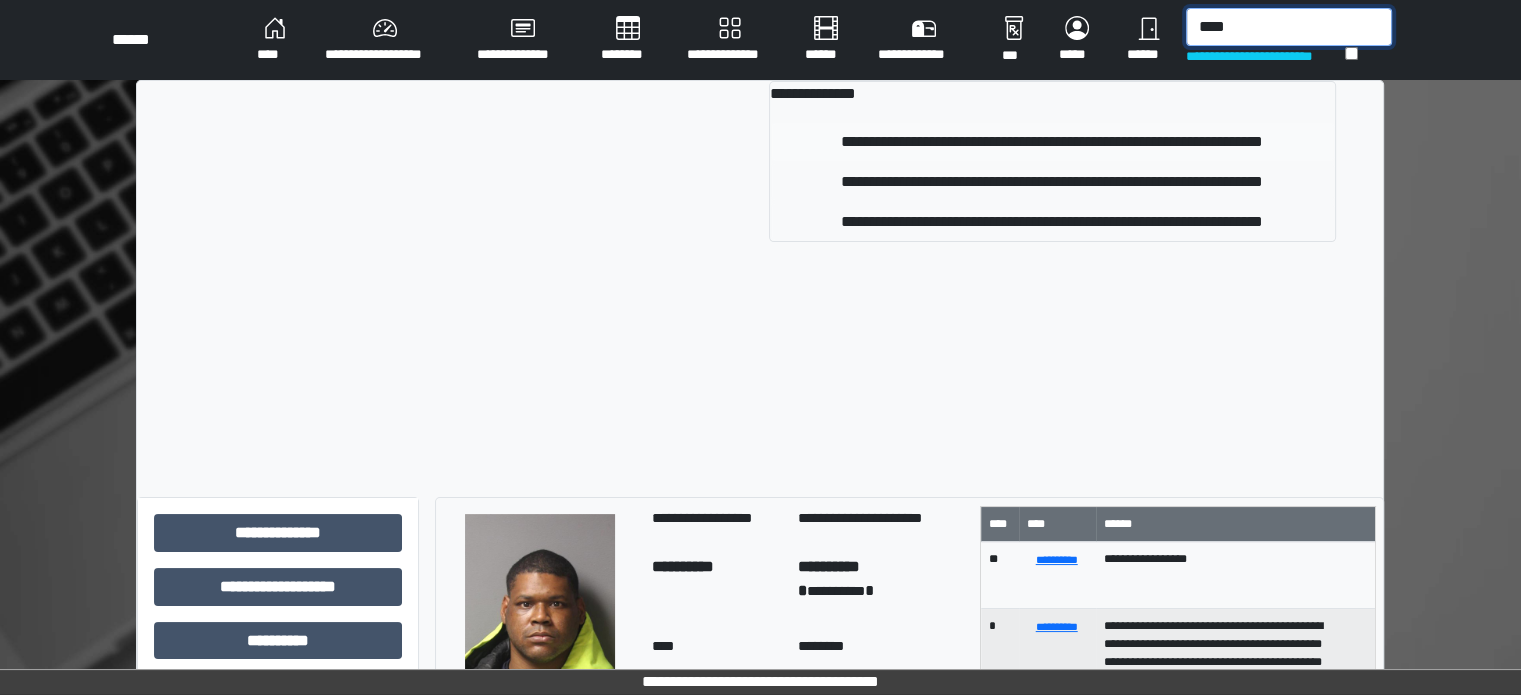 type on "****" 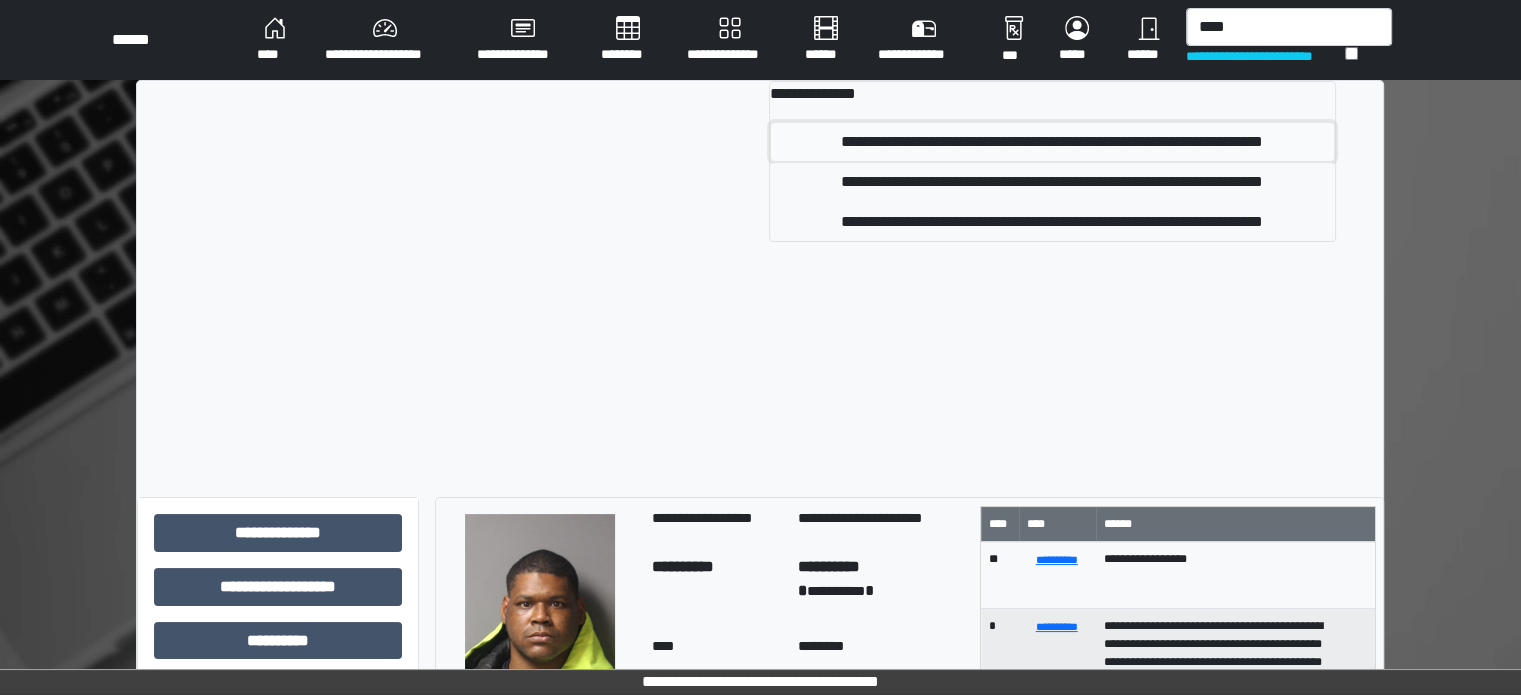 click on "**********" at bounding box center [1052, 142] 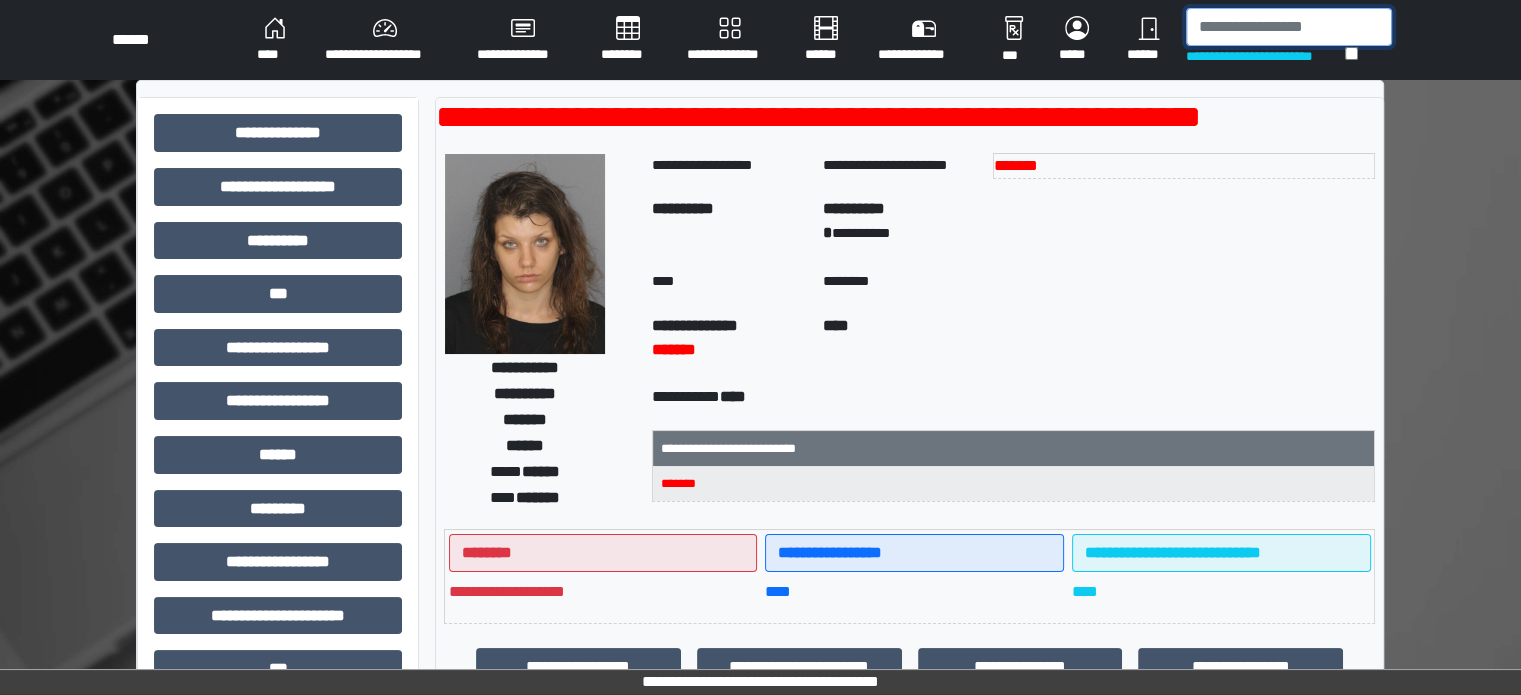 click at bounding box center (1289, 27) 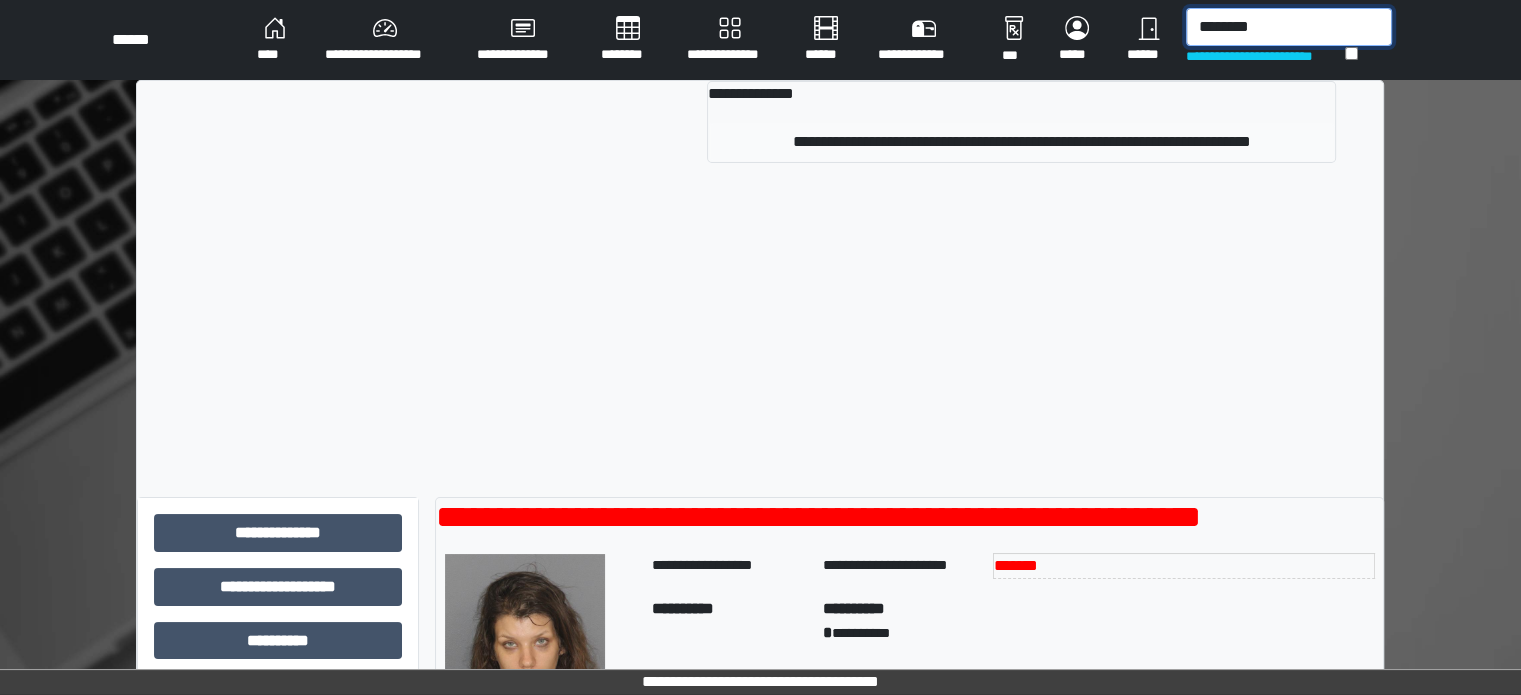 type on "********" 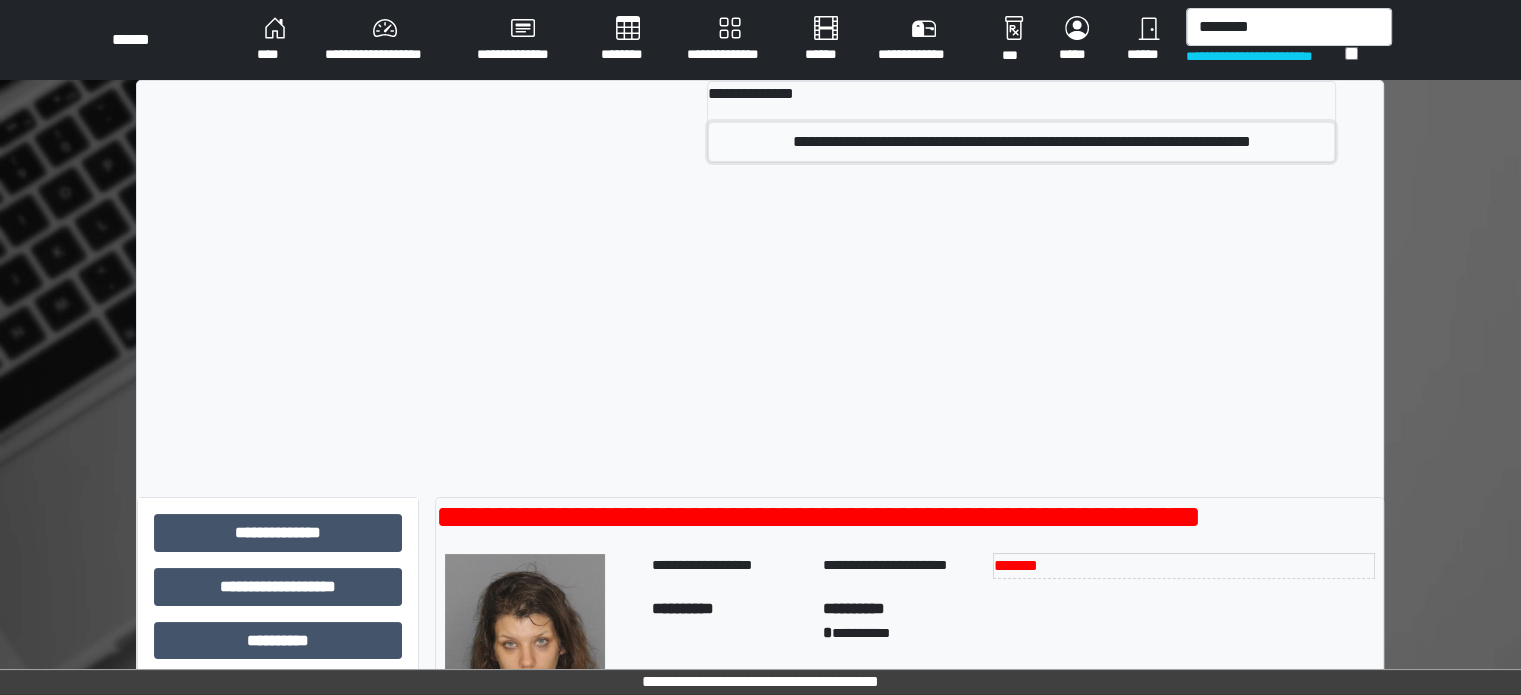 click on "**********" at bounding box center [1021, 142] 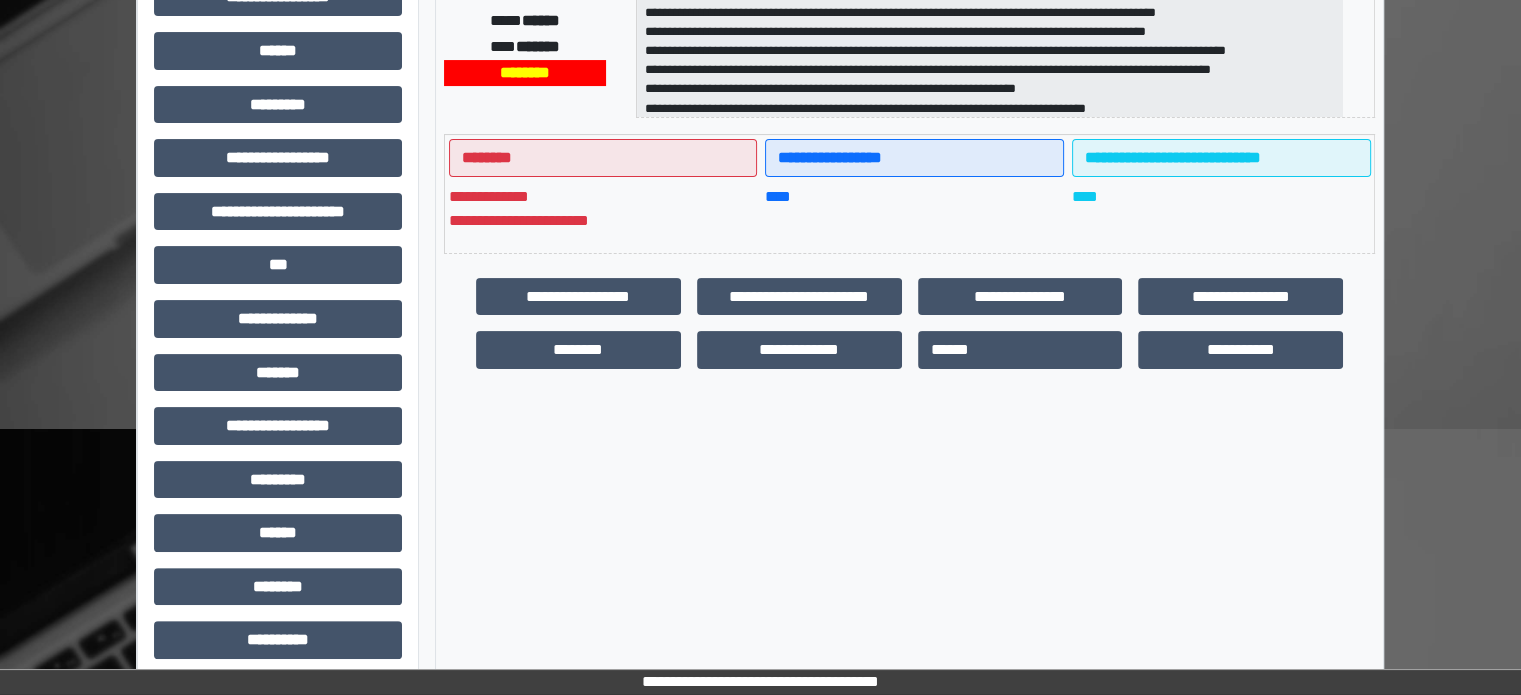 scroll, scrollTop: 471, scrollLeft: 0, axis: vertical 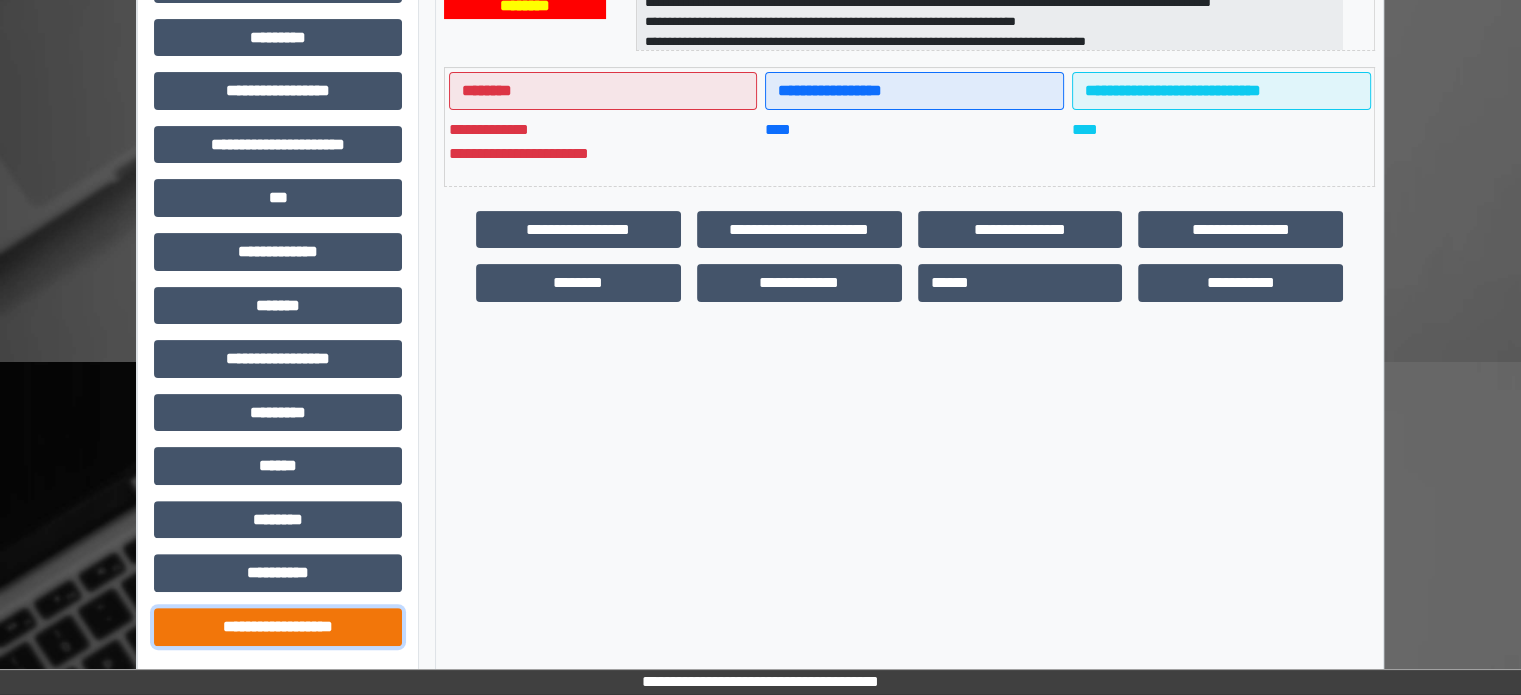 click on "**********" at bounding box center (278, 627) 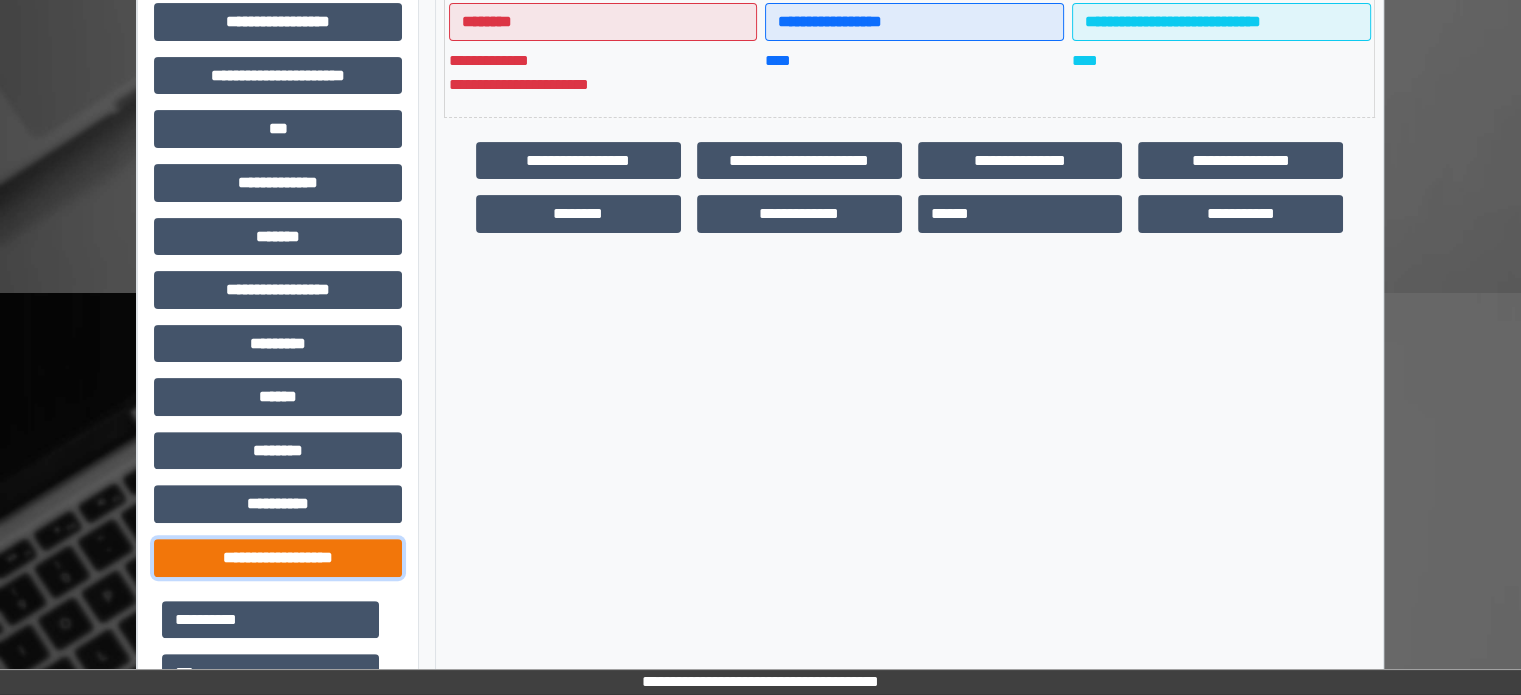 scroll, scrollTop: 771, scrollLeft: 0, axis: vertical 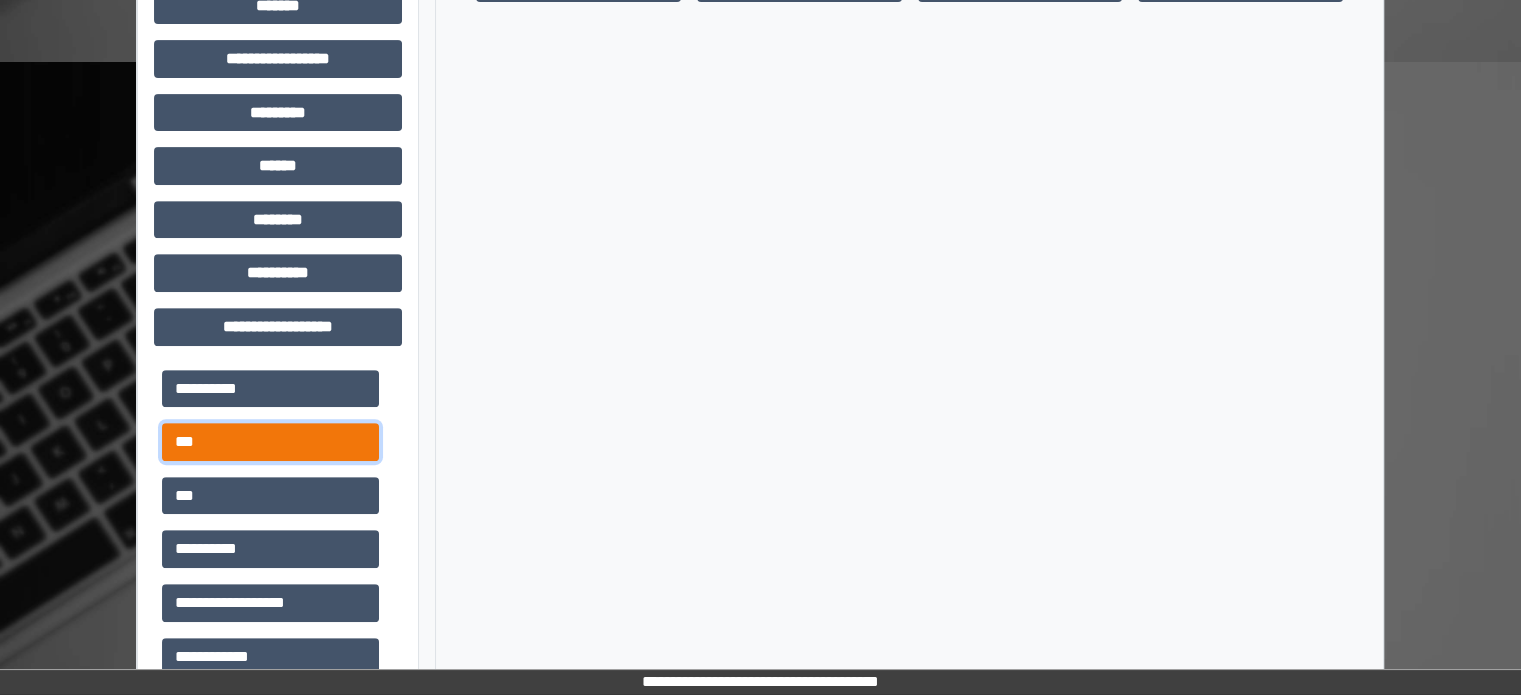 click on "***" at bounding box center (270, 442) 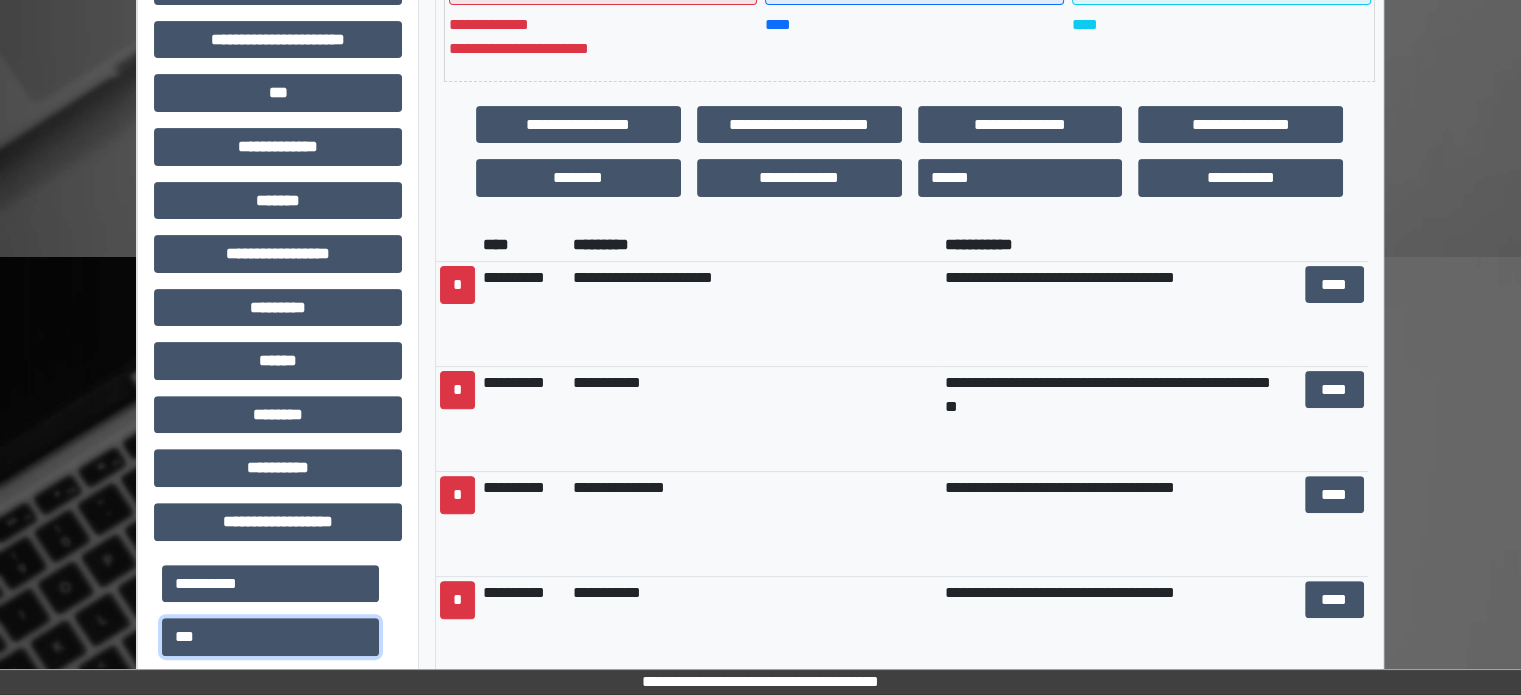 scroll, scrollTop: 571, scrollLeft: 0, axis: vertical 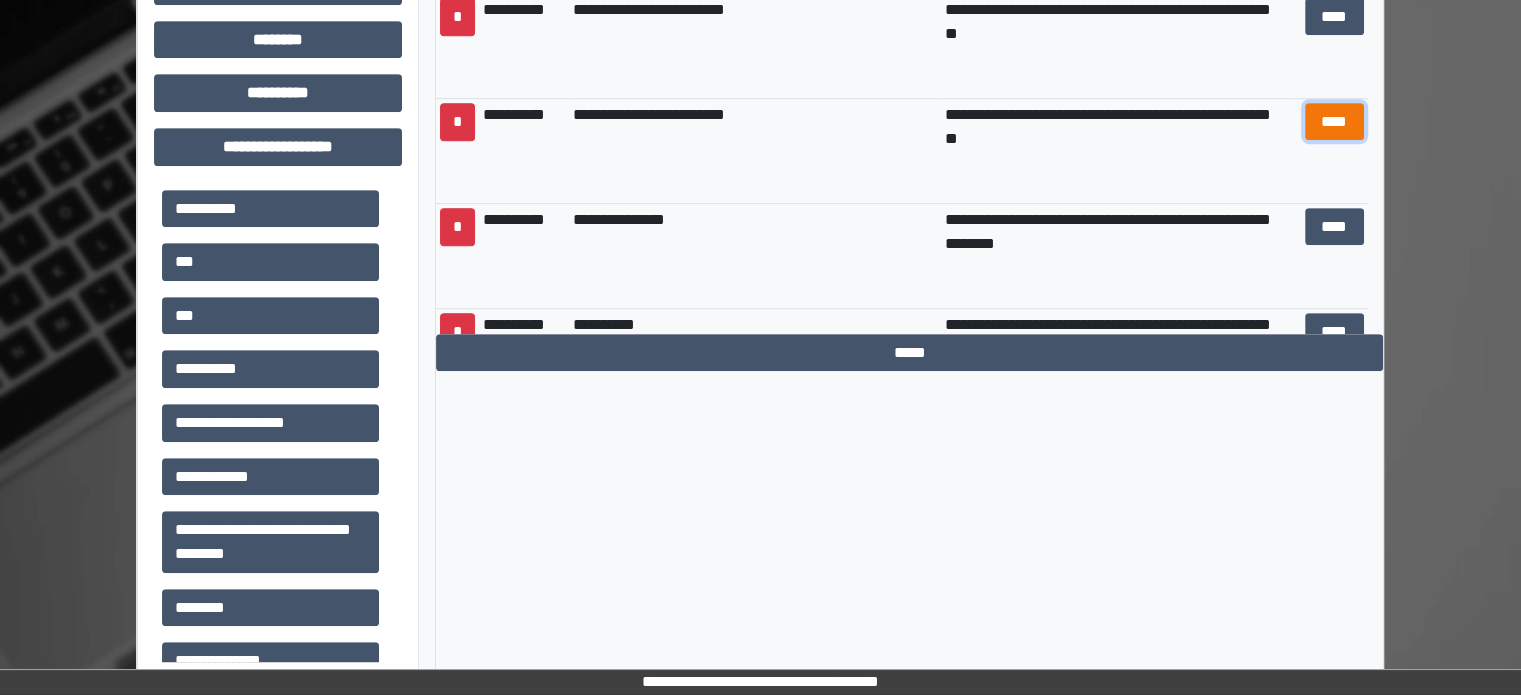 click on "****" at bounding box center [1334, 122] 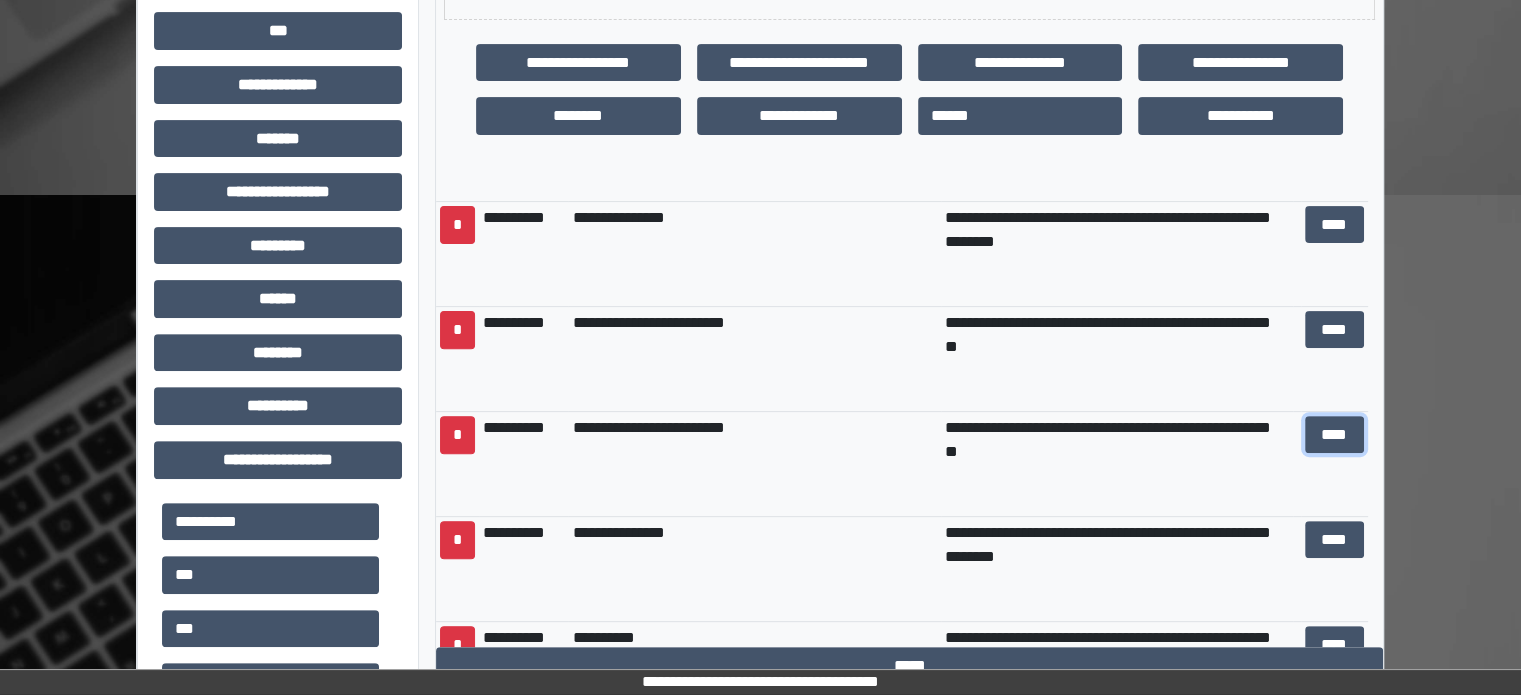scroll, scrollTop: 551, scrollLeft: 0, axis: vertical 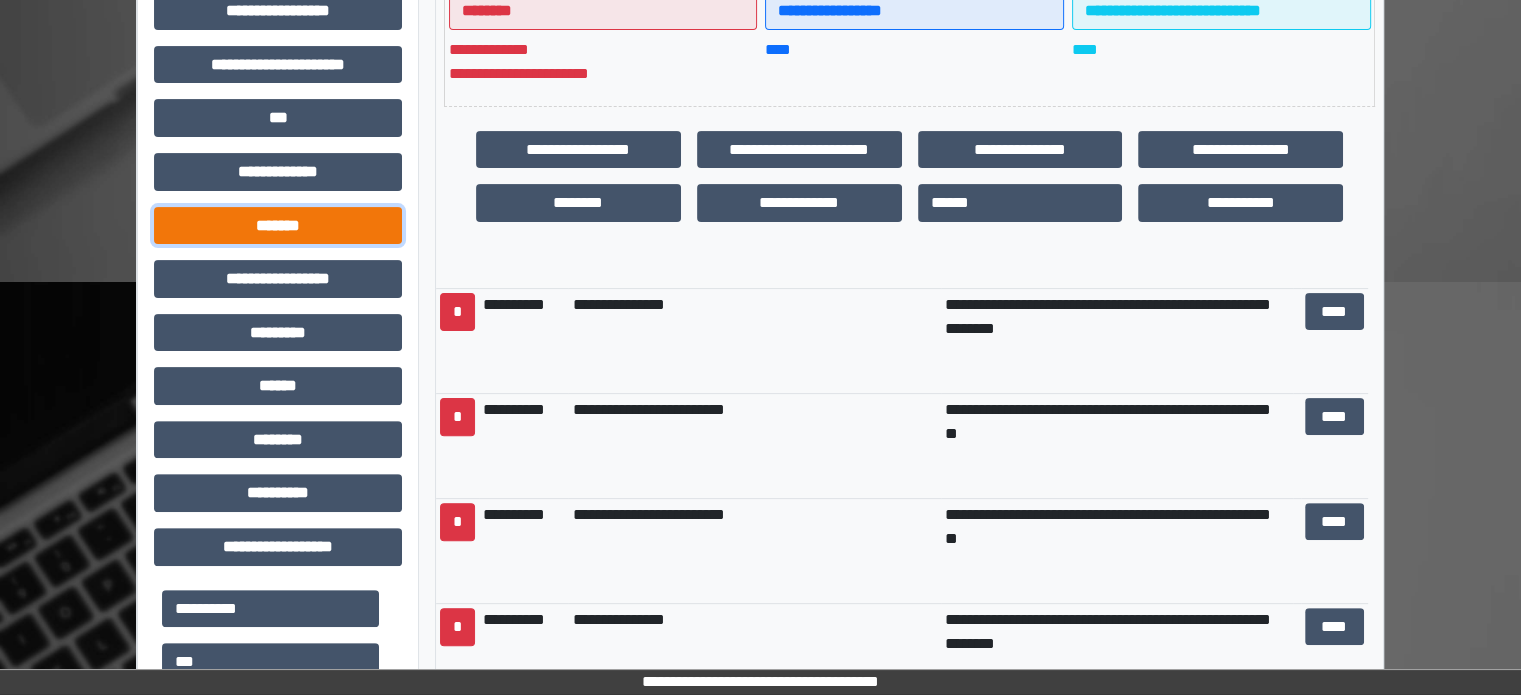 click on "*******" at bounding box center (278, 226) 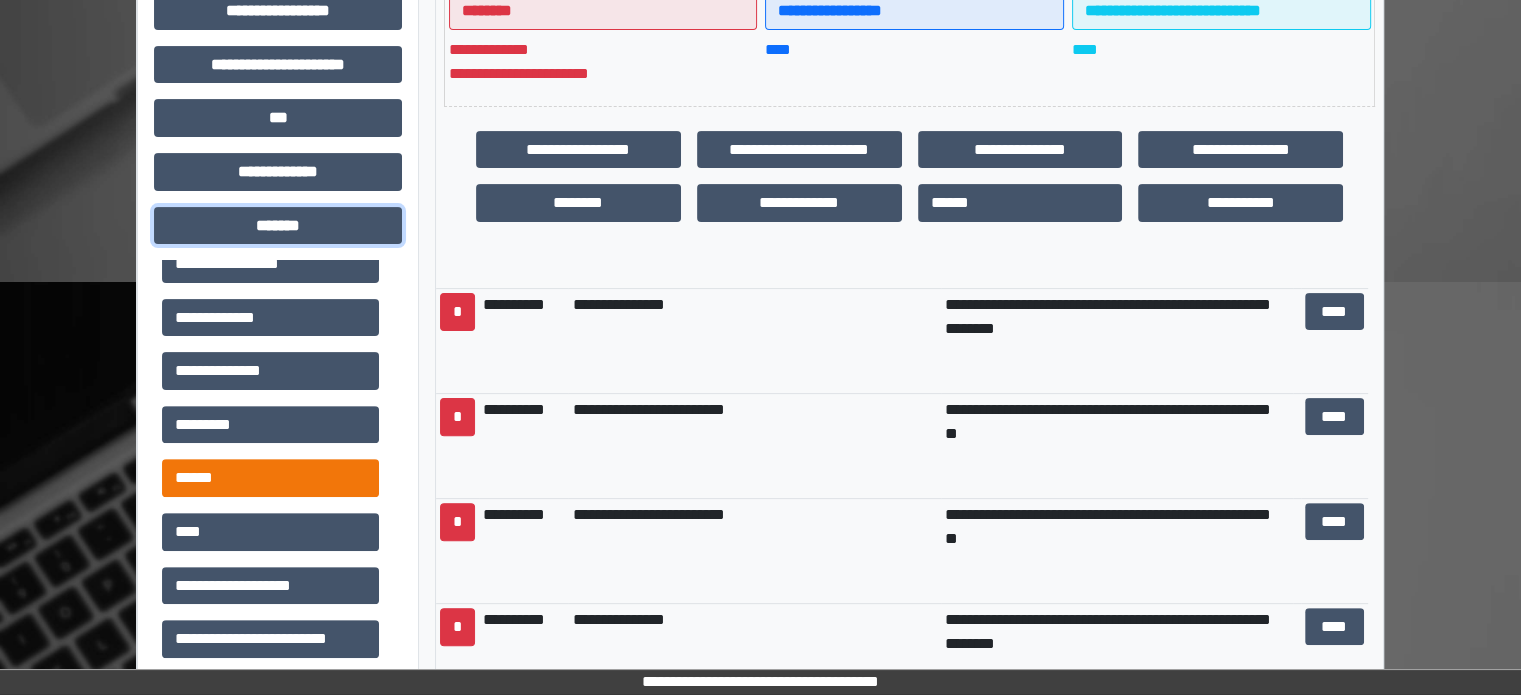 scroll, scrollTop: 100, scrollLeft: 0, axis: vertical 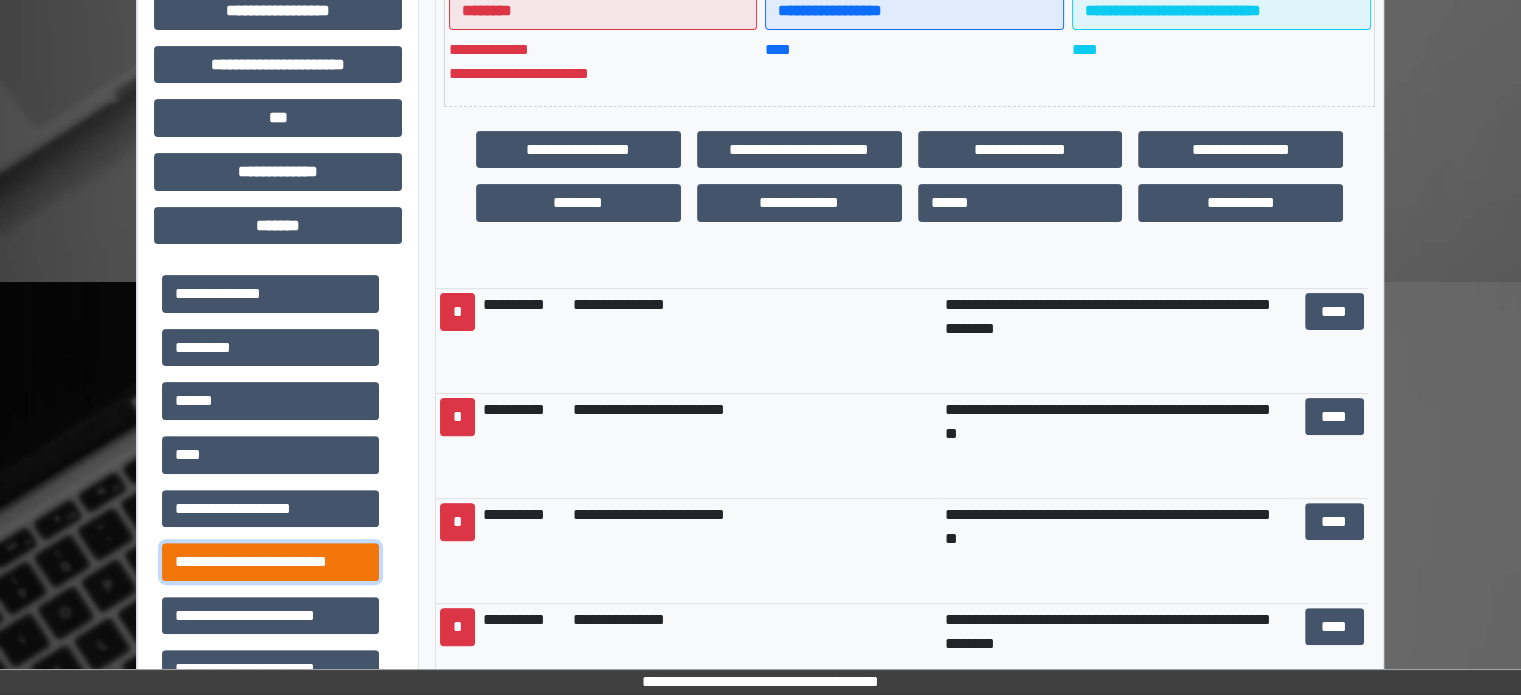 click on "**********" at bounding box center (270, 562) 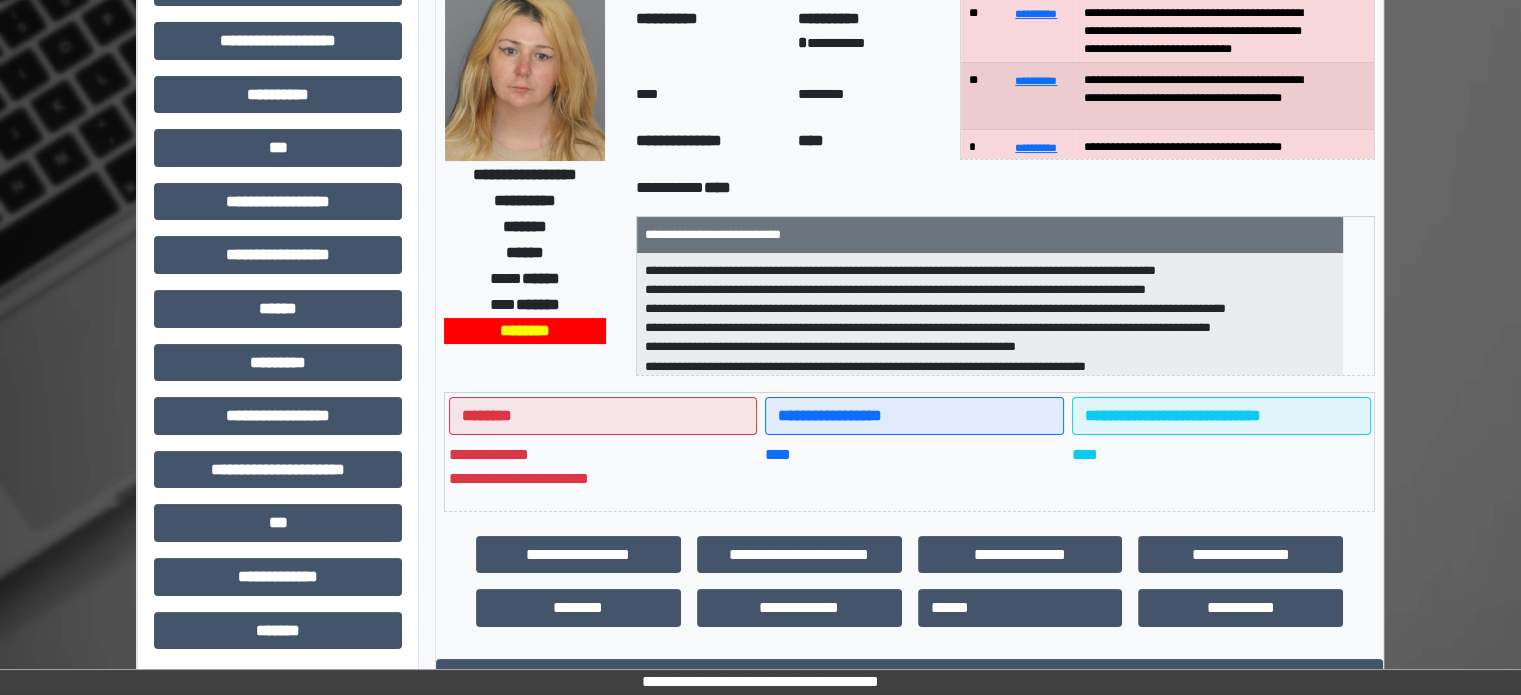 scroll, scrollTop: 31, scrollLeft: 0, axis: vertical 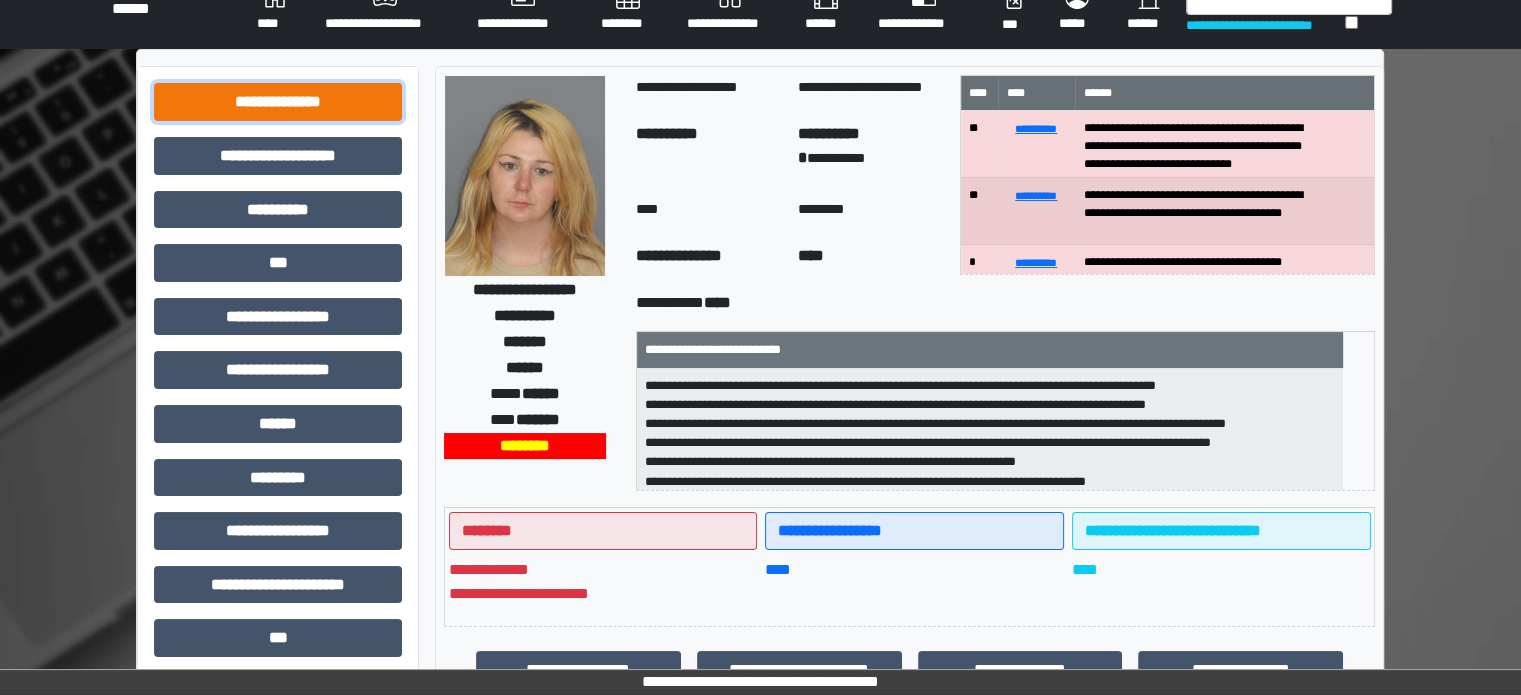 click on "**********" at bounding box center (278, 102) 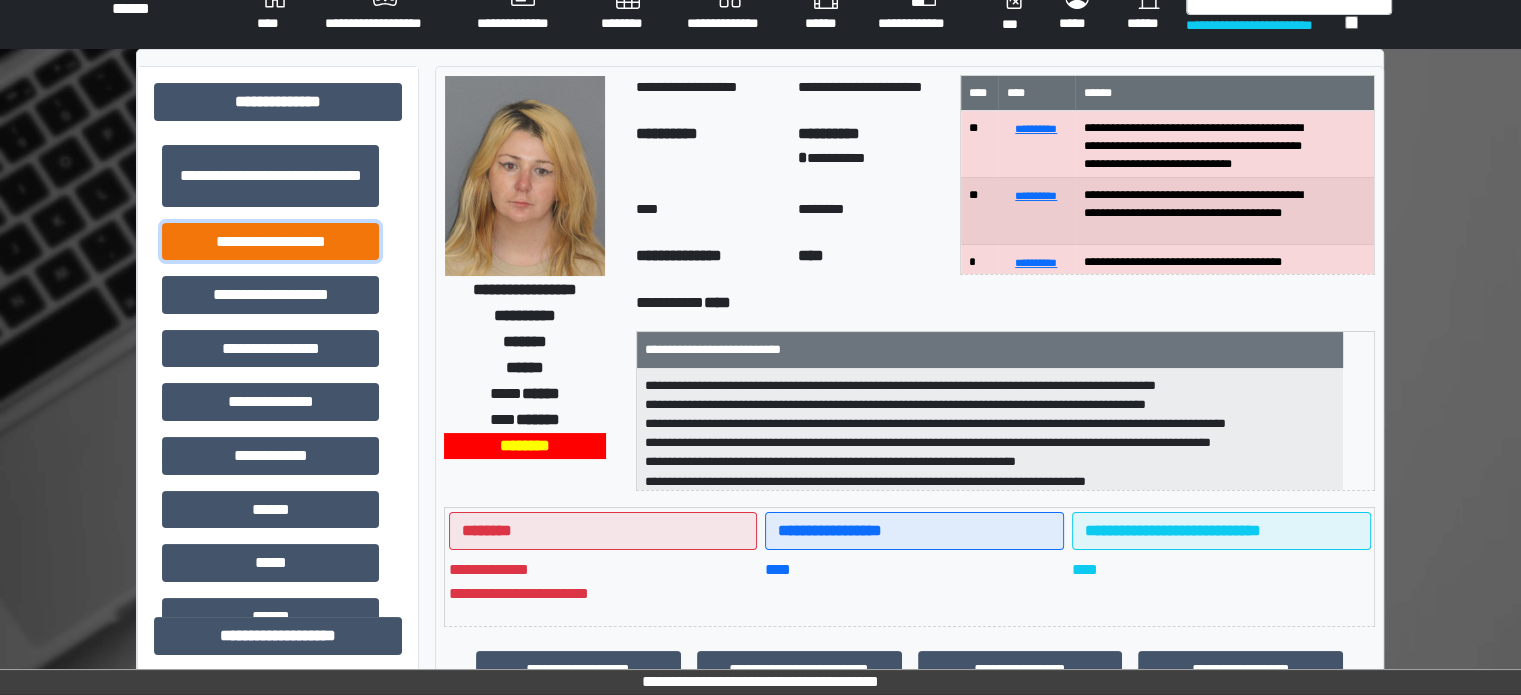 click on "**********" at bounding box center (270, 242) 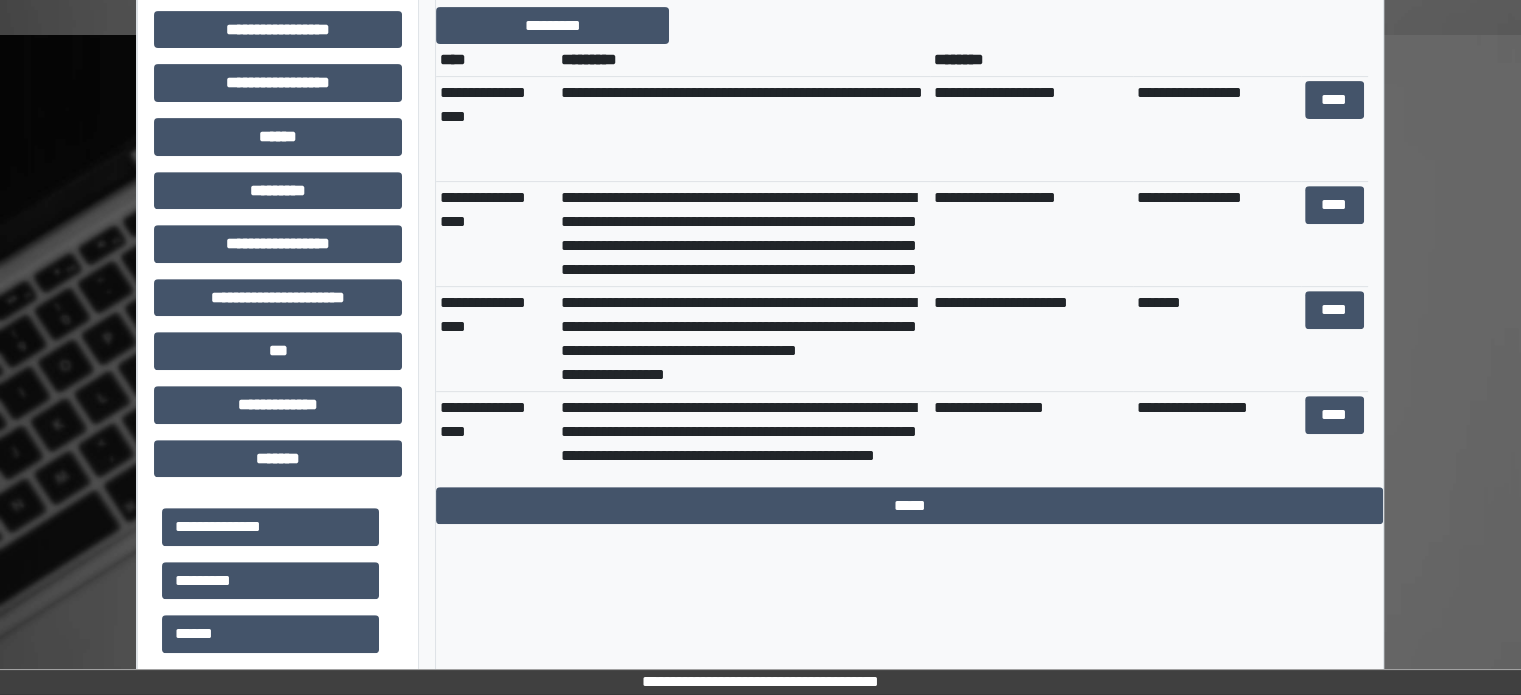 scroll, scrollTop: 831, scrollLeft: 0, axis: vertical 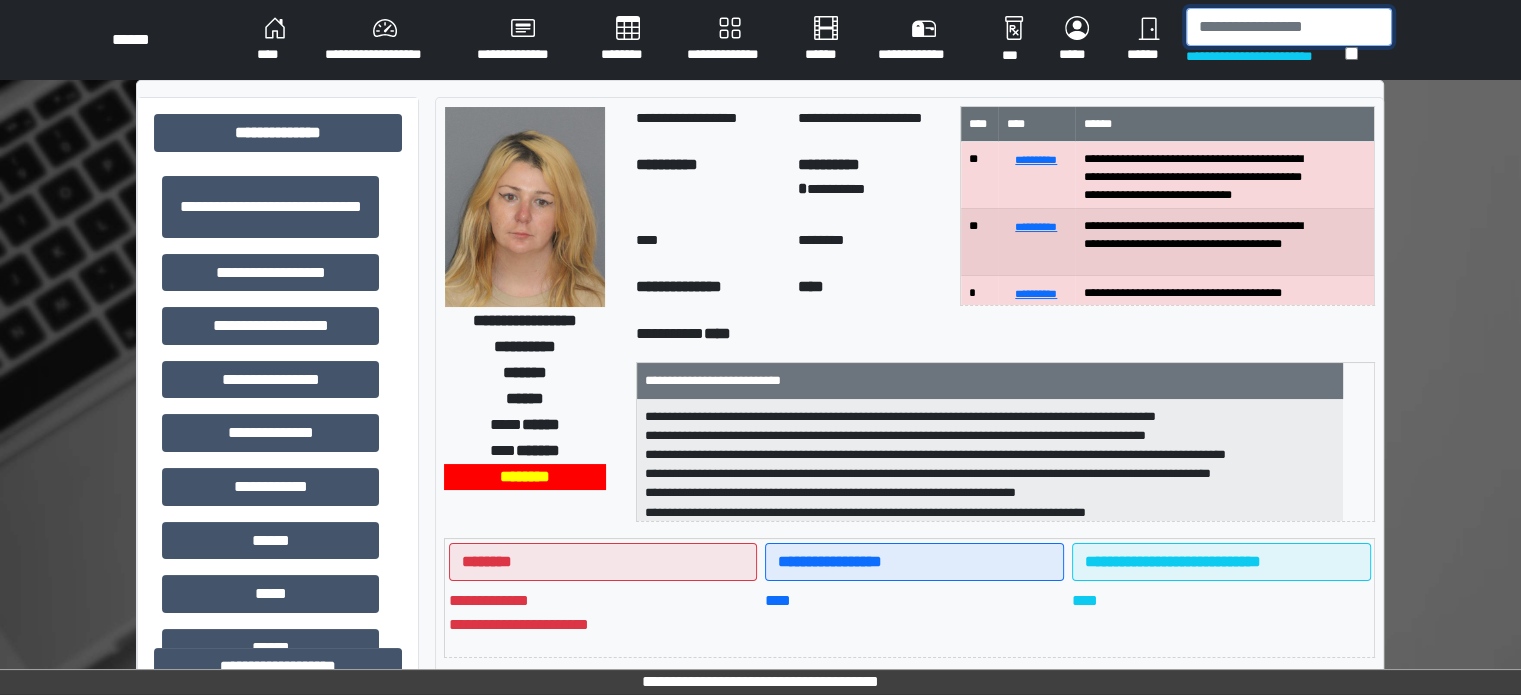click at bounding box center (1289, 27) 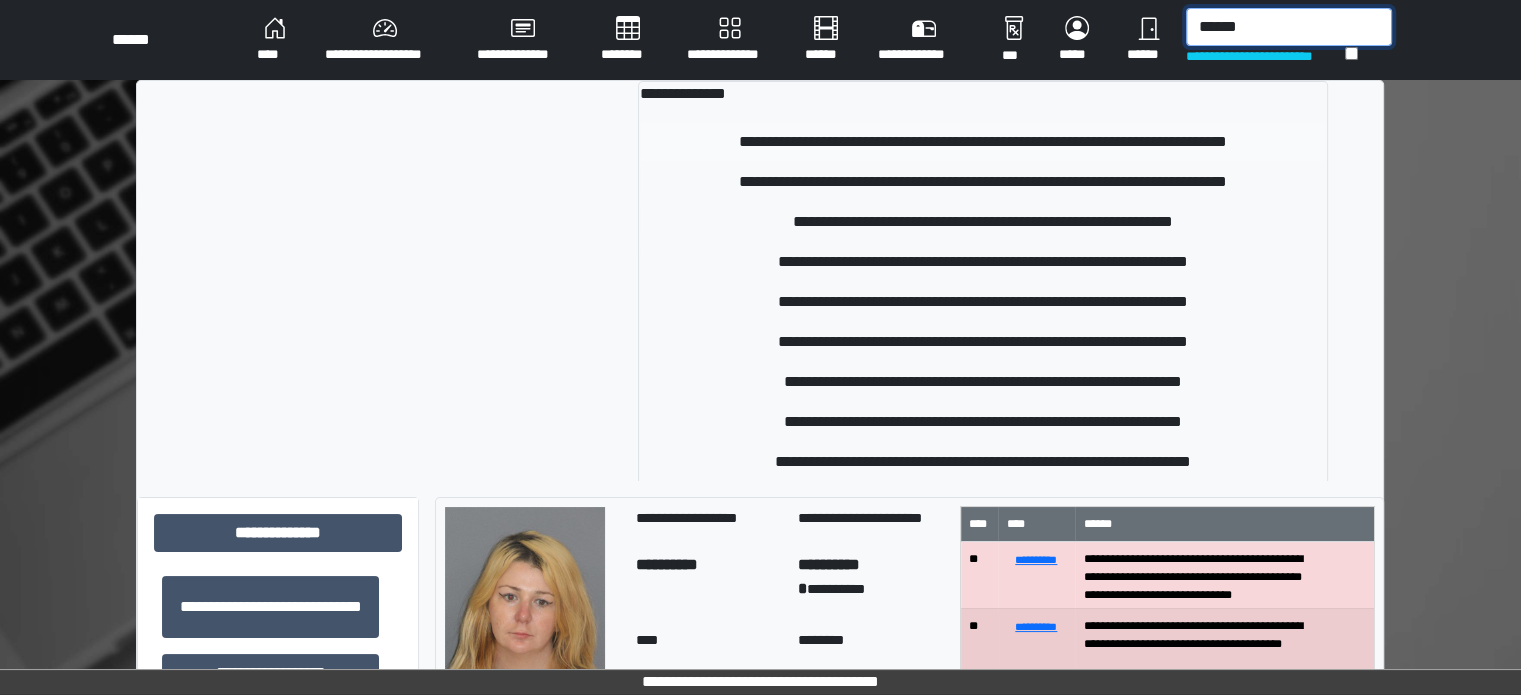 type on "******" 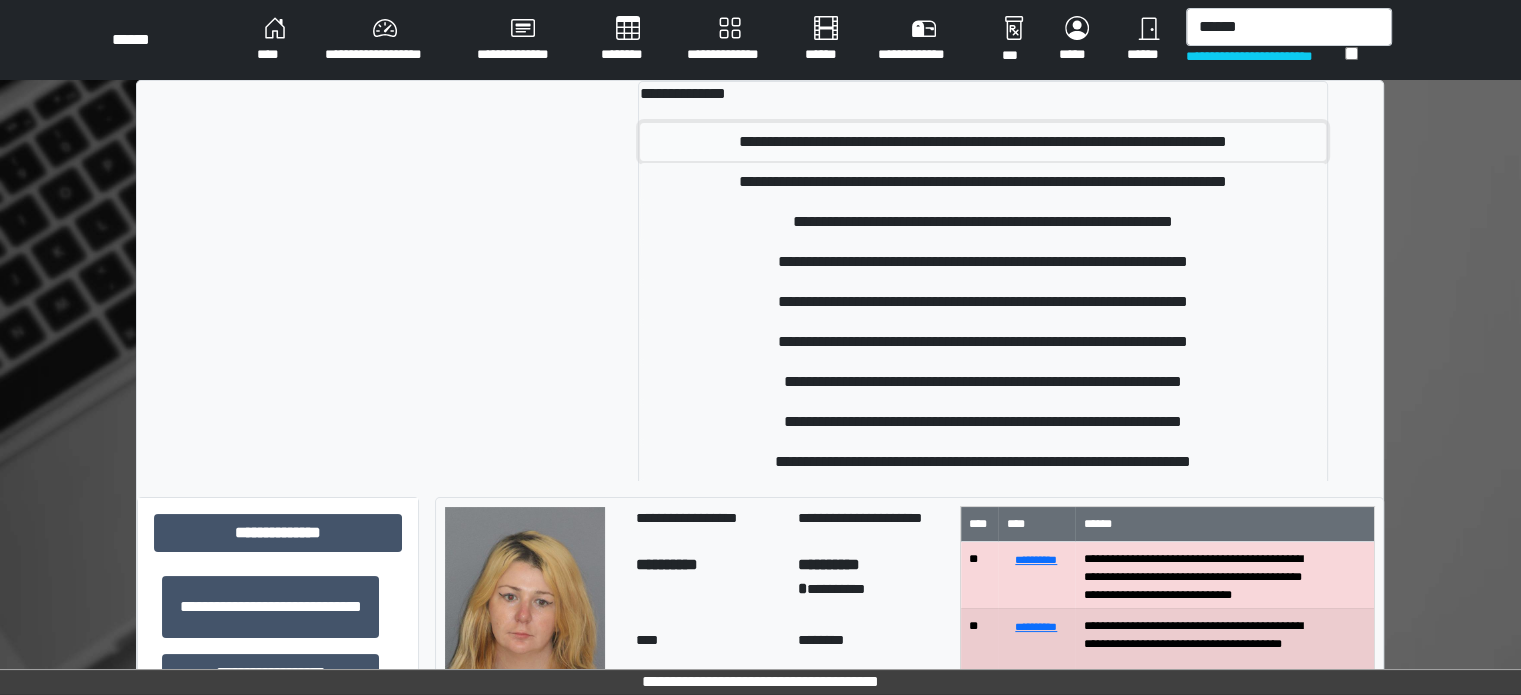 click on "**********" at bounding box center (983, 142) 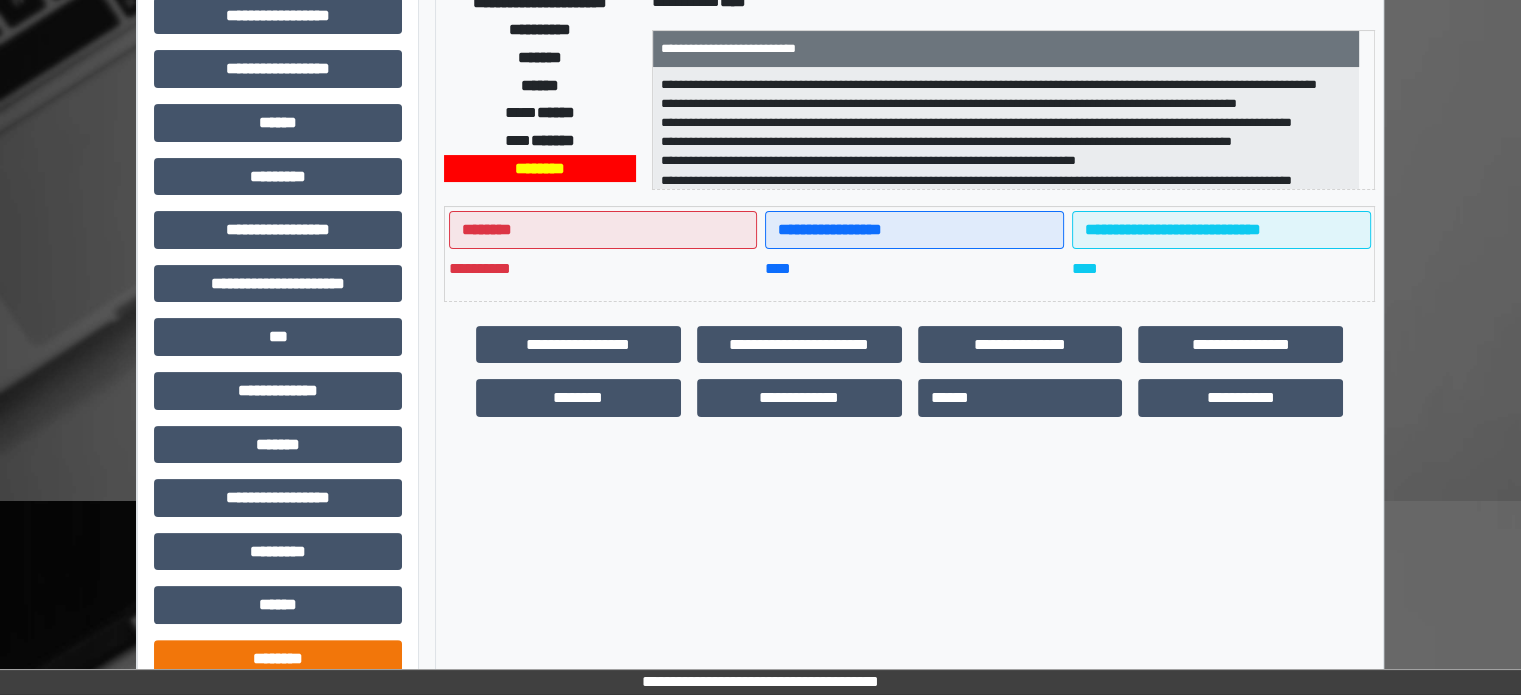 scroll, scrollTop: 471, scrollLeft: 0, axis: vertical 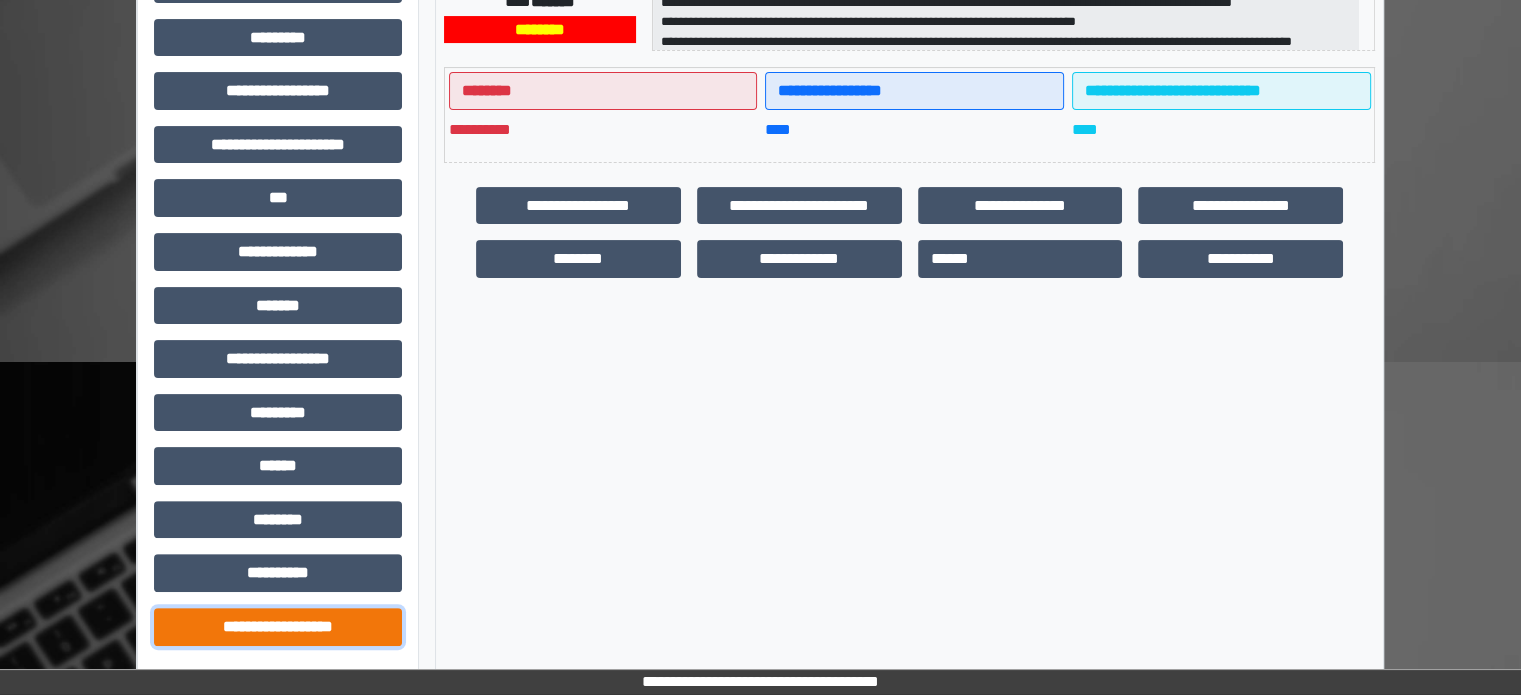 click on "**********" at bounding box center [278, 627] 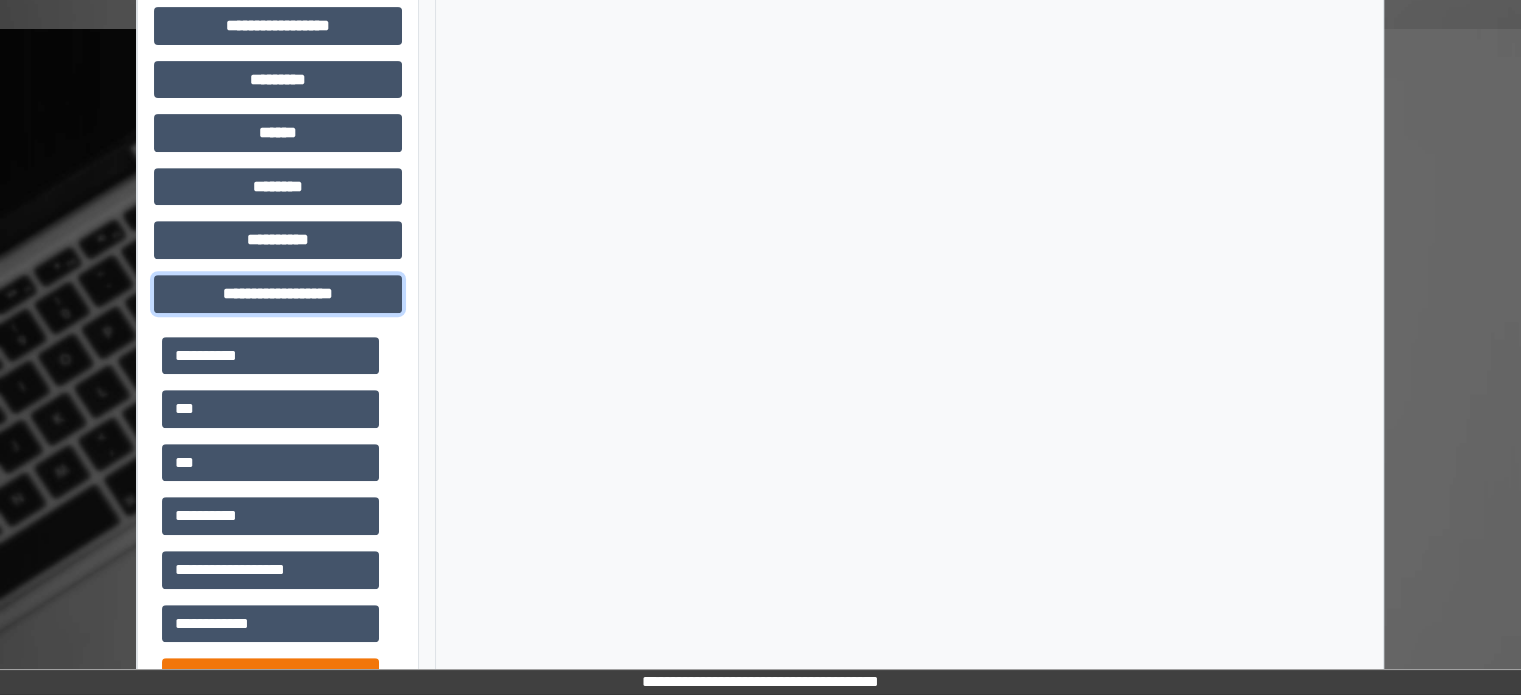 scroll, scrollTop: 871, scrollLeft: 0, axis: vertical 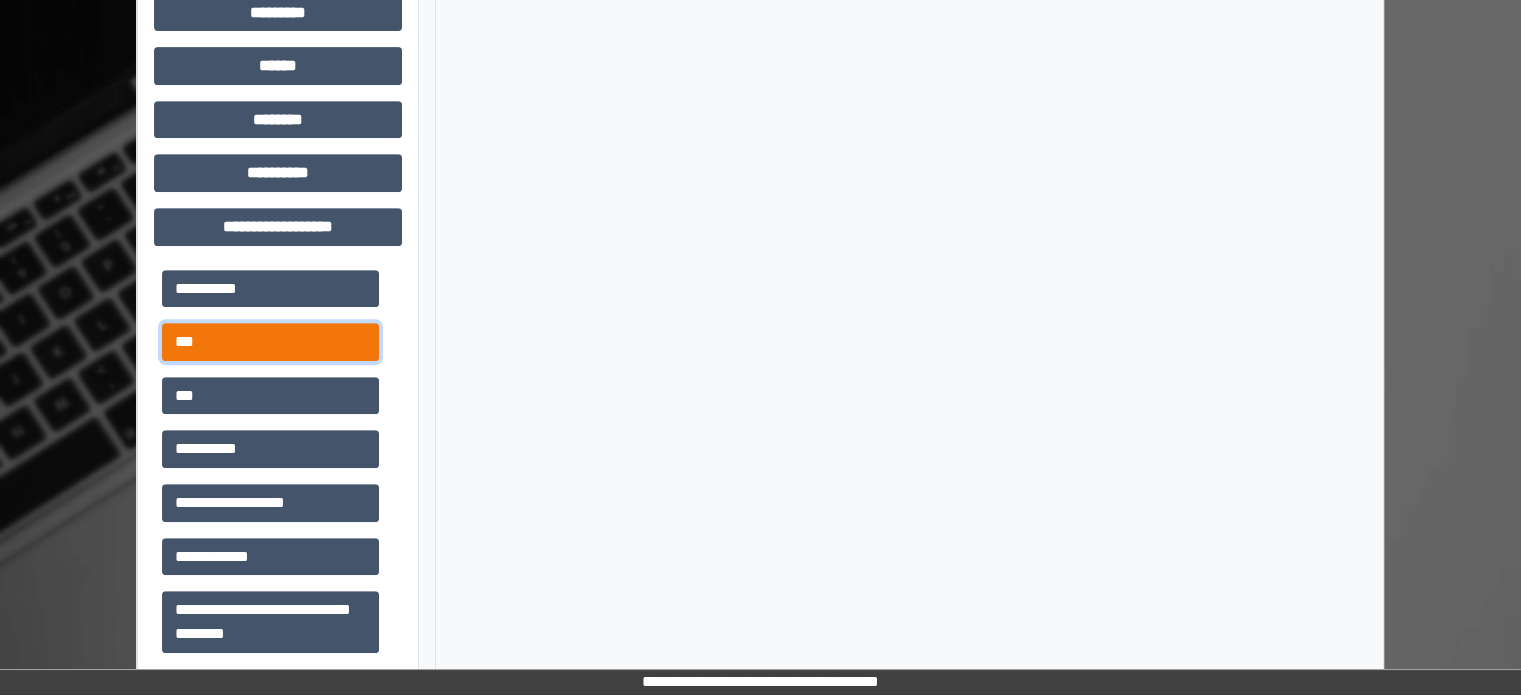 click on "***" at bounding box center [270, 342] 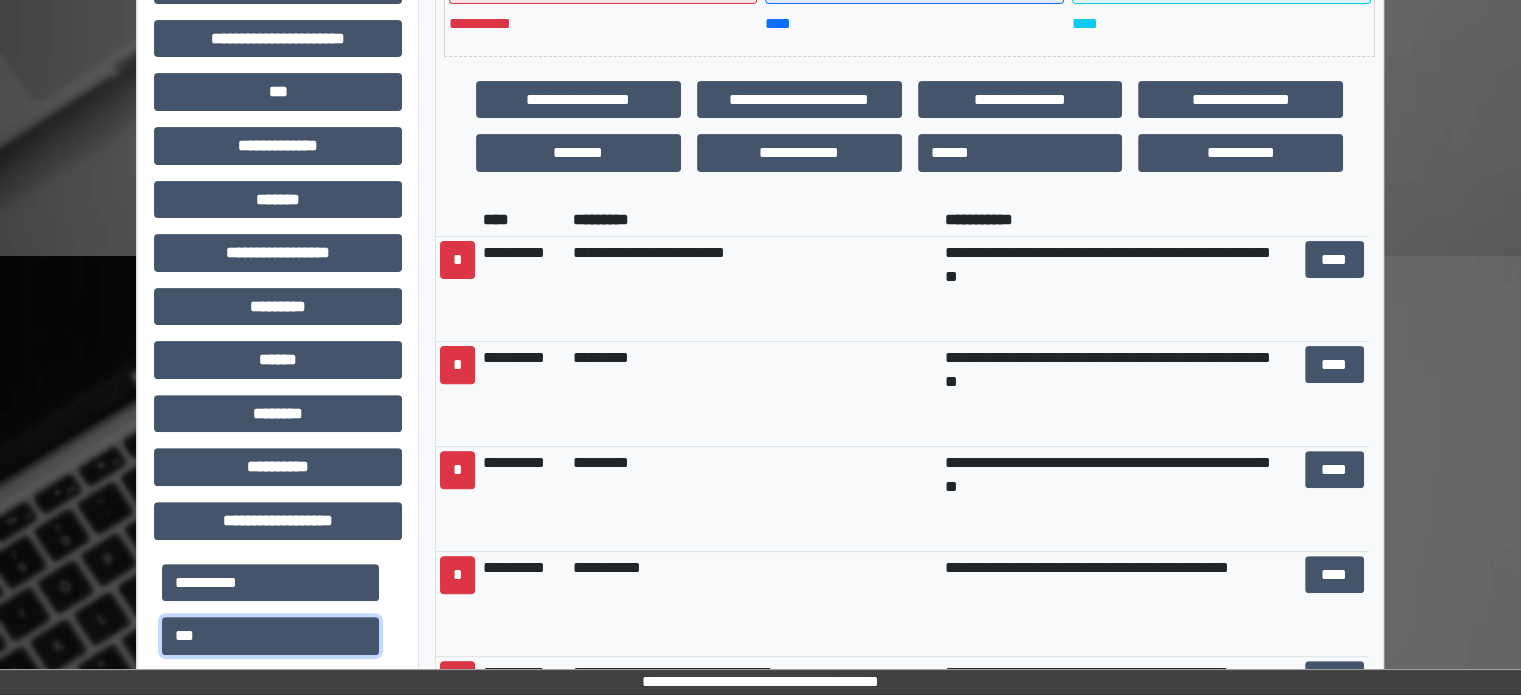 scroll, scrollTop: 571, scrollLeft: 0, axis: vertical 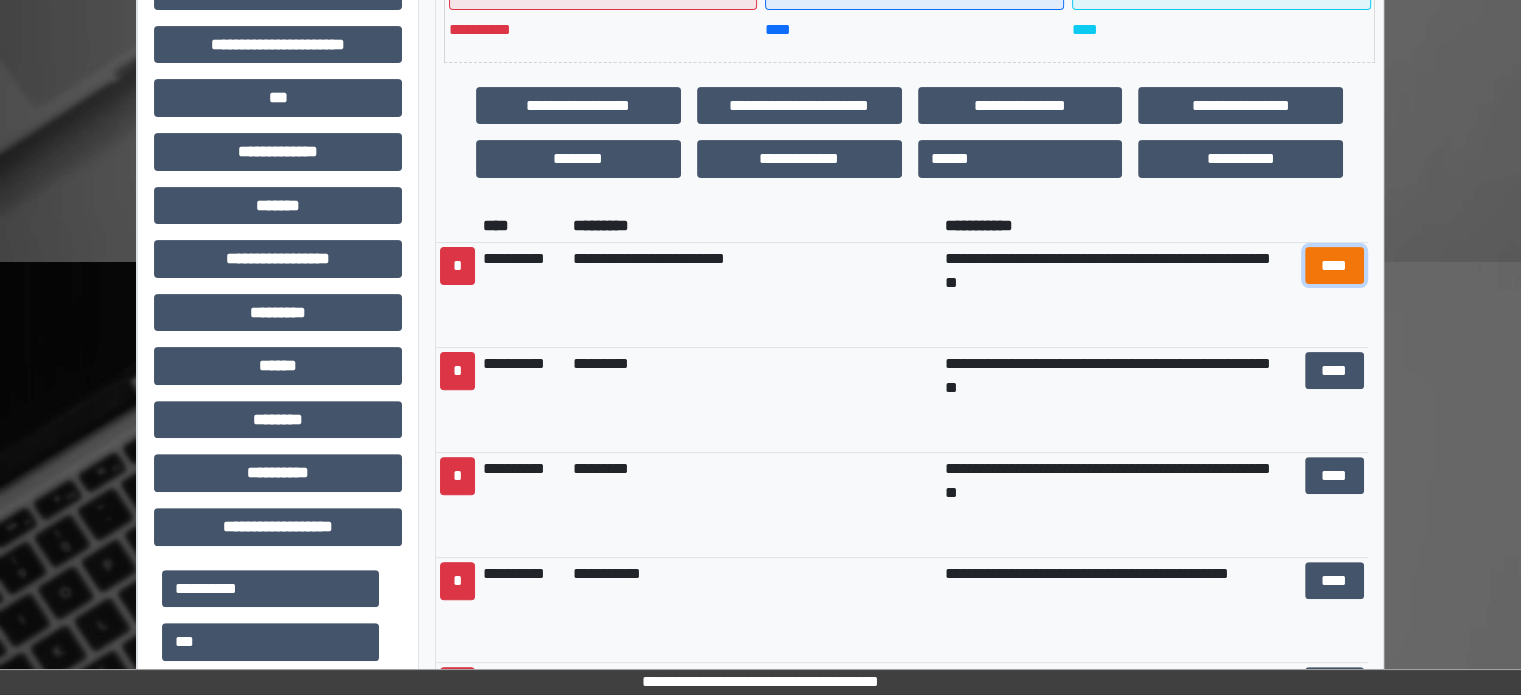 click on "****" at bounding box center [1334, 266] 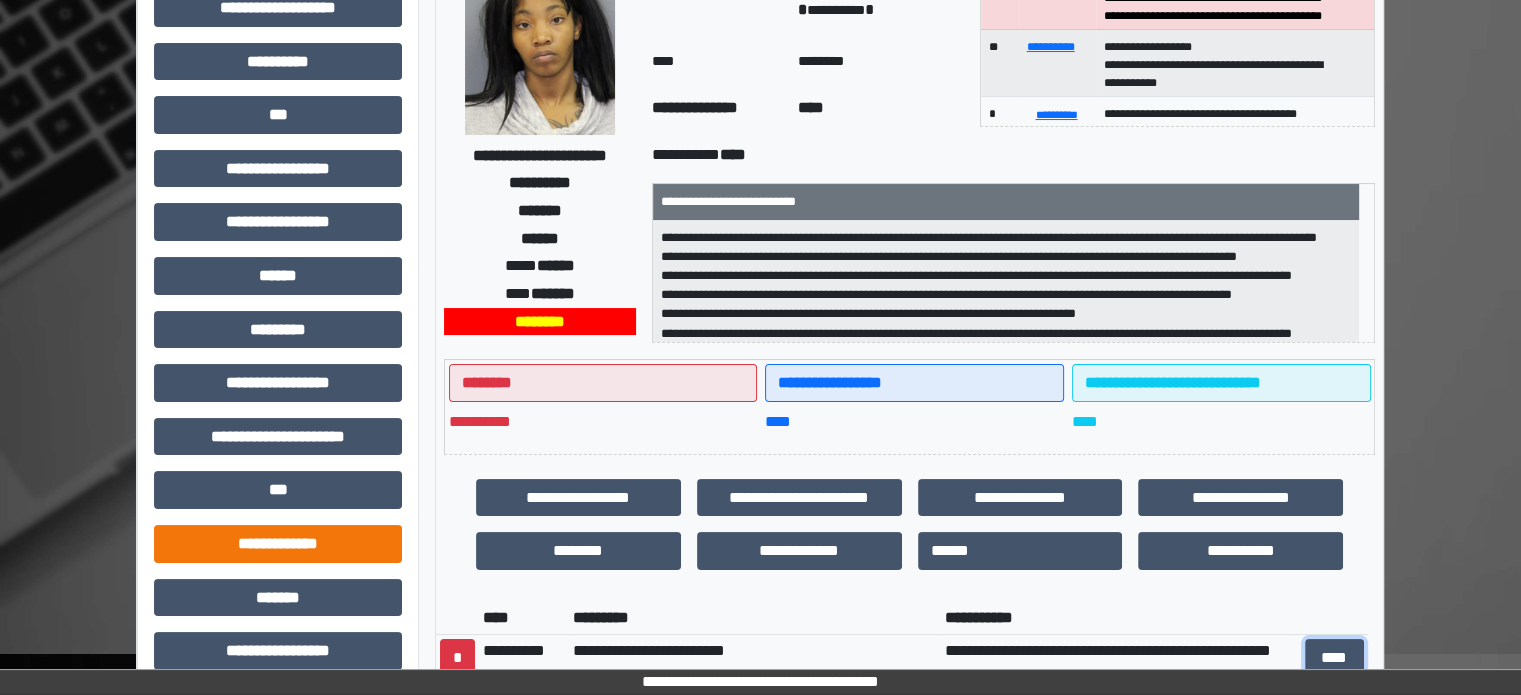scroll, scrollTop: 200, scrollLeft: 0, axis: vertical 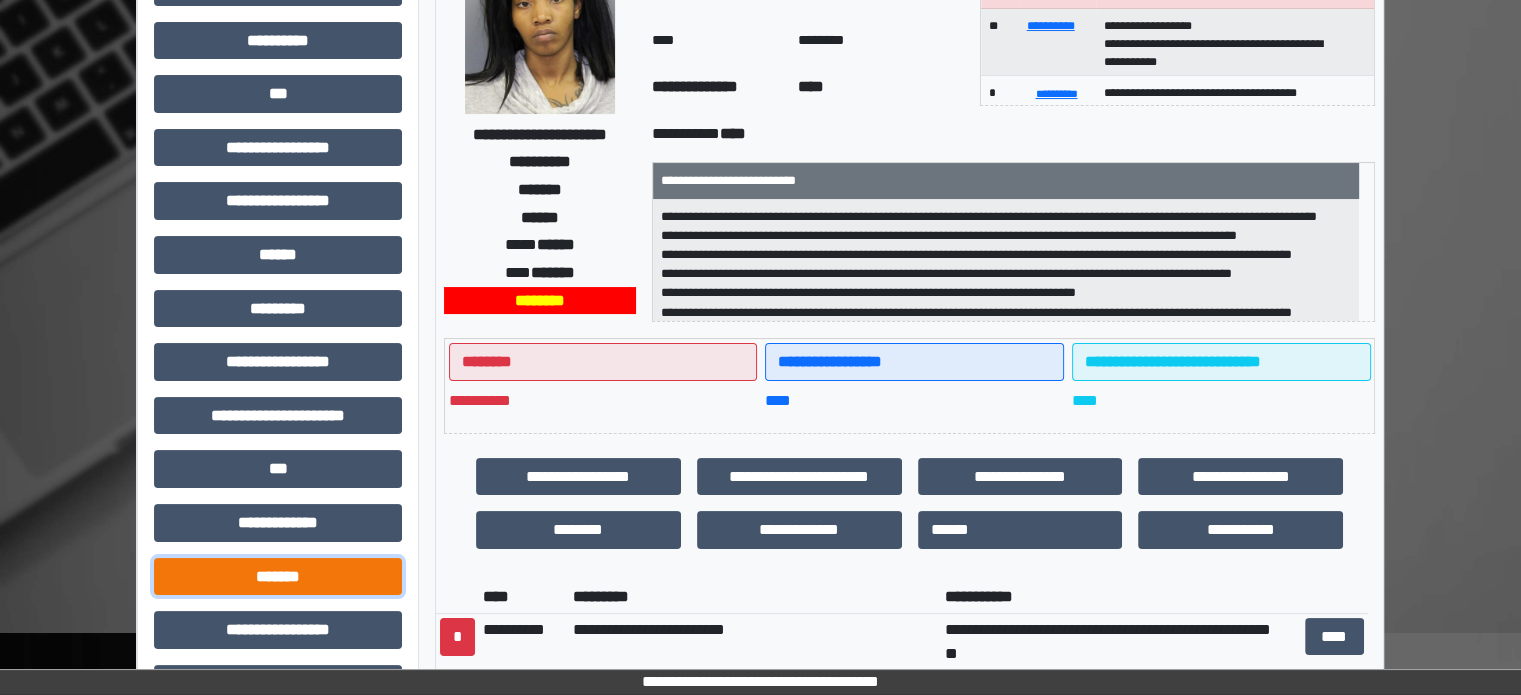 click on "*******" at bounding box center [278, 577] 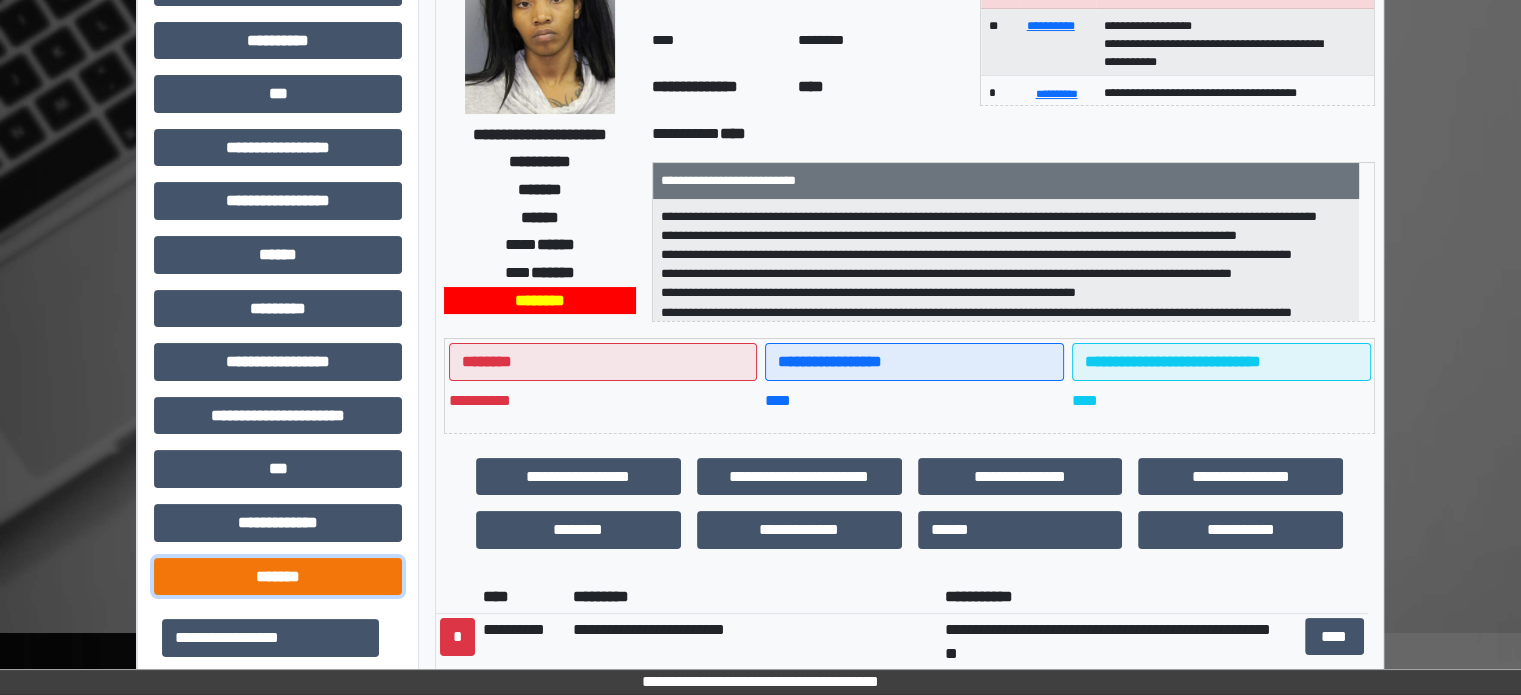 scroll, scrollTop: 600, scrollLeft: 0, axis: vertical 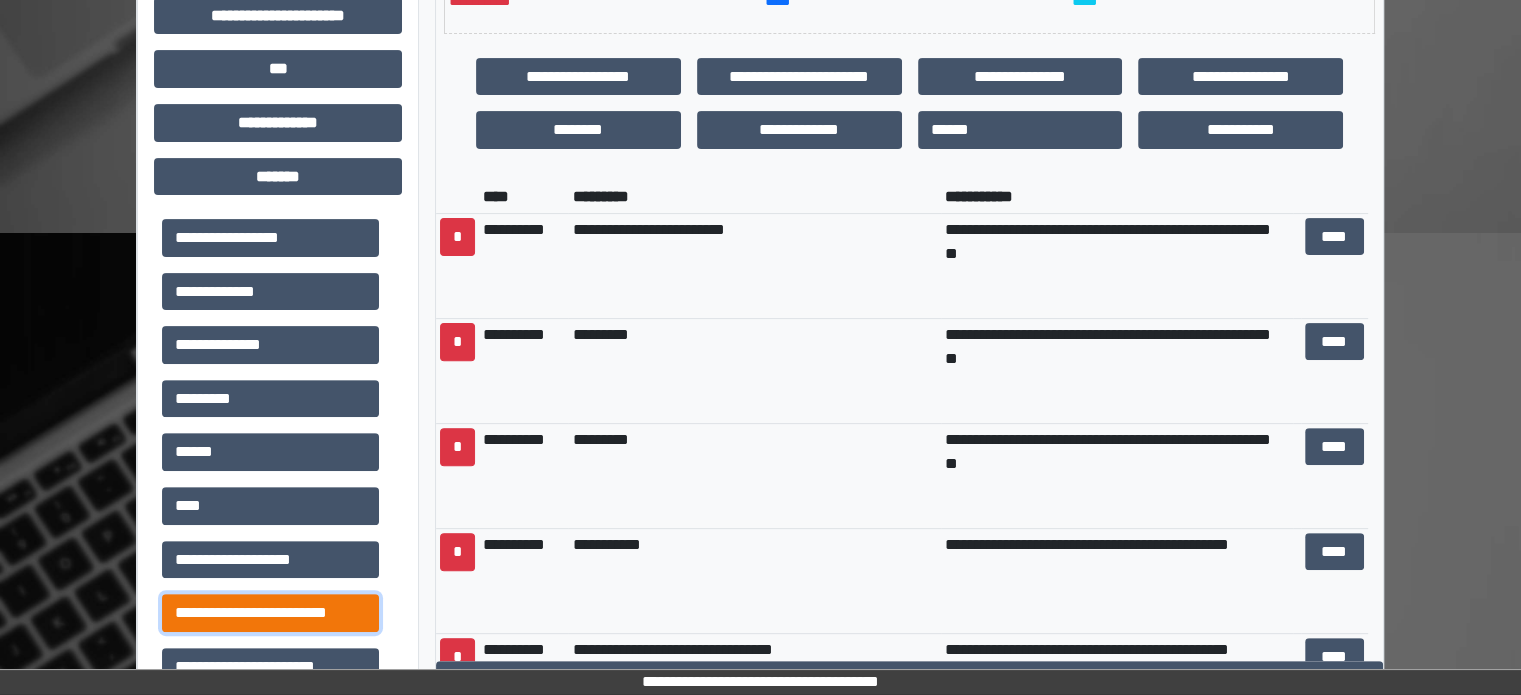 click on "**********" at bounding box center [270, 613] 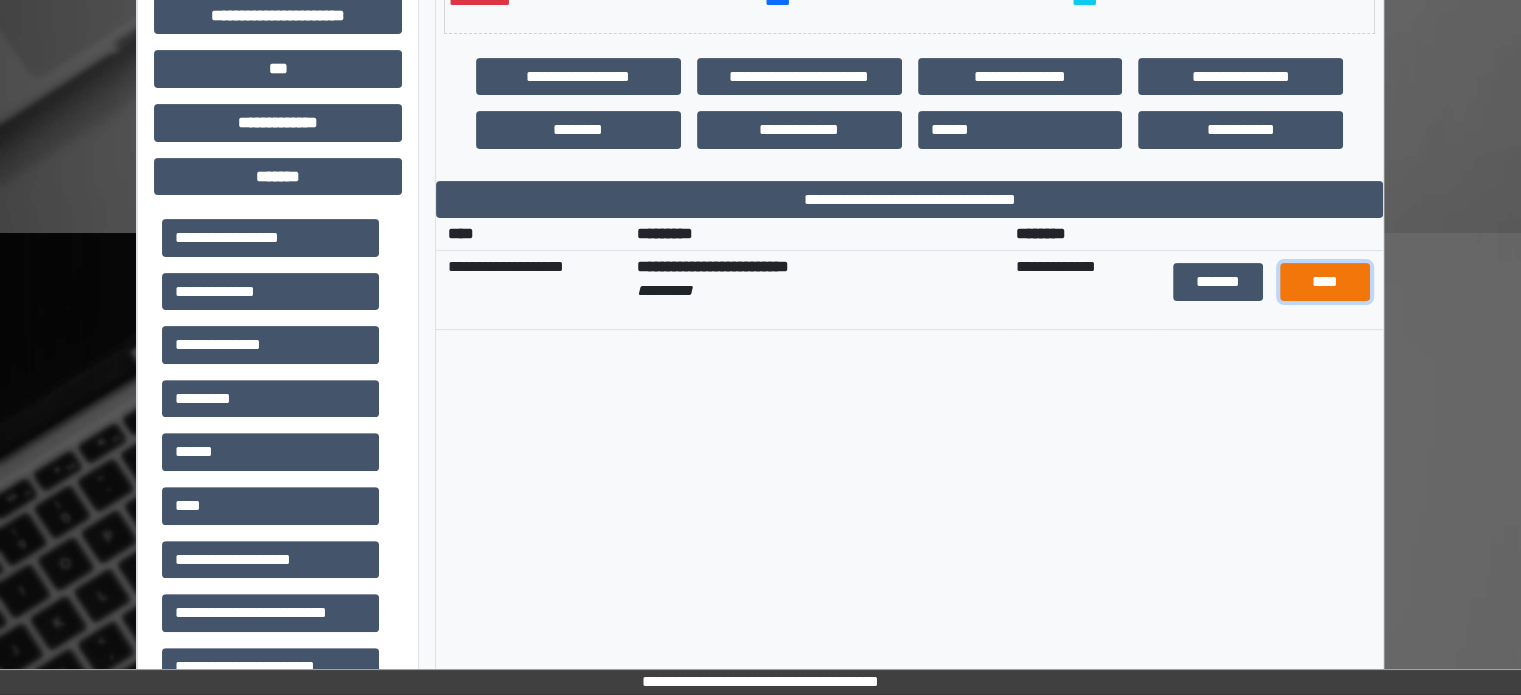 click on "****" at bounding box center (1325, 282) 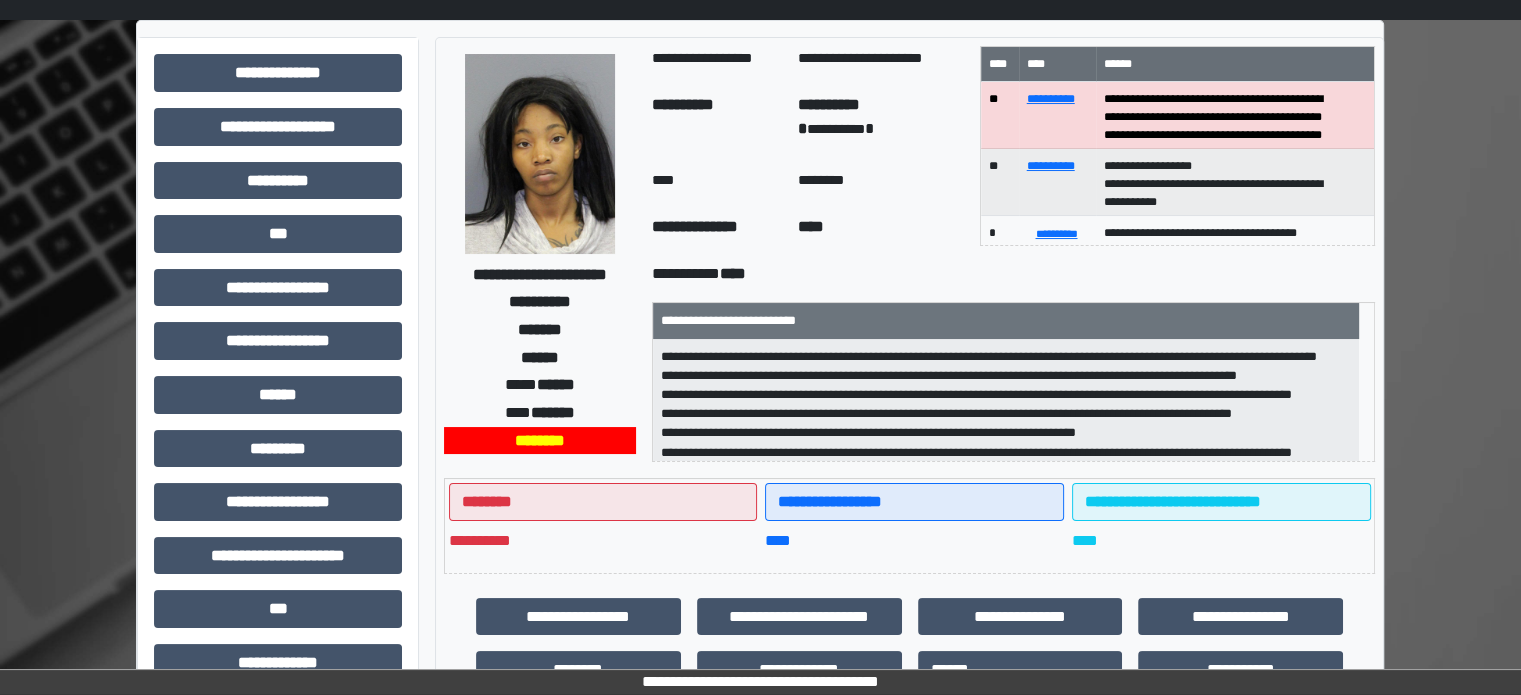scroll, scrollTop: 0, scrollLeft: 0, axis: both 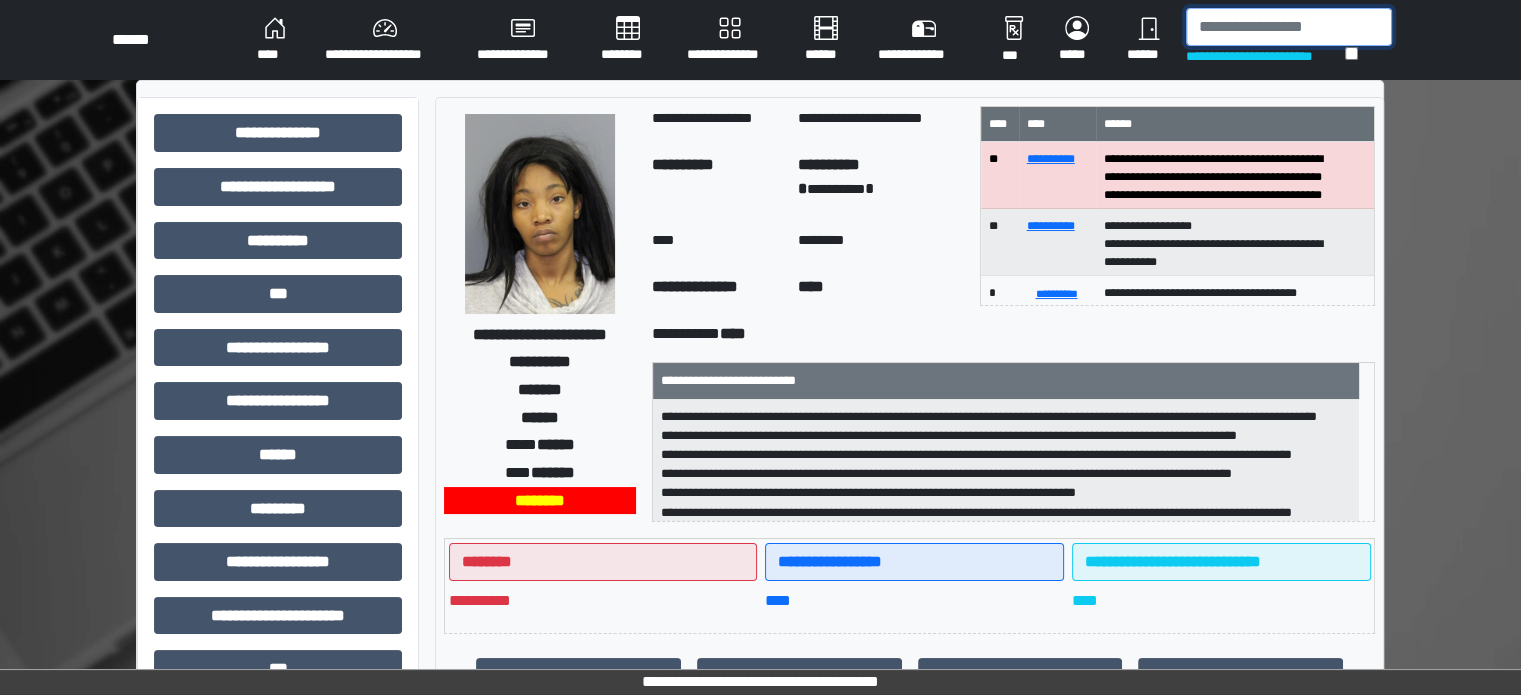 click at bounding box center [1289, 27] 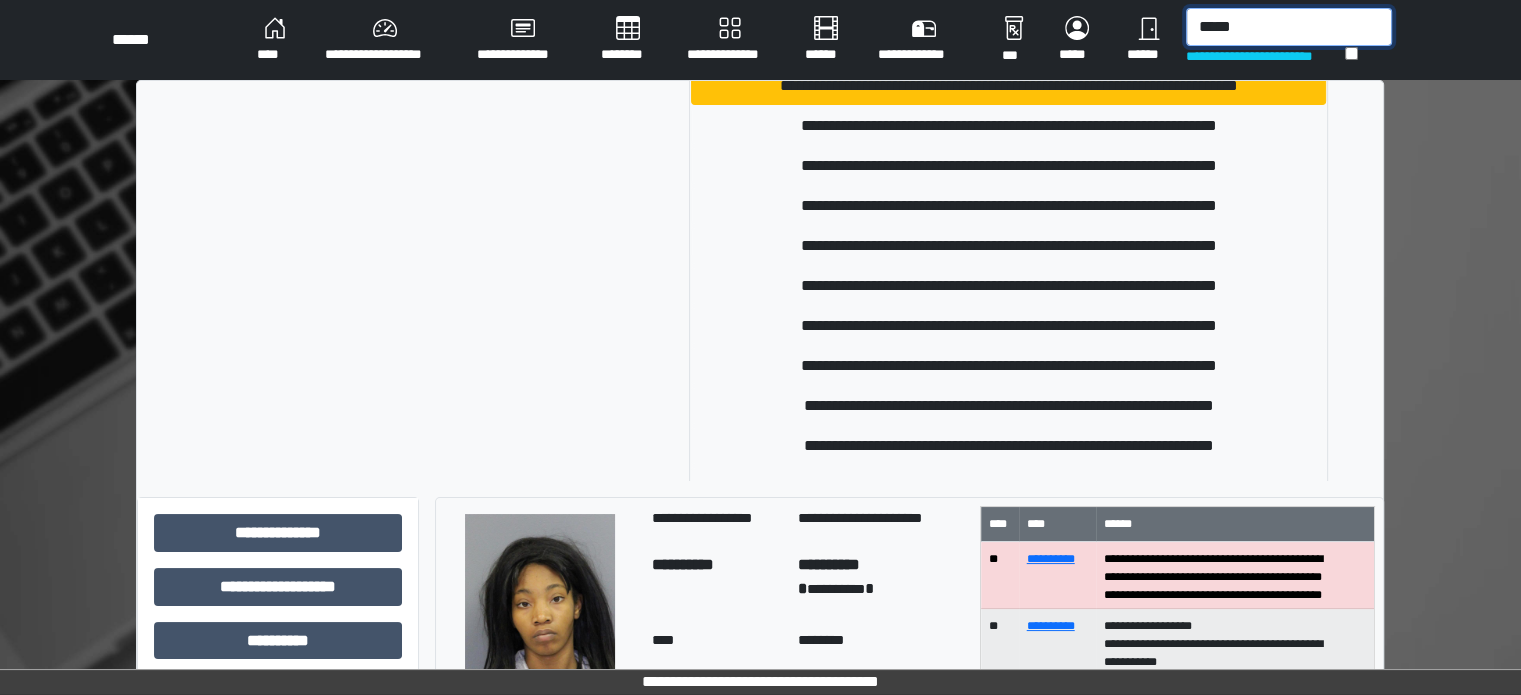 scroll, scrollTop: 924, scrollLeft: 0, axis: vertical 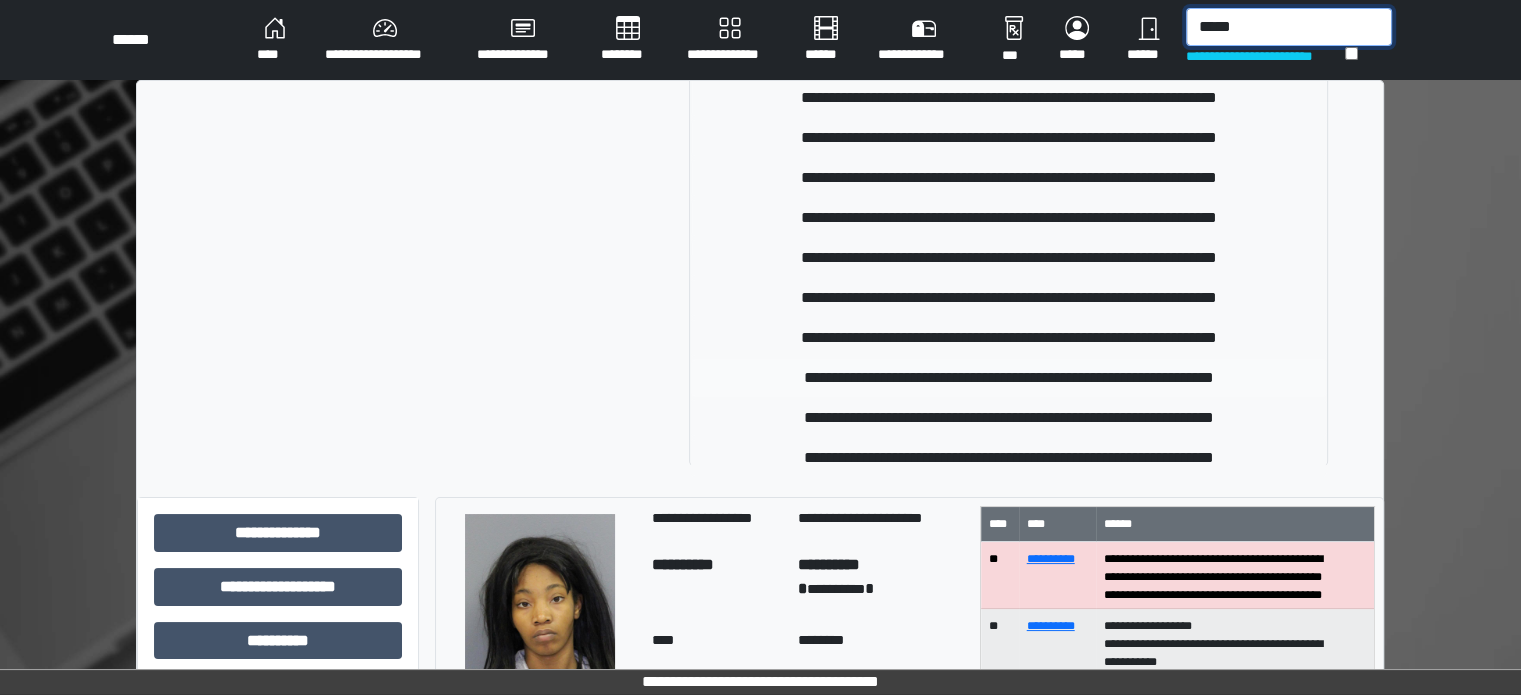 type on "*****" 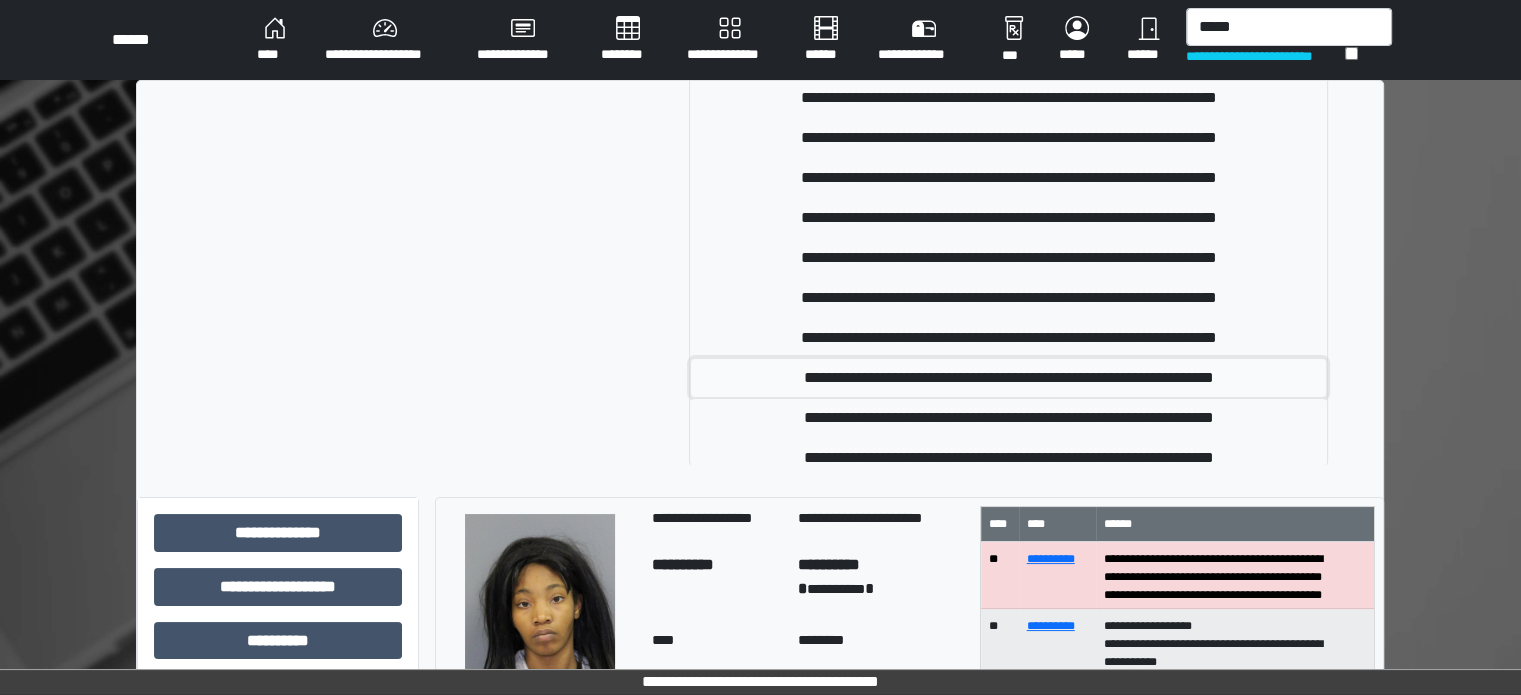 click on "**********" at bounding box center (1008, 378) 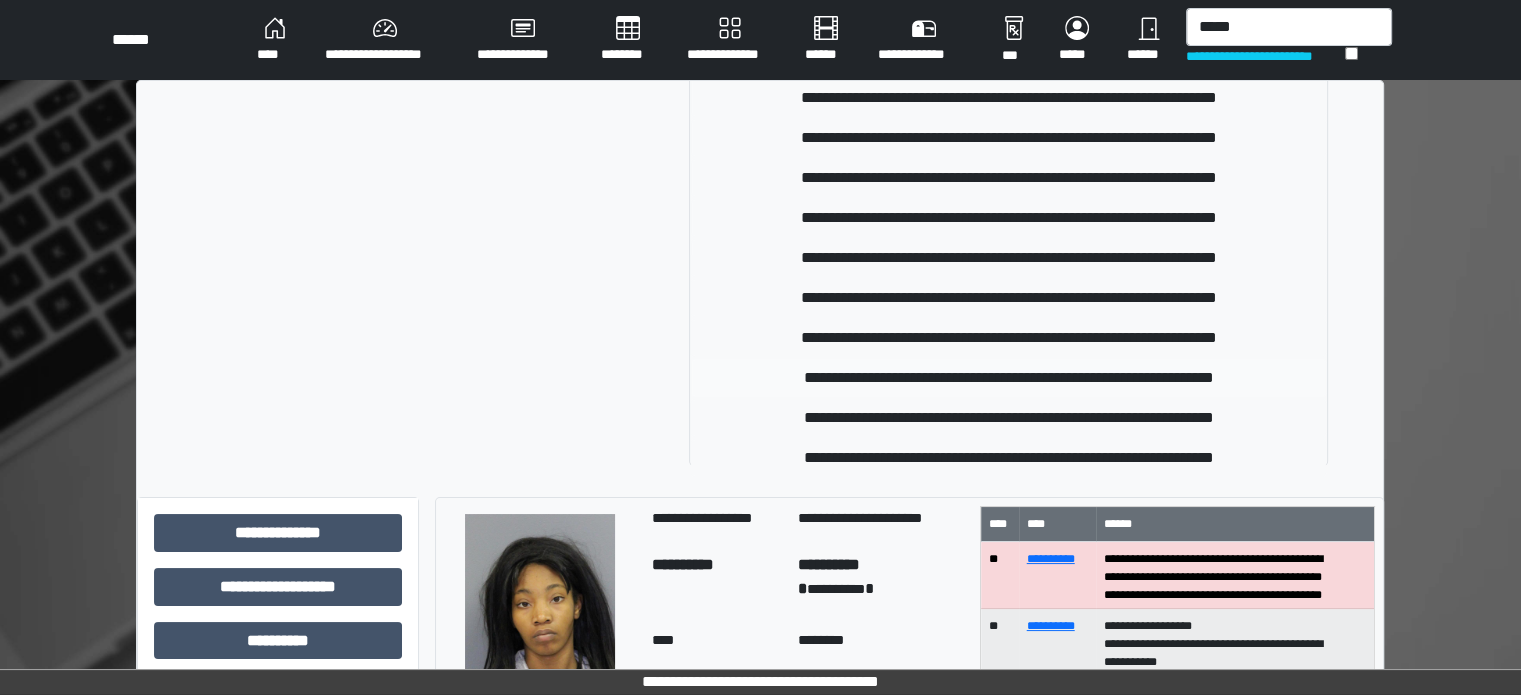 type 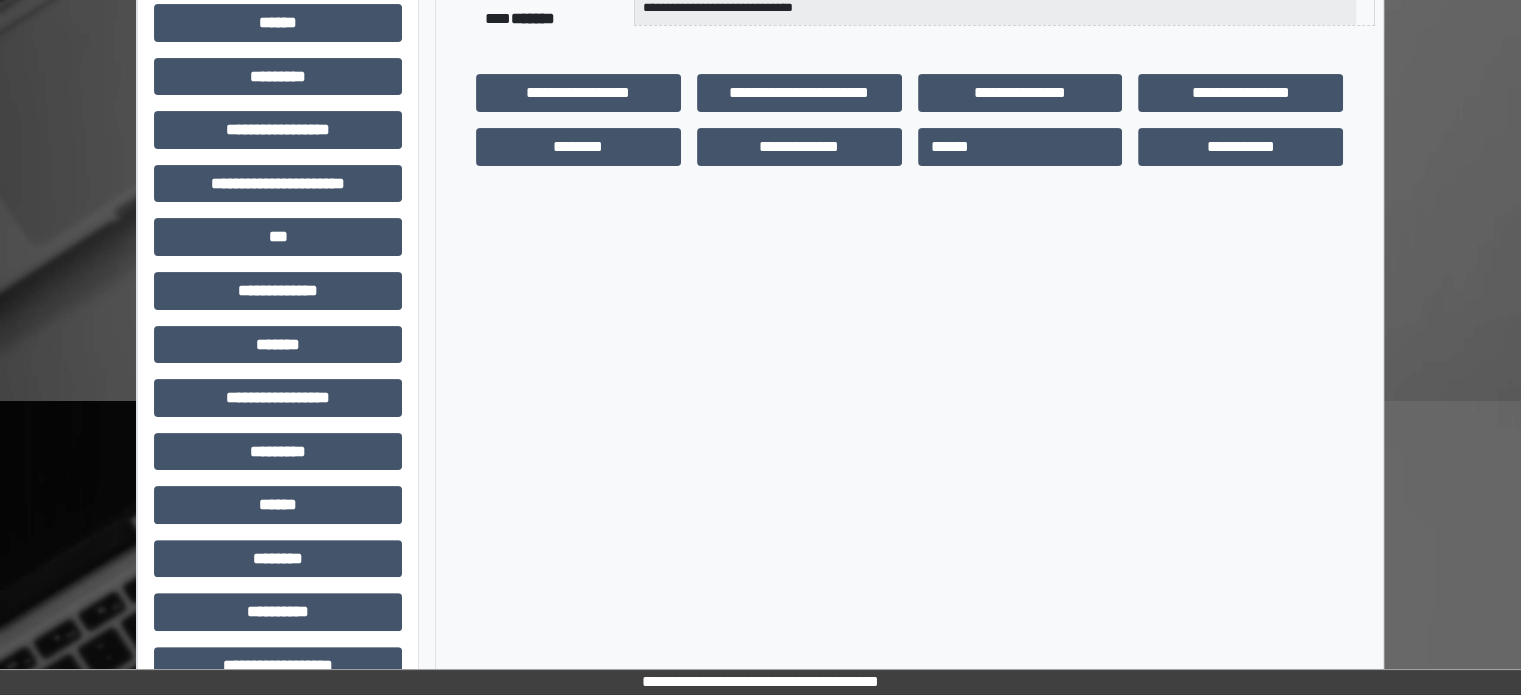 scroll, scrollTop: 371, scrollLeft: 0, axis: vertical 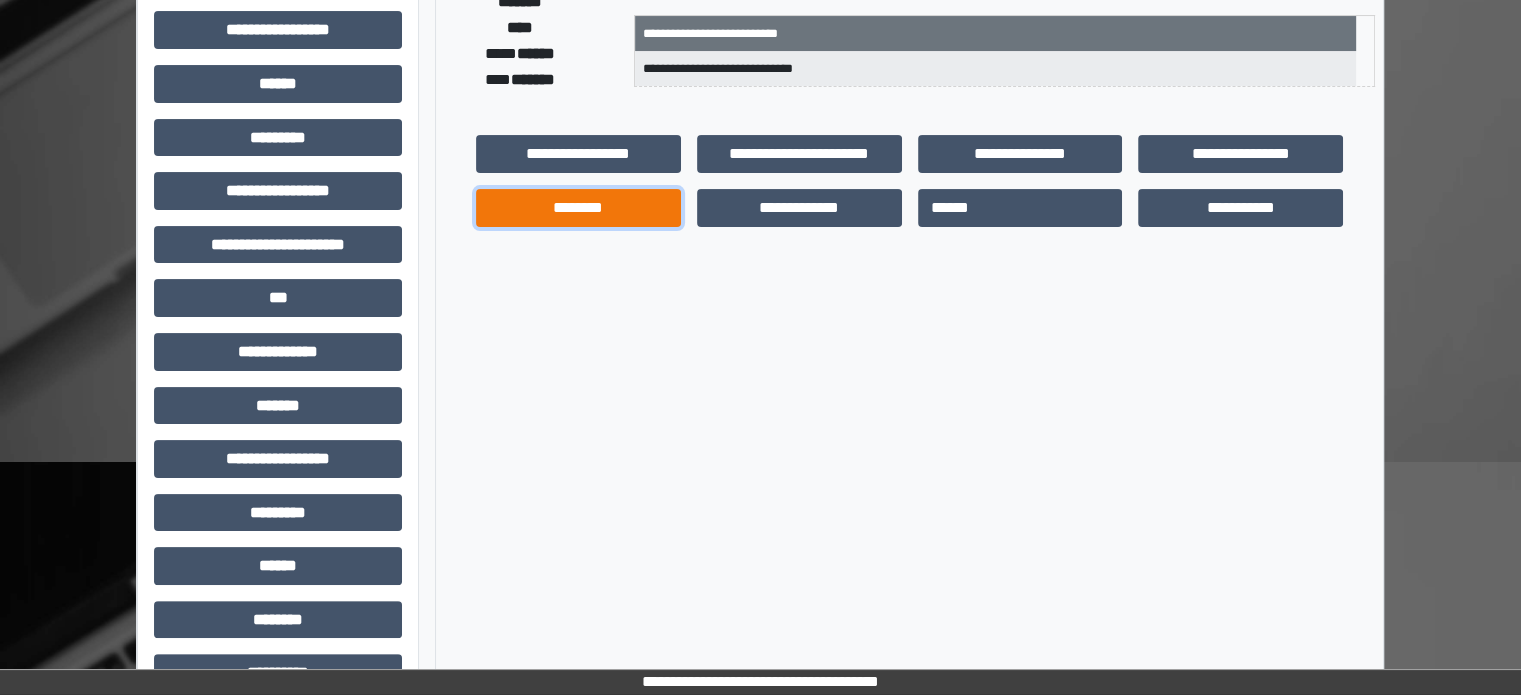 click on "********" at bounding box center (578, 208) 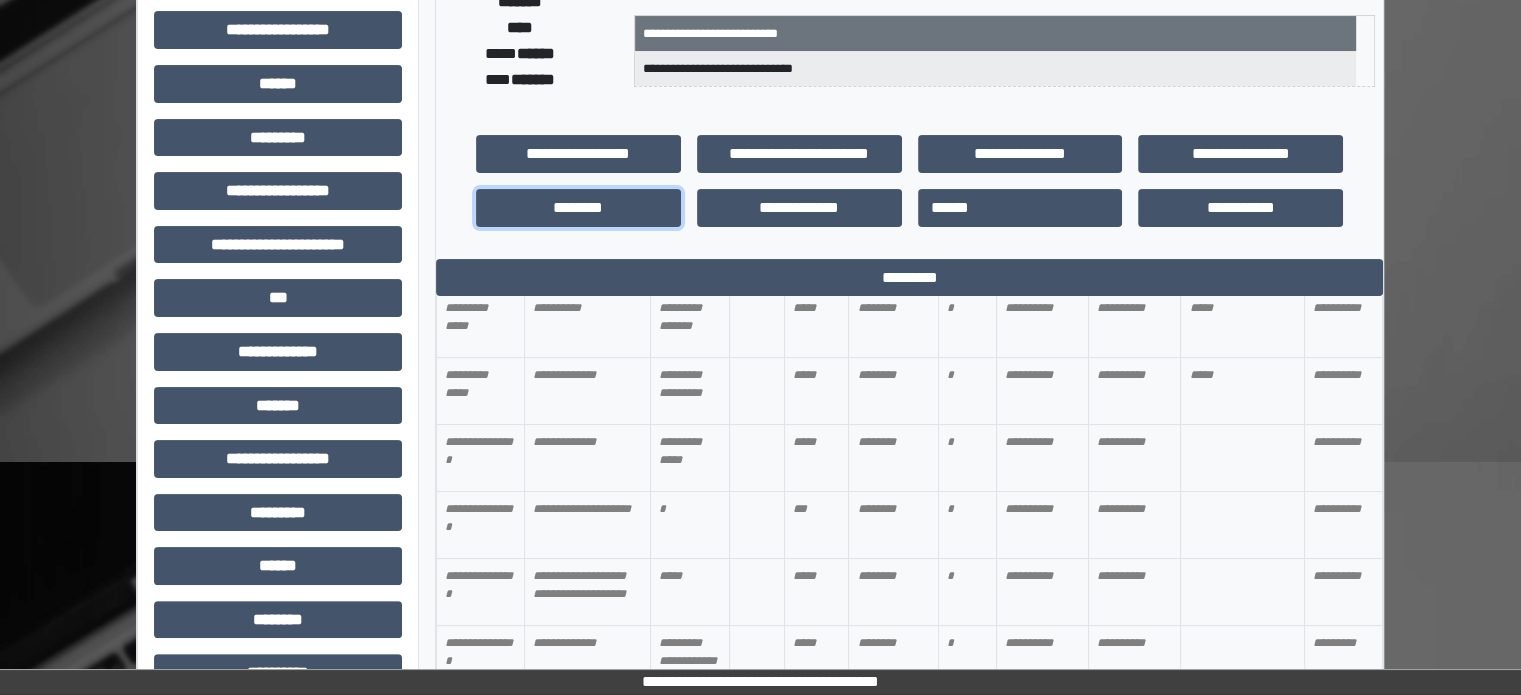 scroll, scrollTop: 516, scrollLeft: 0, axis: vertical 